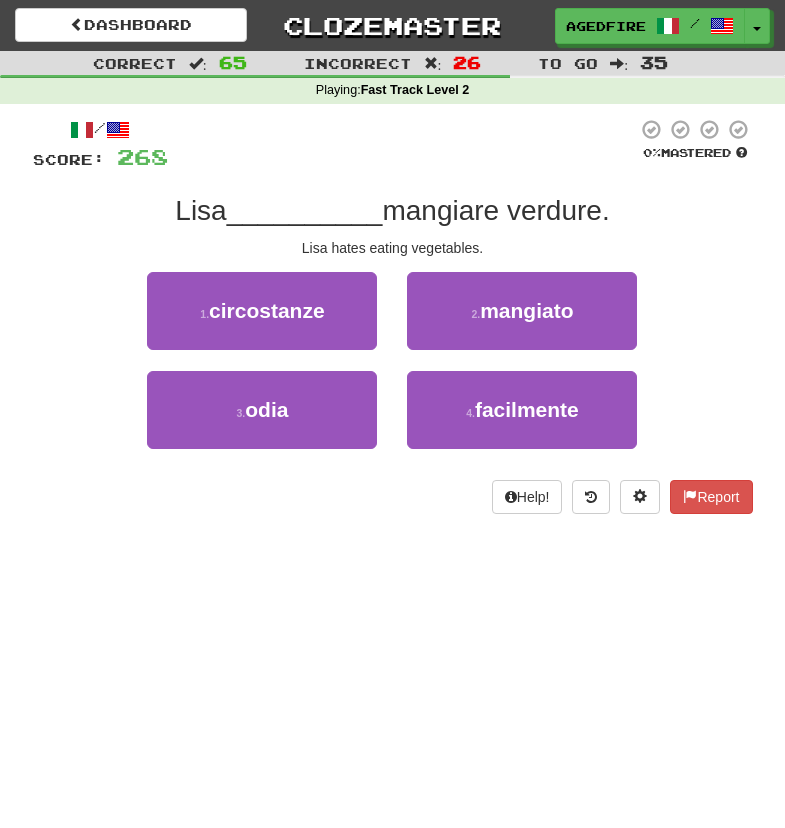 scroll, scrollTop: 0, scrollLeft: 0, axis: both 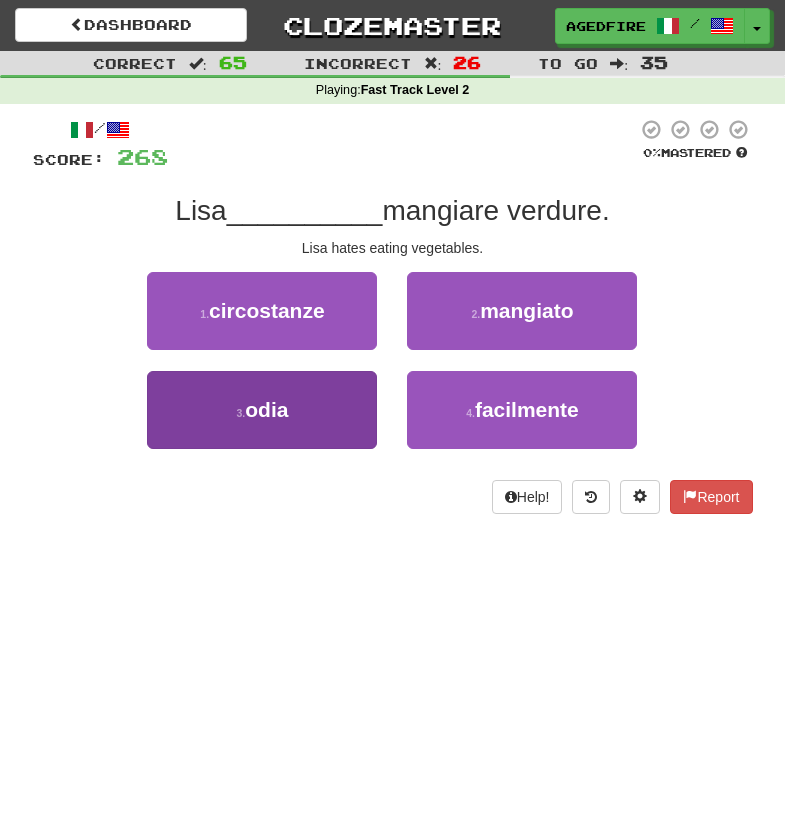 click on "3 .  odia" at bounding box center (262, 410) 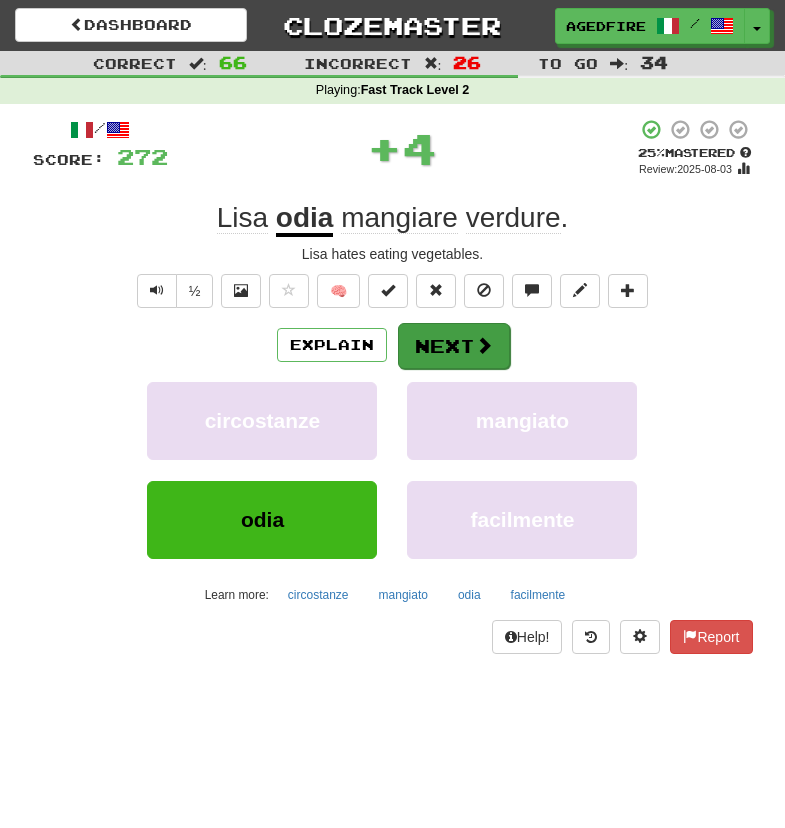 click on "Next" at bounding box center [454, 346] 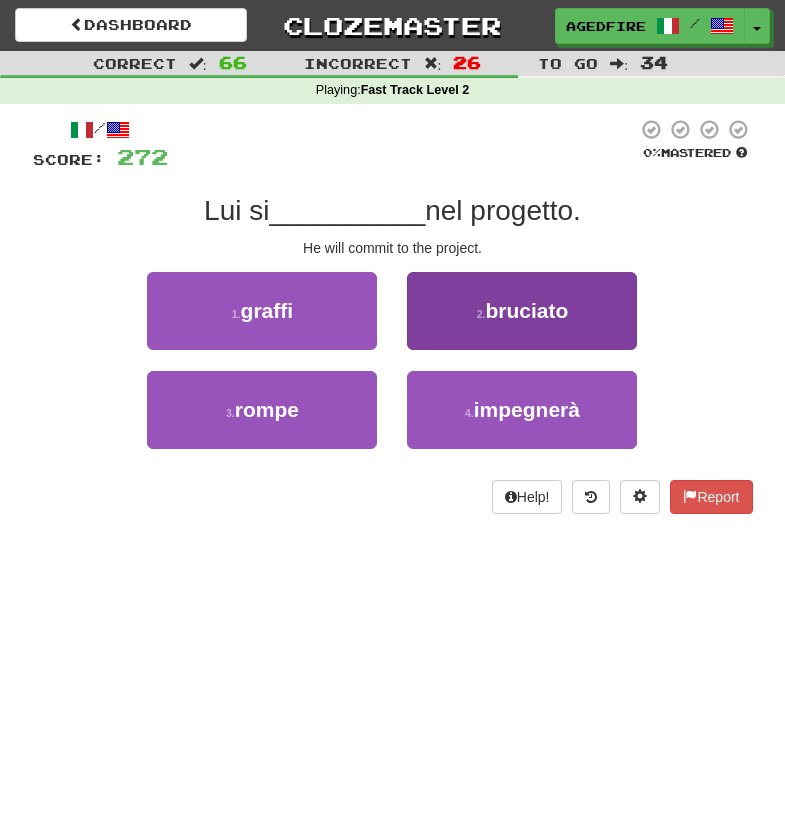 click on "2 .  bruciato" at bounding box center [522, 311] 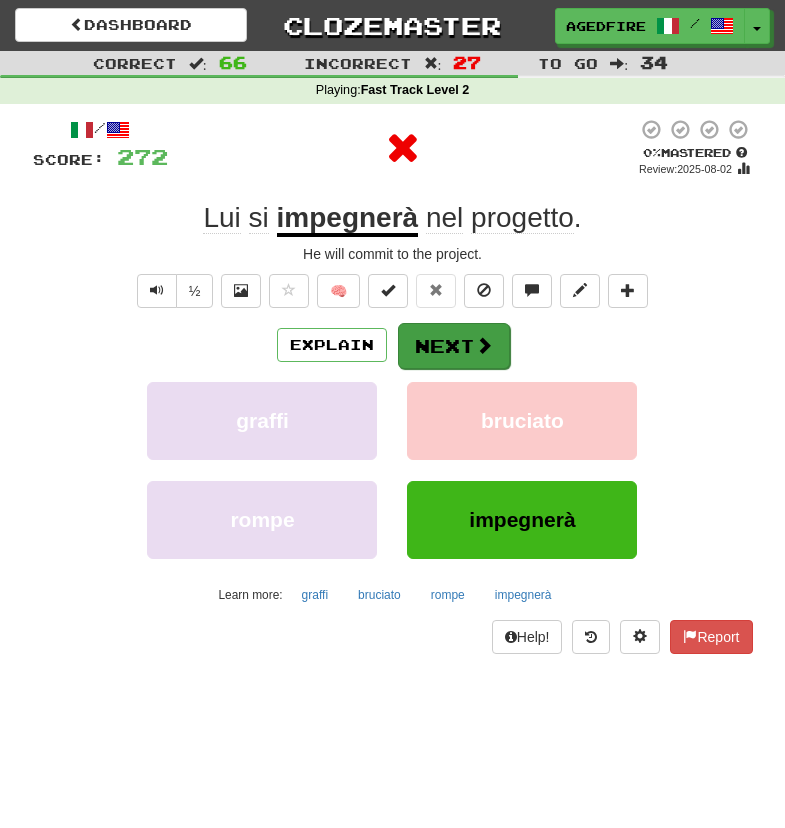 click on "Next" at bounding box center [454, 346] 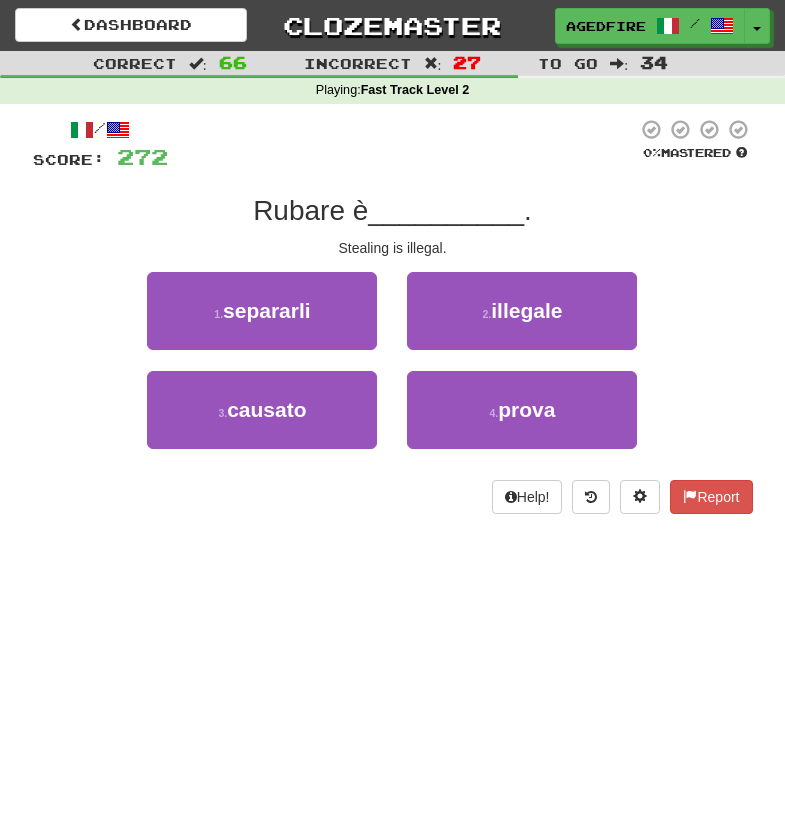 click on "2 .  illegale" at bounding box center [522, 311] 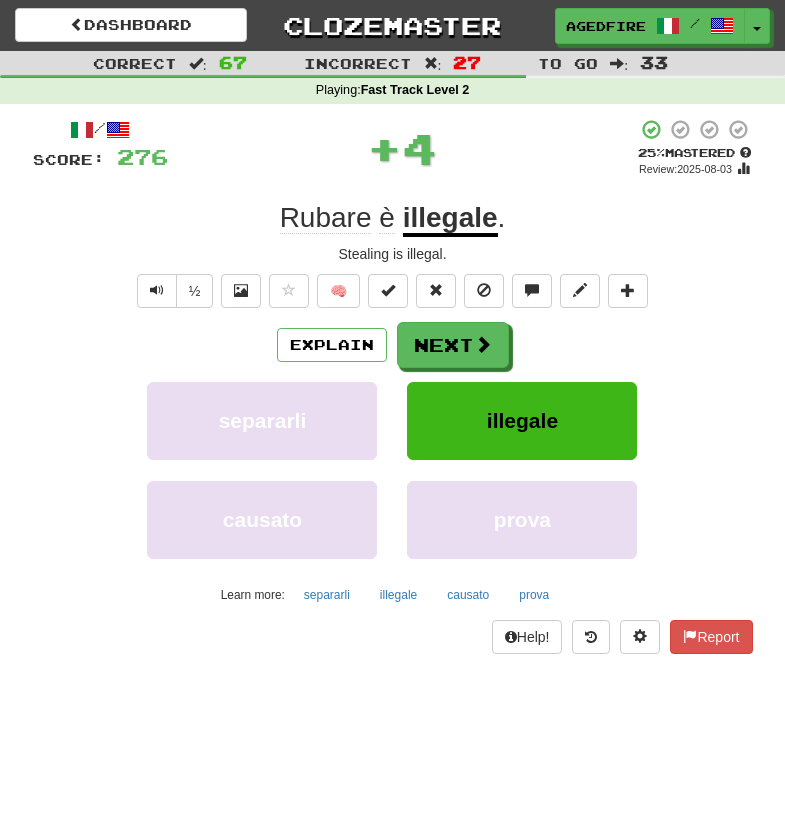 click on "Next" at bounding box center [453, 345] 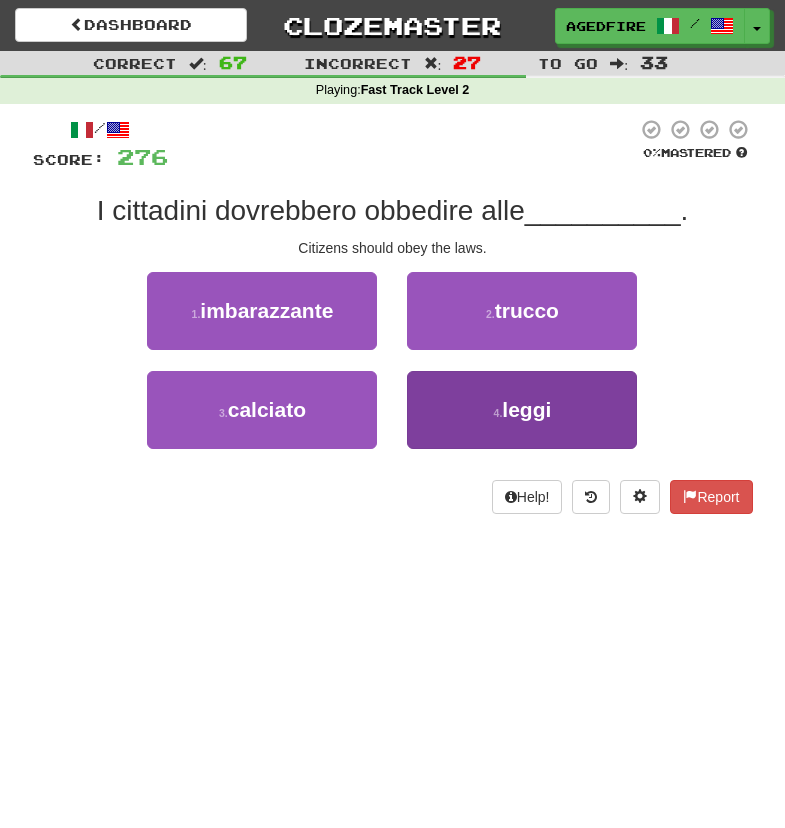 click on "4 .  leggi" at bounding box center (522, 410) 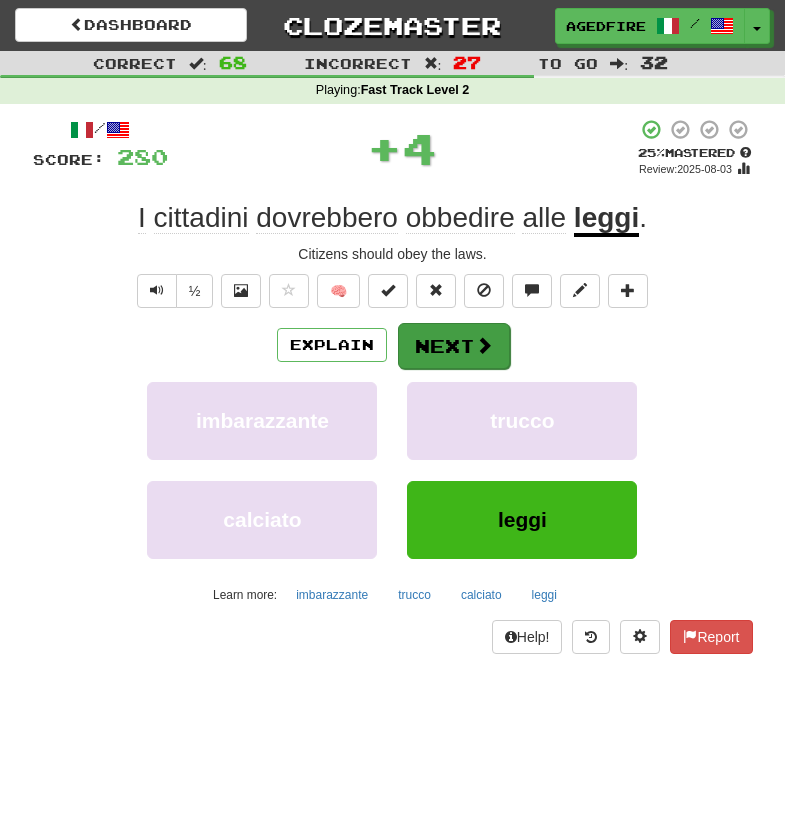 click on "Next" at bounding box center [454, 346] 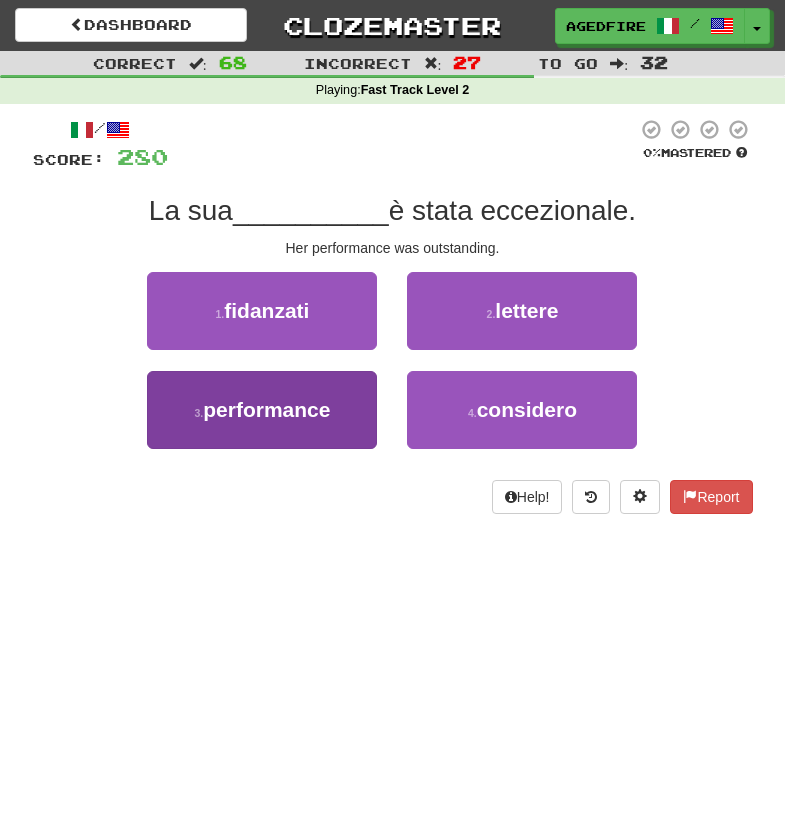 click on "3 .  performance" at bounding box center [262, 410] 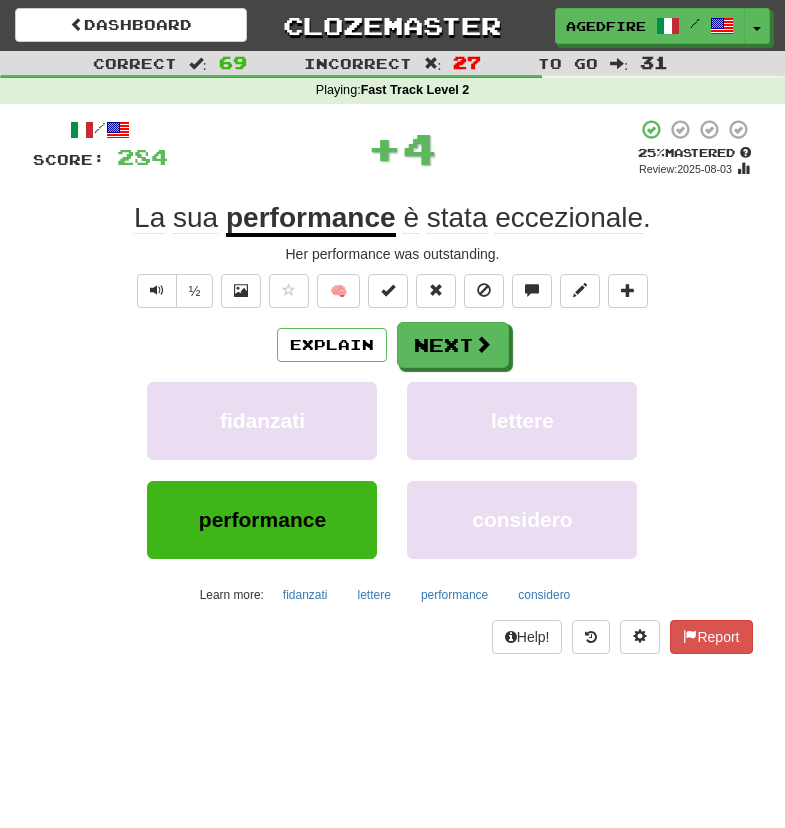 click on "Explain Next" at bounding box center [393, 345] 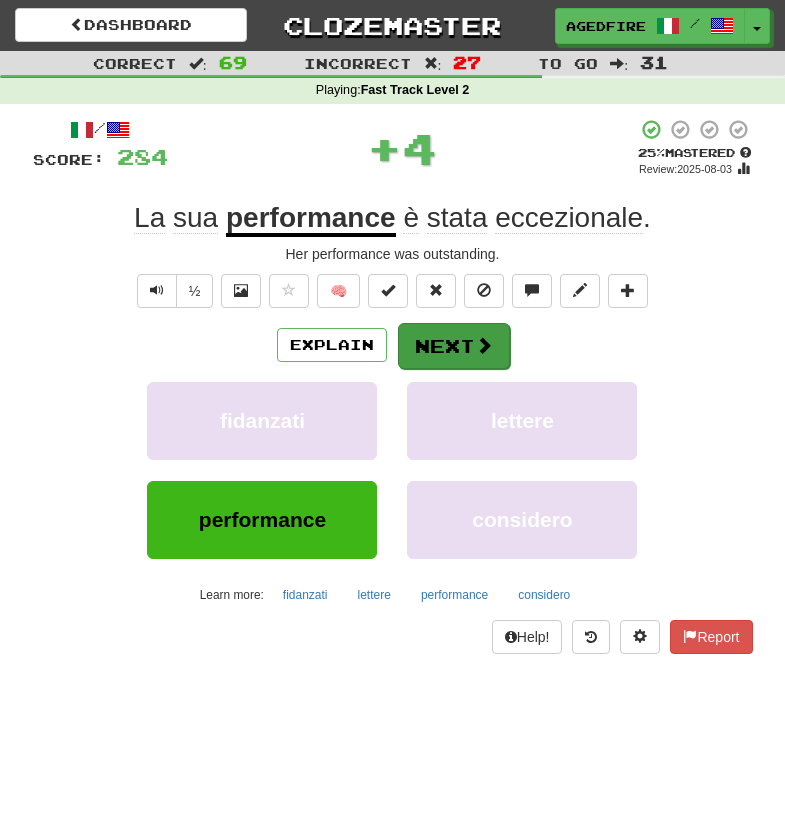 click on "Next" at bounding box center (454, 346) 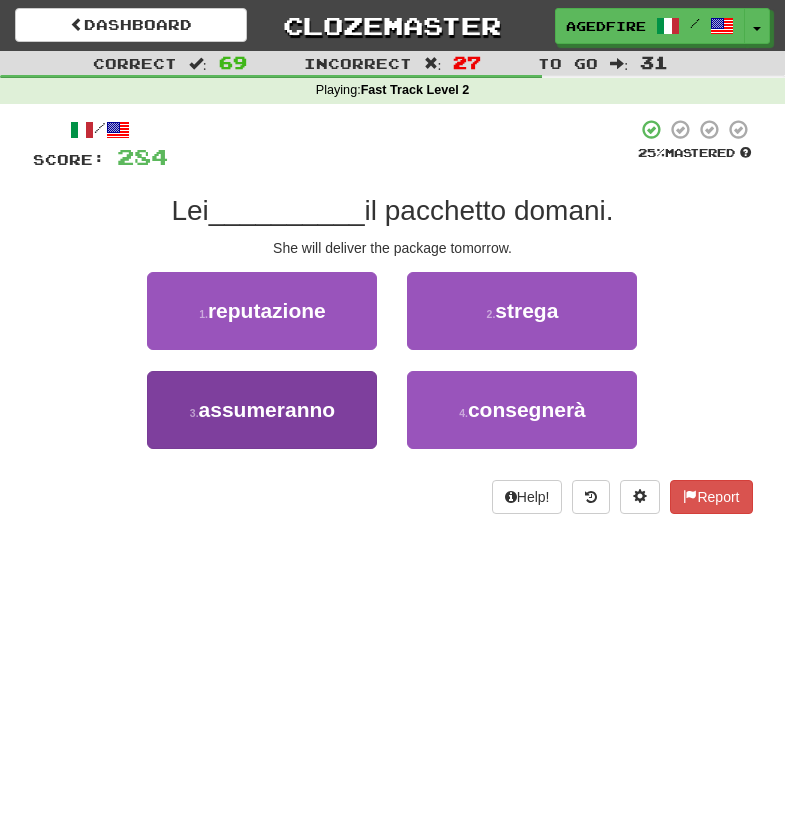 click on "She will deliver the package tomorrow." at bounding box center (393, 248) 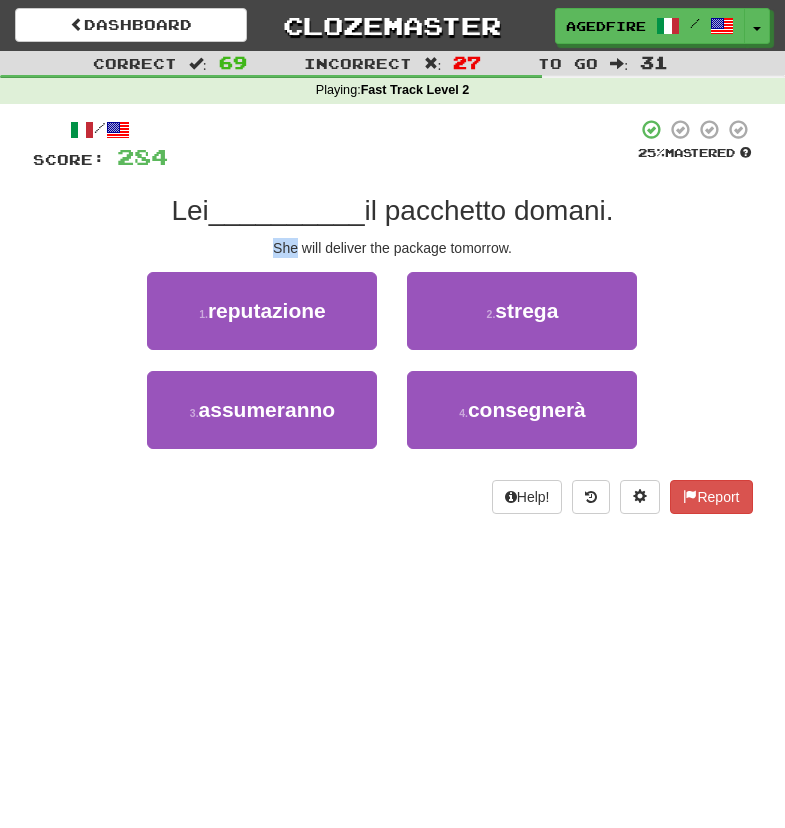 click on "3 .  assumeranno" at bounding box center [262, 420] 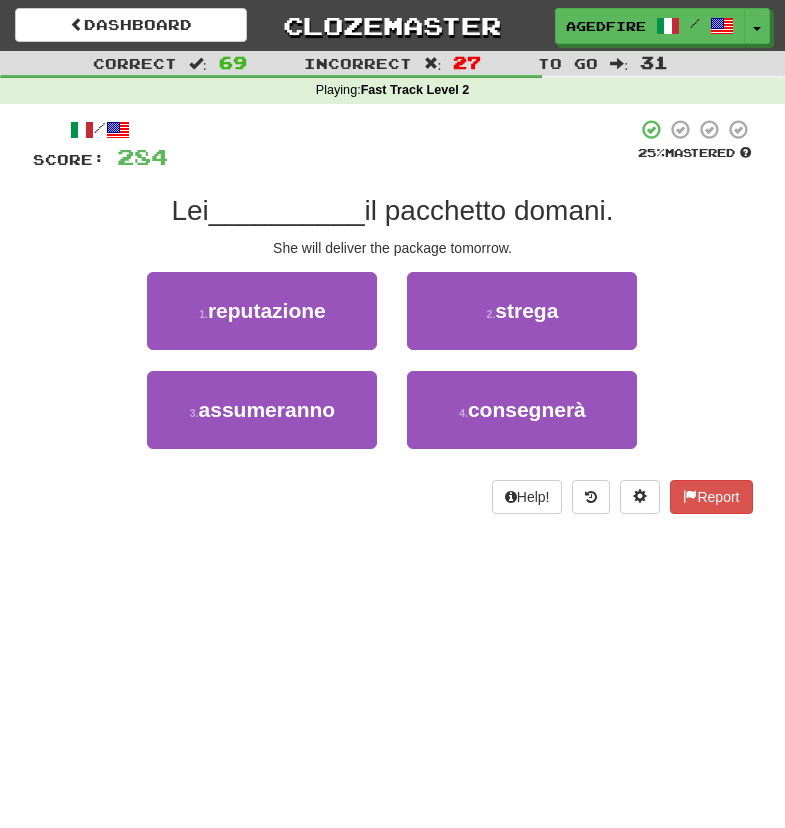 click on "/  Score:   284 25 %  Mastered Lei  __________  il pacchetto domani. She will deliver the package tomorrow. 1 .  reputazione 2 .  strega 3 .  assumeranno 4 .  consegnerà  Help!  Report" at bounding box center (393, 316) 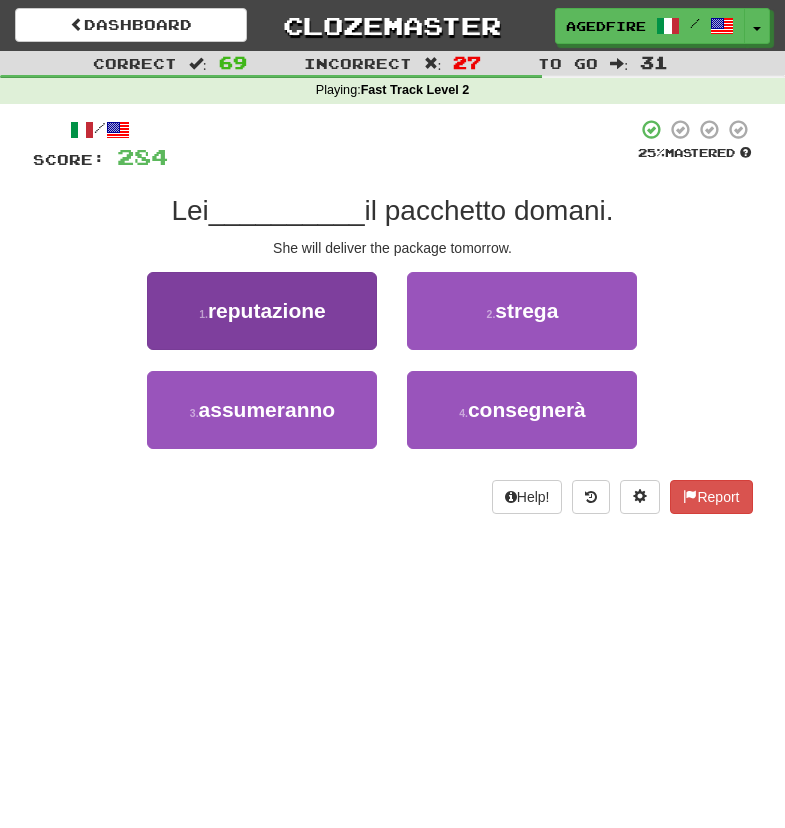 click on "reputazione" at bounding box center (267, 310) 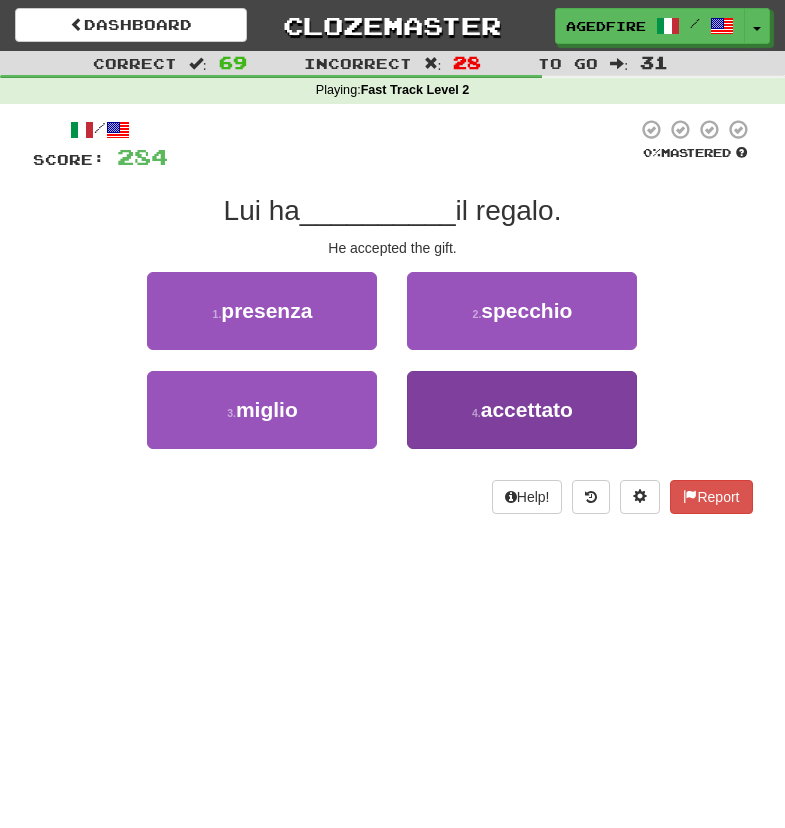 click on "4 .  accettato" at bounding box center [522, 410] 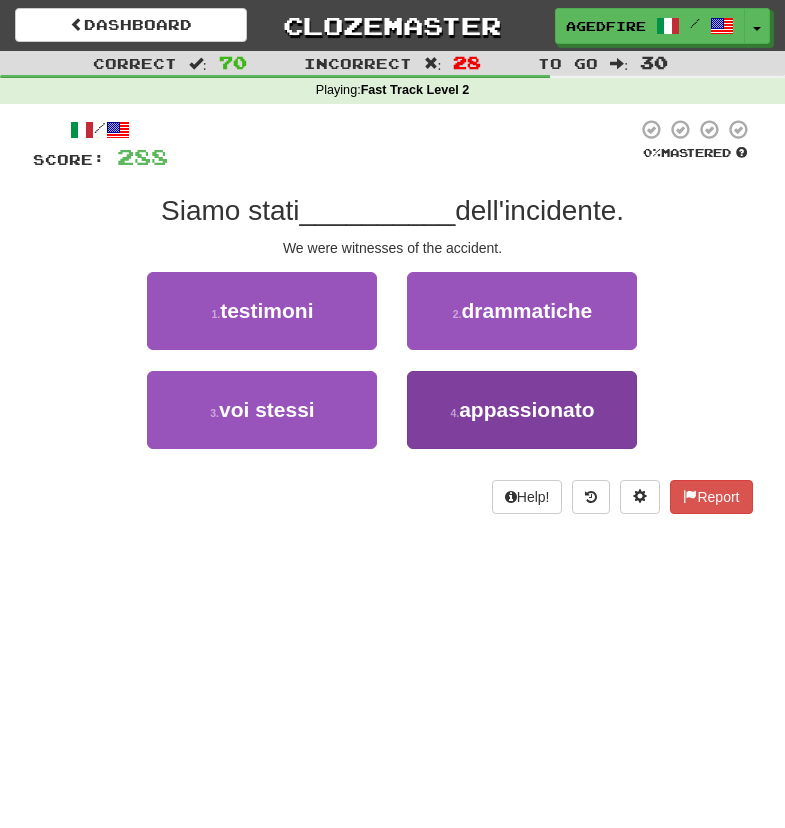 click on "4 .  appassionato" at bounding box center (522, 410) 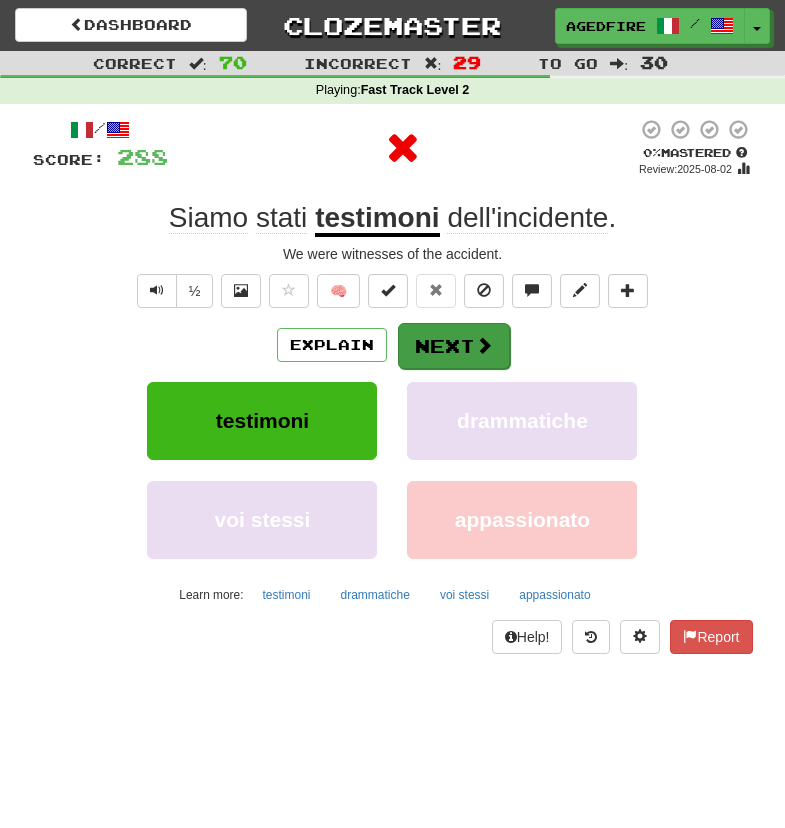 click on "Next" at bounding box center [454, 346] 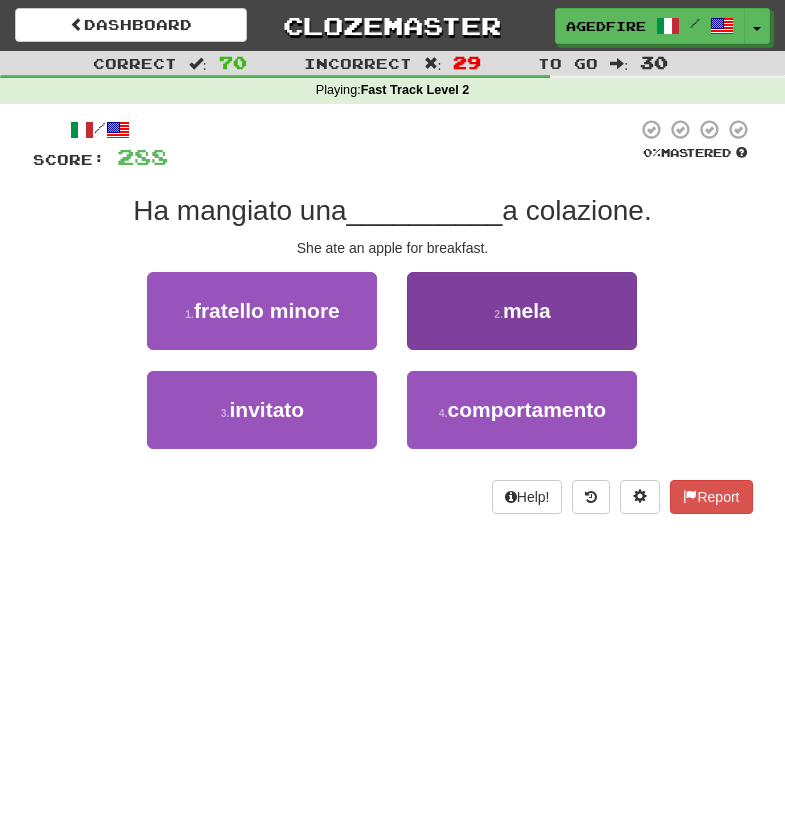 click on "2 .  mela" at bounding box center [522, 311] 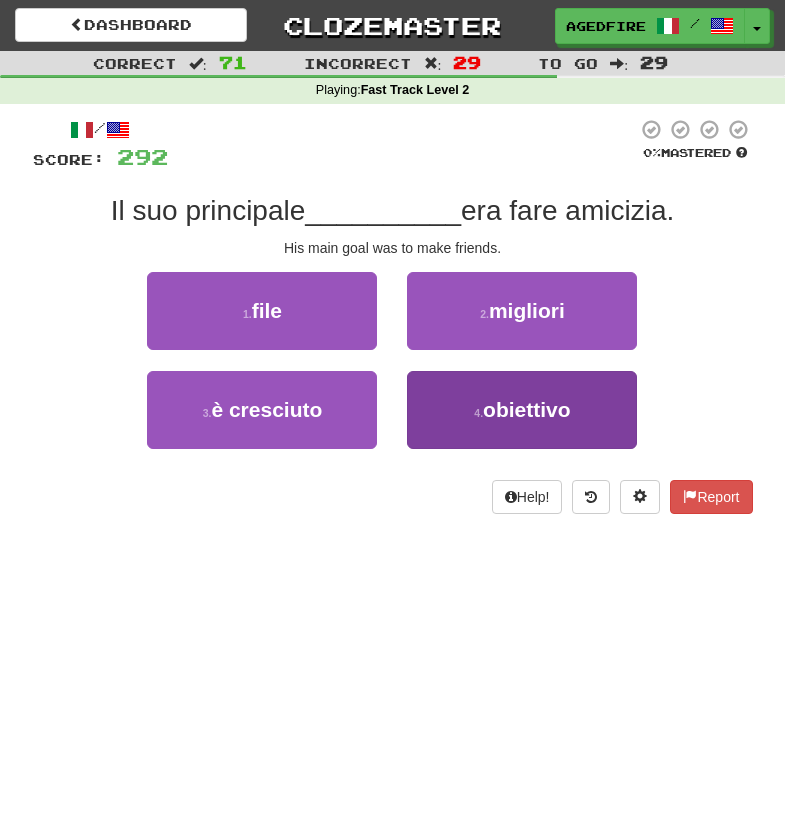 click on "4 .  obiettivo" at bounding box center (522, 410) 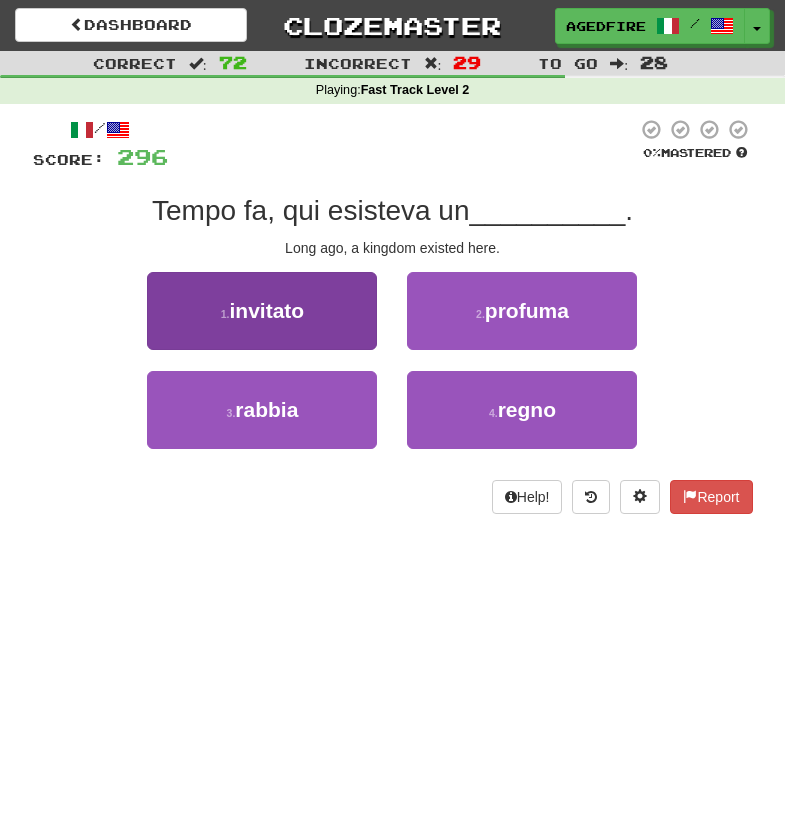 click on "1 .  invitato" at bounding box center [262, 311] 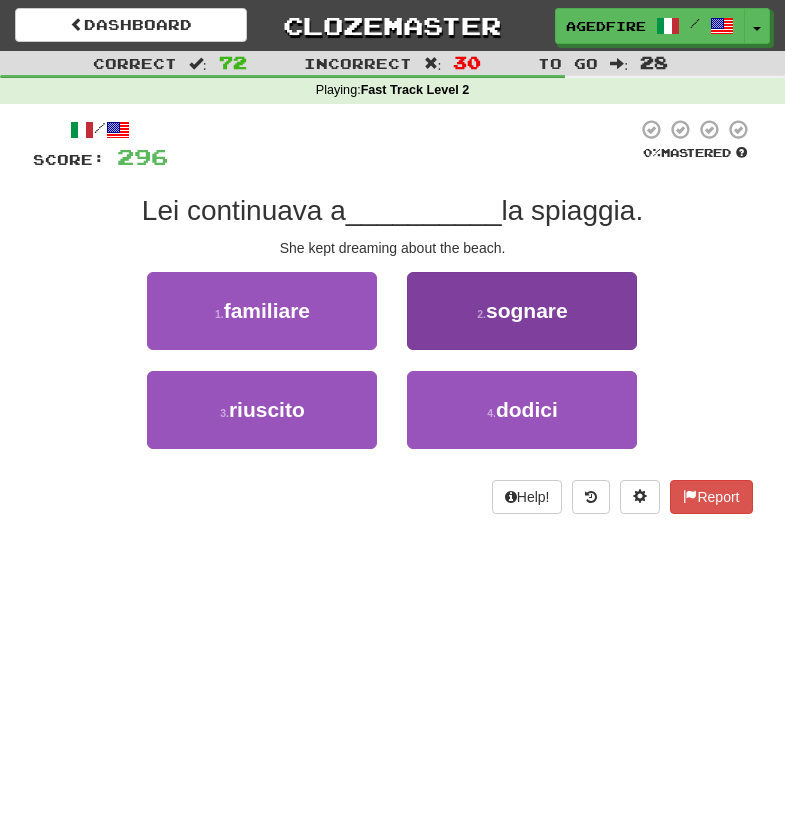 click on "2 .  sognare" at bounding box center [522, 311] 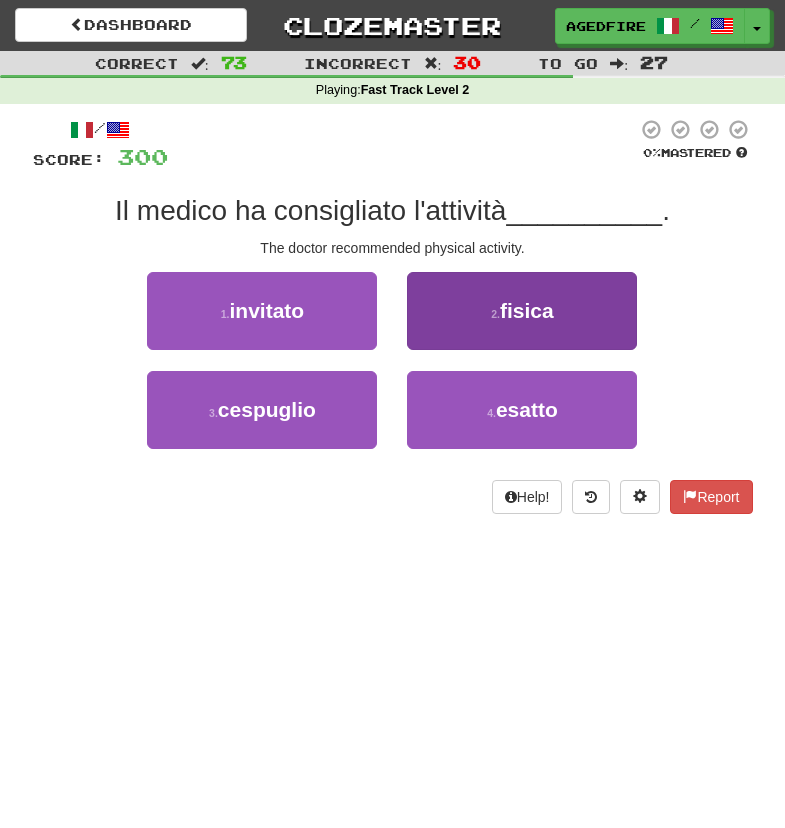 click on "2 .  fisica" at bounding box center (522, 311) 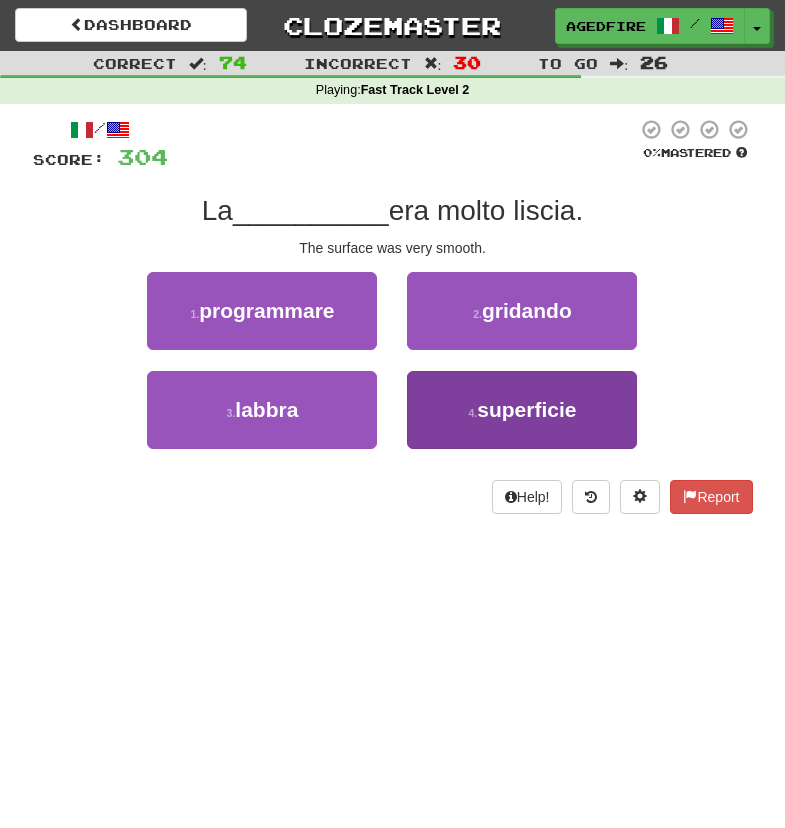 click on "4 .  superficie" at bounding box center (522, 410) 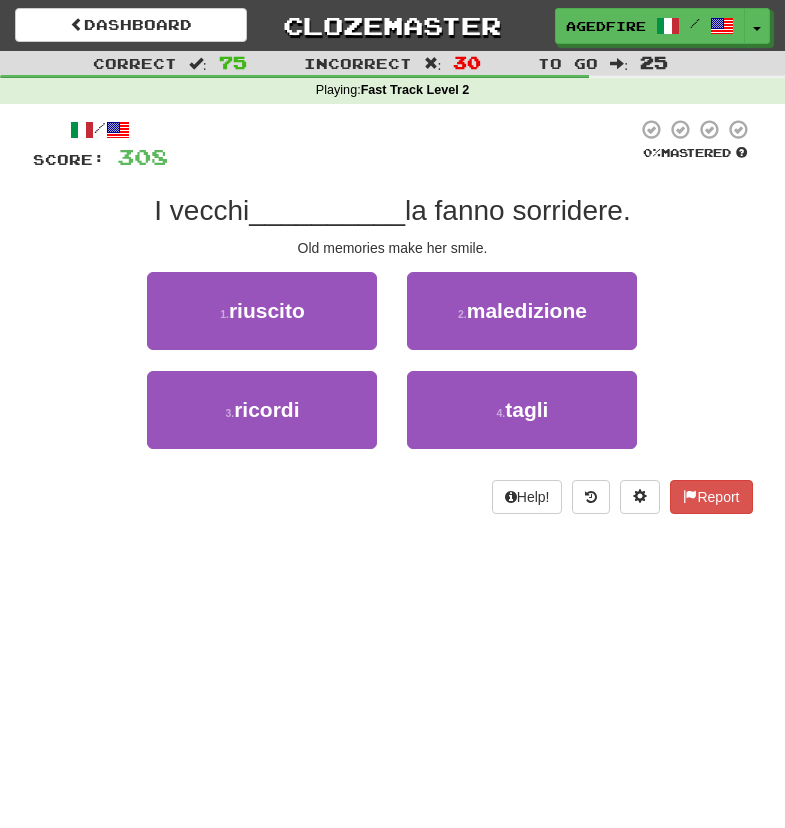 click on "3 .  ricordi" at bounding box center (262, 420) 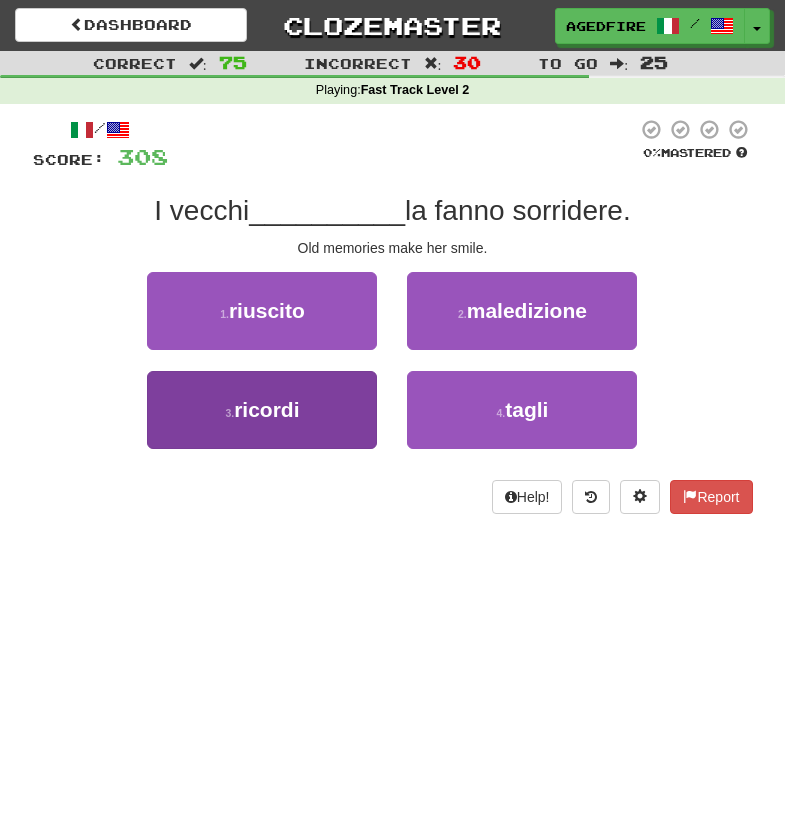 click on "3 .  ricordi" at bounding box center [262, 410] 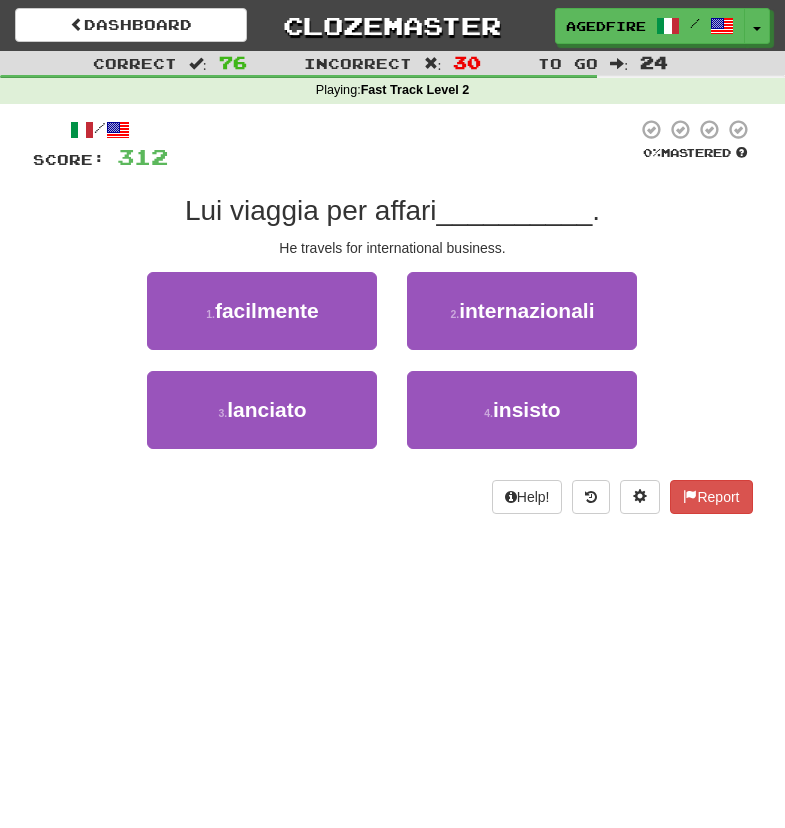 click on "/  Score:   312 0 %  Mastered Lui viaggia per affari  __________ . He travels for international business. 1 .  facilmente 2 .  internazionali 3 .  lanciato 4 .  insisto  Help!  Report" at bounding box center [393, 316] 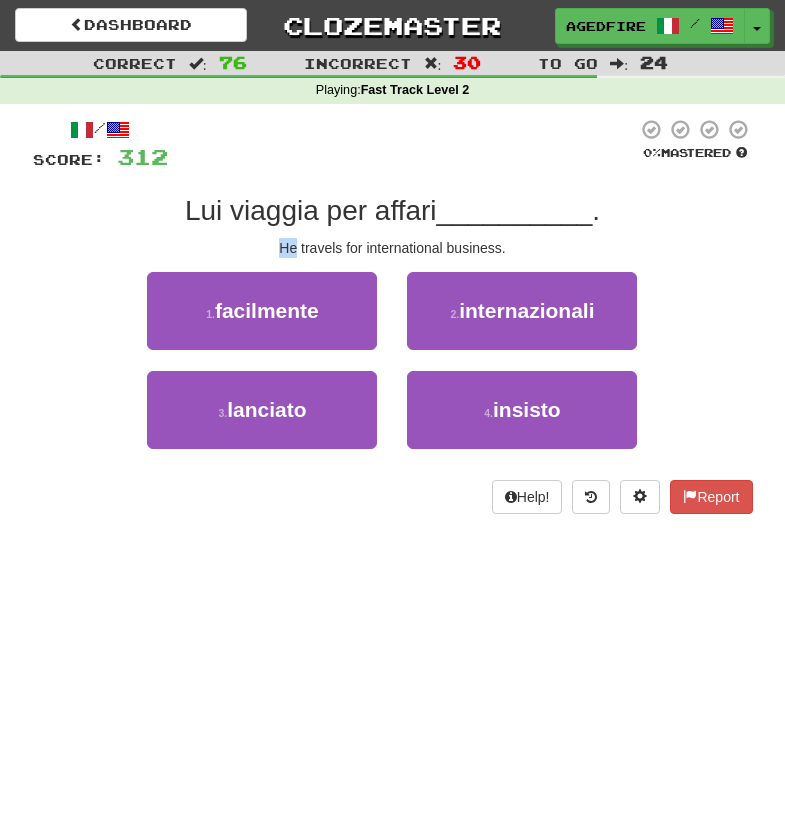 click on "/  Score:   312 0 %  Mastered Lui viaggia per affari  __________ . He travels for international business. 1 .  facilmente 2 .  internazionali 3 .  lanciato 4 .  insisto  Help!  Report" at bounding box center (393, 316) 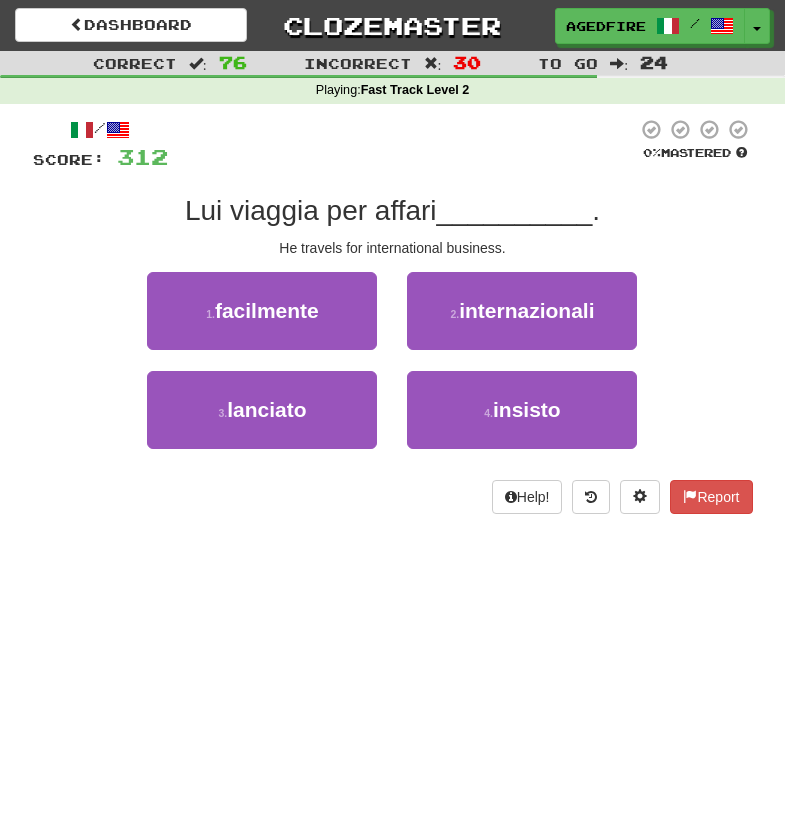 click on "2 .  internazionali" at bounding box center [522, 321] 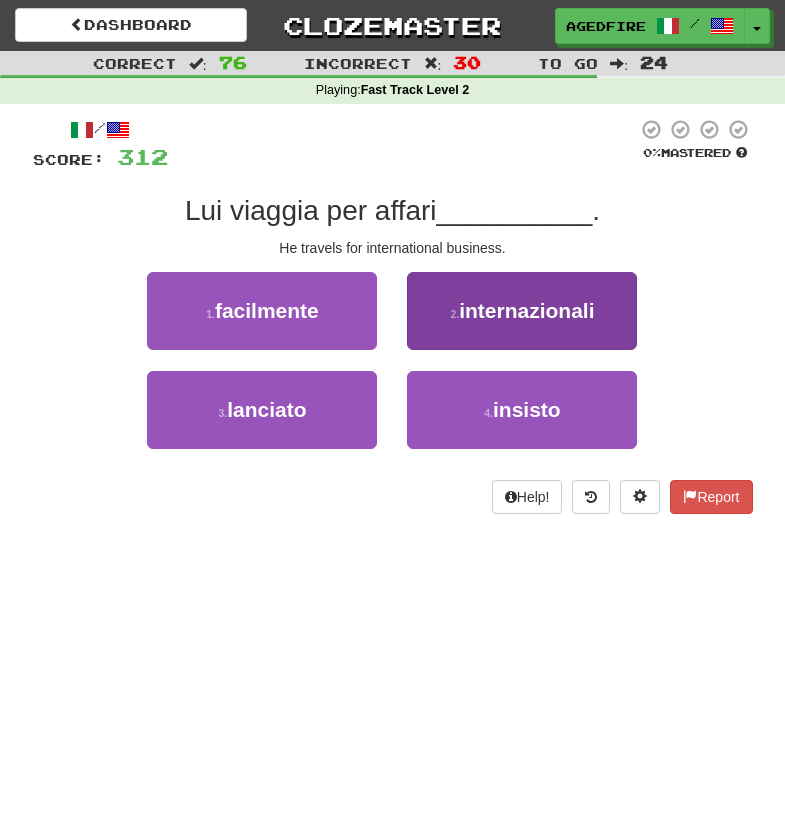 click on "2 .  internazionali" at bounding box center (522, 311) 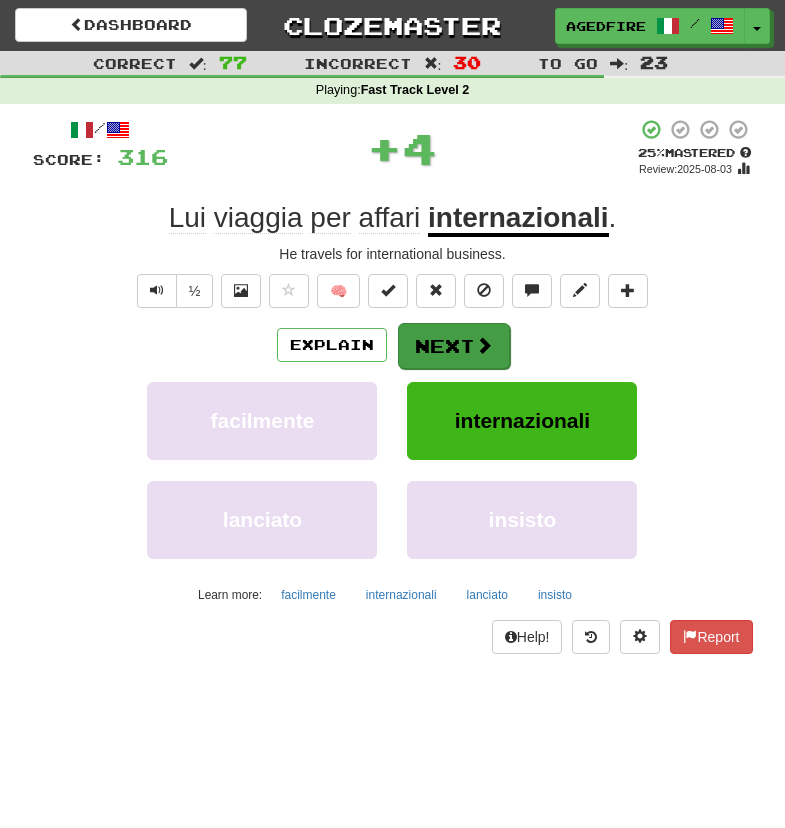 click on "Next" at bounding box center (454, 346) 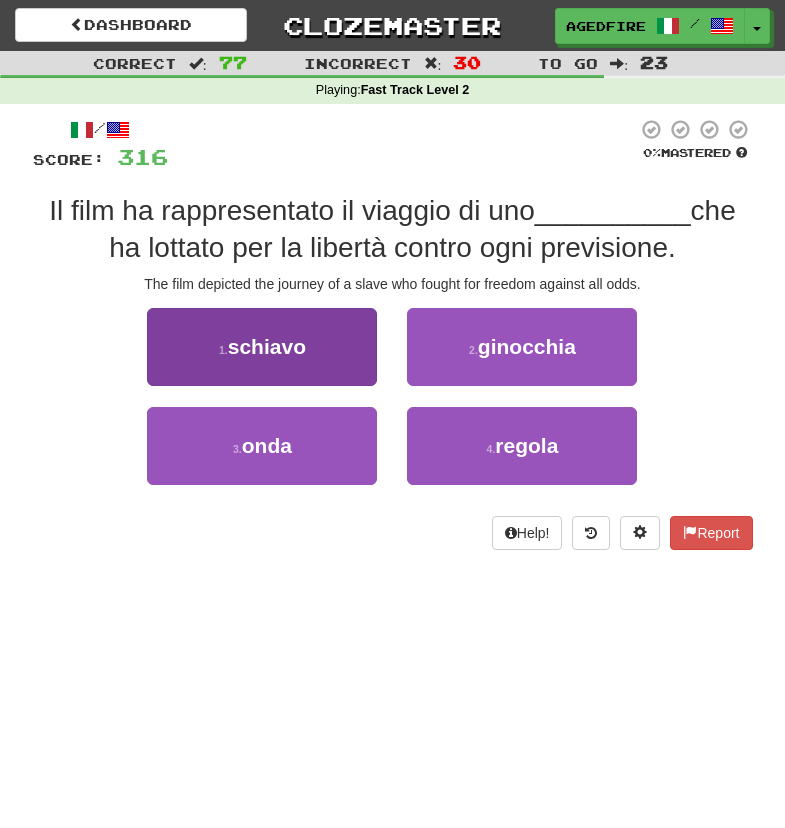 click on "schiavo" at bounding box center [267, 346] 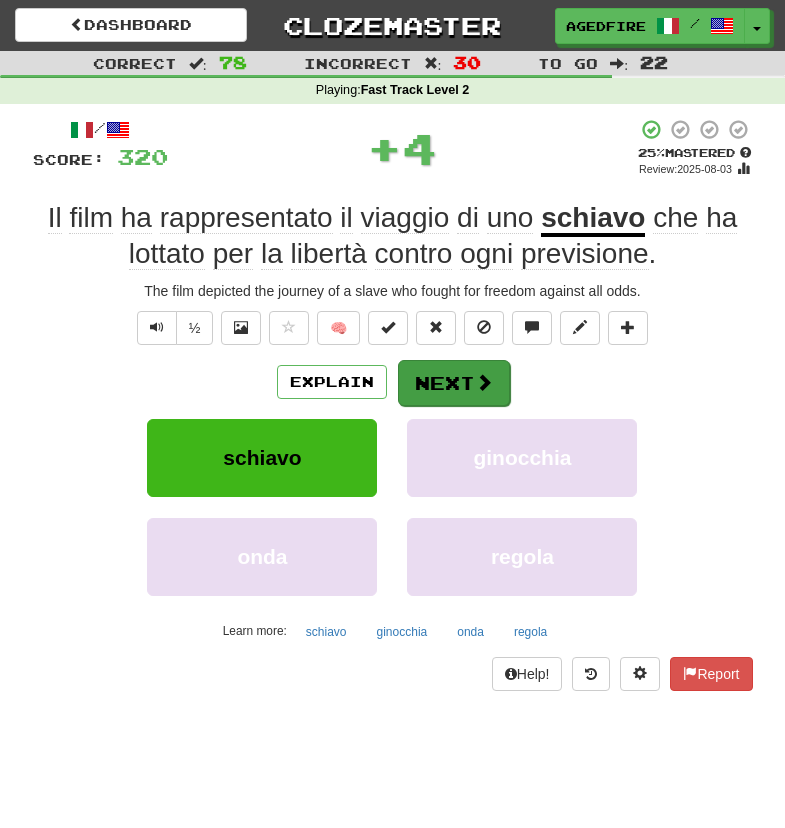 click on "Next" at bounding box center (454, 383) 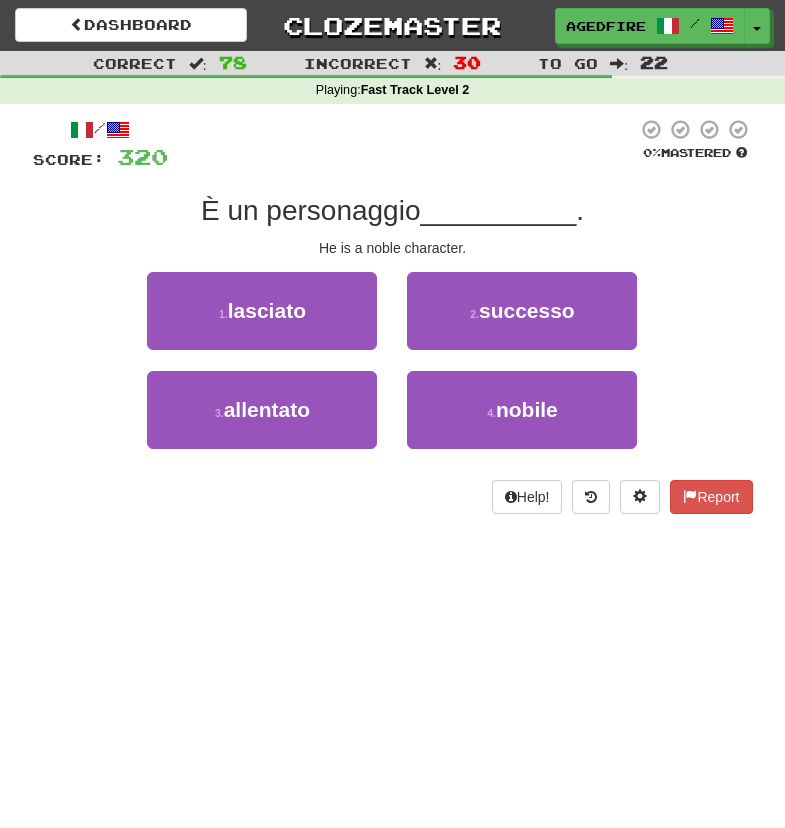 click on "/  Score:   320 0 %  Mastered È un personaggio  __________ . He is a noble character. 1 .  lasciato 2 .  successo 3 .  allentato 4 .  nobile  Help!  Report" at bounding box center (393, 316) 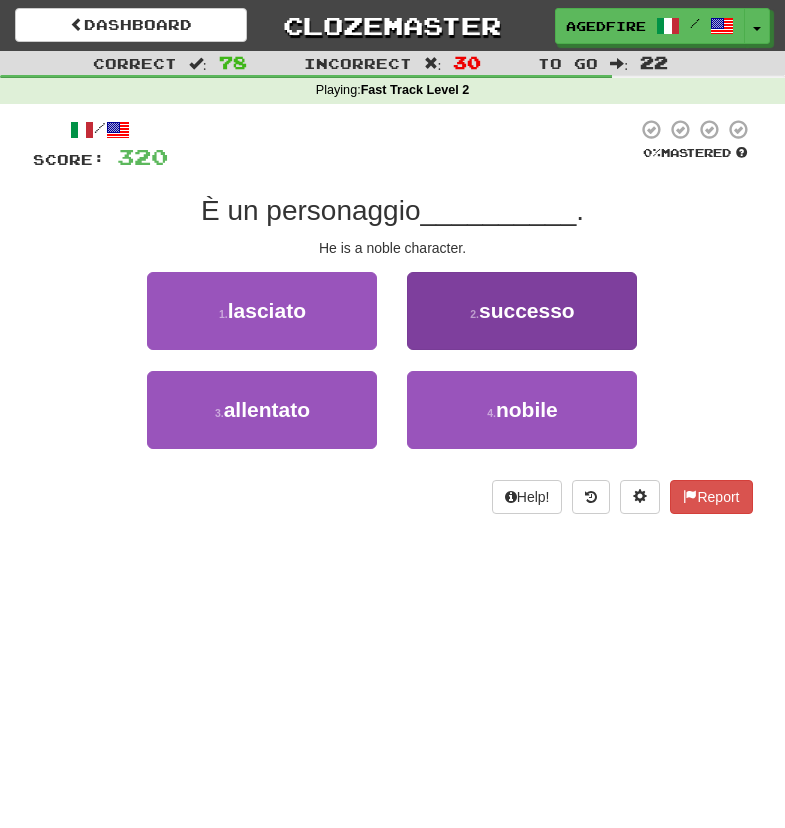 click on "2 .  successo" at bounding box center [522, 311] 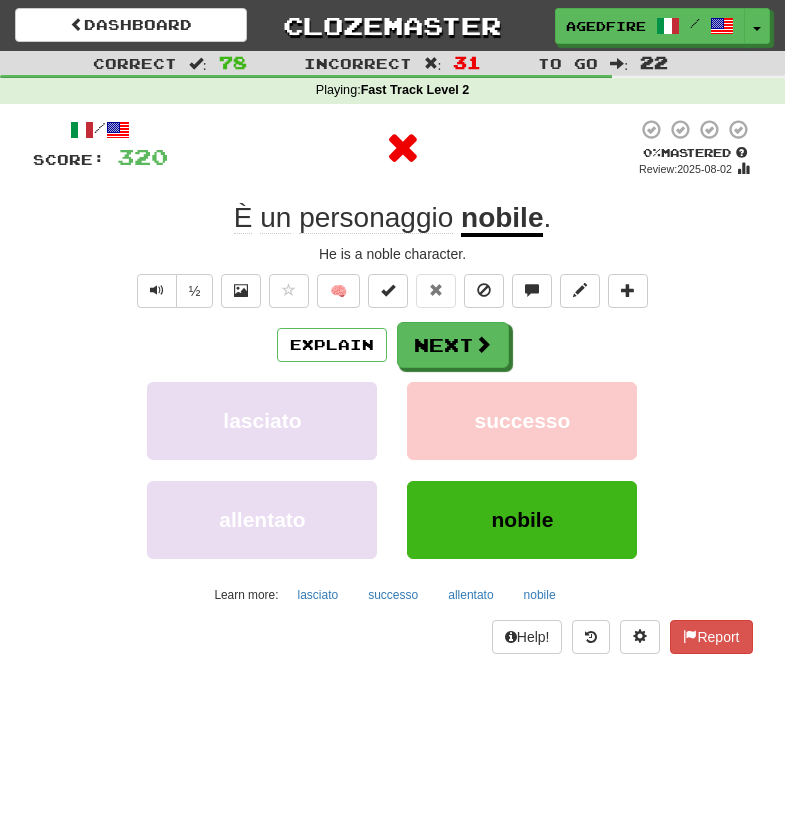 click on "Next" at bounding box center (453, 345) 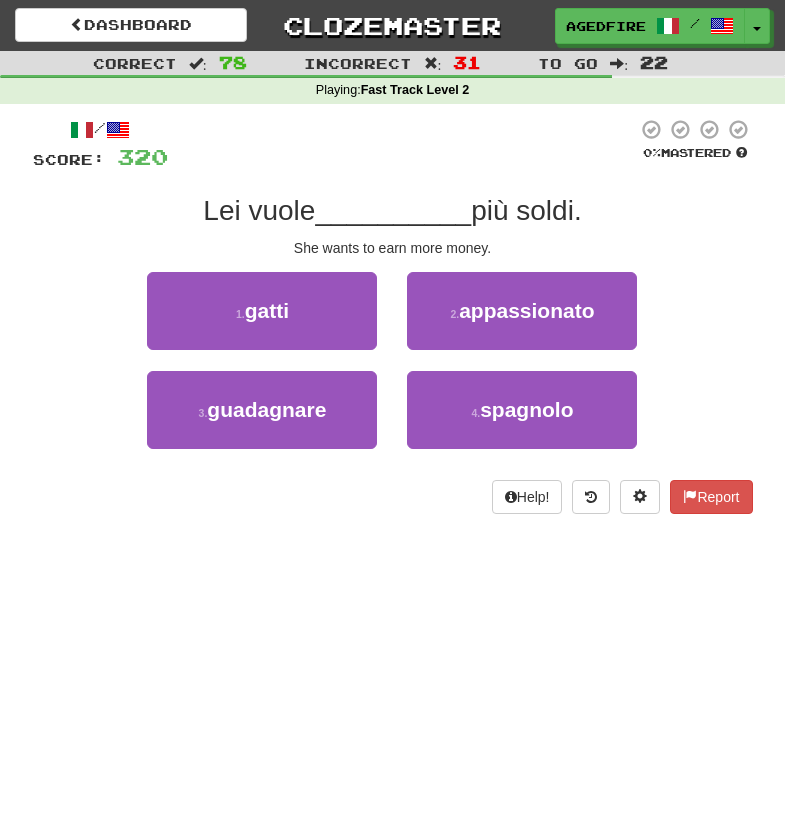 click on "/  Score:   320 0 %  Mastered Lei vuole  __________  più soldi. She wants to earn more money. 1 .  gatti 2 .  appassionato 3 .  guadagnare 4 .  spagnolo  Help!  Report" at bounding box center [393, 316] 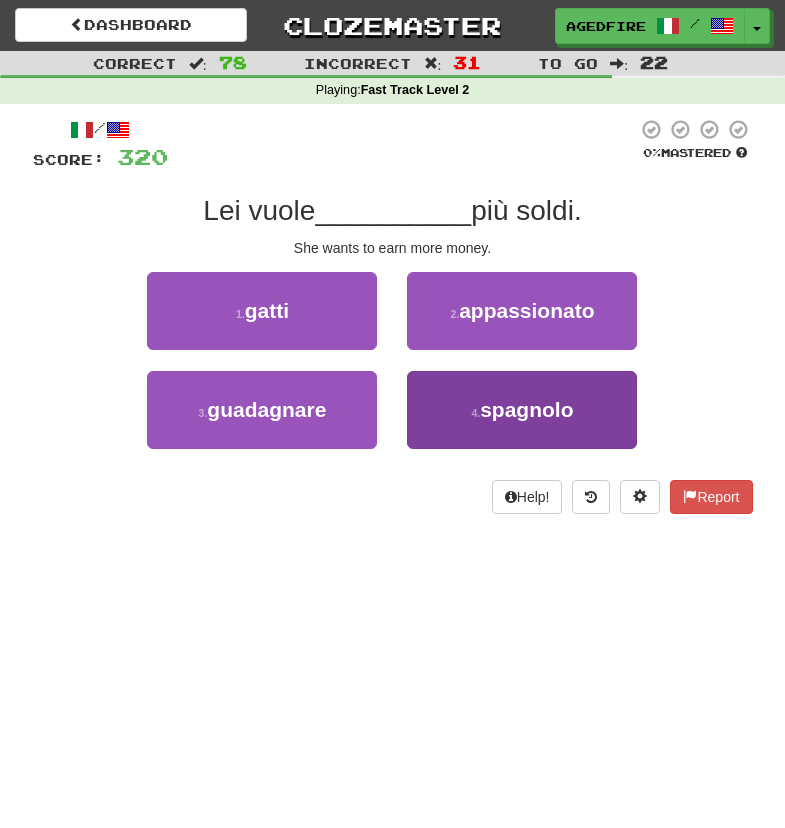 click on "4 .  spagnolo" at bounding box center [522, 410] 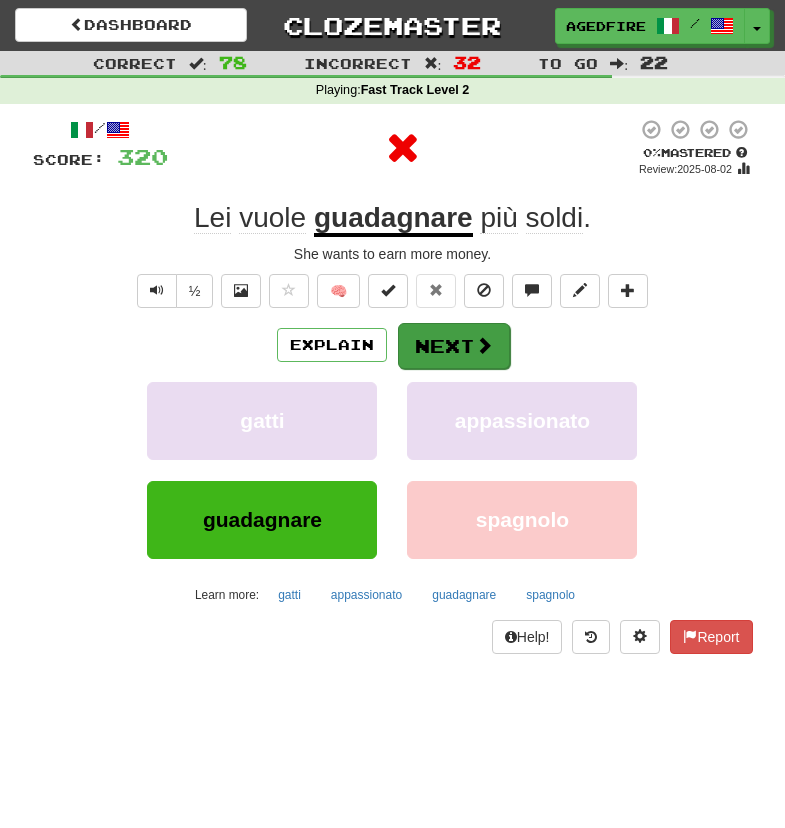 click on "Next" at bounding box center (454, 346) 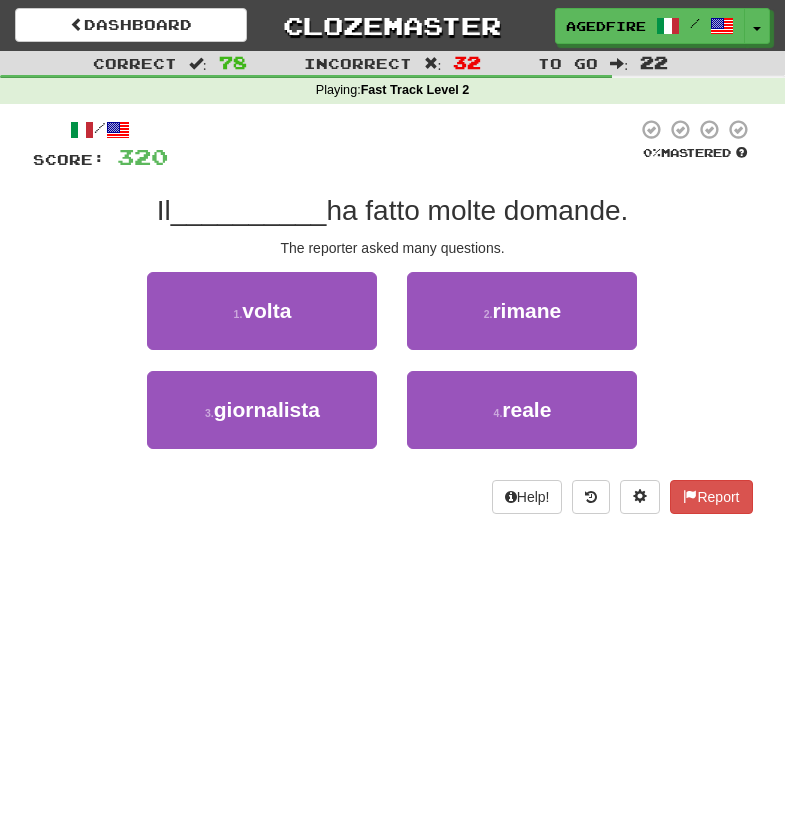 click on "3 .  giornalista" at bounding box center (262, 420) 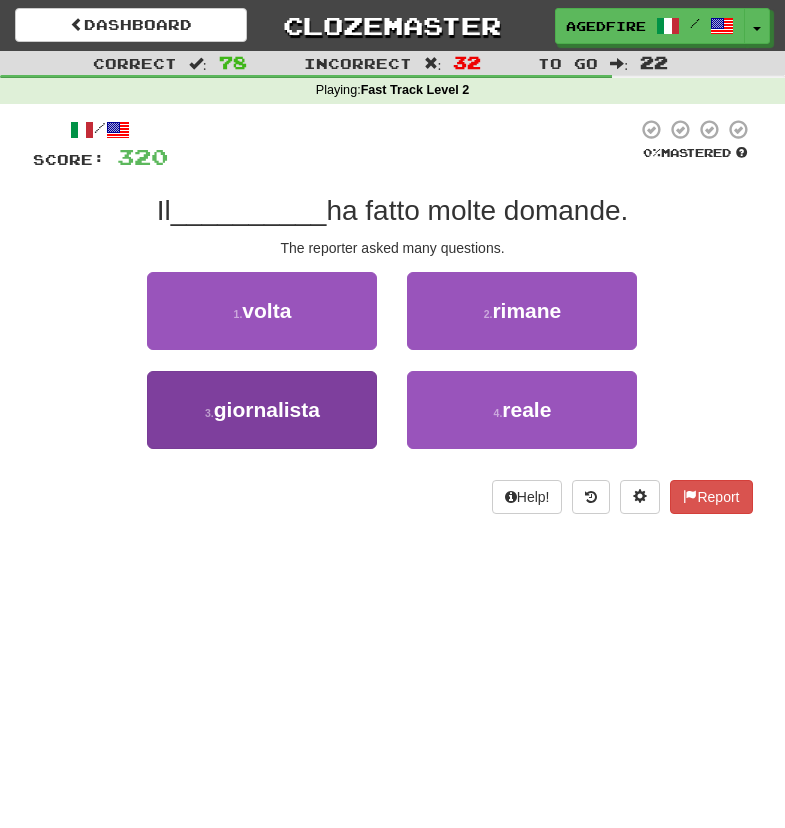 click on "3 .  giornalista" at bounding box center [262, 410] 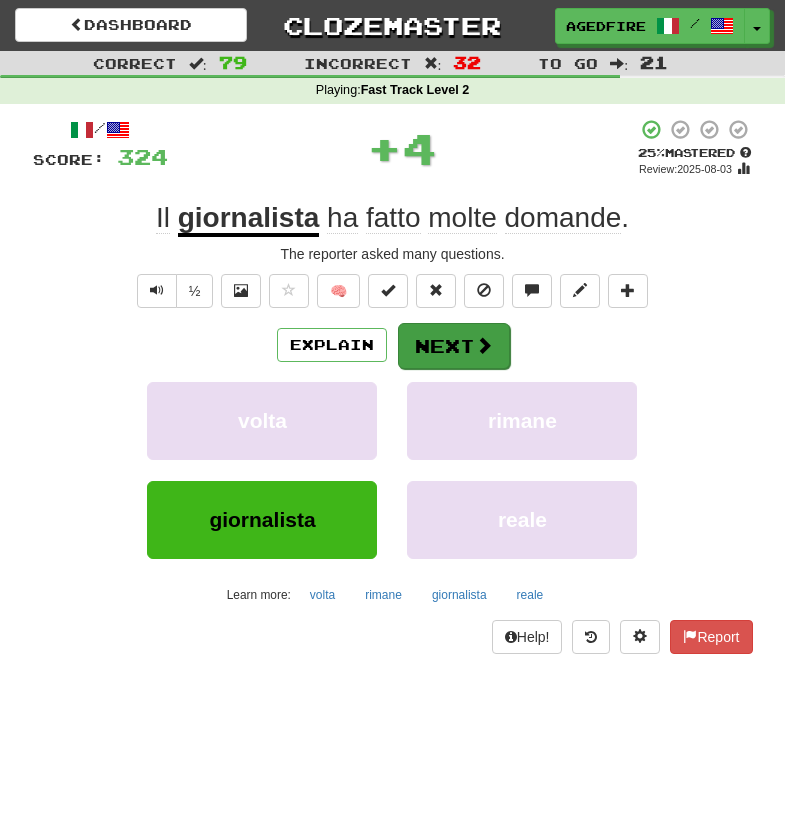 click on "Next" at bounding box center [454, 346] 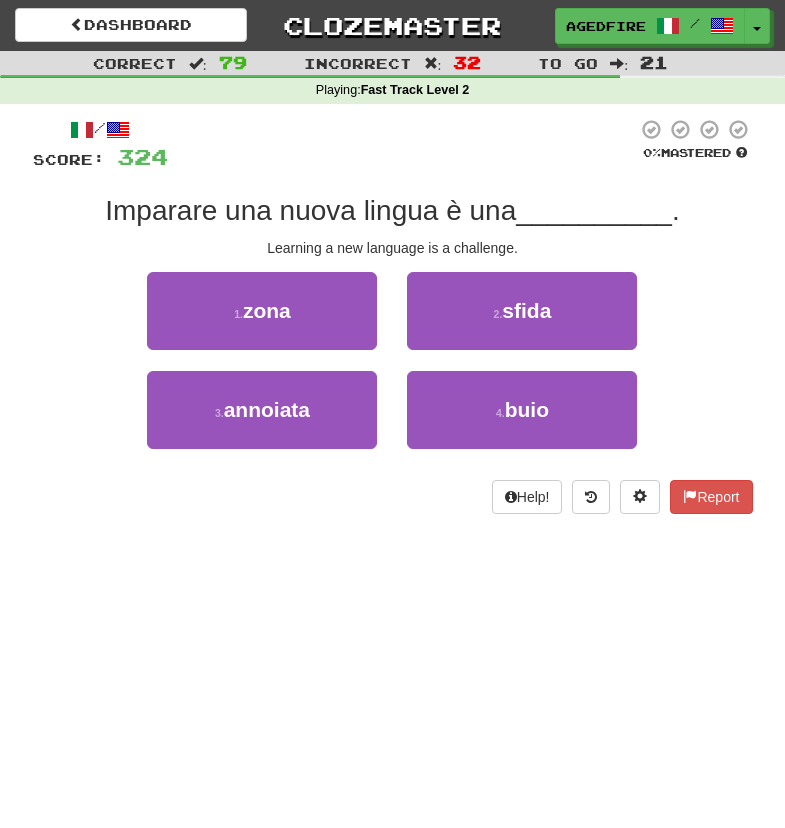 click on "/  Score:   324 0 %  Mastered Imparare una nuova lingua è una  __________ . Learning a new language is a challenge. 1 .  zona 2 .  sfida 3 .  annoiata 4 .  buio  Help!  Report" at bounding box center (393, 316) 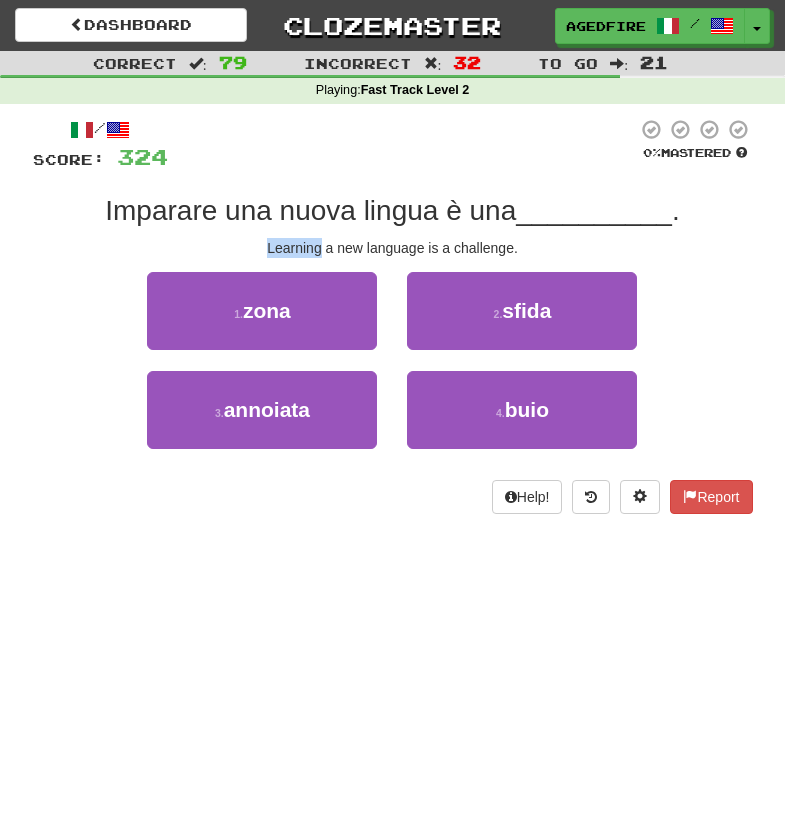 click on "/  Score:   324 0 %  Mastered Imparare una nuova lingua è una  __________ . Learning a new language is a challenge. 1 .  zona 2 .  sfida 3 .  annoiata 4 .  buio  Help!  Report" at bounding box center [393, 316] 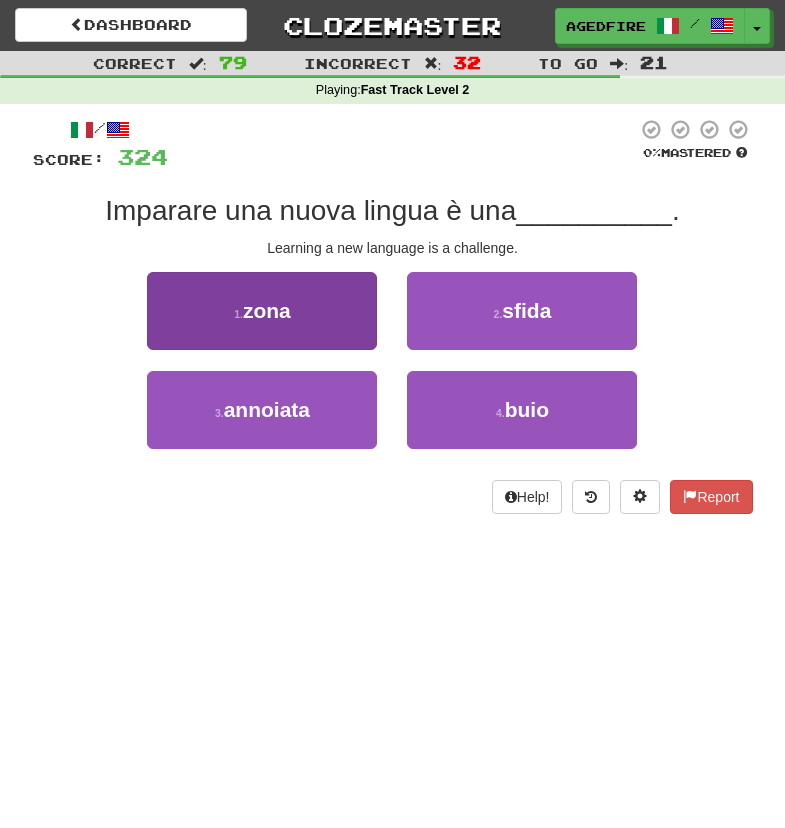 click on "1 .  zona" at bounding box center [262, 311] 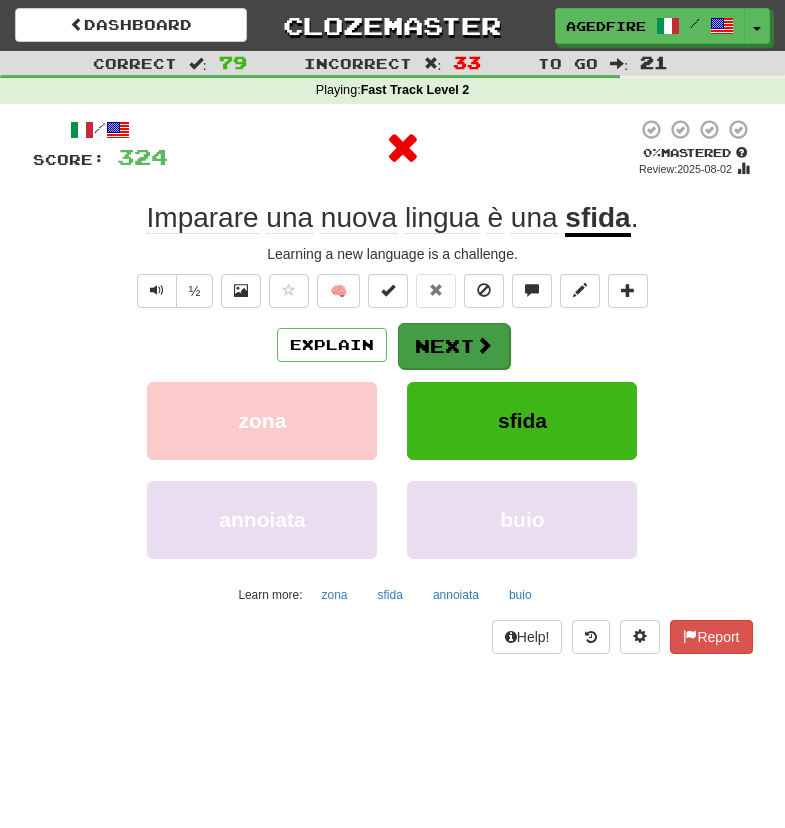 click on "Next" at bounding box center (454, 346) 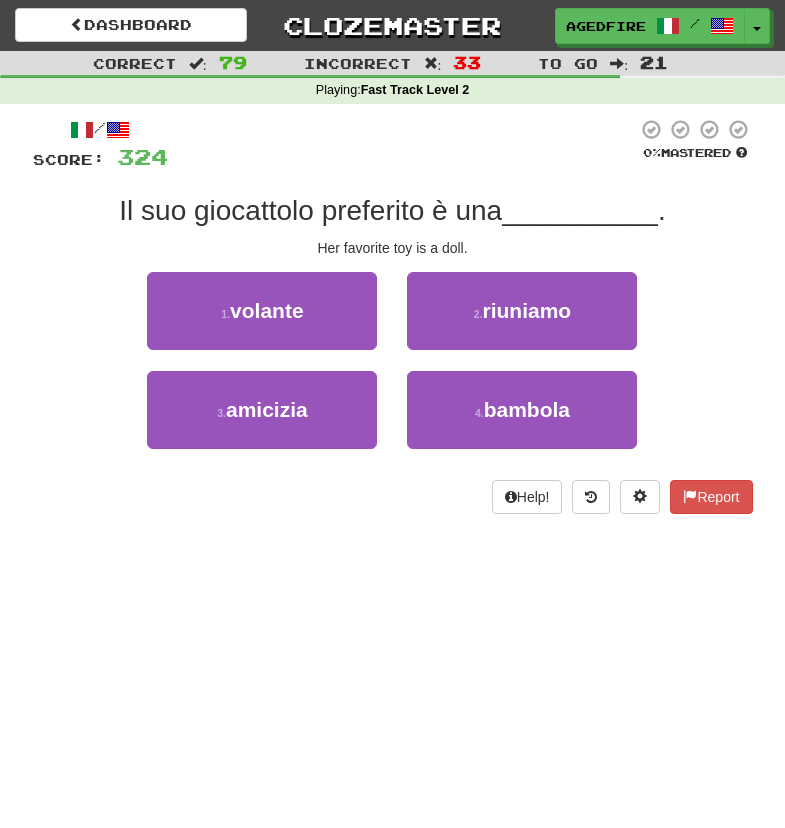 click on "/  Score:   324 0 %  Mastered Il suo giocattolo preferito è una  __________ . Her favorite toy is a doll. 1 .  volante 2 .  riuniamo 3 .  amicizia 4 .  bambola  Help!  Report" at bounding box center (393, 316) 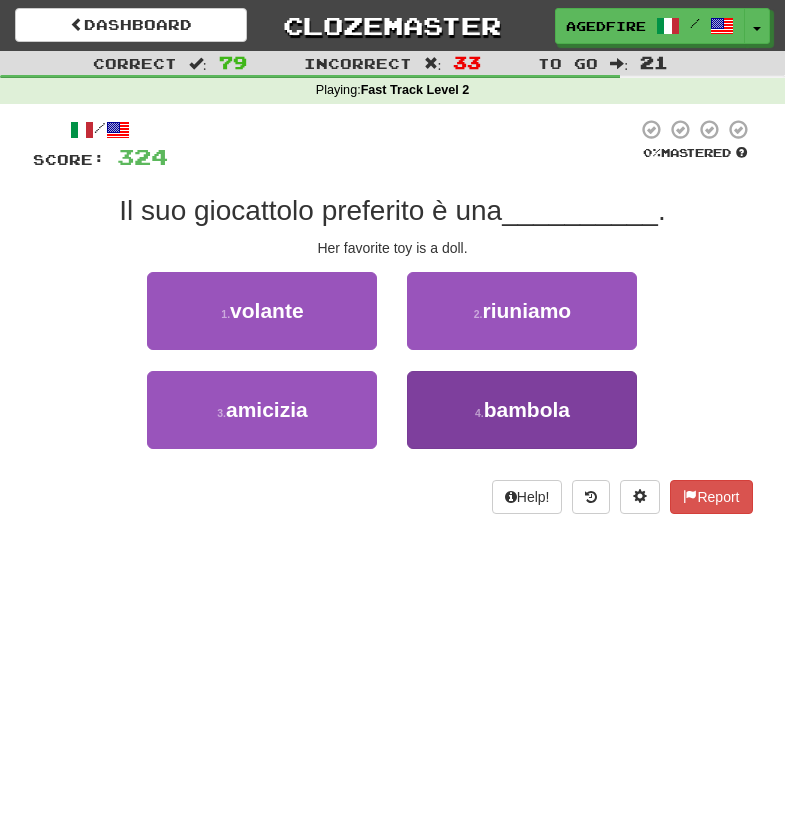 click on "4 .  bambola" at bounding box center (522, 410) 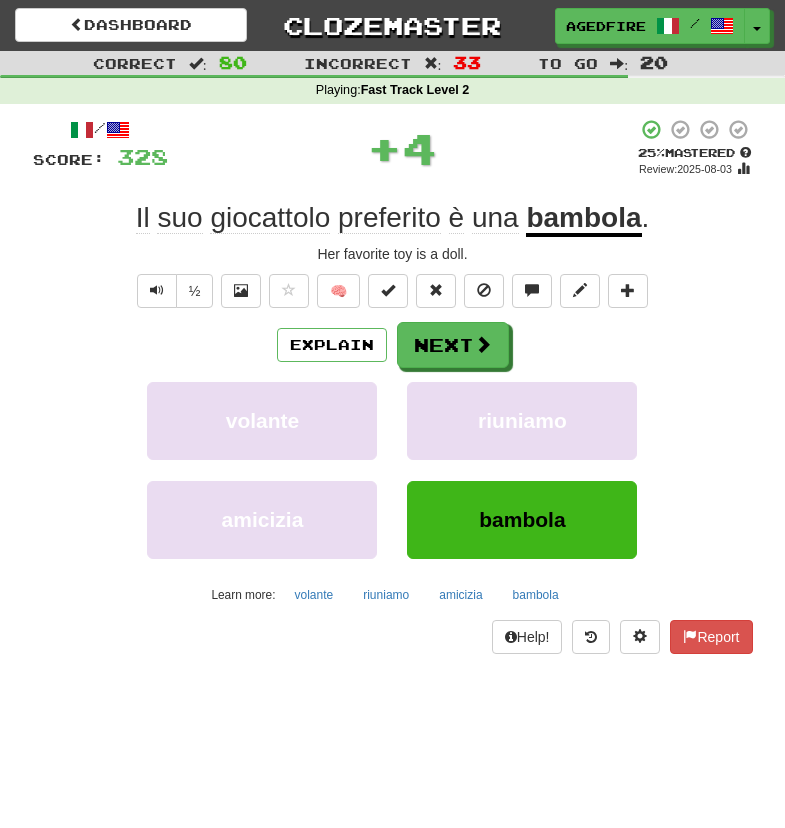 click on "/  Score:   328 + 4 25 %  Mastered Review:  2025-08-03 Il   suo   giocattolo   preferito   è   una   bambola . Her favorite toy is a doll. ½ 🧠 Explain Next volante riuniamo amicizia bambola Learn more: volante riuniamo amicizia bambola  Help!  Report" at bounding box center [393, 386] 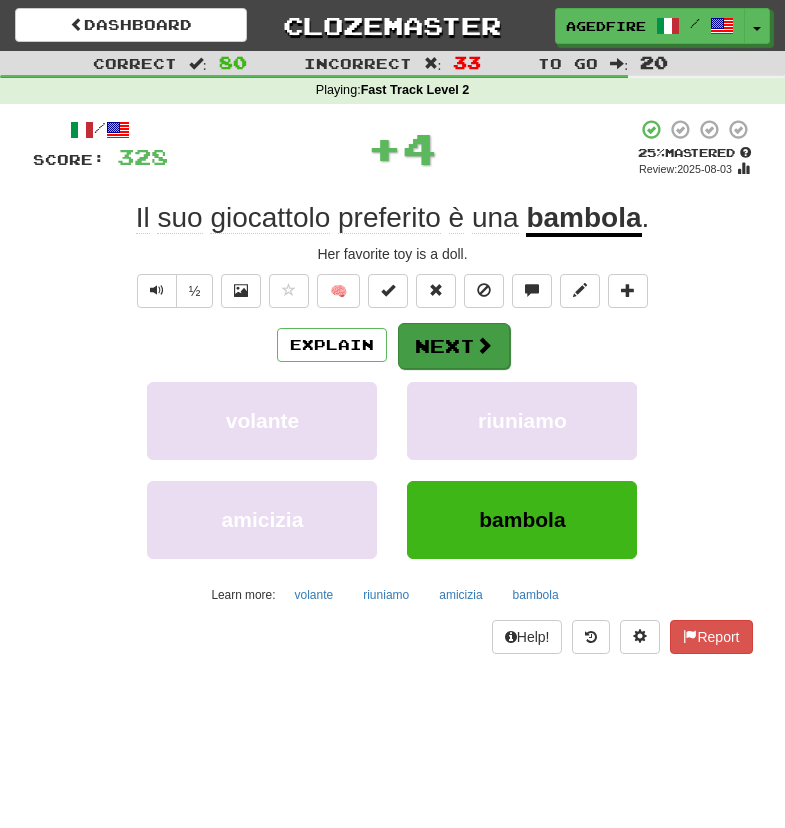 click on "Next" at bounding box center [454, 346] 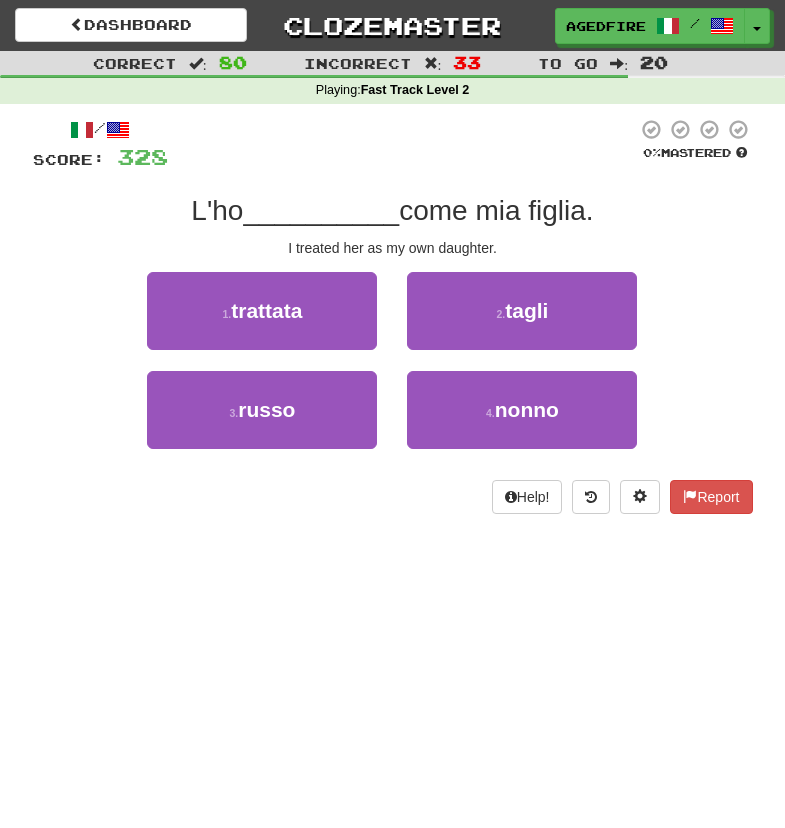 click on "/  Score:   328 0 %  Mastered L'ho  __________  come mia figlia. I treated her as my own daughter. 1 .  trattata 2 .  tagli 3 .  russo 4 .  nonno  Help!  Report" at bounding box center (393, 316) 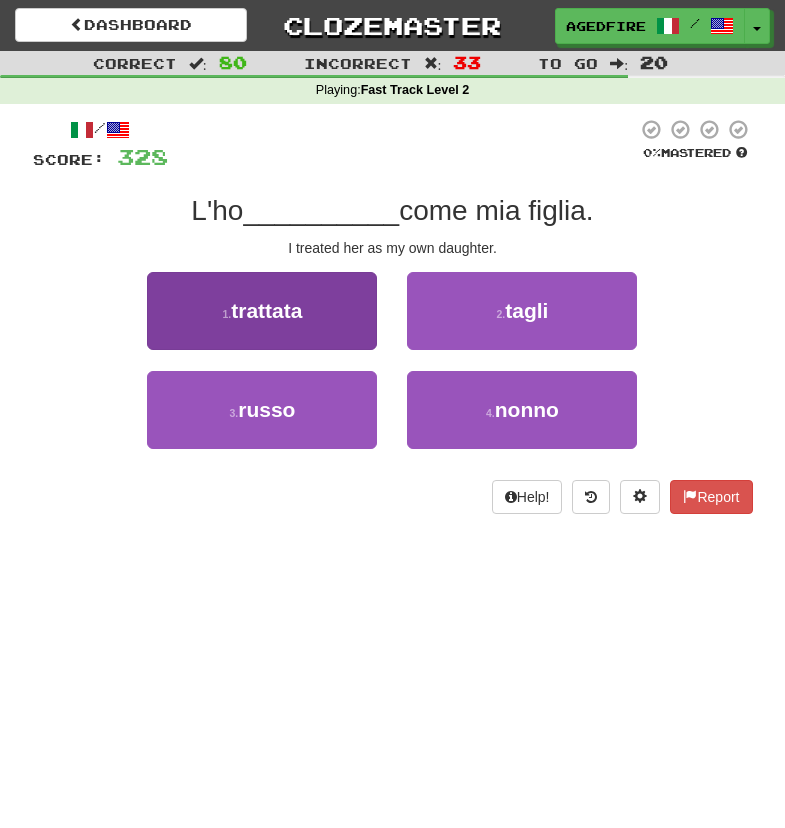 click on "1 .  trattata" at bounding box center (262, 311) 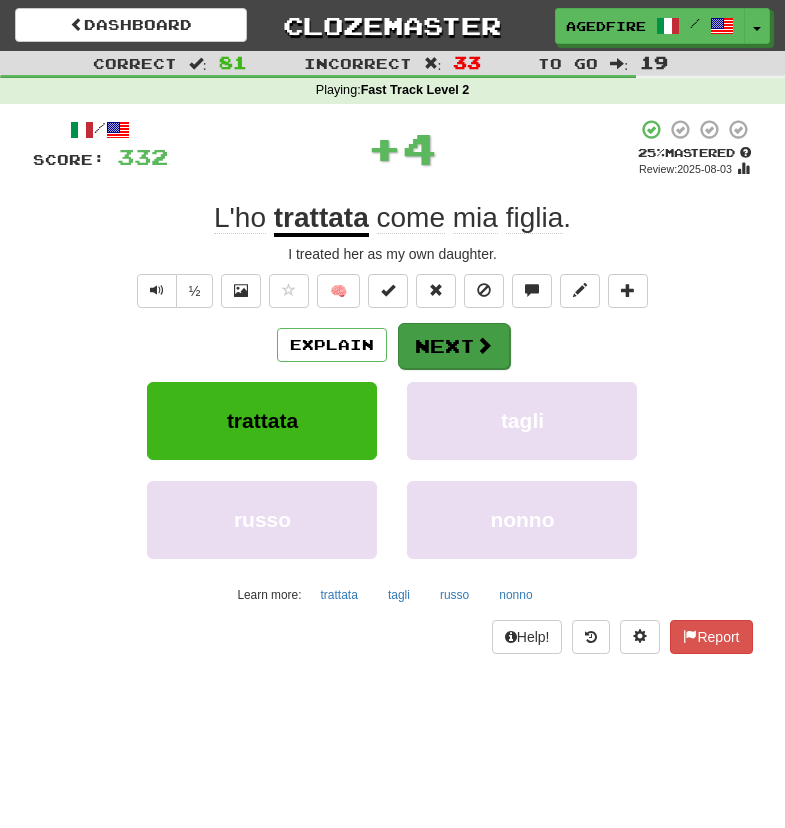 click on "Next" at bounding box center [454, 346] 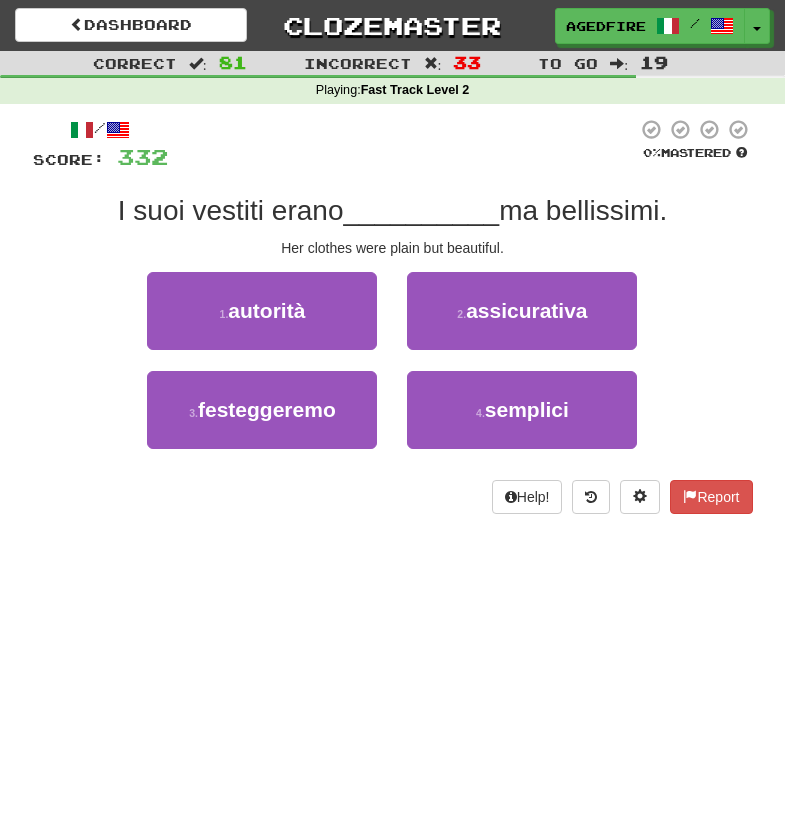 click on "2 .  assicurativa" at bounding box center (522, 311) 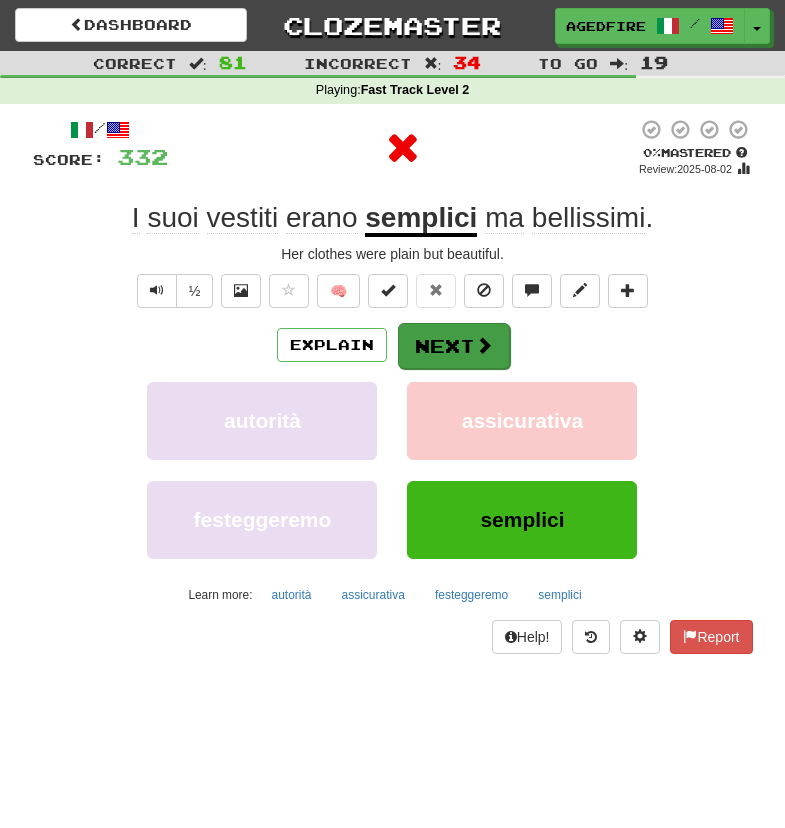click on "Next" at bounding box center (454, 346) 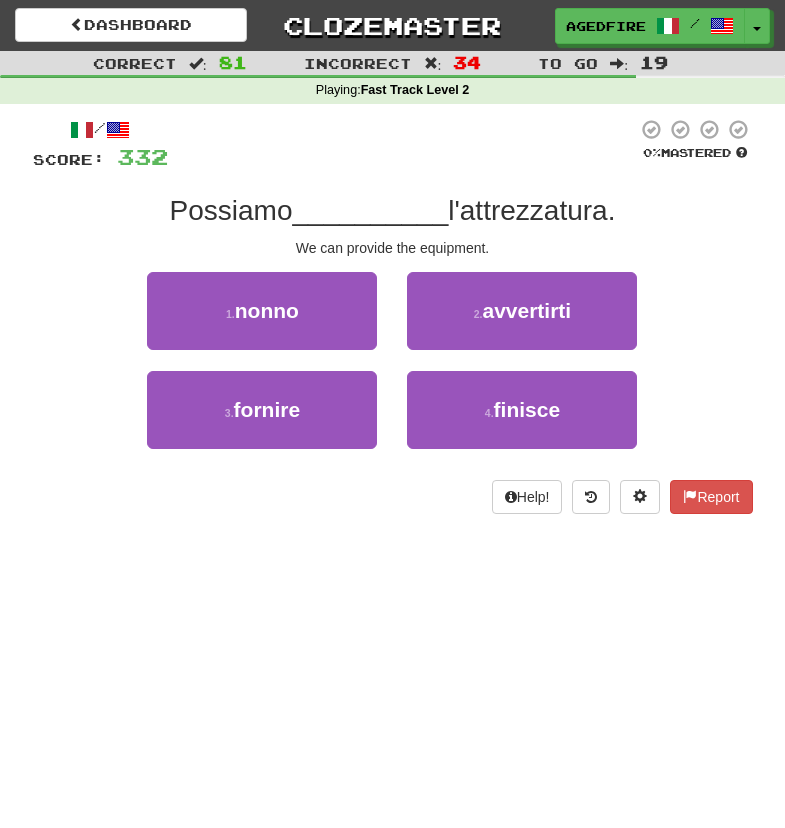 click on "__________" at bounding box center [371, 210] 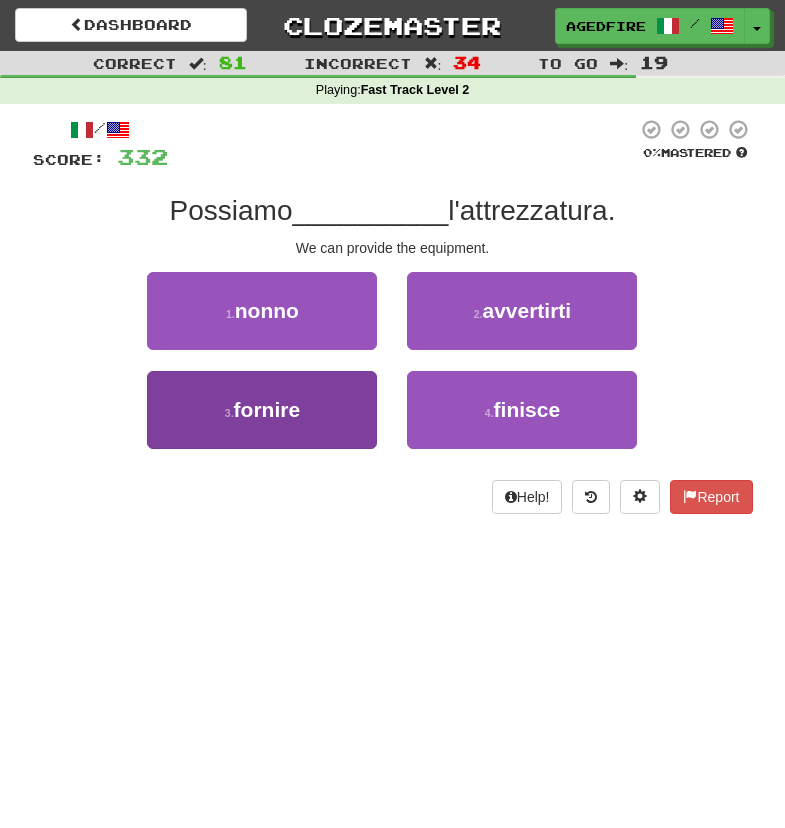 click on "3 .  fornire" at bounding box center (262, 410) 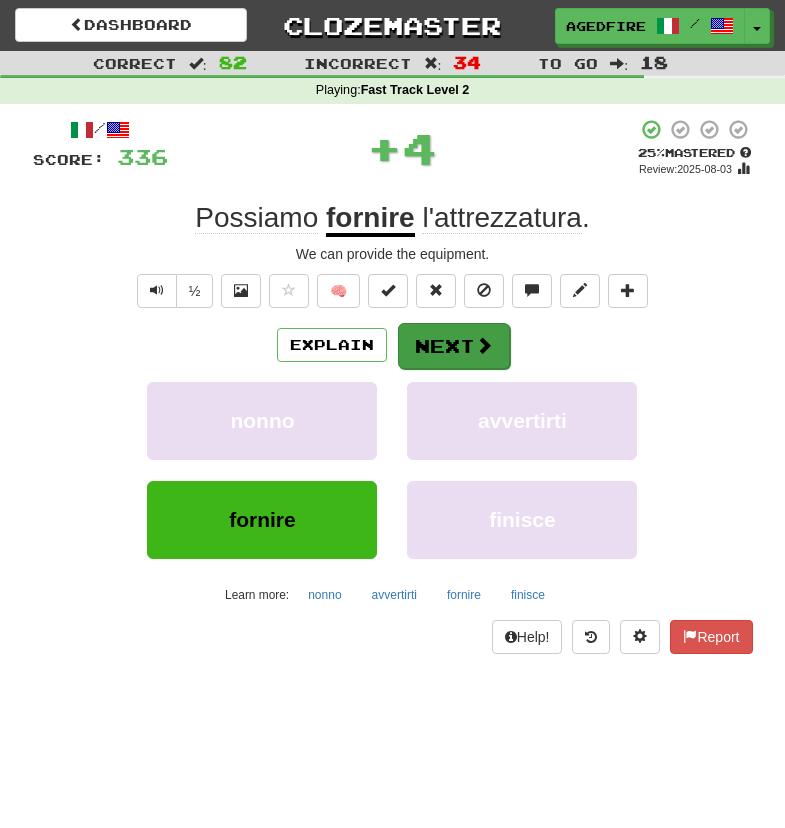 click on "Next" at bounding box center (454, 346) 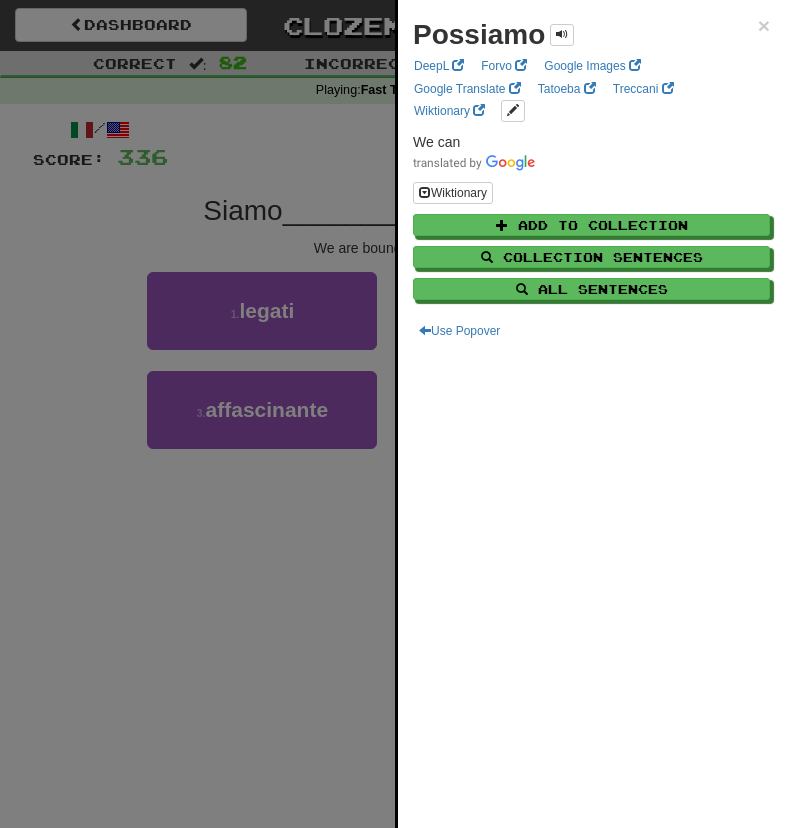 click at bounding box center [392, 414] 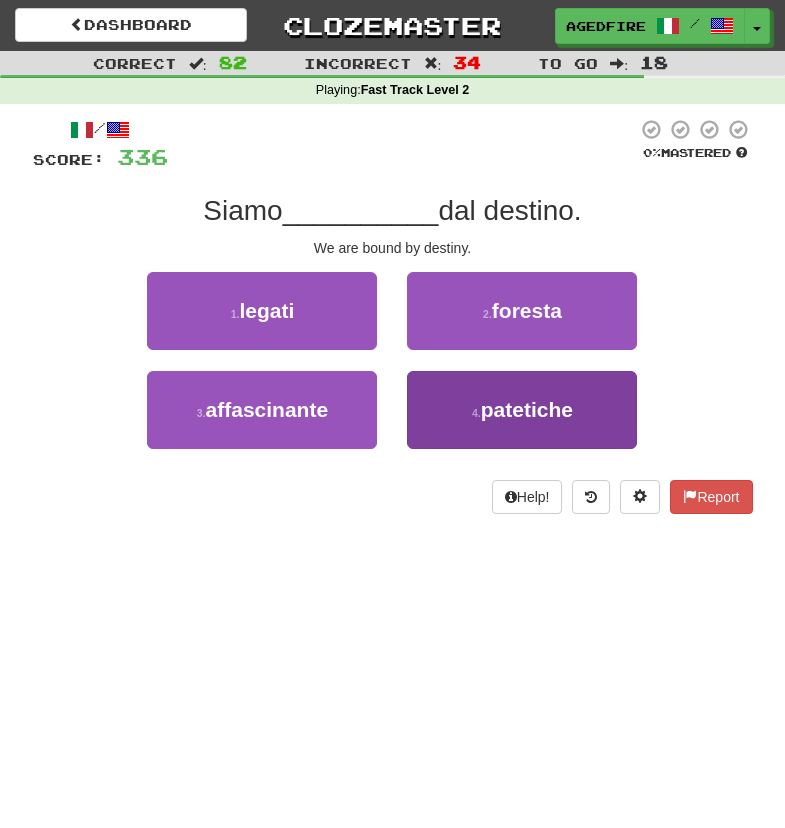 click on "4 .  patetiche" at bounding box center (522, 410) 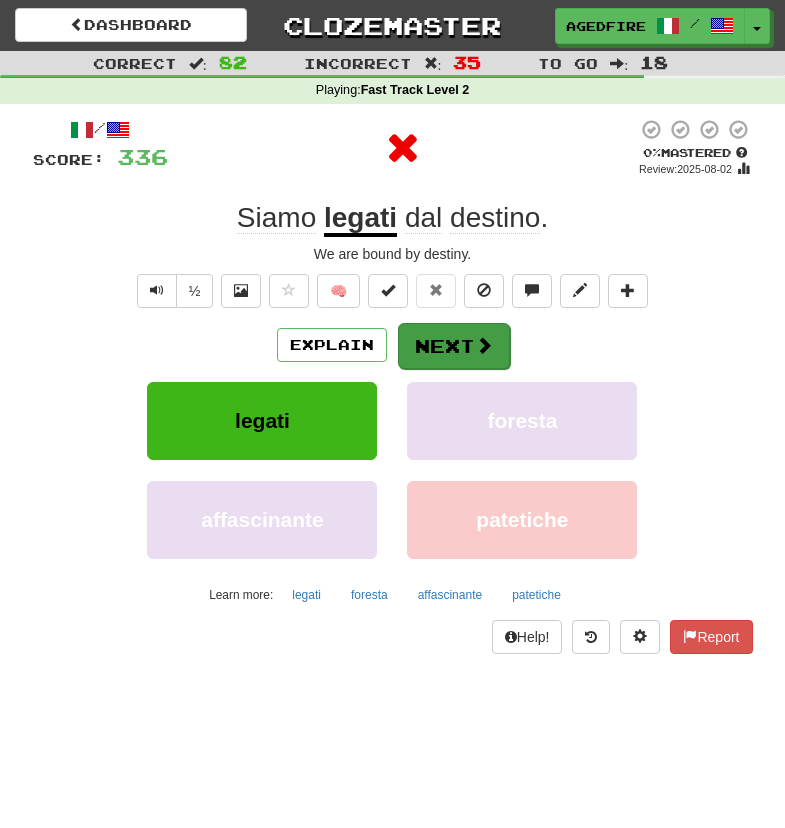 click at bounding box center (484, 345) 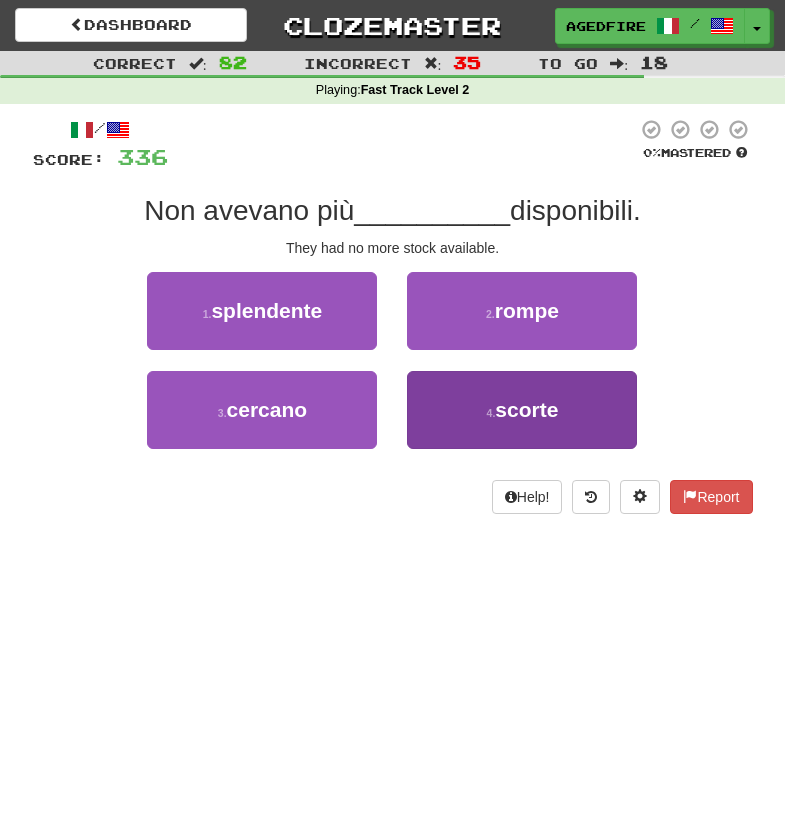 click on "4 .  scorte" at bounding box center [522, 410] 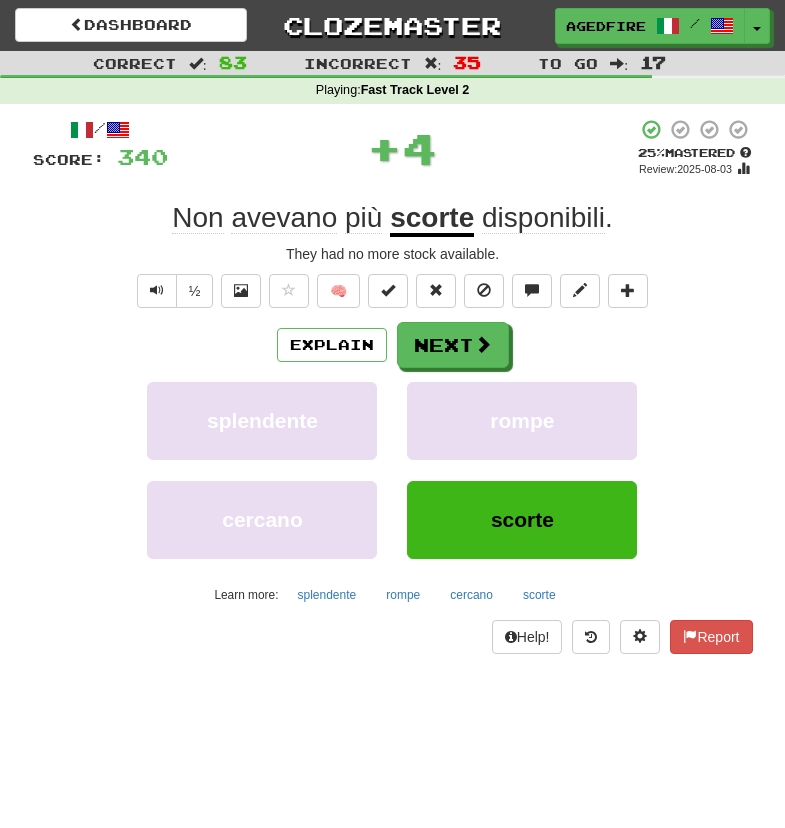 click on "Explain Next splendente rompe cercano scorte Learn more: splendente rompe cercano scorte" at bounding box center (393, 466) 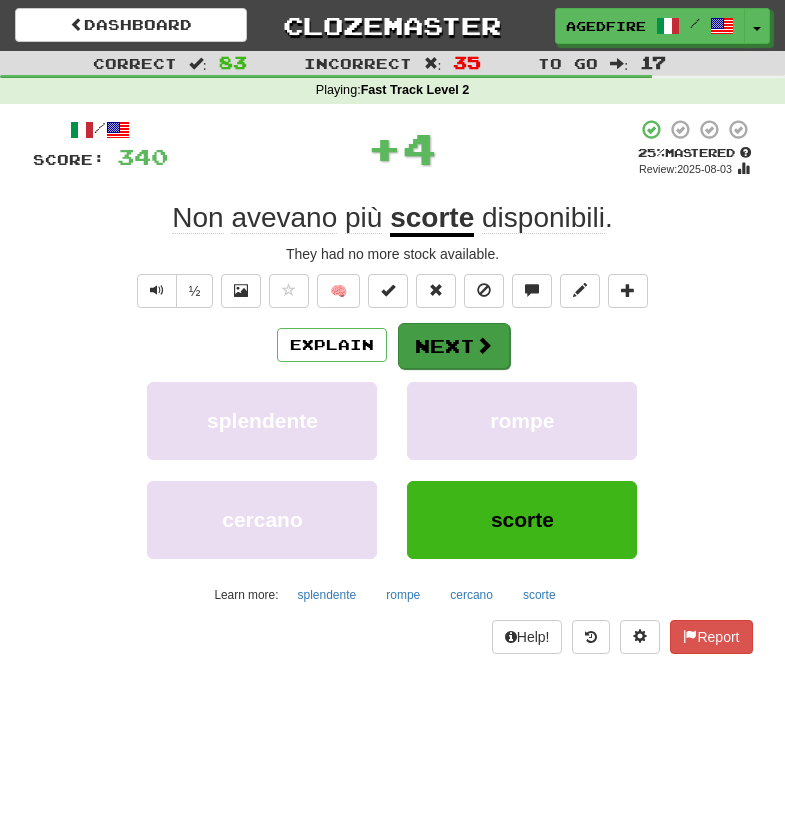 click on "Next" at bounding box center (454, 346) 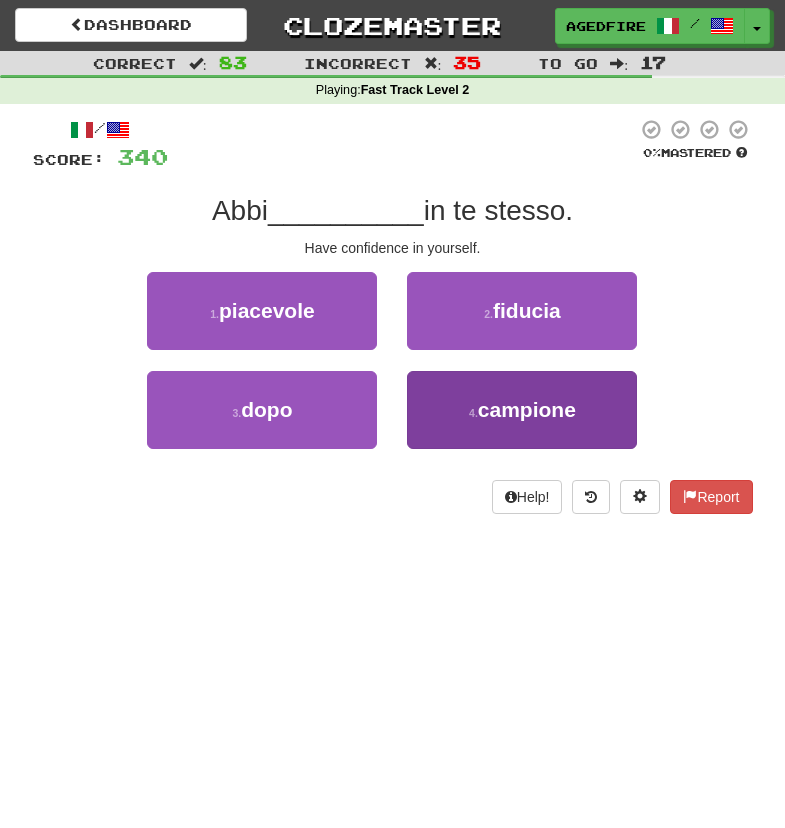 click on "4 .  campione" at bounding box center (522, 410) 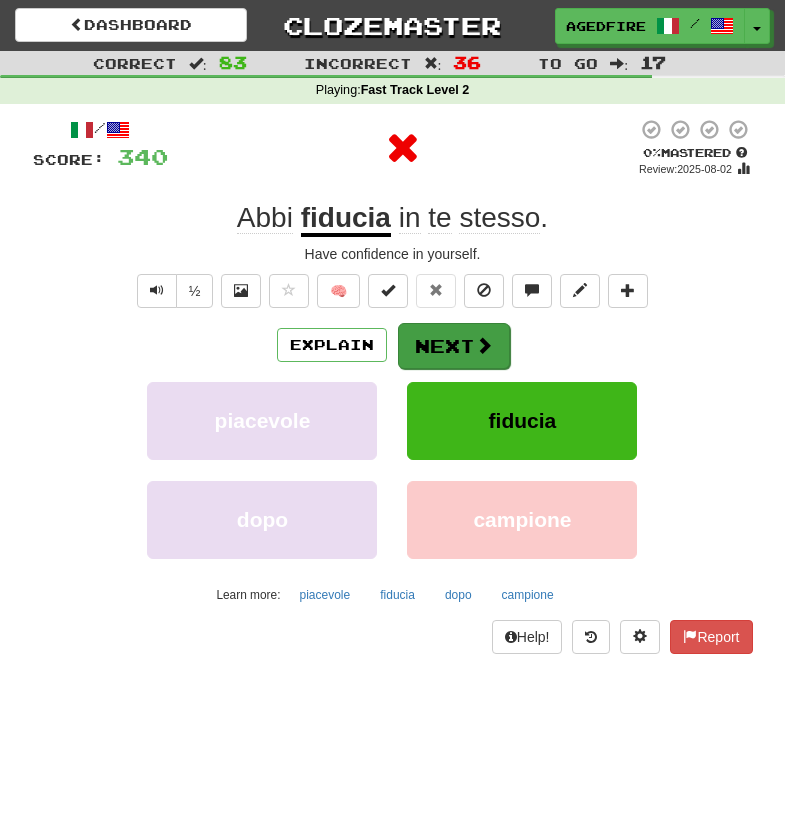 click at bounding box center [484, 345] 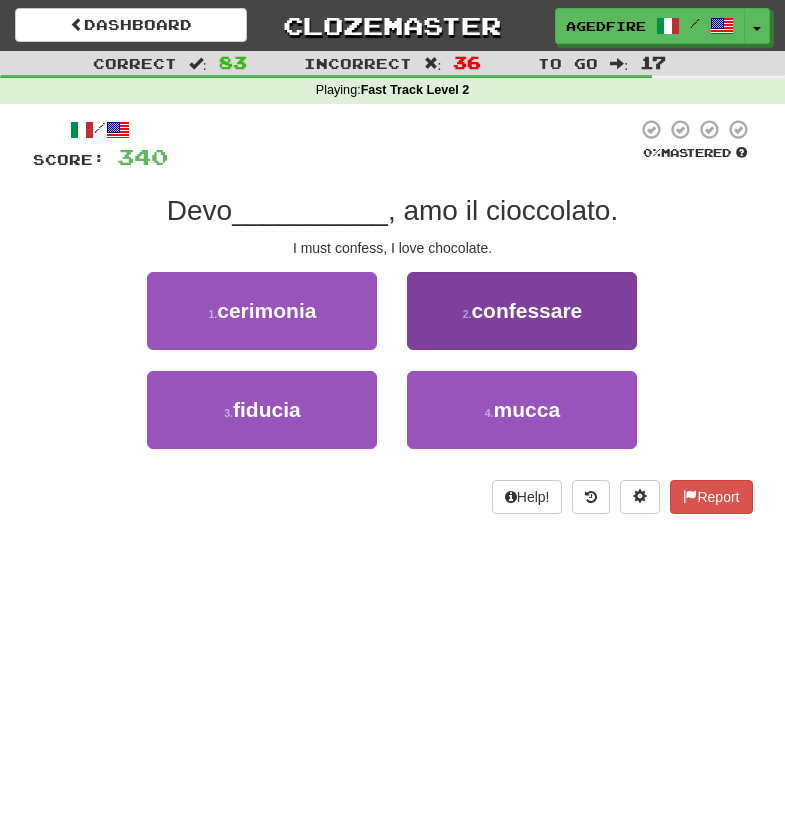 click on "2 .  confessare" at bounding box center [522, 311] 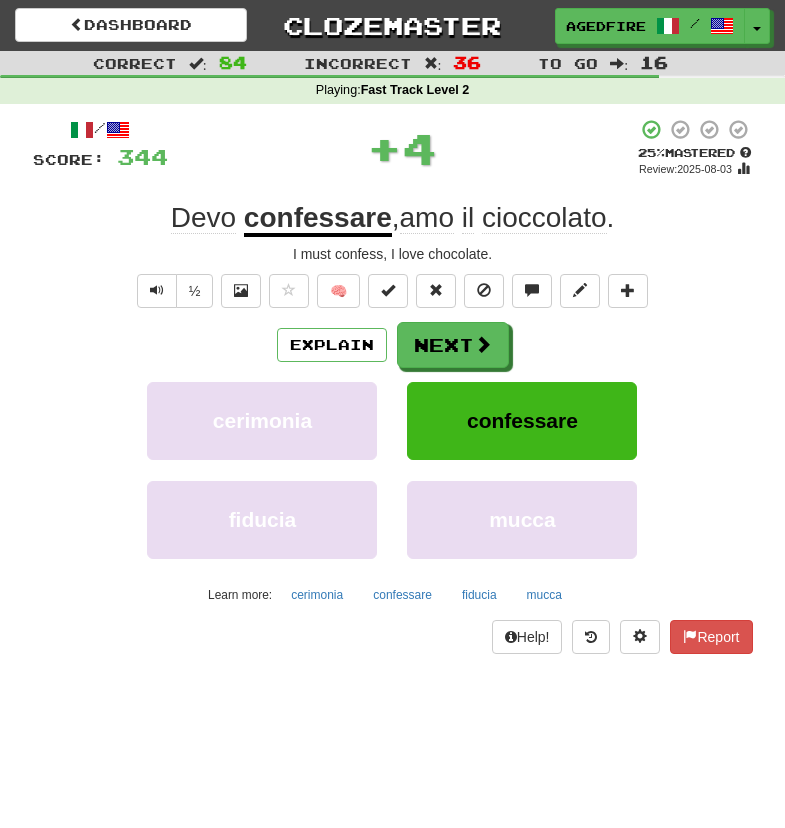 click at bounding box center [483, 344] 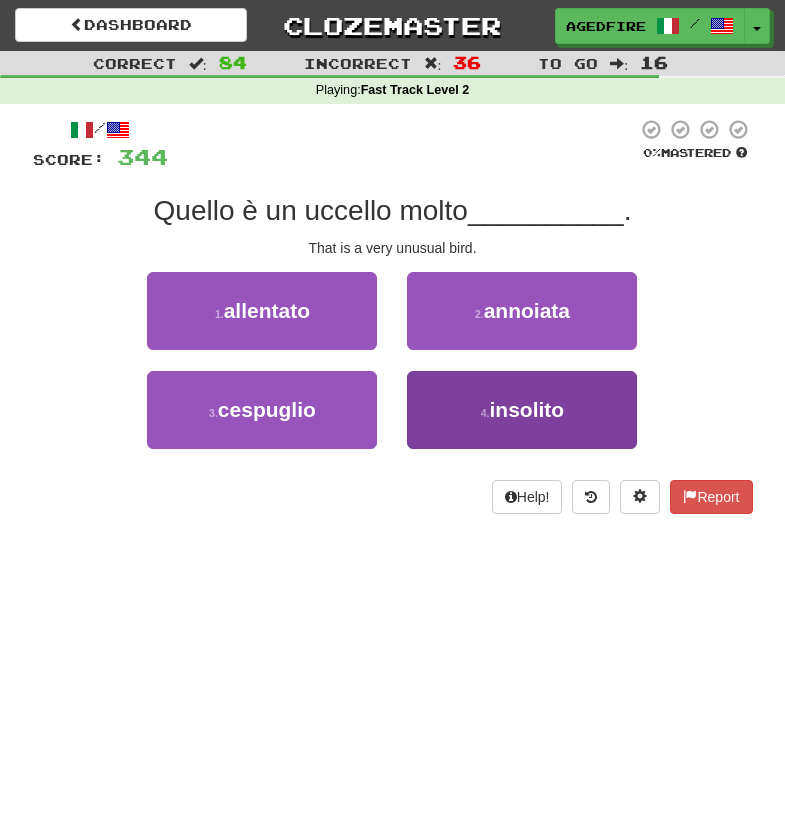 click on "4 .  insolito" at bounding box center [522, 410] 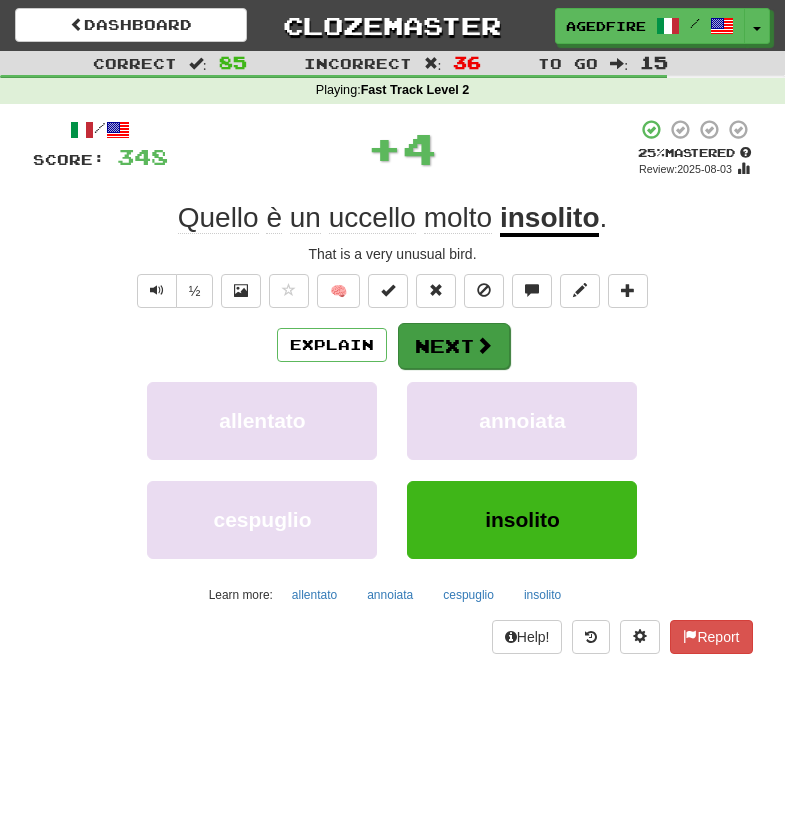 click at bounding box center [484, 345] 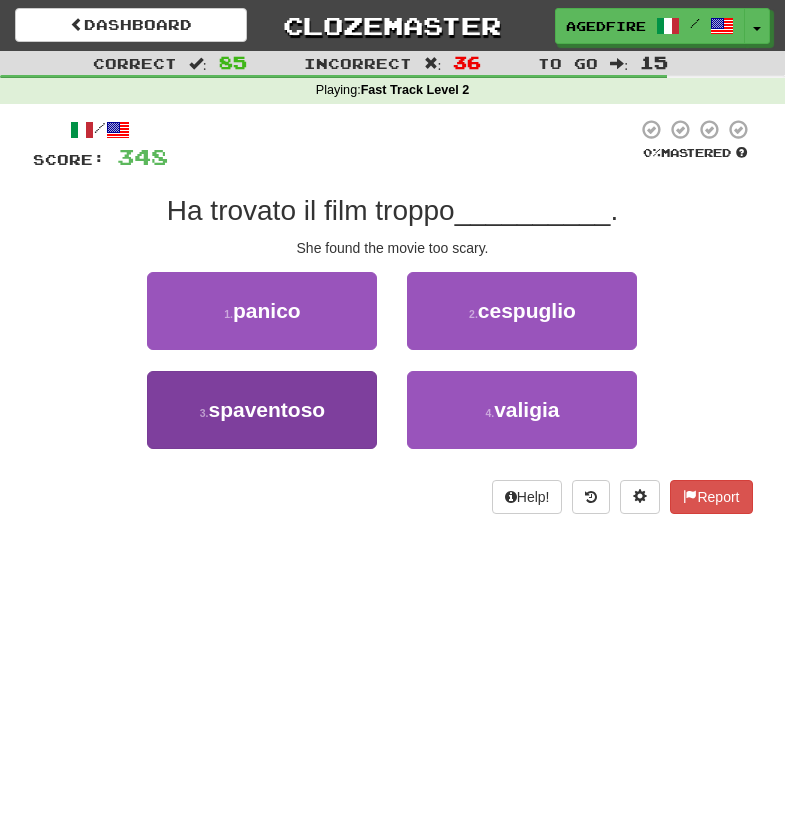 click on "3 .  spaventoso" at bounding box center (262, 410) 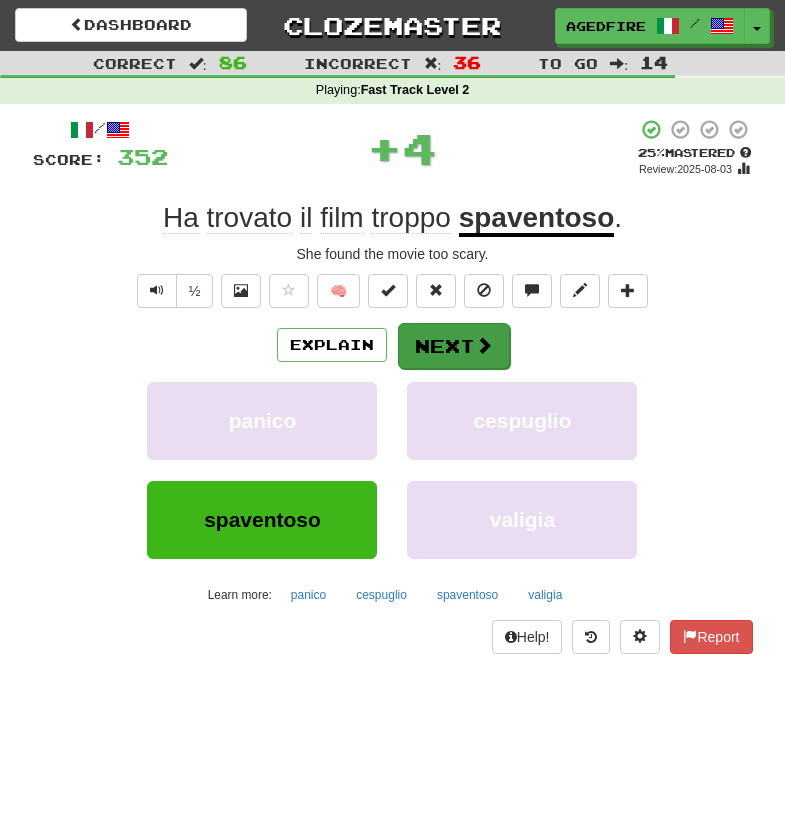 click on "Next" at bounding box center [454, 346] 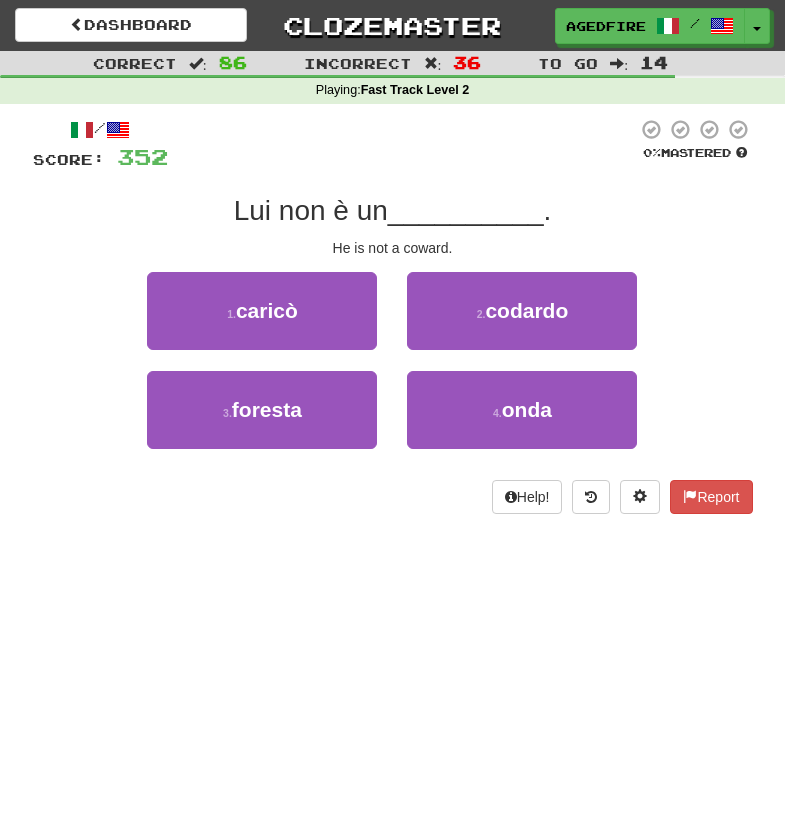 click on "2 .  codardo" at bounding box center (522, 311) 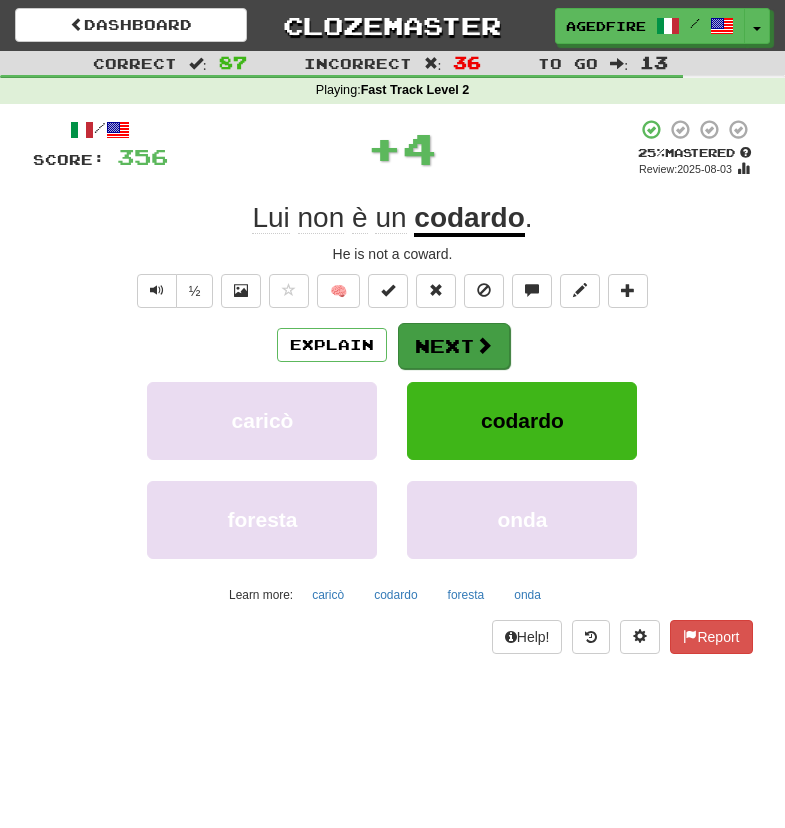 click on "Next" at bounding box center (454, 346) 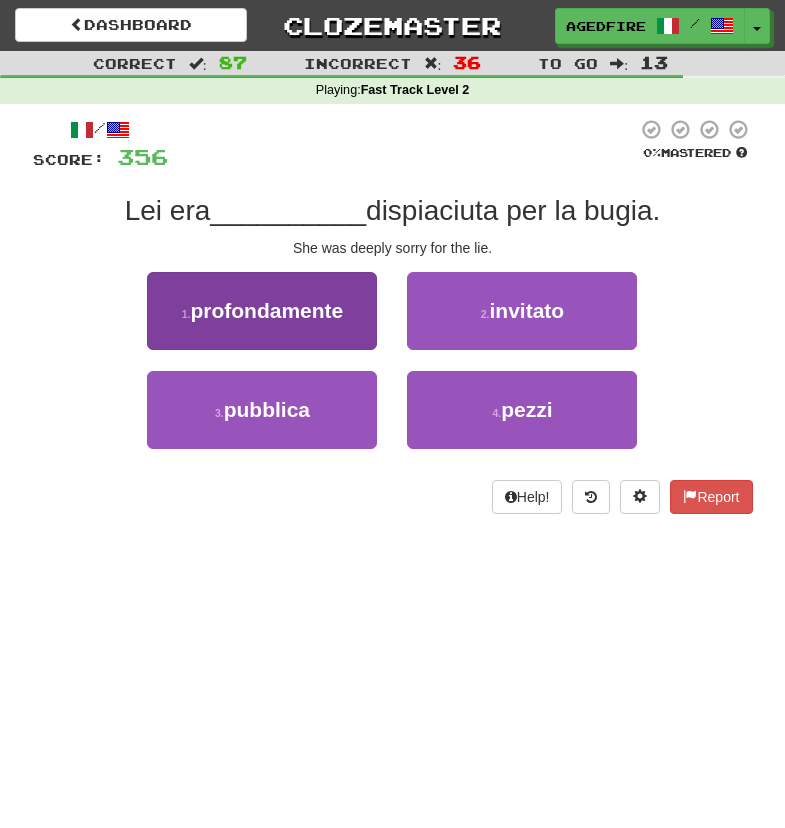 click on "1 .  profondamente" at bounding box center (262, 311) 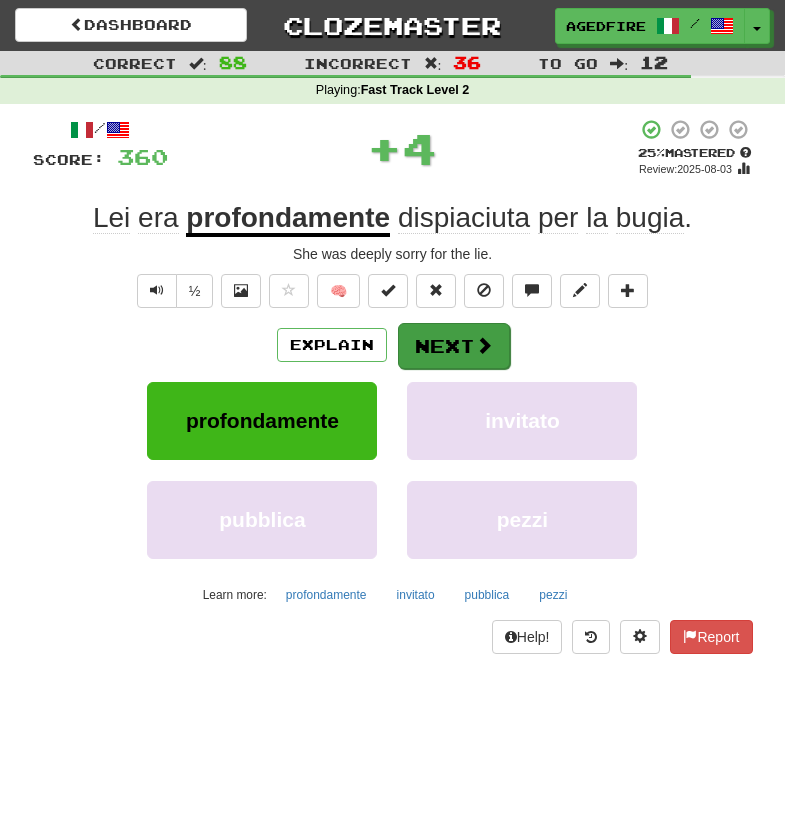 click on "Next" at bounding box center (454, 346) 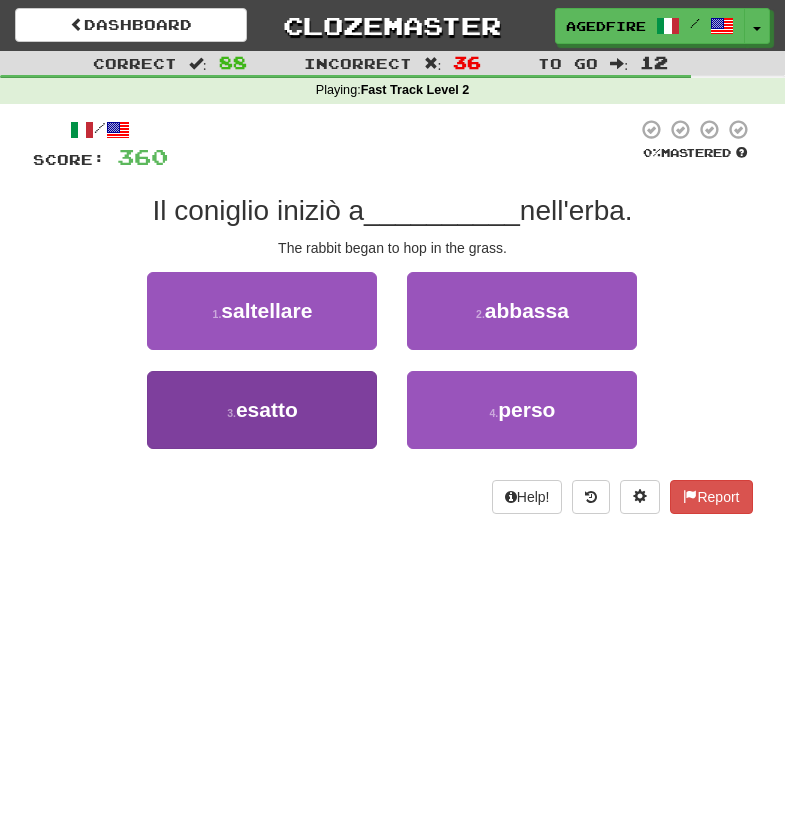 click on "3 .  esatto" at bounding box center [262, 410] 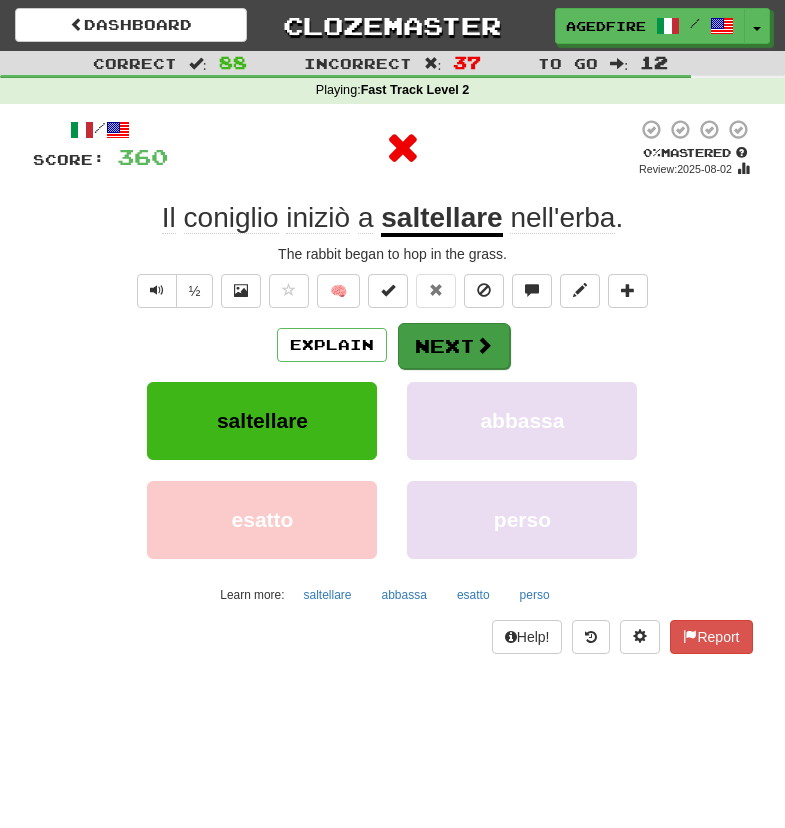 click on "Next" at bounding box center [454, 346] 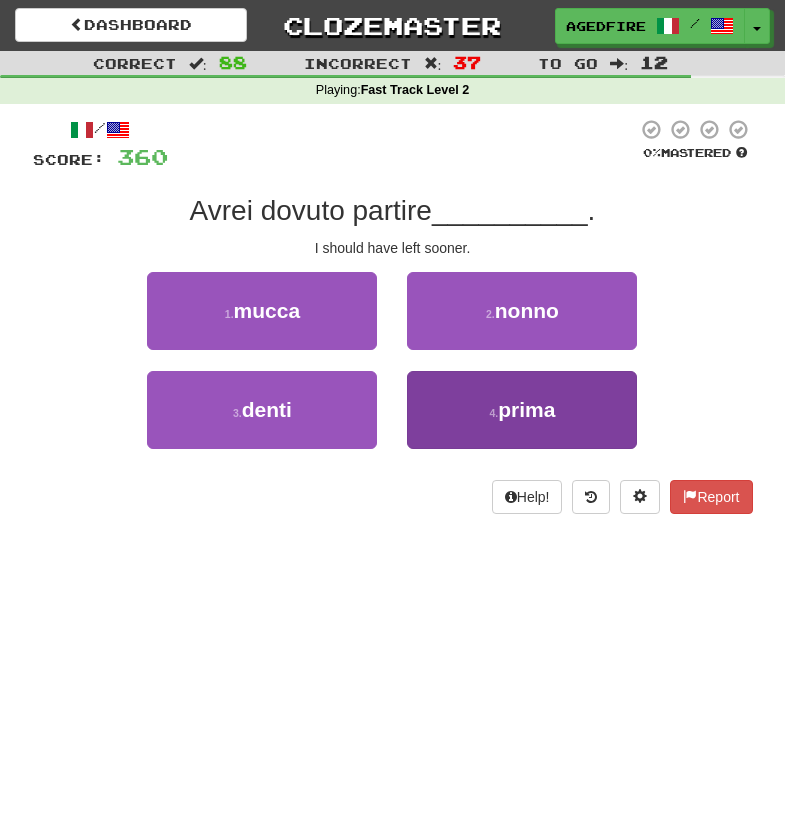 click on "4 .  prima" at bounding box center (522, 410) 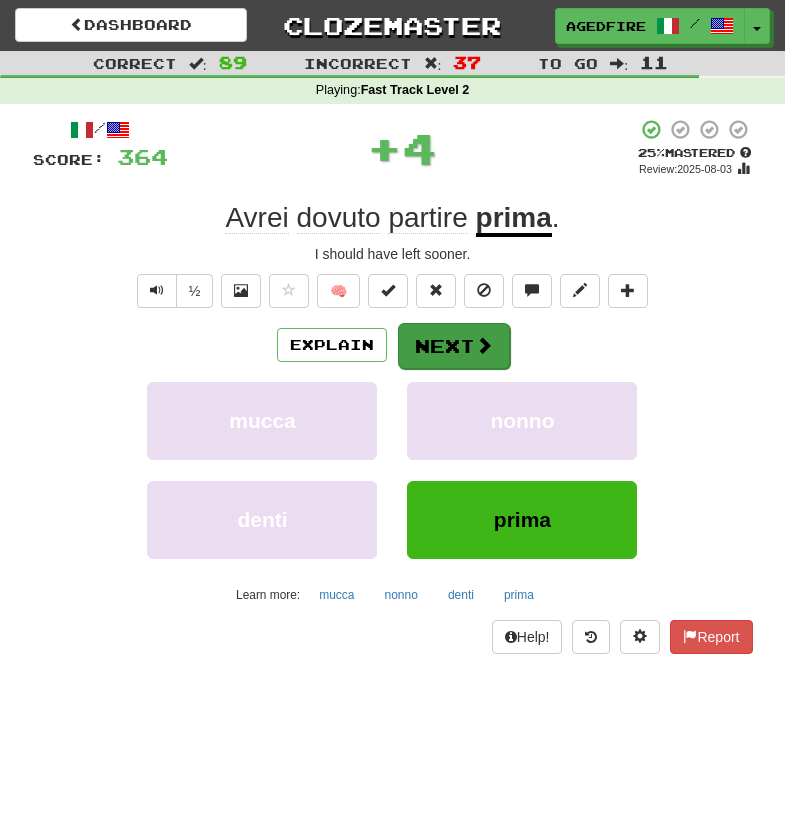 click on "Next" at bounding box center [454, 346] 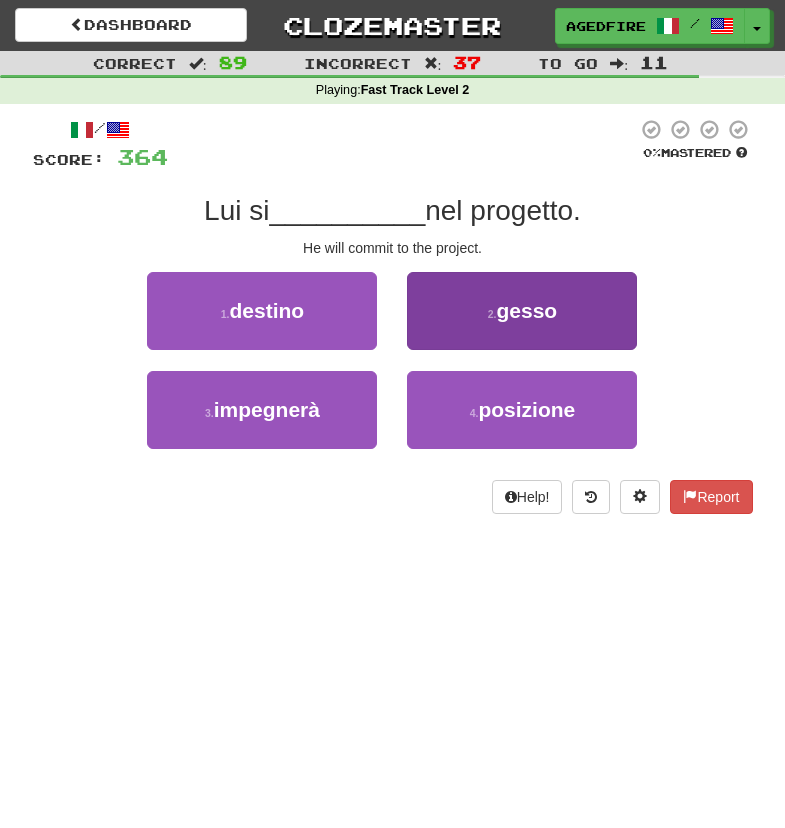 click on "2 .  gesso" at bounding box center (522, 311) 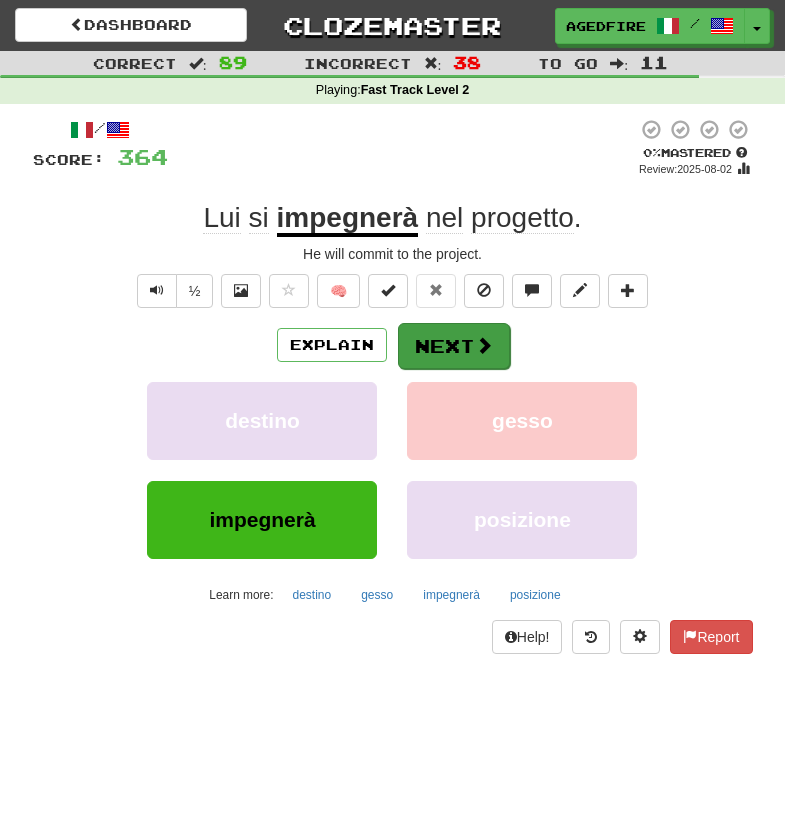 click on "Next" at bounding box center [454, 346] 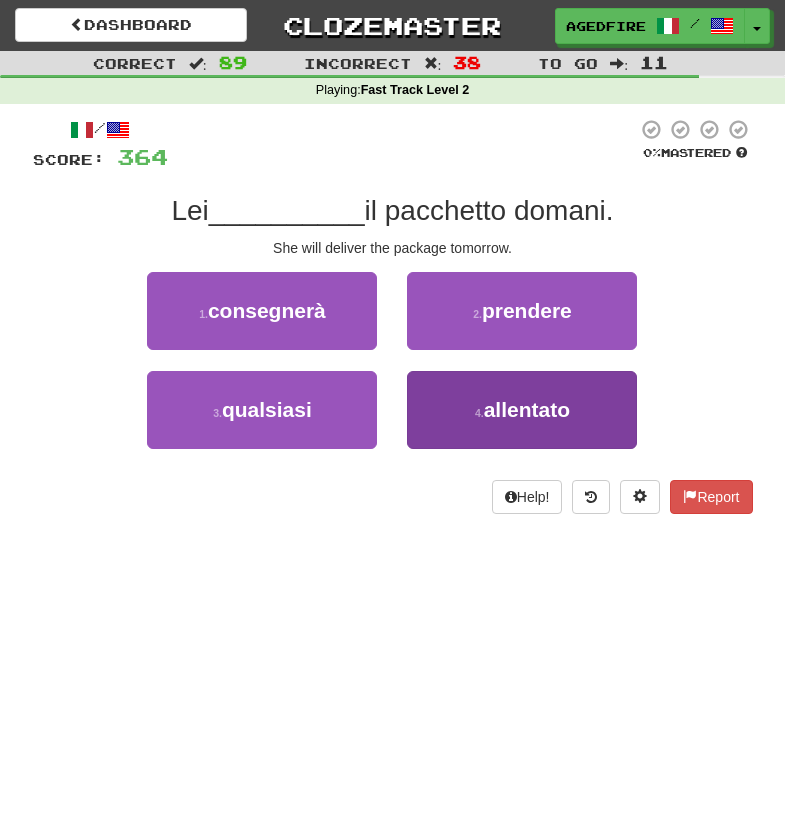 click on "4 .  allentato" at bounding box center [522, 410] 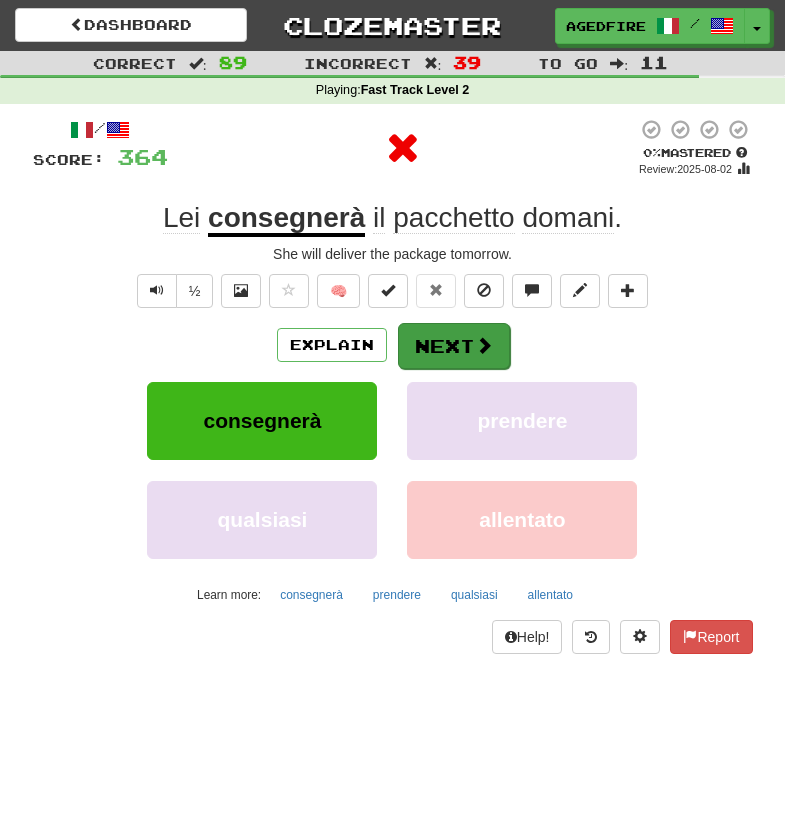 click on "Next" at bounding box center (454, 346) 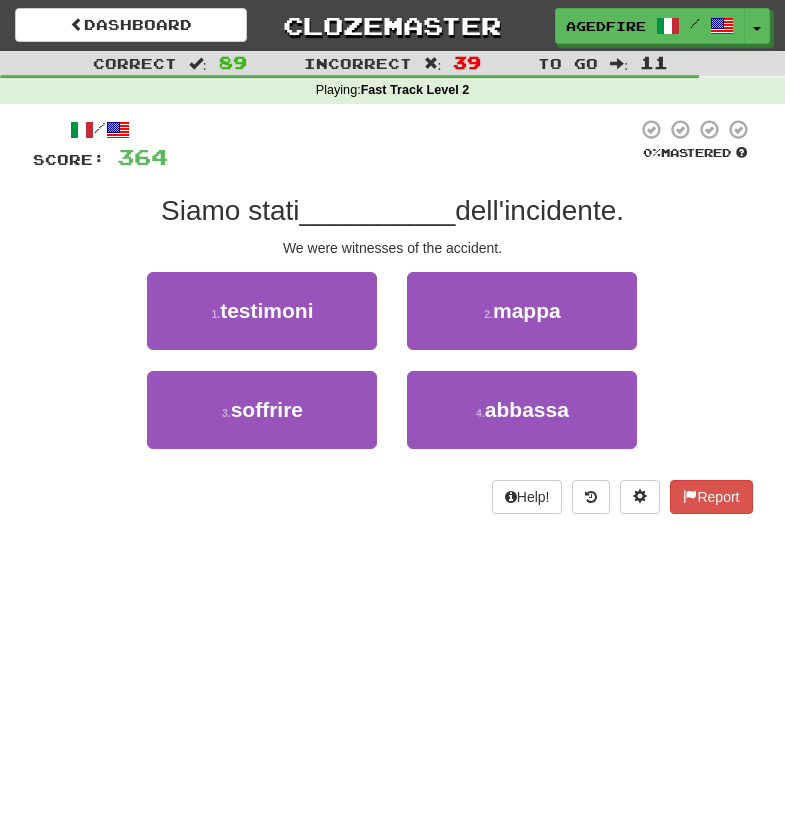 click on "1 .  testimoni" at bounding box center [262, 321] 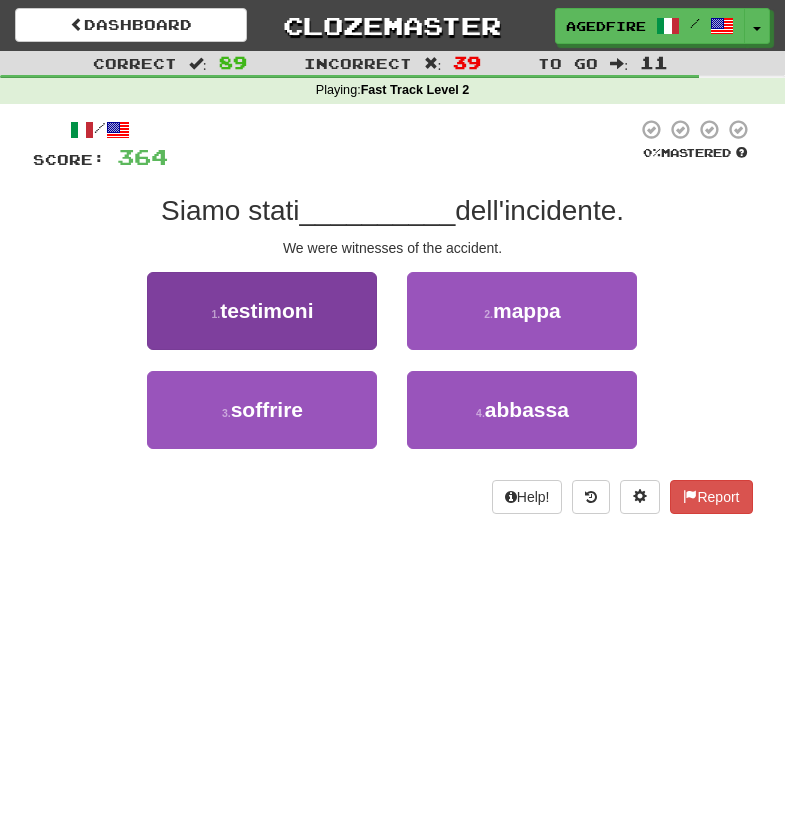 click on "1 .  testimoni" at bounding box center [262, 311] 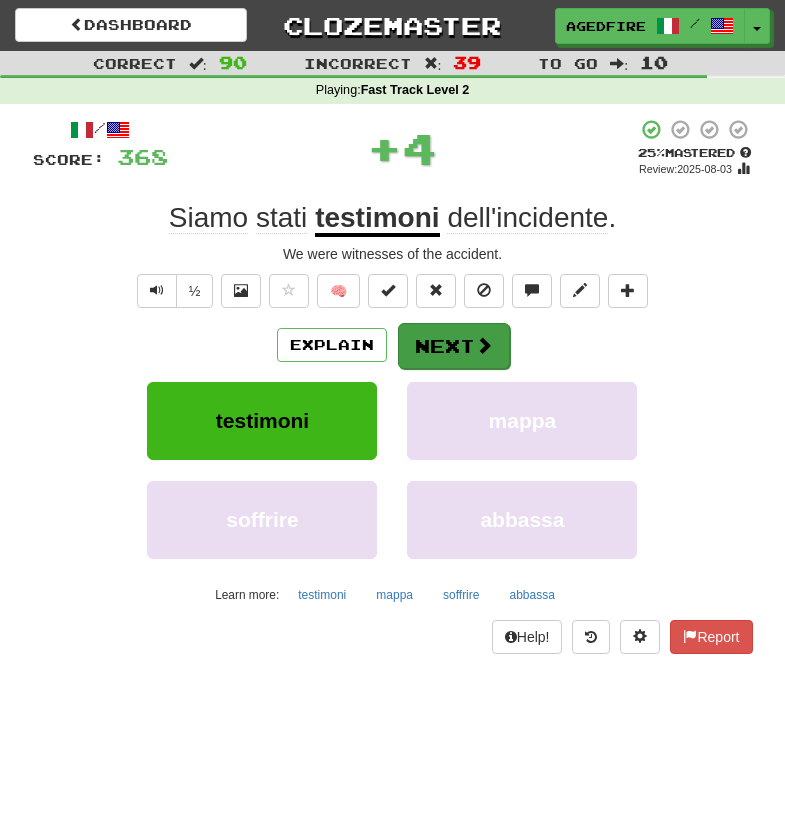 click at bounding box center [484, 345] 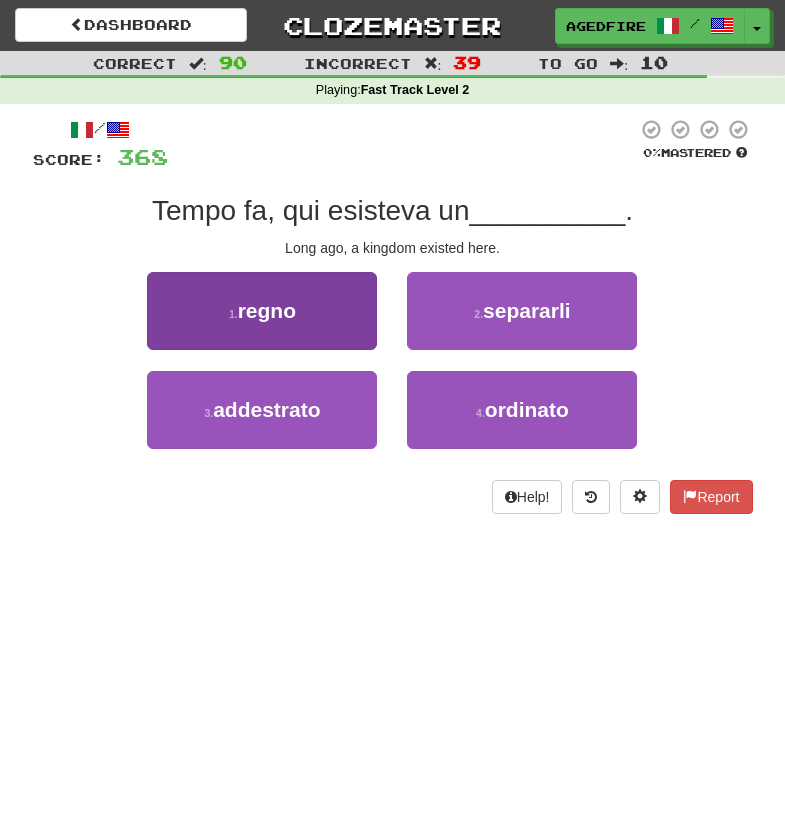 click on "1 .  regno" at bounding box center (262, 311) 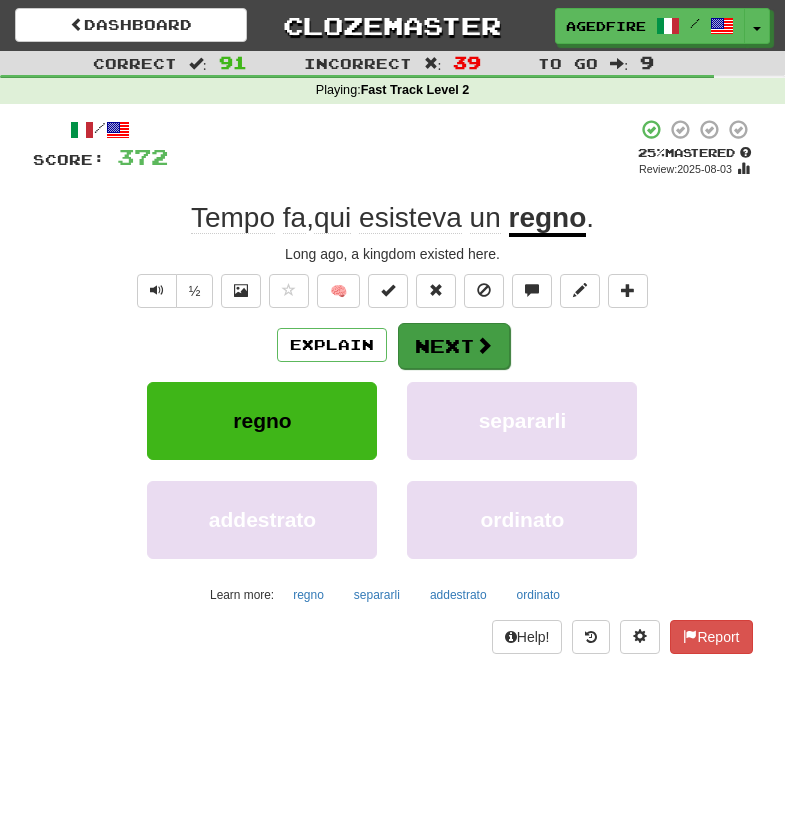 click on "Next" at bounding box center (454, 346) 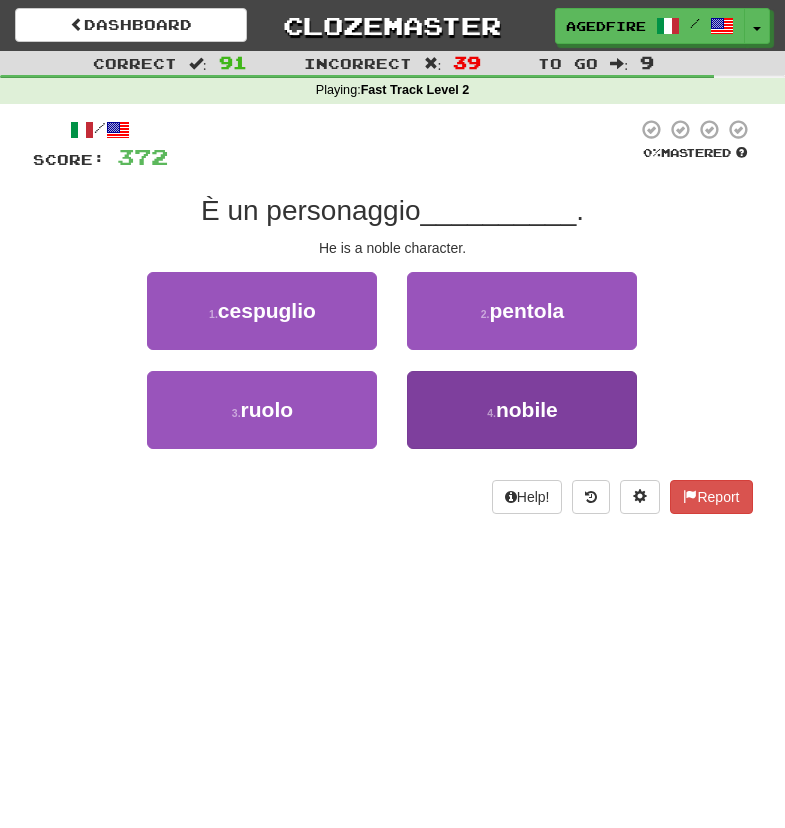 click on "4 .  nobile" at bounding box center [522, 410] 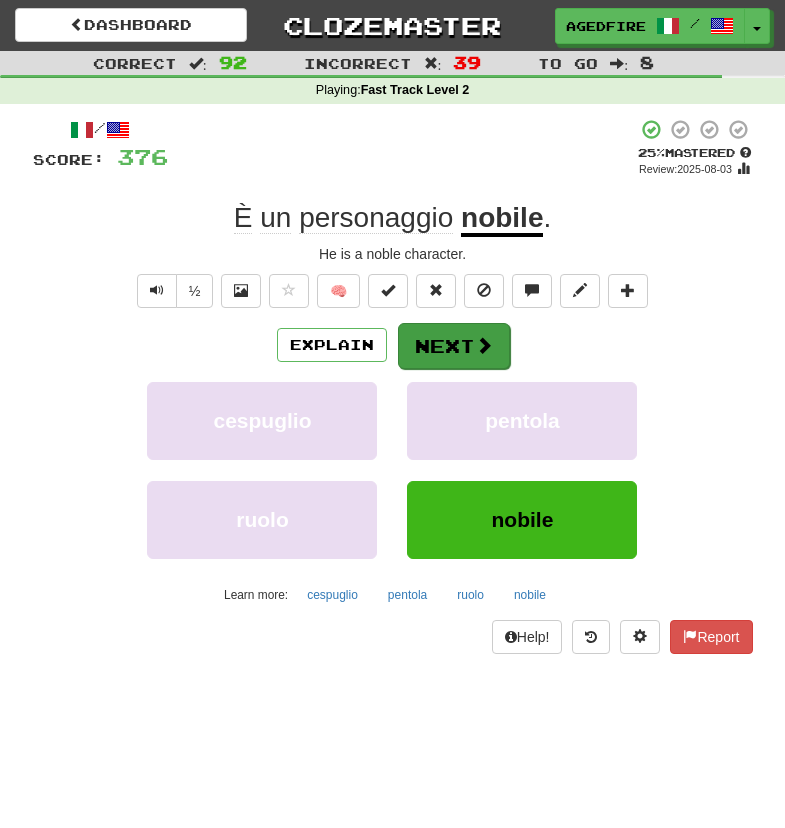 click on "Next" at bounding box center [454, 346] 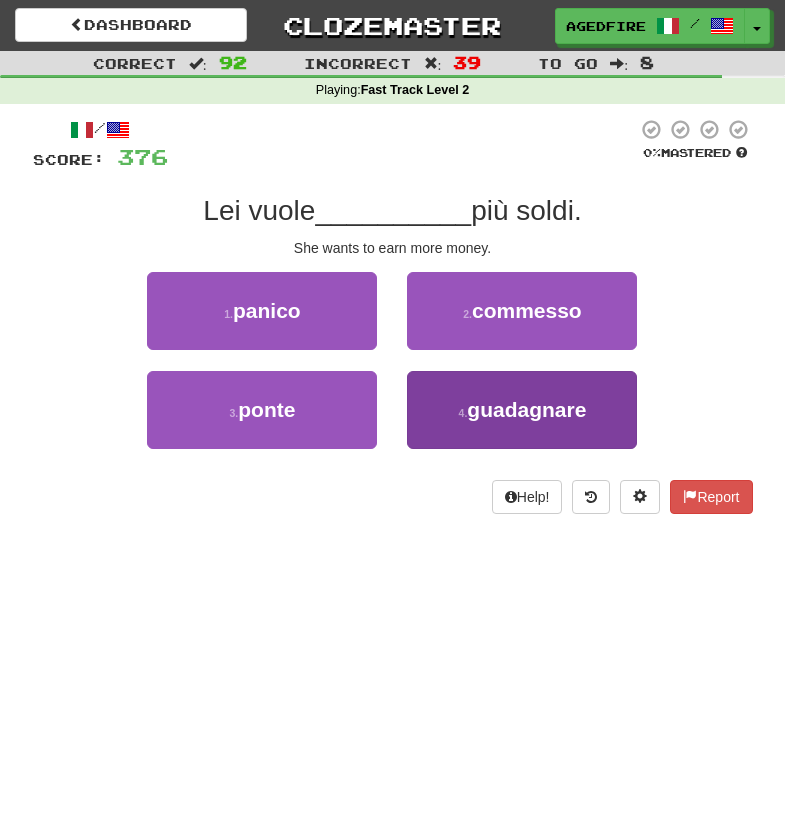 click on "4 .  guadagnare" at bounding box center (522, 410) 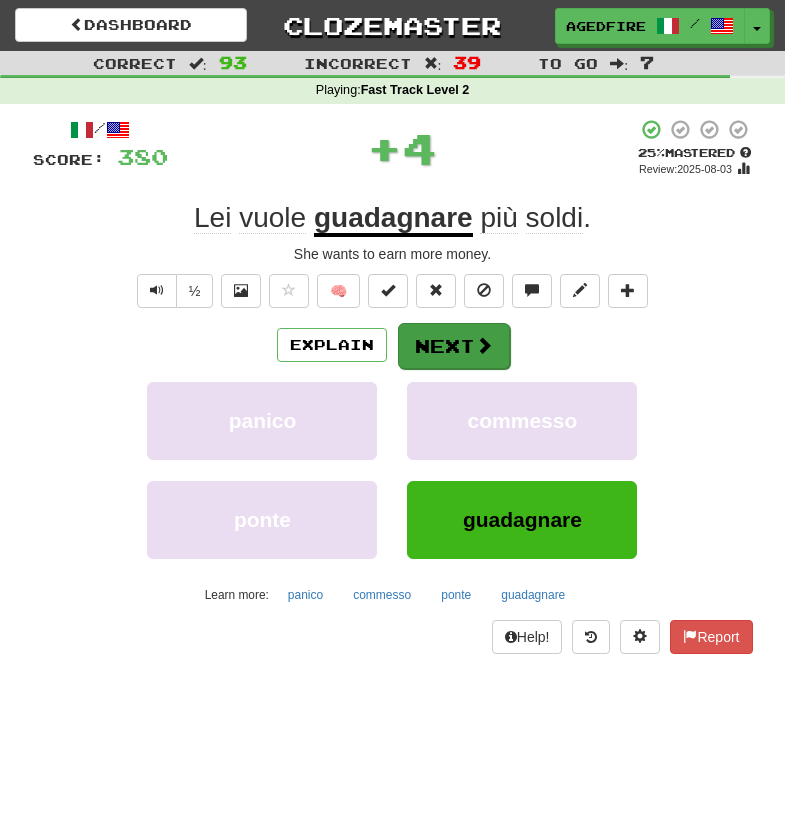 click on "Next" at bounding box center (454, 346) 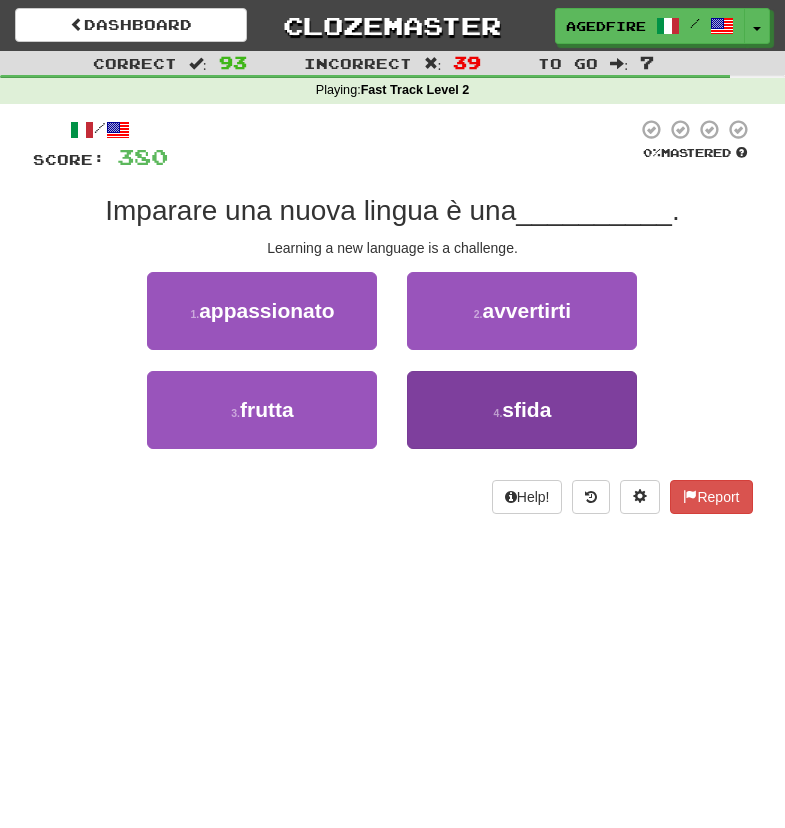 click on "4 .  sfida" at bounding box center [522, 410] 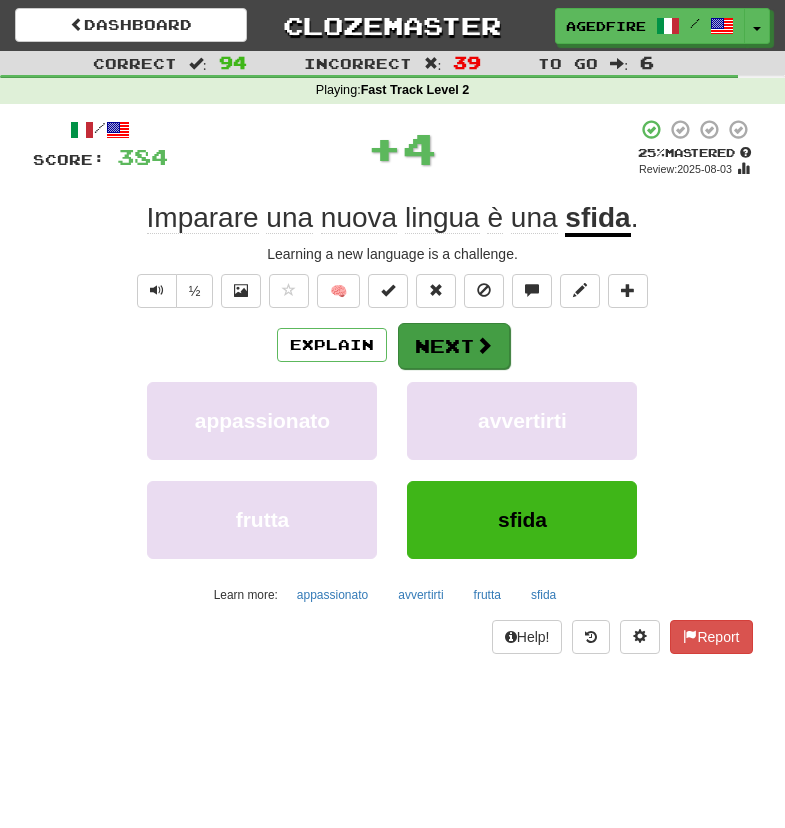 click on "Next" at bounding box center (454, 346) 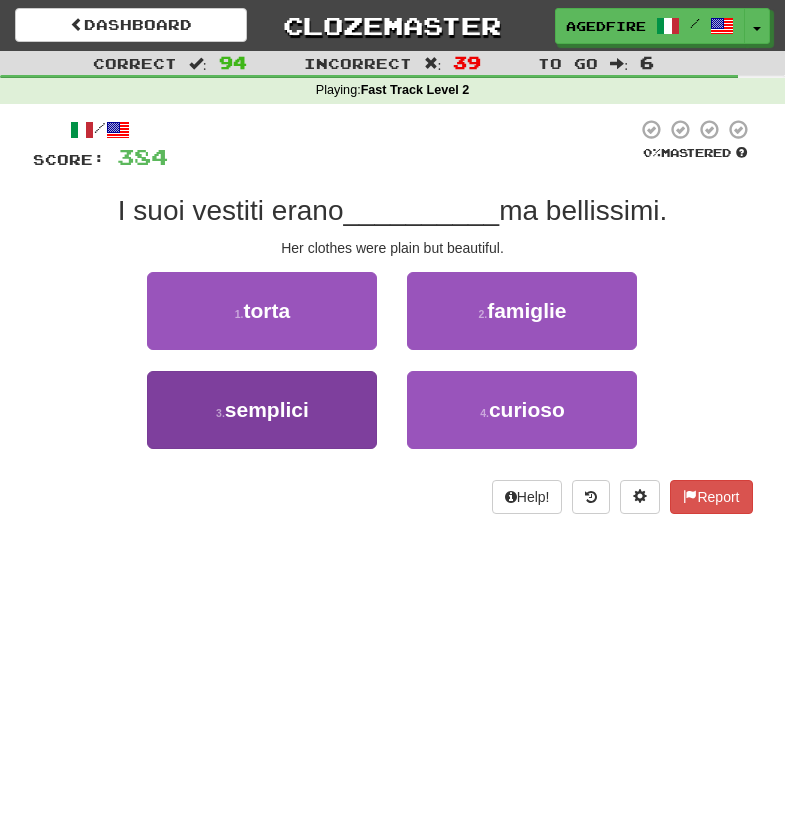 click on "3 .  semplici" at bounding box center (262, 410) 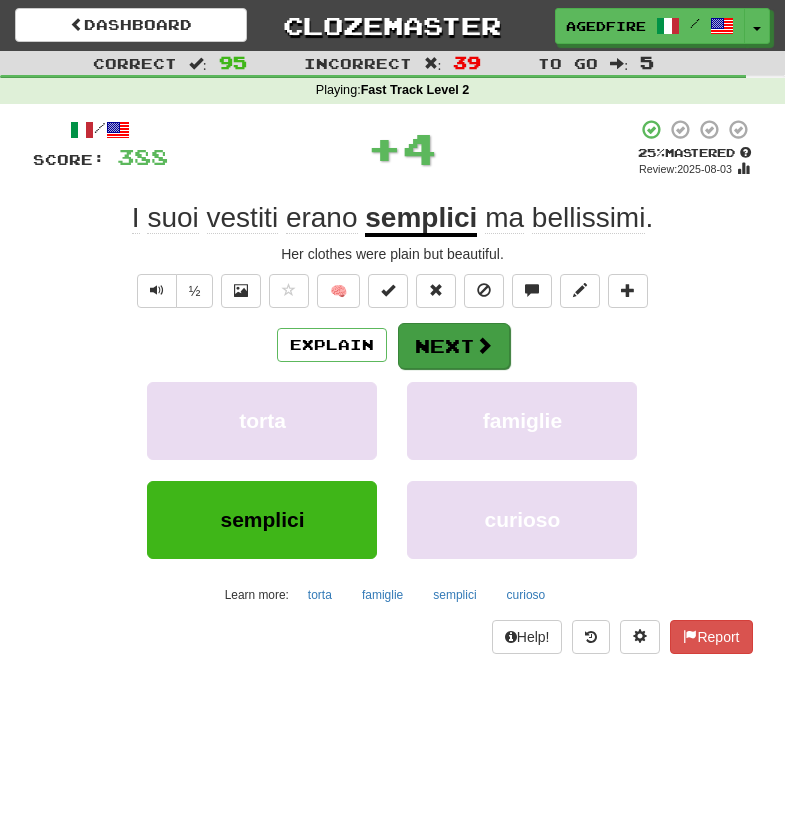 click on "Next" at bounding box center [454, 346] 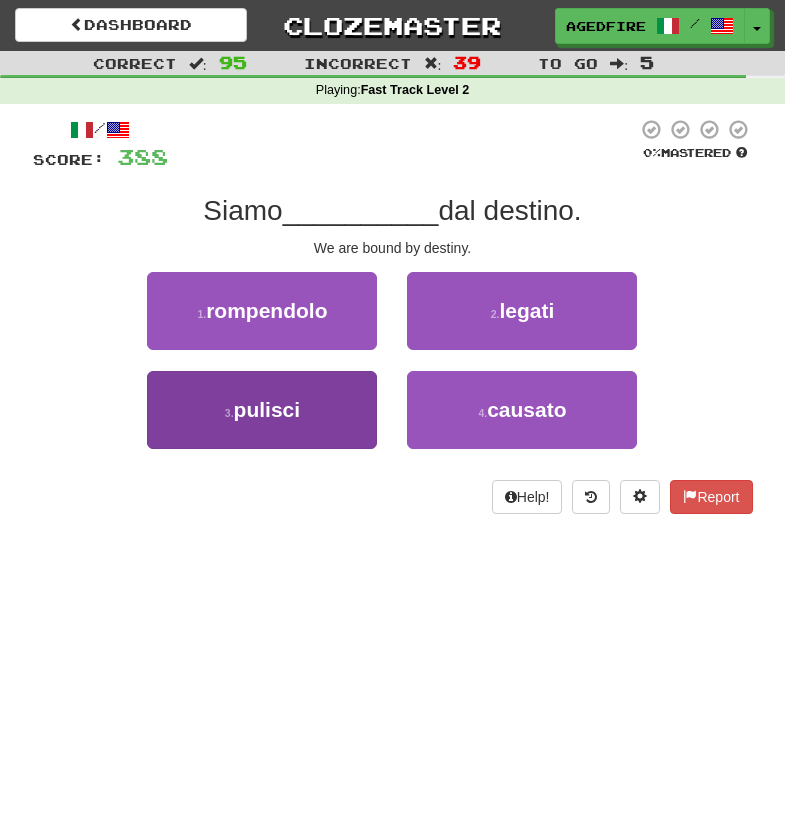 click on "3 .  pulisci" at bounding box center (262, 410) 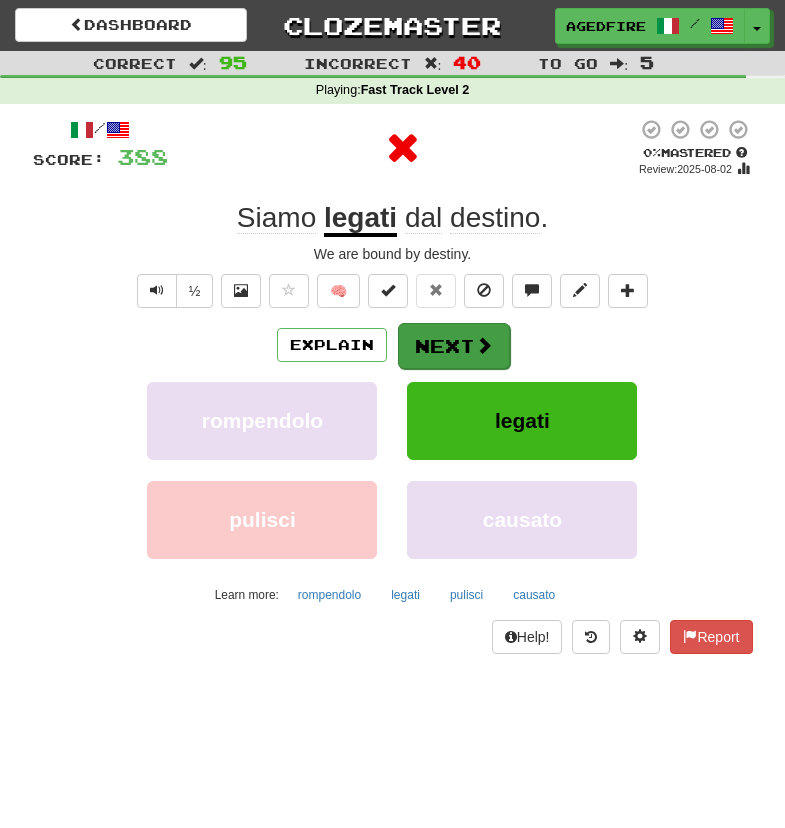 click on "Next" at bounding box center [454, 346] 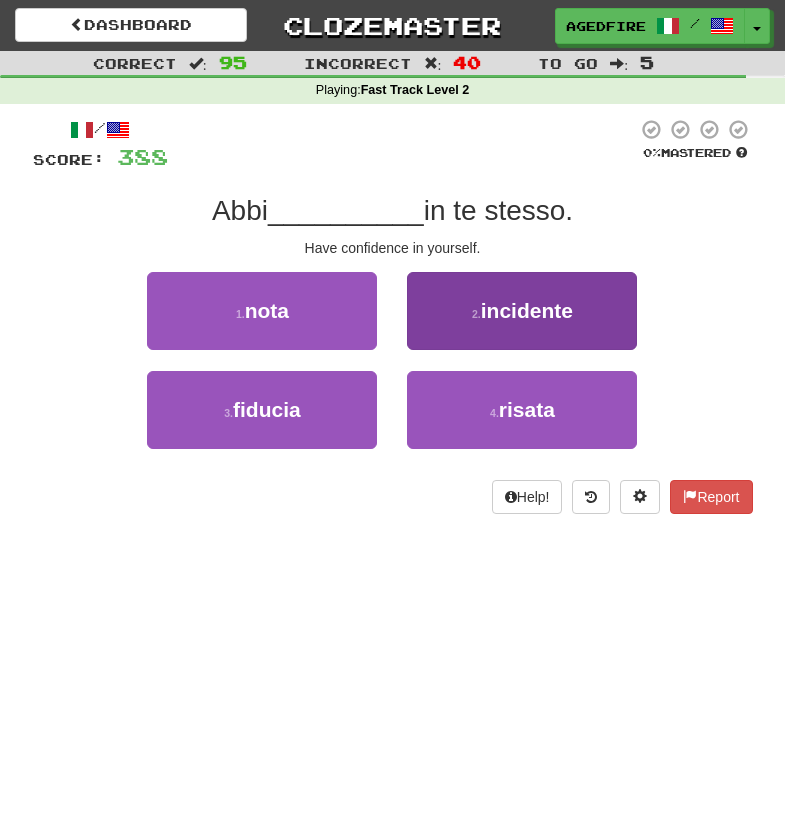 click on "2 .  incidente" at bounding box center [522, 311] 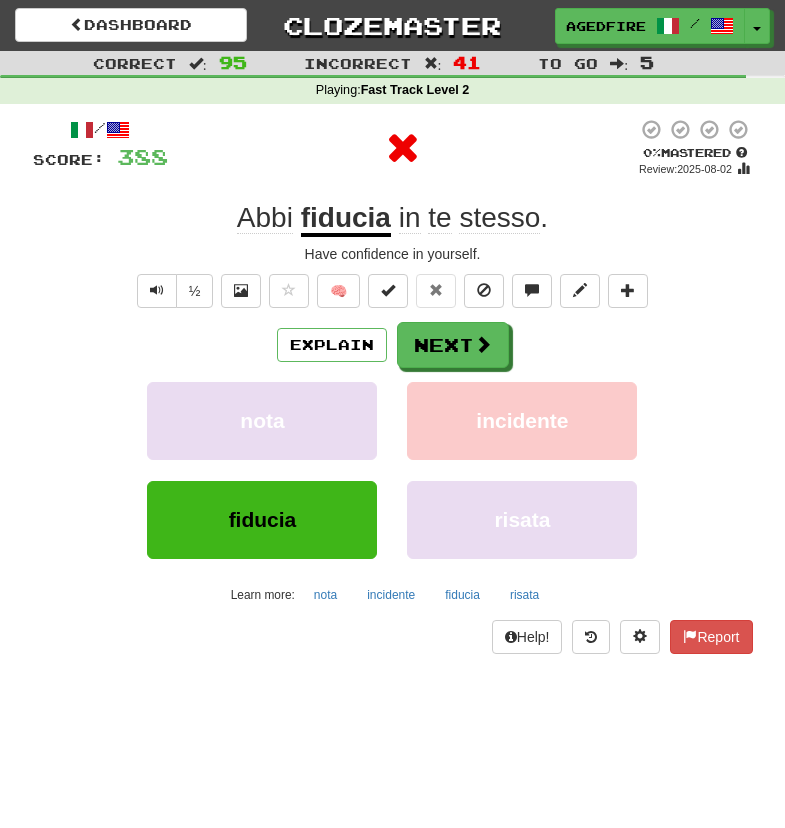 click on "Next" at bounding box center [453, 345] 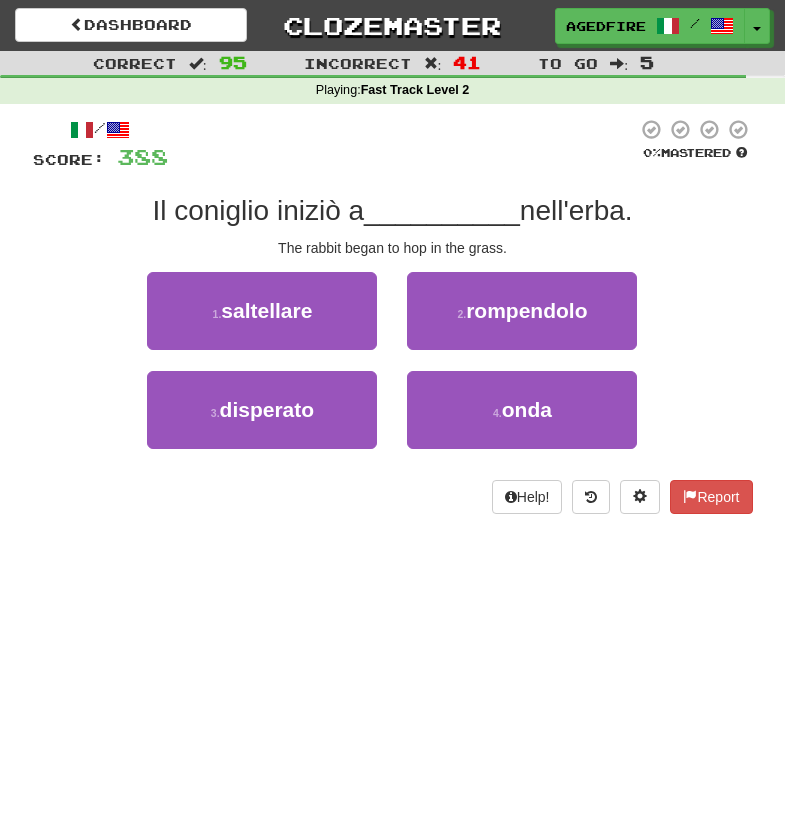 click on "2 .  rompendolo" at bounding box center [522, 311] 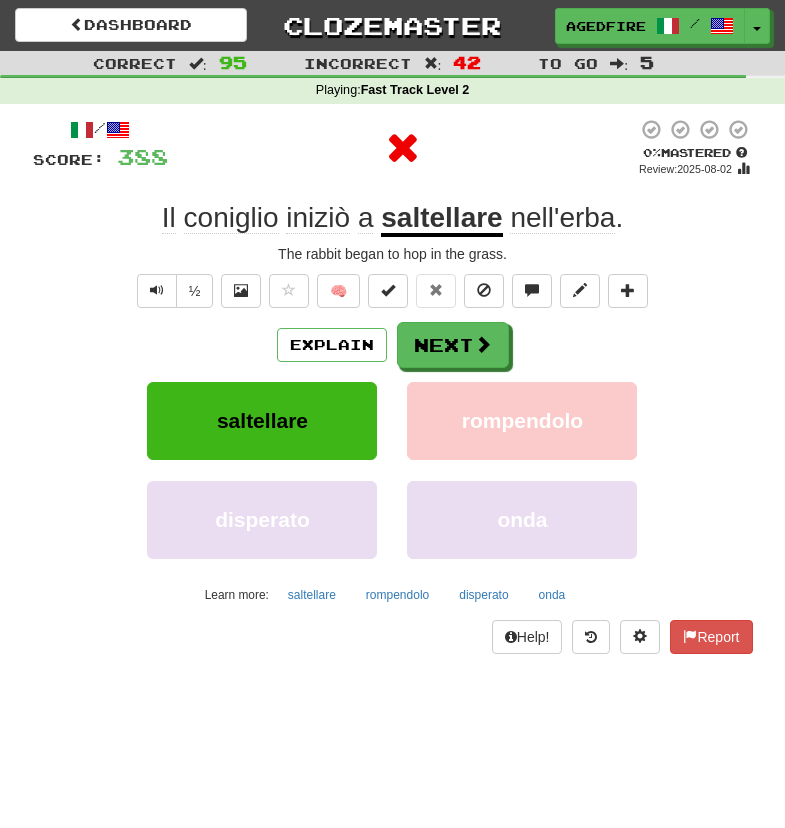 click on "Next" at bounding box center (453, 345) 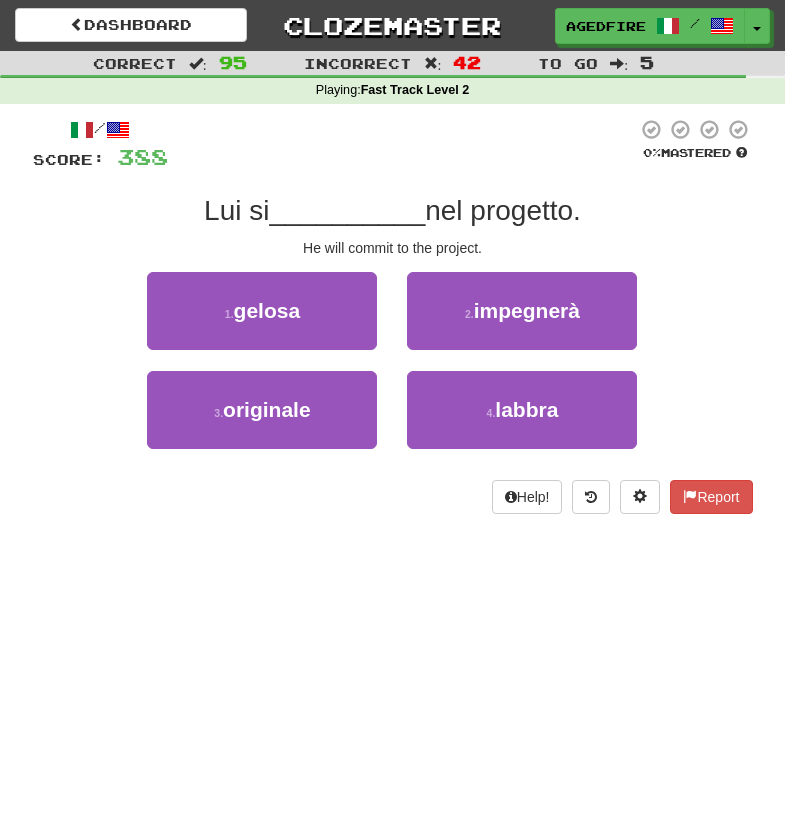 click on "2 .  impegnerà" at bounding box center [522, 311] 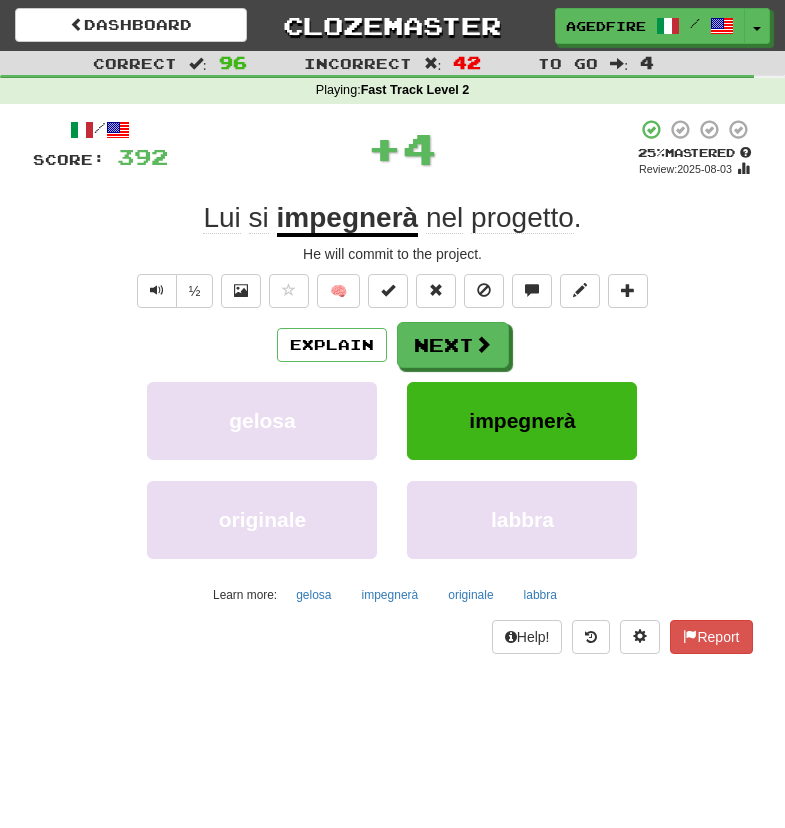 click on "Next" at bounding box center [453, 345] 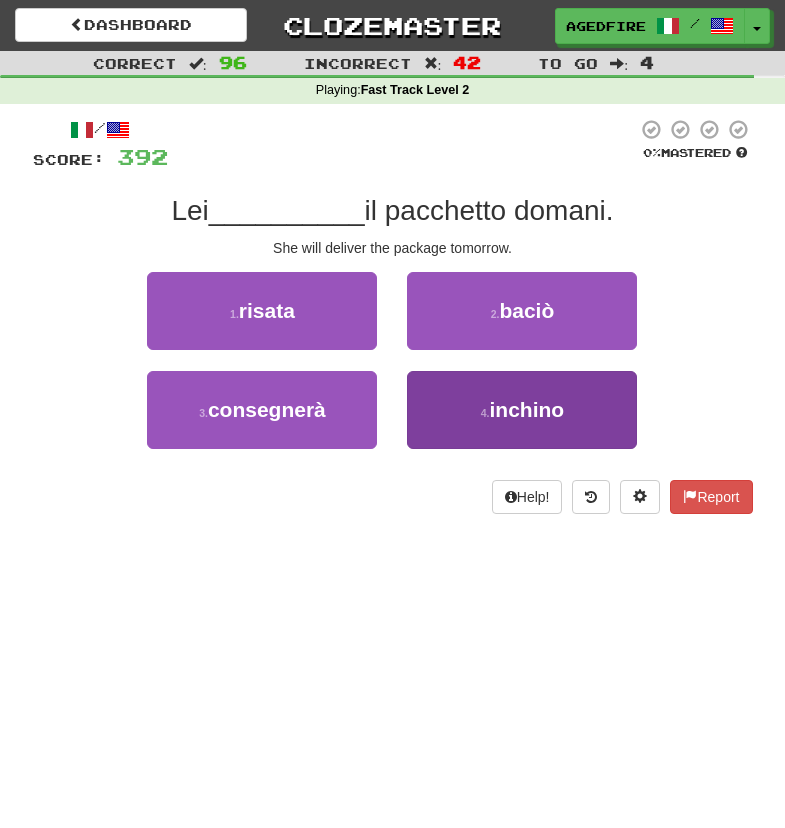 click on "4 .  inchino" at bounding box center (522, 410) 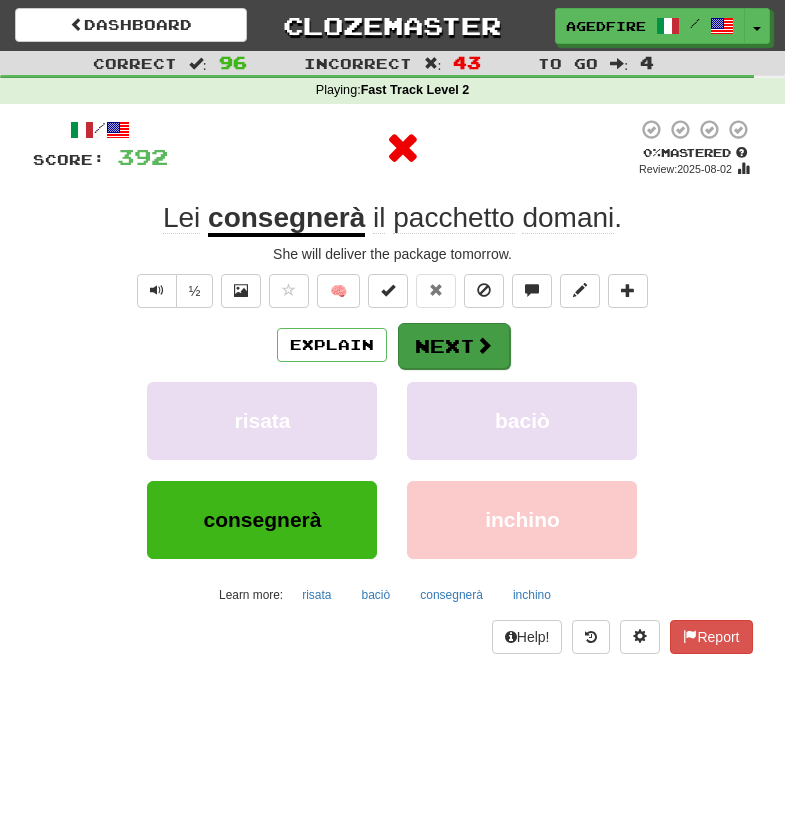 click on "Next" at bounding box center (454, 346) 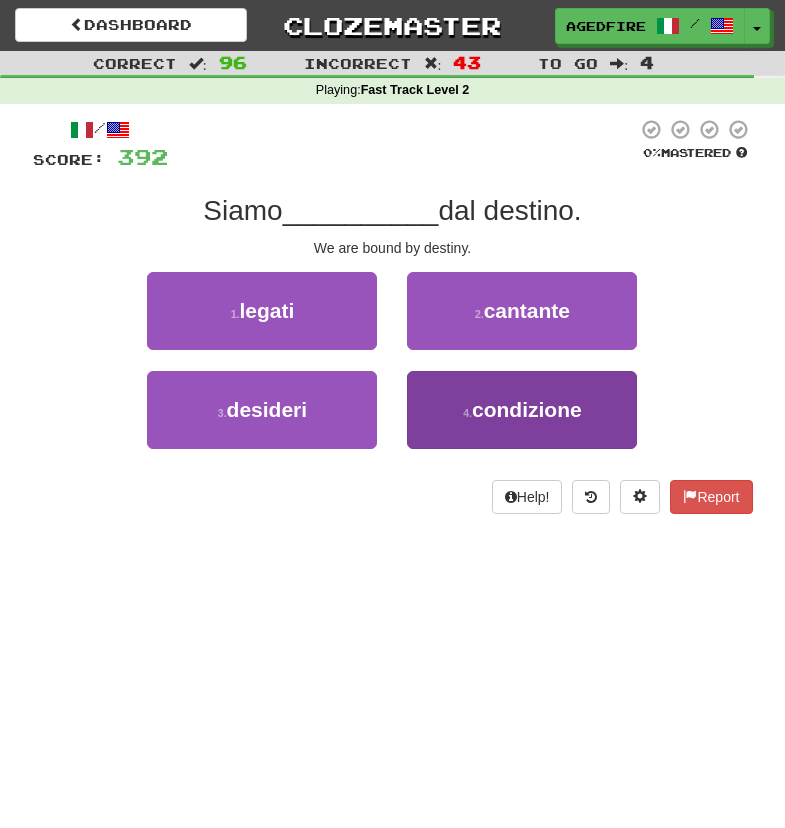 click on "4 .  condizione" at bounding box center [522, 410] 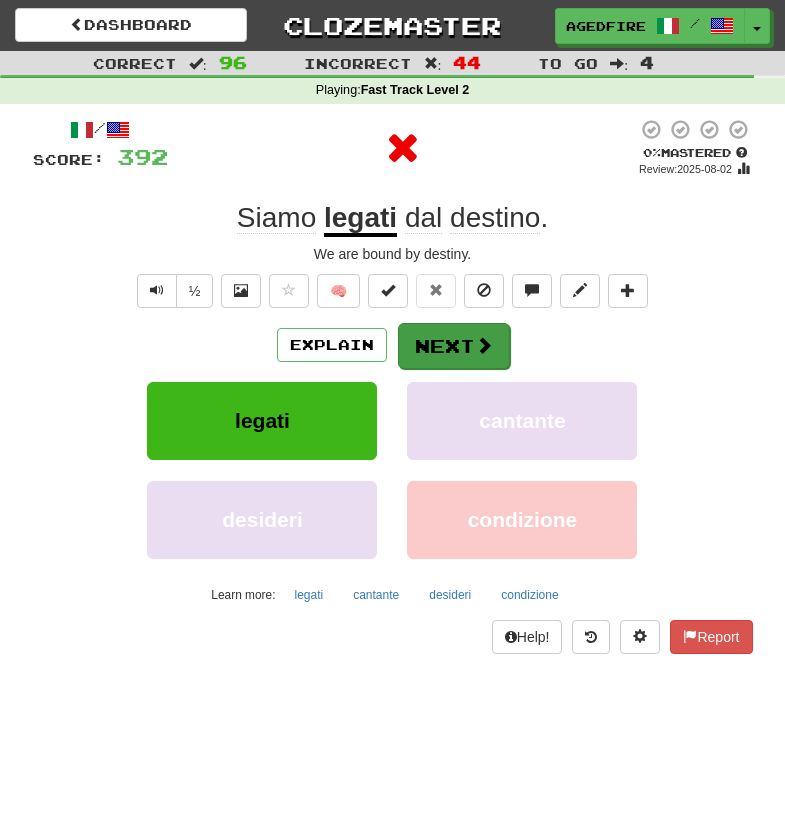 click on "Next" at bounding box center [454, 346] 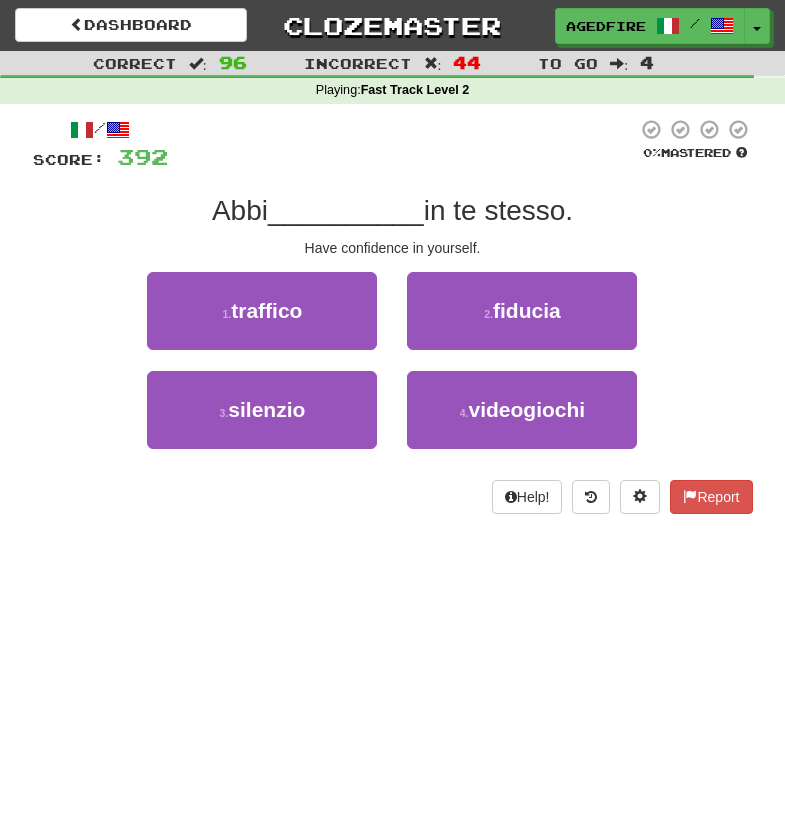 click on "2 .  fiducia" at bounding box center [522, 311] 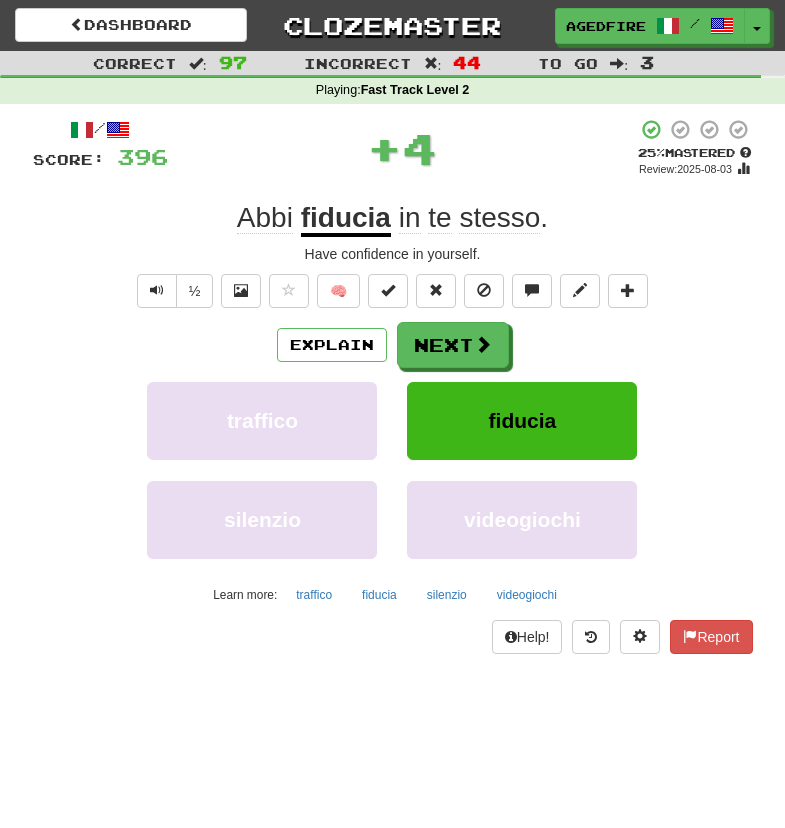 click on "Next" at bounding box center (453, 345) 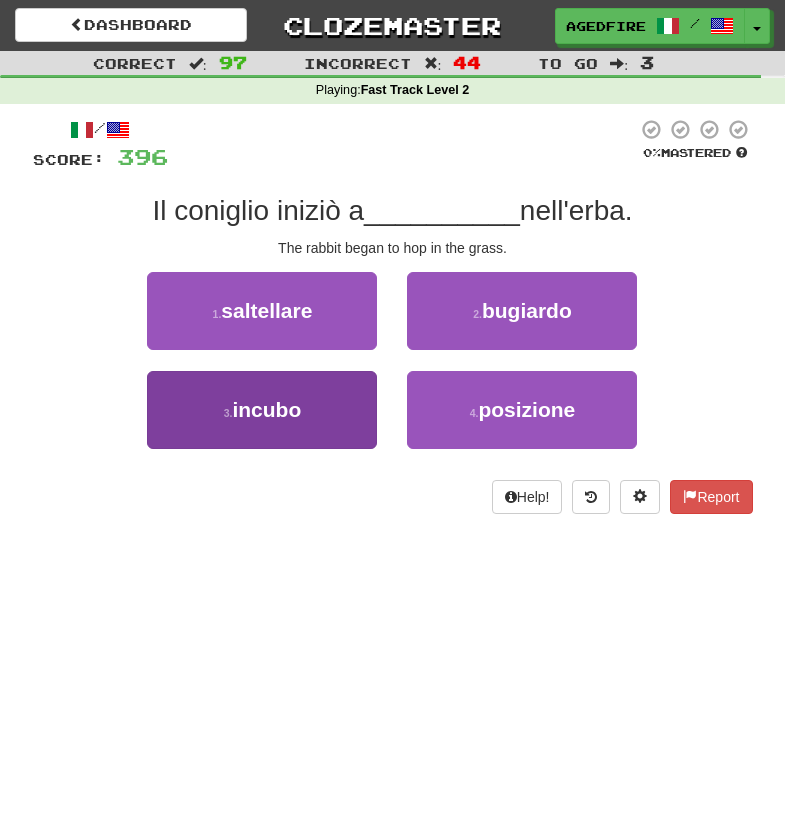 click on "3 .  incubo" at bounding box center (262, 410) 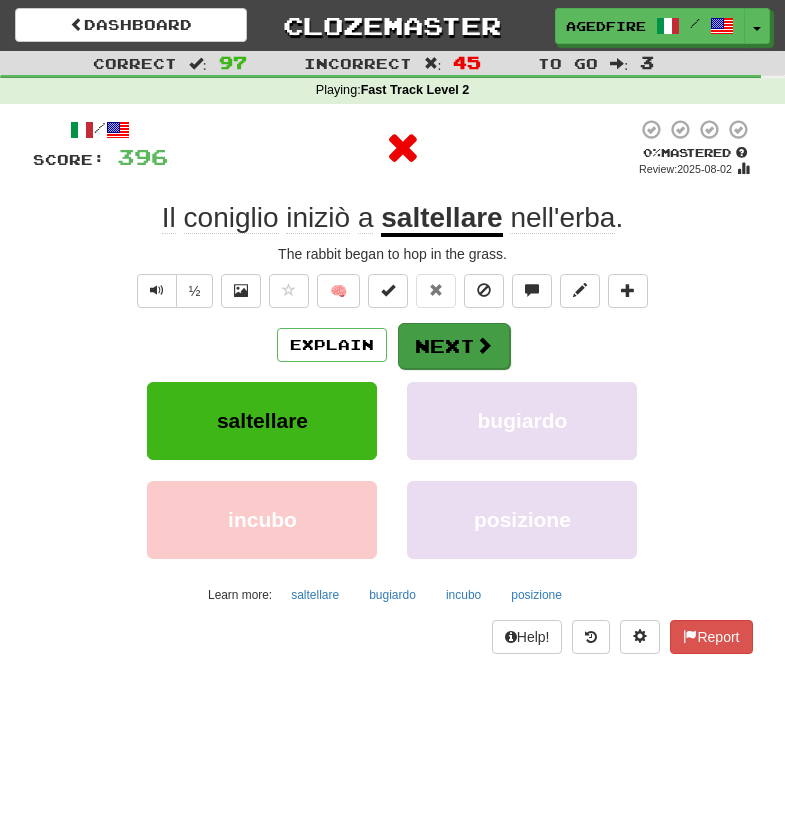 click on "Next" at bounding box center [454, 346] 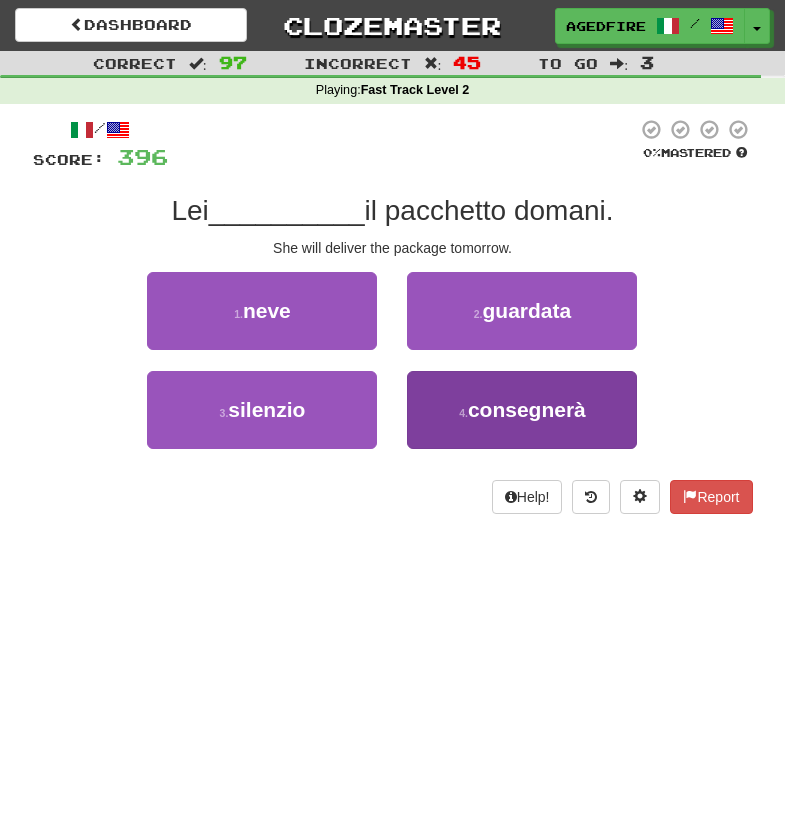 click on "4 .  consegnerà" at bounding box center [522, 410] 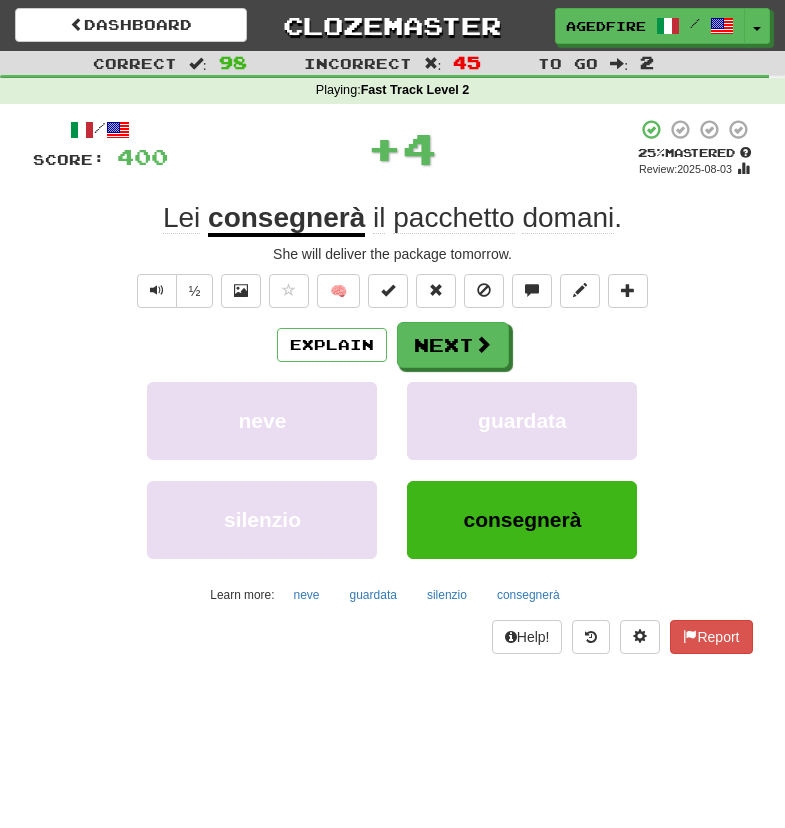 click on "Explain Next neve guardata silenzio consegnerà Learn more: neve guardata silenzio consegnerà" at bounding box center [393, 466] 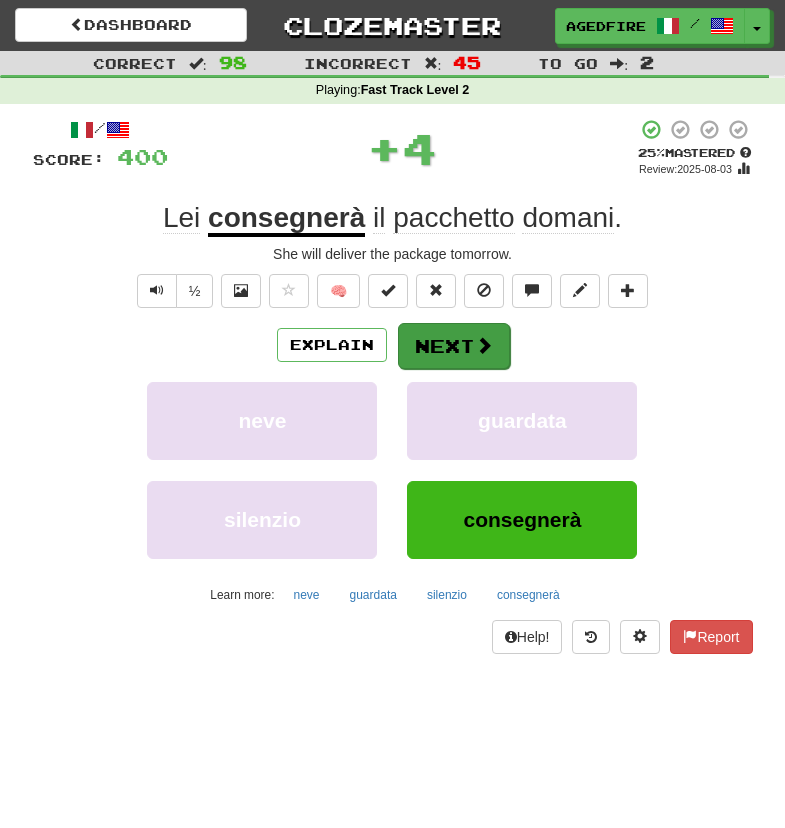 click on "Next" at bounding box center (454, 346) 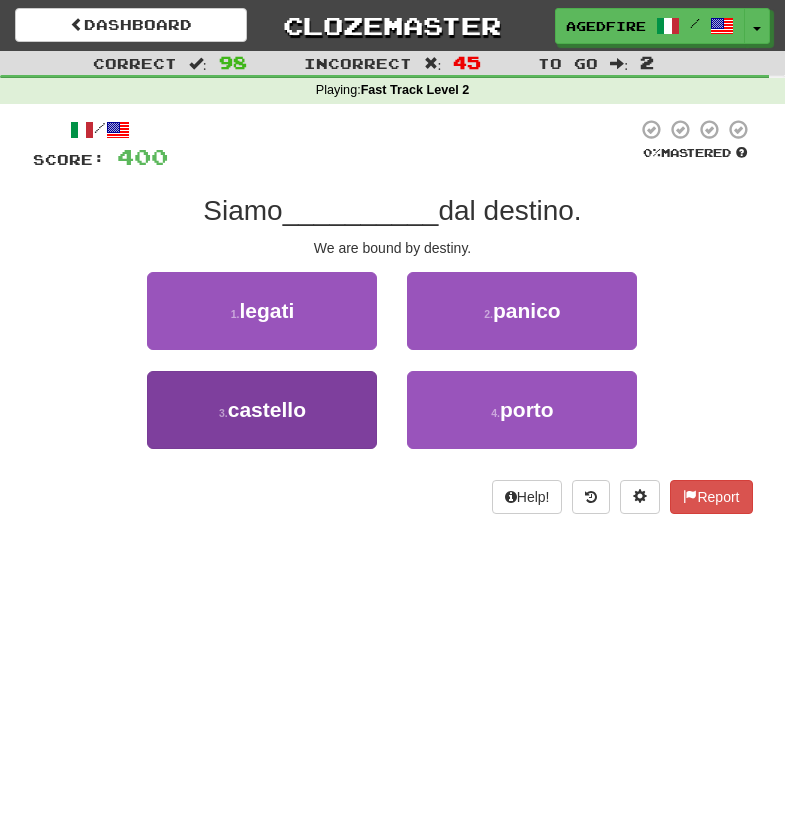 click on "3 .  castello" at bounding box center (262, 410) 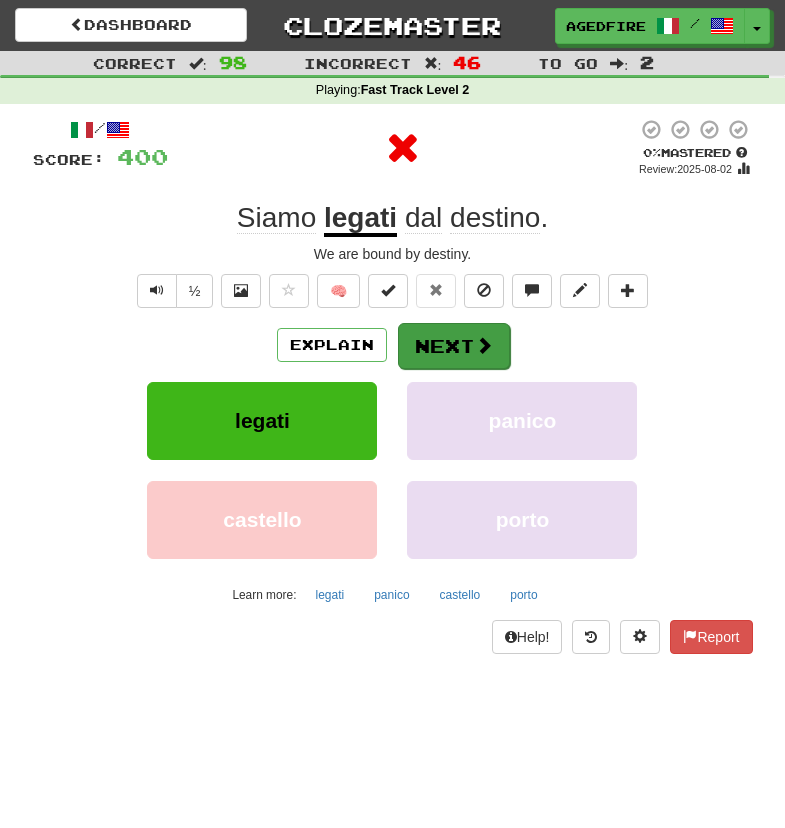 click on "Next" at bounding box center (454, 346) 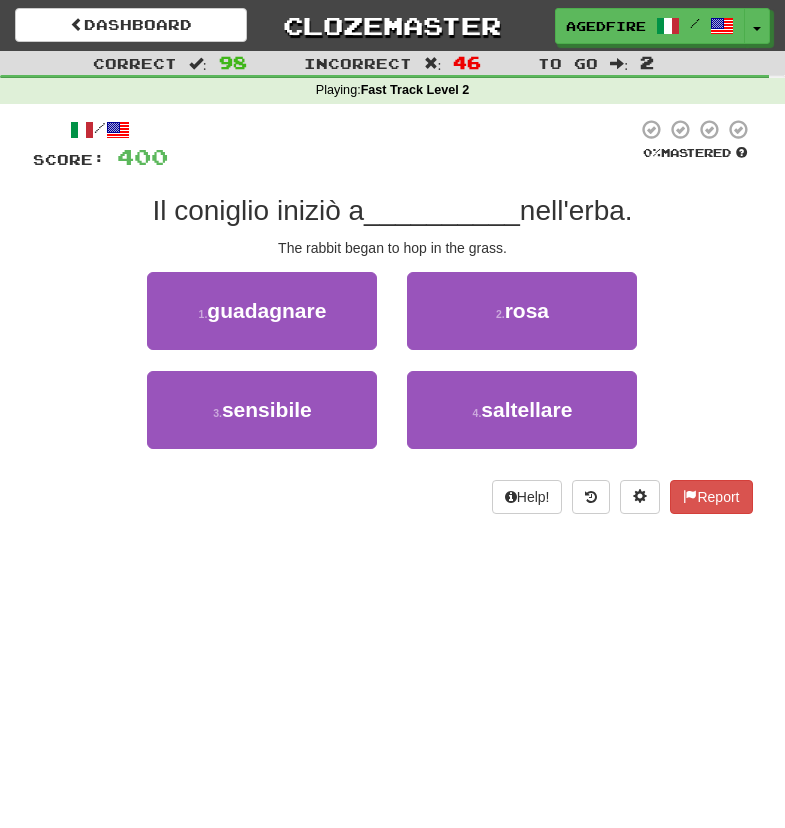 click on "2 .  rosa" at bounding box center (522, 311) 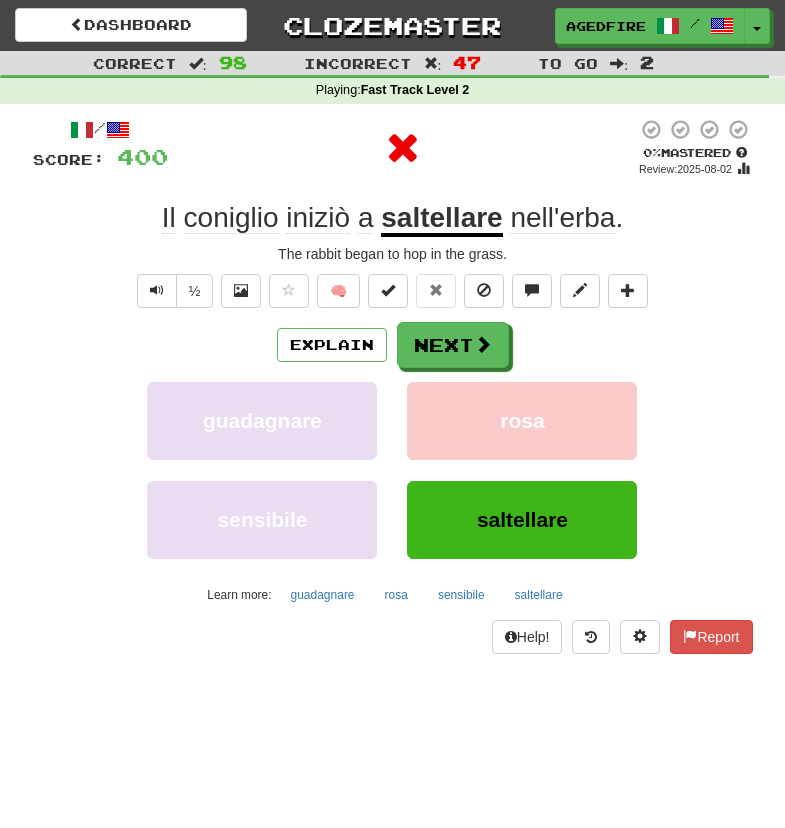 click on "Next" at bounding box center (453, 345) 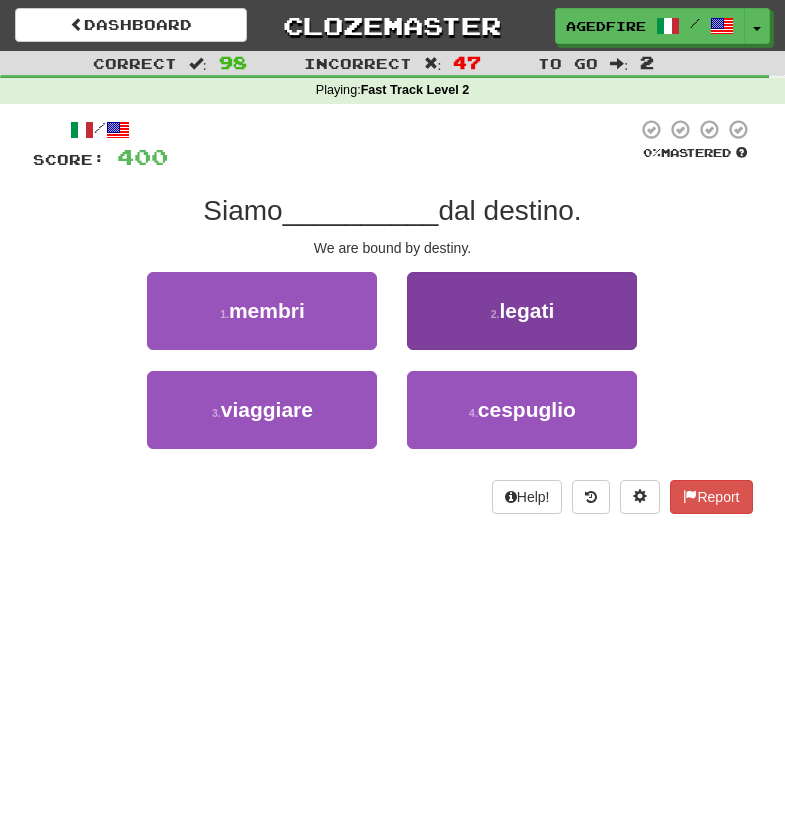 click on "2 .  legati" at bounding box center [522, 311] 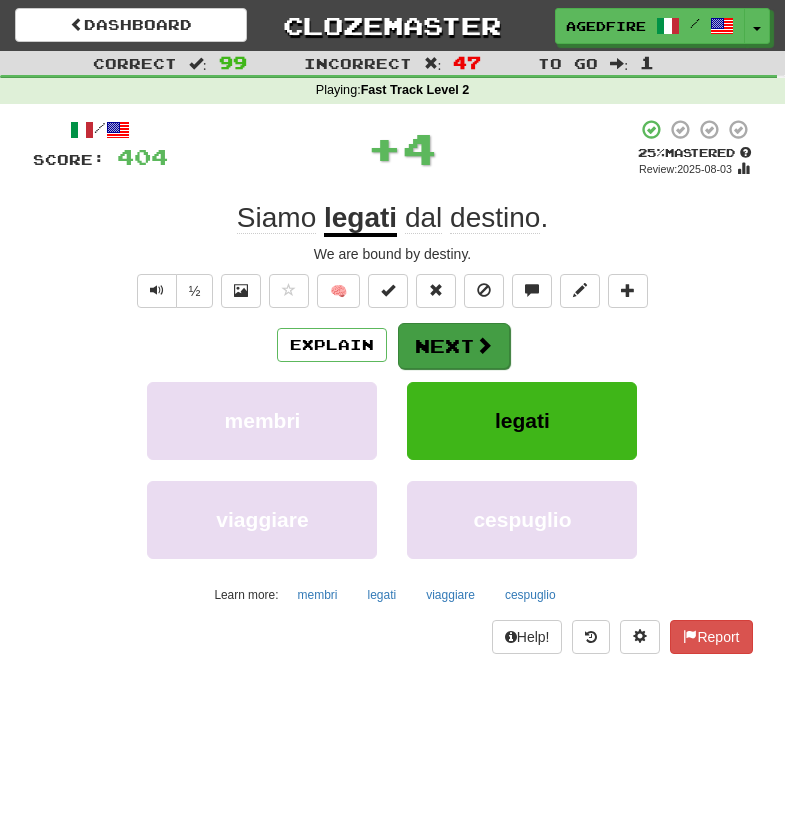 click on "Next" at bounding box center [454, 346] 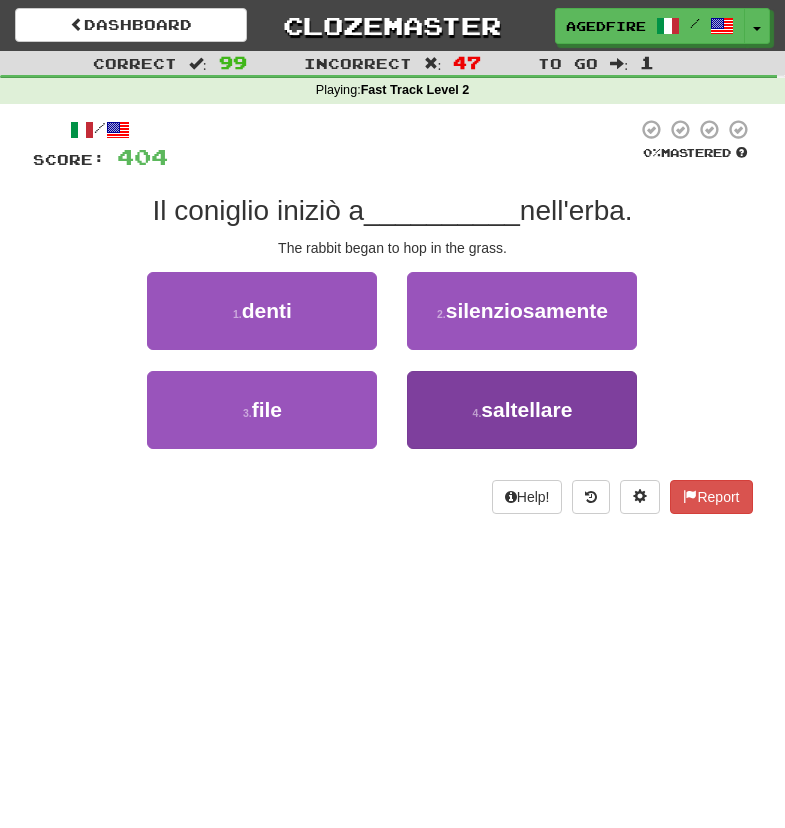 click on "4 .  saltellare" at bounding box center (522, 410) 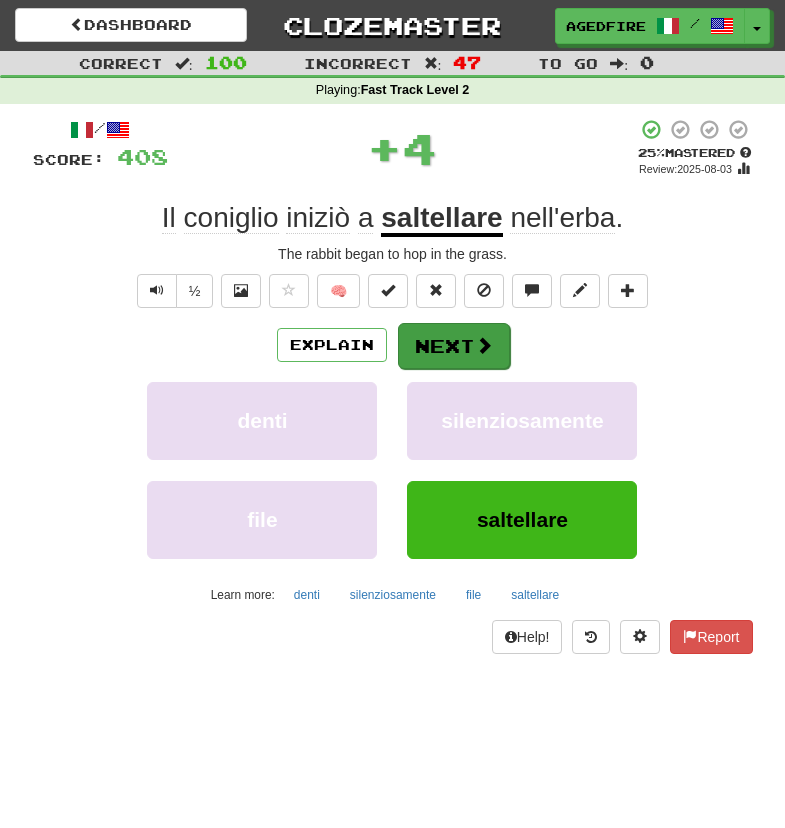click on "Next" at bounding box center [454, 346] 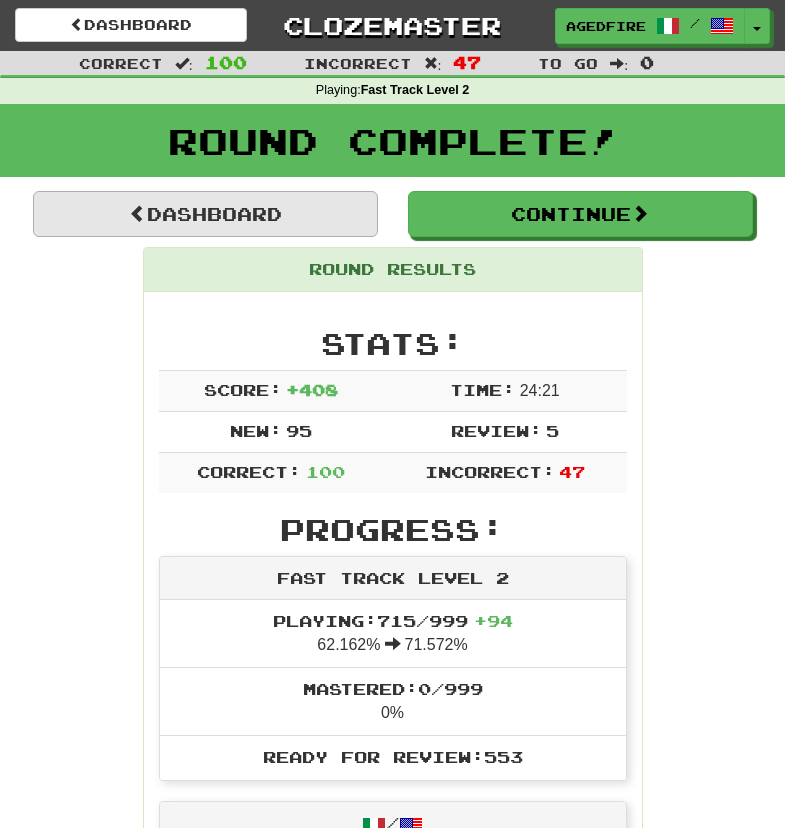 click on "Dashboard" at bounding box center [205, 214] 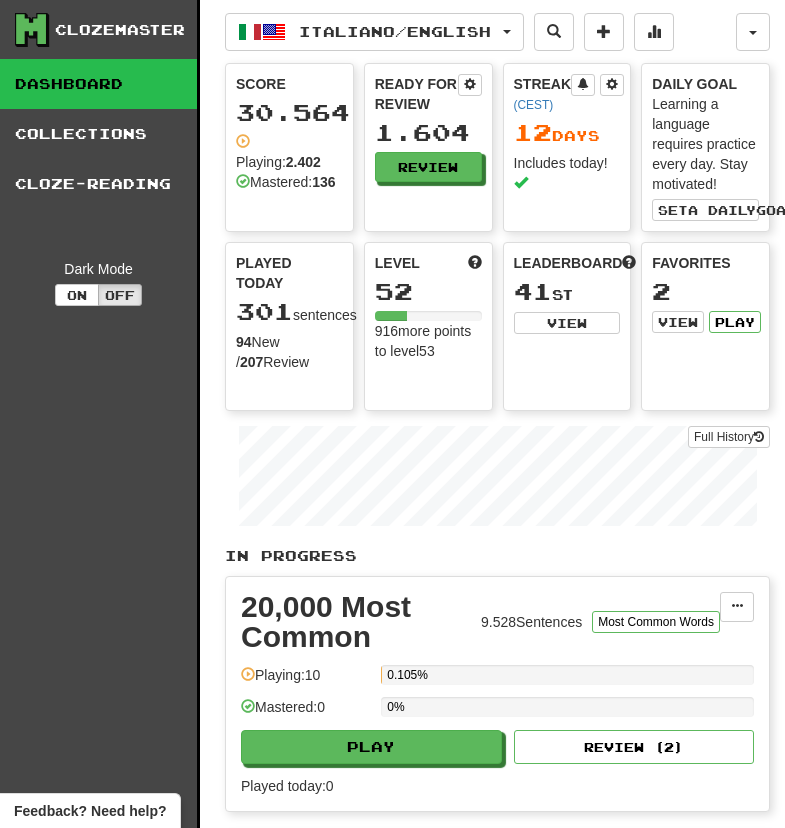 scroll, scrollTop: 0, scrollLeft: 0, axis: both 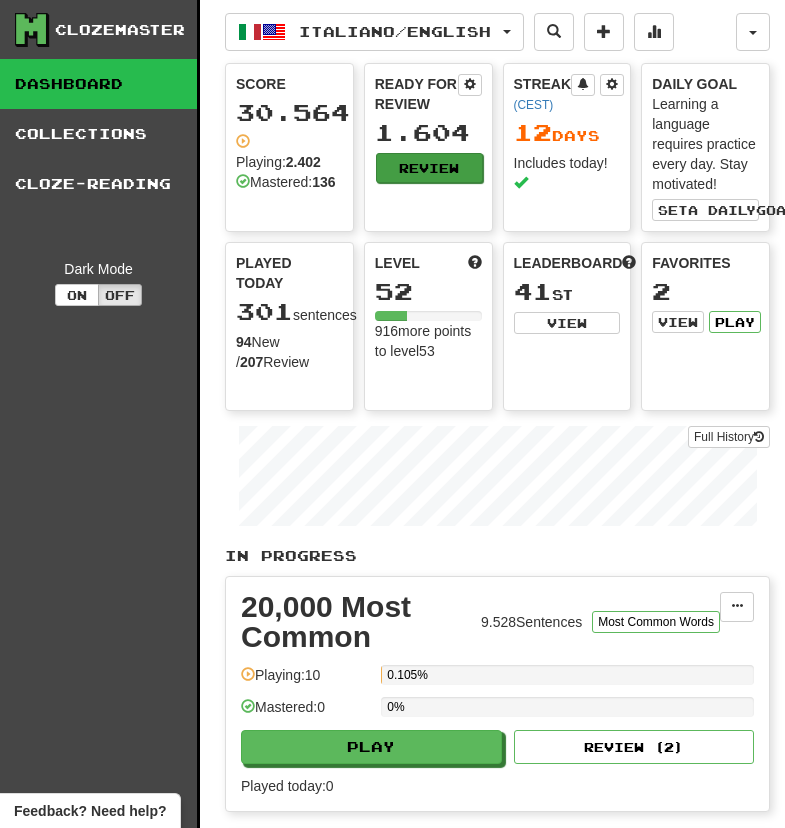 click on "Review" at bounding box center (429, 168) 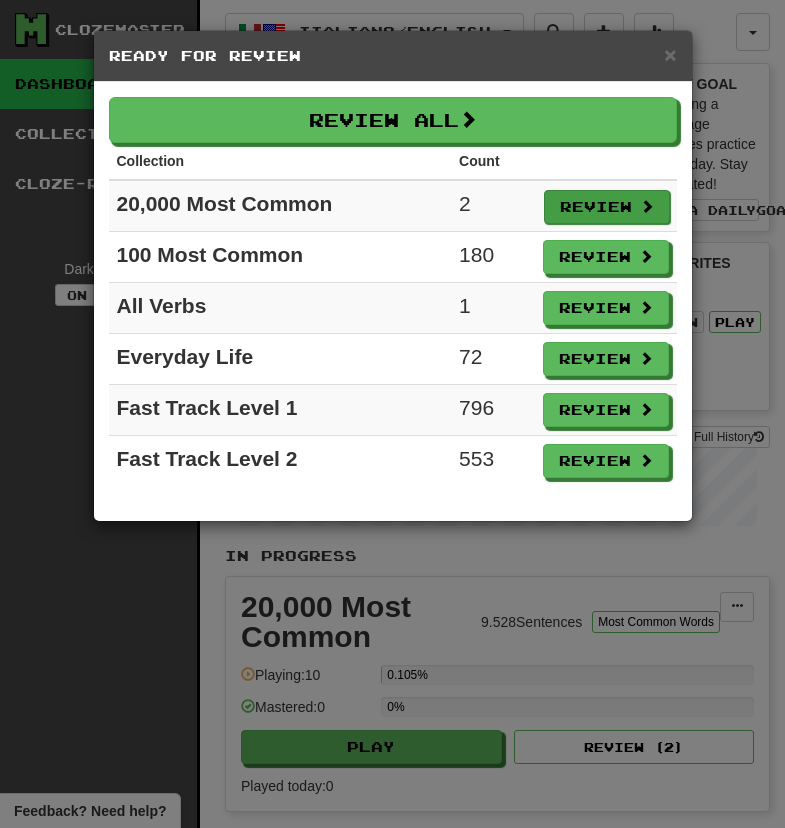 click on "Review" at bounding box center (607, 207) 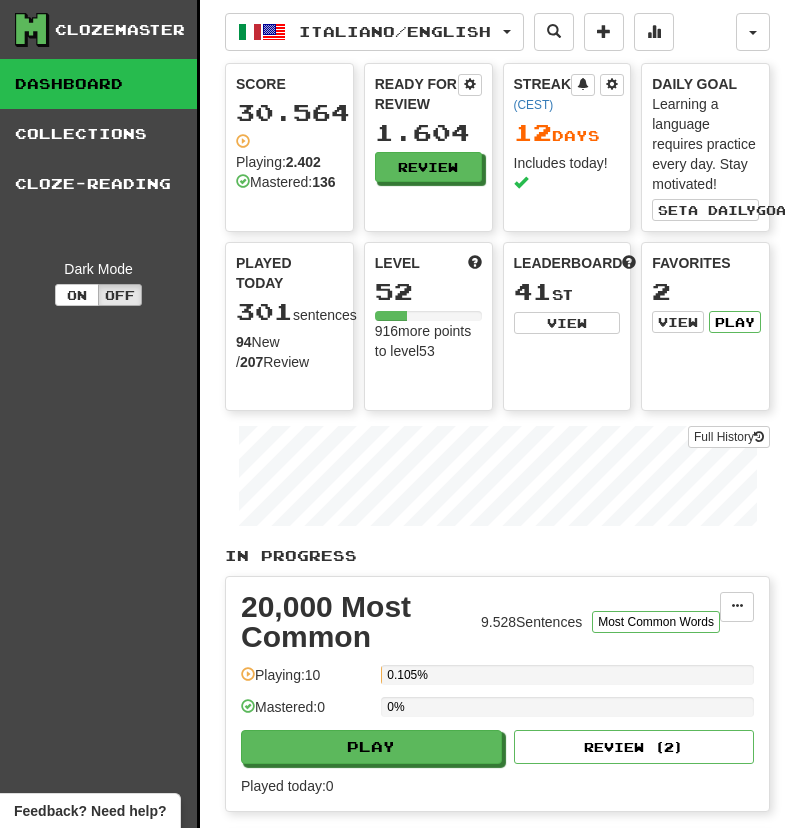 select on "***" 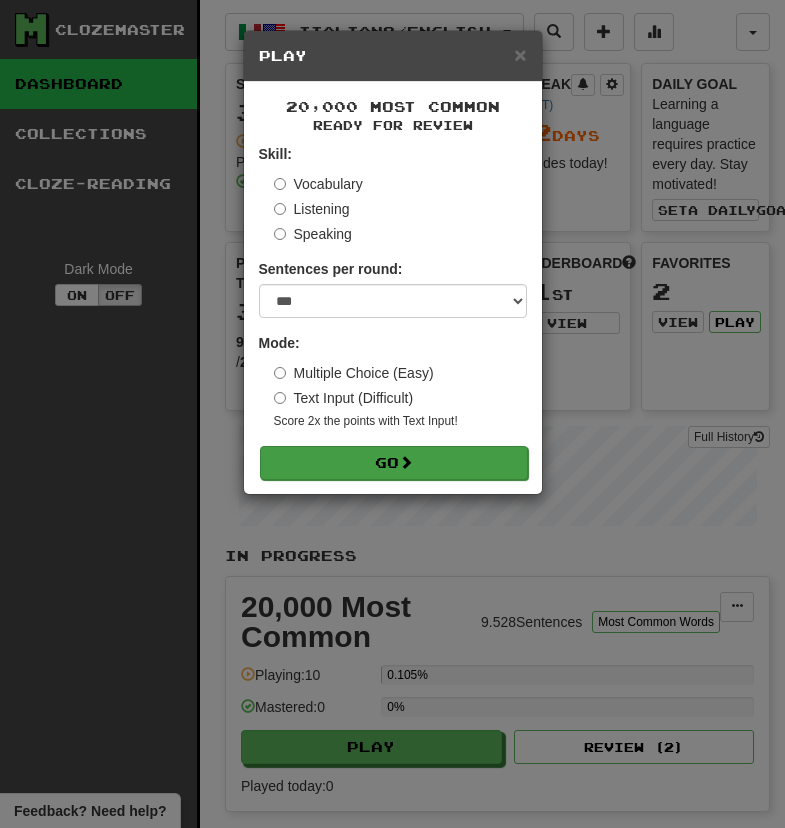 click on "Go" at bounding box center [394, 463] 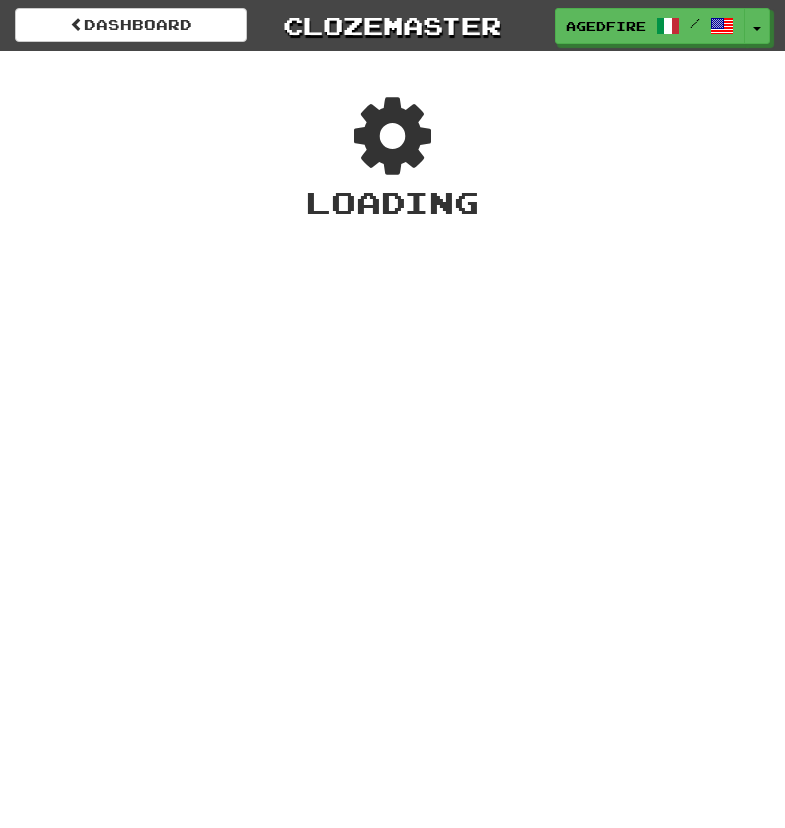 scroll, scrollTop: 0, scrollLeft: 0, axis: both 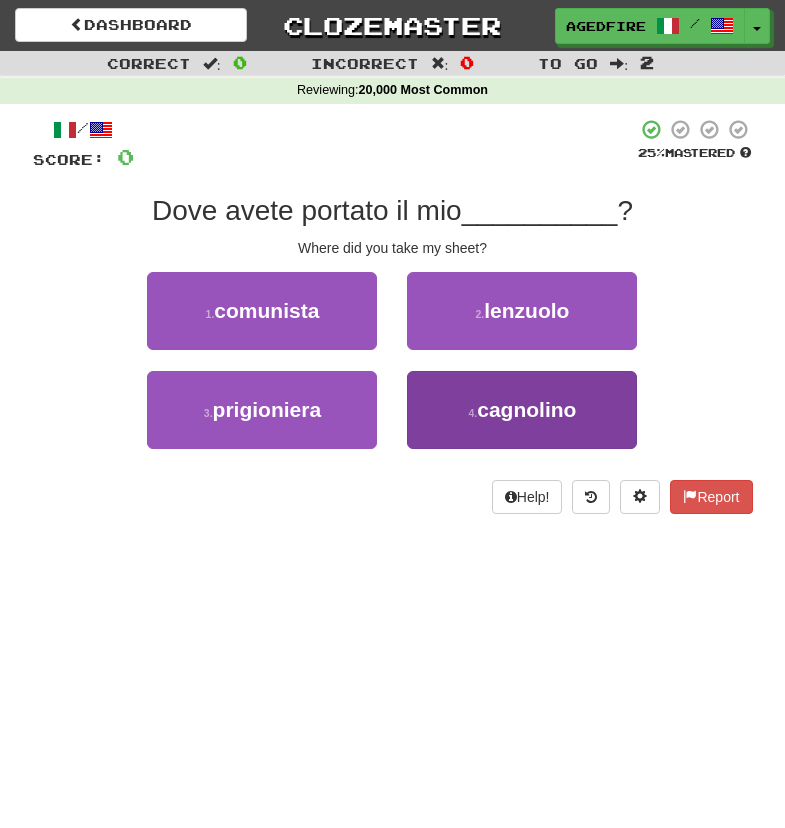 click on "4 .  cagnolino" at bounding box center (522, 410) 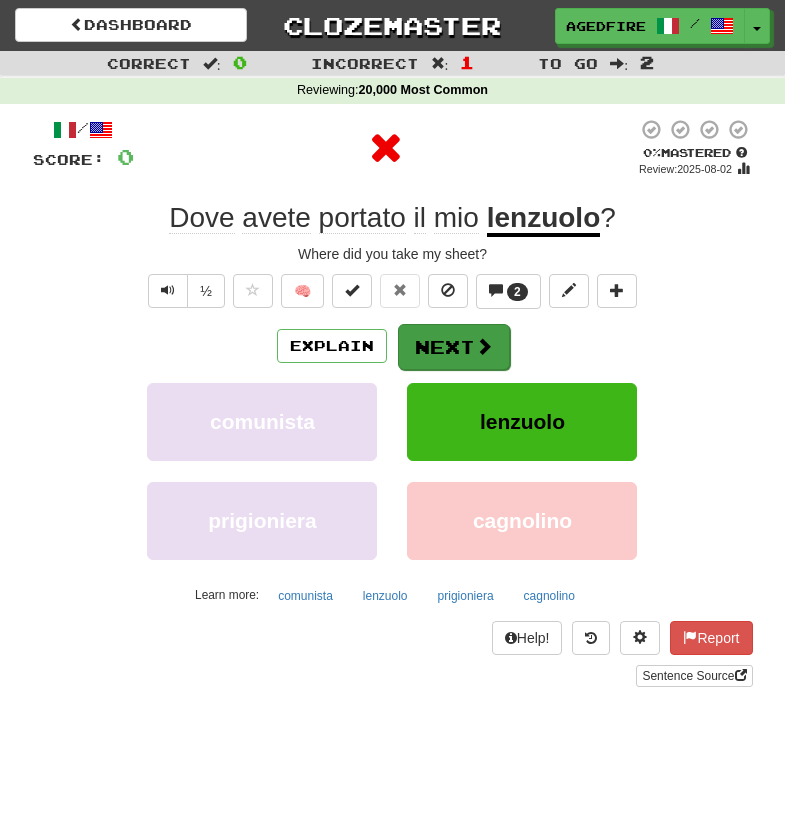 click on "Next" at bounding box center (454, 347) 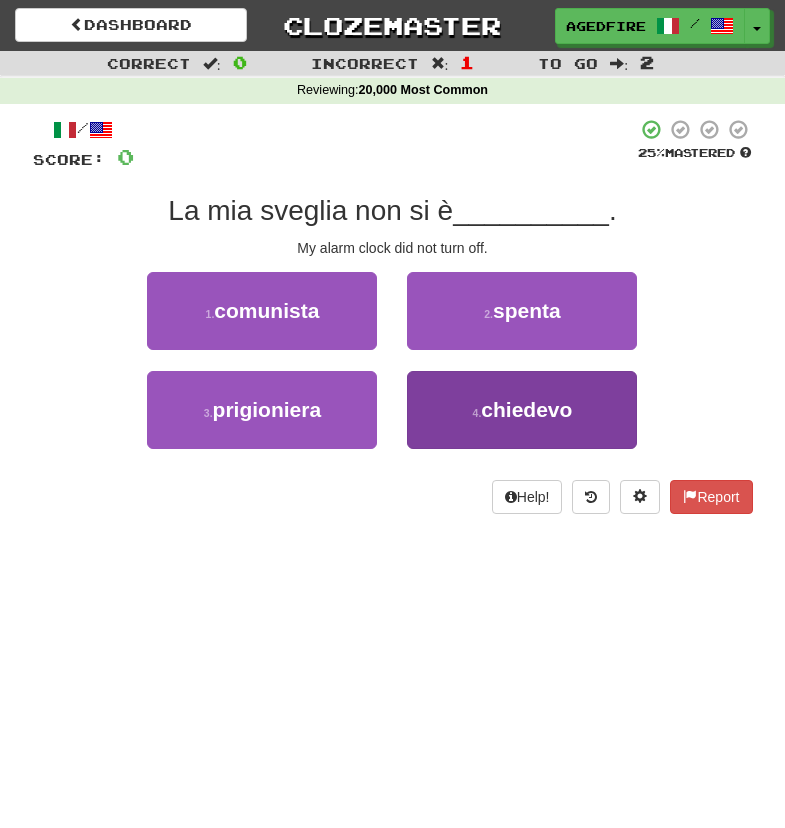 click on "4 .  chiedevo" at bounding box center (522, 410) 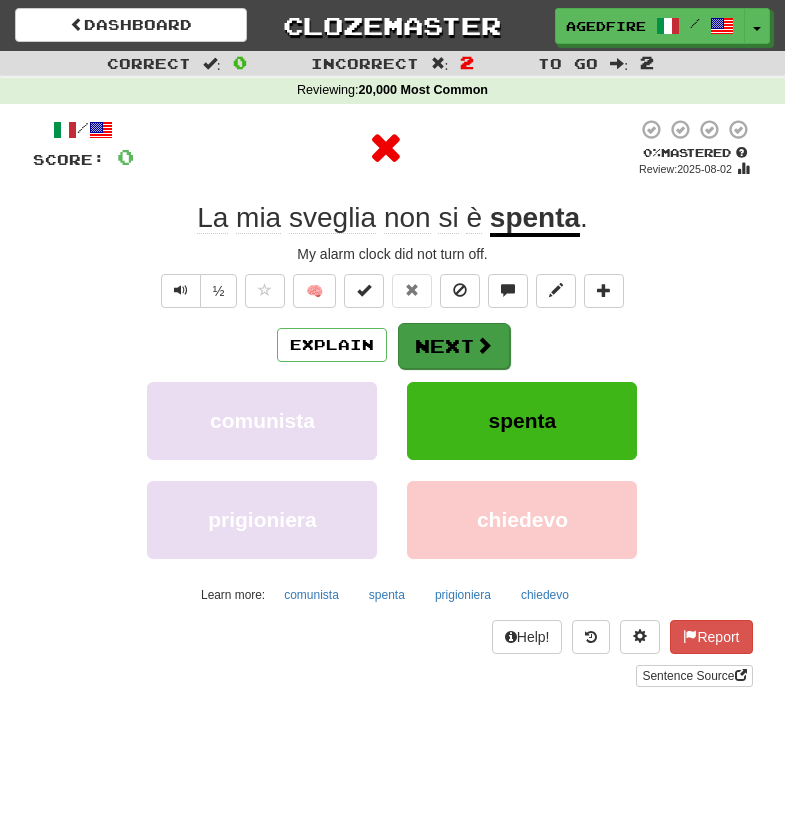 click on "Next" at bounding box center (454, 346) 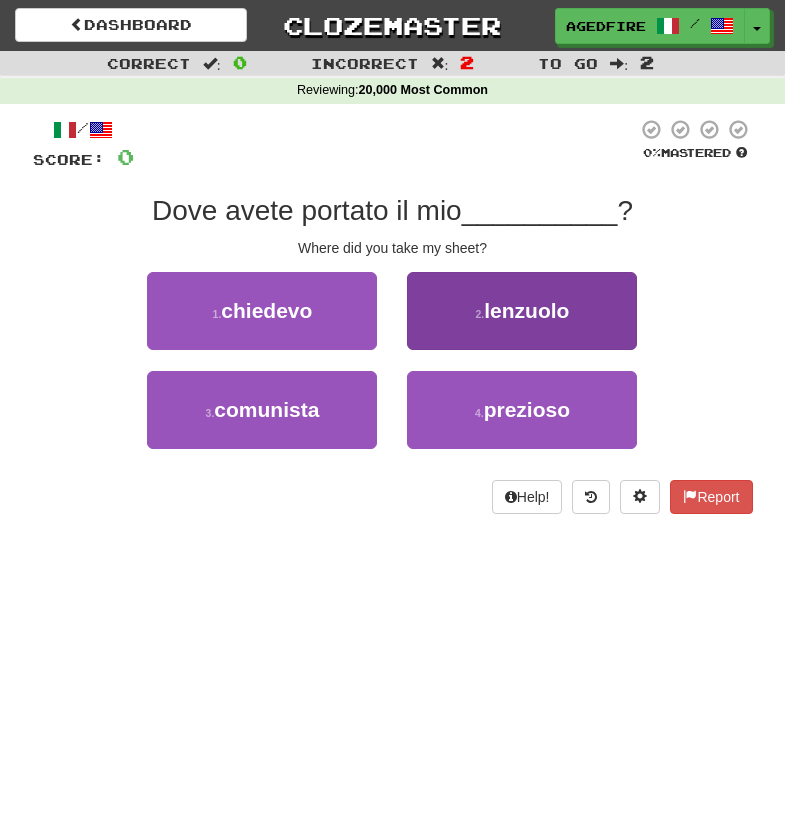 click on "2 .  lenzuolo" at bounding box center (522, 311) 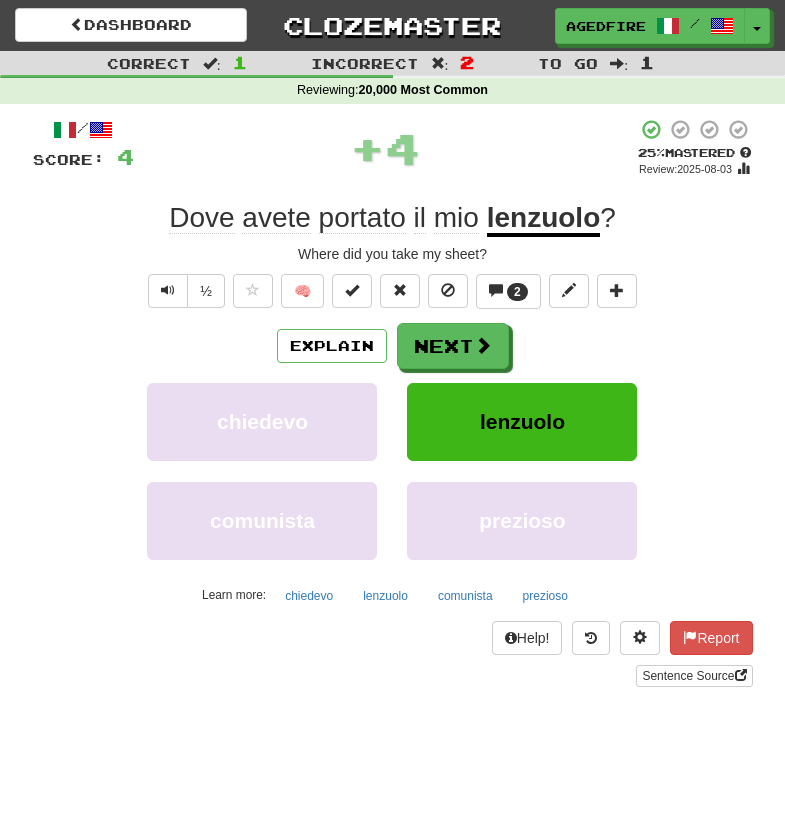 click on "Next" at bounding box center [453, 346] 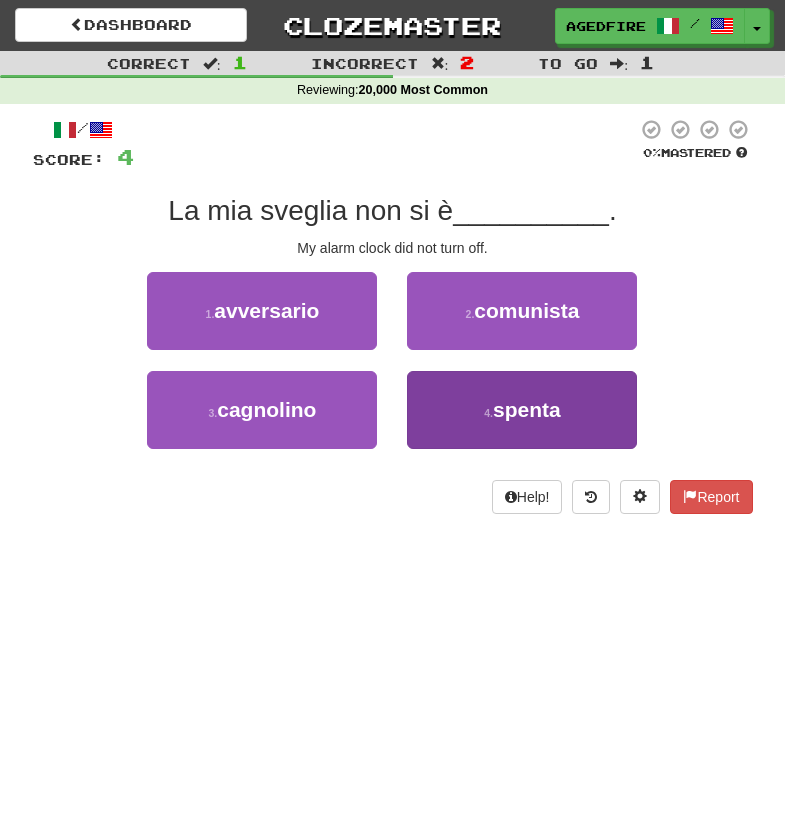 click on "4 .  spenta" at bounding box center (522, 410) 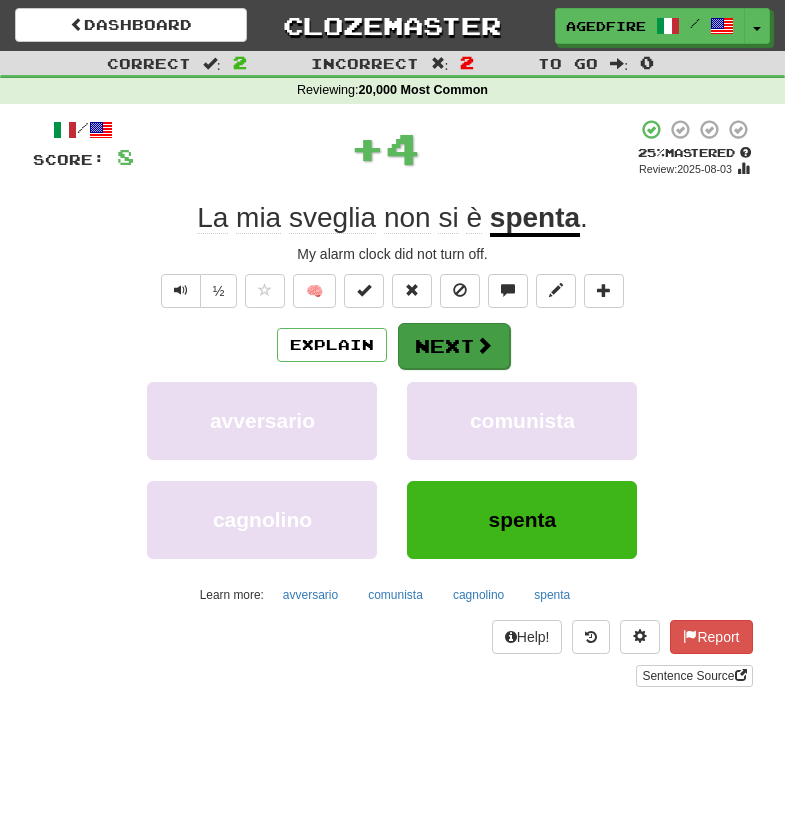 click on "Next" at bounding box center [454, 346] 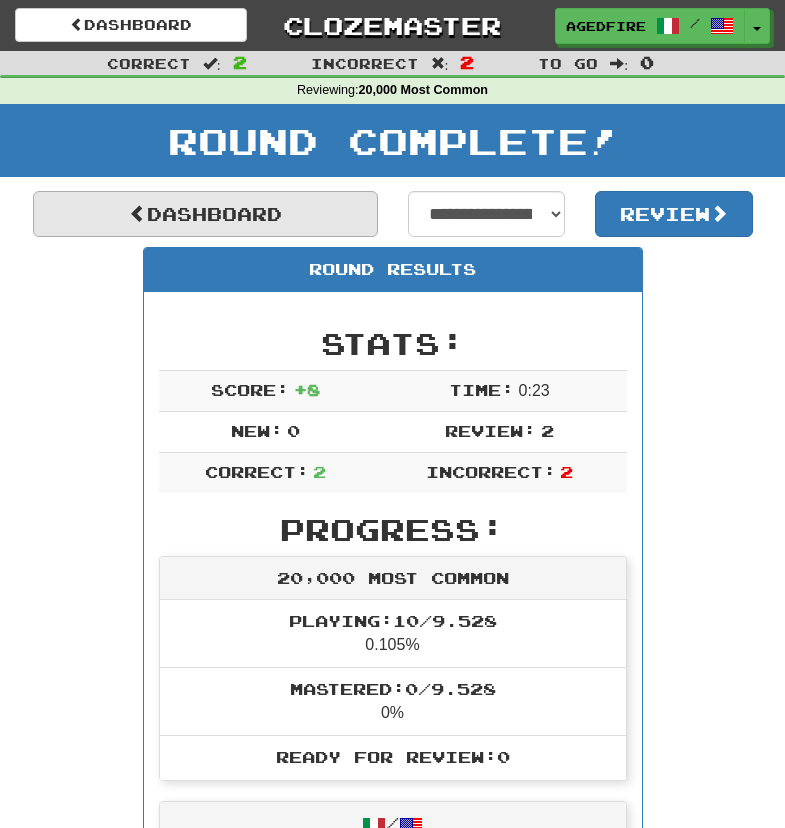 click on "Dashboard" at bounding box center (205, 214) 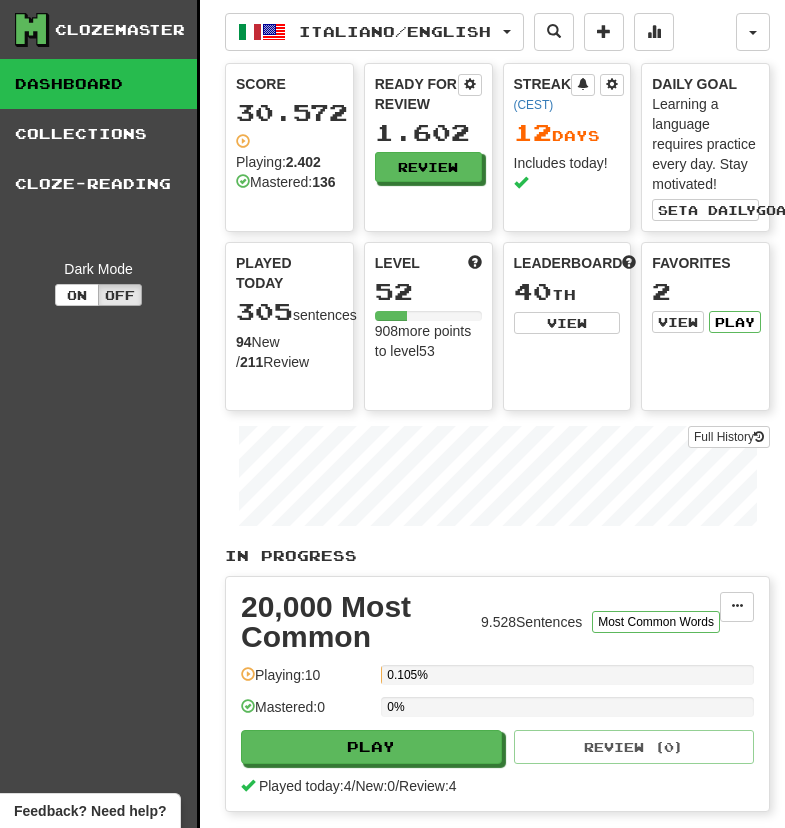 scroll, scrollTop: 0, scrollLeft: 0, axis: both 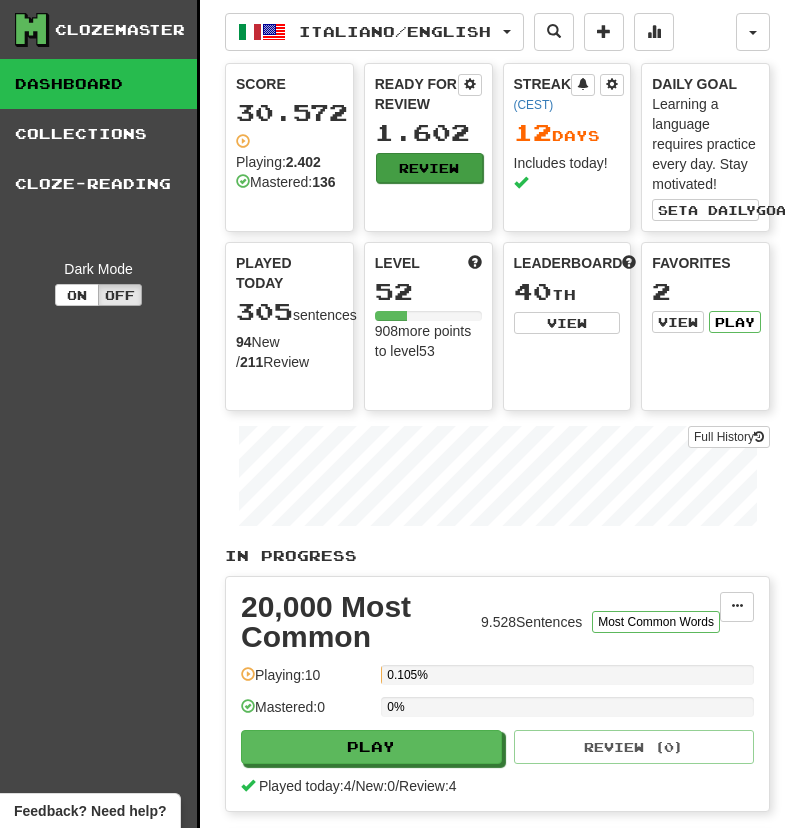 click on "Review" at bounding box center [429, 168] 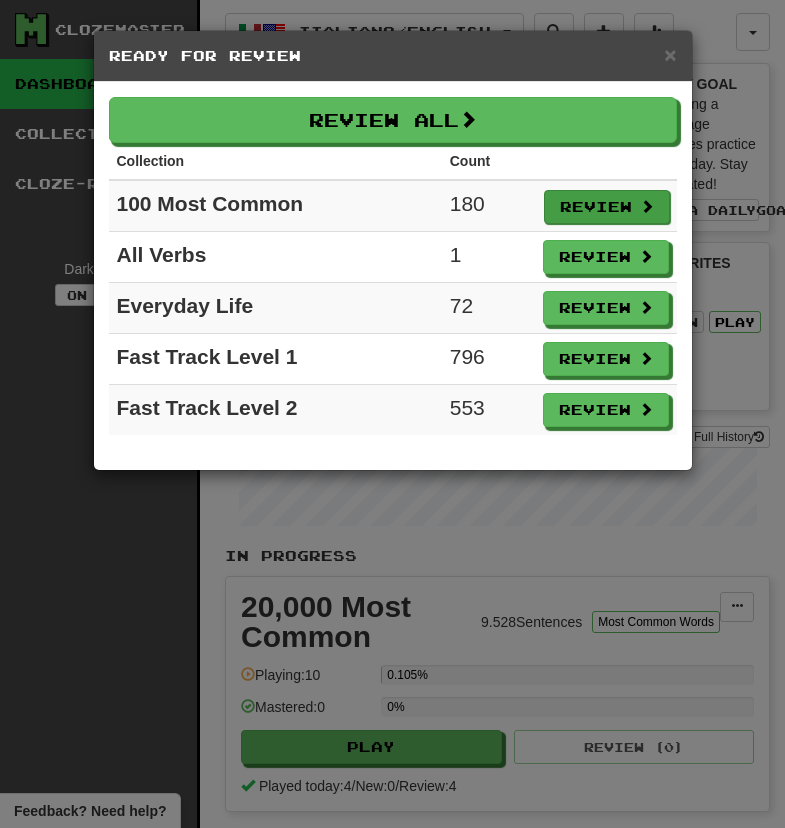 click on "Review" at bounding box center (607, 207) 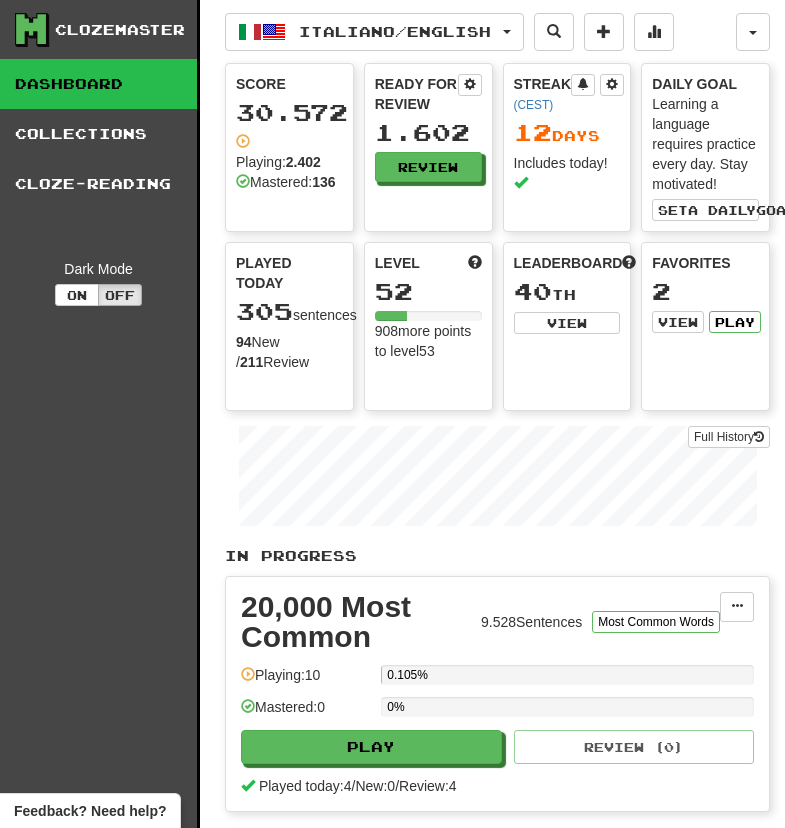 select on "***" 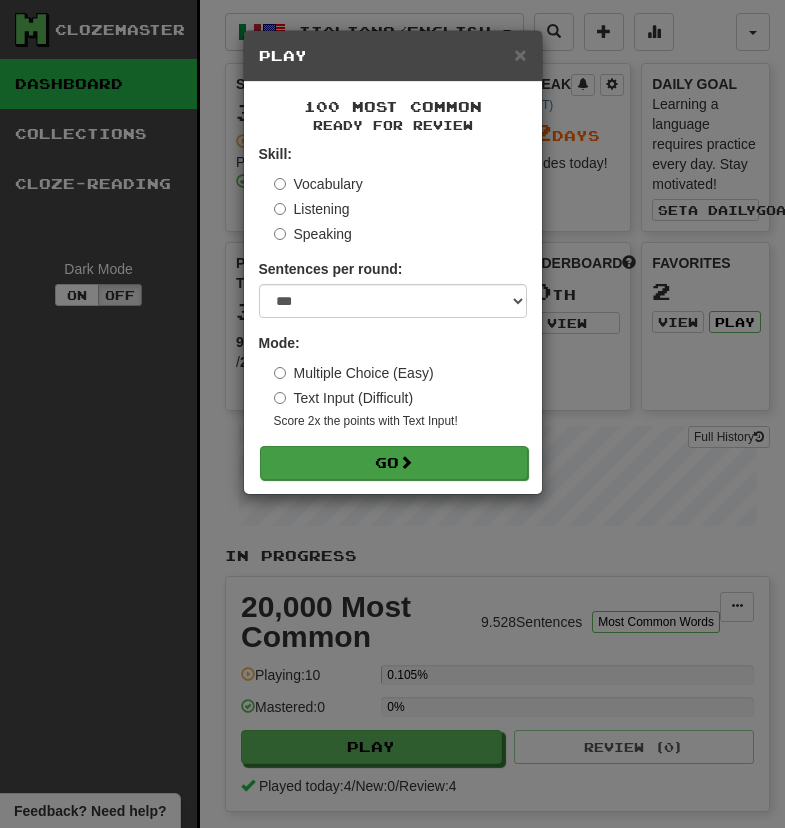 click on "Go" at bounding box center (394, 463) 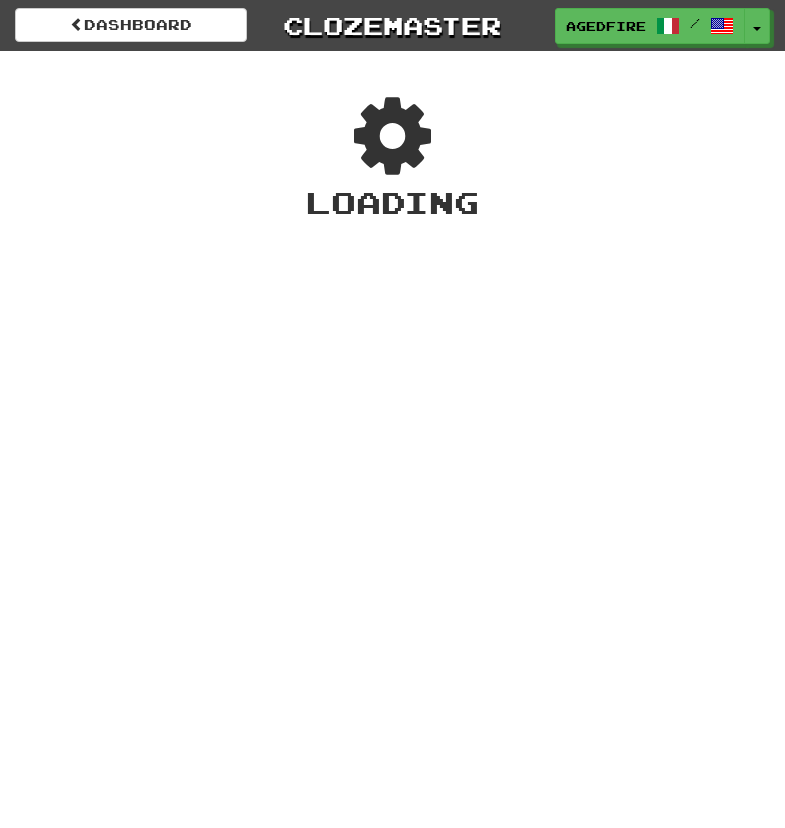 scroll, scrollTop: 0, scrollLeft: 0, axis: both 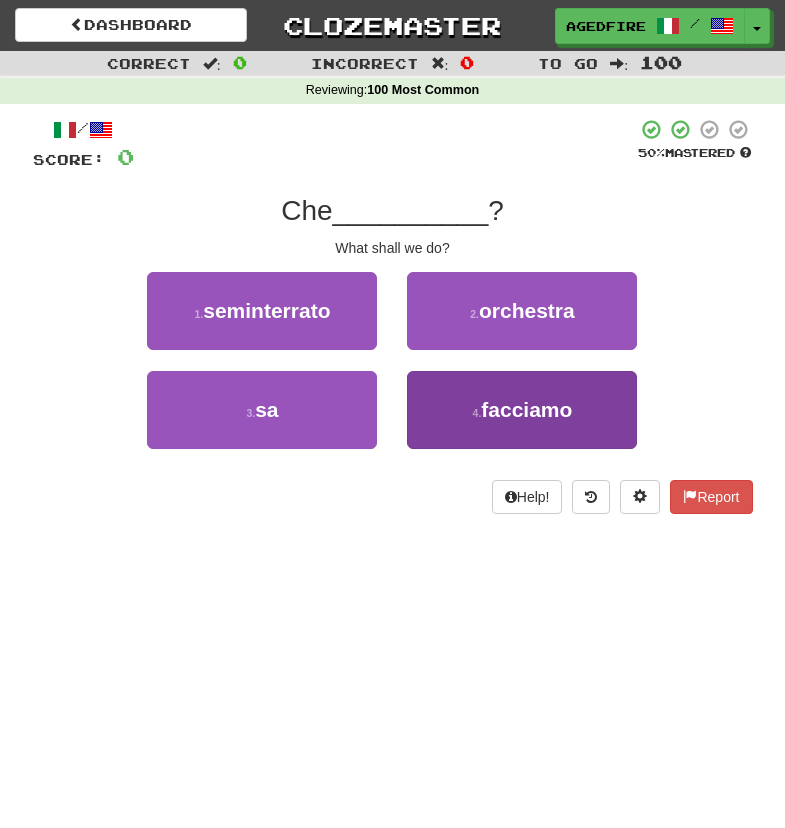 click on "4 .  facciamo" at bounding box center (522, 410) 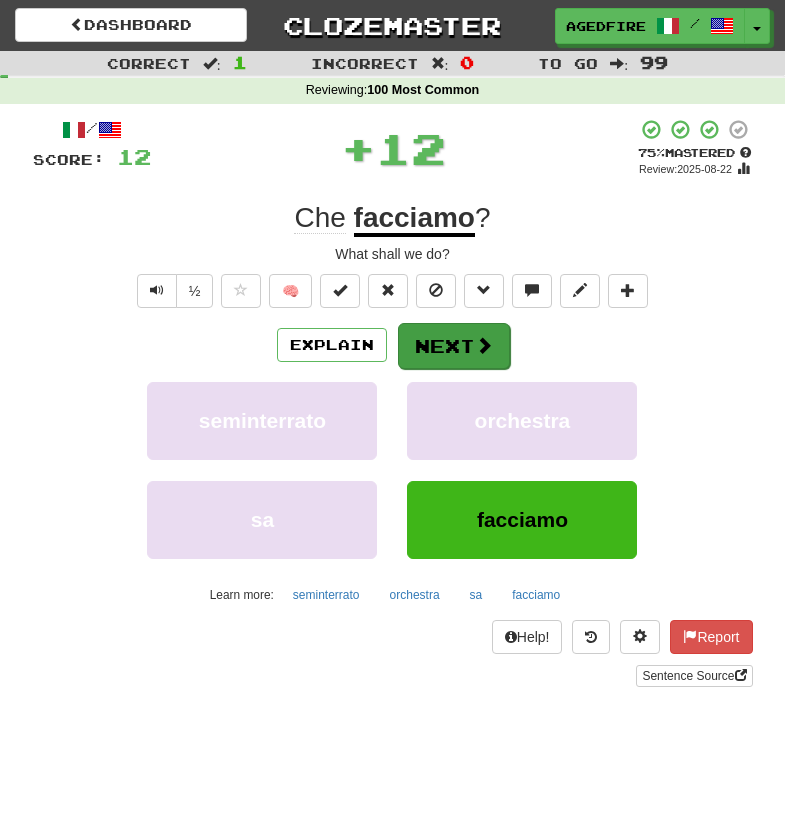 click on "Next" at bounding box center (454, 346) 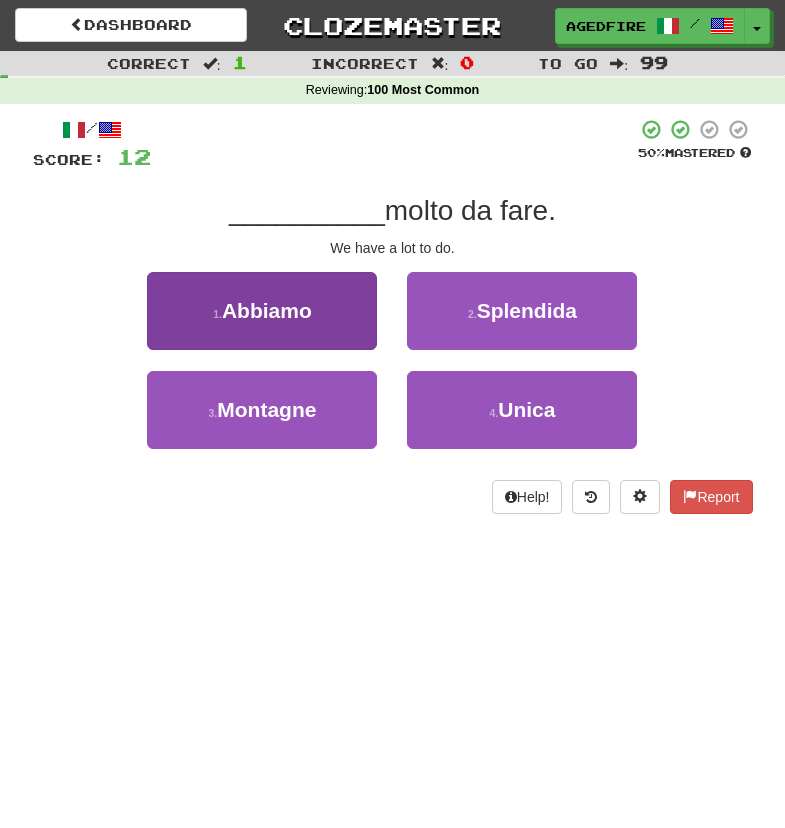 click on "1 .  Abbiamo" at bounding box center (262, 311) 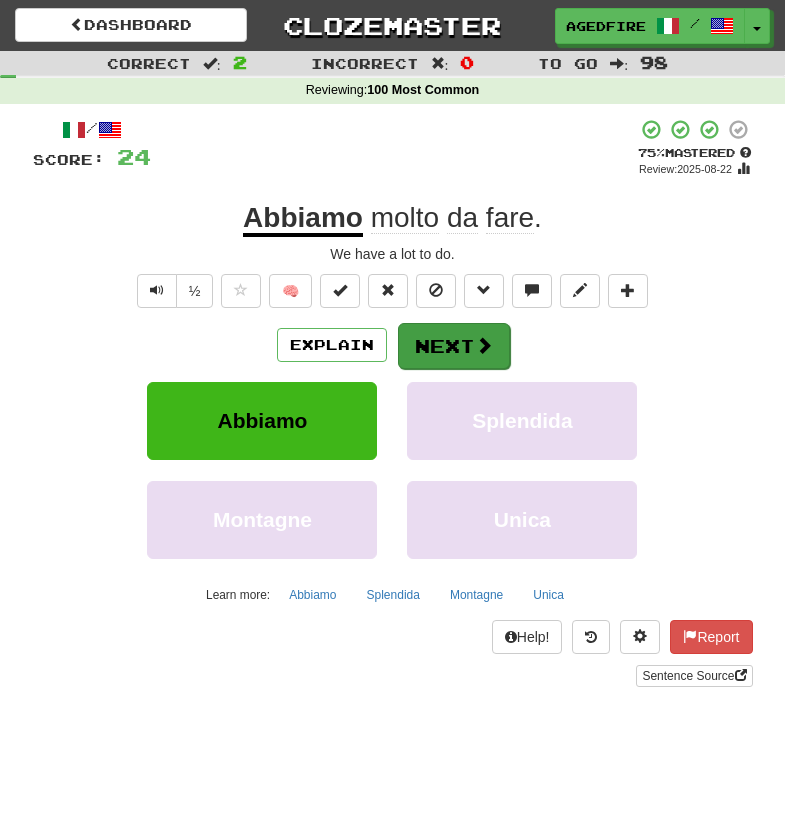 click on "Next" at bounding box center (454, 346) 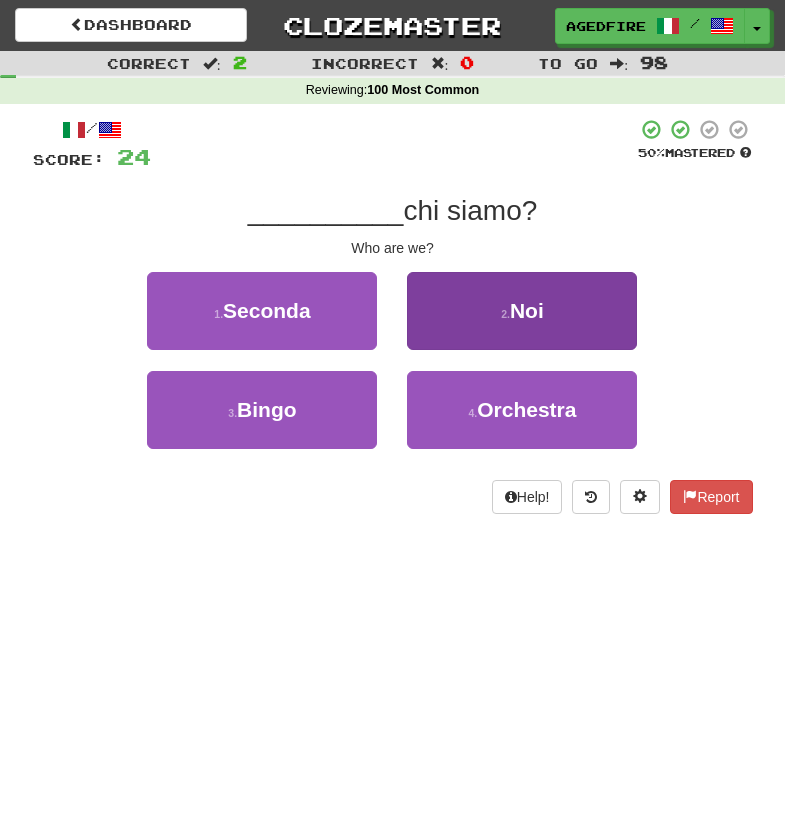 click on "2 .  Noi" at bounding box center [522, 311] 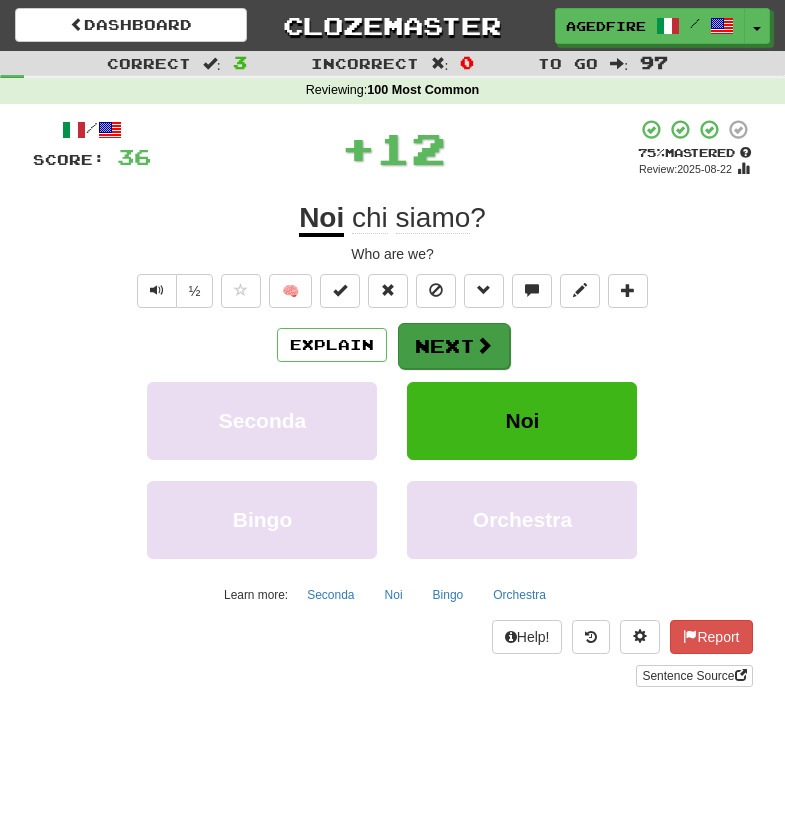 click on "Next" at bounding box center (454, 346) 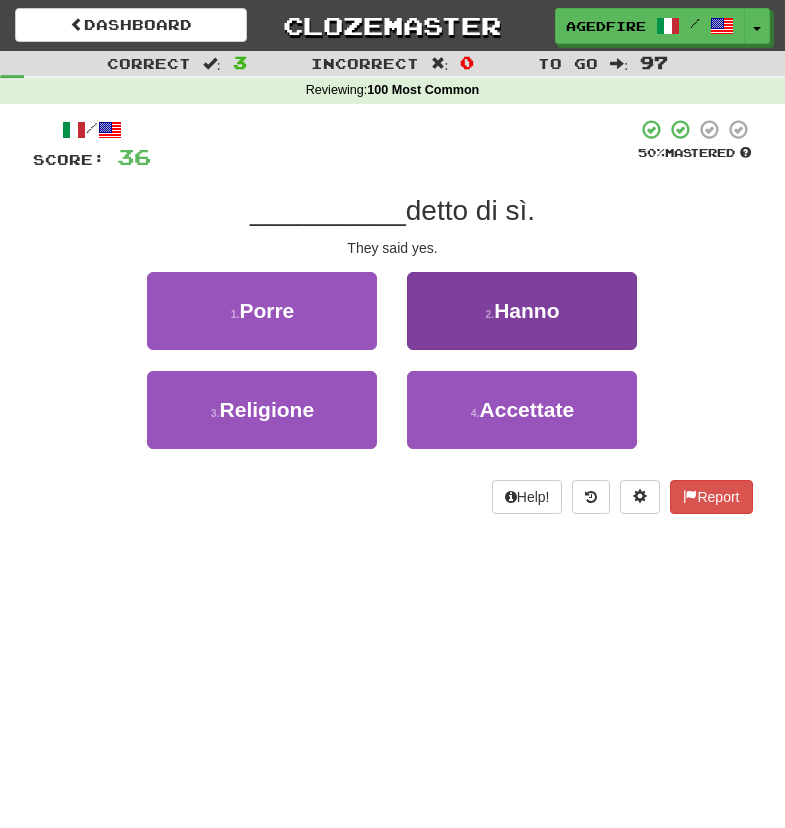 click on "2 .  Hanno" at bounding box center [522, 311] 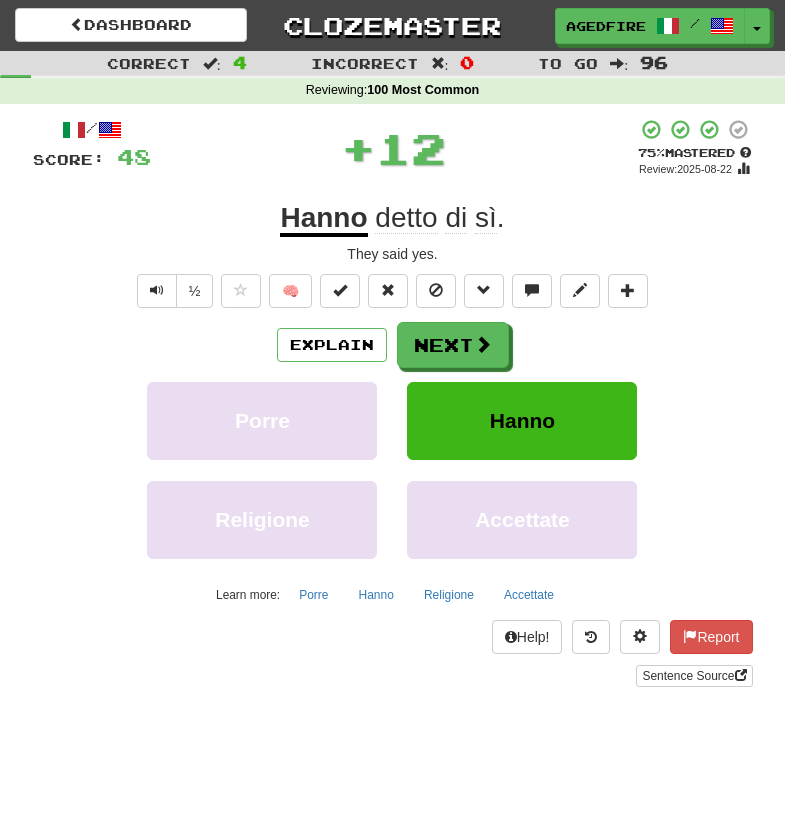 click on "Next" at bounding box center [453, 345] 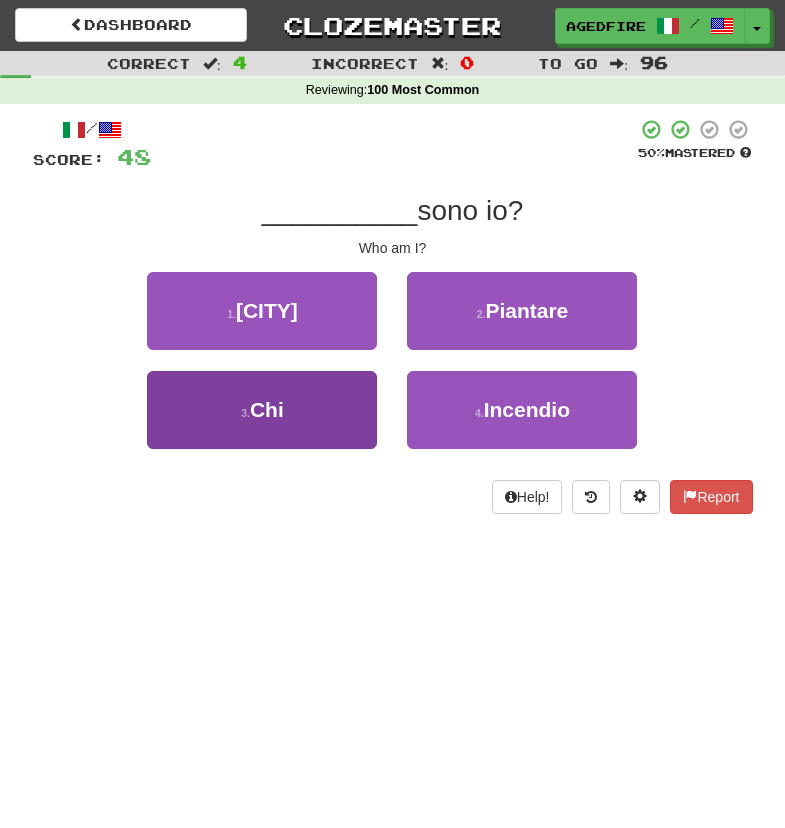 click on "3 .  Chi" at bounding box center (262, 410) 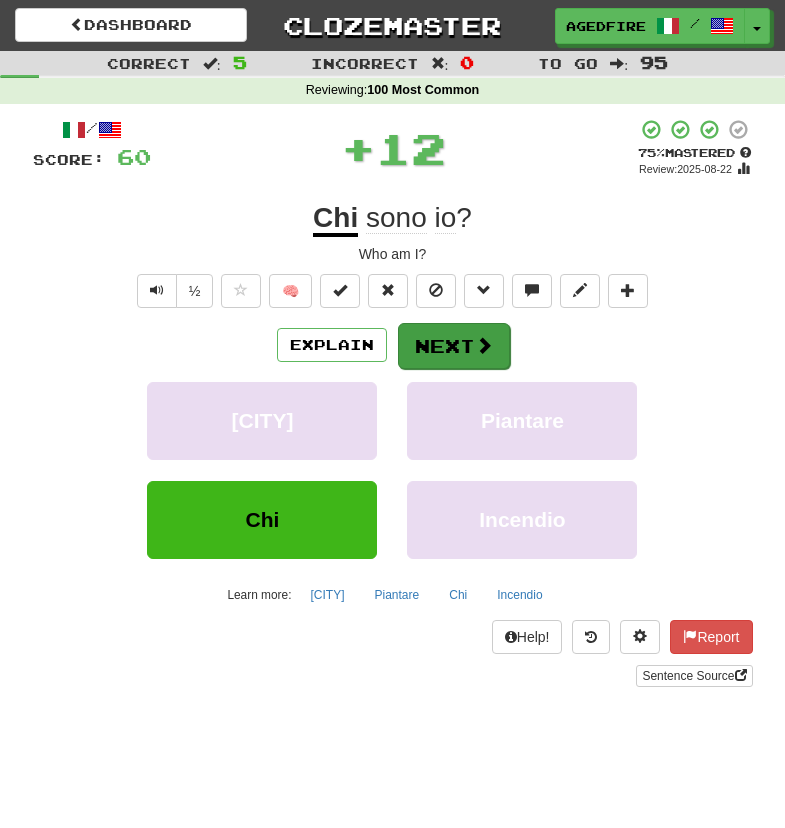 click on "Next" at bounding box center [454, 346] 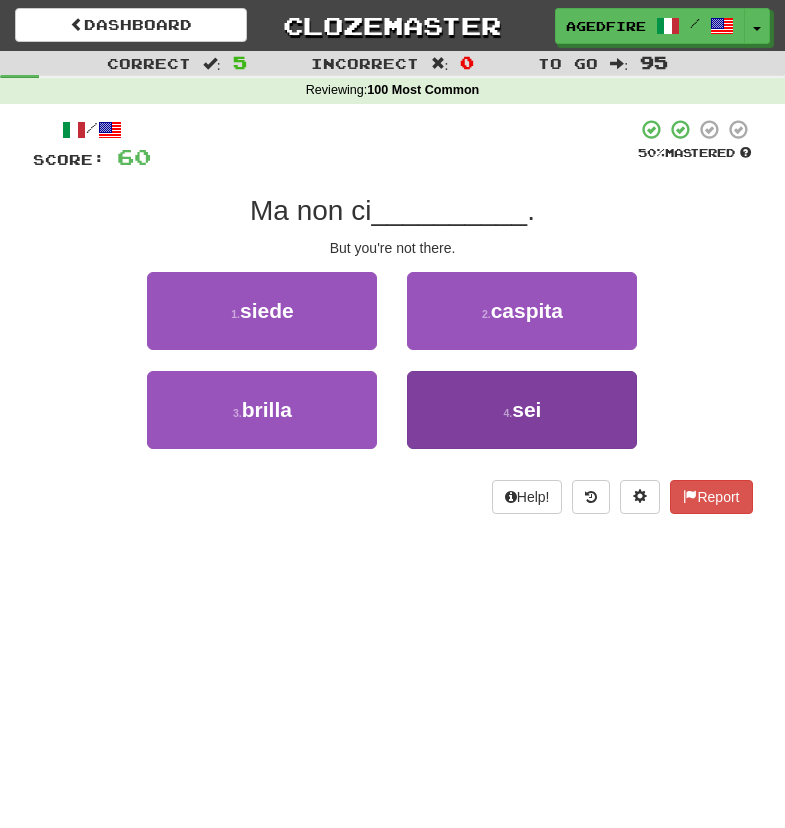 click on "4 .  sei" at bounding box center [522, 410] 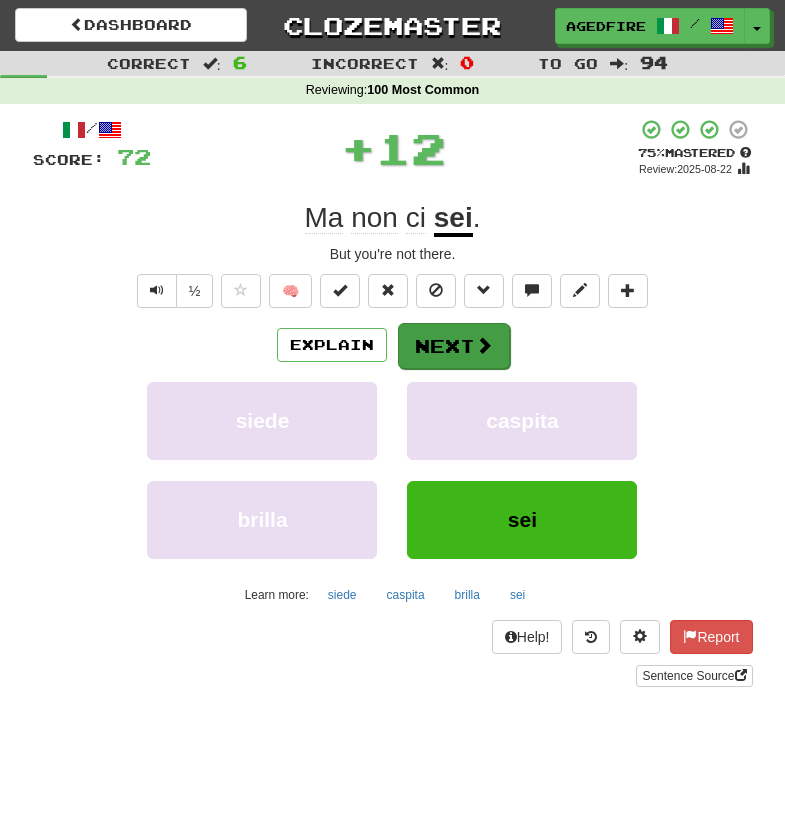 click on "Next" at bounding box center [454, 346] 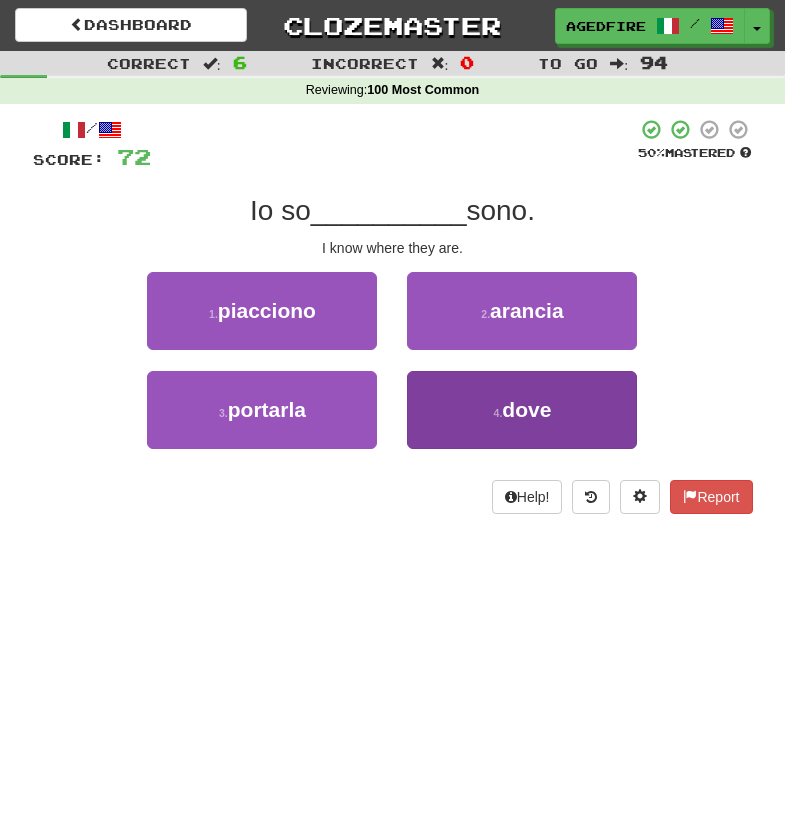 click on "4 .  dove" at bounding box center [522, 410] 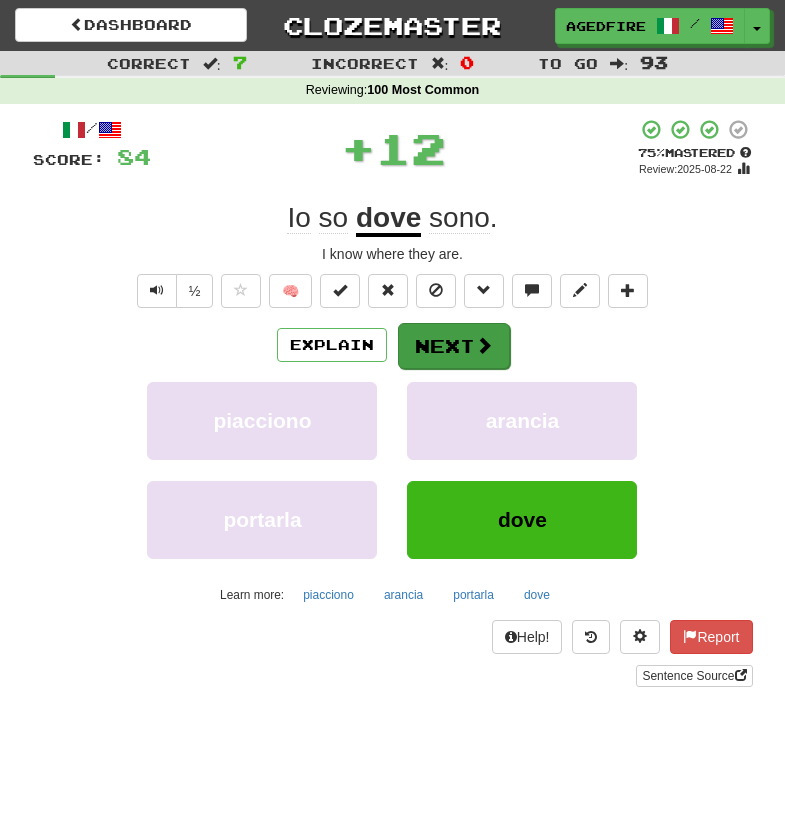click on "Next" at bounding box center [454, 346] 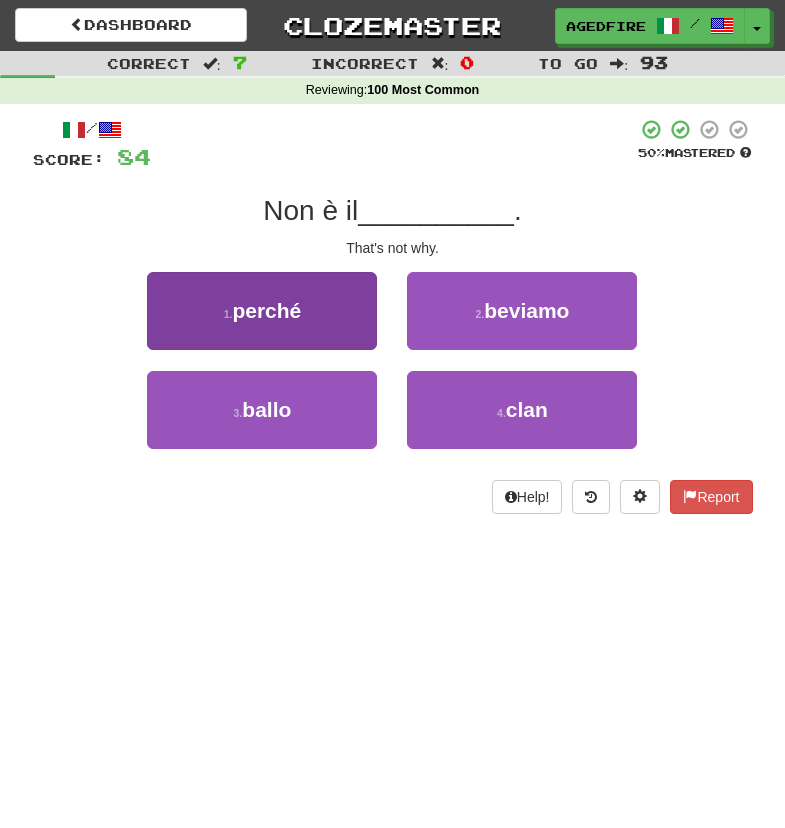 click on "1 .  perché" at bounding box center (262, 311) 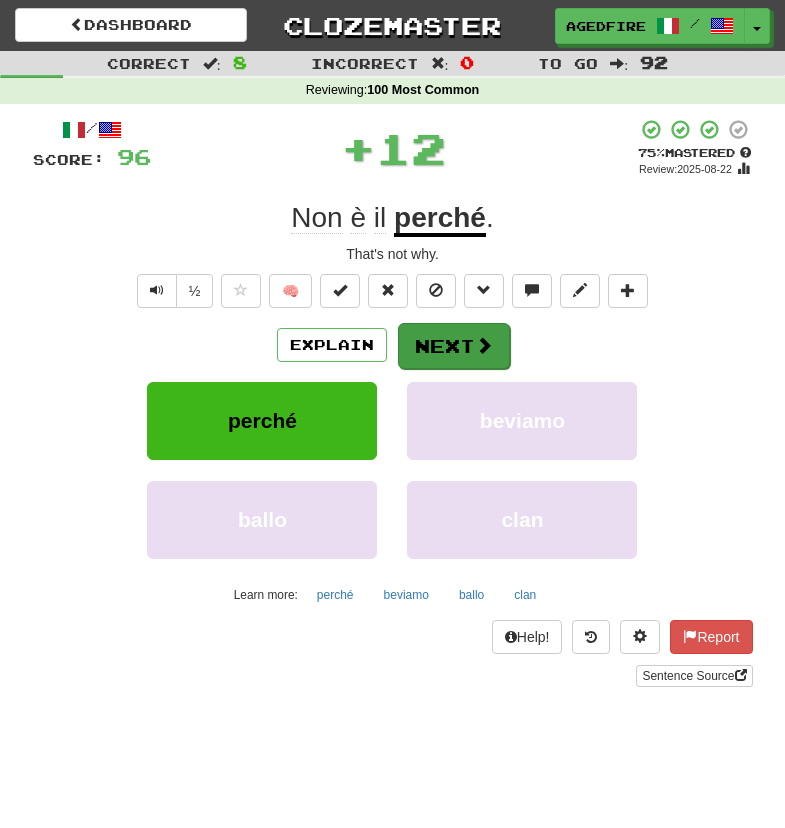 click on "Next" at bounding box center [454, 346] 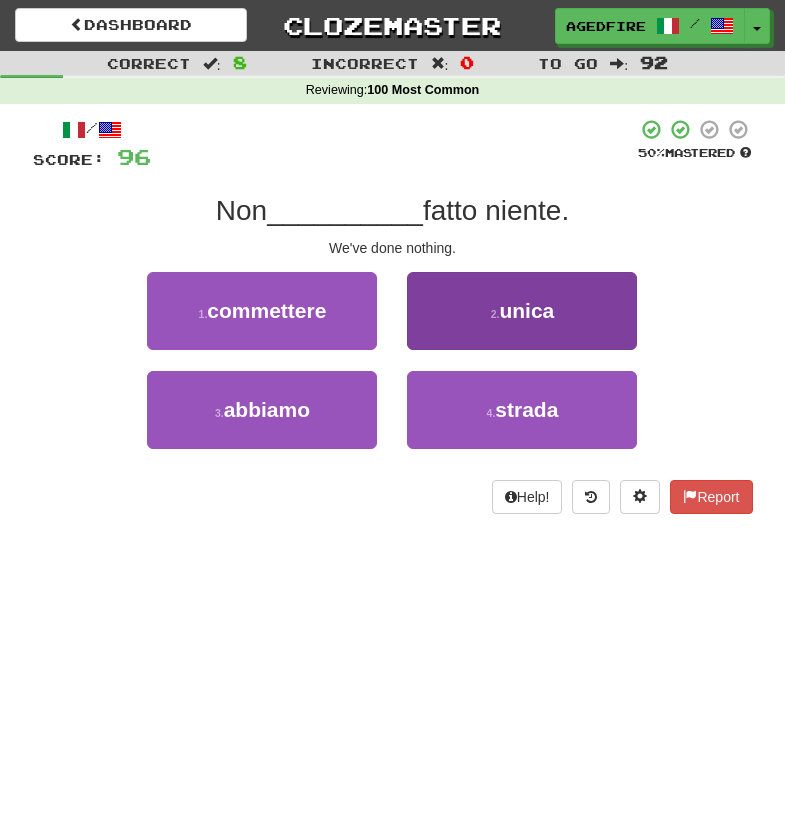 click on "2 .  unica" at bounding box center (522, 311) 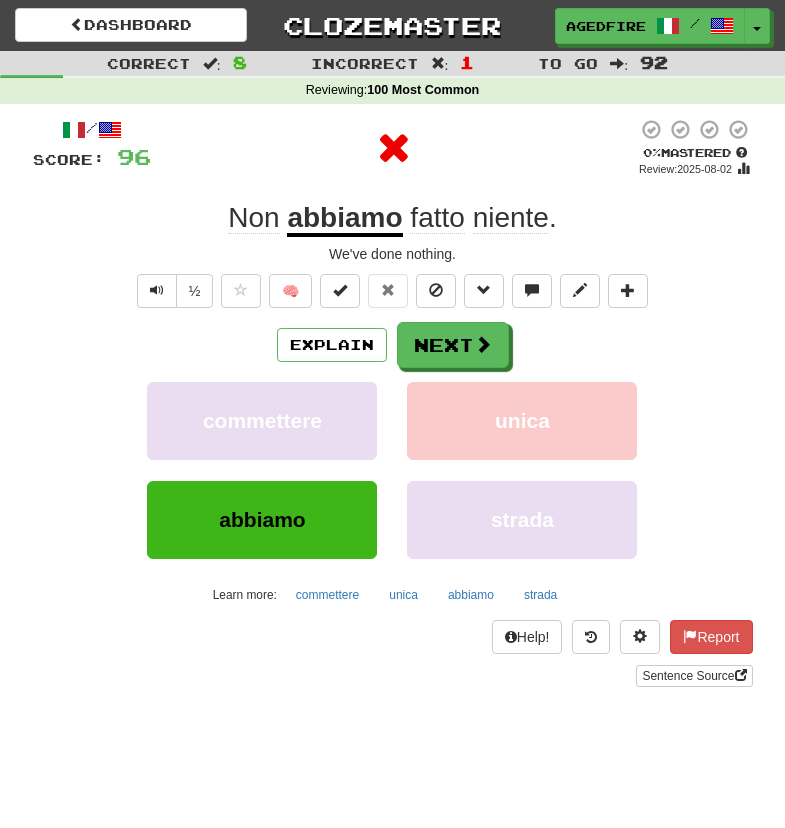 click on "Next" at bounding box center (453, 345) 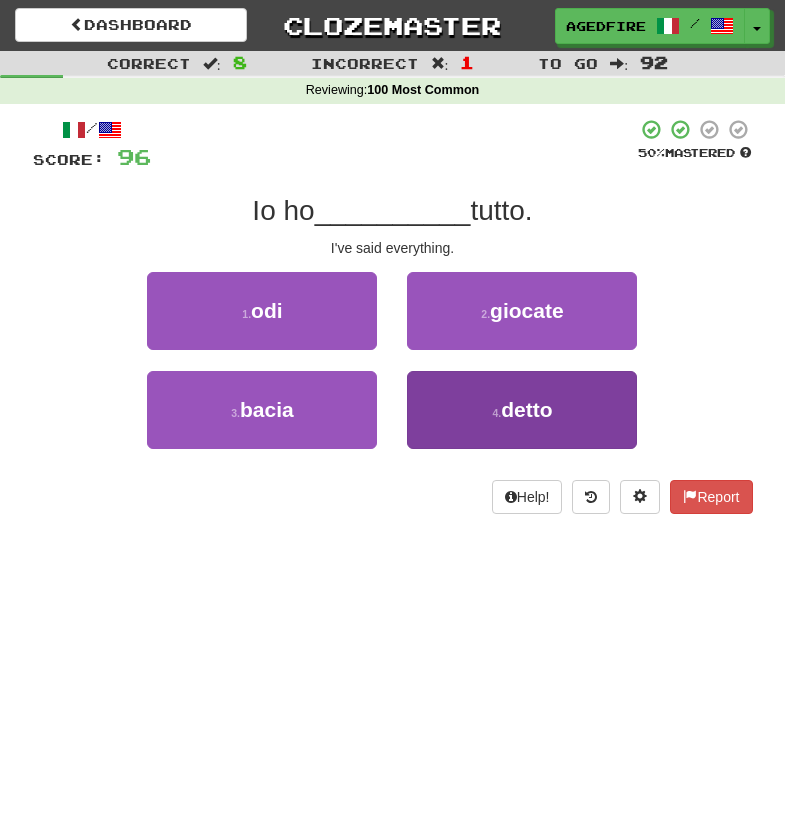 click on "4 .  detto" at bounding box center [522, 410] 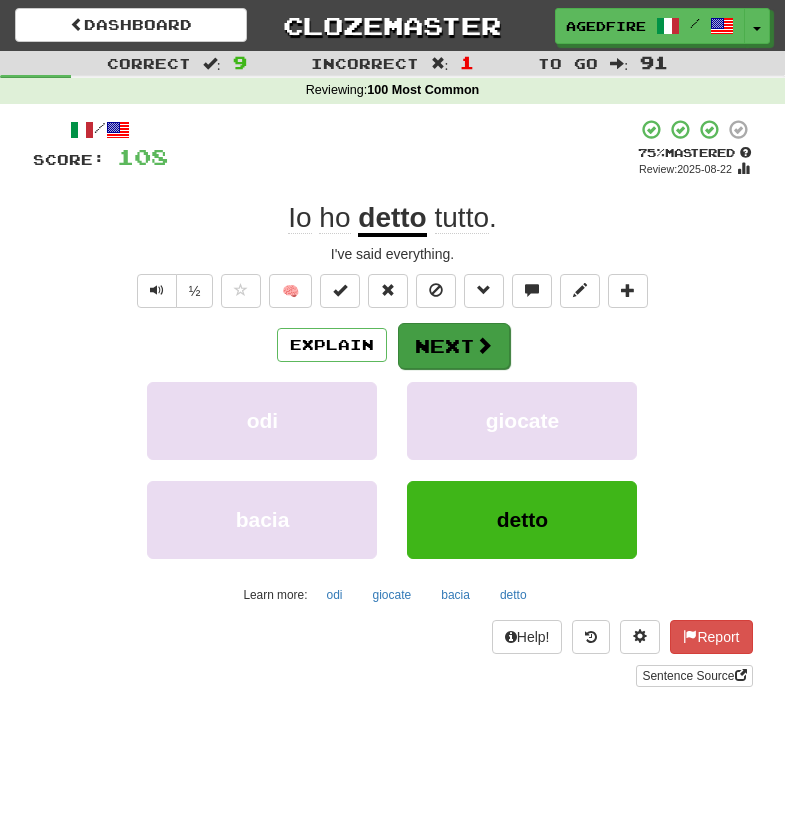 click on "Next" at bounding box center (454, 346) 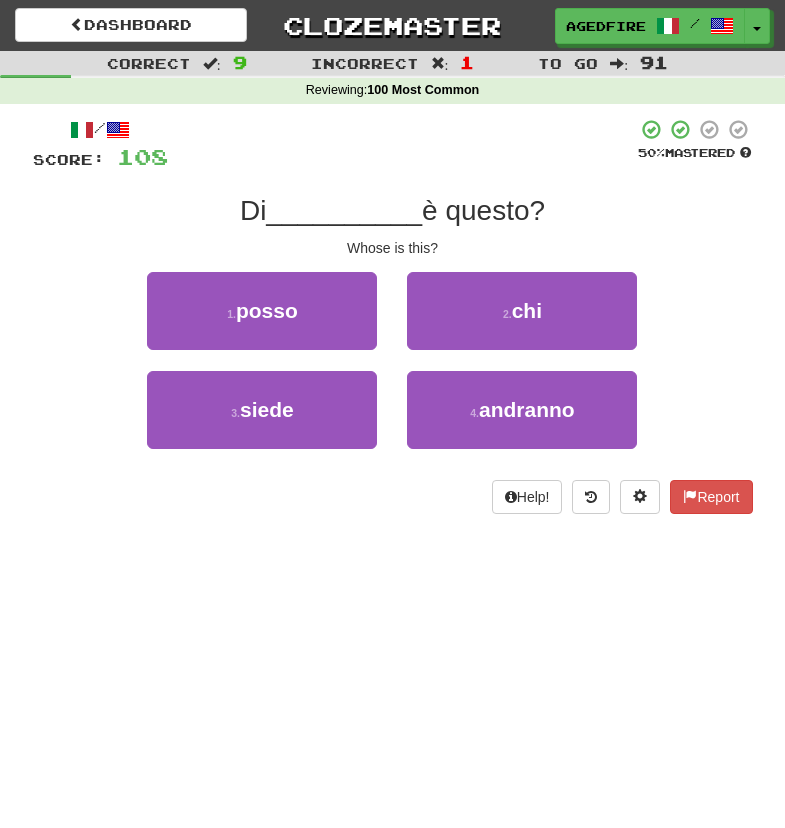 click on "2 .  chi" at bounding box center [522, 311] 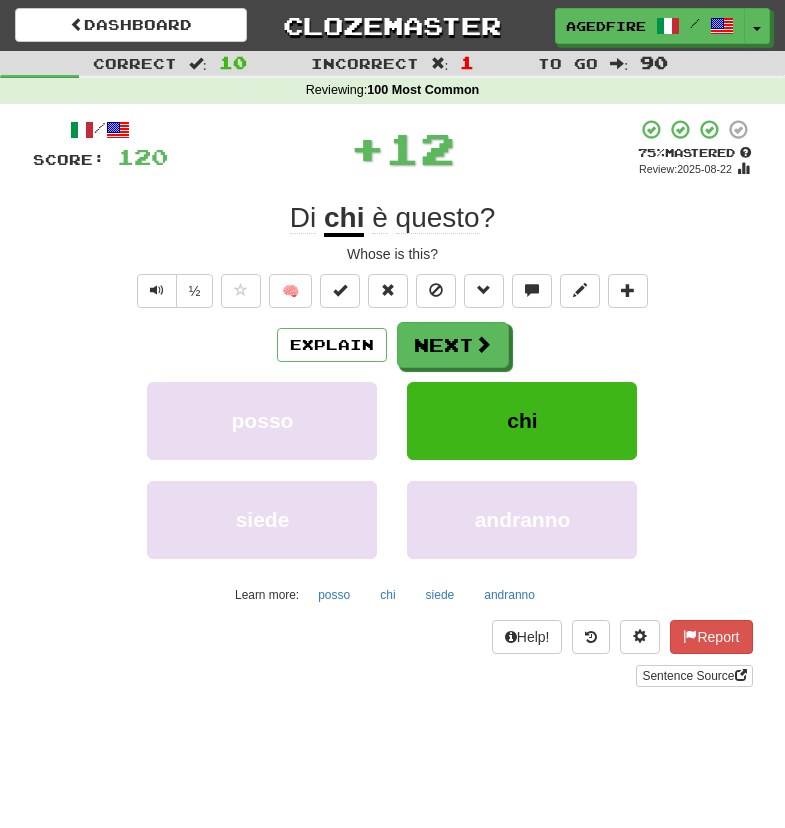 click on "Next" at bounding box center (453, 345) 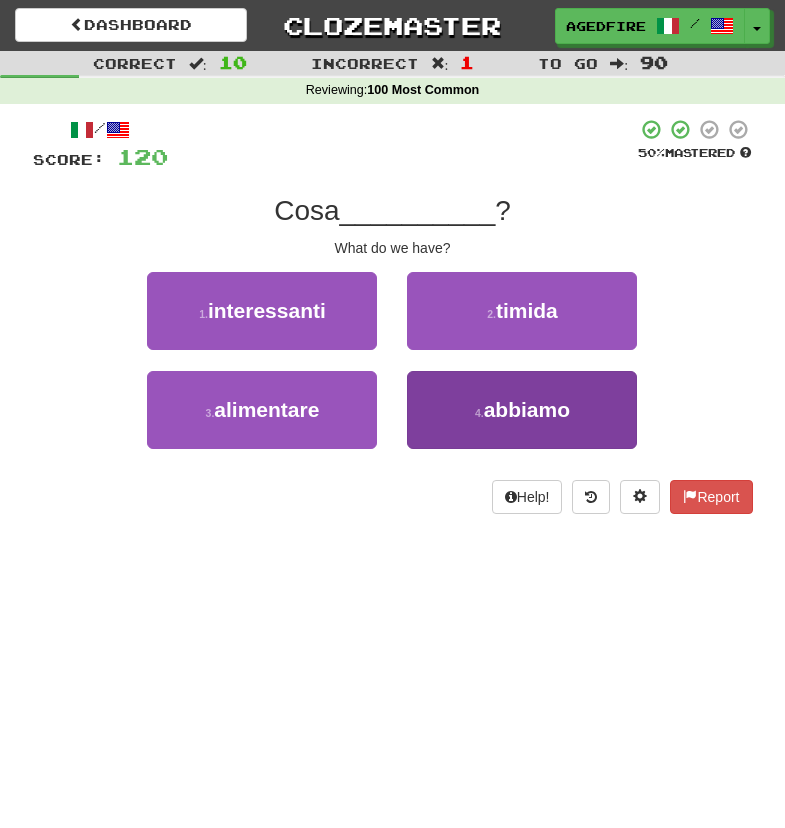 click on "4 .  abbiamo" at bounding box center (522, 410) 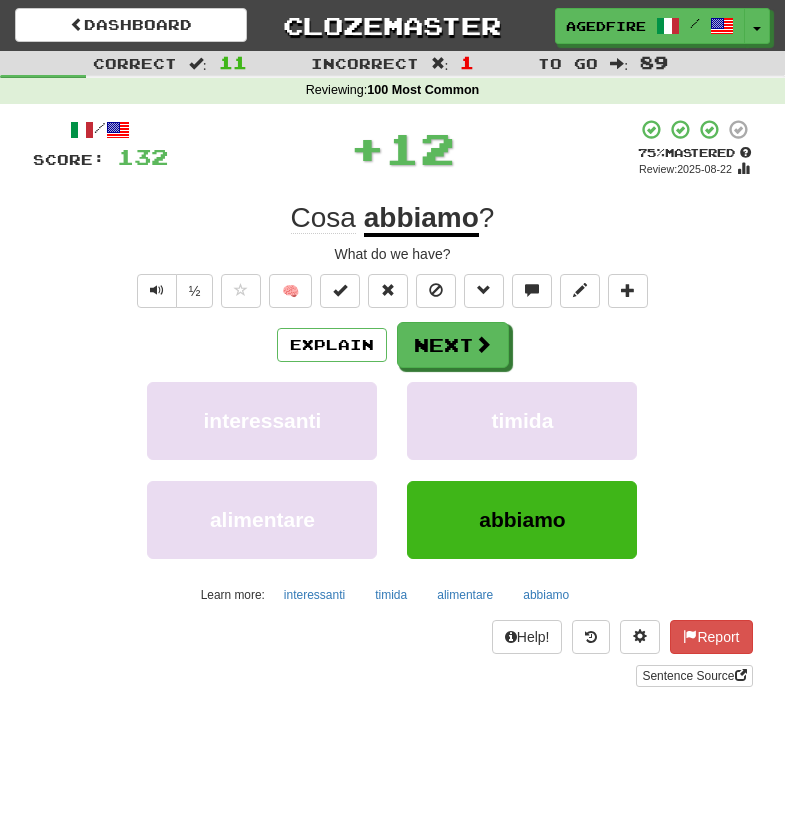 click on "/  Score:   132 + 12 75 %  Mastered Review:  2025-08-22 Cosa   abbiamo ? What do we have? ½ 🧠 Explain Next interessanti timida alimentare abbiamo Learn more: interessanti timida alimentare abbiamo  Help!  Report Sentence Source" at bounding box center (393, 402) 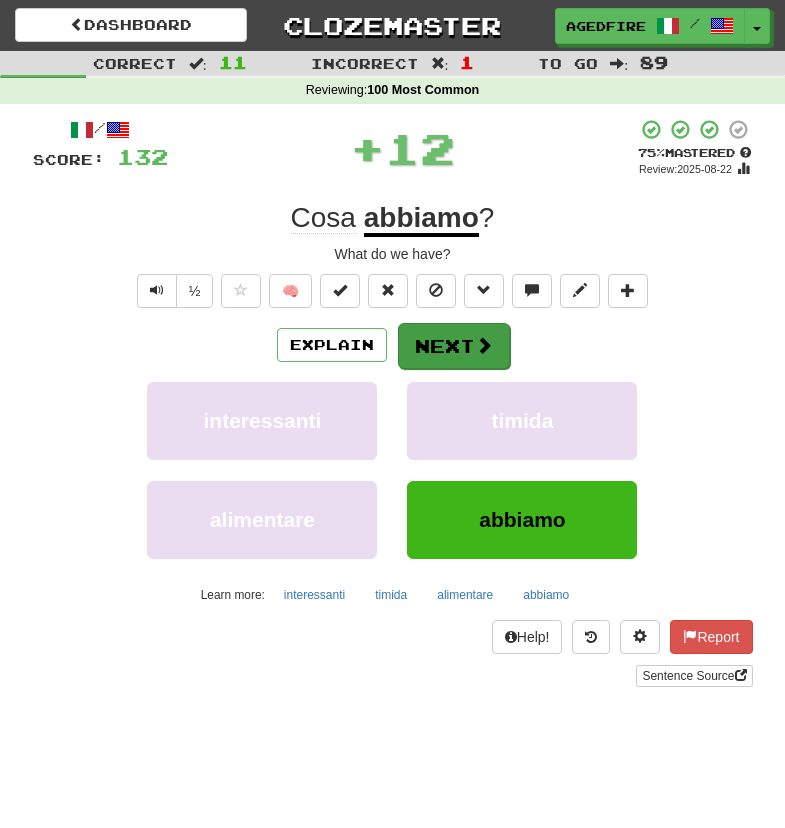 click on "Next" at bounding box center (454, 346) 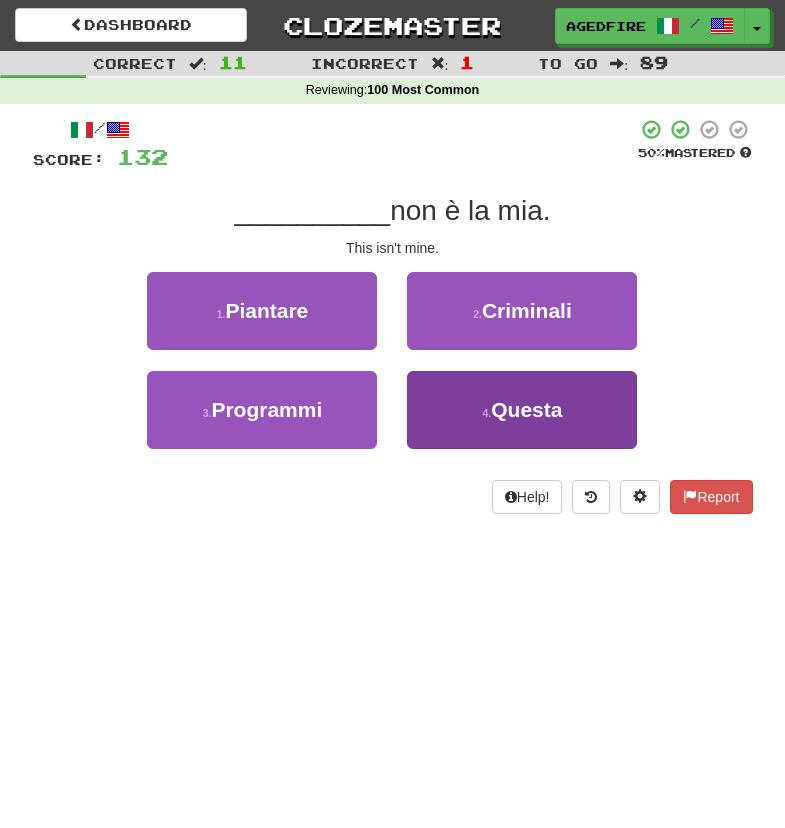 click on "4 .  Questa" at bounding box center [522, 410] 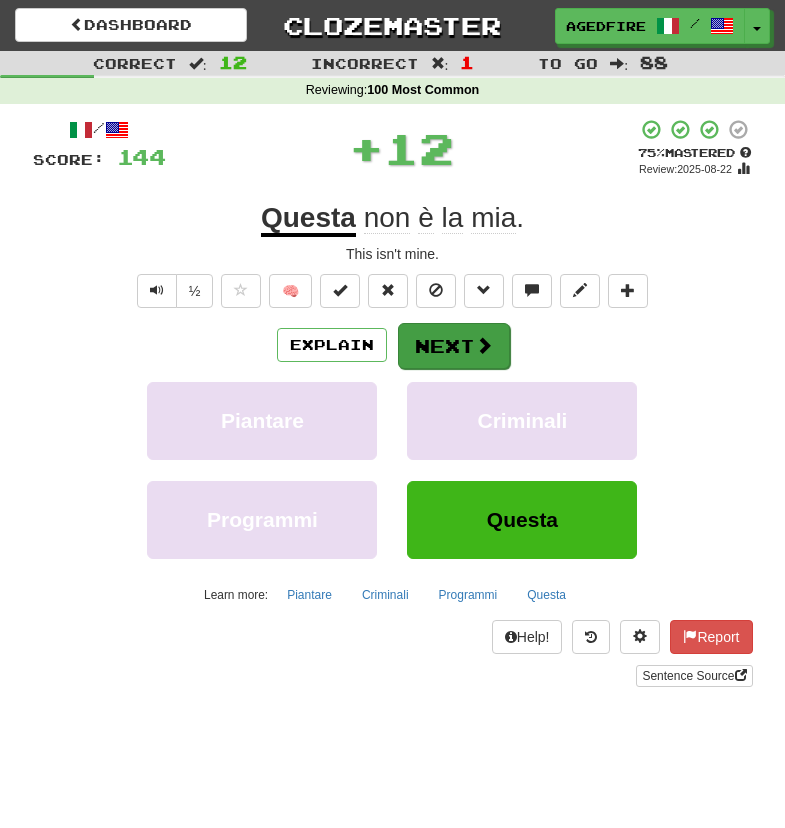 click on "Next" at bounding box center [454, 346] 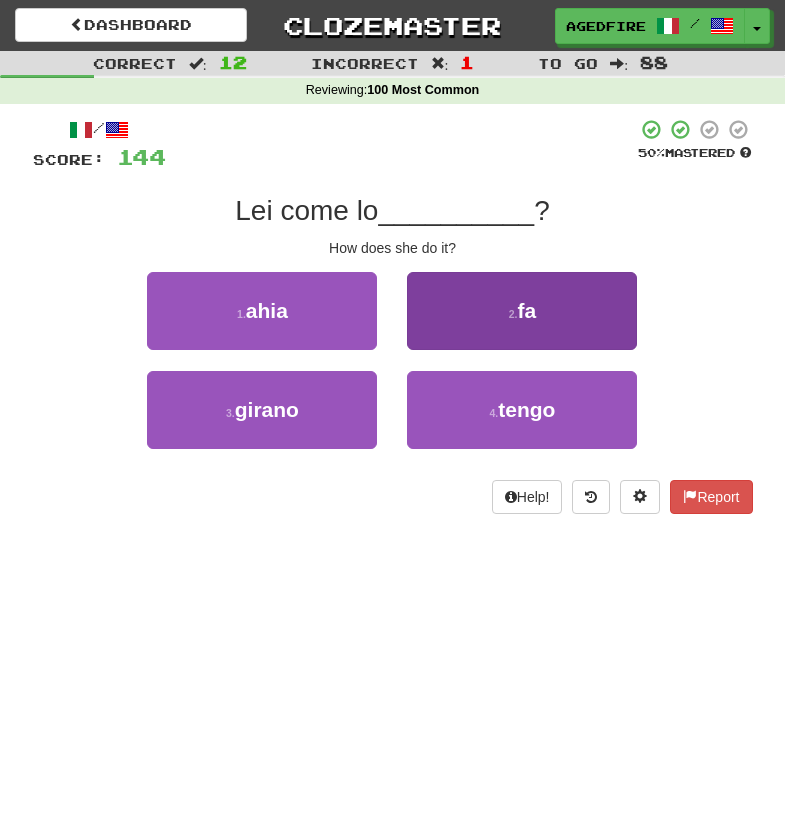 click on "2 .  fa" at bounding box center (522, 311) 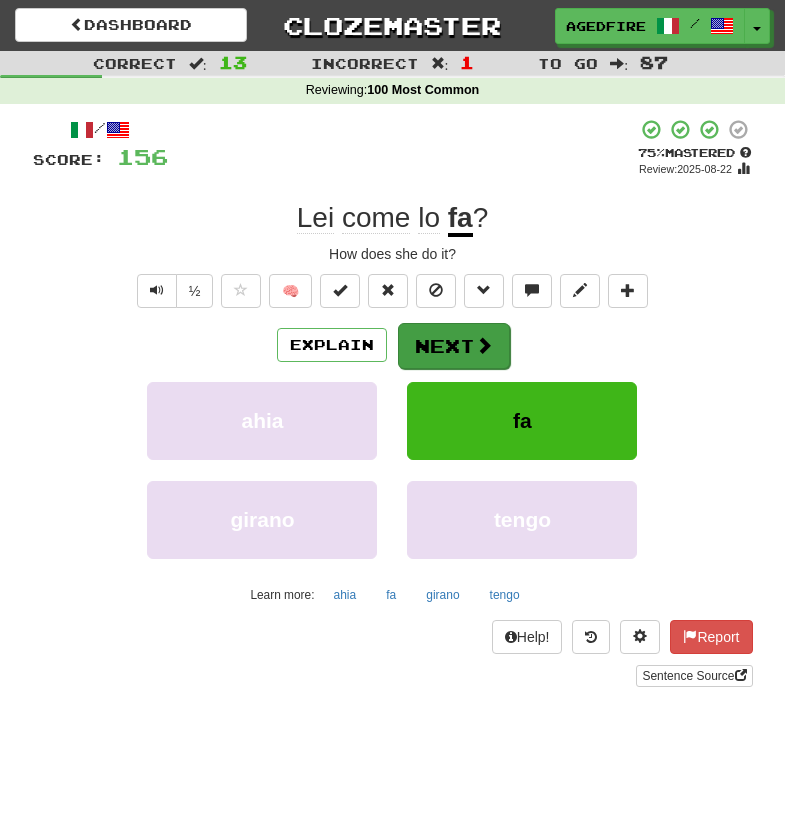 click on "Next" at bounding box center [454, 346] 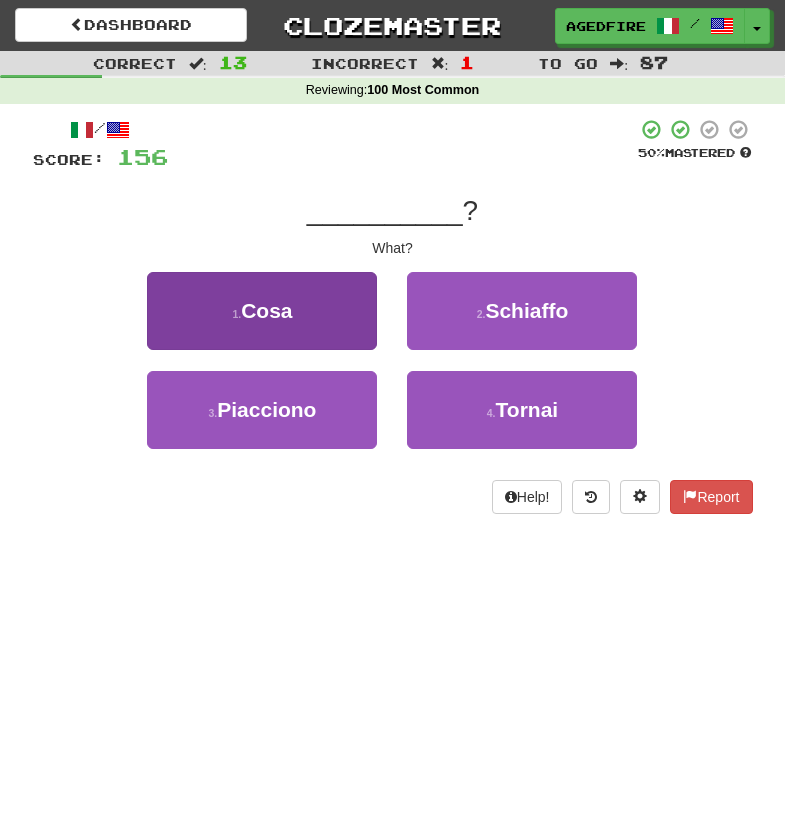 click on "1 .  Cosa" at bounding box center (262, 311) 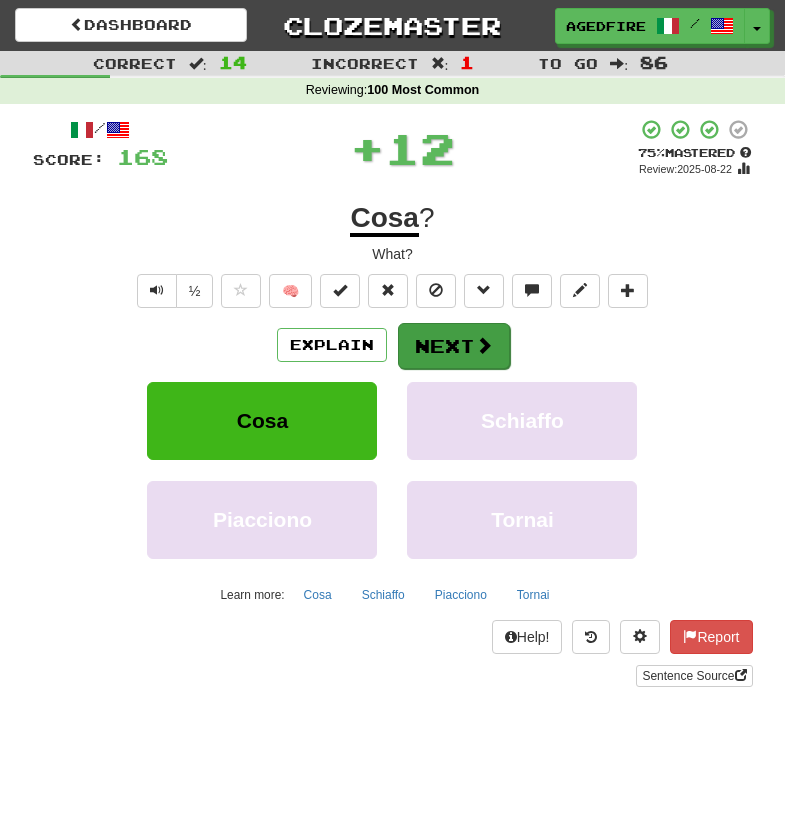 click on "Next" at bounding box center (454, 346) 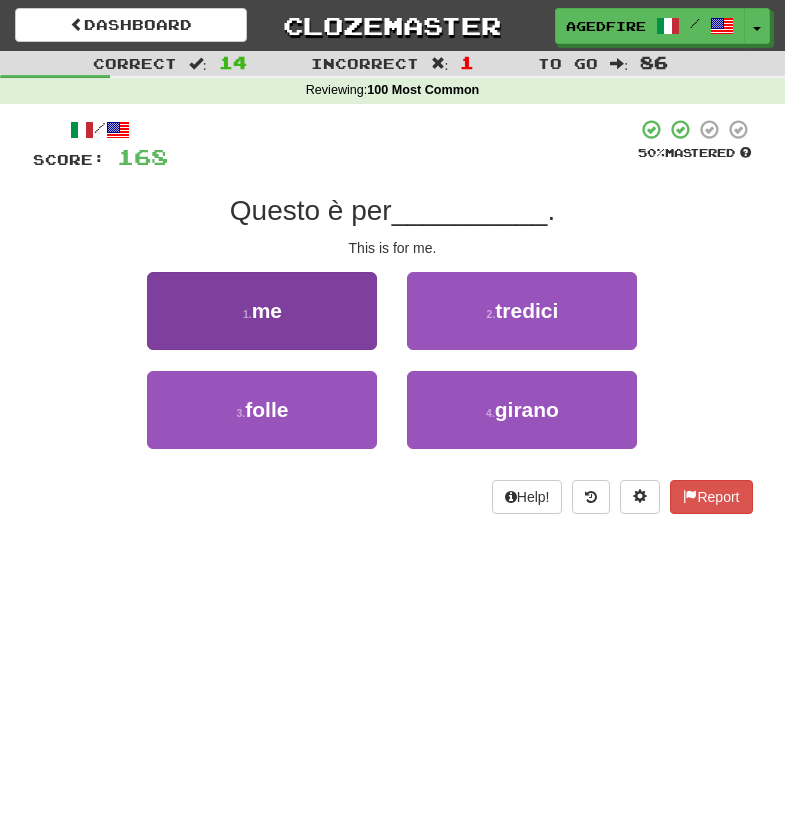 click on "1 .  me" at bounding box center (262, 311) 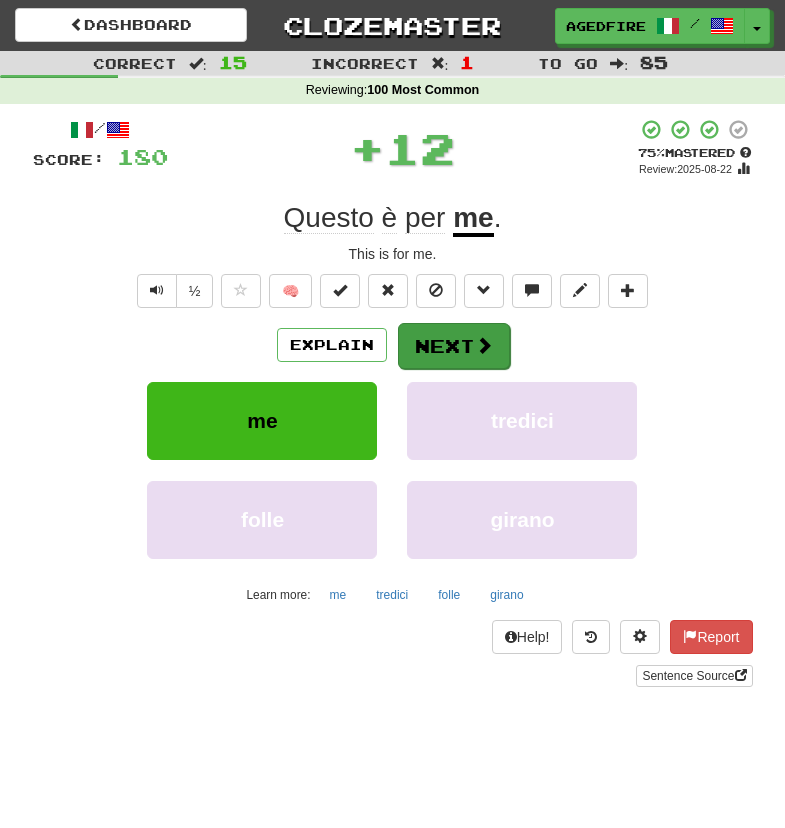 click on "Next" at bounding box center [454, 346] 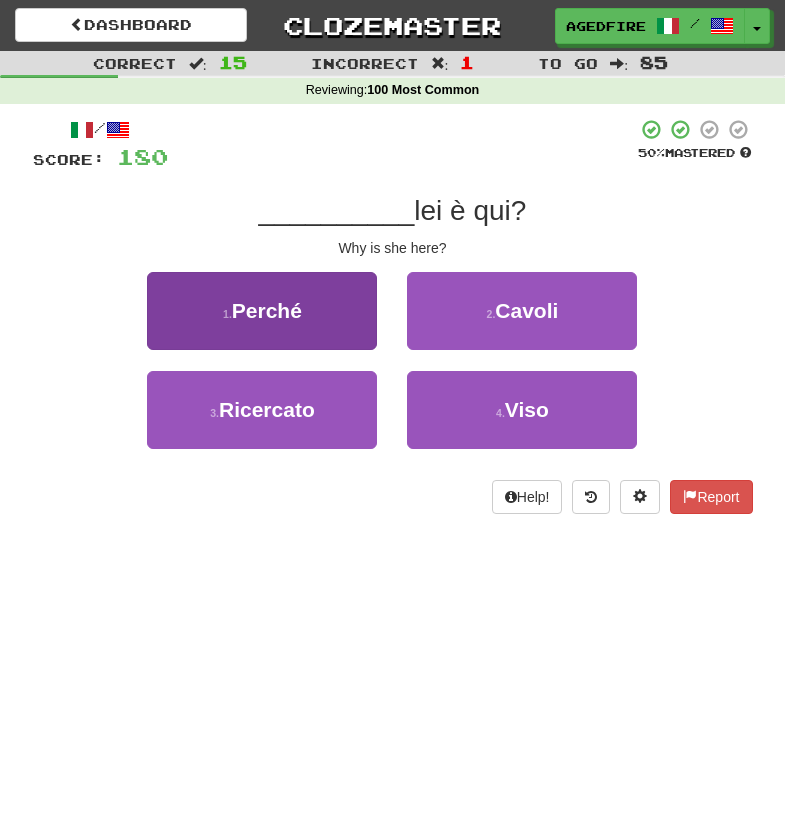 click on "1 .  Perché" at bounding box center (262, 311) 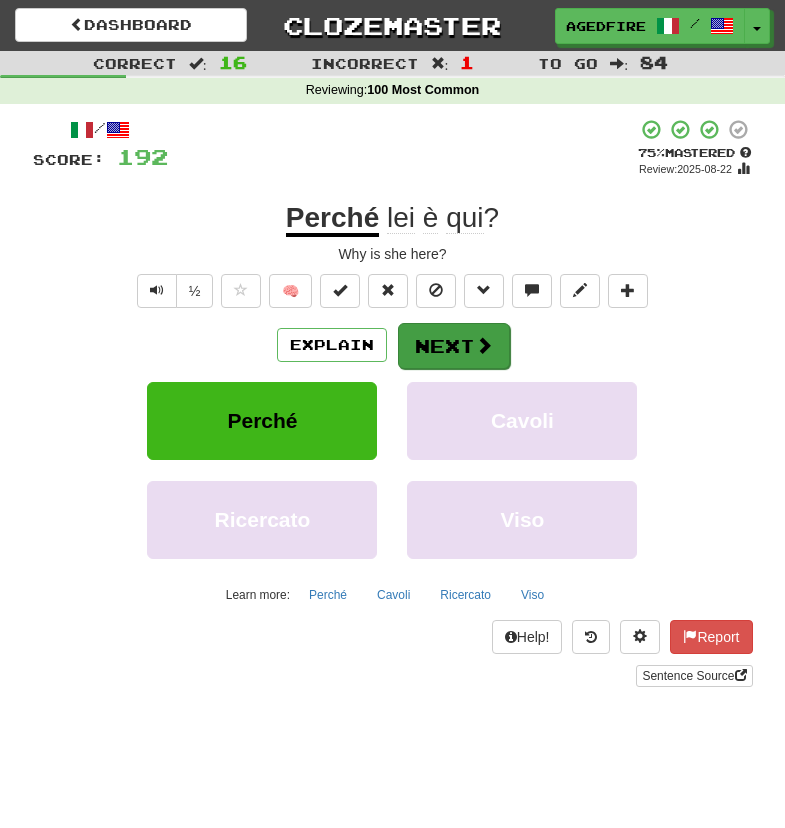 click on "Next" at bounding box center (454, 346) 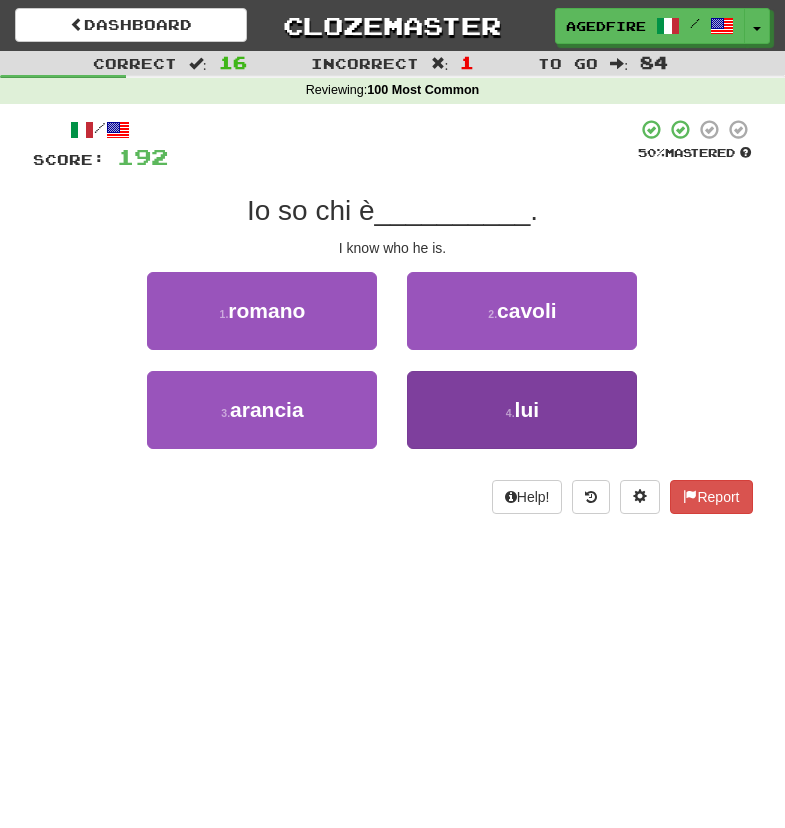 click on "4 .  lui" at bounding box center (522, 410) 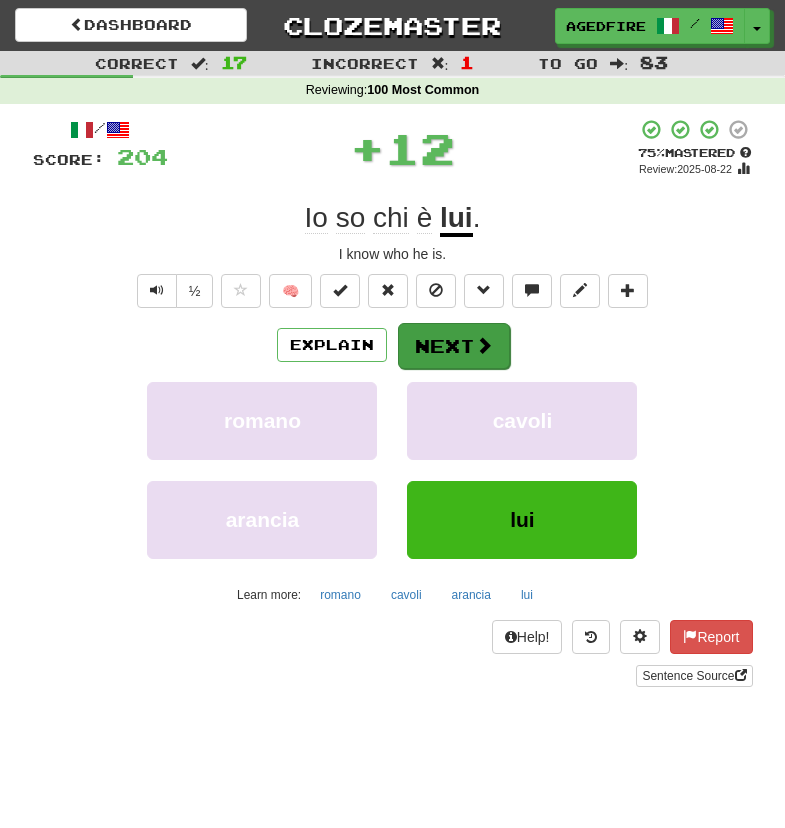 click on "Next" at bounding box center (454, 346) 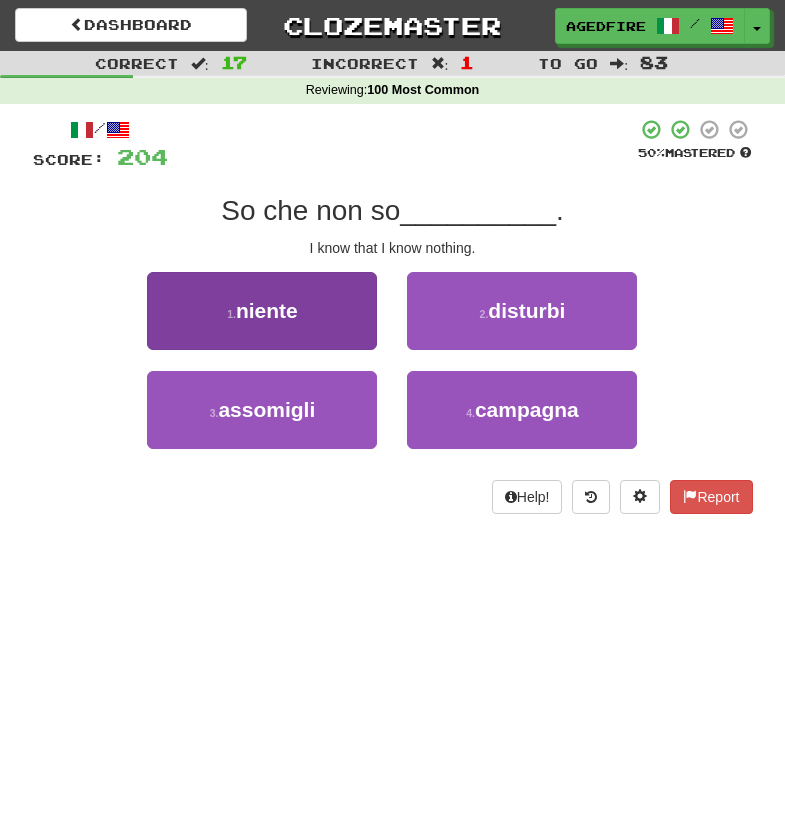 click on "1 .  niente" at bounding box center (262, 311) 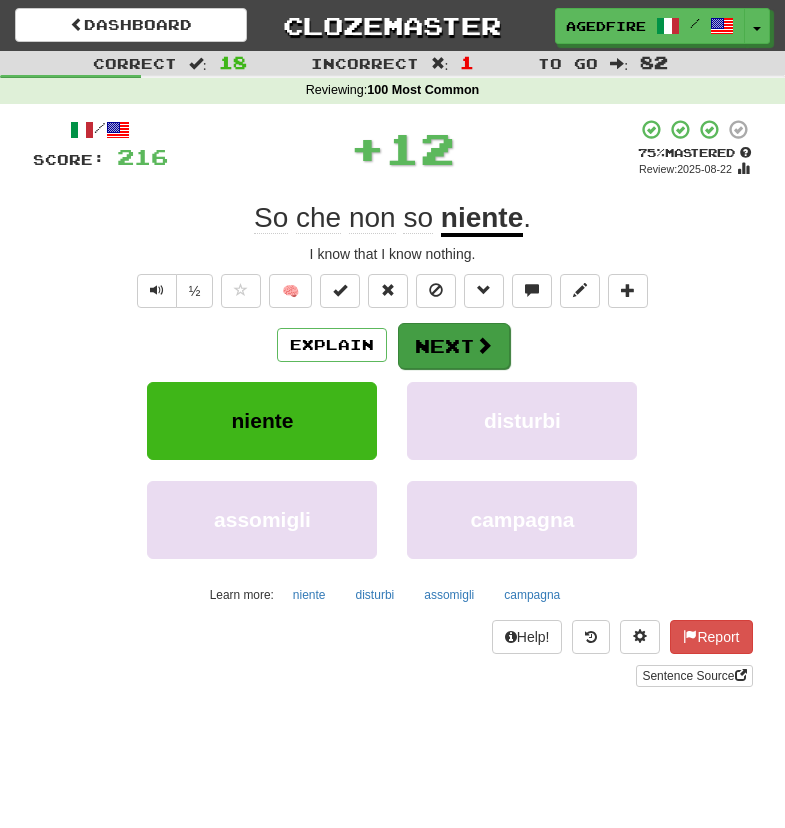 click on "Next" at bounding box center [454, 346] 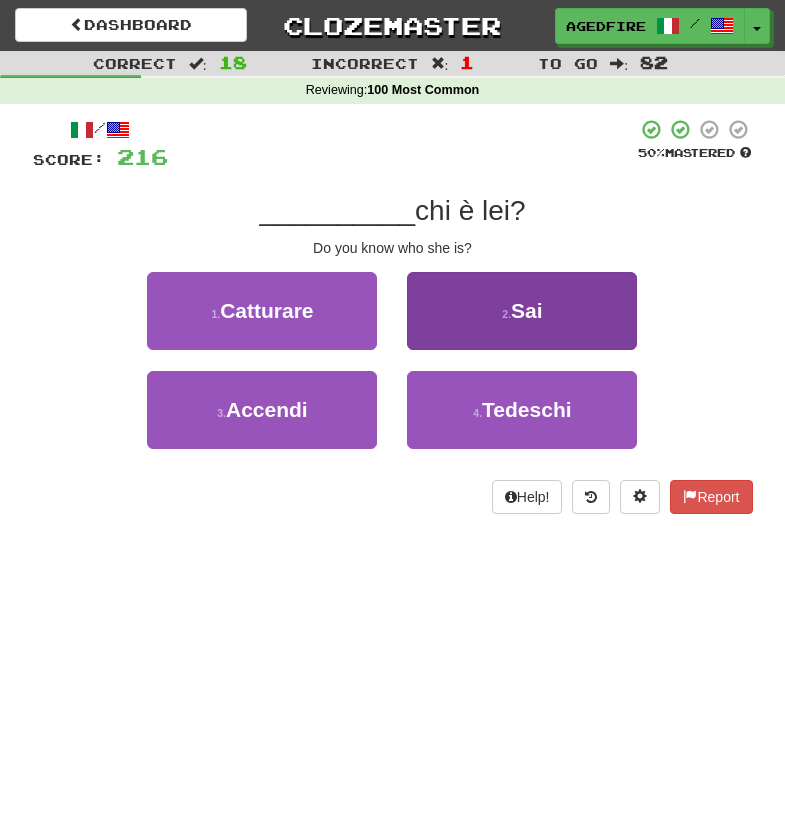 click on "2 .  Sai" at bounding box center [522, 311] 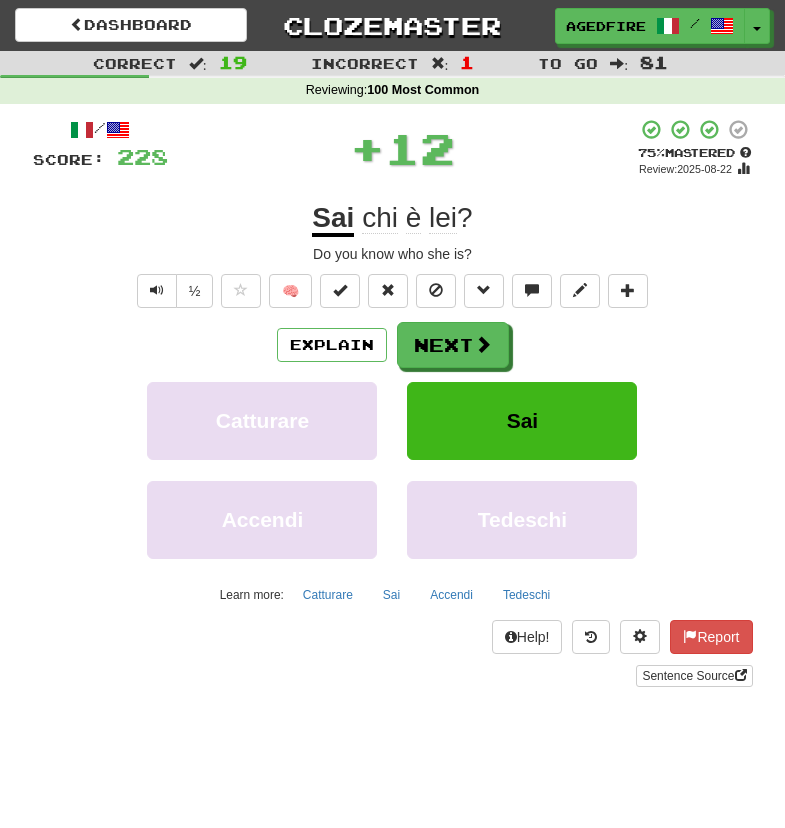 click on "Next" at bounding box center (453, 345) 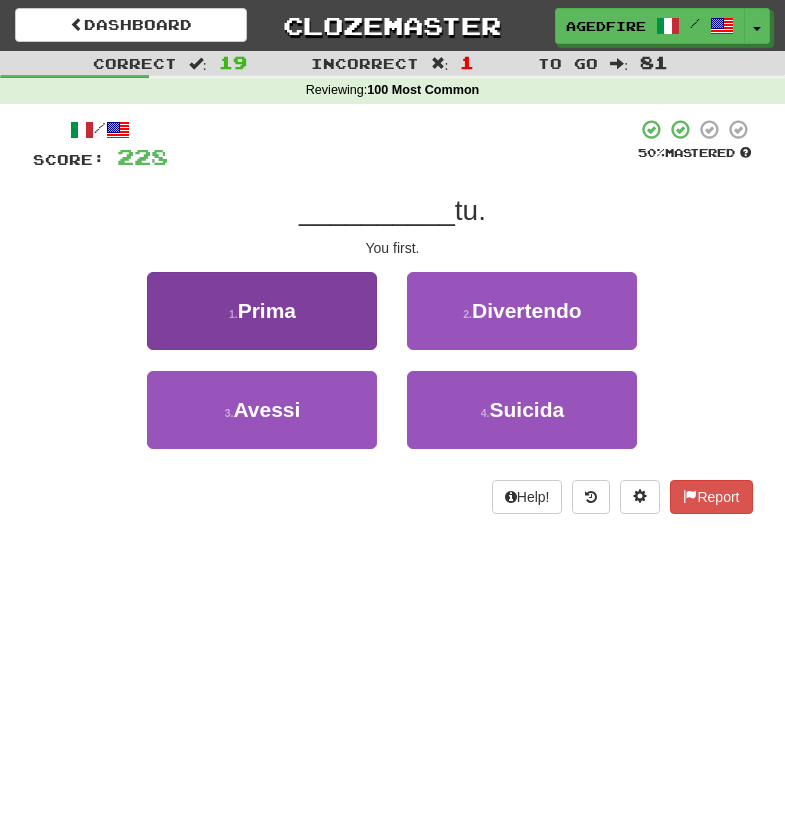 click on "1 .  Prima" at bounding box center [262, 311] 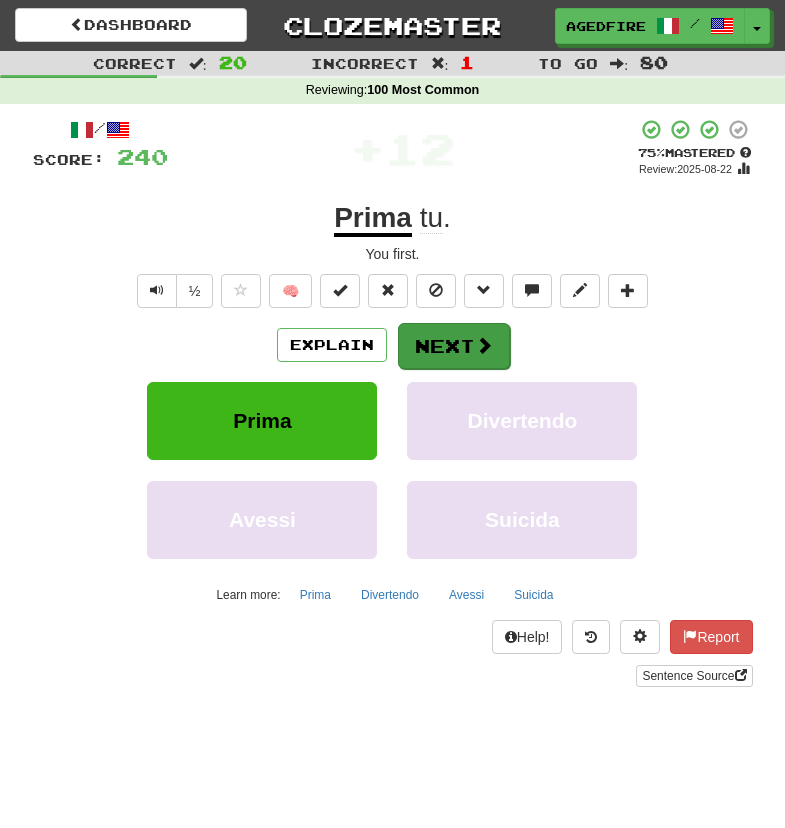 click on "Next" at bounding box center [454, 346] 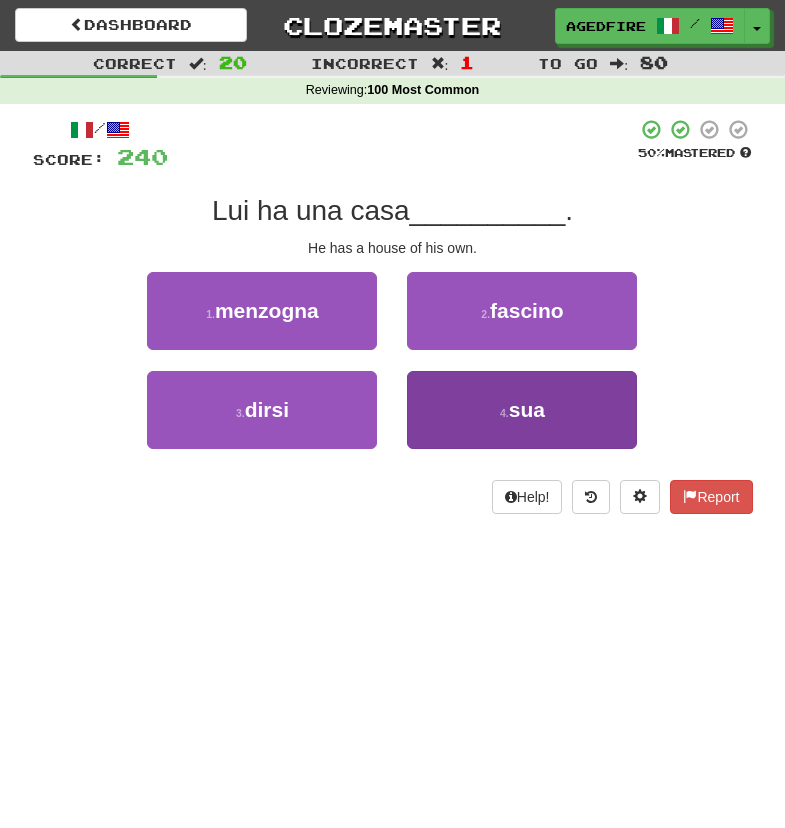 click on "4 .  sua" at bounding box center [522, 410] 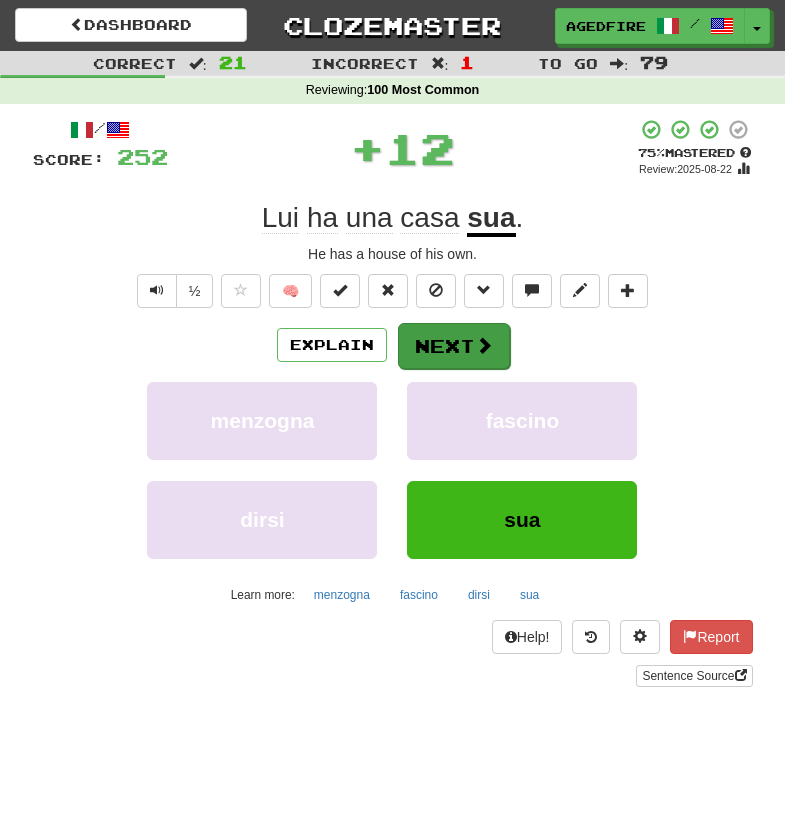 click on "Next" at bounding box center (454, 346) 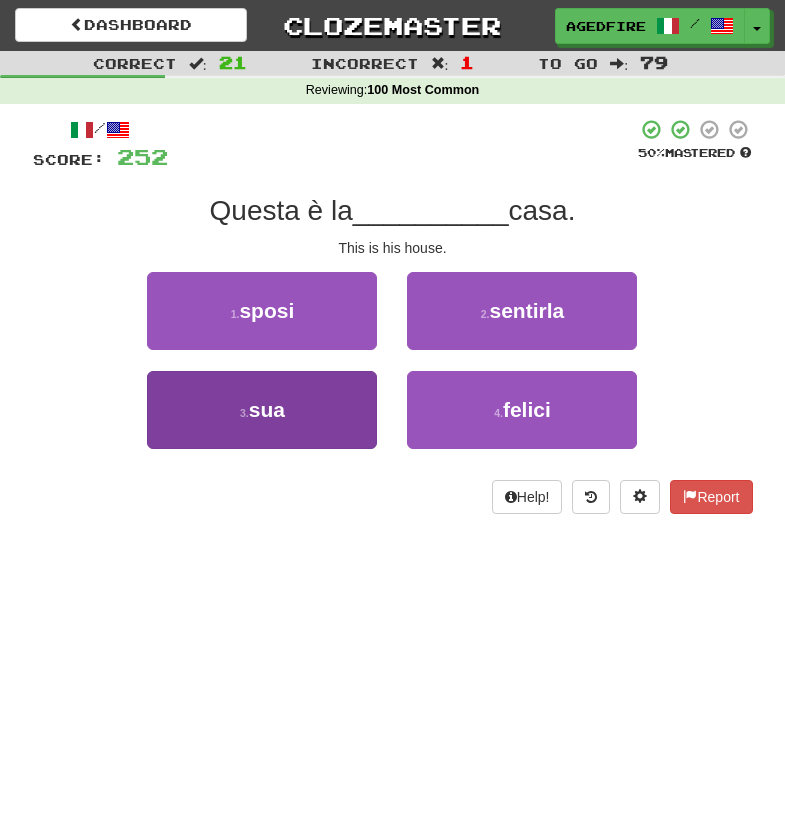 click on "3 .  sua" at bounding box center [262, 410] 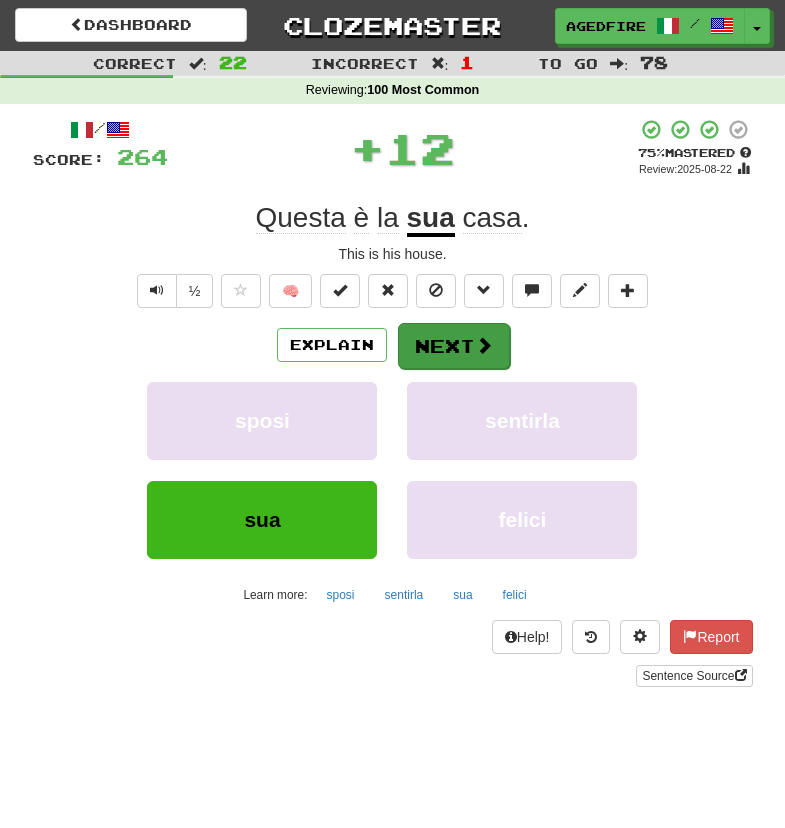 click on "Next" at bounding box center [454, 346] 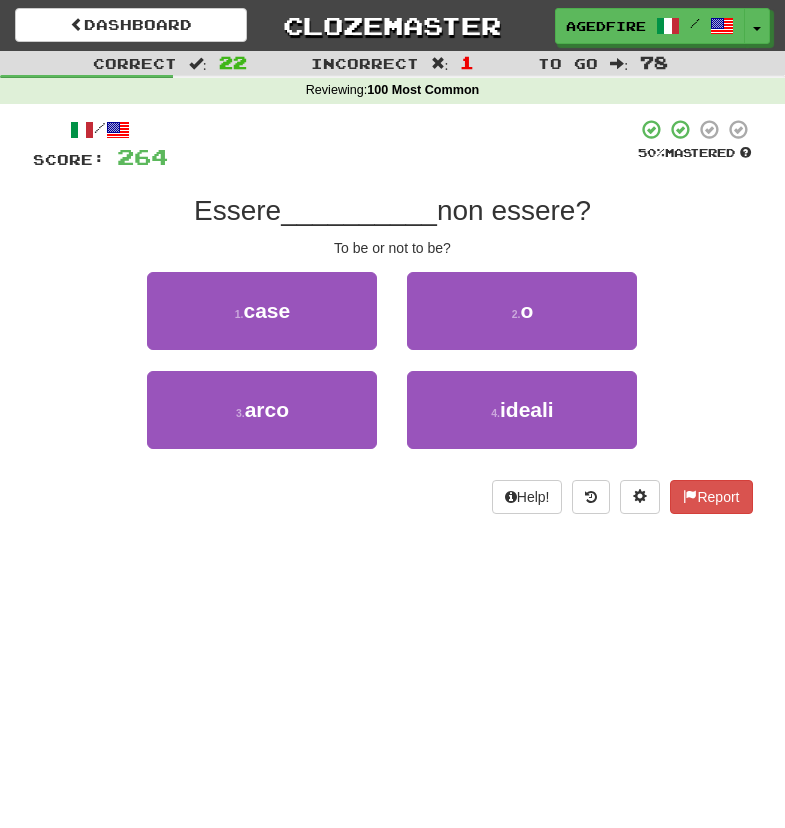 click on "2 .  o" at bounding box center [522, 321] 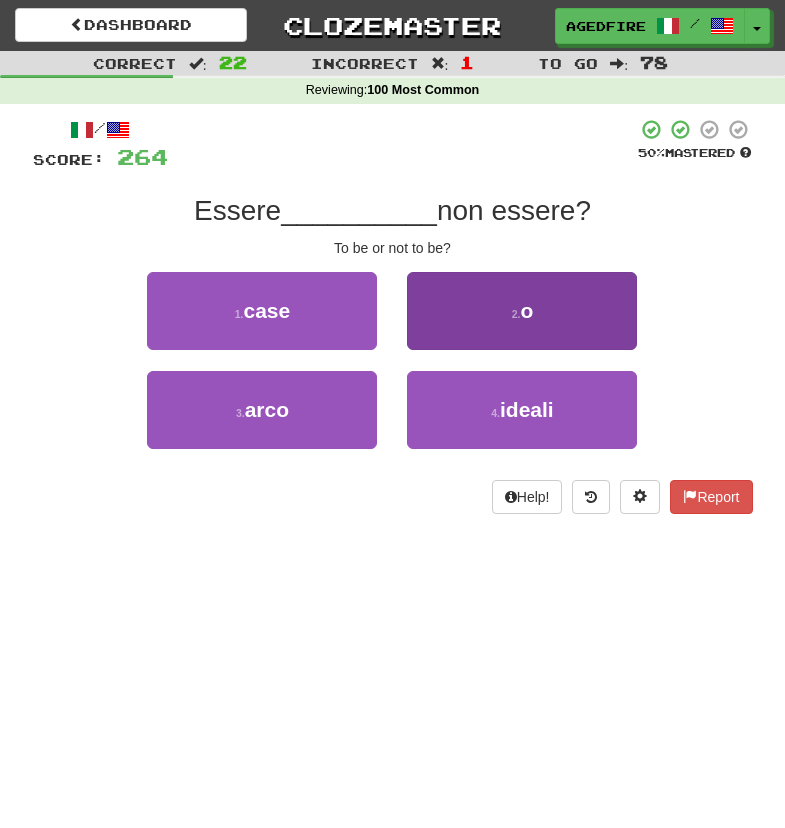 click on "2 .  o" at bounding box center [522, 311] 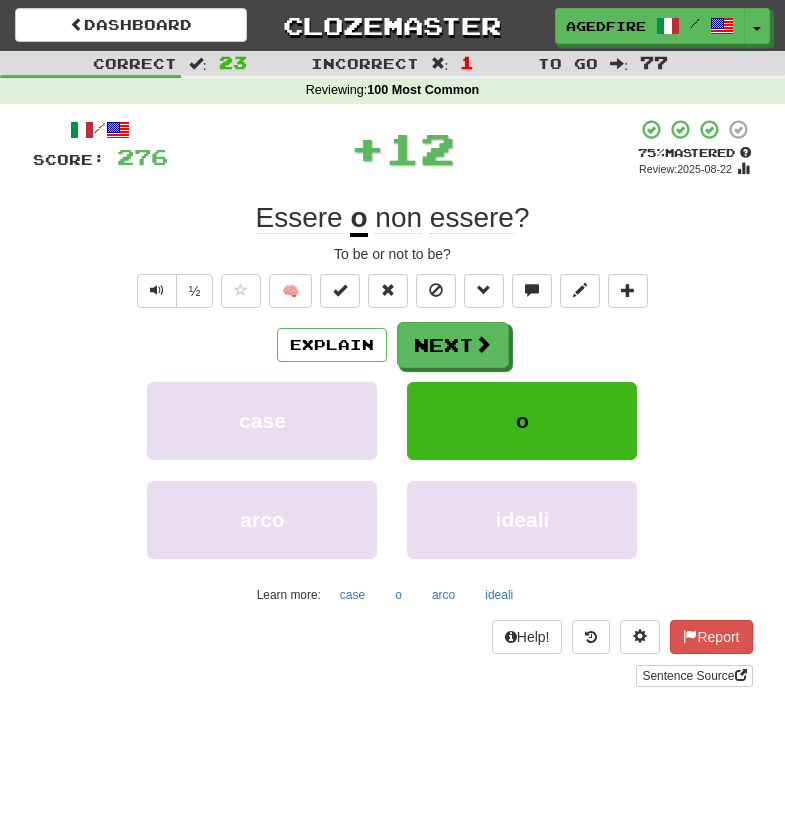click on "Next" at bounding box center [453, 345] 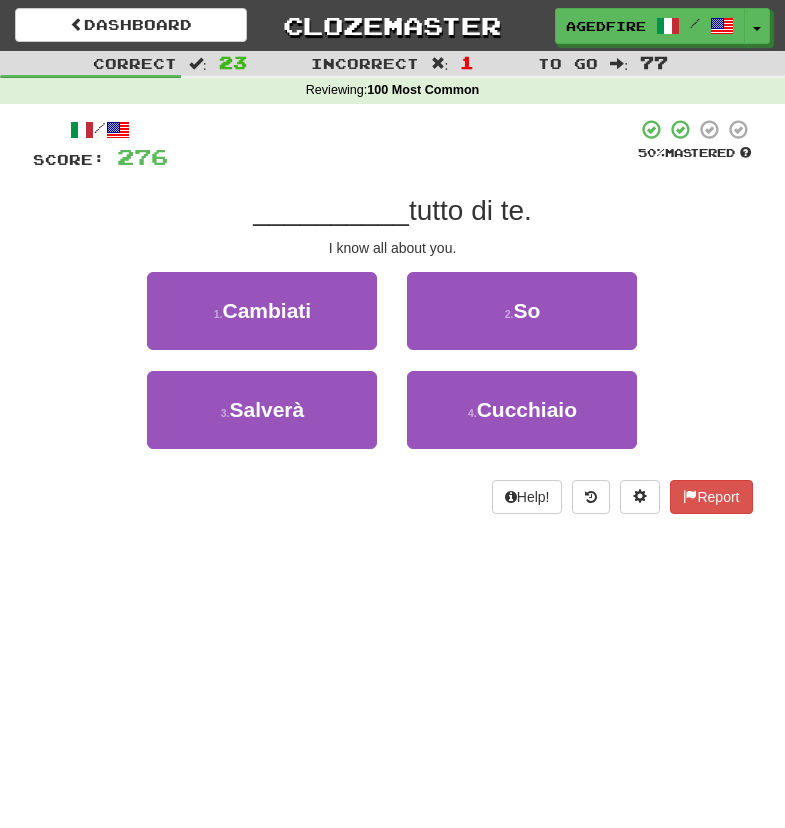 click on "2 .  So" at bounding box center [522, 311] 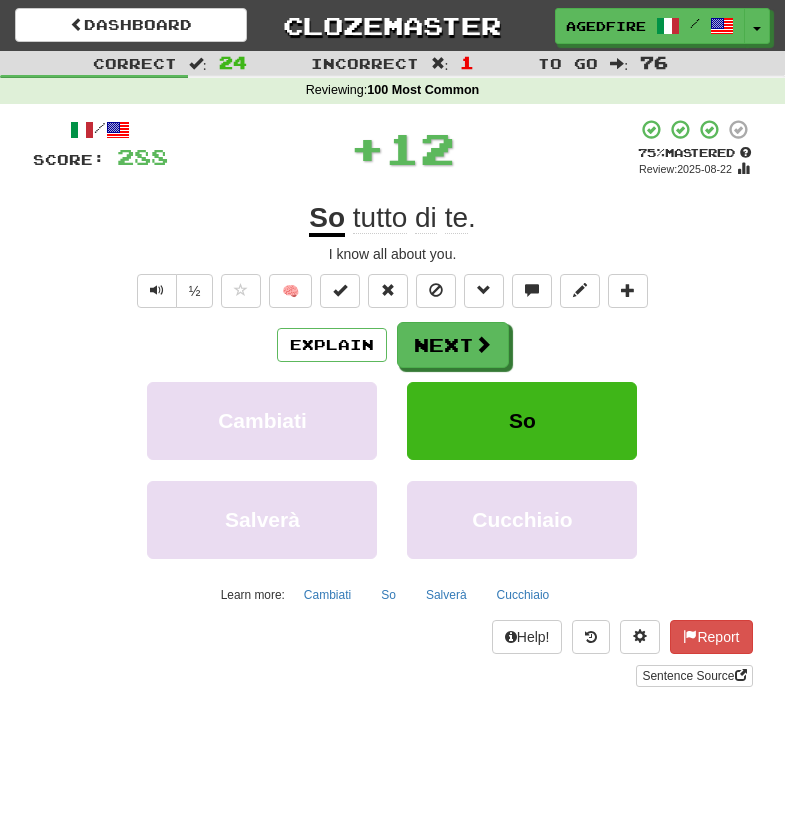 click on "Next" at bounding box center [453, 345] 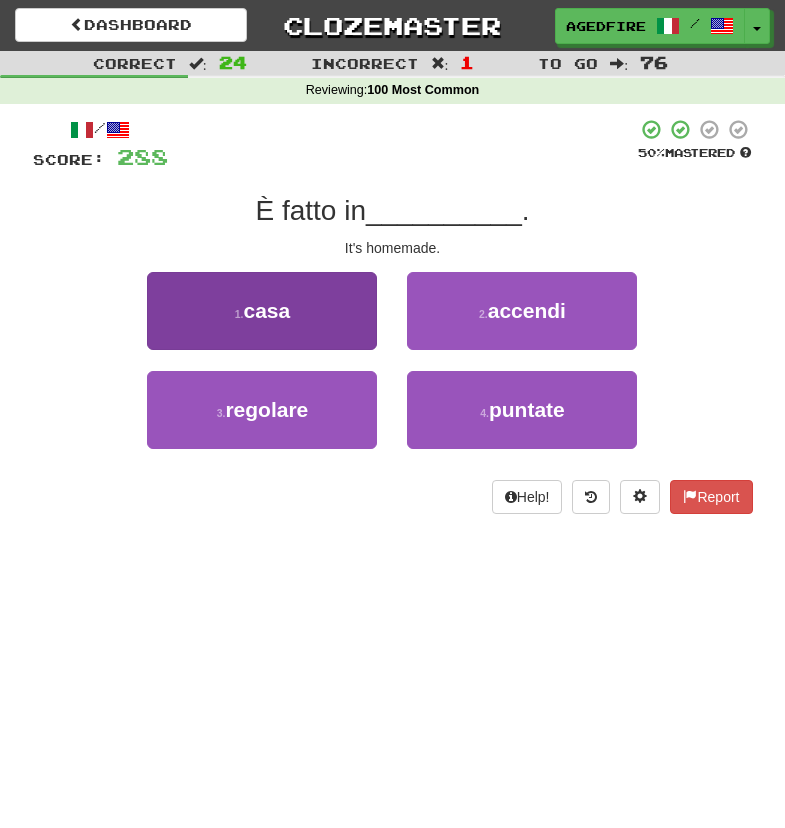 click on "1 .  casa" at bounding box center [262, 311] 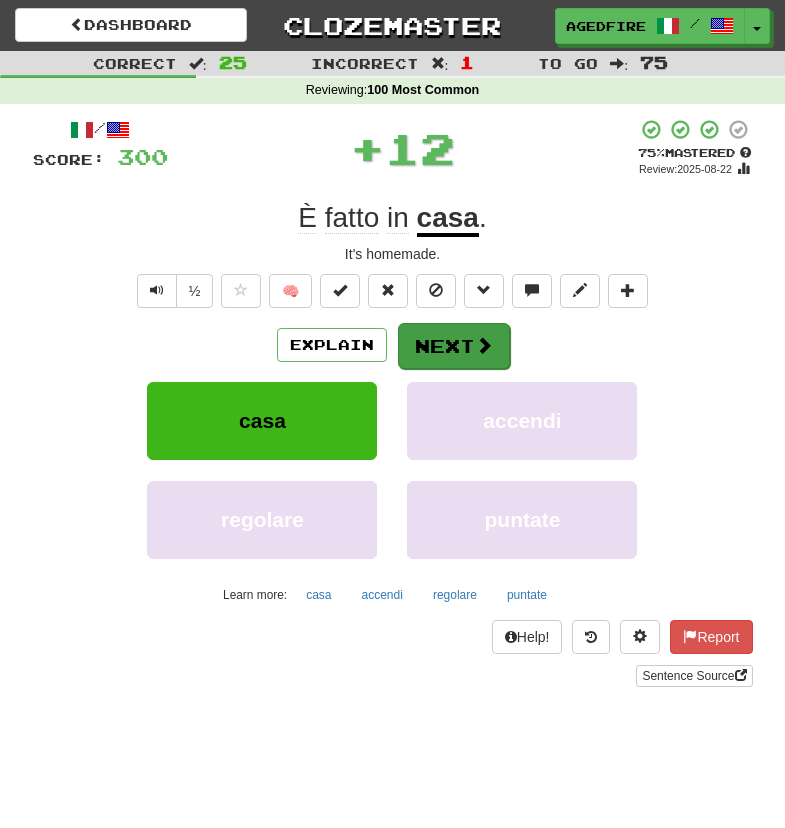 click on "Next" at bounding box center (454, 346) 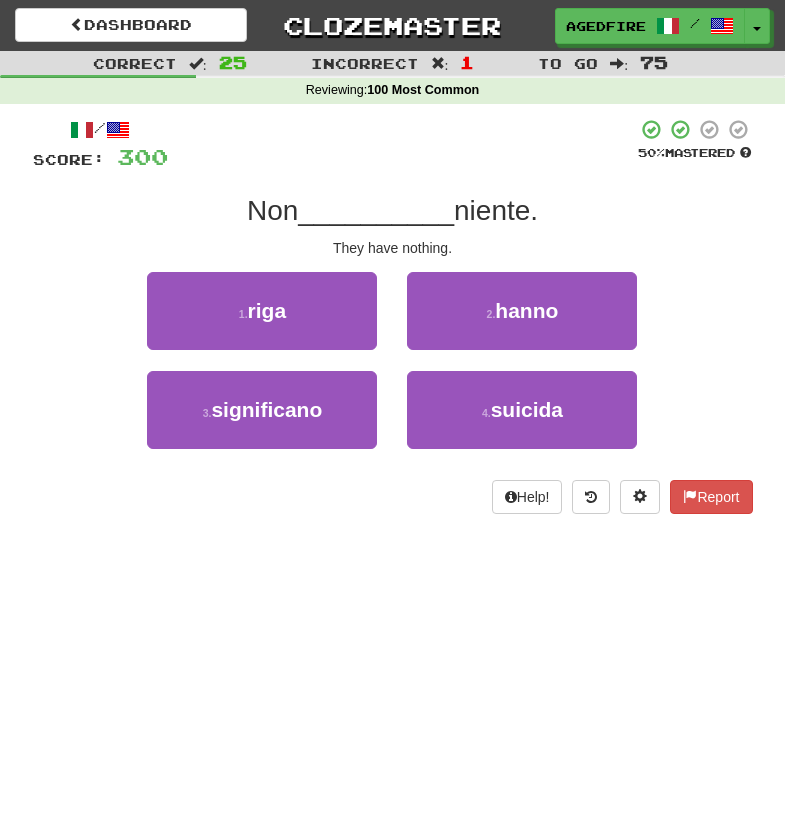 click on "2 .  hanno" at bounding box center [522, 311] 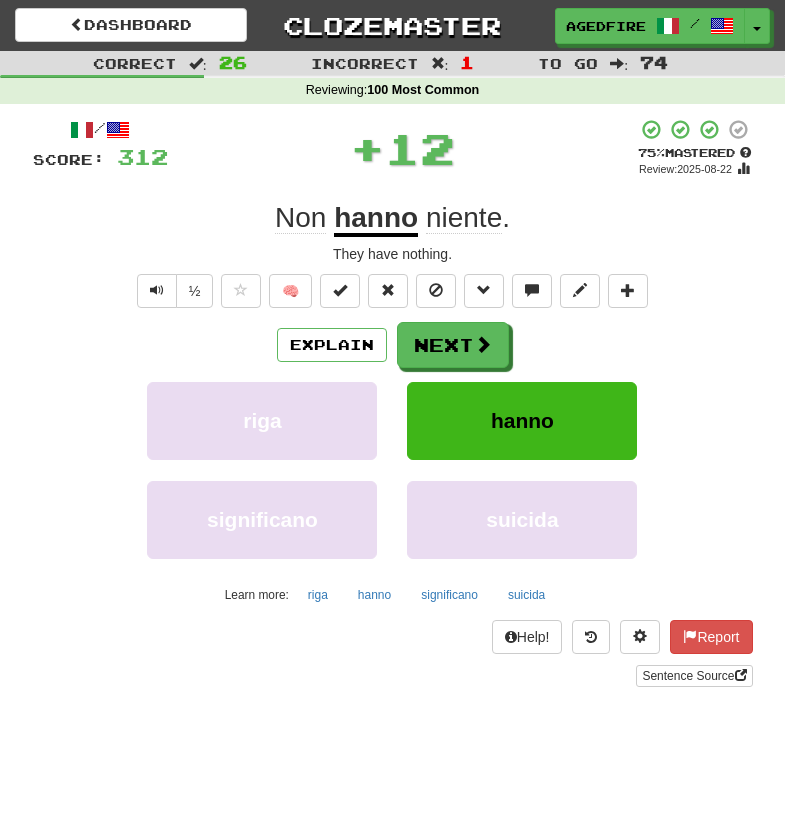 click on "Next" at bounding box center (453, 345) 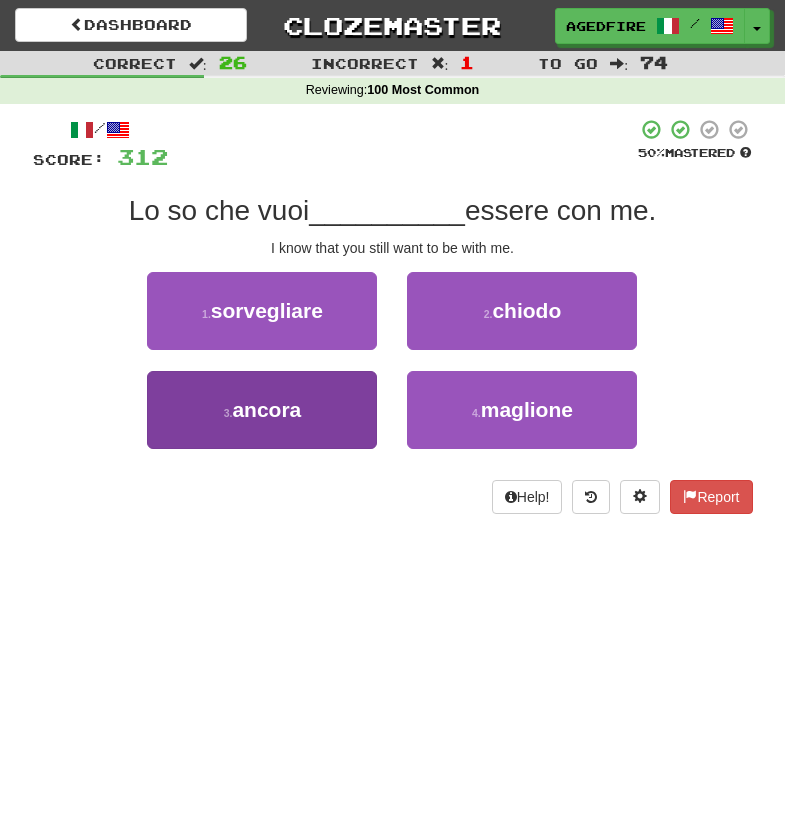 click on "ancora" at bounding box center [266, 409] 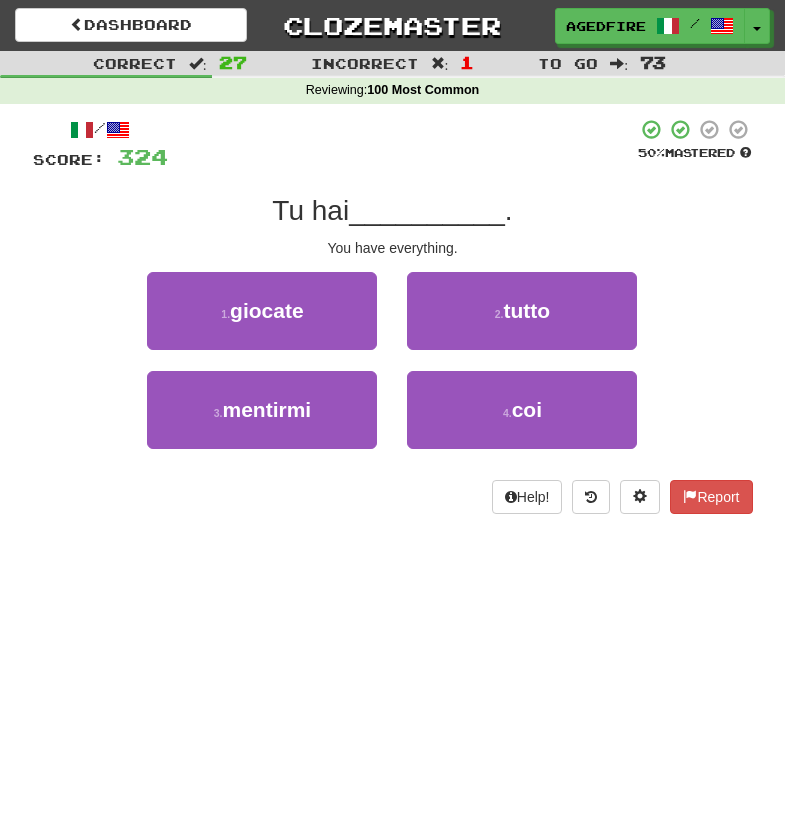 click on "2 .  tutto" at bounding box center (522, 321) 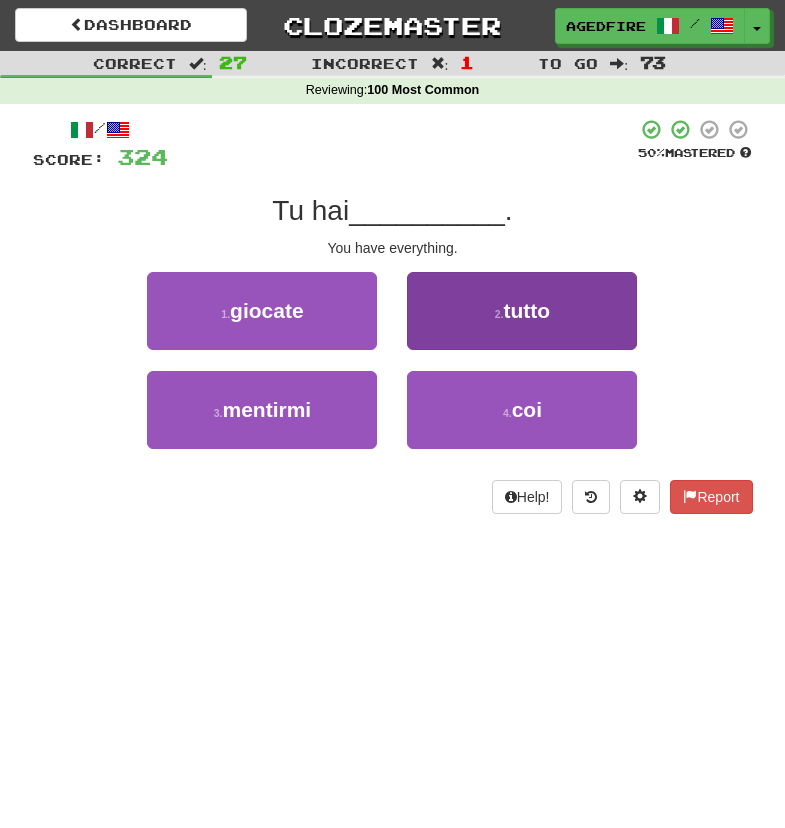 click on "2 .  tutto" at bounding box center [522, 311] 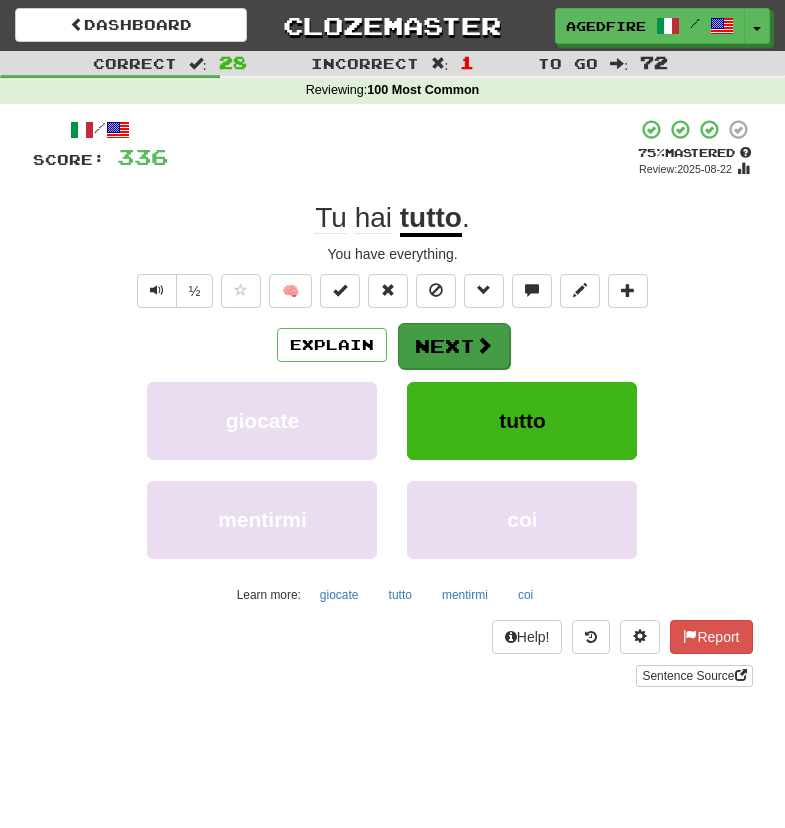 click at bounding box center (484, 345) 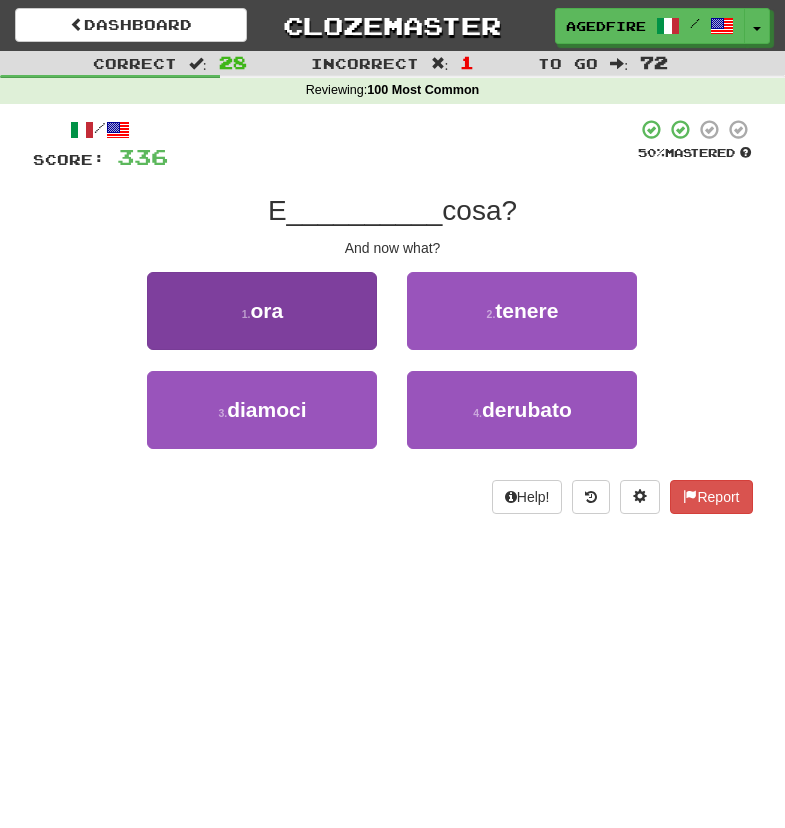 click on "1 .  ora" at bounding box center (262, 311) 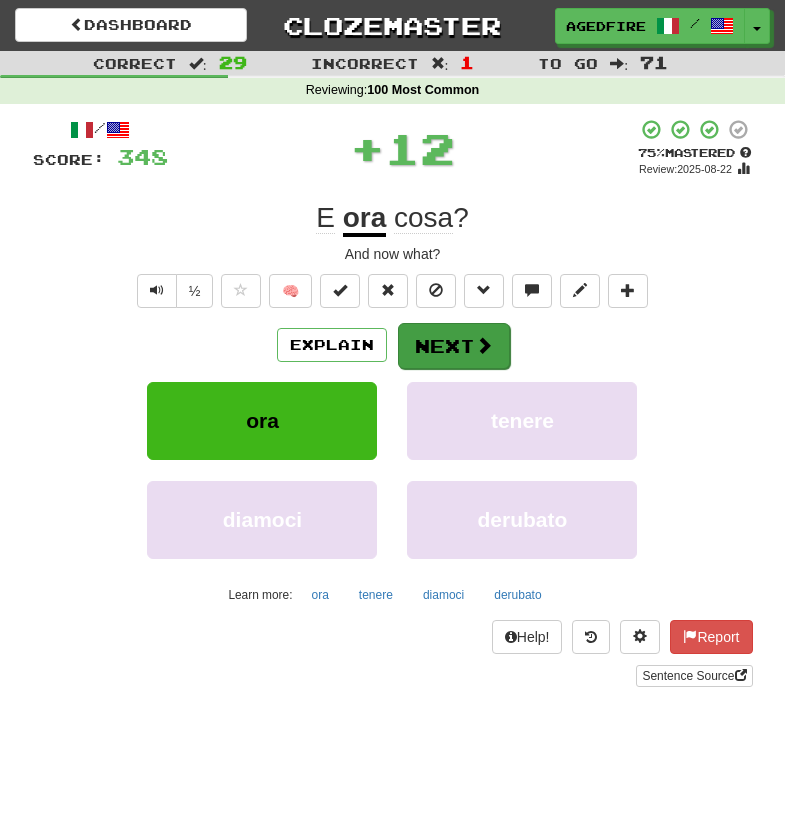 click on "Next" at bounding box center (454, 346) 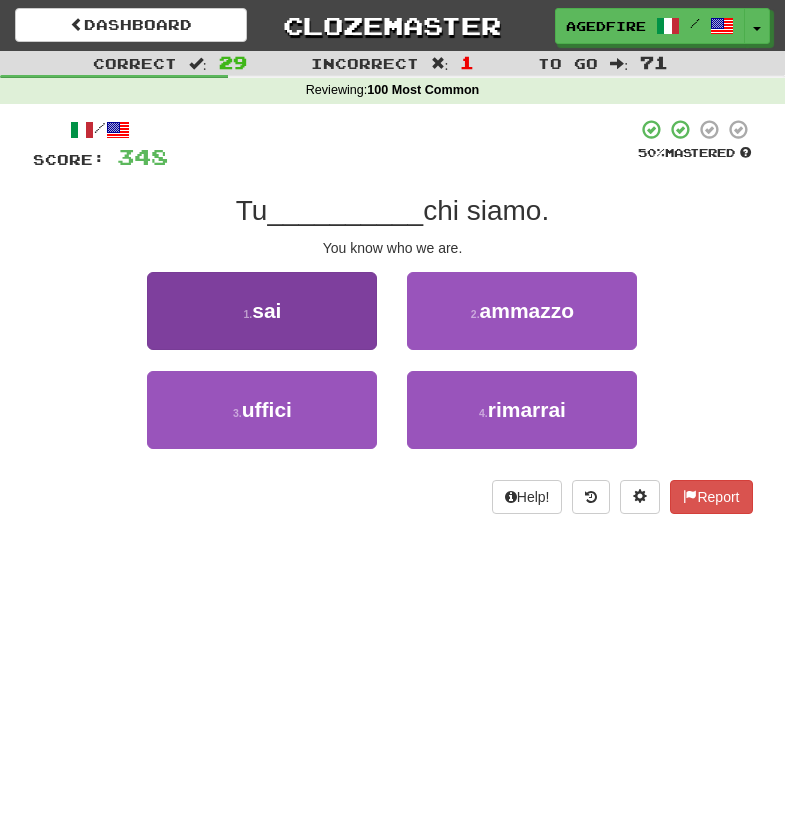 click on "1 .  sai" at bounding box center [262, 311] 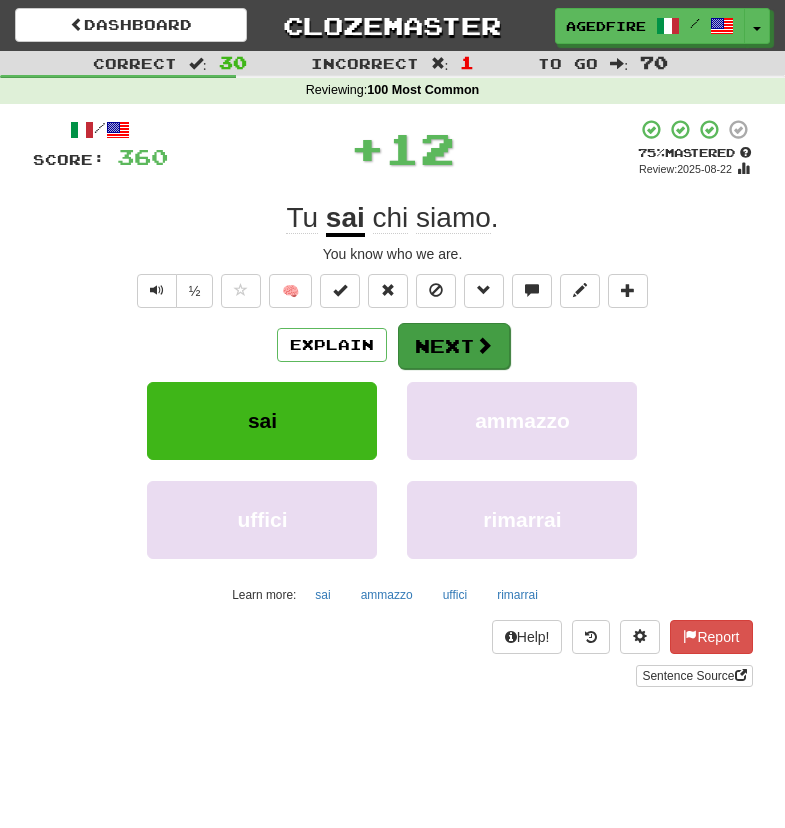 click at bounding box center (484, 345) 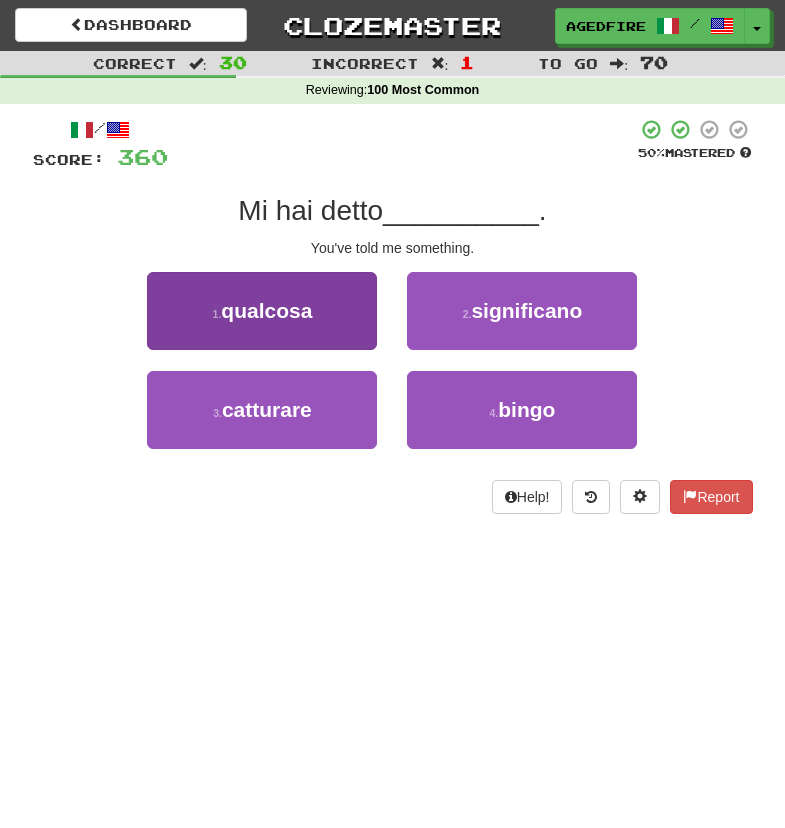 click on "1 .  qualcosa" at bounding box center [262, 311] 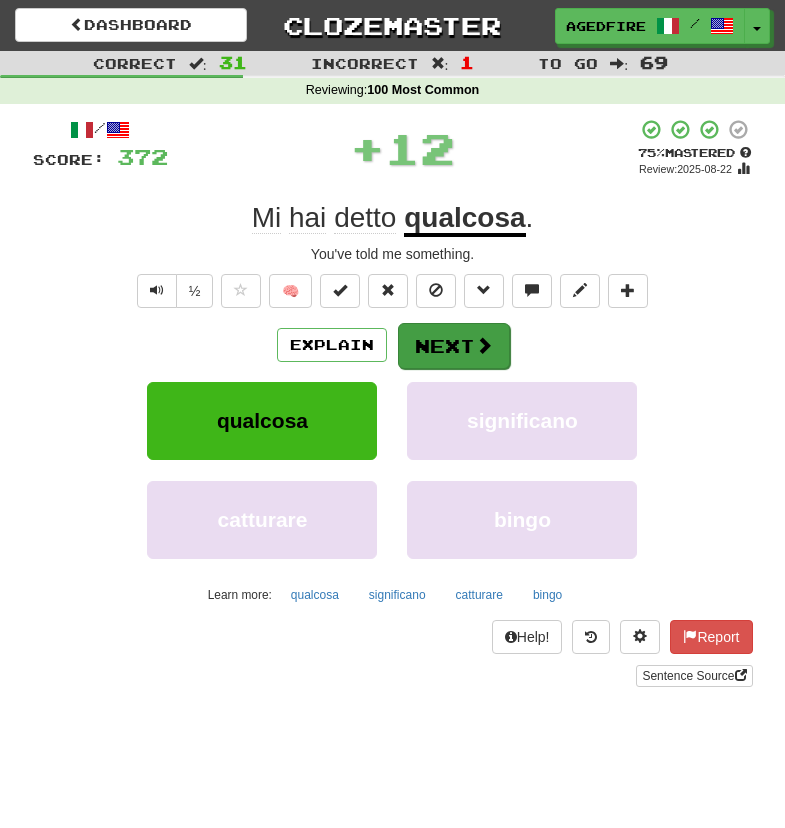 click on "Next" at bounding box center [454, 346] 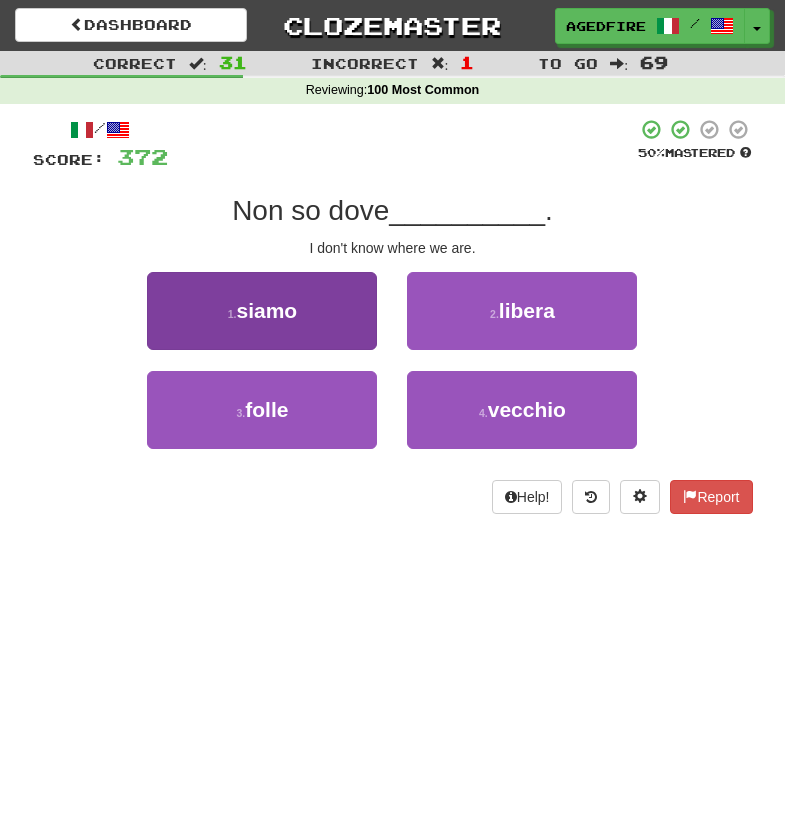 click on "1 .  siamo" at bounding box center (262, 311) 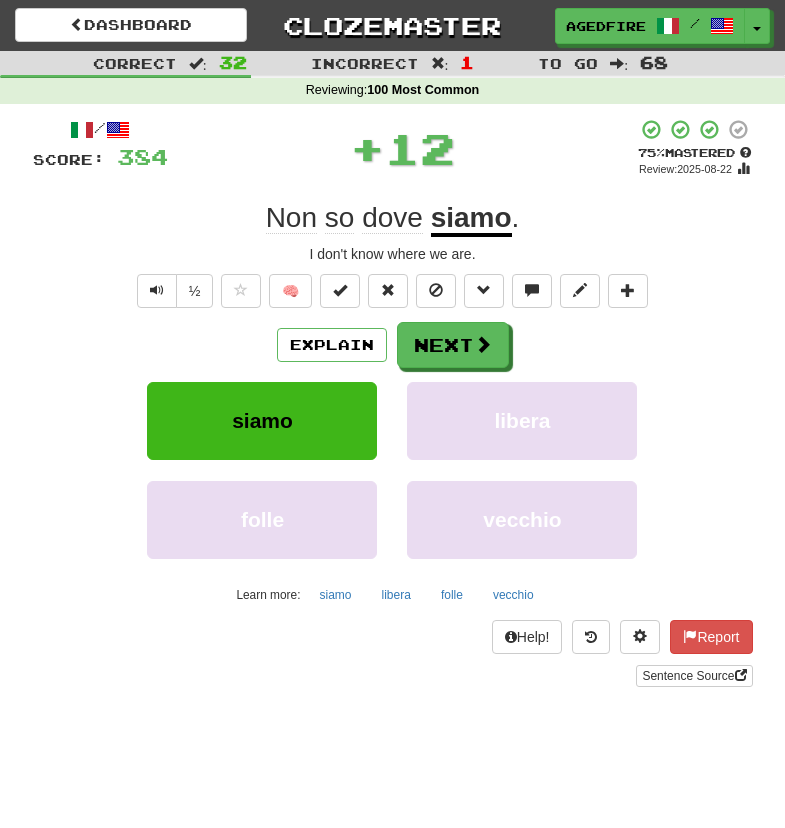 click on "Next" at bounding box center (453, 345) 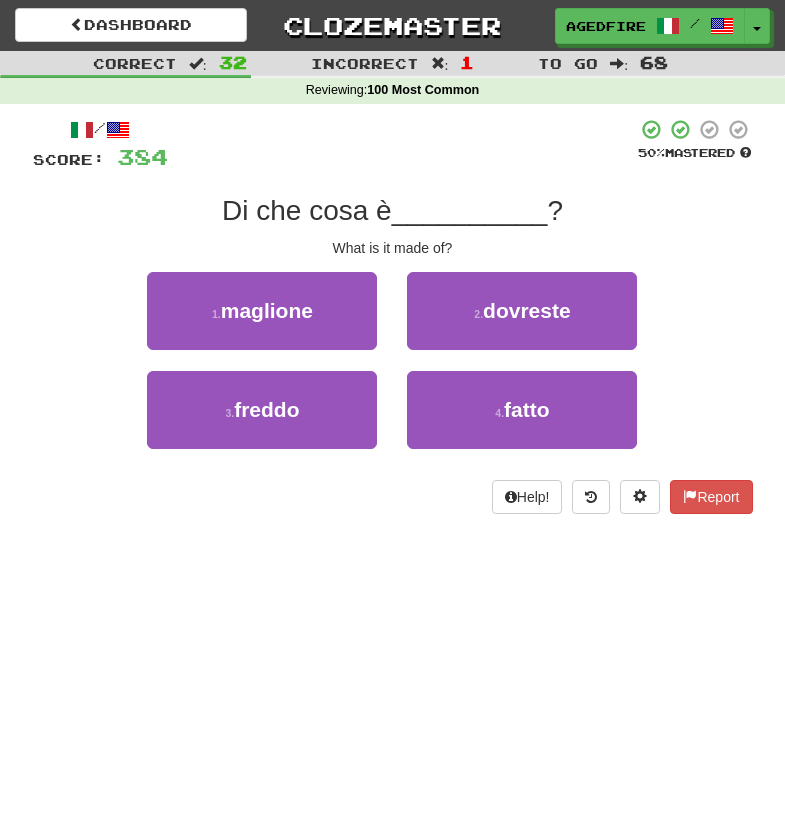 click on "2 .  dovreste" at bounding box center (522, 311) 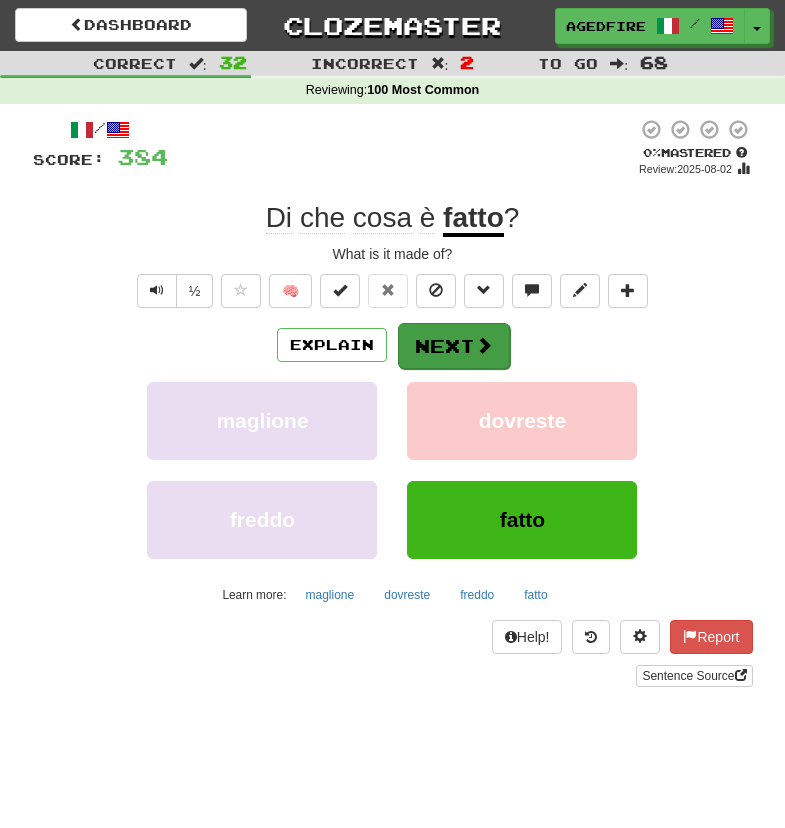click on "Next" at bounding box center (454, 346) 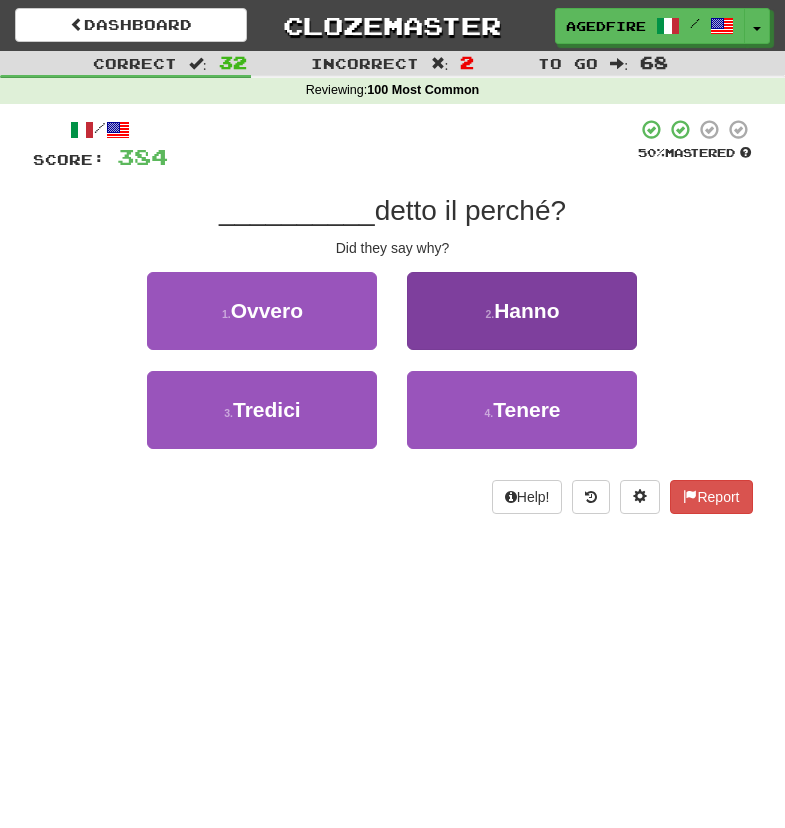 click on "2 .  Hanno" at bounding box center (522, 311) 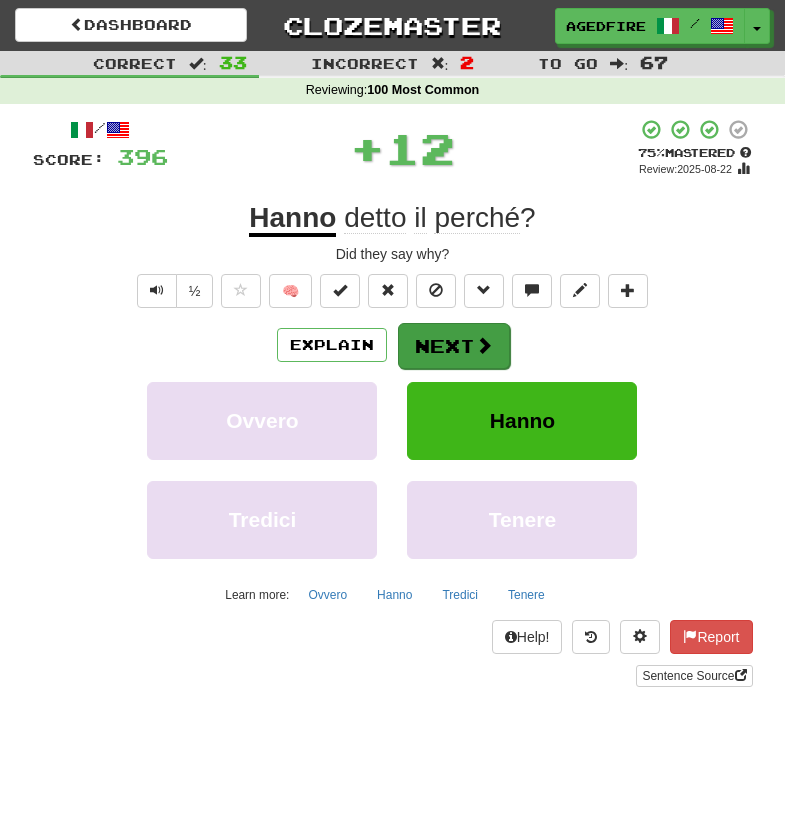 click at bounding box center (484, 345) 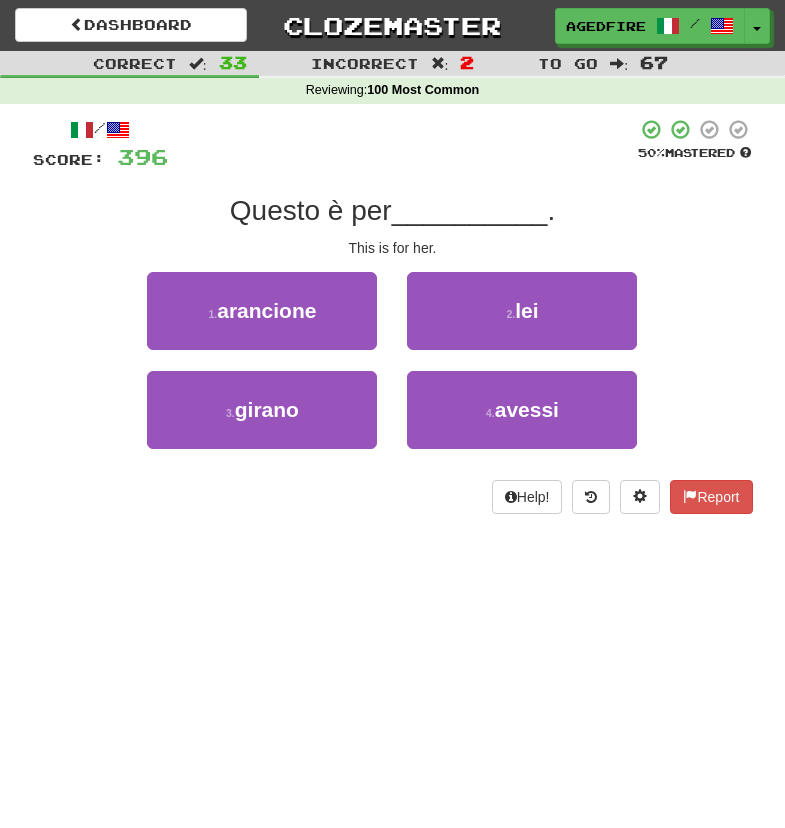 click on "2 .  lei" at bounding box center [522, 311] 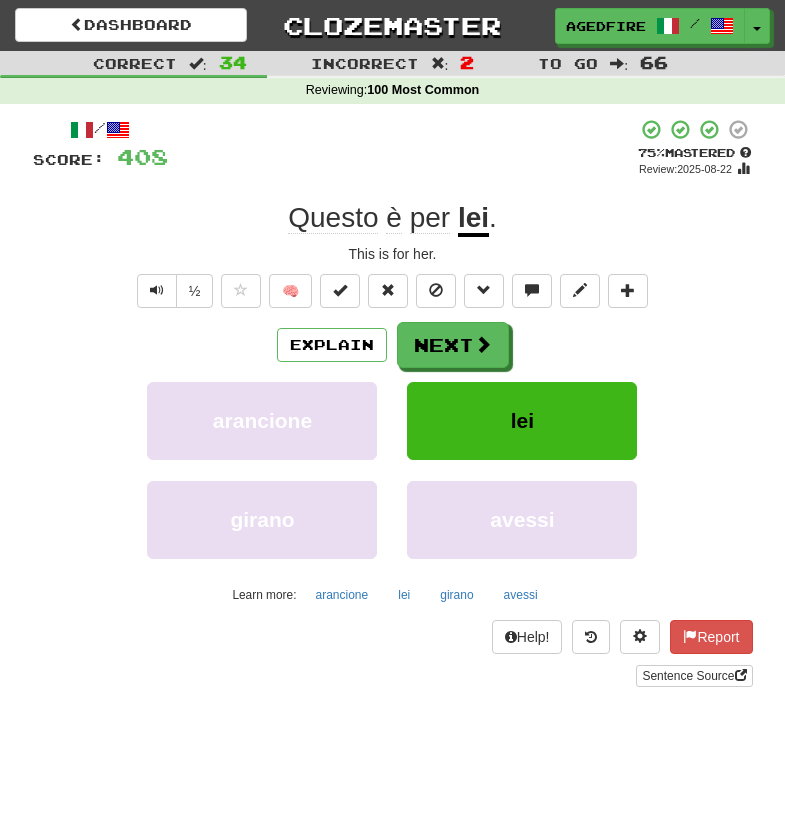 click at bounding box center (483, 344) 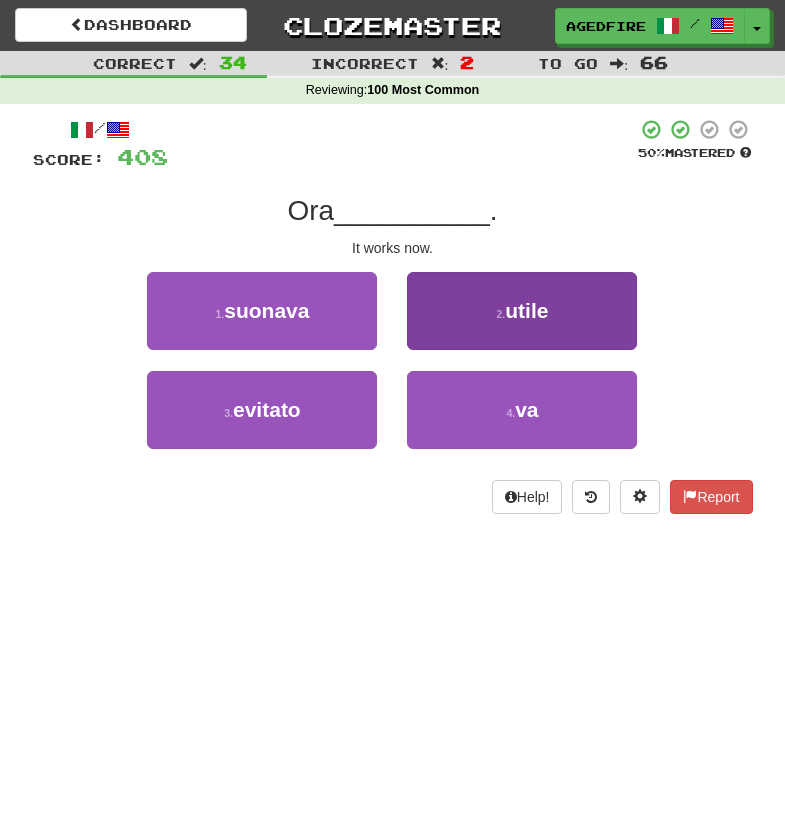 click on "2 .  utile" at bounding box center [522, 311] 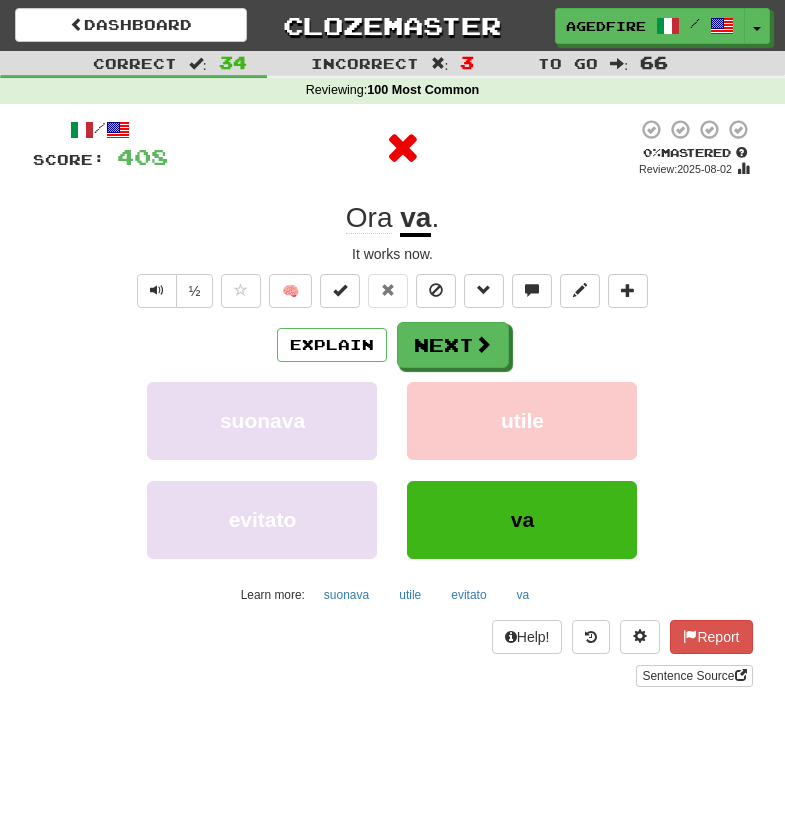click on "Next" at bounding box center (453, 345) 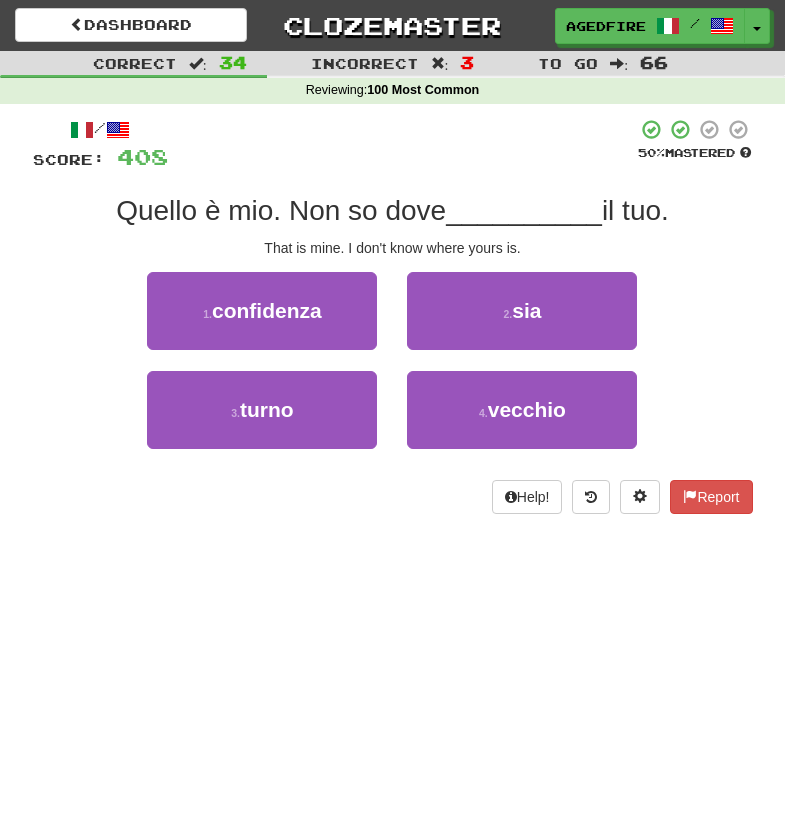 click on "2 .  sia" at bounding box center [522, 311] 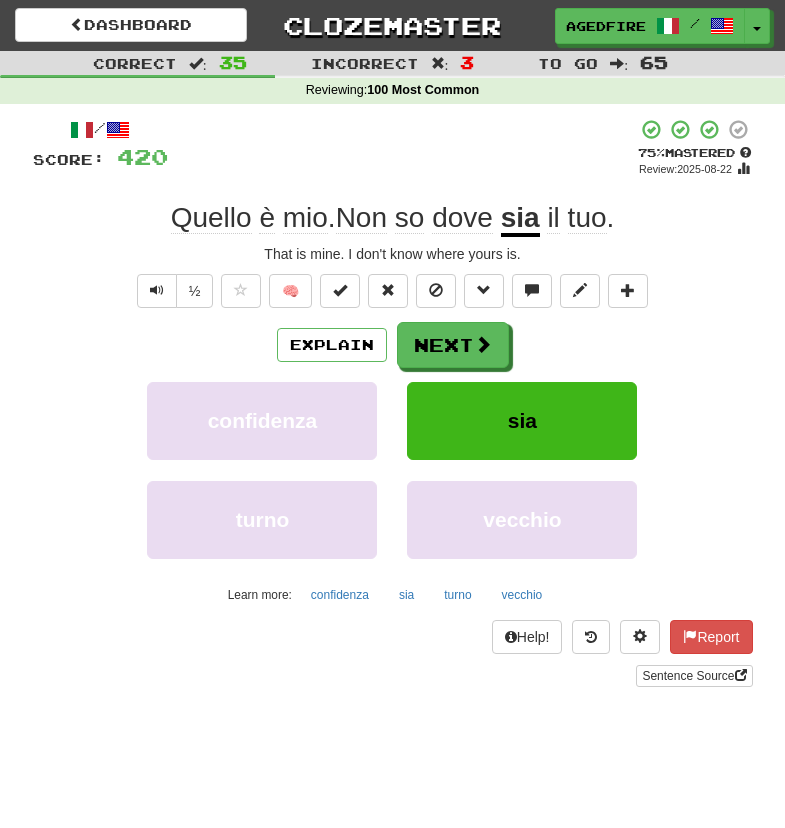 click on "Next" at bounding box center [453, 345] 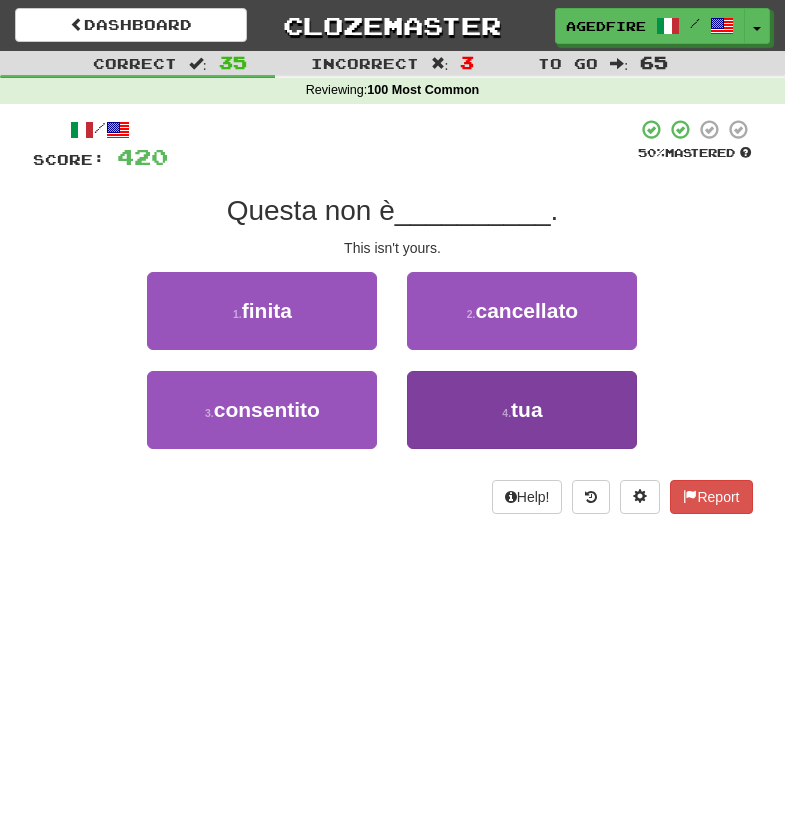 click on "4 .  tua" at bounding box center [522, 410] 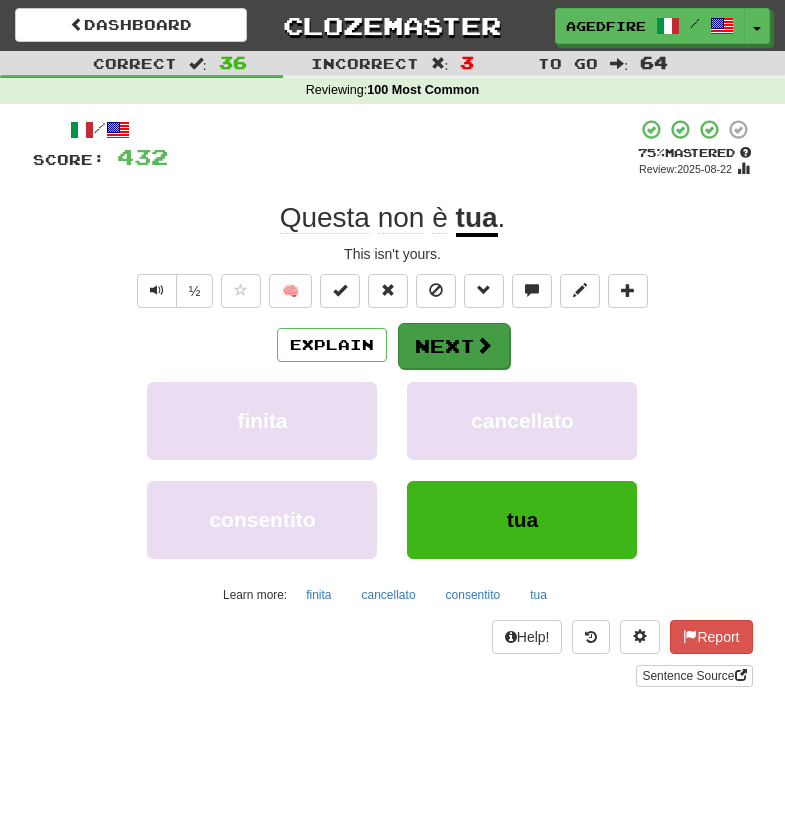 click on "Next" at bounding box center (454, 346) 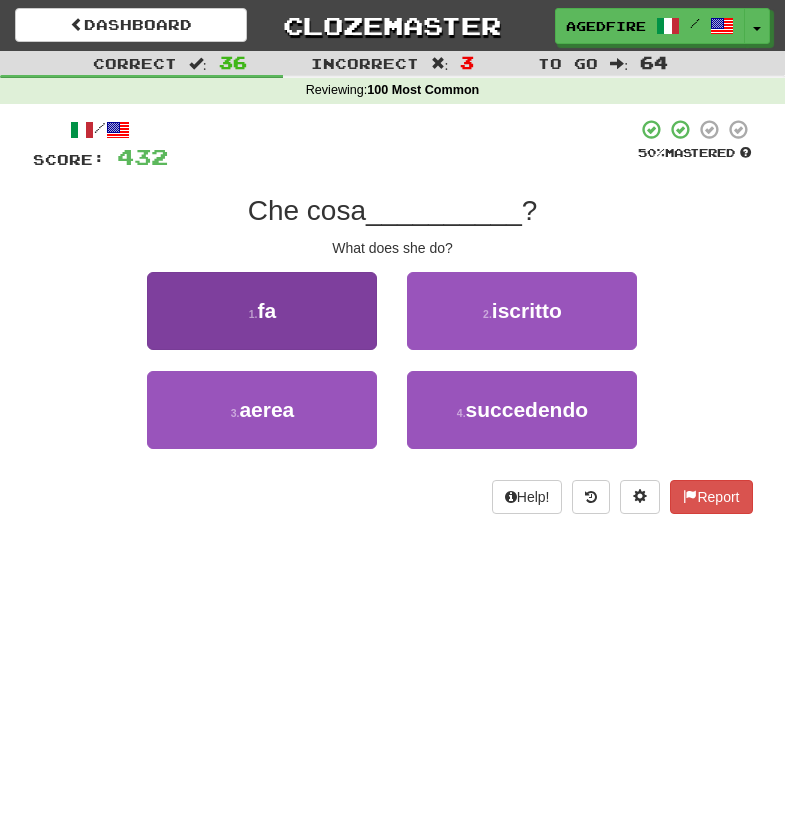 click on "1 .  fa" at bounding box center [262, 311] 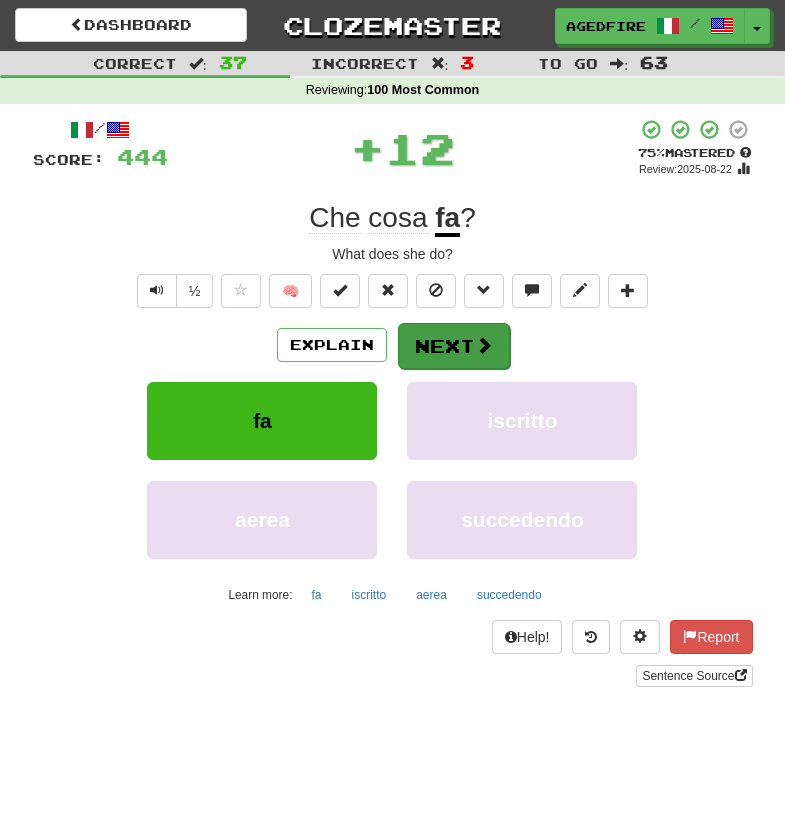 click on "Next" at bounding box center (454, 346) 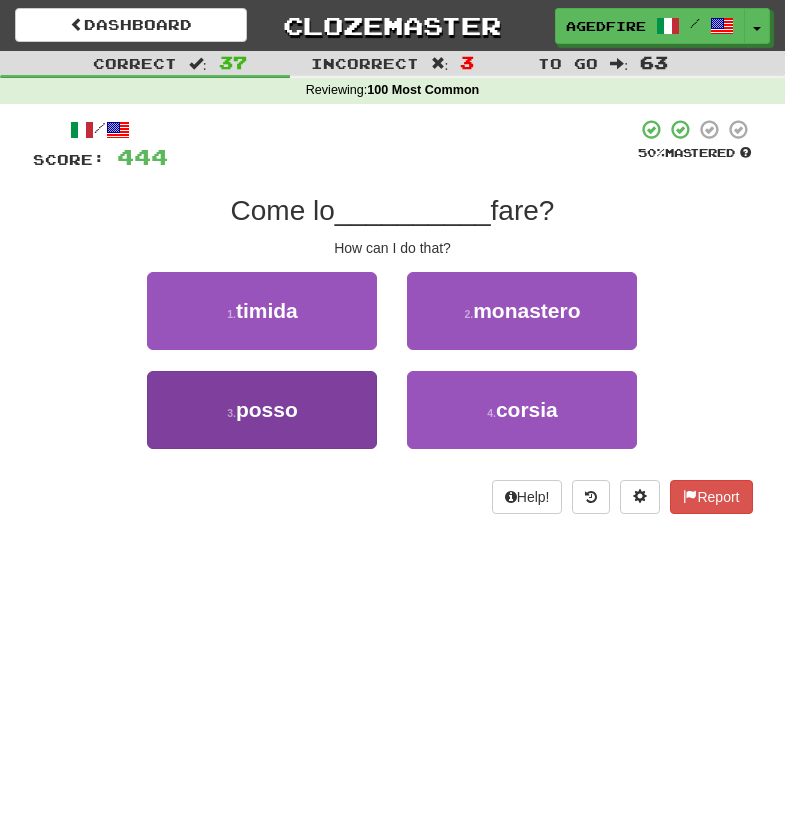 click on "3 .  posso" at bounding box center (262, 410) 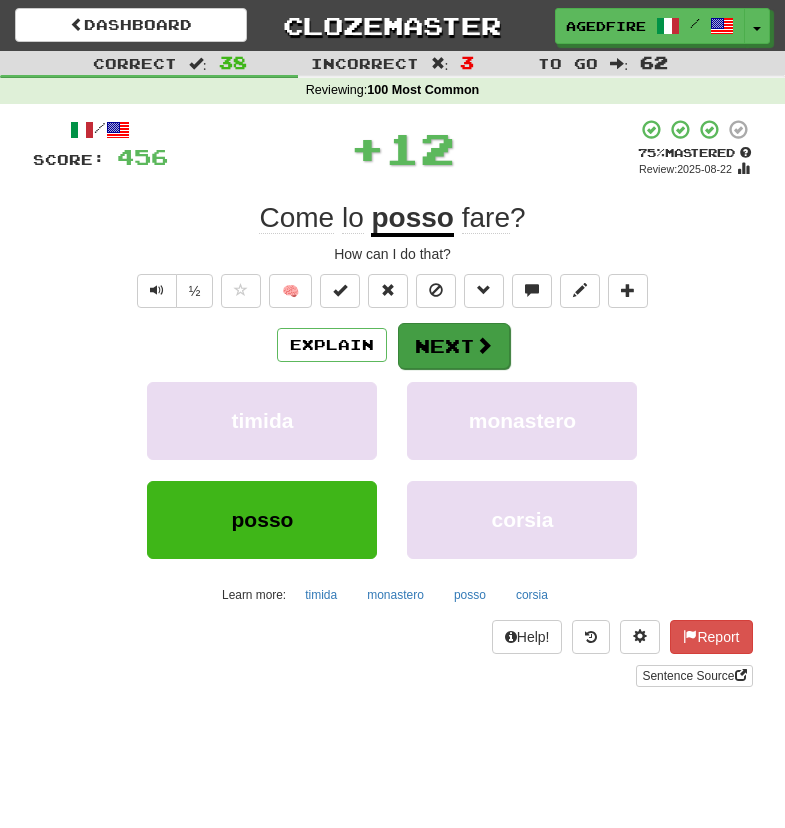 click at bounding box center [484, 345] 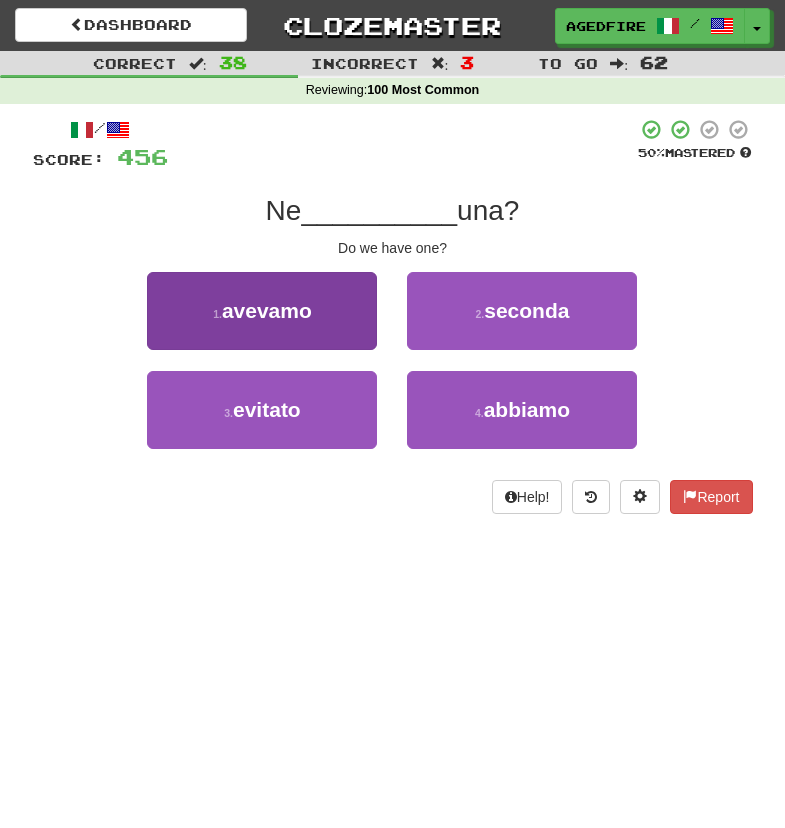 click on "1 .  avevamo" at bounding box center [262, 311] 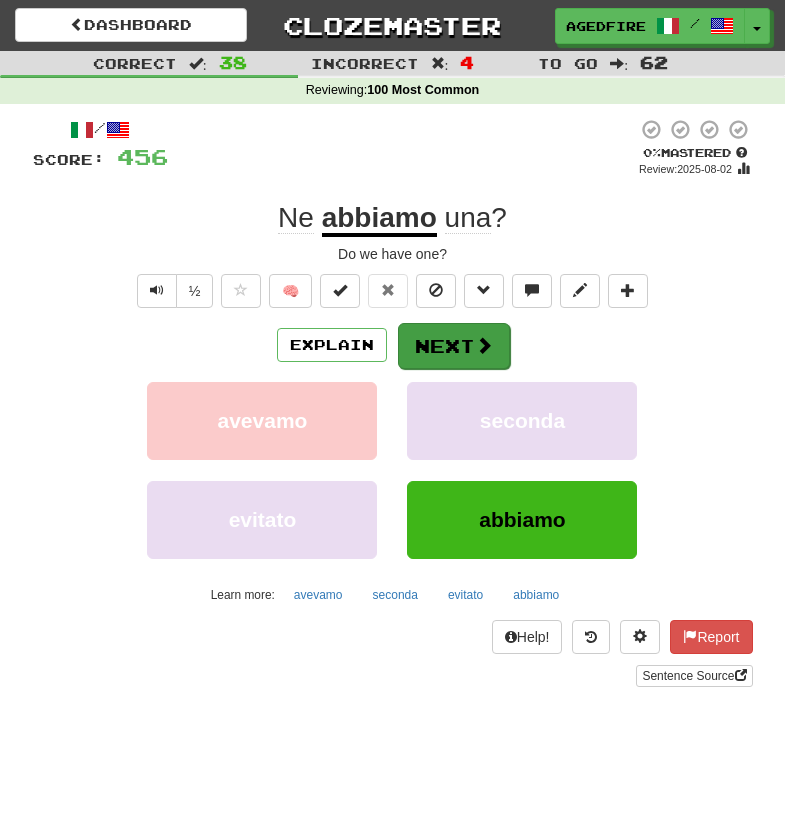 click at bounding box center (484, 345) 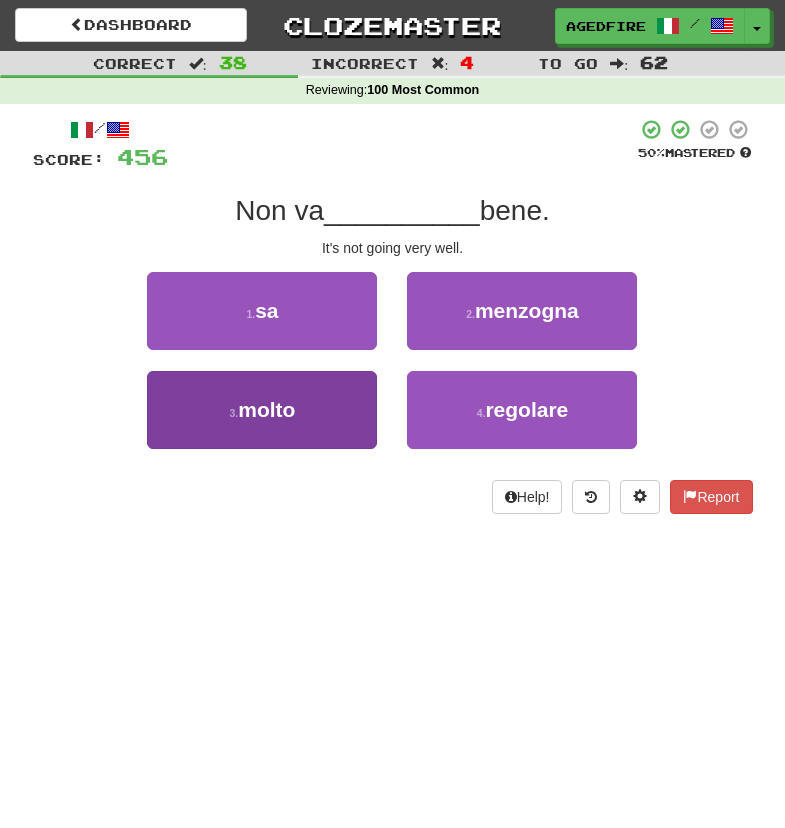 click on "3 .  molto" at bounding box center (262, 410) 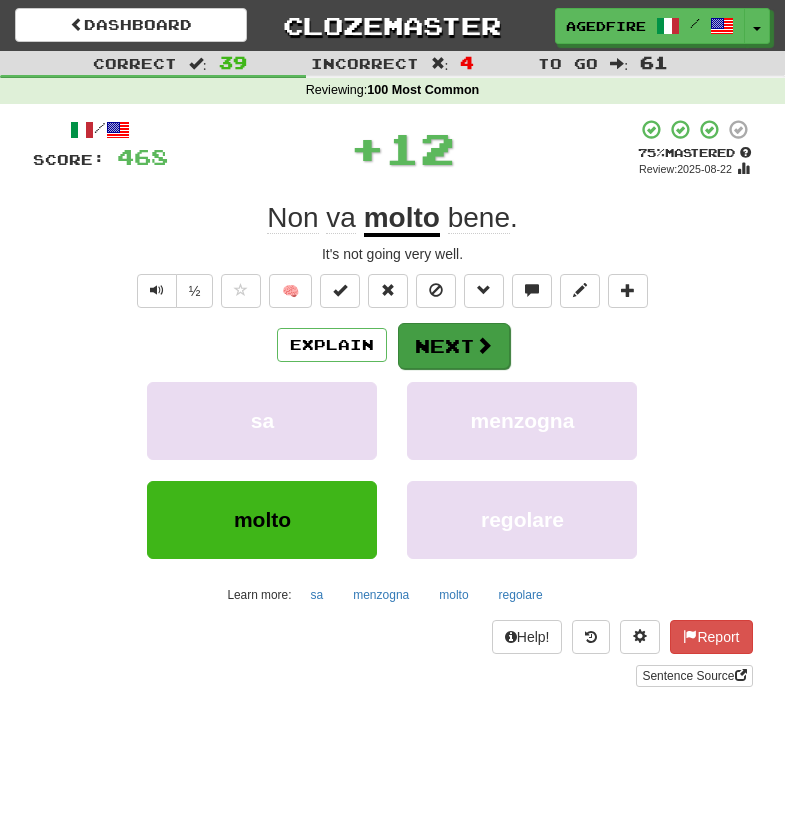 click on "Next" at bounding box center (454, 346) 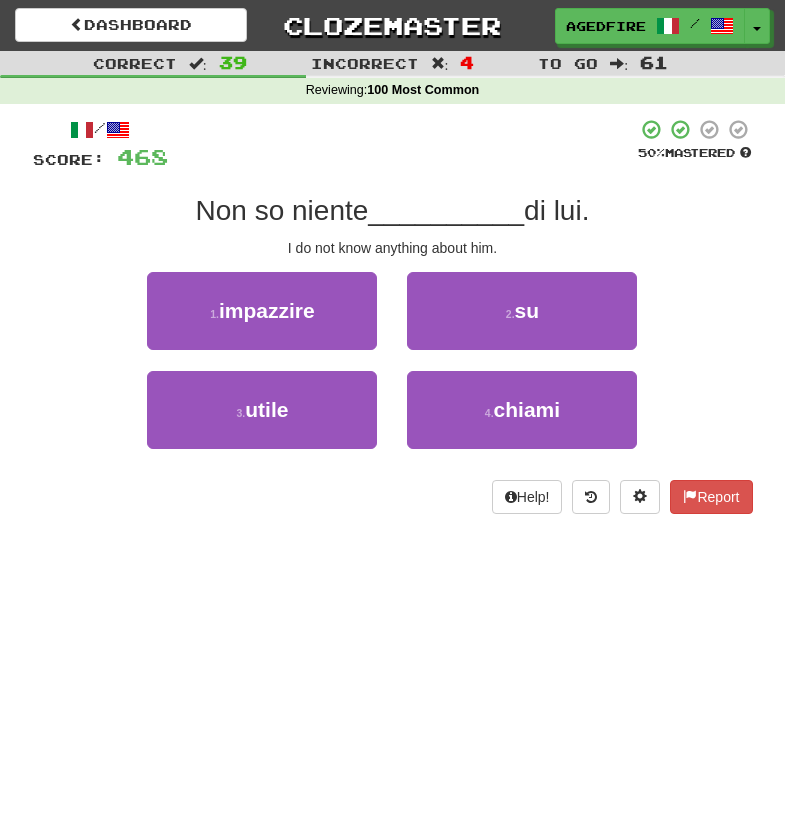 click on "2 .  su" at bounding box center (522, 311) 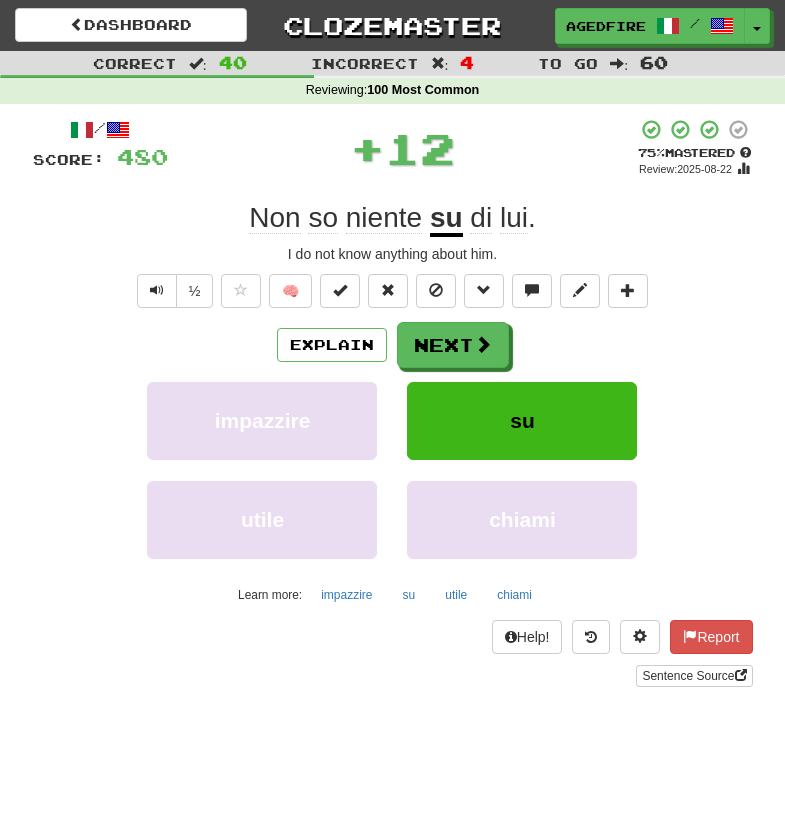 click on "Next" at bounding box center [453, 345] 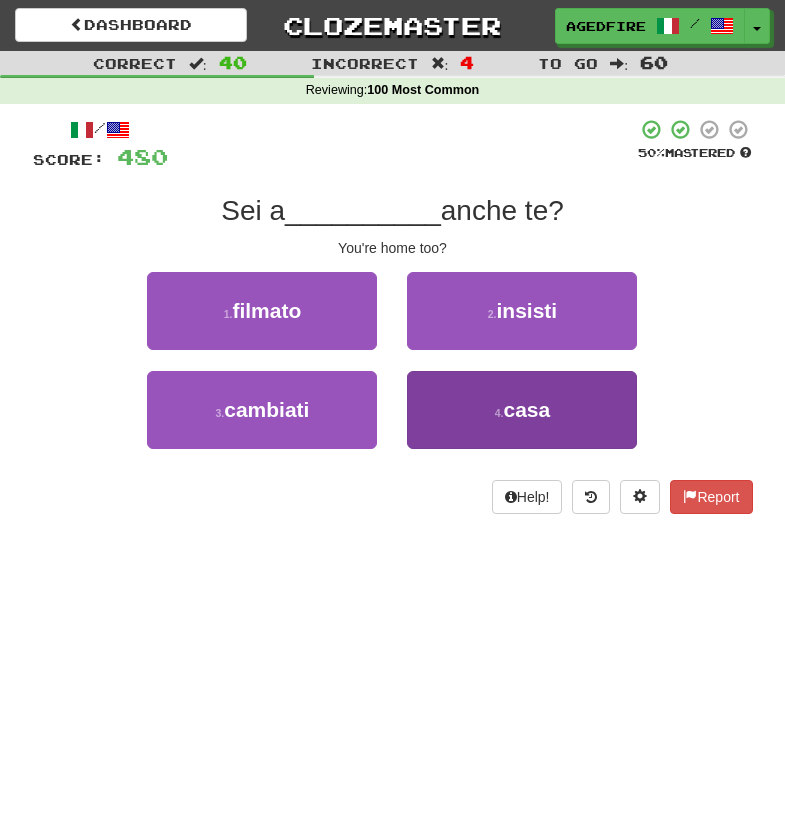 click on "4 .  casa" at bounding box center [522, 410] 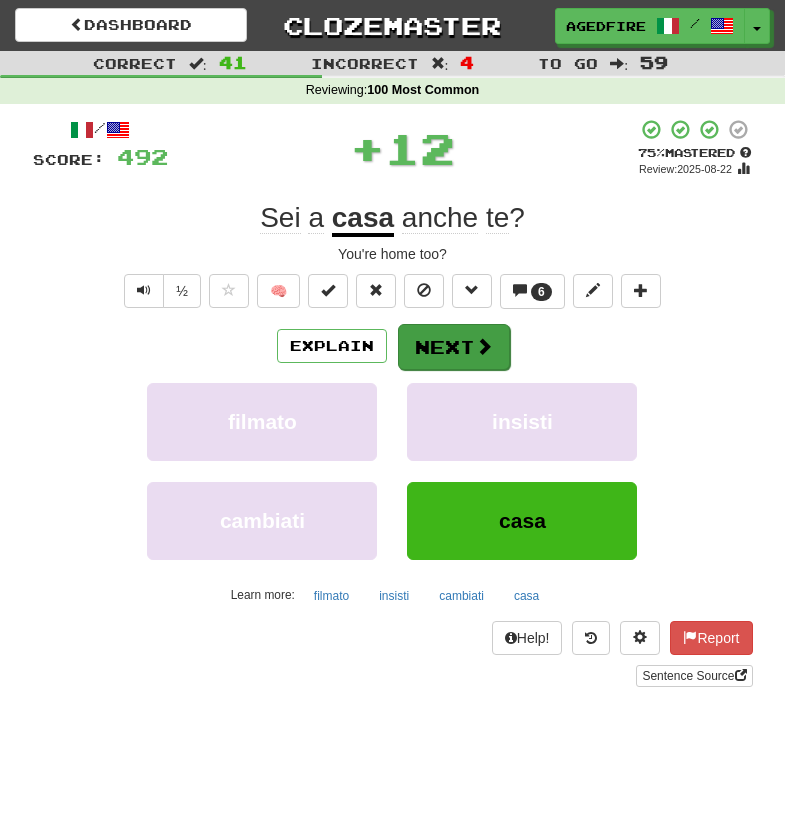 click on "Next" at bounding box center (454, 347) 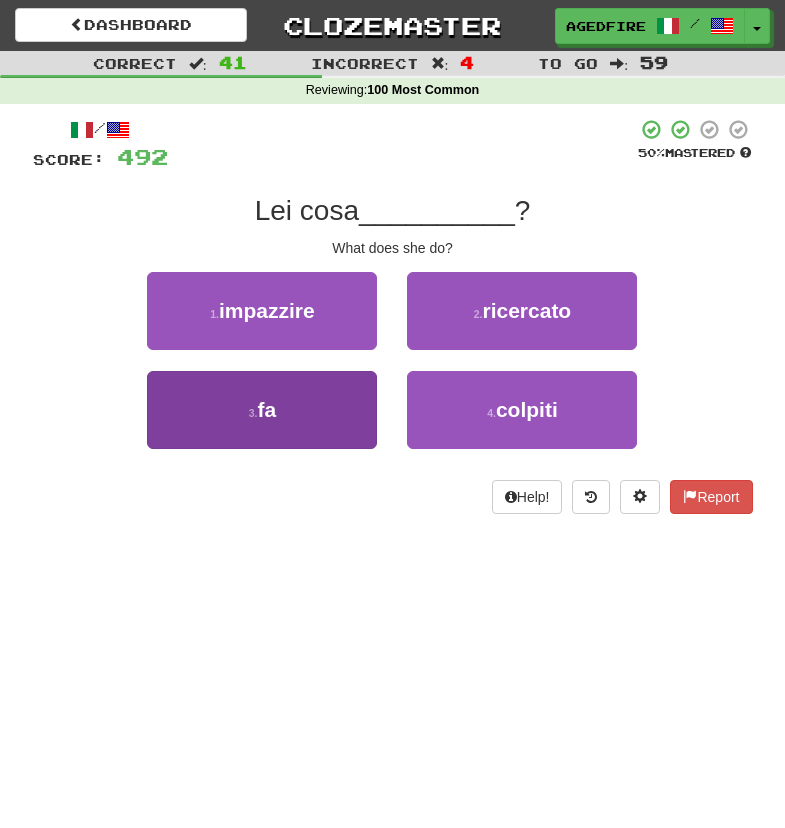 click on "3 .  fa" at bounding box center (262, 410) 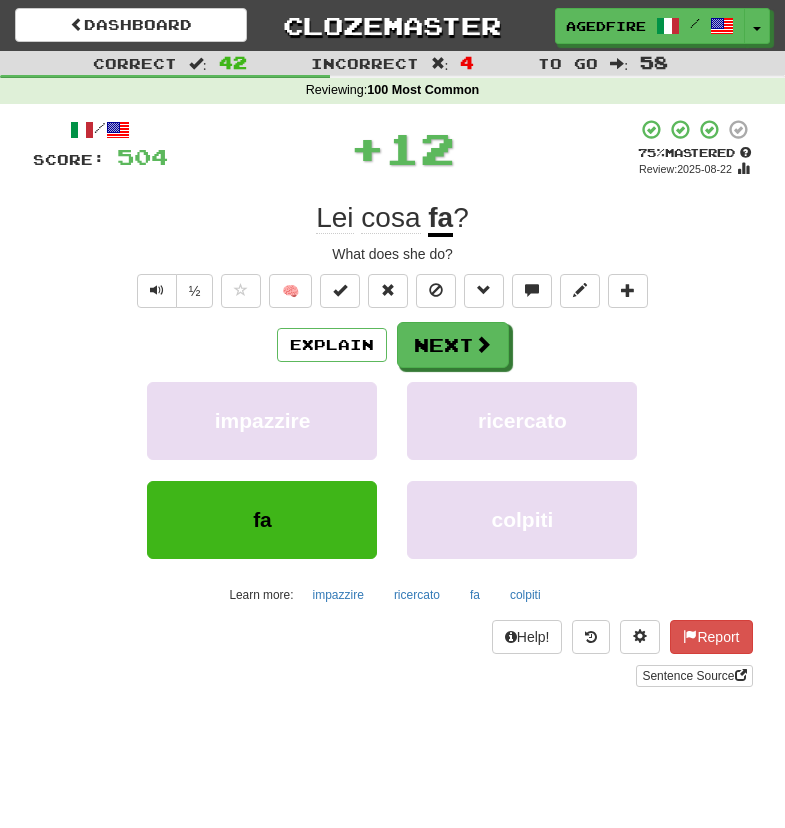 click on "Explain Next" at bounding box center [393, 345] 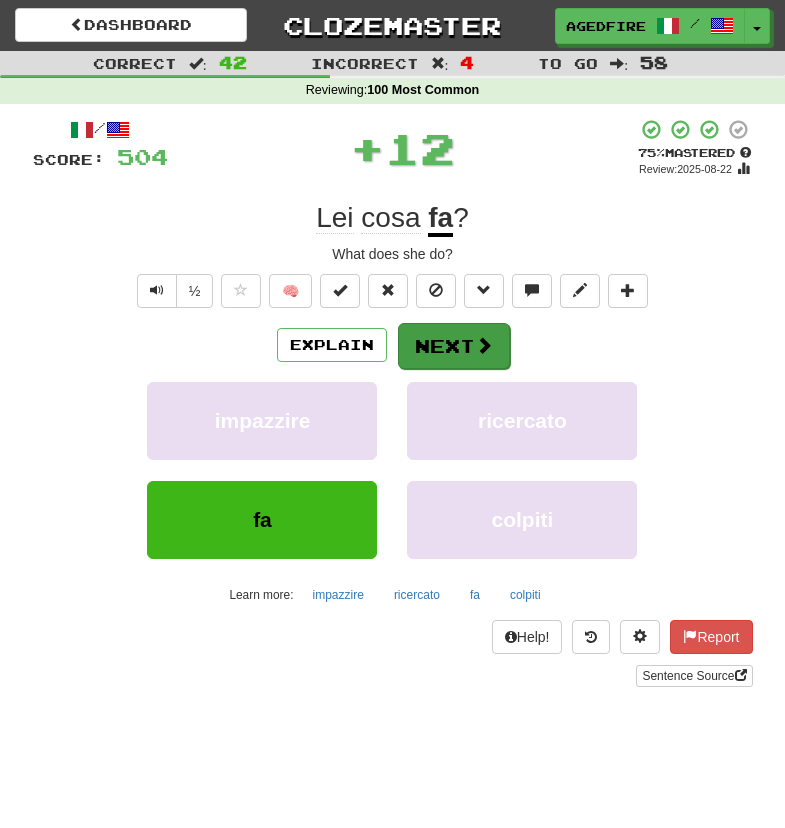 click on "Next" at bounding box center [454, 346] 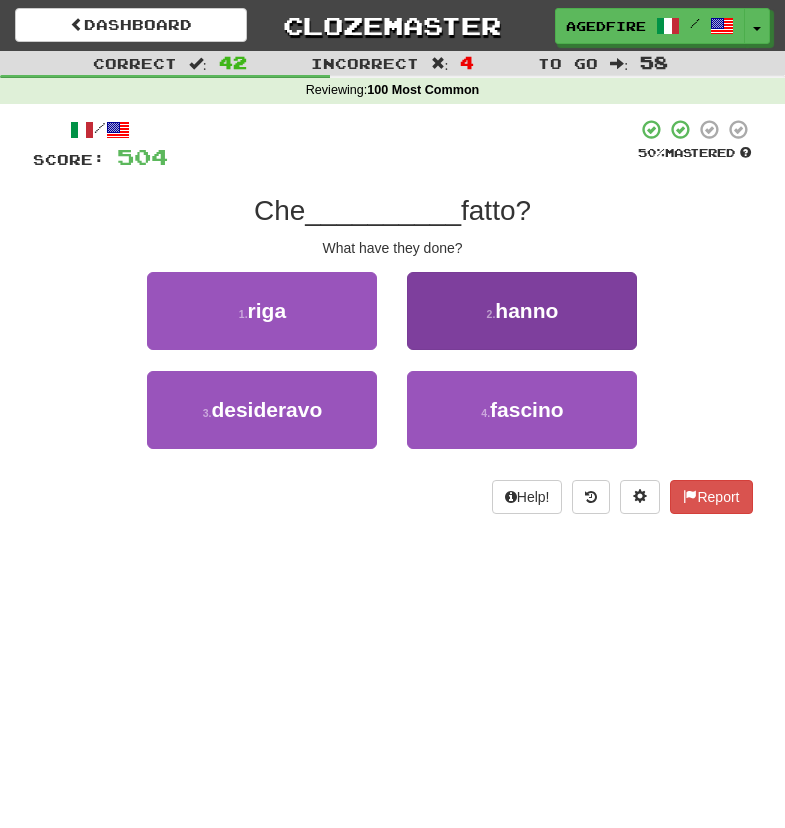 click on "2 .  hanno" at bounding box center [522, 311] 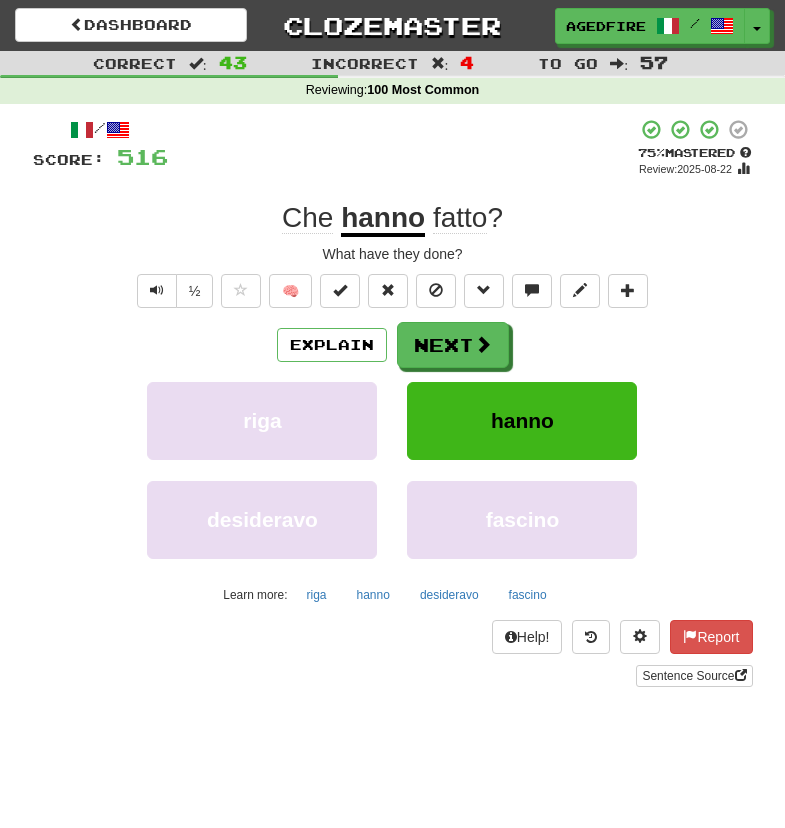 click on "Next" at bounding box center (453, 345) 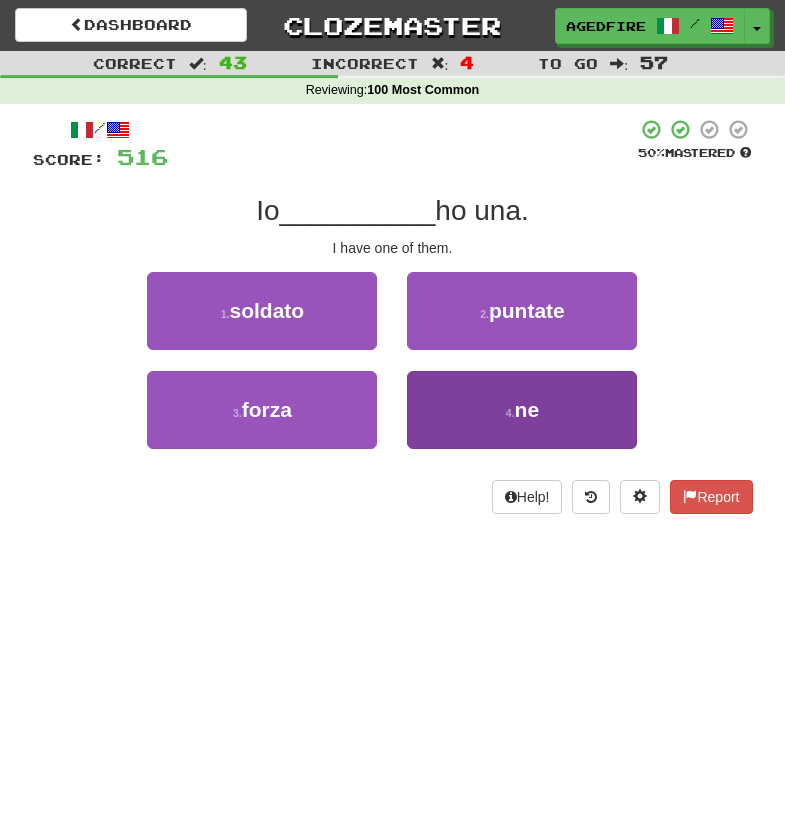click on "4 .  ne" at bounding box center (522, 410) 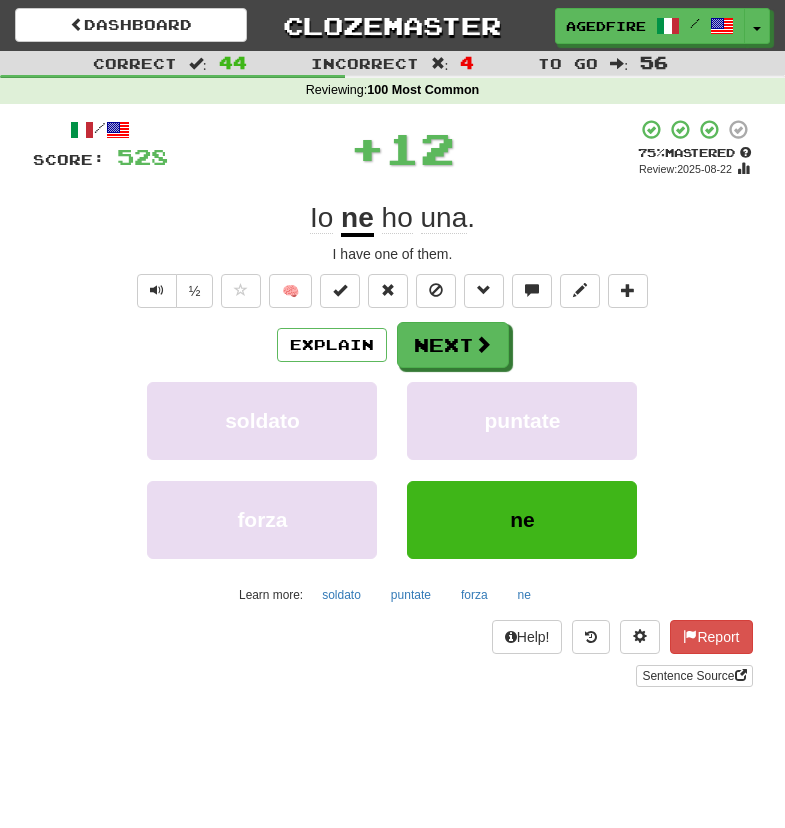 click on "puntate" at bounding box center (522, 421) 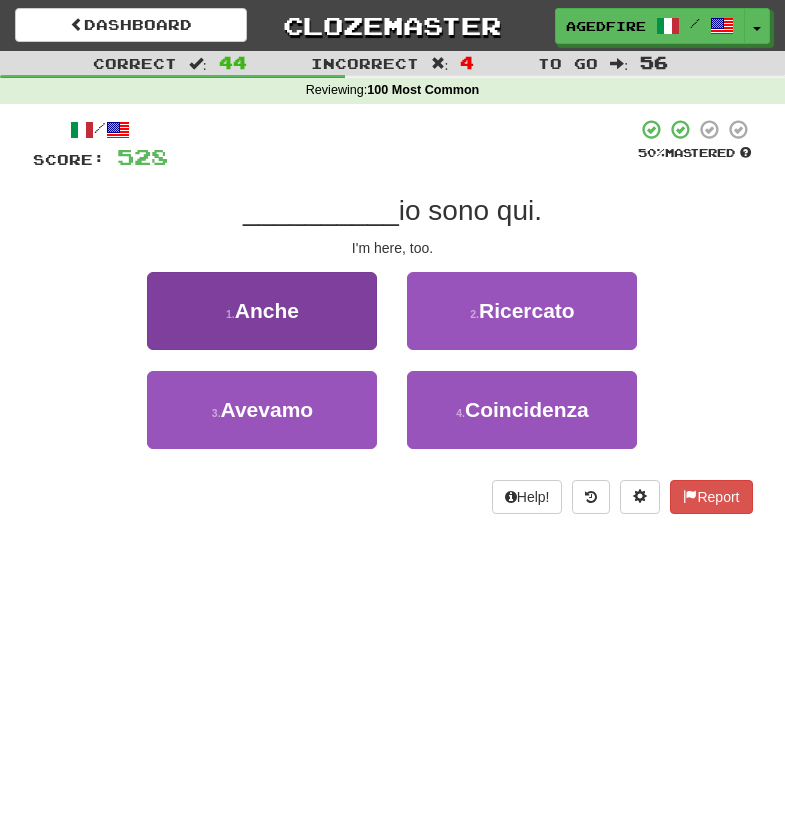 click on "1 .  Anche" at bounding box center [262, 311] 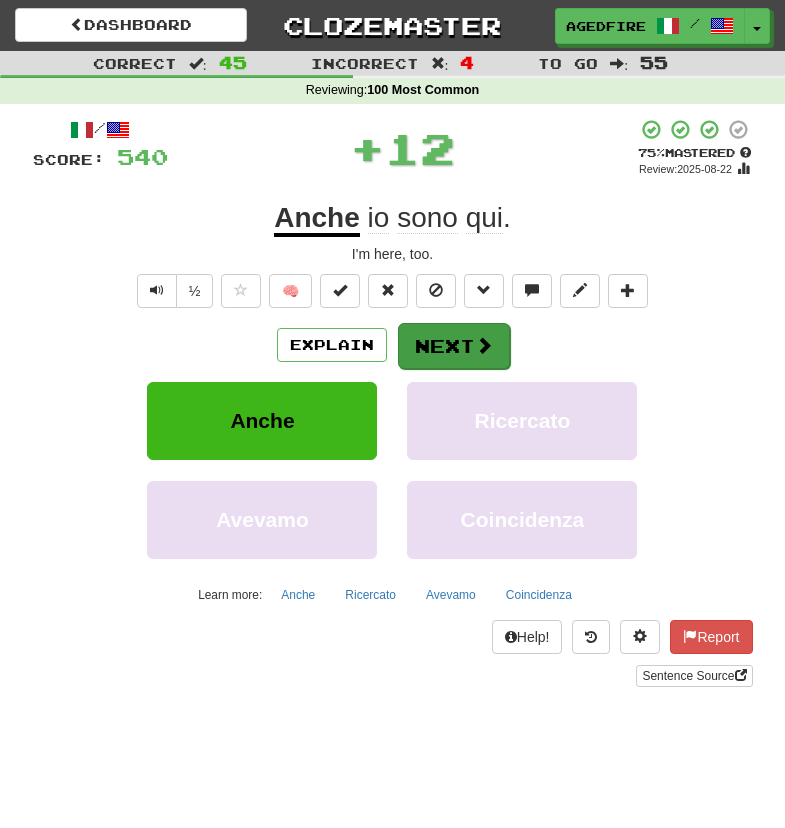 click at bounding box center (484, 345) 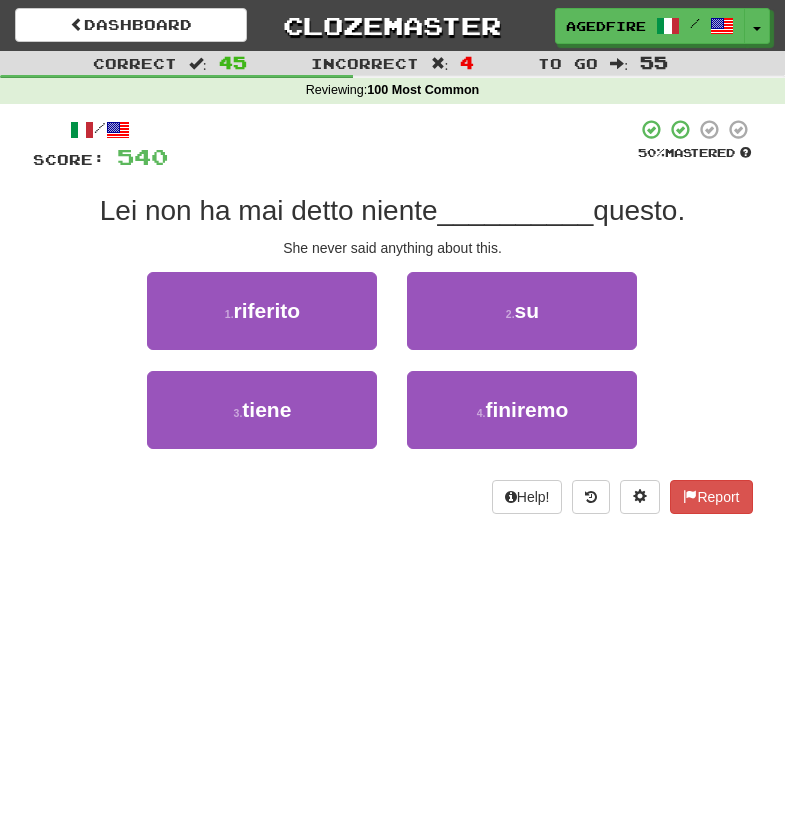 click on "2 .  su" at bounding box center [522, 321] 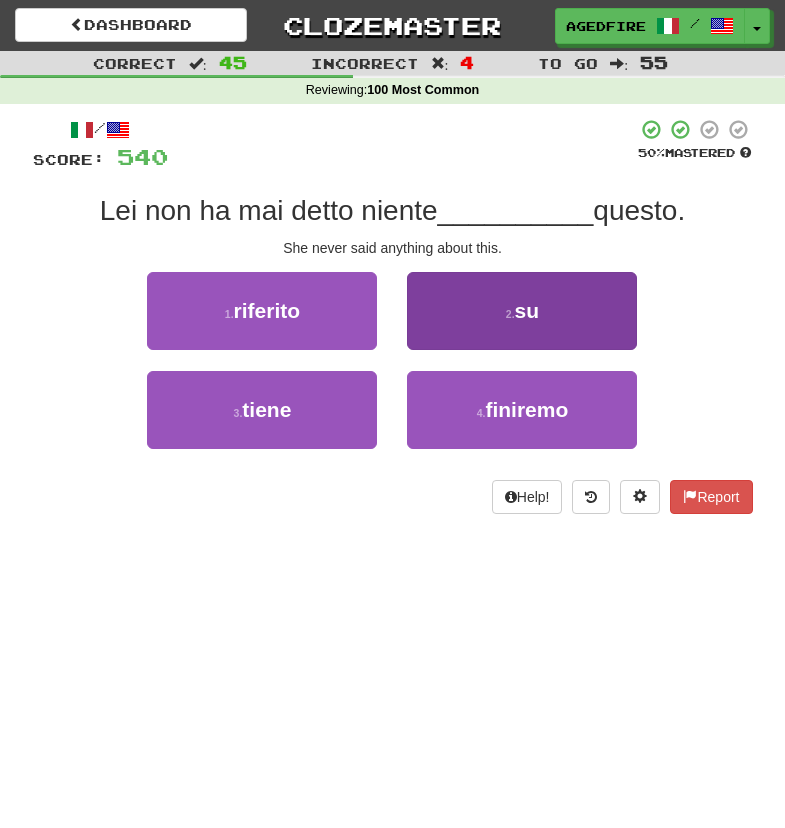click on "2 .  su" at bounding box center [522, 311] 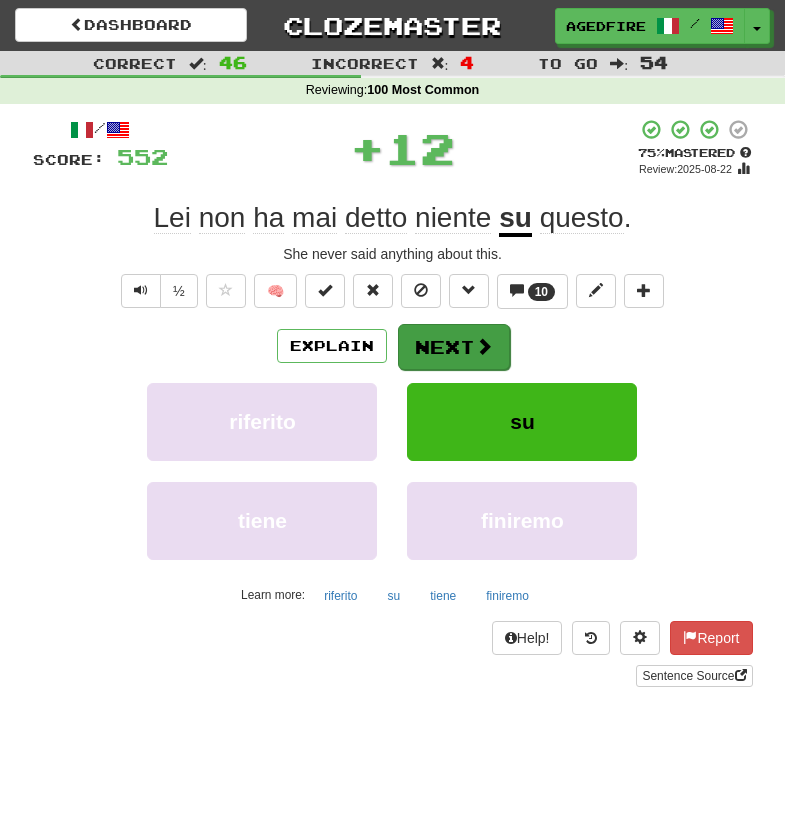 click on "Next" at bounding box center [454, 347] 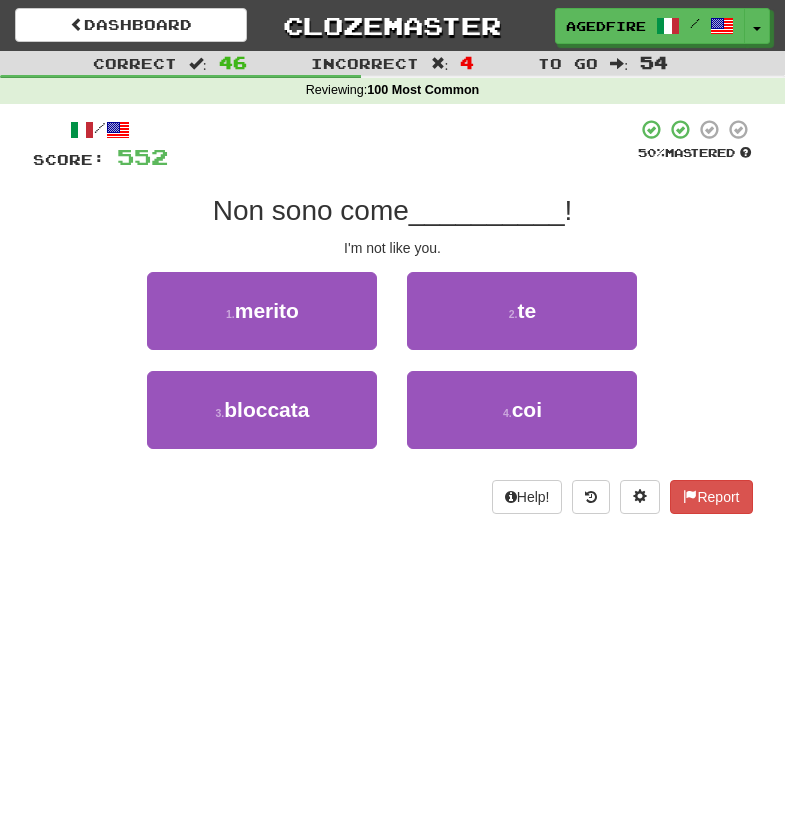 click on "2 .  te" at bounding box center (522, 311) 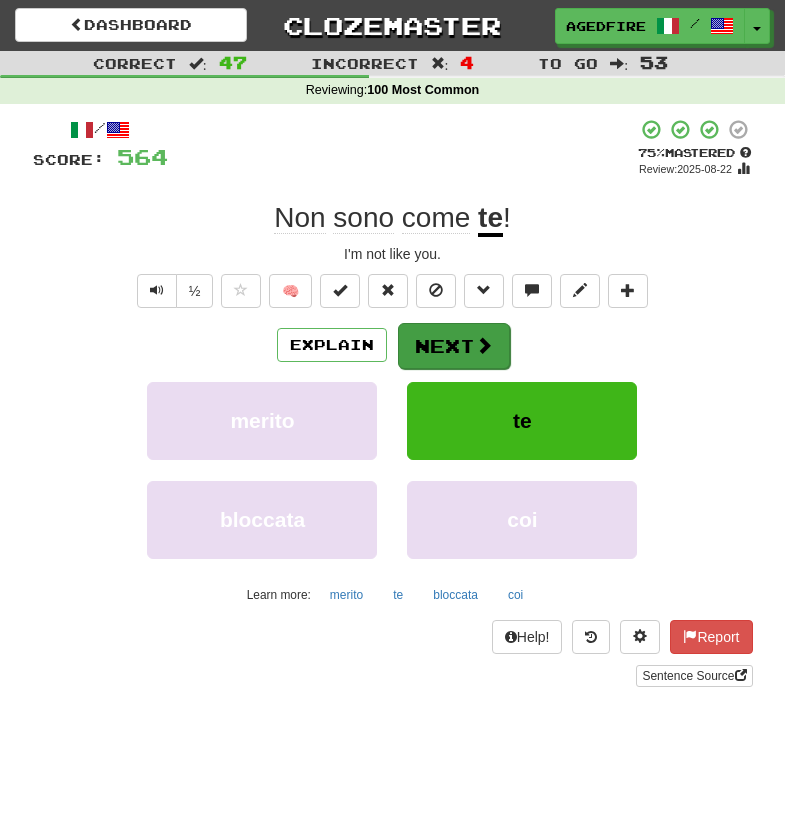 click at bounding box center (484, 345) 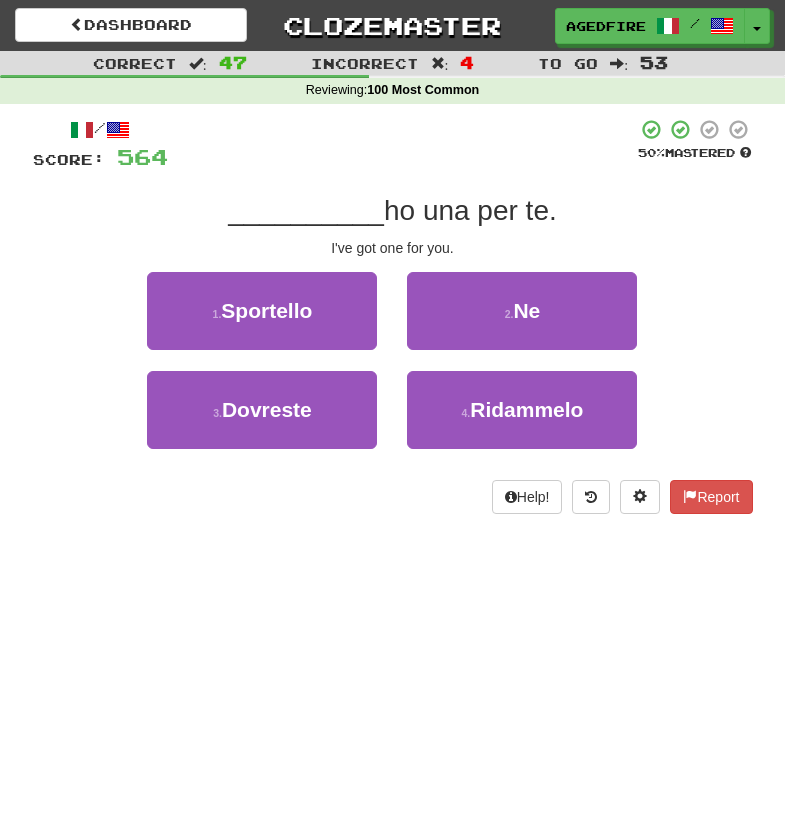 click on "2 .  Ne" at bounding box center [522, 311] 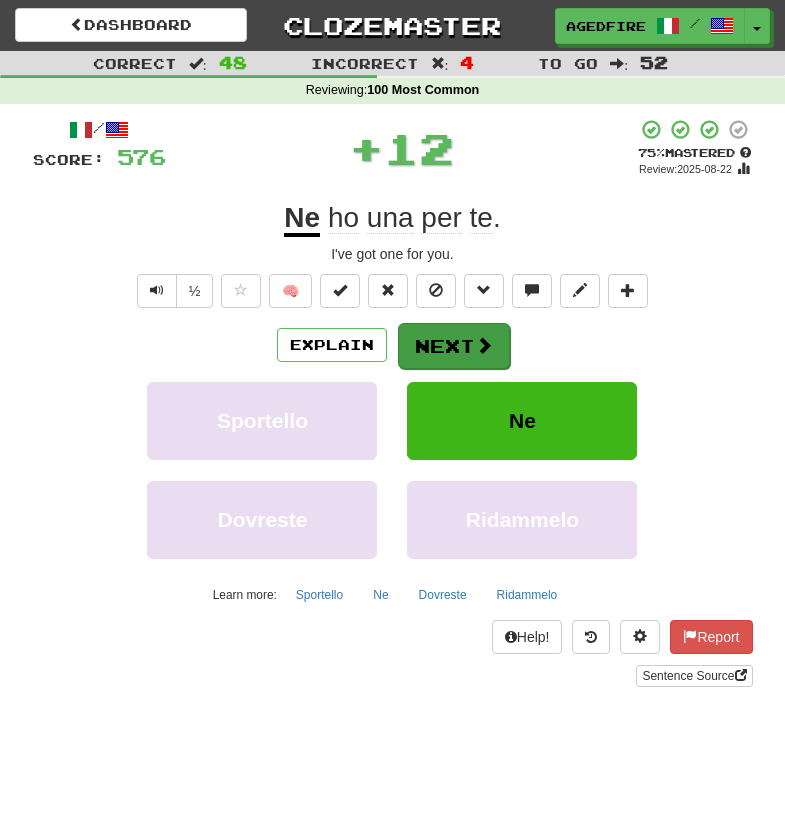 click at bounding box center (484, 345) 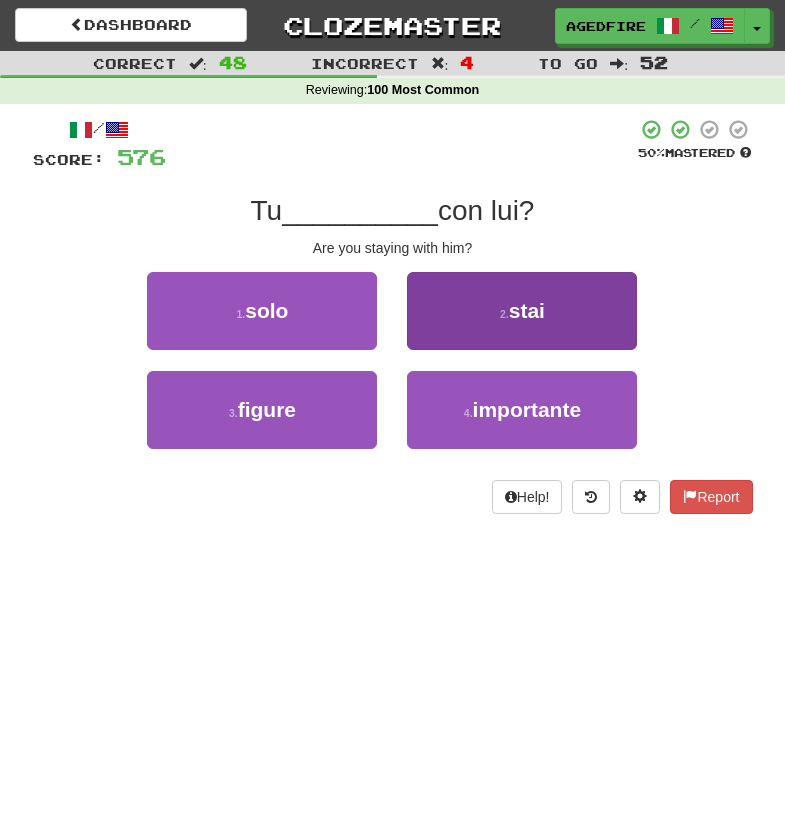 click on "2 .  stai" at bounding box center (522, 311) 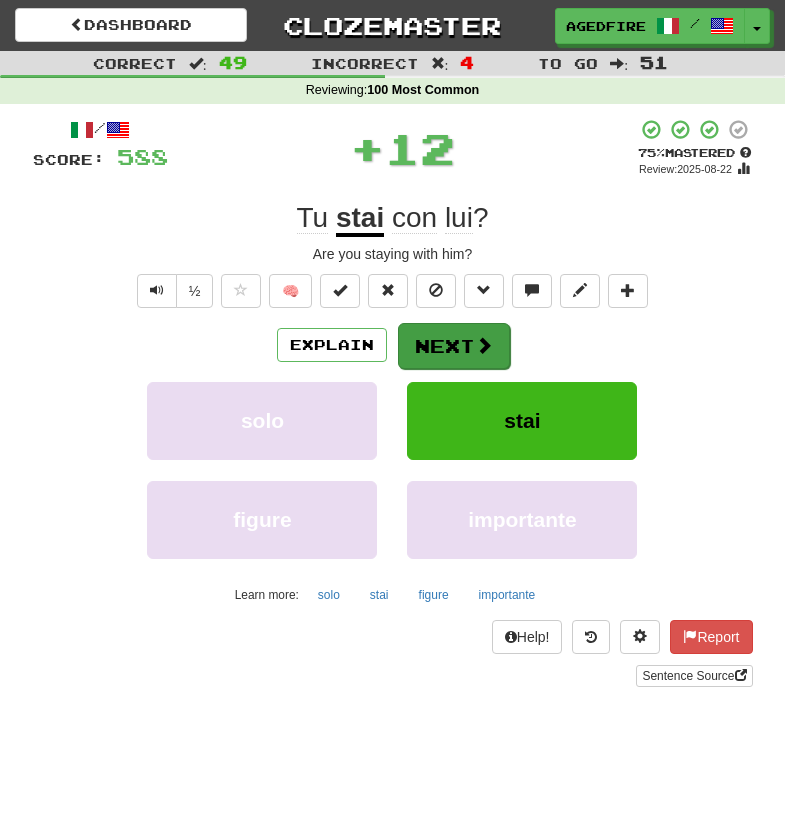 click on "Next" at bounding box center (454, 346) 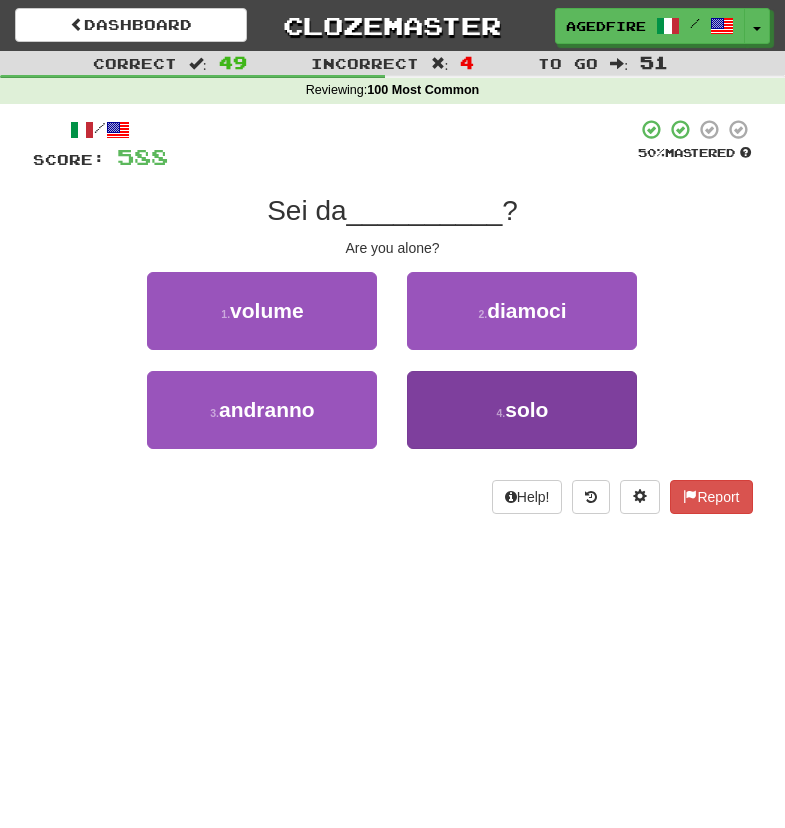 click on "4 .  solo" at bounding box center (522, 410) 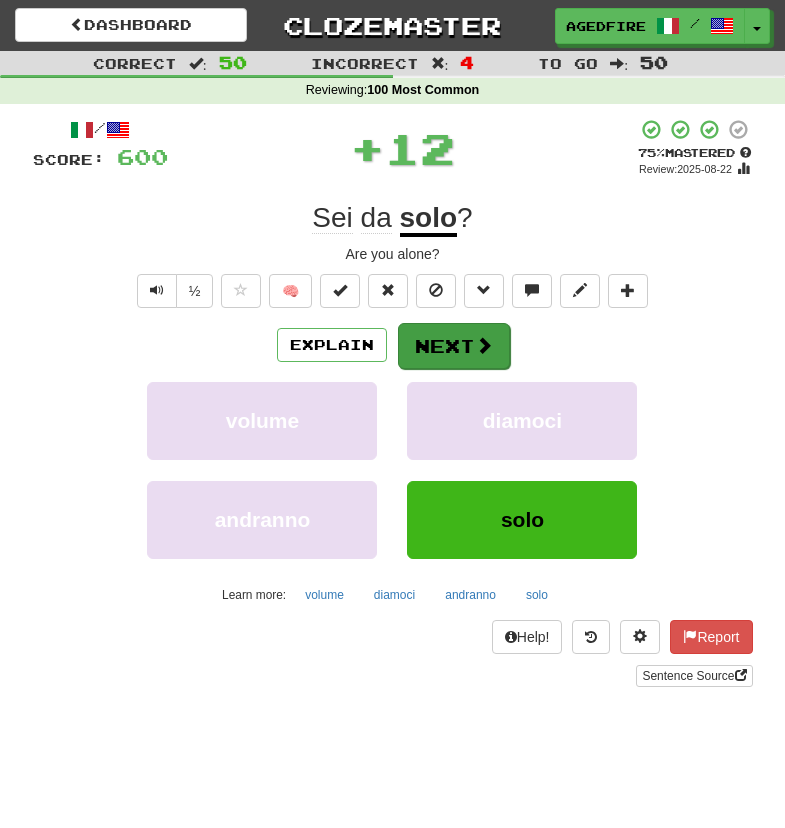 click at bounding box center [484, 345] 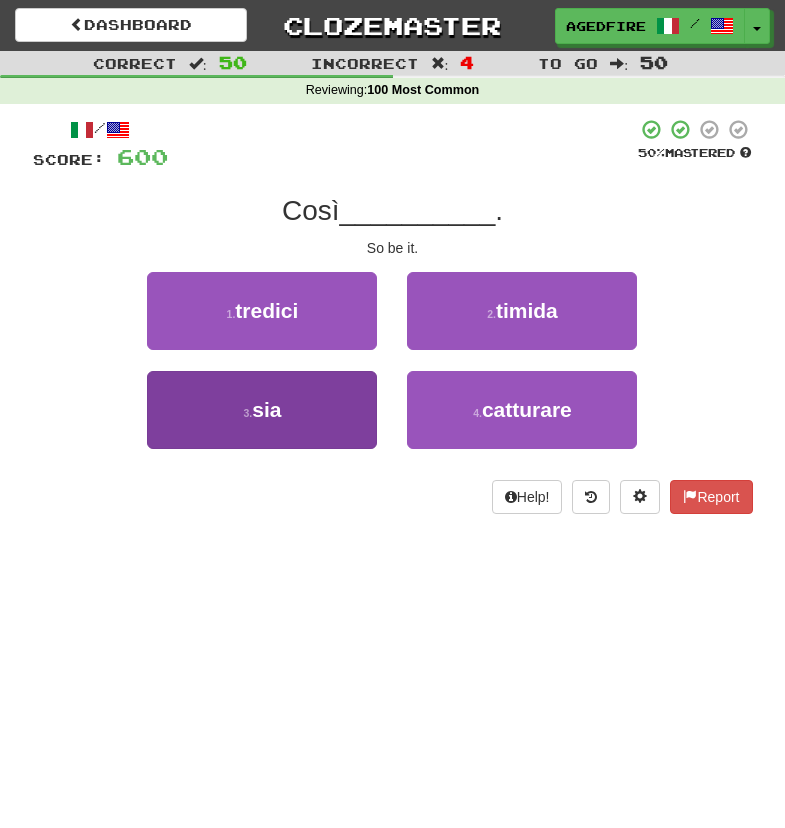 click on "3 .  sia" at bounding box center [262, 410] 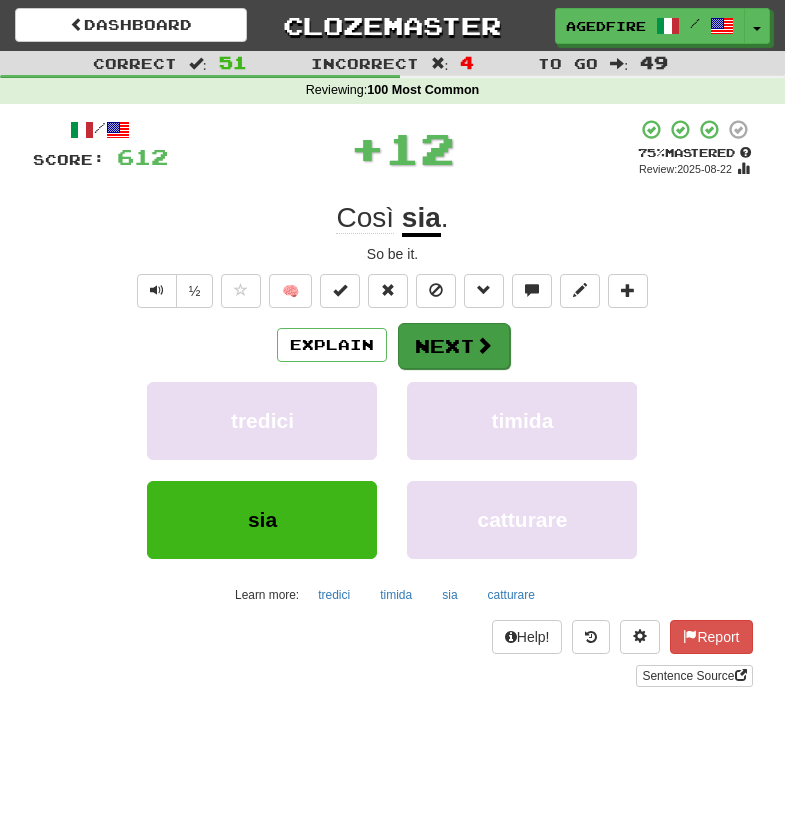 click on "Next" at bounding box center (454, 346) 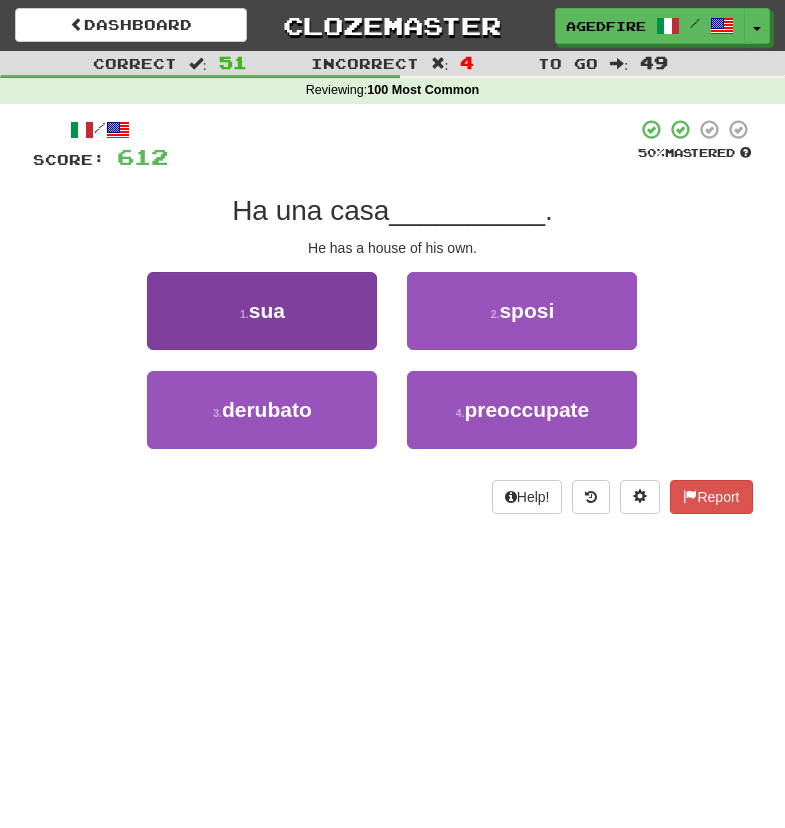 click on "1 .  sua" at bounding box center (262, 311) 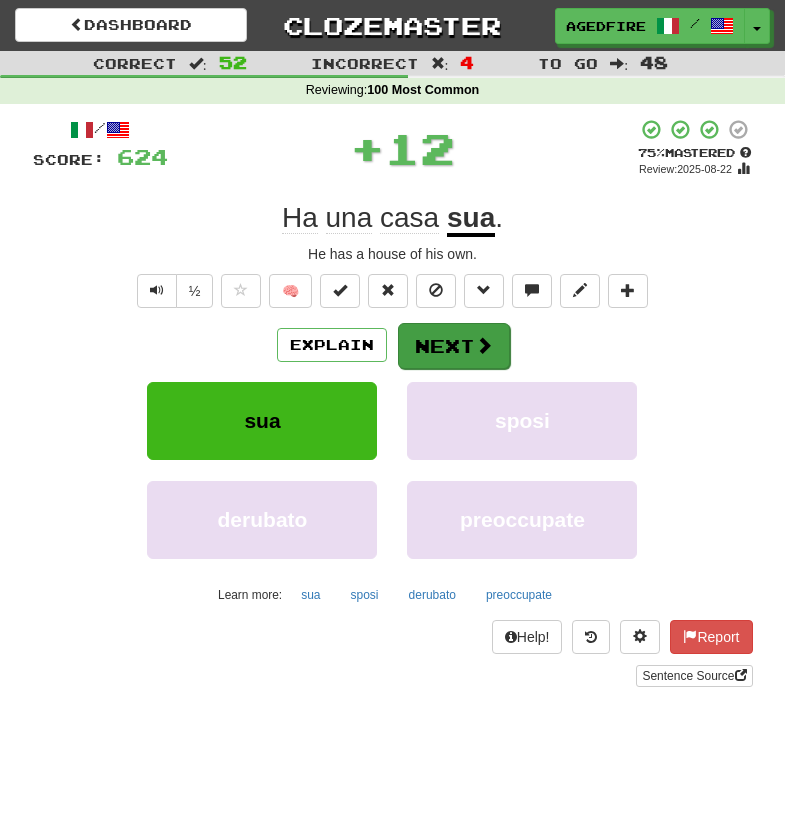 click on "Next" at bounding box center (454, 346) 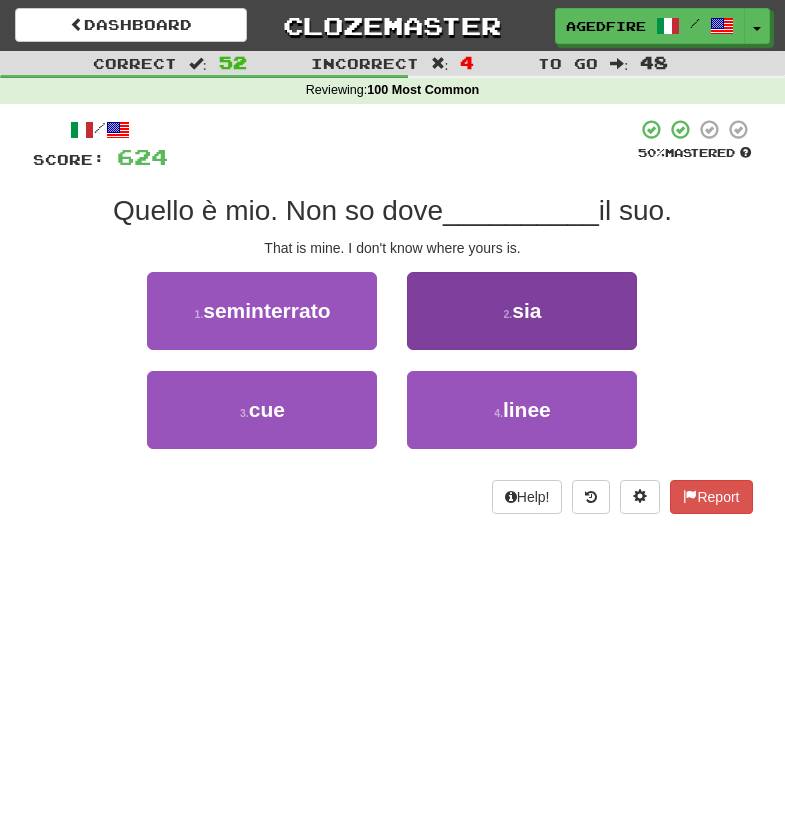 click on "2 .  sia" at bounding box center [522, 311] 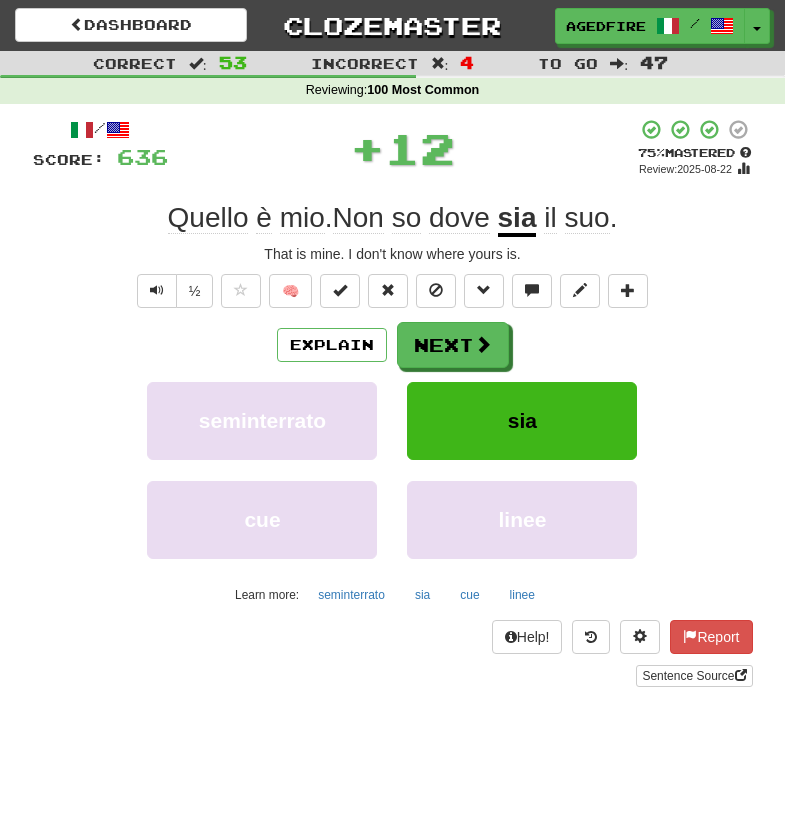 click on "Next" at bounding box center [453, 345] 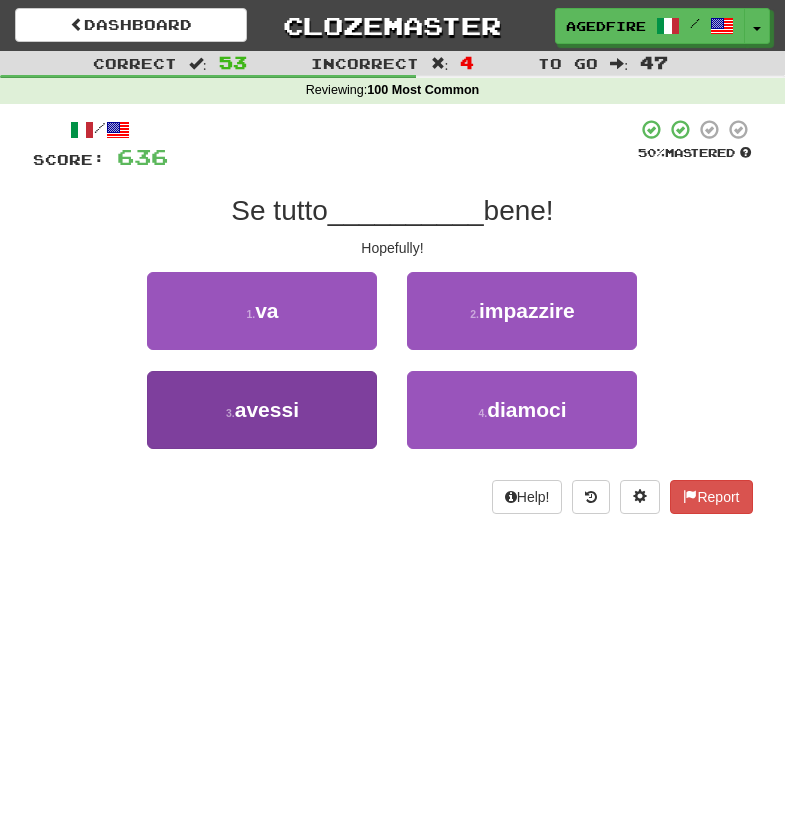 click on "3 .  avessi" at bounding box center (262, 410) 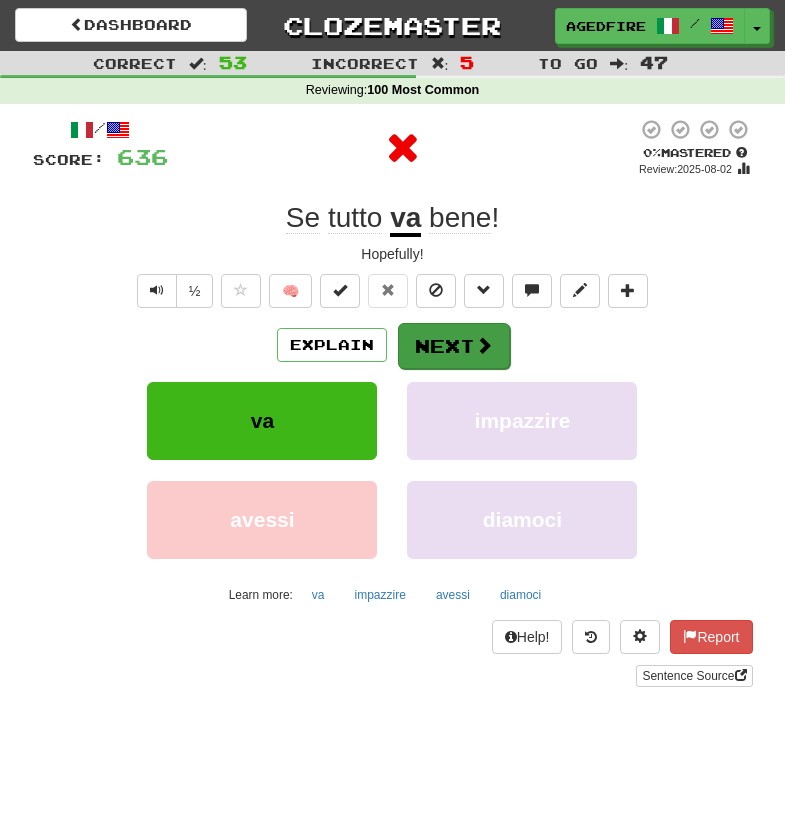 click on "Next" at bounding box center (454, 346) 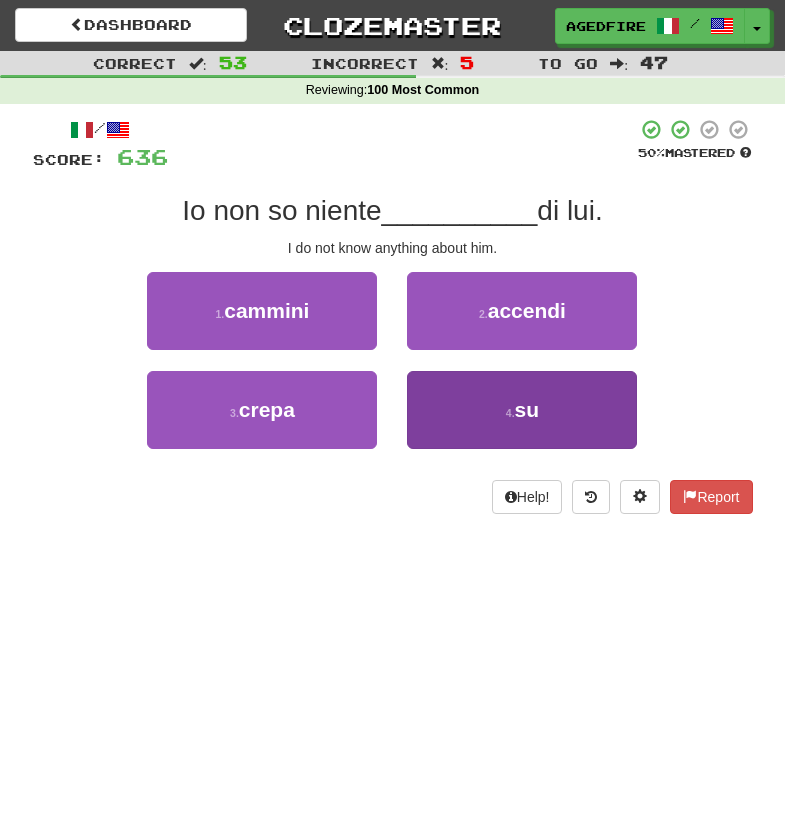 click on "4 .  su" at bounding box center [522, 410] 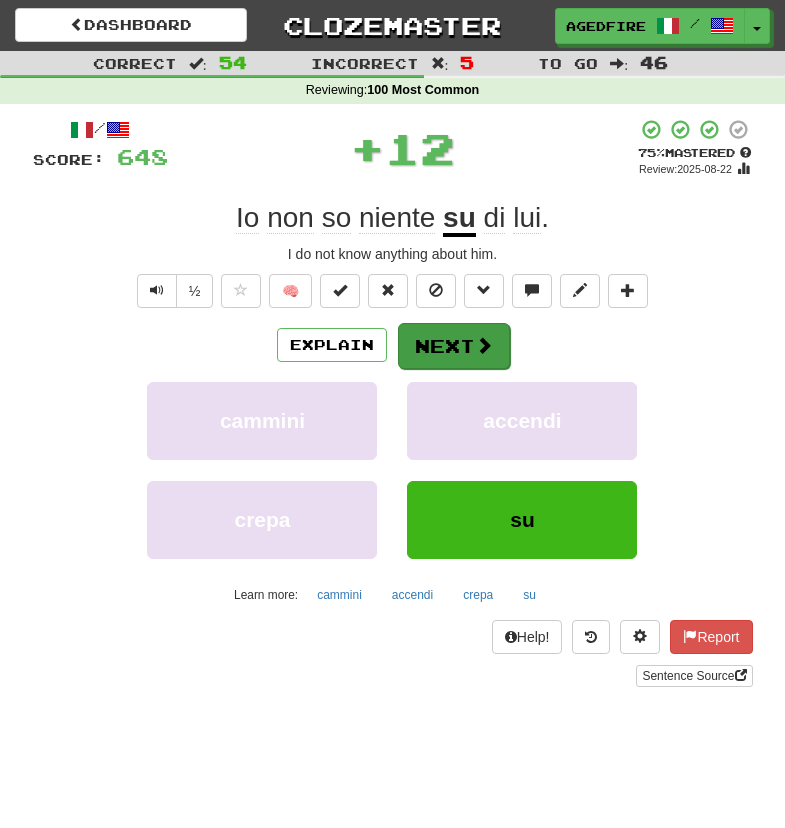 click on "Next" at bounding box center [454, 346] 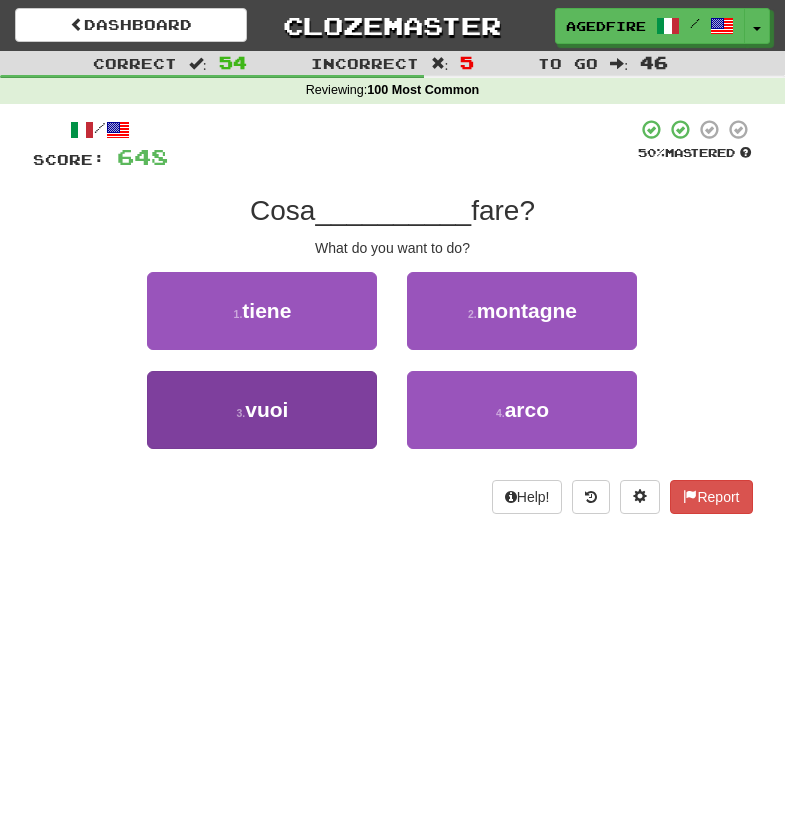 click on "3 .  vuoi" at bounding box center (262, 410) 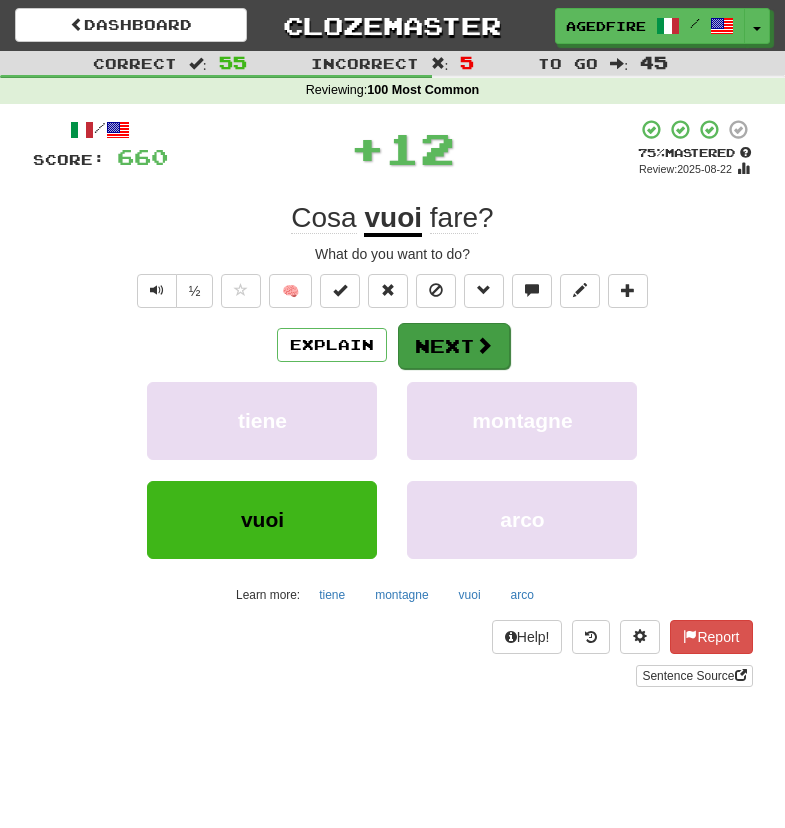 click on "Next" at bounding box center [454, 346] 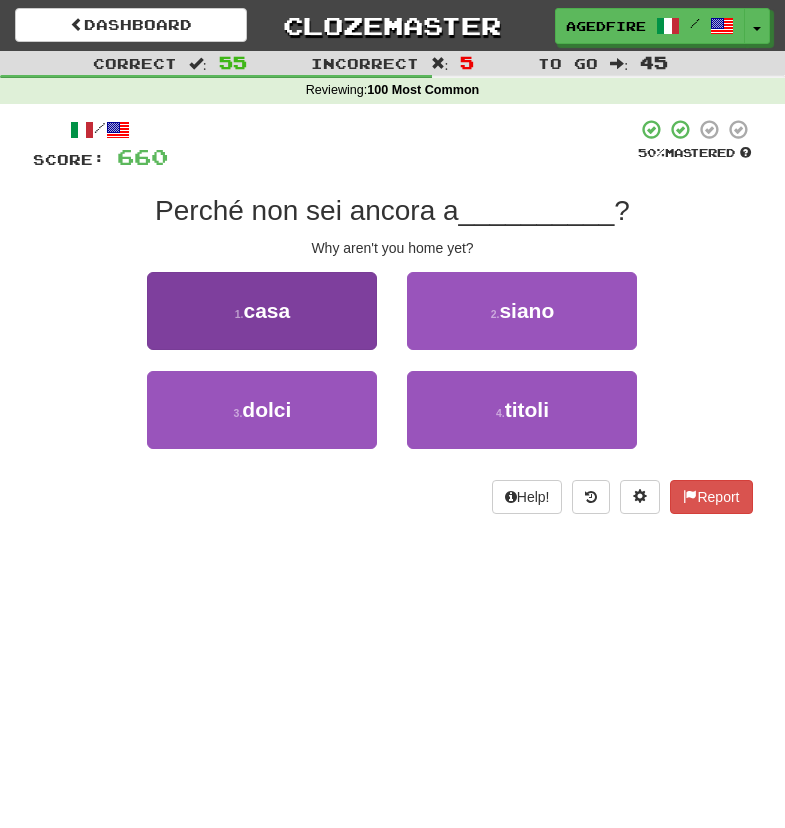 click on "1 .  casa" at bounding box center [262, 311] 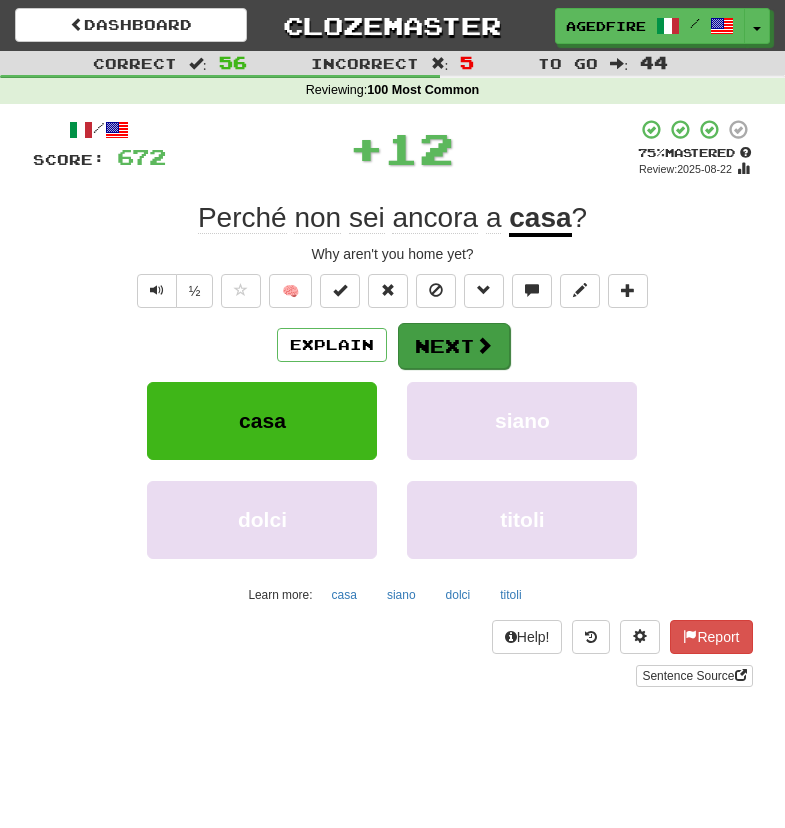 click on "Next" at bounding box center [454, 346] 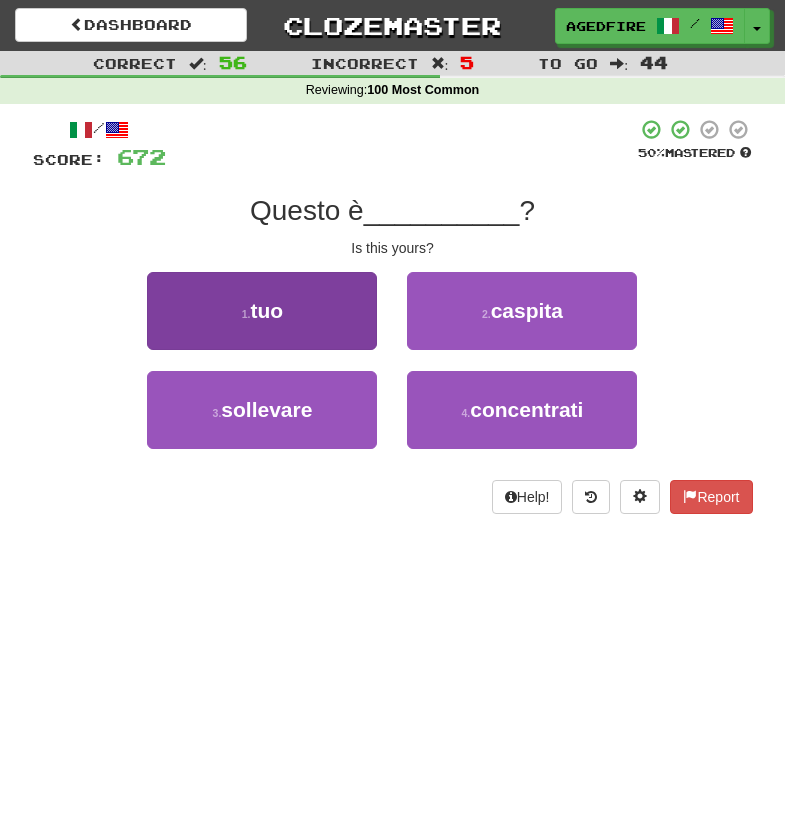 click on "1 .  tuo" at bounding box center (262, 311) 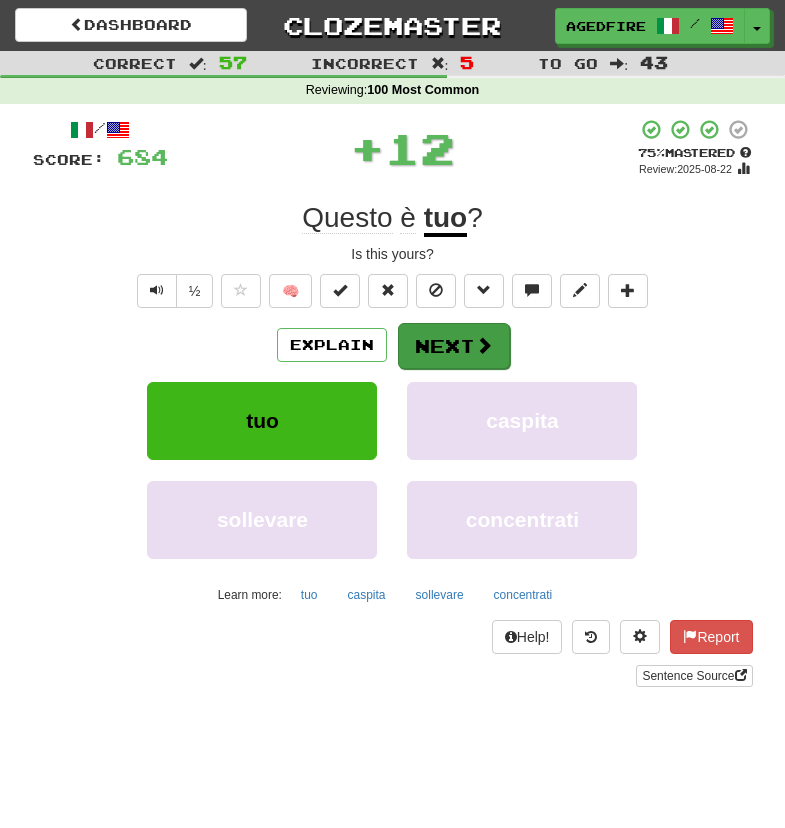 click on "Next" at bounding box center (454, 346) 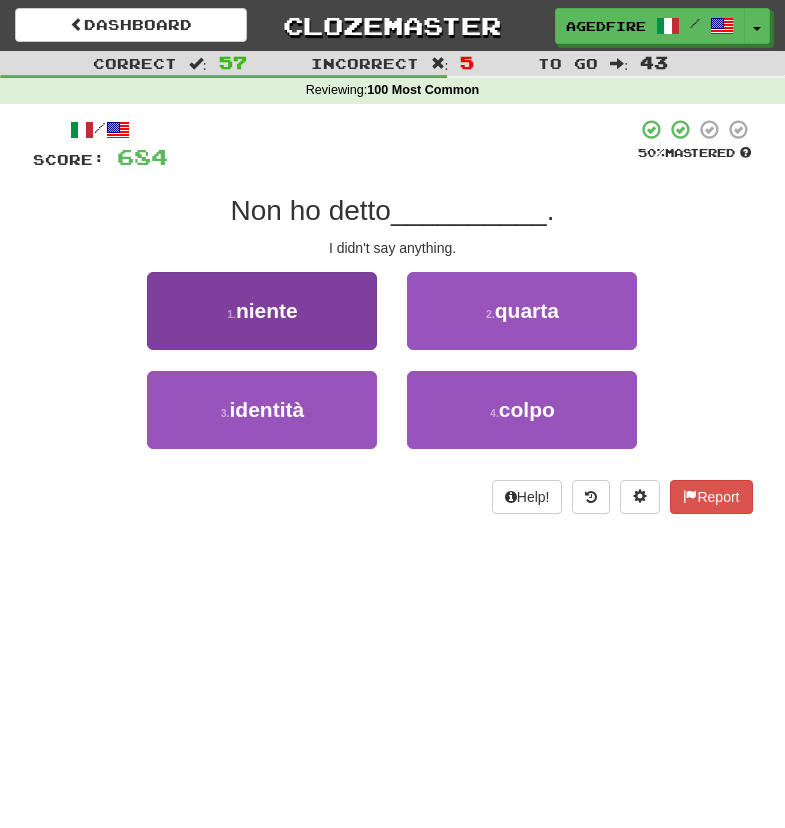 click on "1 .  niente" at bounding box center [262, 311] 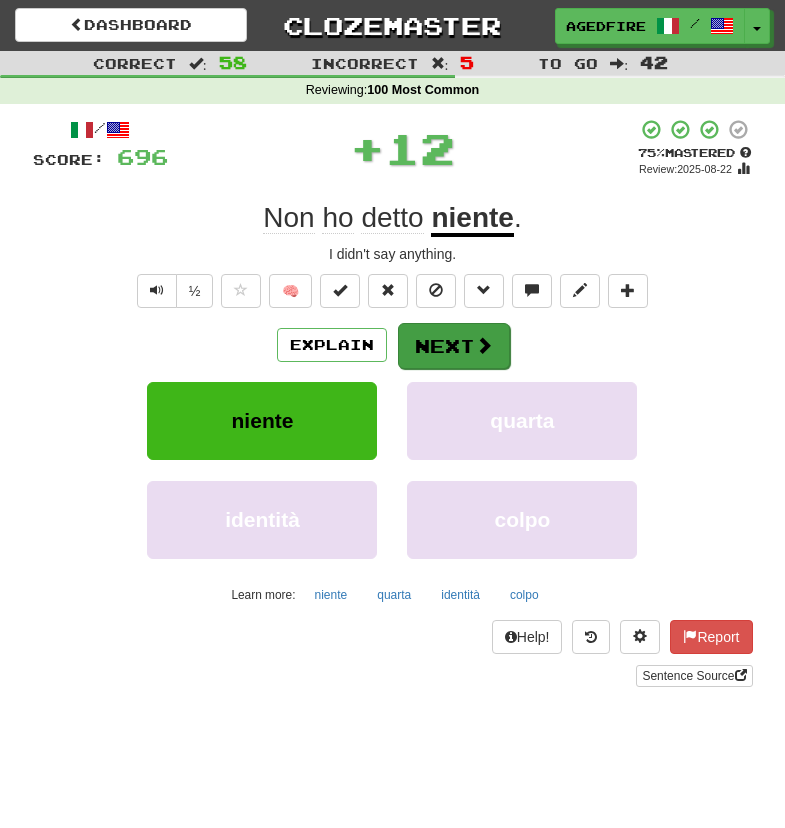 click on "Next" at bounding box center (454, 346) 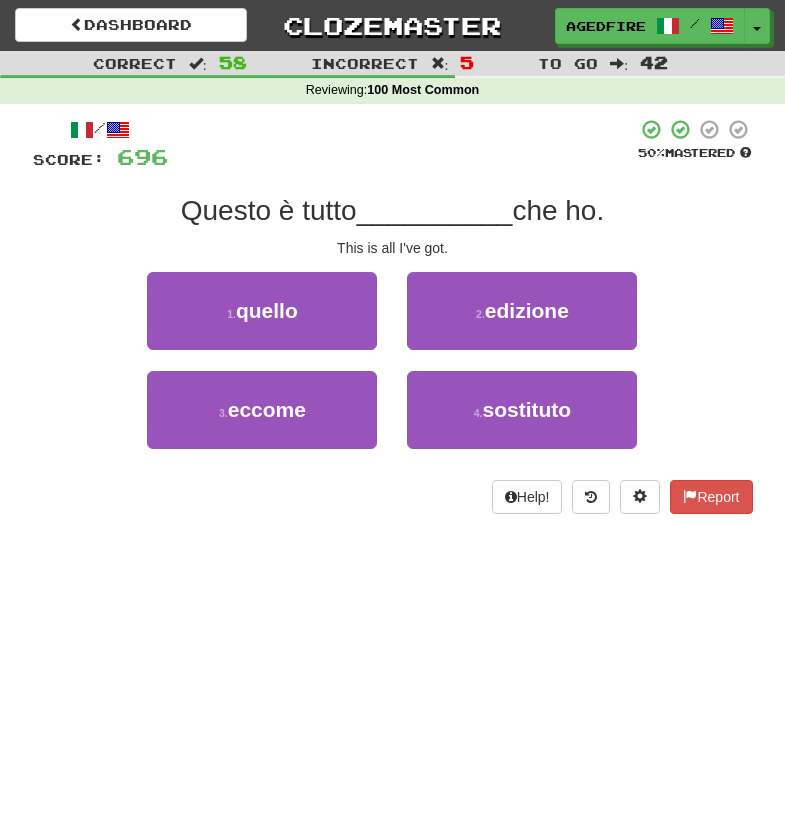 click on "Questo è tutto" at bounding box center (269, 210) 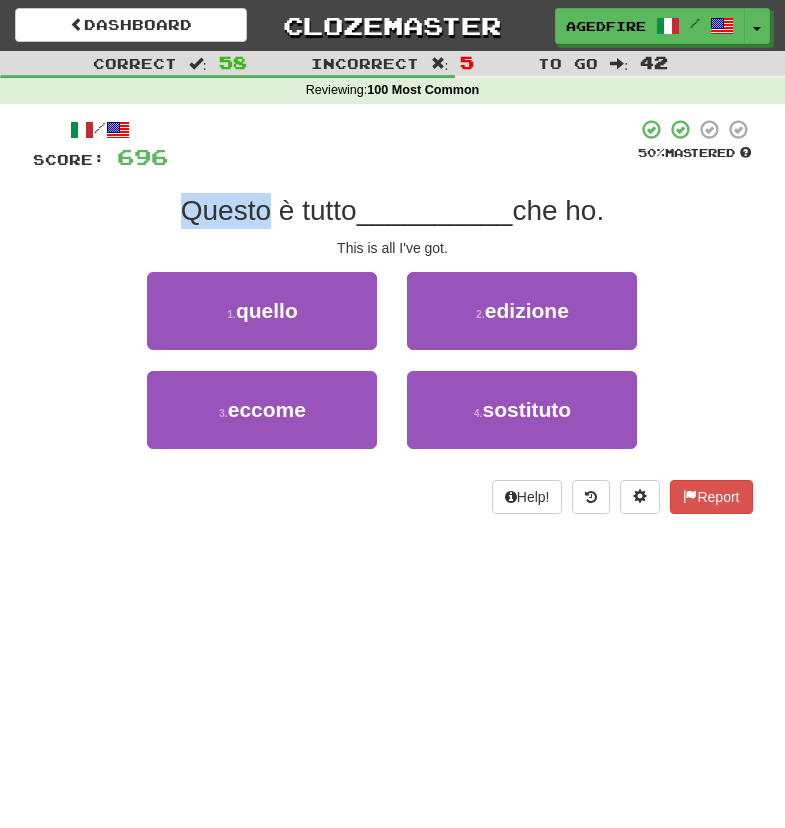 click on "Questo è tutto" at bounding box center [269, 210] 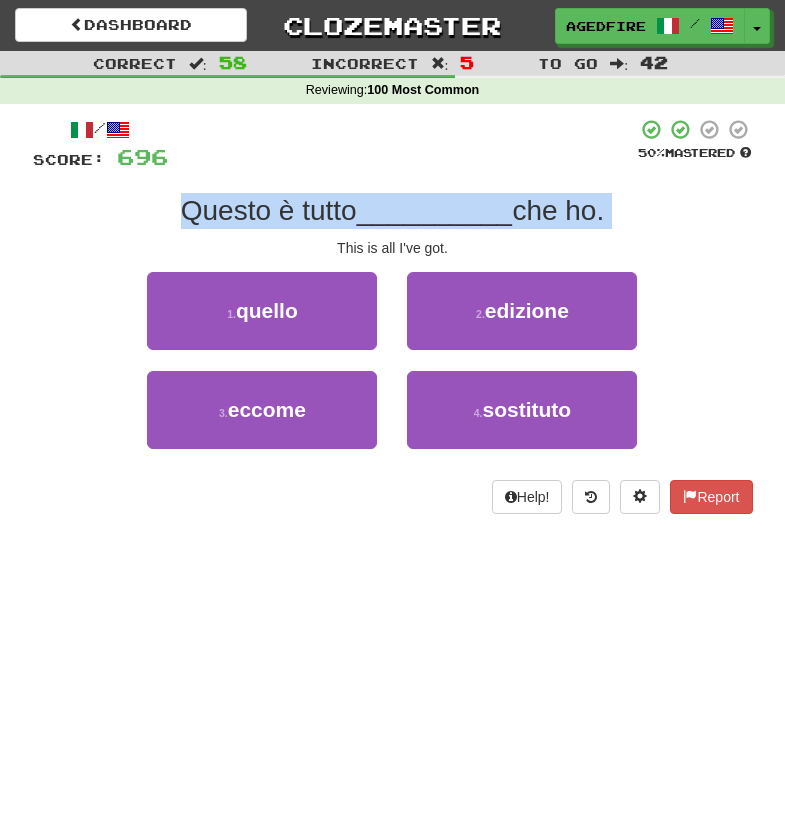 click on "Questo è tutto" at bounding box center [269, 210] 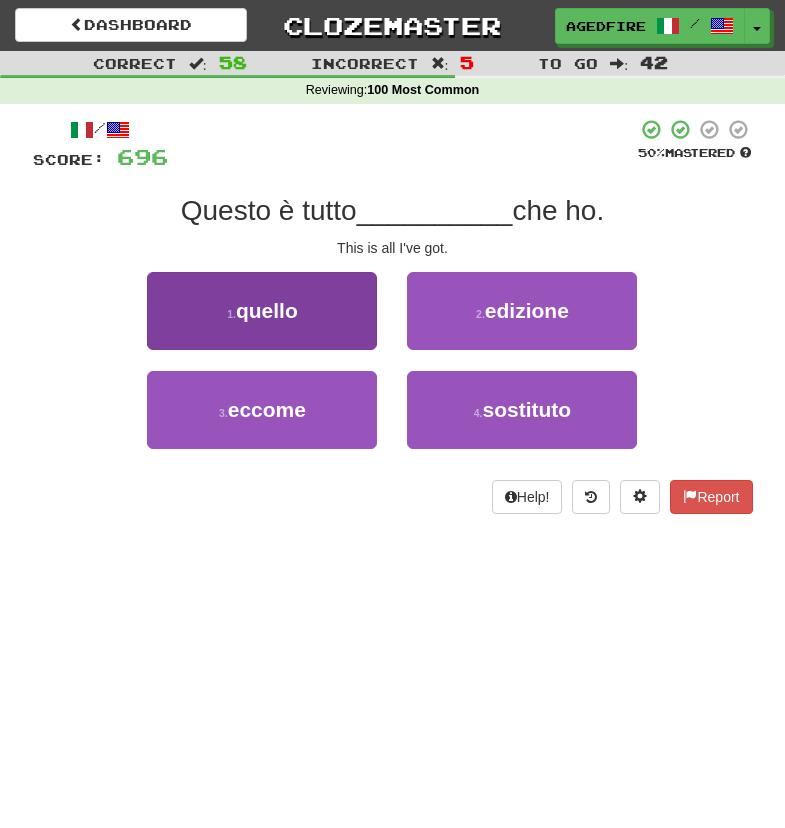 click on "quello" at bounding box center (267, 310) 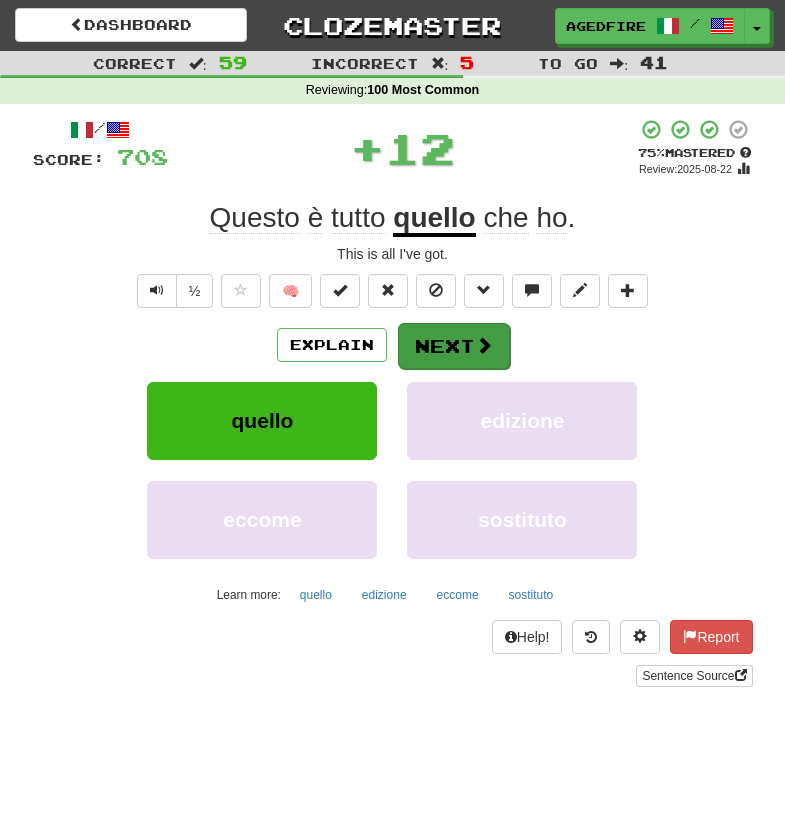 click on "Next" at bounding box center (454, 346) 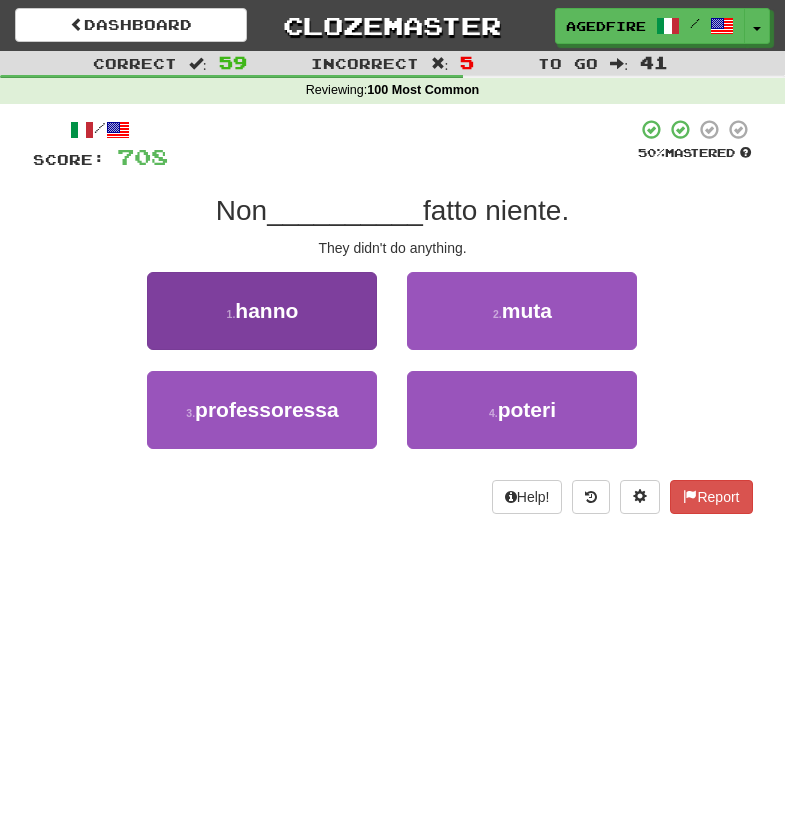 click on "1 .  hanno" at bounding box center (262, 311) 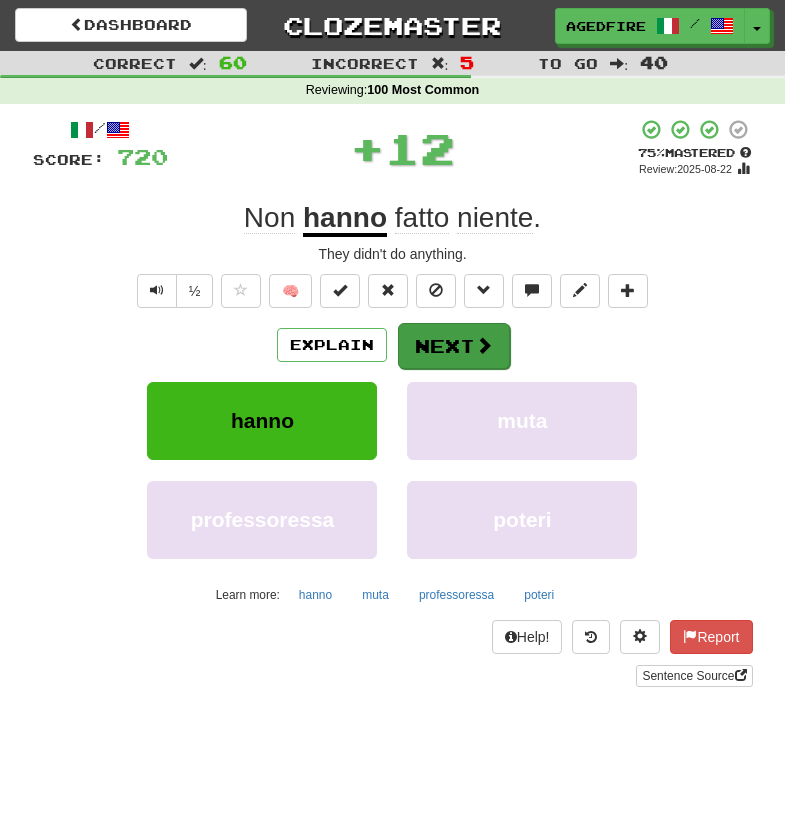 click on "Next" at bounding box center (454, 346) 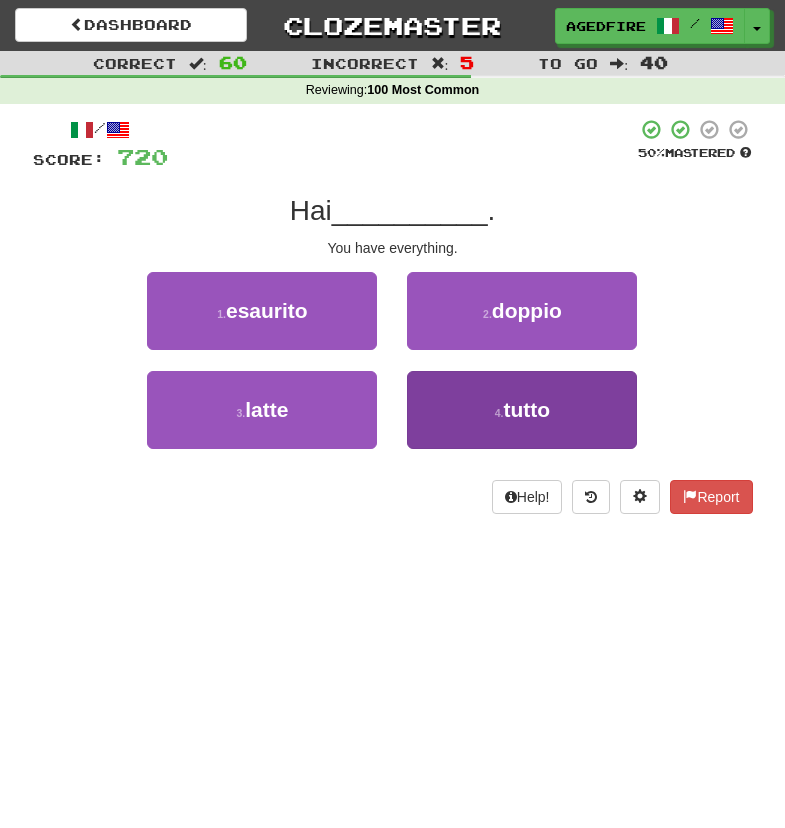 click on "4 .  tutto" at bounding box center (522, 410) 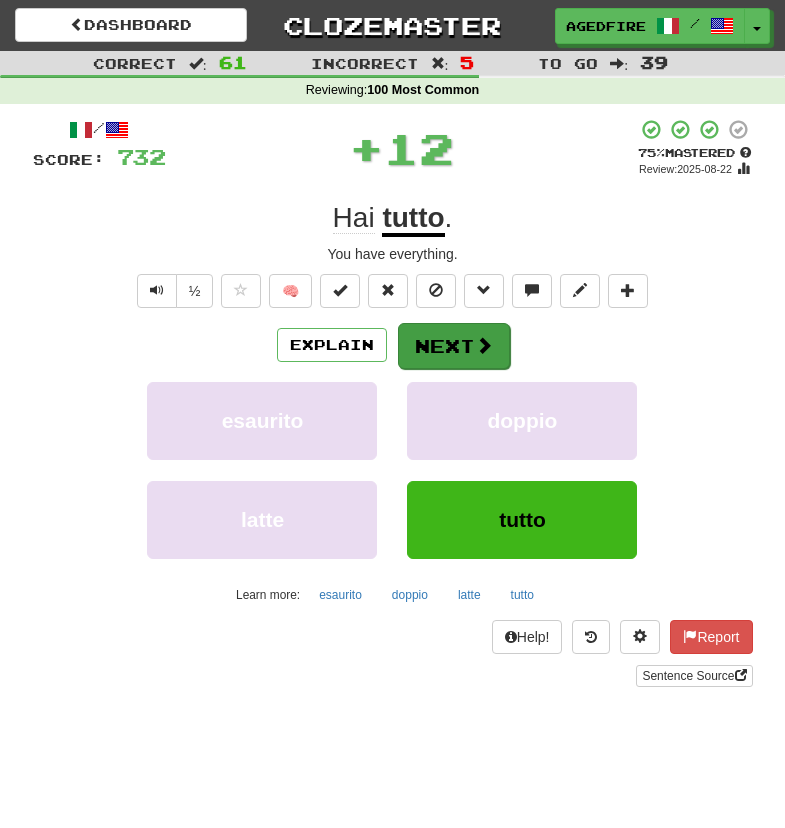 click on "Next" at bounding box center (454, 346) 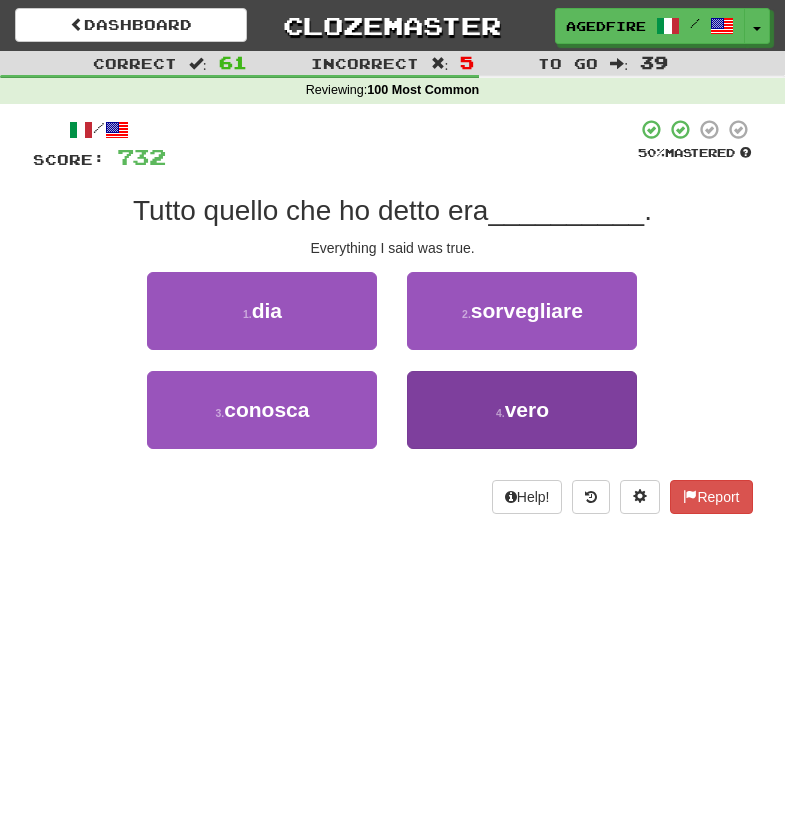 click on "4 .  vero" at bounding box center [522, 410] 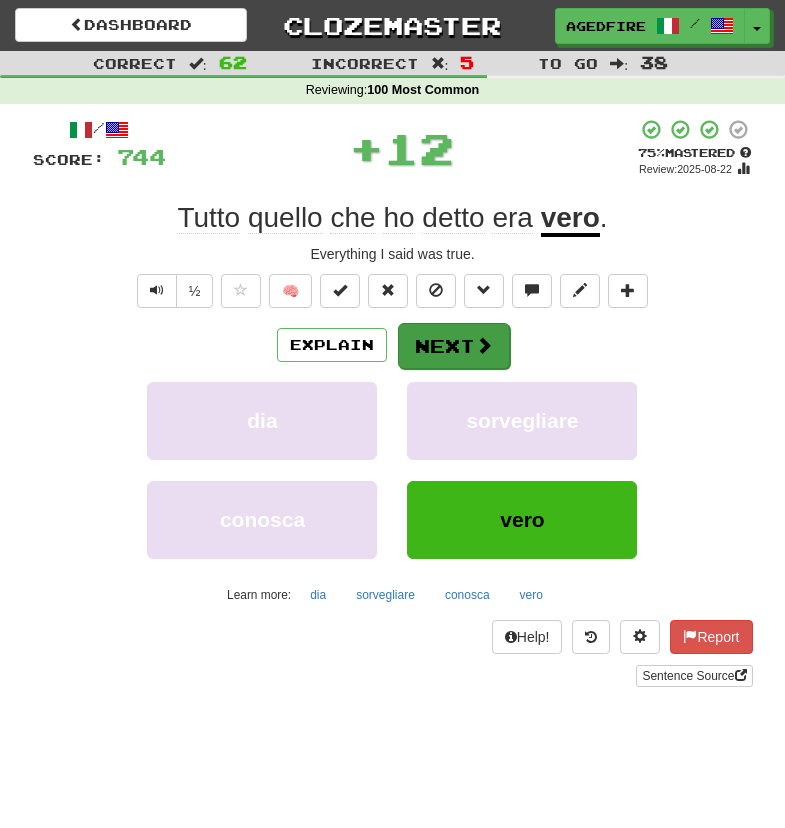 click on "Next" at bounding box center [454, 346] 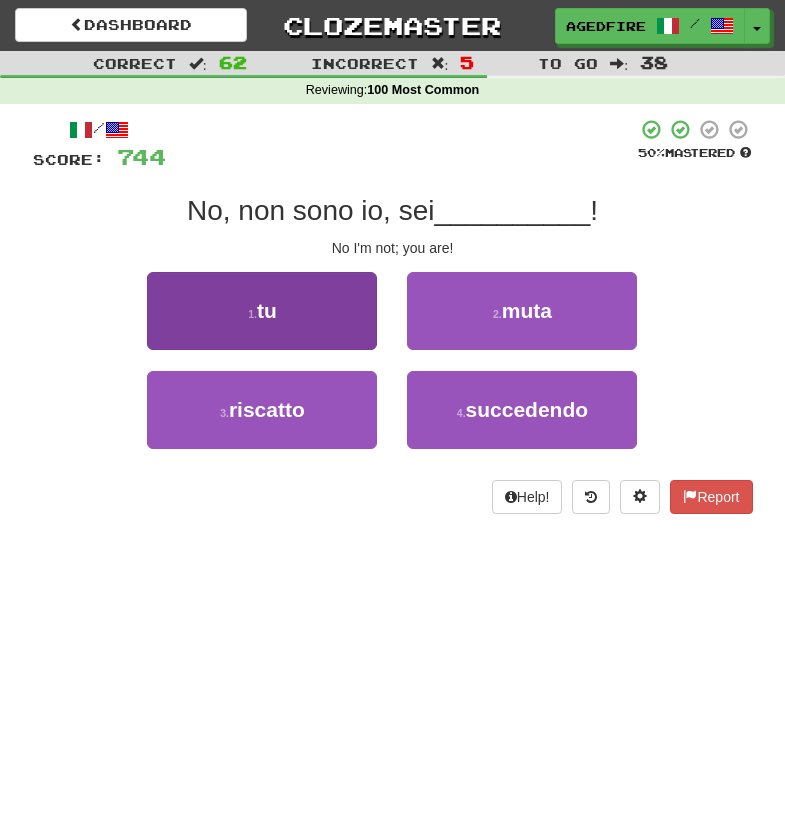 click on "1 .  tu" at bounding box center [262, 311] 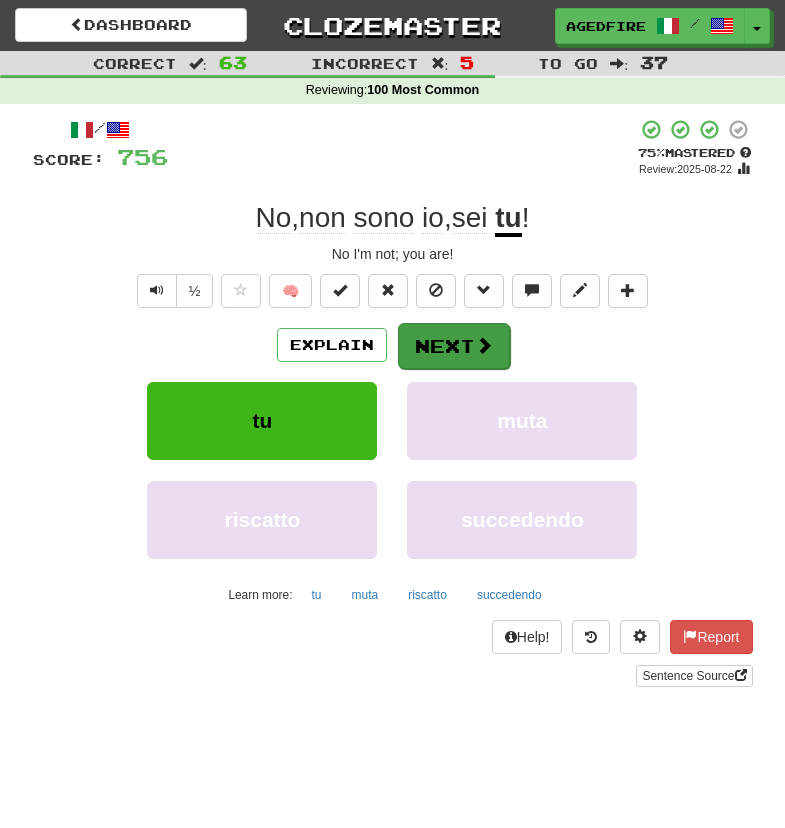 click on "Next" at bounding box center [454, 346] 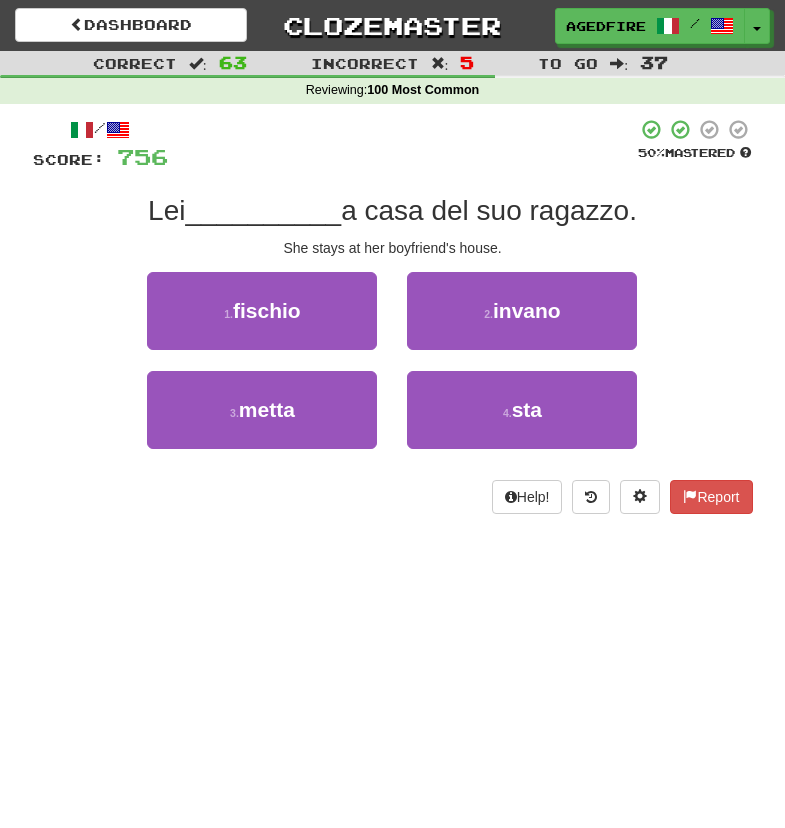click on "She stays at her boyfriend's house." at bounding box center (393, 248) 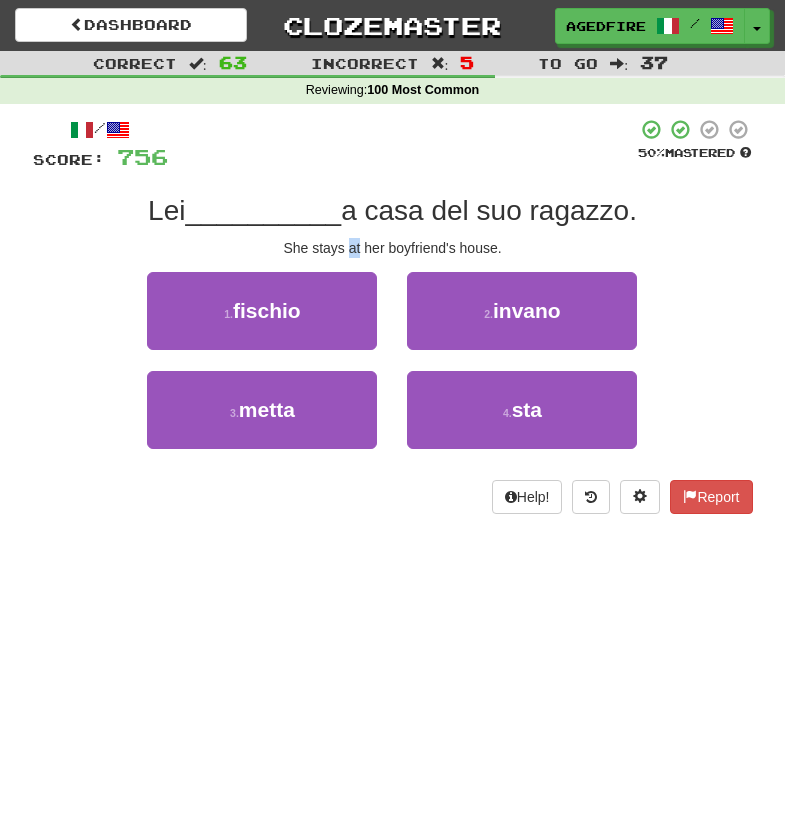 click on "She stays at her boyfriend's house." at bounding box center [393, 248] 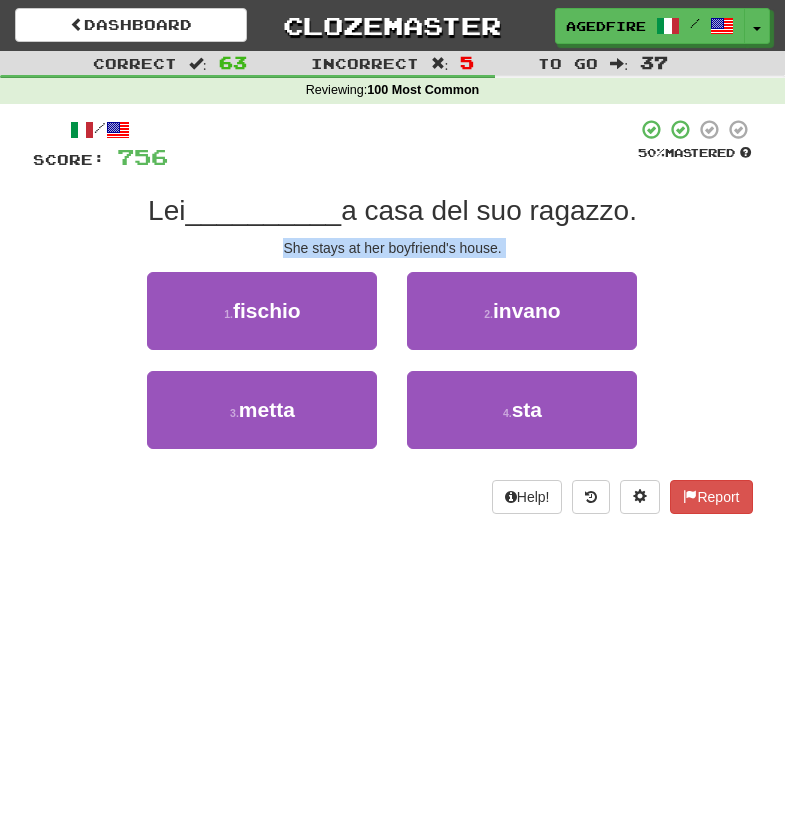 click on "She stays at her boyfriend's house." at bounding box center [393, 248] 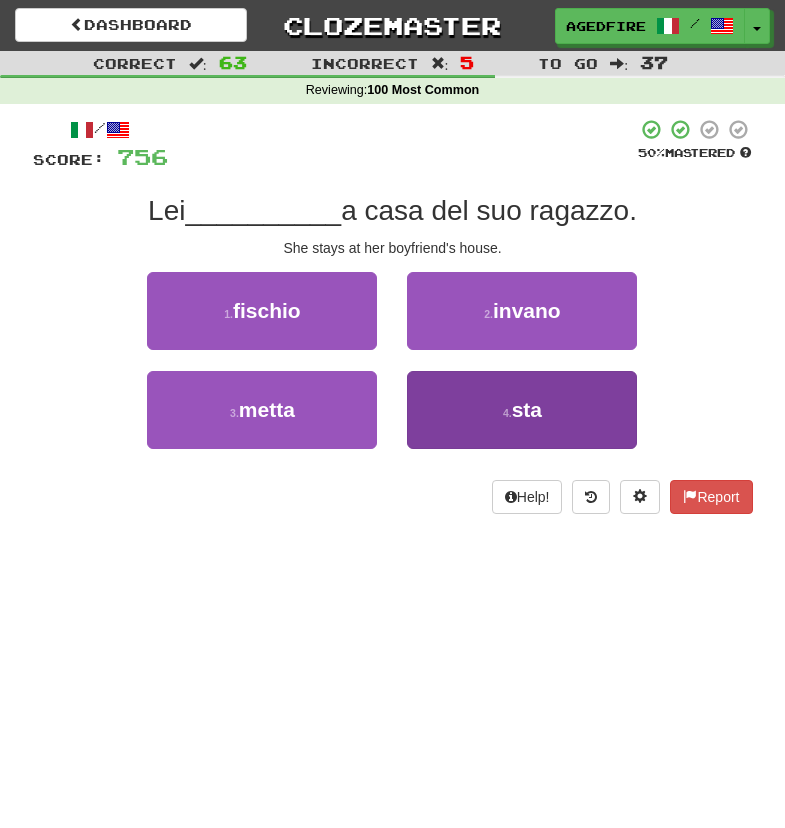 click on "4 .  sta" at bounding box center (522, 410) 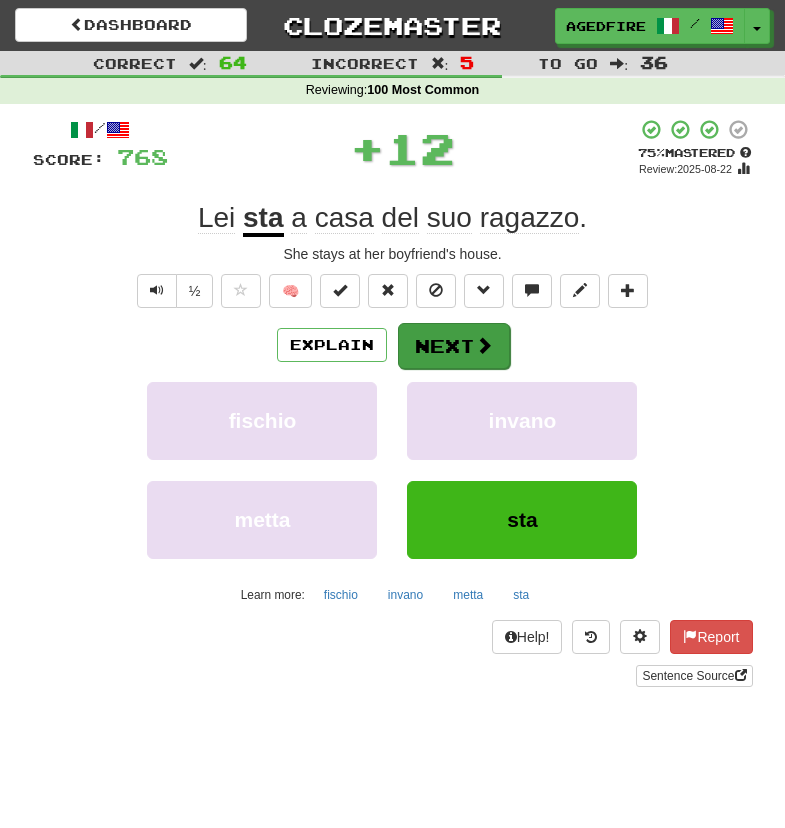 click at bounding box center (484, 345) 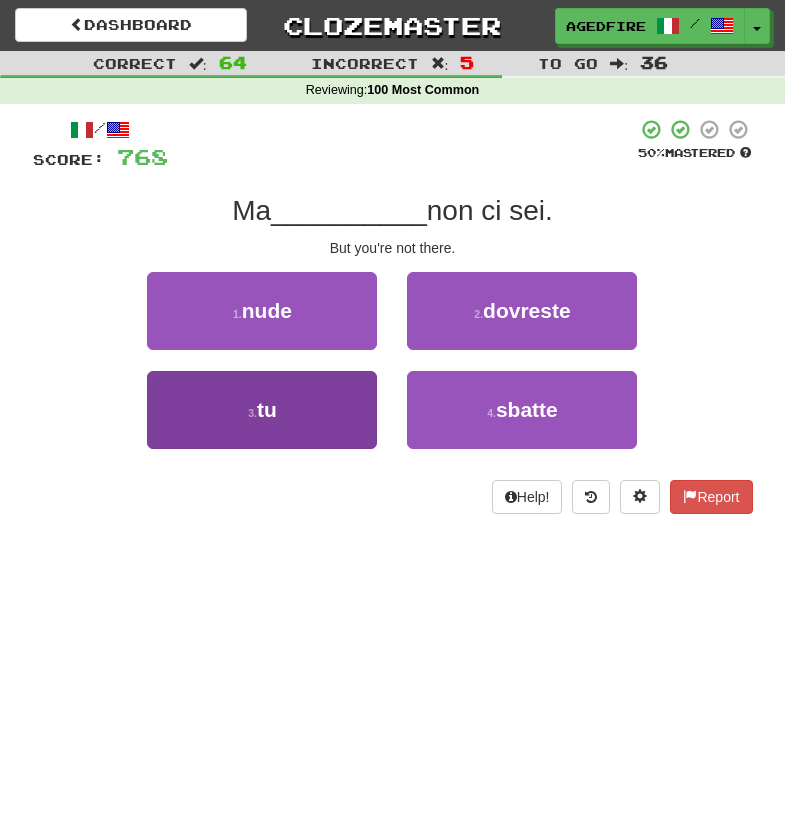 click on "3 .  tu" at bounding box center (262, 410) 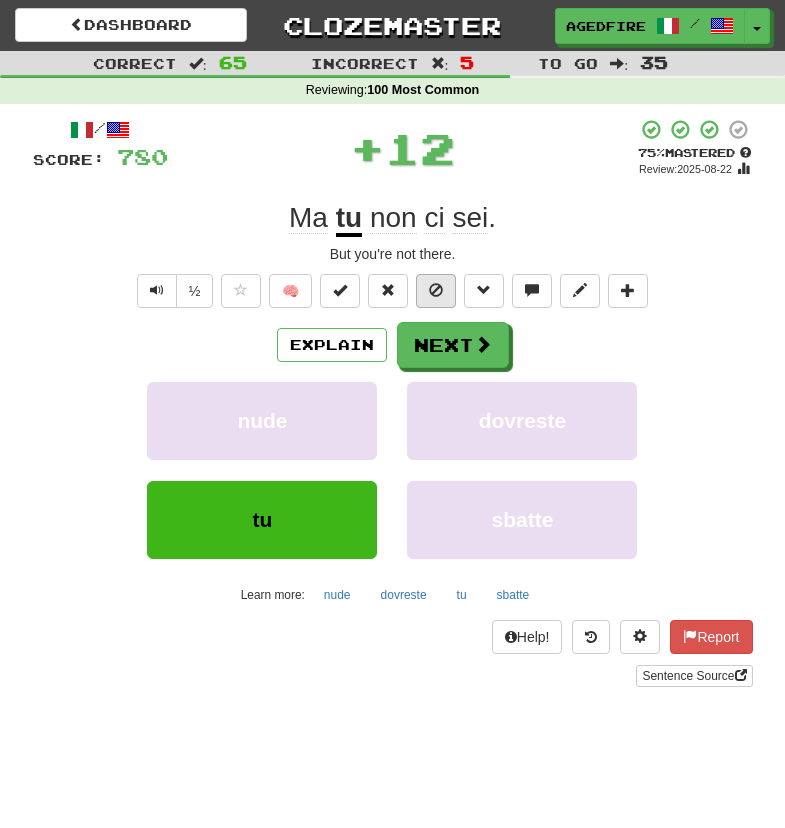 click at bounding box center (436, 290) 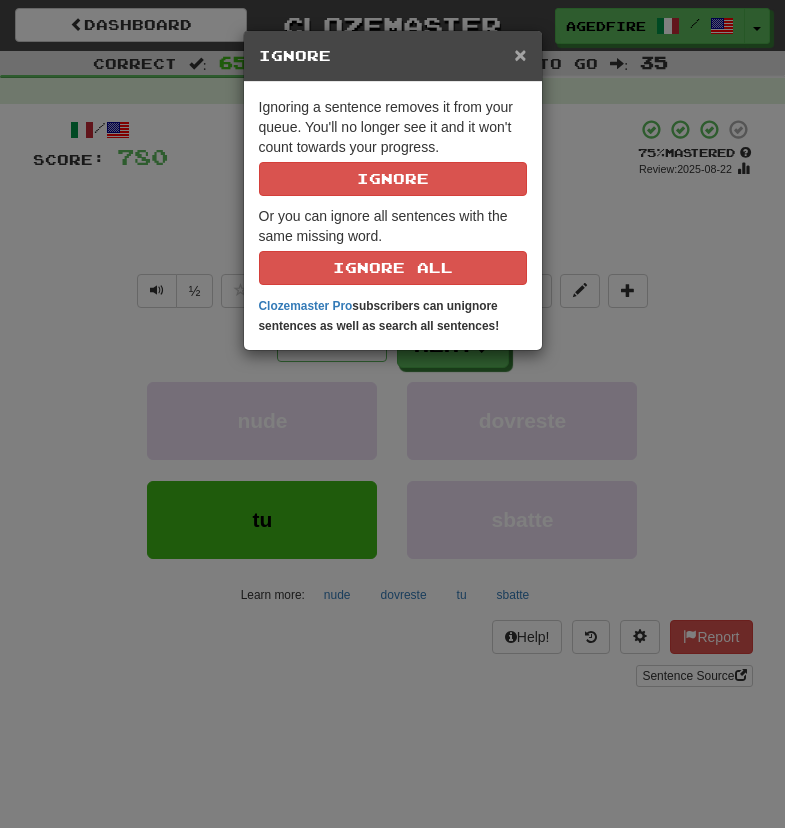 click on "×" at bounding box center (520, 54) 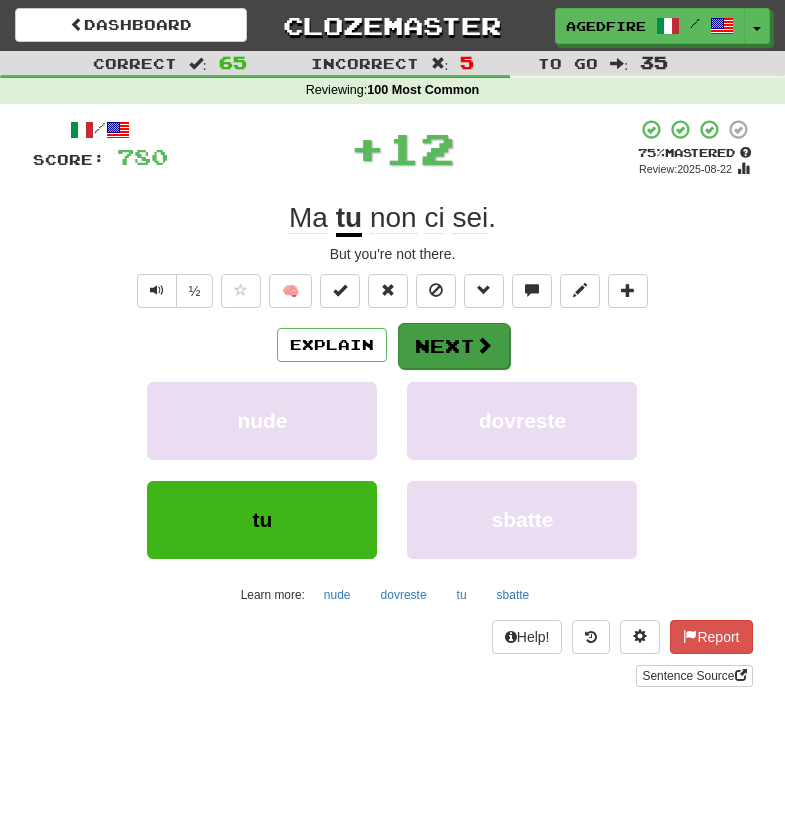 click on "Next" at bounding box center (454, 346) 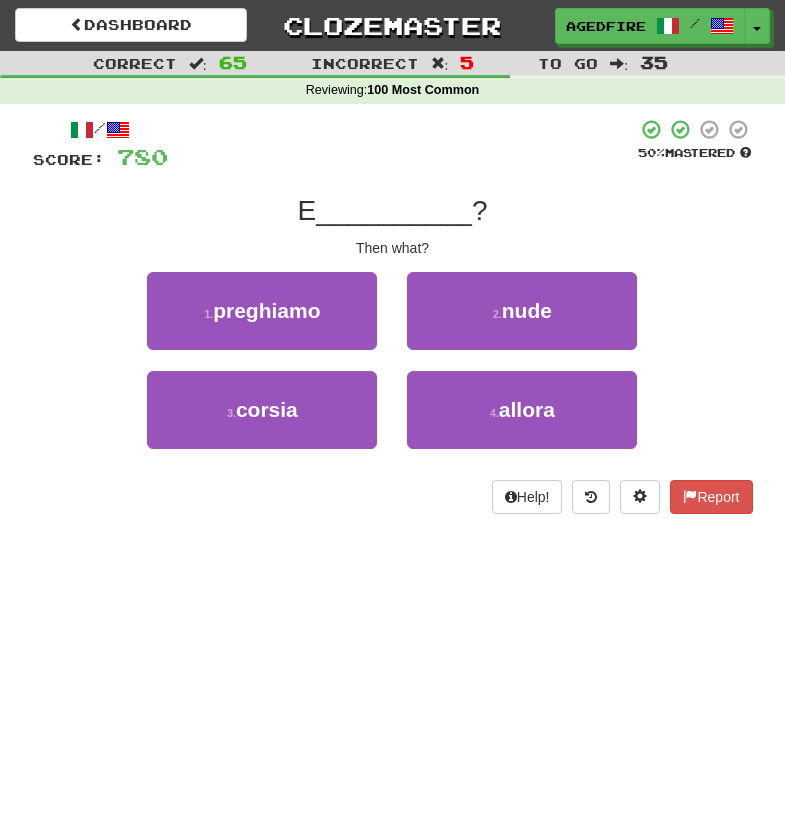 click on "2 .  nude" at bounding box center [522, 321] 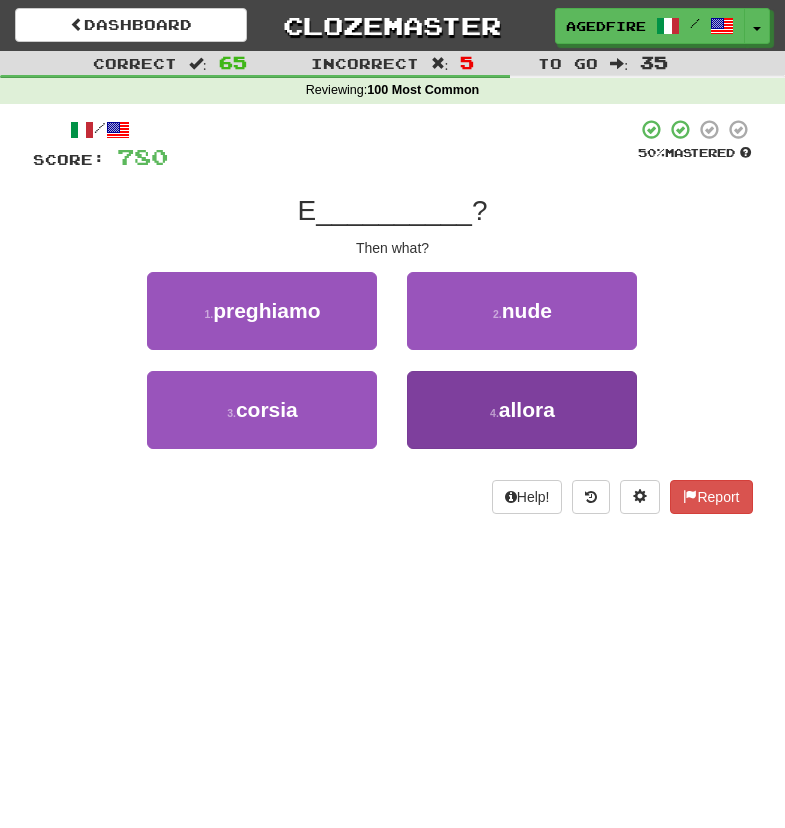 click on "4 .  allora" at bounding box center (522, 410) 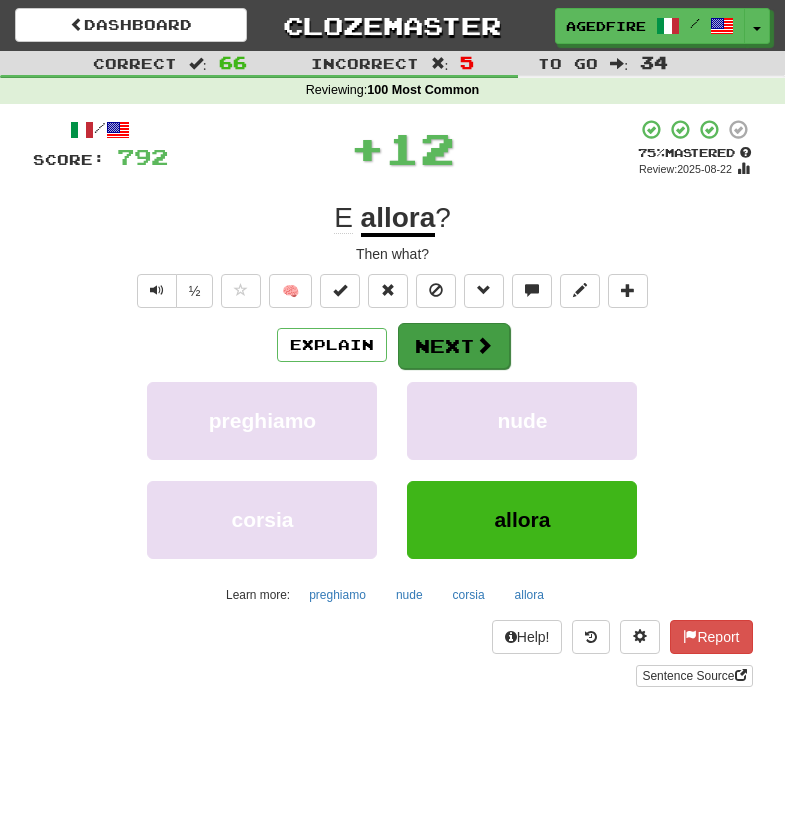 click at bounding box center [484, 345] 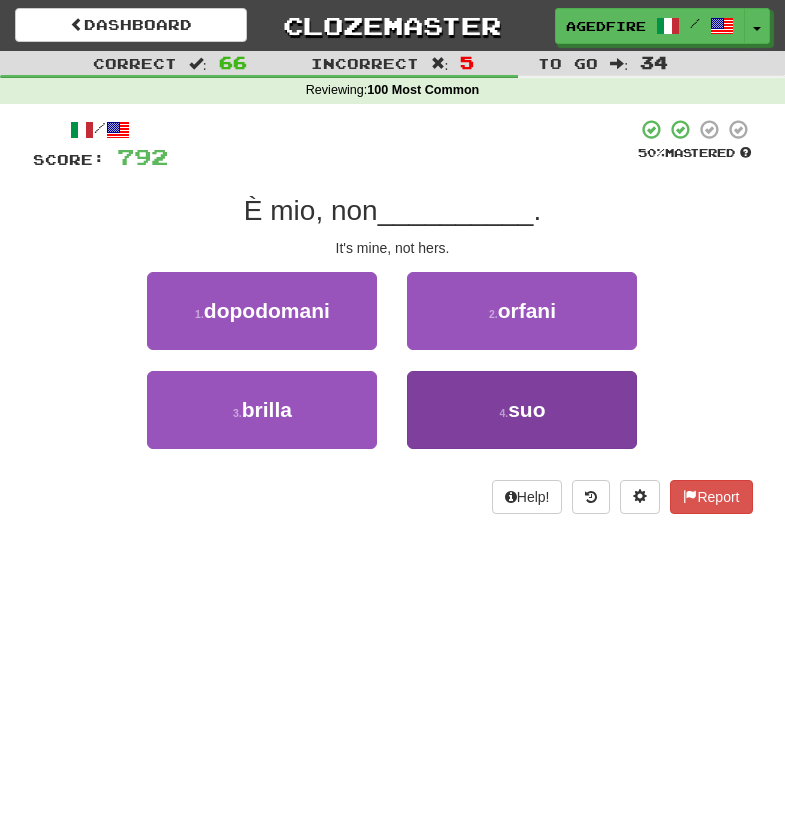 click on "4 .  suo" at bounding box center (522, 410) 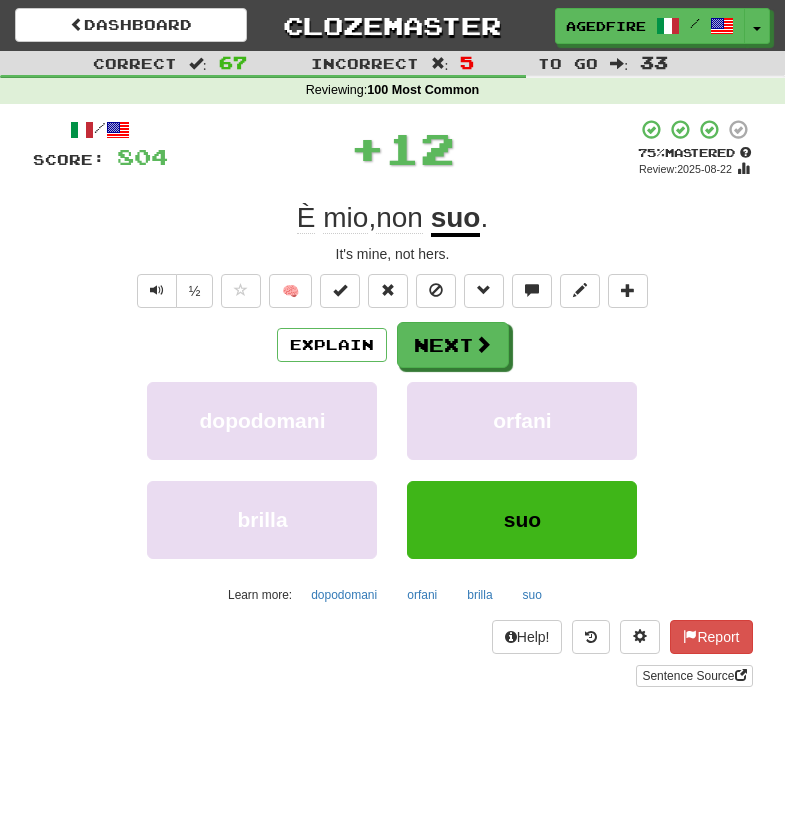 click on "/  Score:   804 + 12 75 %  Mastered Review:  2025-08-22 È   mio ,  non   suo . It's mine, not hers. ½ 🧠 Explain Next dopodomani orfani brilla suo Learn more: dopodomani orfani brilla suo  Help!  Report Sentence Source" at bounding box center [393, 402] 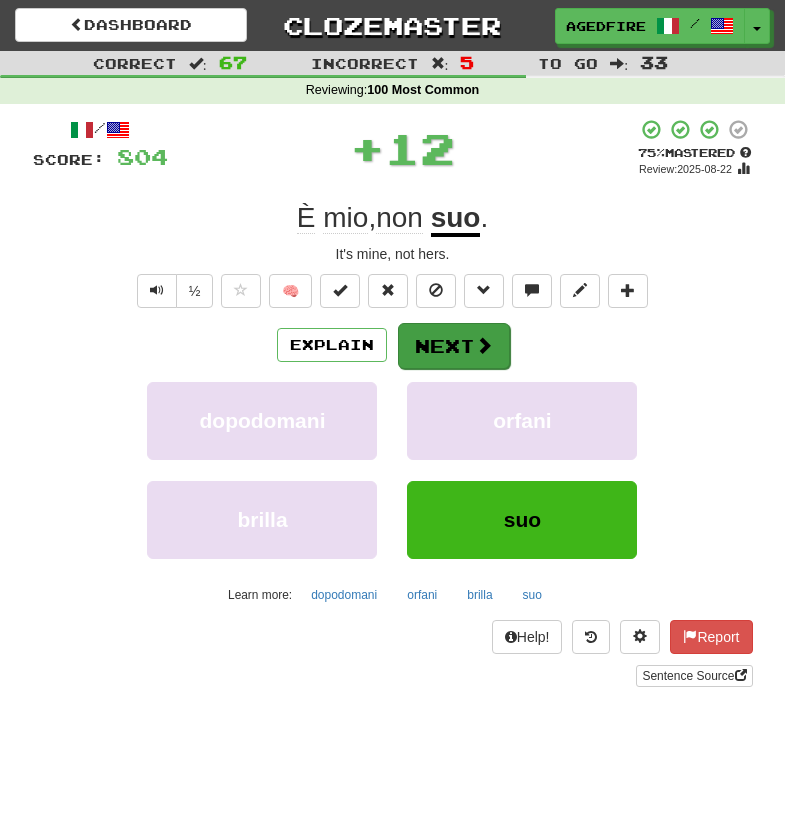 click at bounding box center (484, 345) 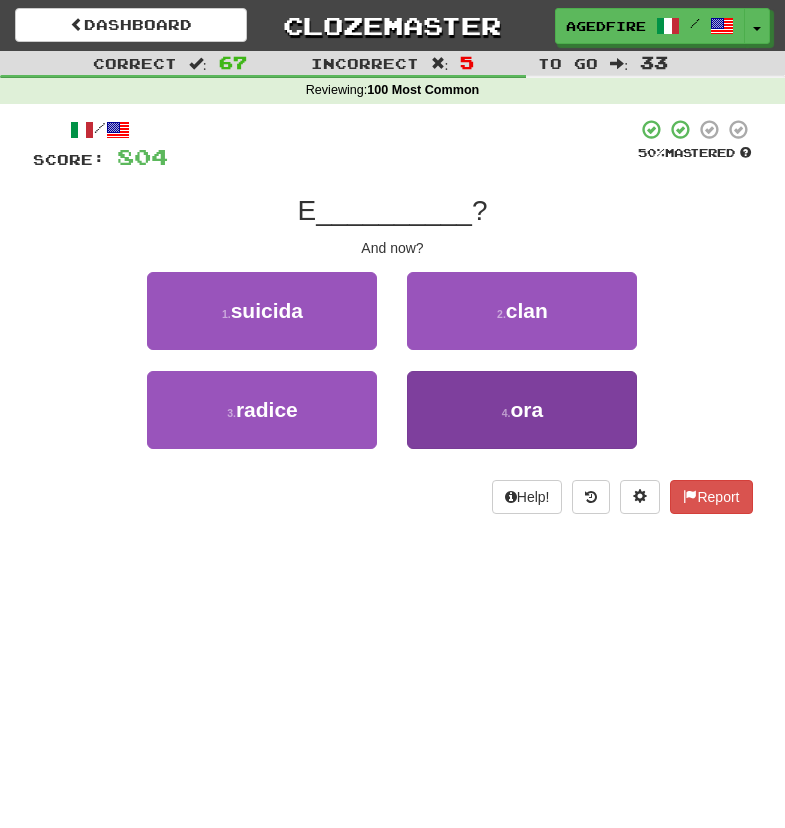 click on "4 .  ora" at bounding box center [522, 410] 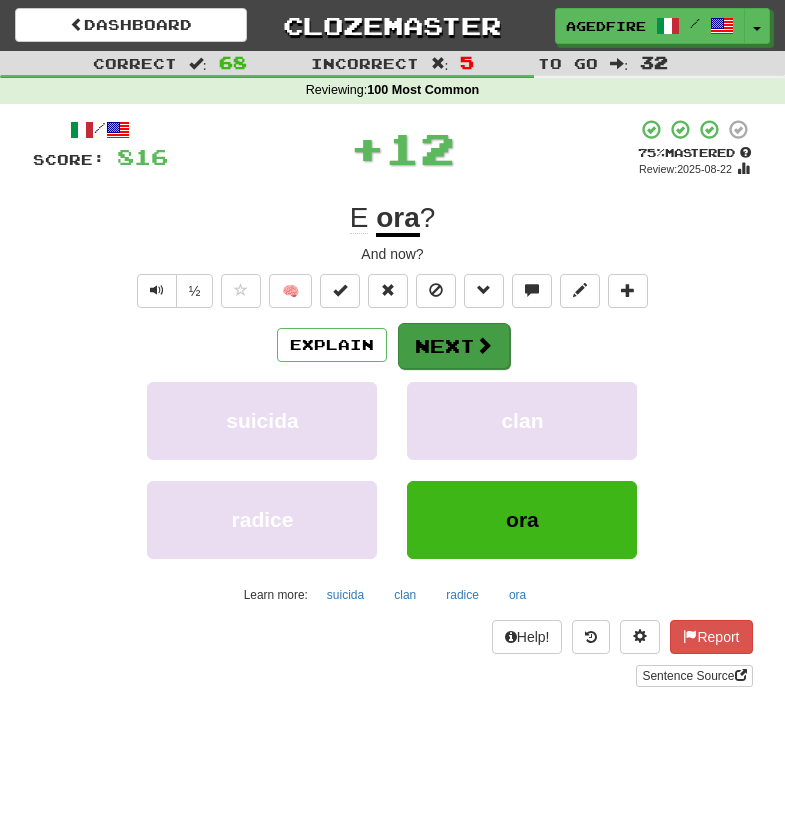 click on "Next" at bounding box center [454, 346] 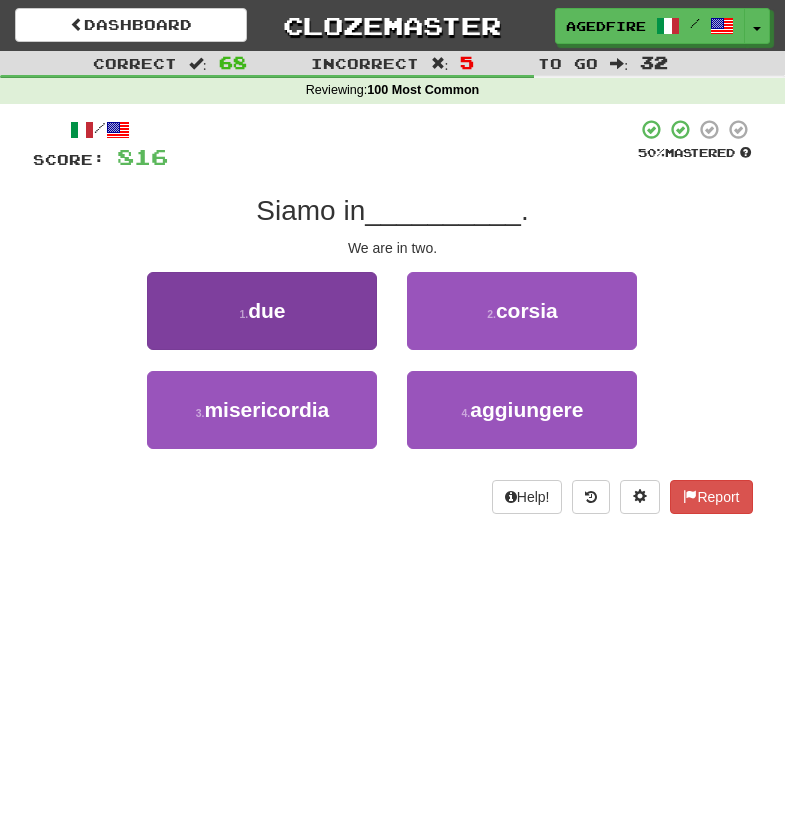 click on "1 .  due" at bounding box center (262, 311) 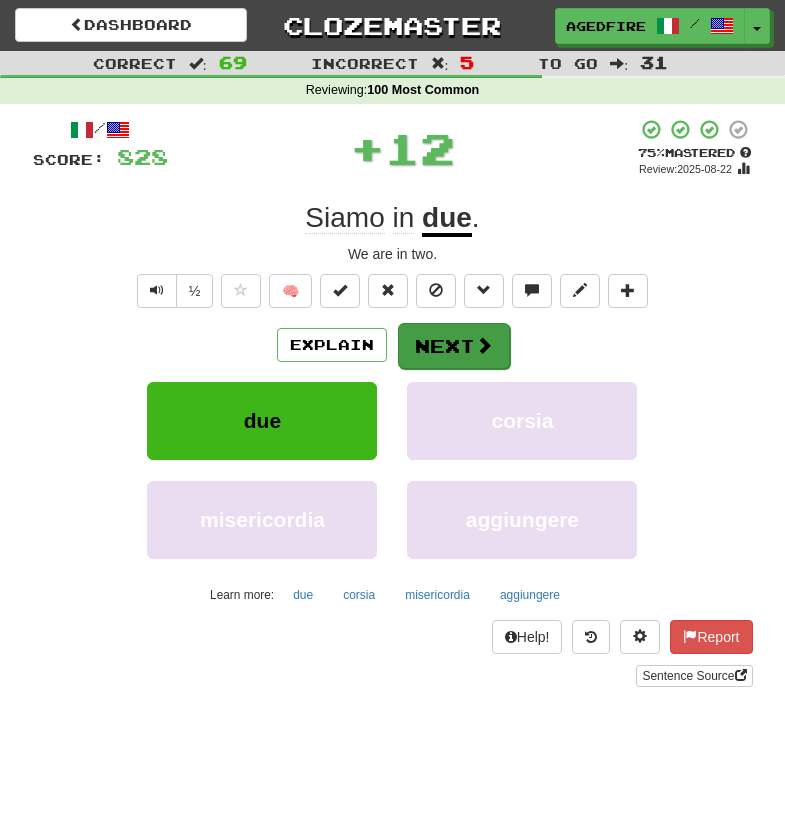 click on "Next" at bounding box center (454, 346) 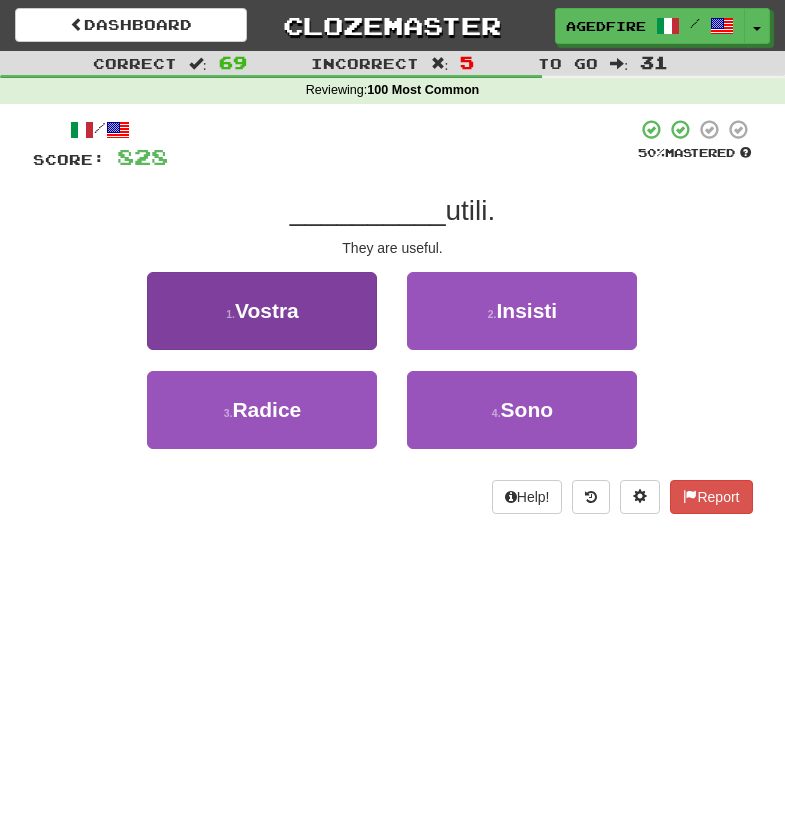 click on "1 .  Vostra" at bounding box center (262, 311) 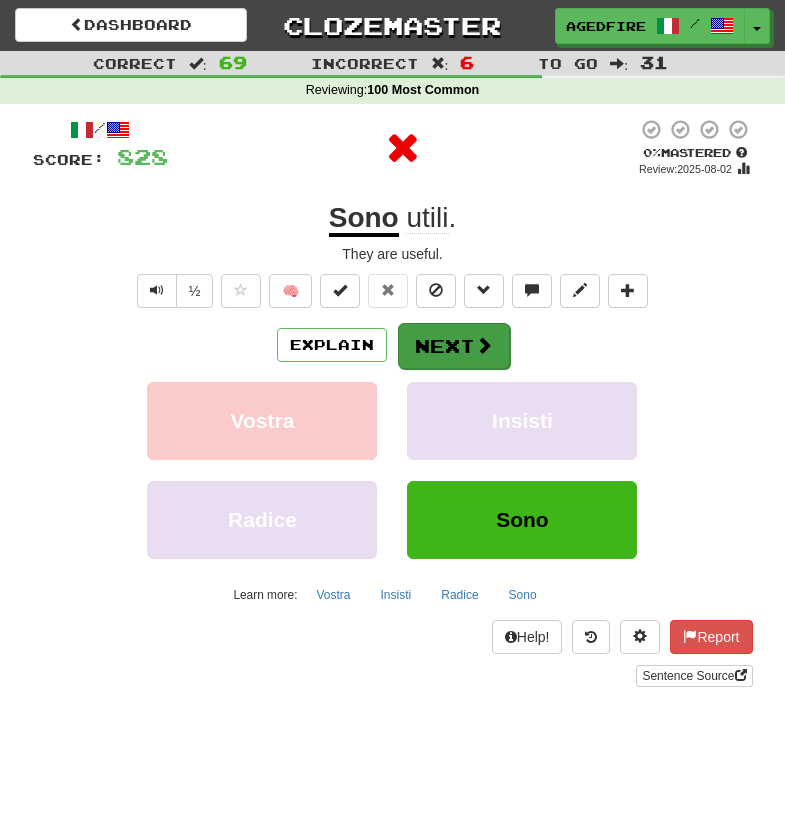 click on "Next" at bounding box center [454, 346] 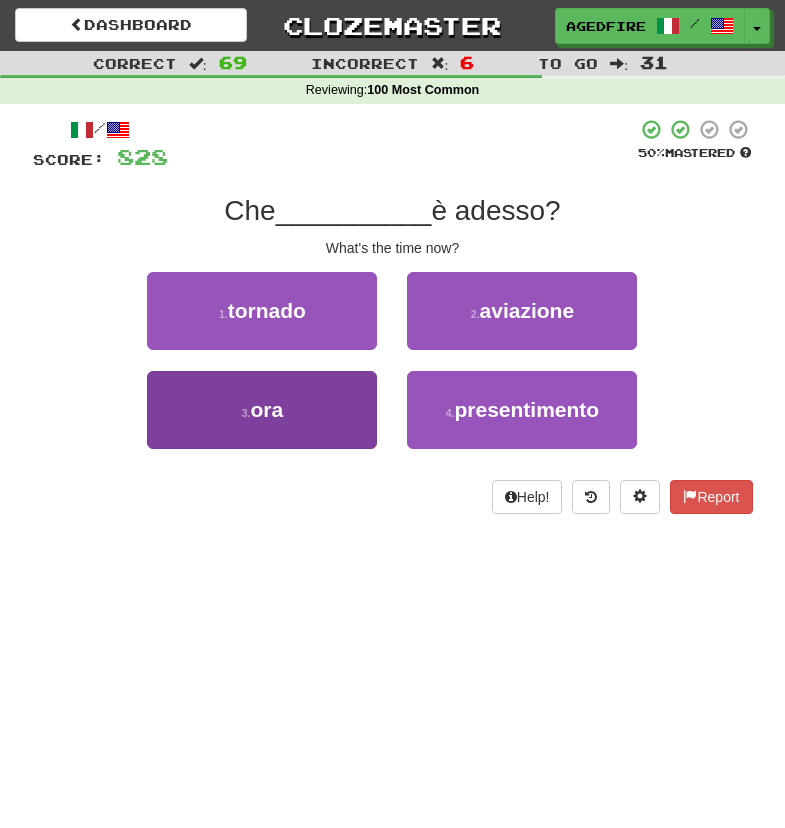 click on "3 .  ora" at bounding box center (262, 410) 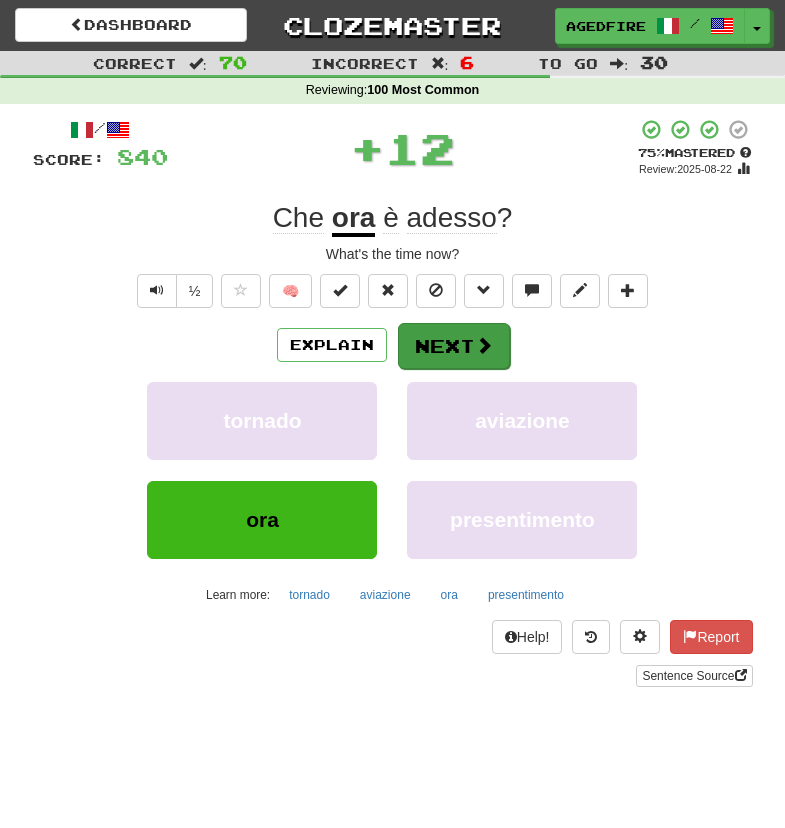 click on "Next" at bounding box center [454, 346] 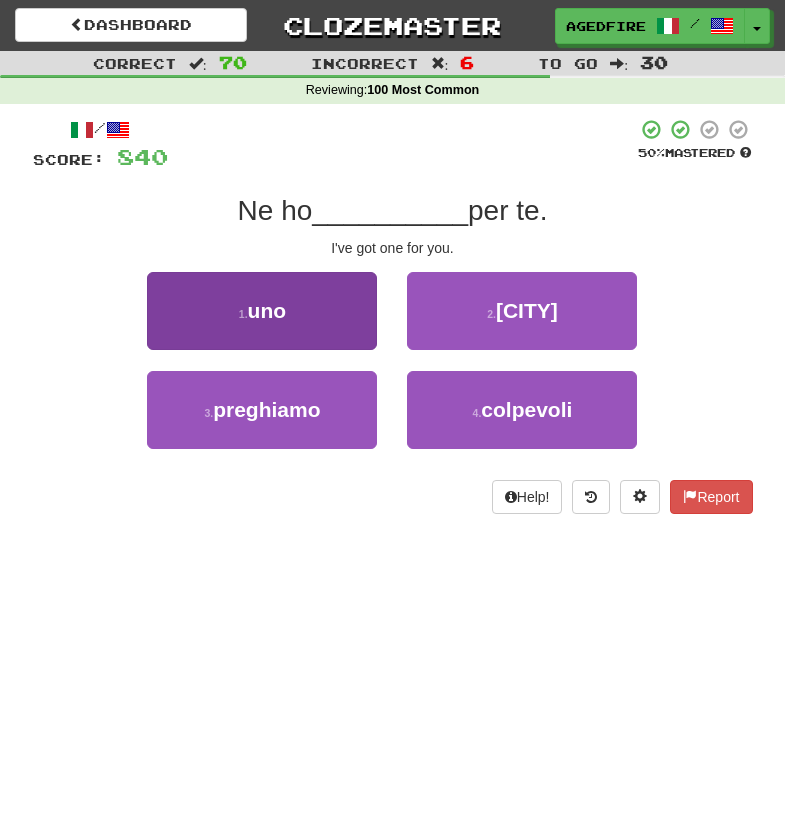 click on "1 .  uno" at bounding box center (262, 311) 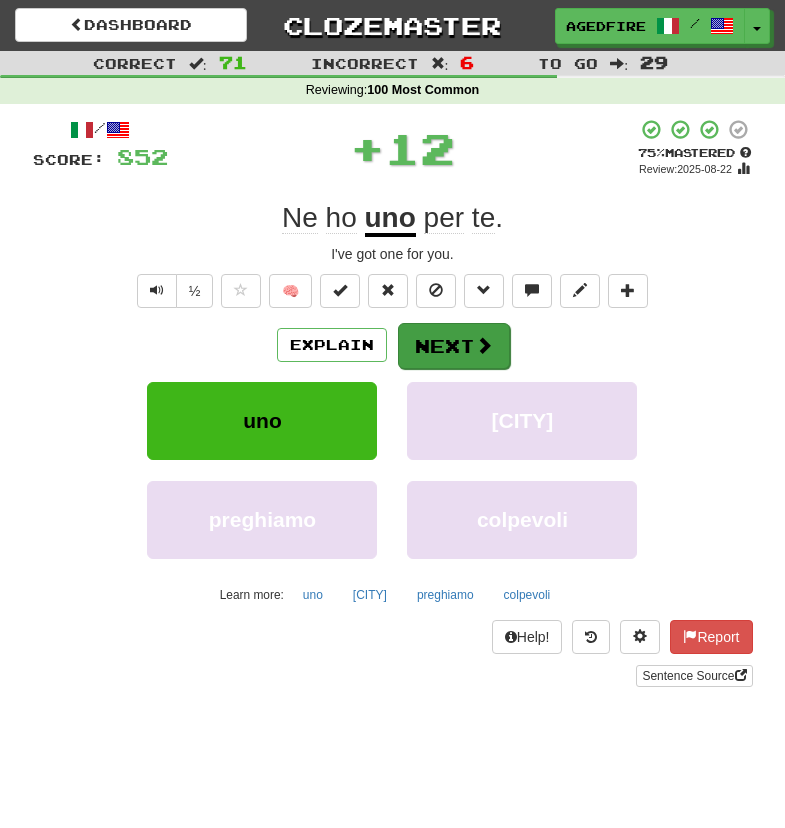 click on "Next" at bounding box center (454, 346) 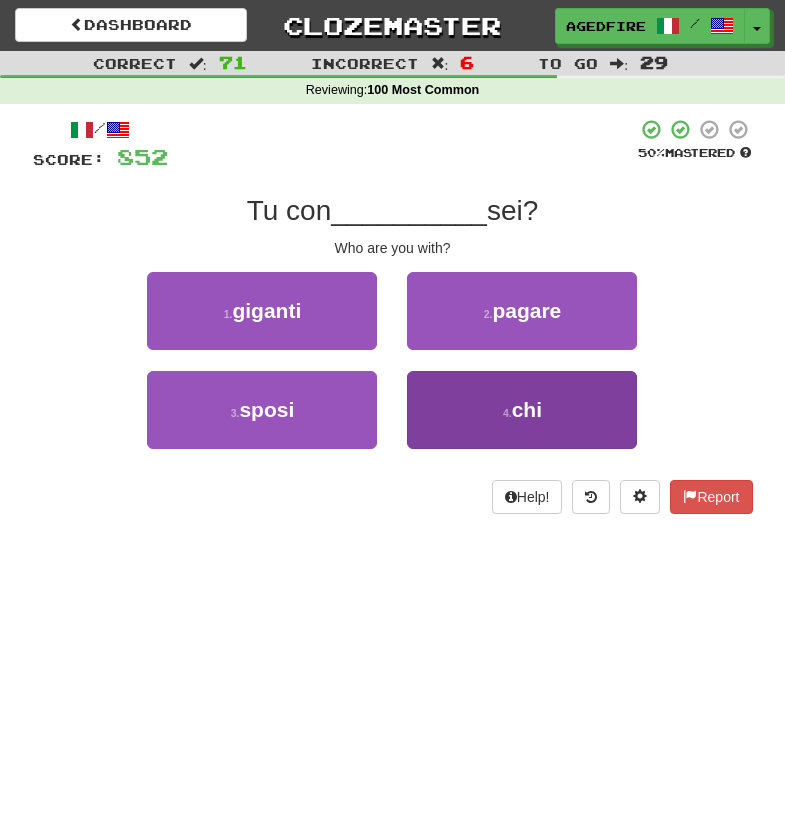 click on "4 .  chi" at bounding box center (522, 410) 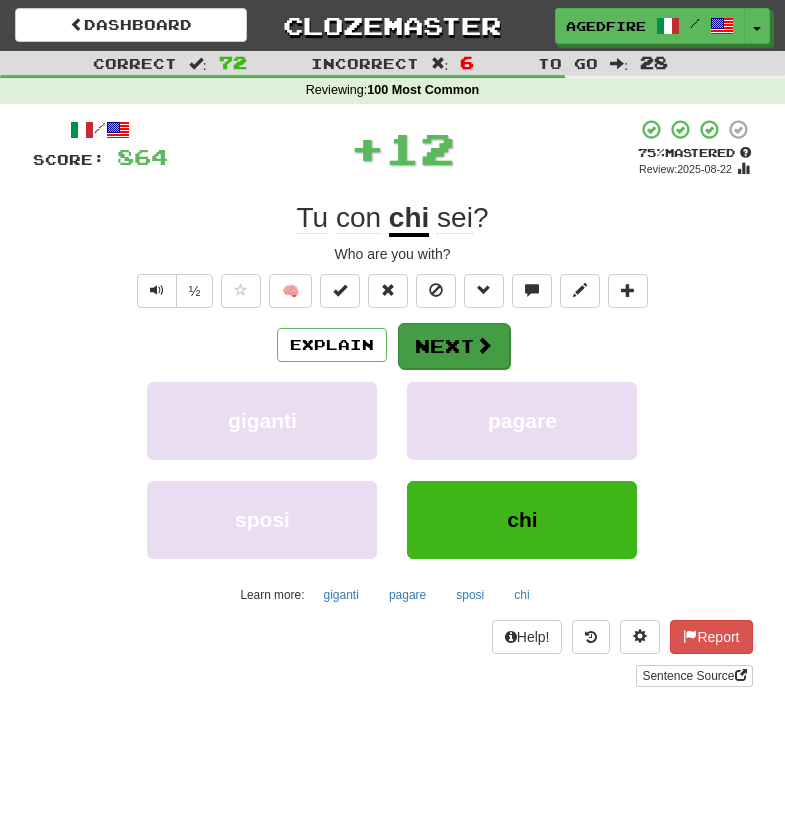 click on "Next" at bounding box center (454, 346) 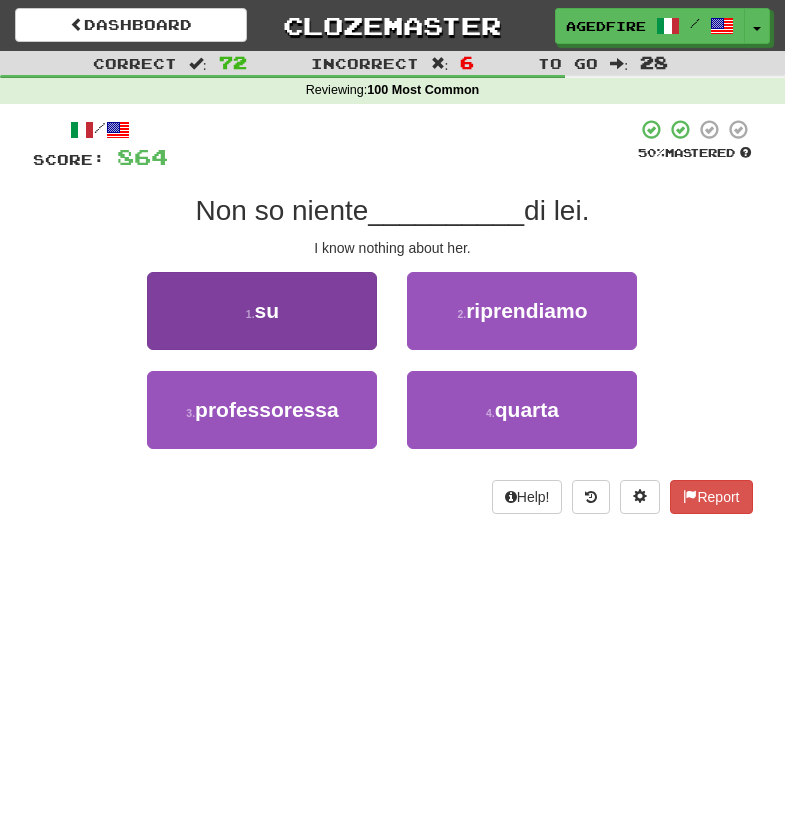 click on "1 .  su" at bounding box center [262, 311] 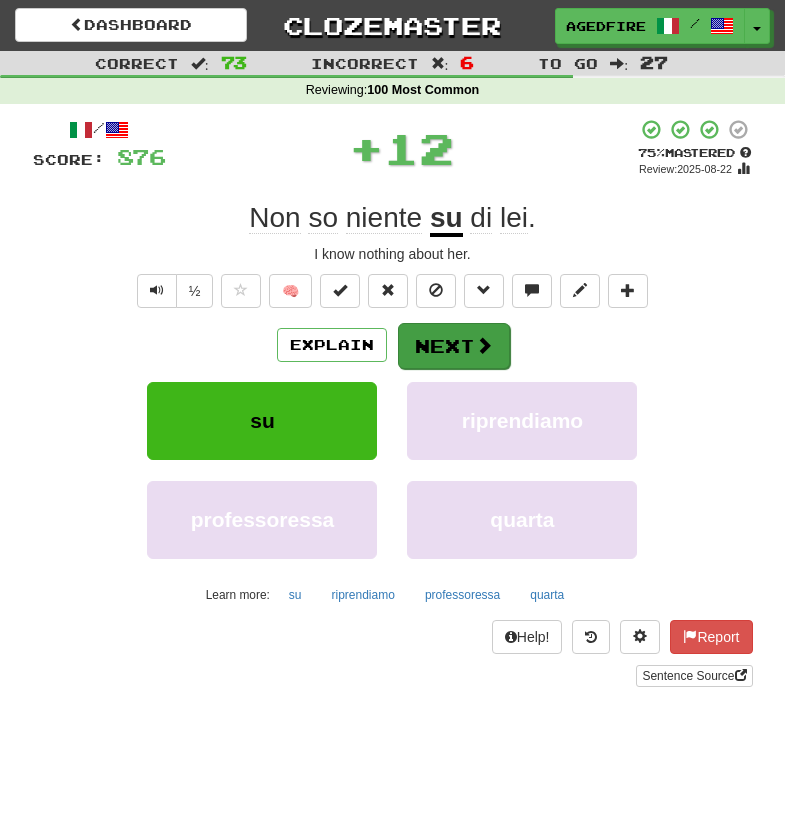 click on "Next" at bounding box center (454, 346) 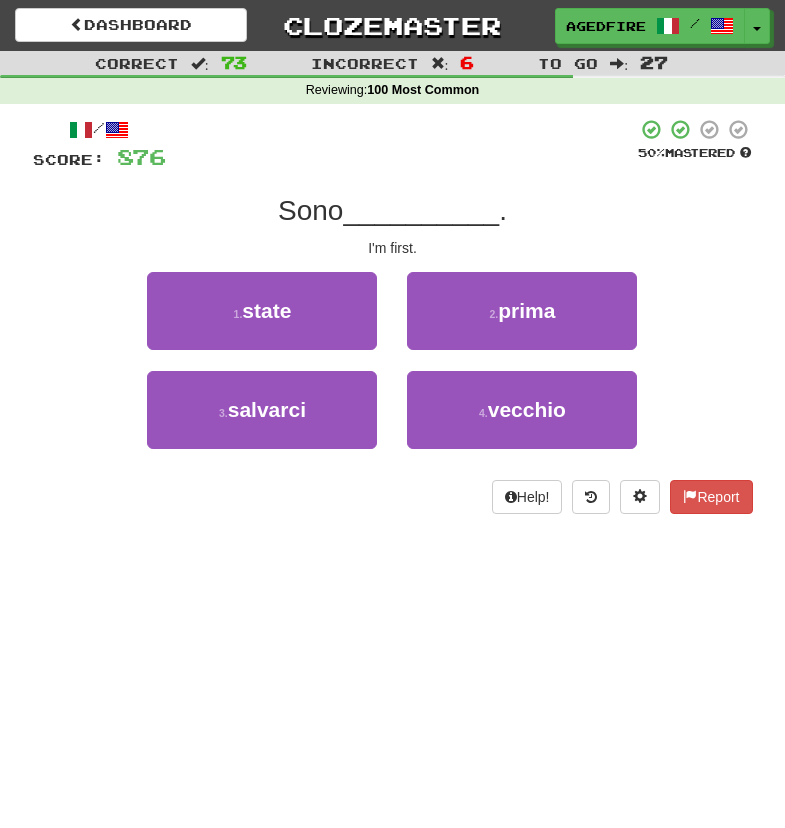 click on "2 .  prima" at bounding box center (522, 311) 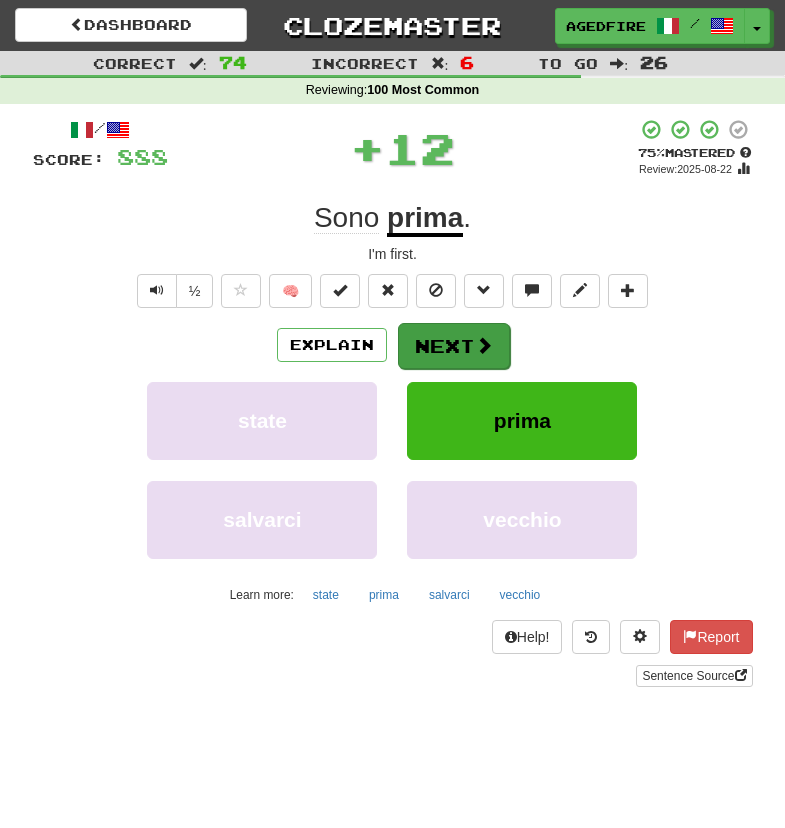 click on "Next" at bounding box center [454, 346] 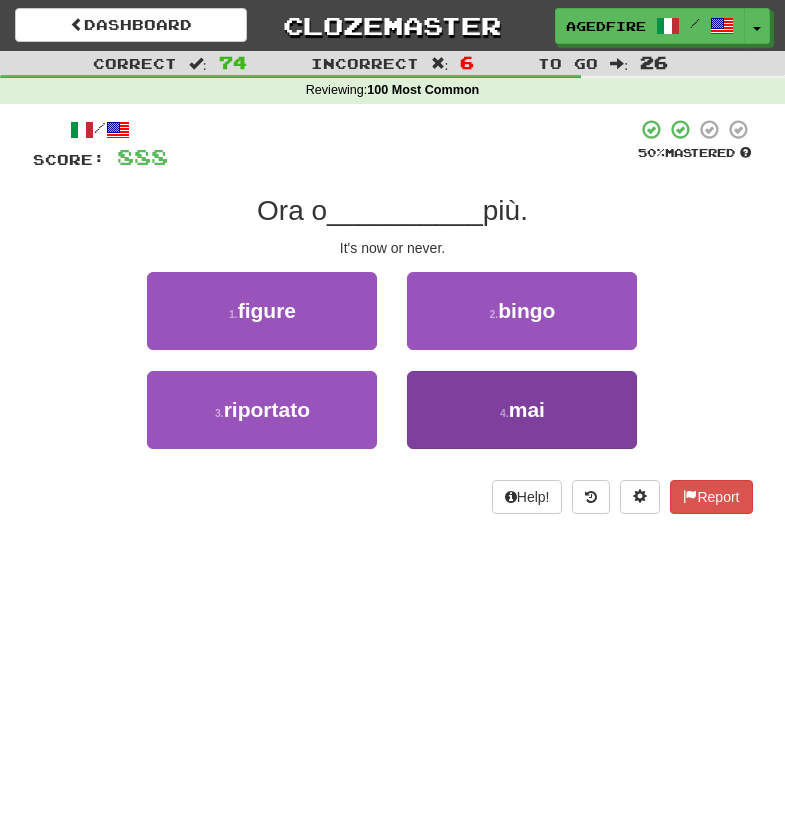 click on "4 .  mai" at bounding box center [522, 410] 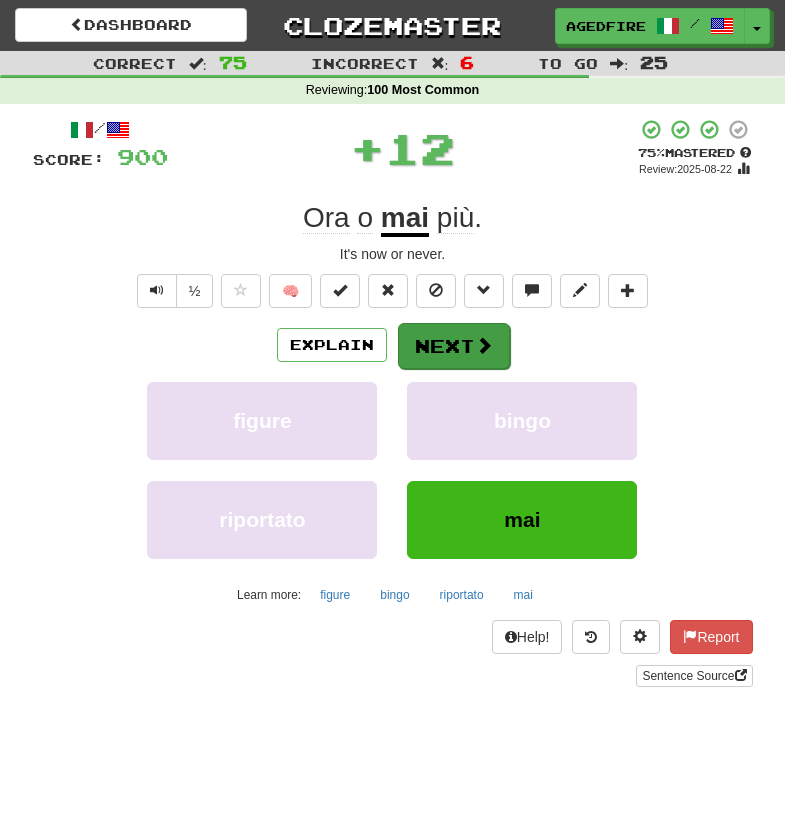 click on "Next" at bounding box center (454, 346) 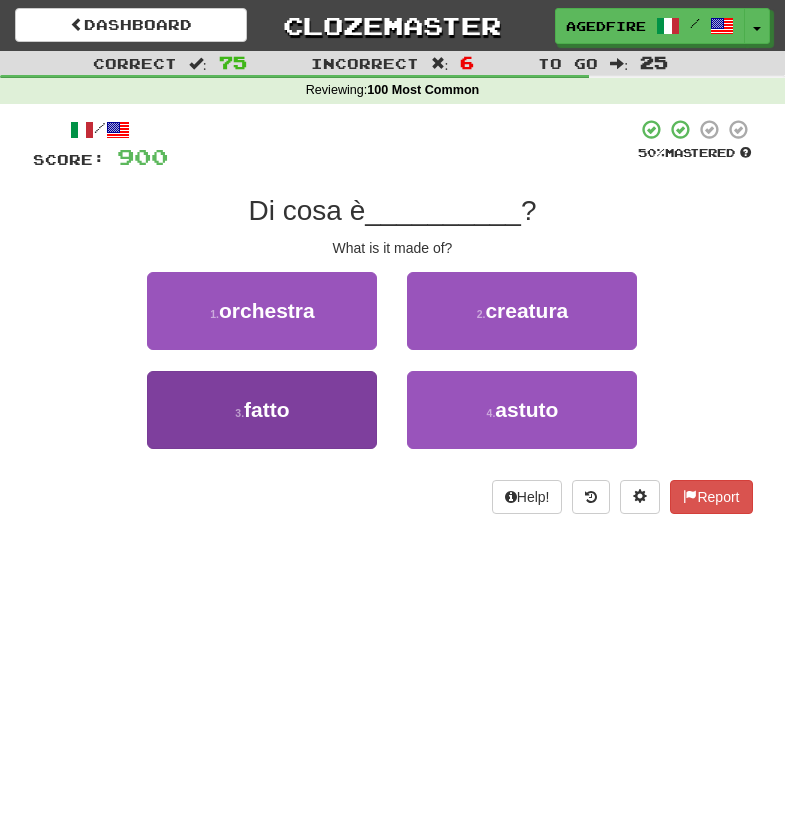 click on "3 .  fatto" at bounding box center (262, 410) 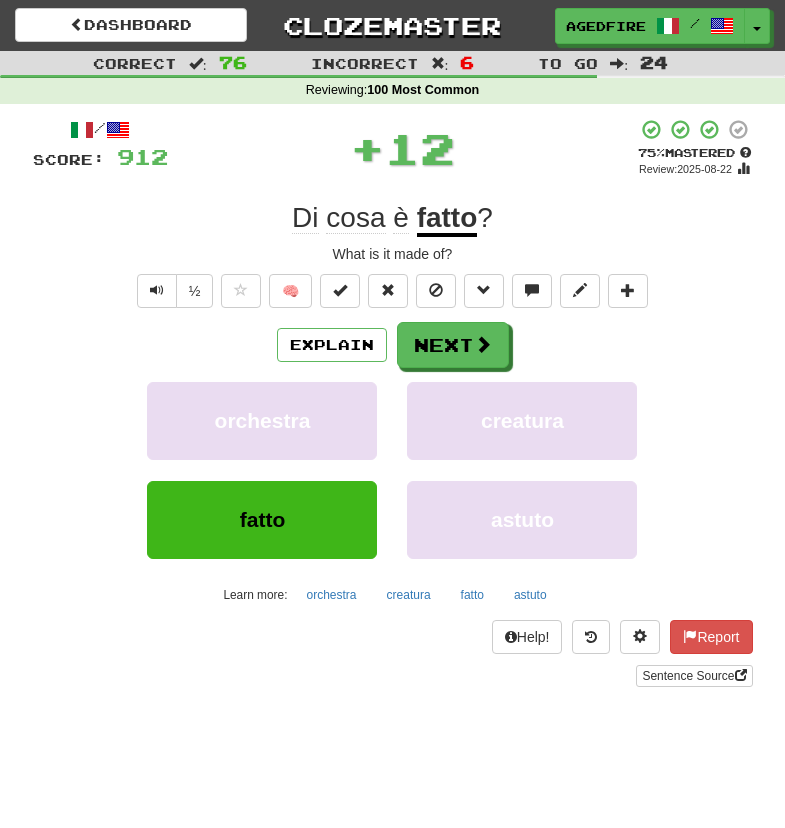 click on "Explain Next orchestra creatura fatto astuto Learn more: orchestra creatura fatto astuto" at bounding box center [393, 466] 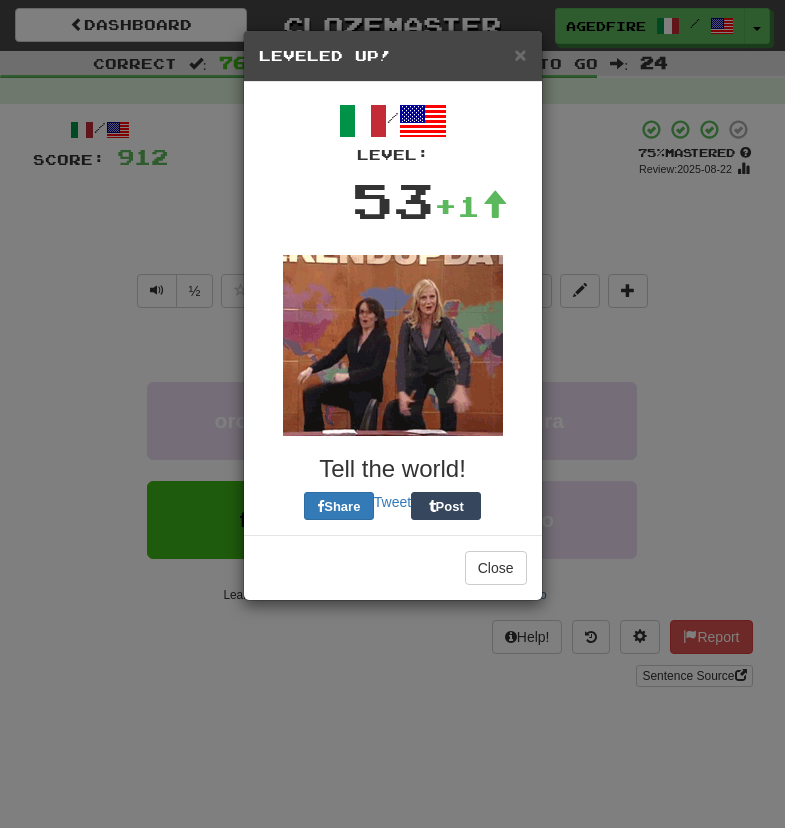 click at bounding box center [393, 345] 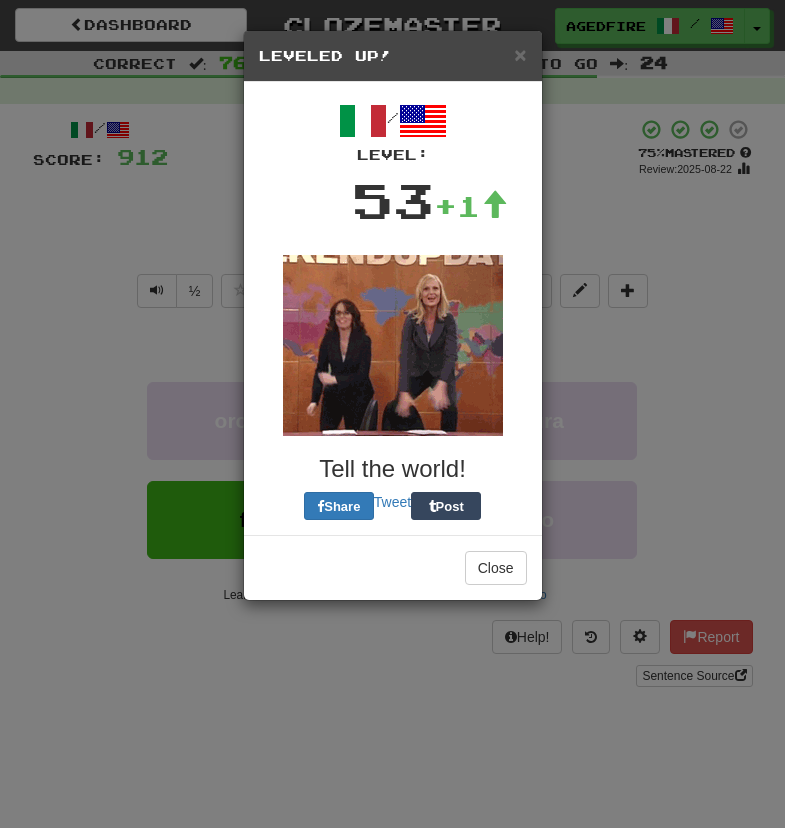 click on "× Leveled Up!" at bounding box center [393, 56] 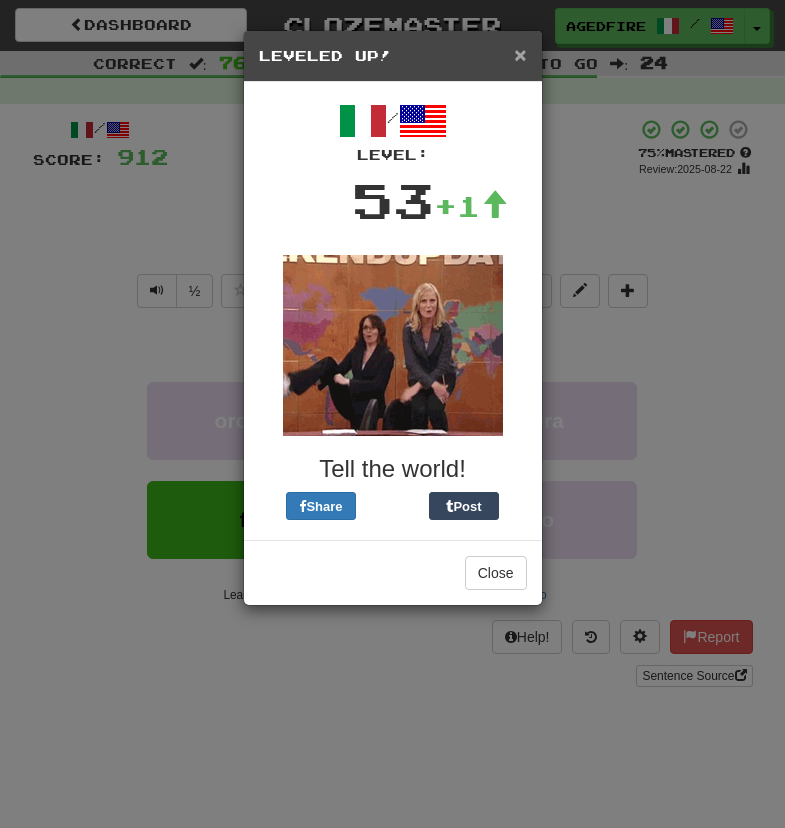click on "×" at bounding box center [520, 54] 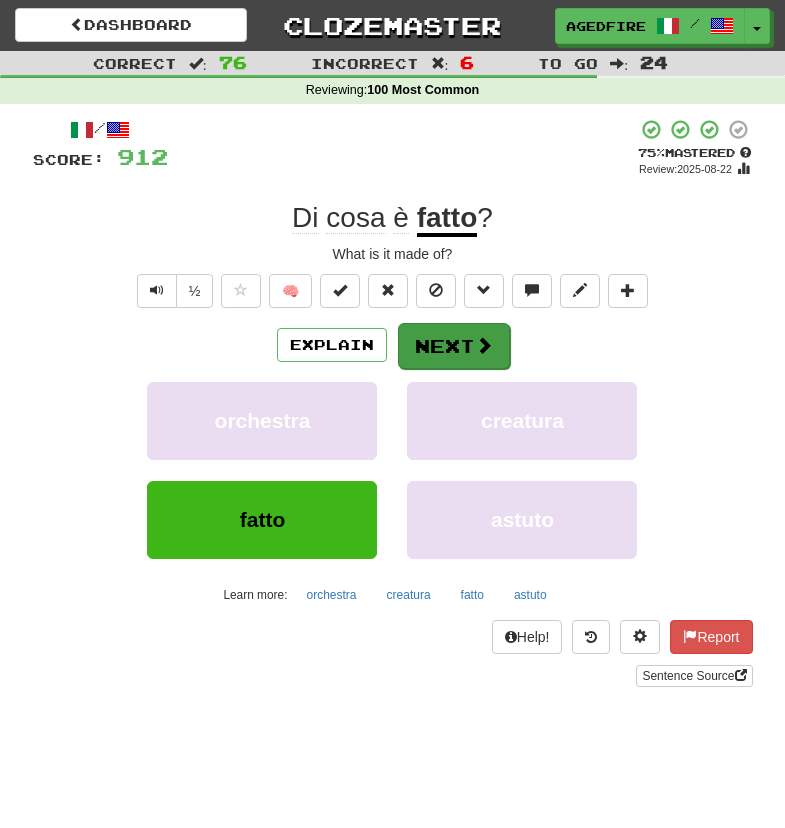 click on "Next" at bounding box center [454, 346] 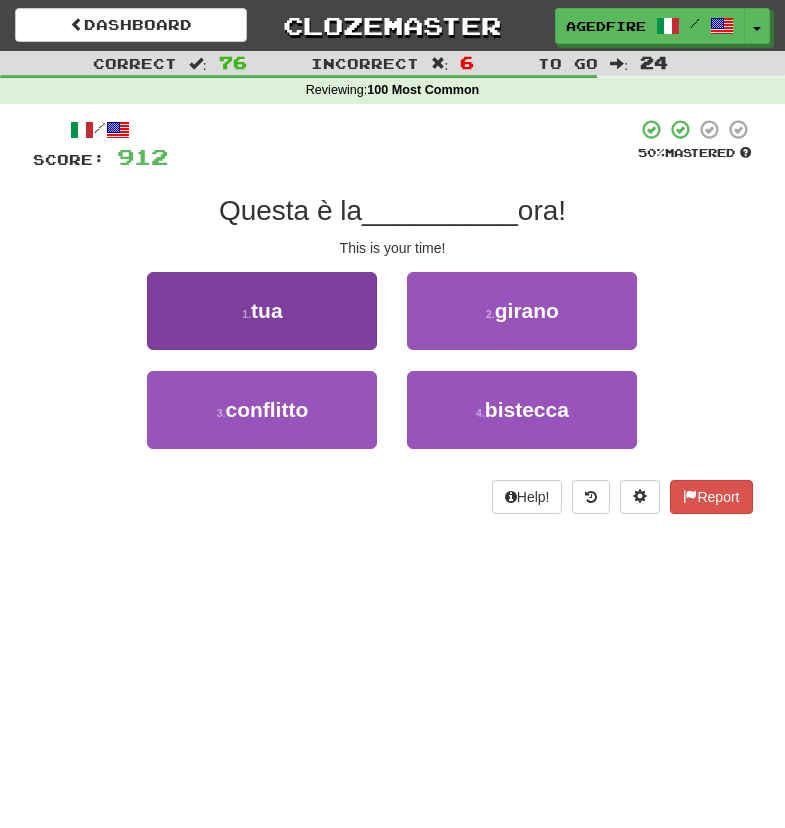 click on "1 .  tua" at bounding box center (262, 311) 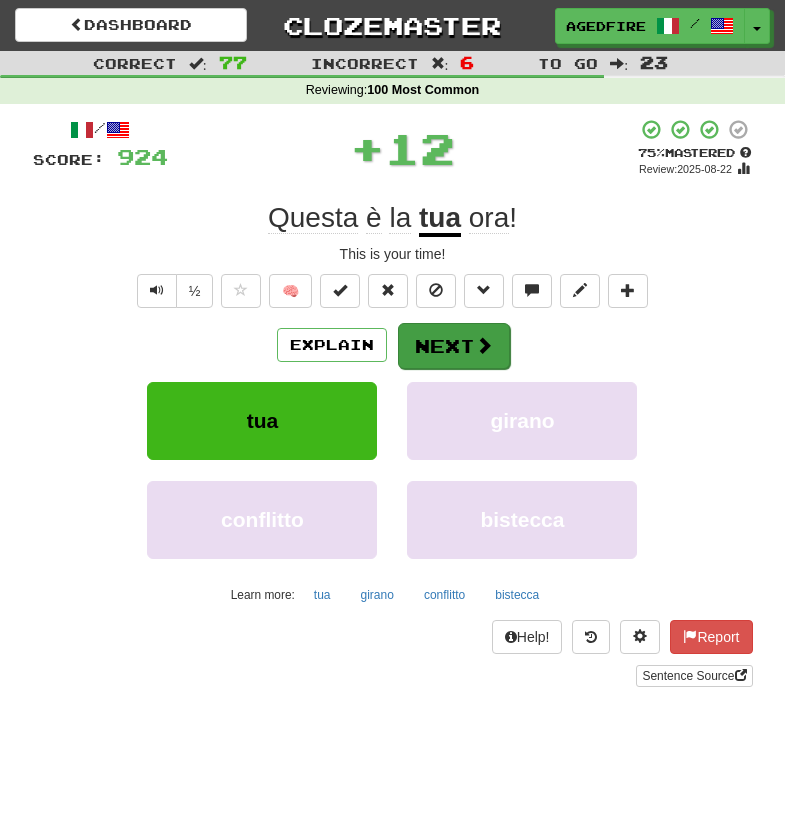 click on "Next" at bounding box center (454, 346) 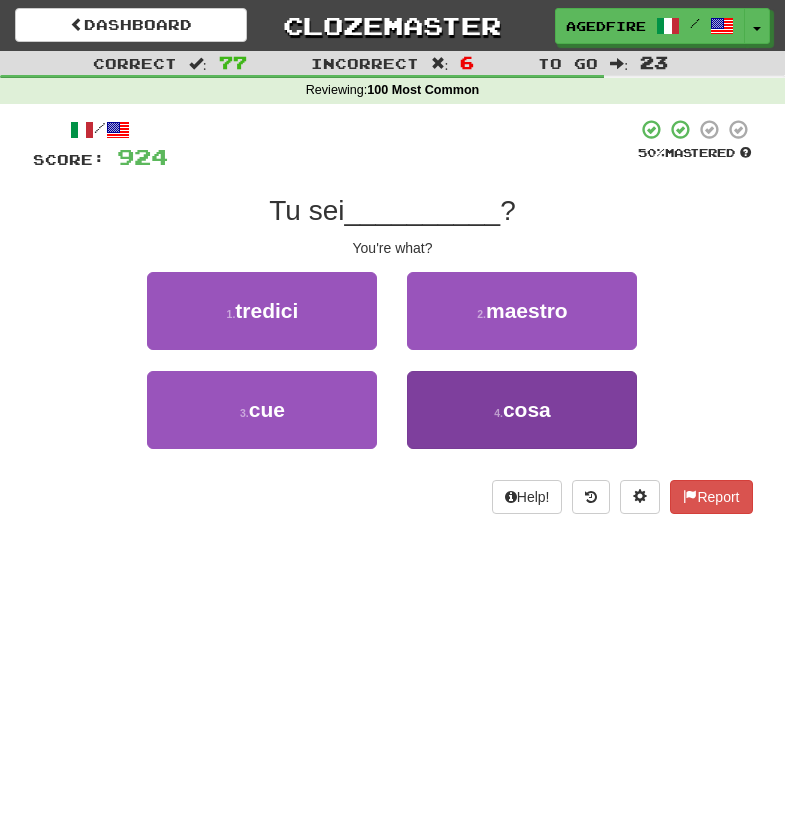 click on "4 .  cosa" at bounding box center (522, 410) 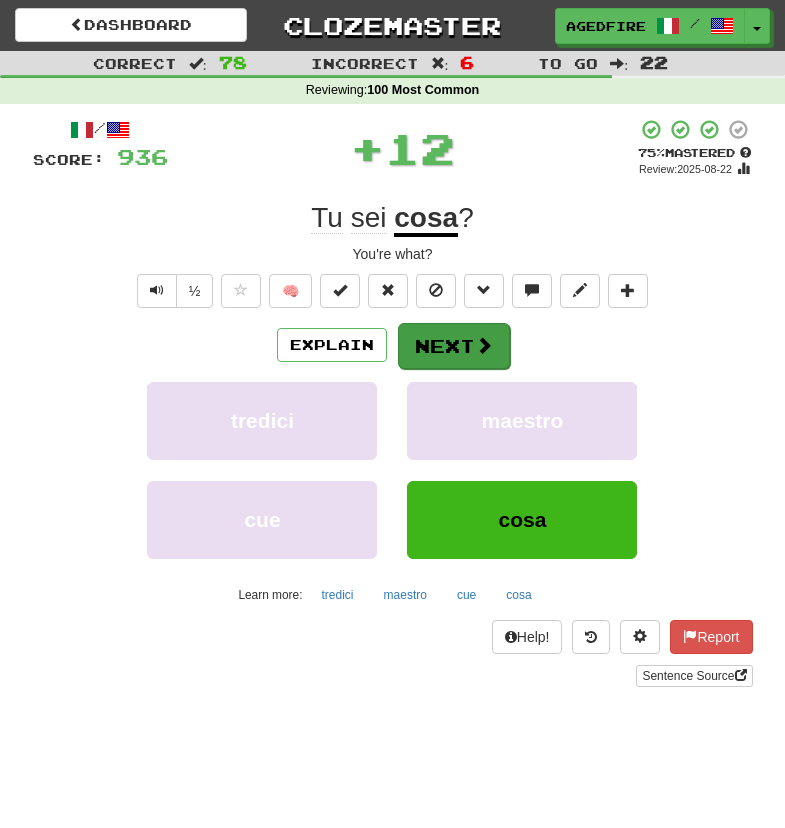 click on "Next" at bounding box center [454, 346] 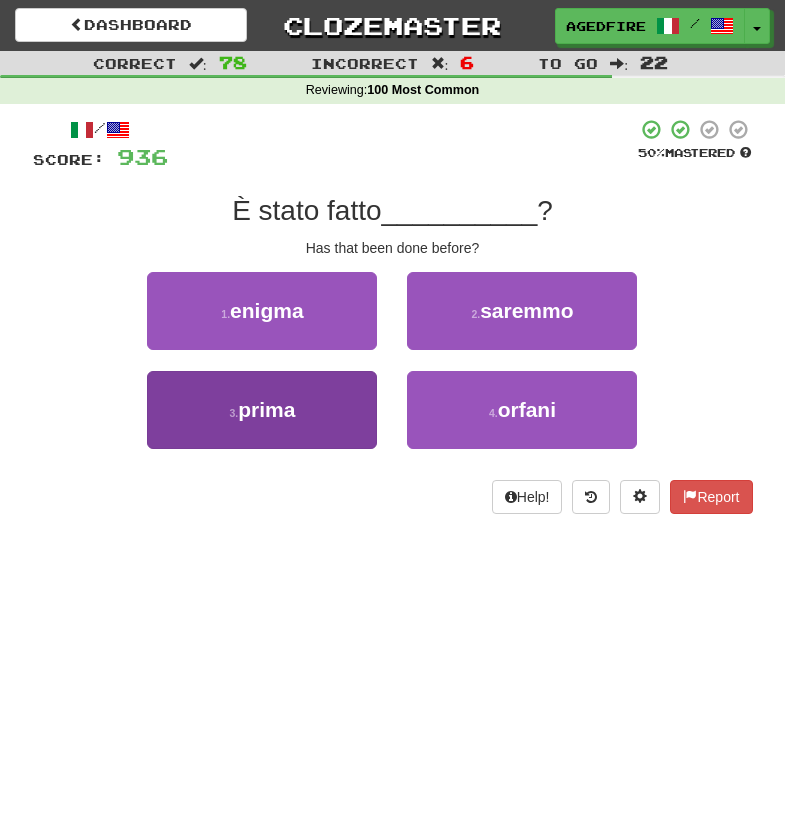 click on "3 .  prima" at bounding box center [262, 410] 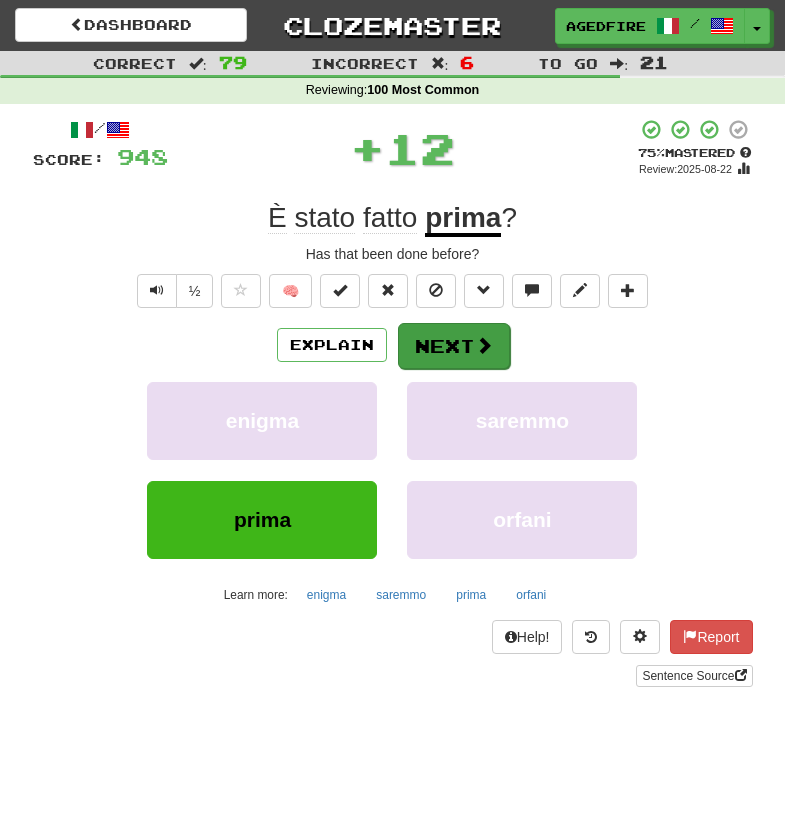click on "Next" at bounding box center [454, 346] 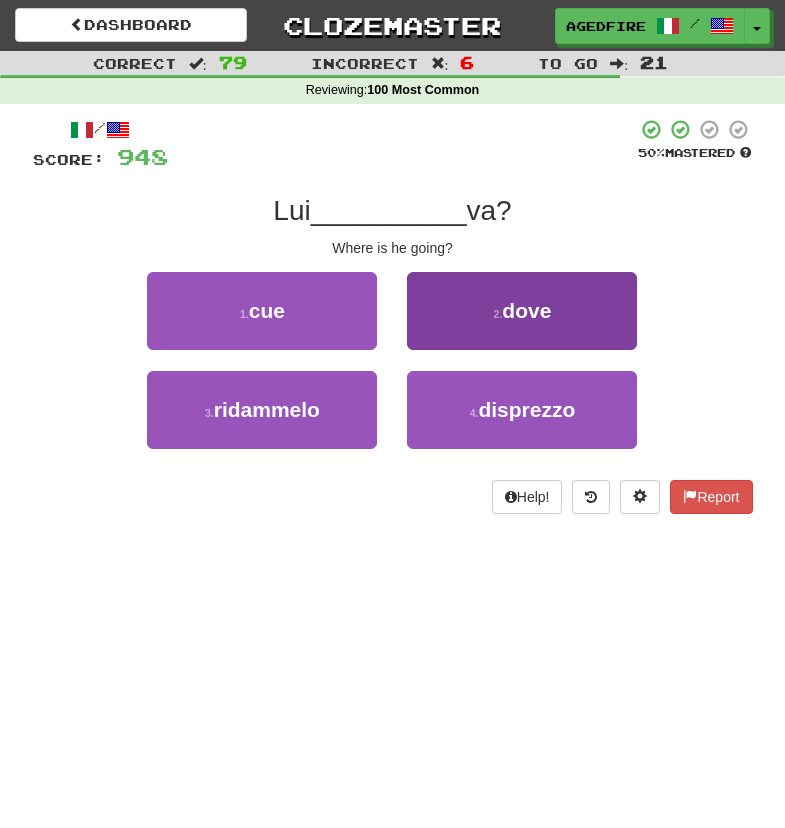click on "2 .  dove" at bounding box center [522, 311] 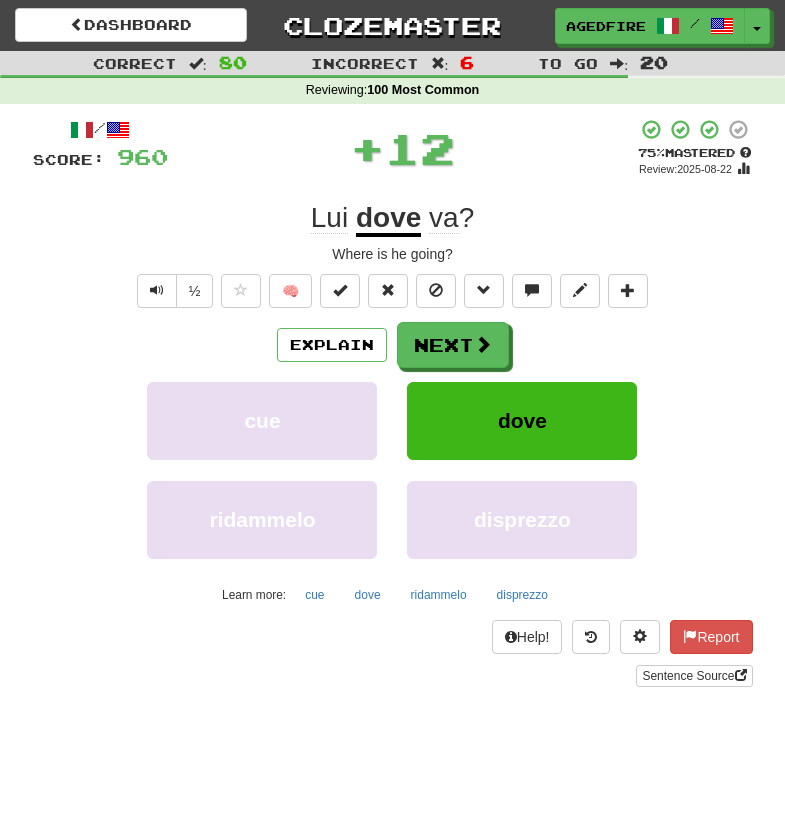 click on "Next" at bounding box center [453, 345] 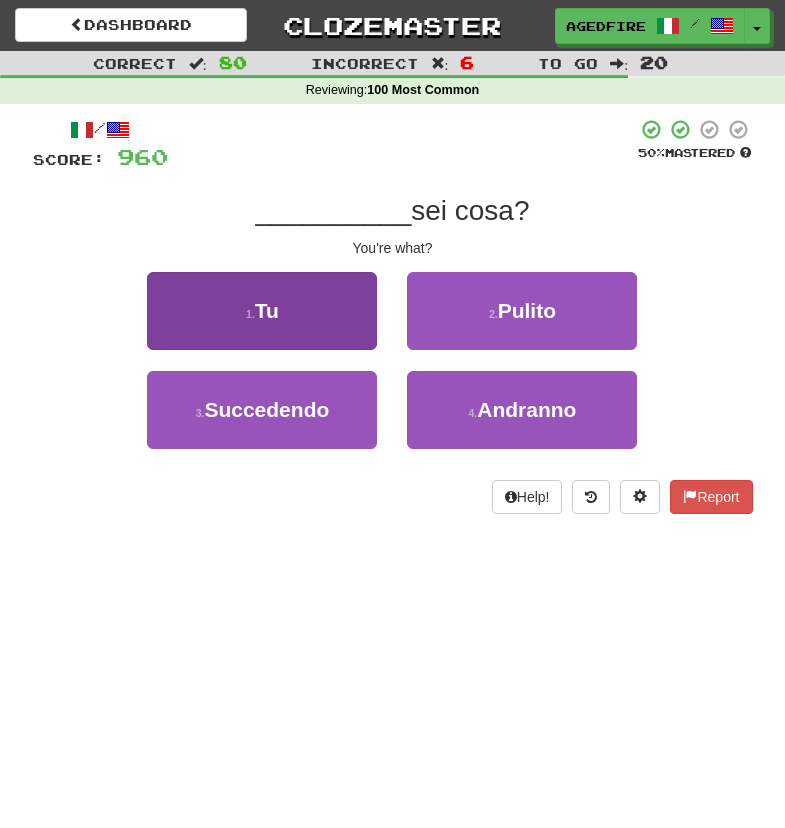 click on "1 .  Tu" at bounding box center (262, 311) 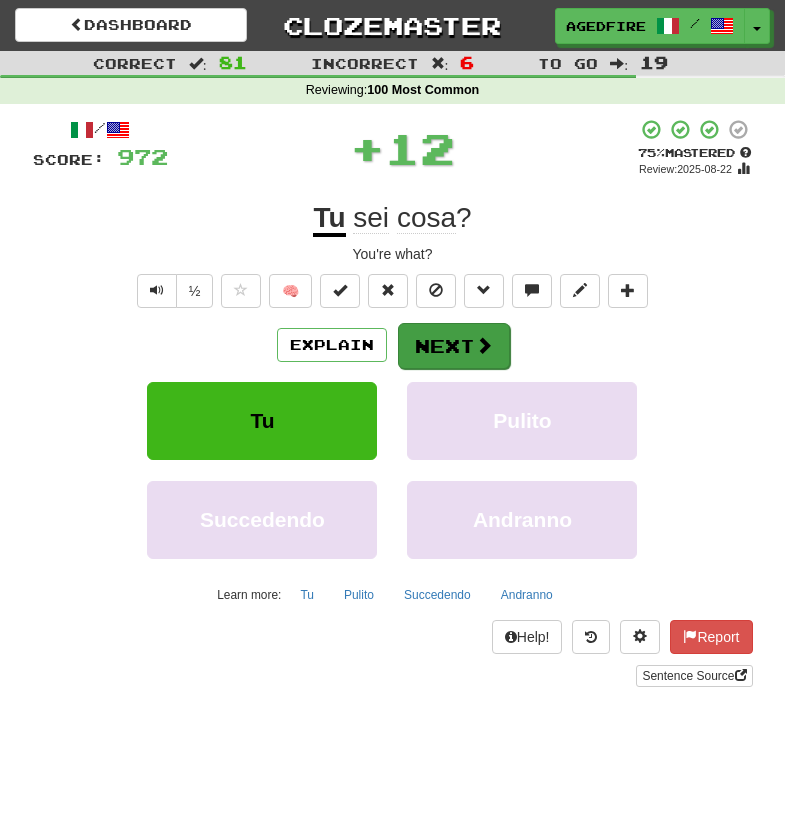 click on "Next" at bounding box center (454, 346) 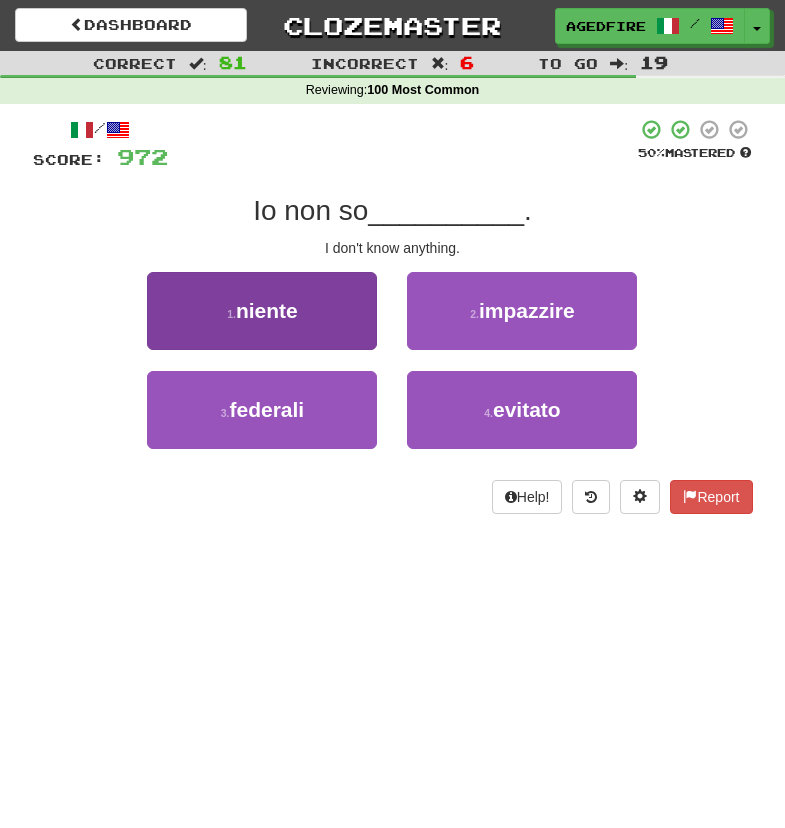 click on "1 .  niente" at bounding box center [262, 311] 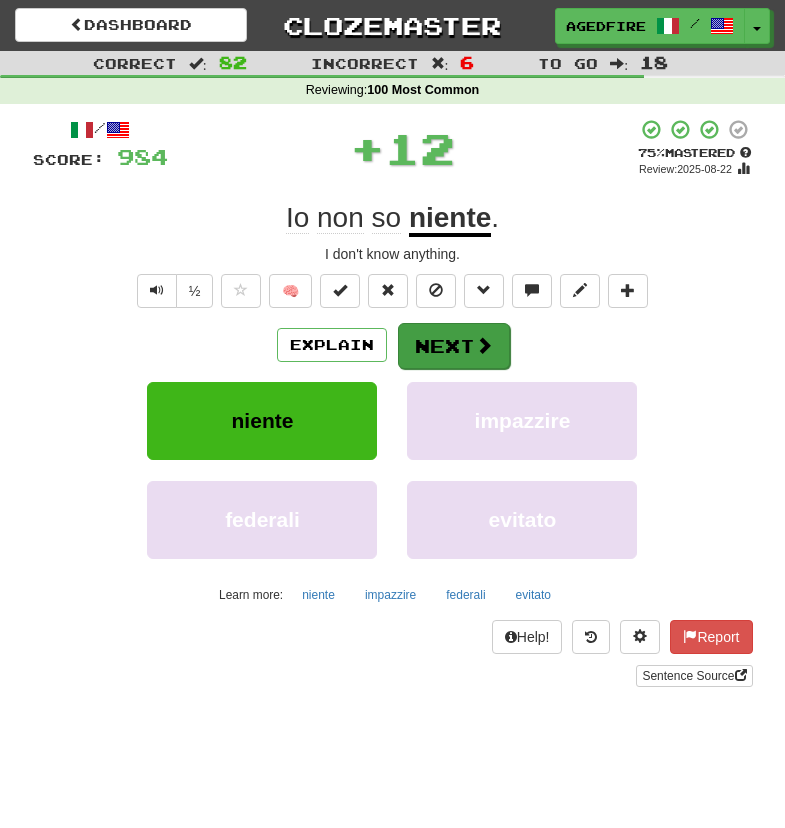 click on "Next" at bounding box center (454, 346) 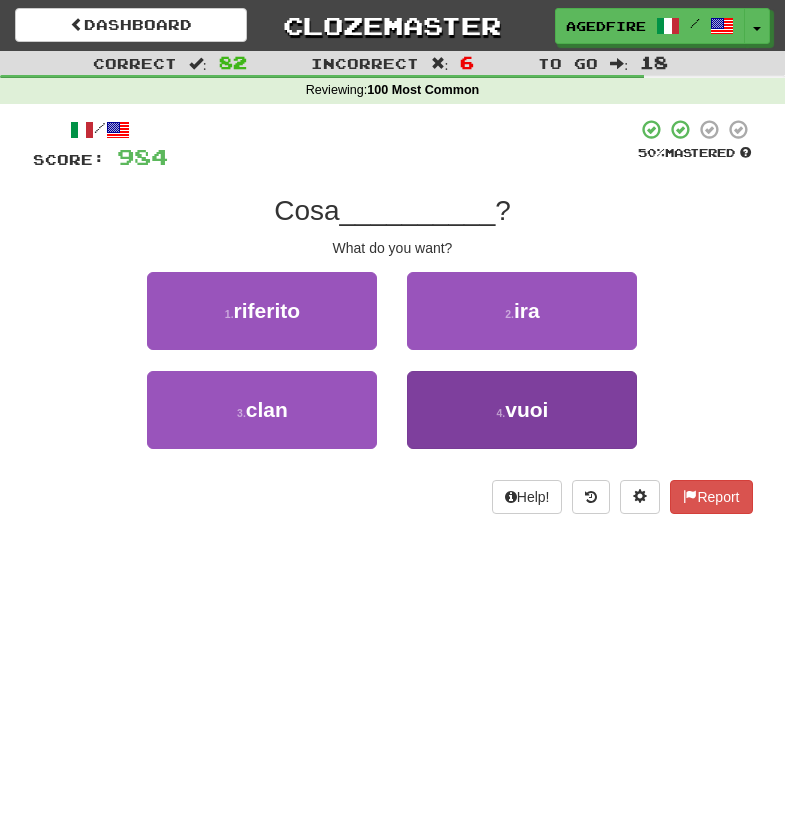 click on "4 .  vuoi" at bounding box center [522, 410] 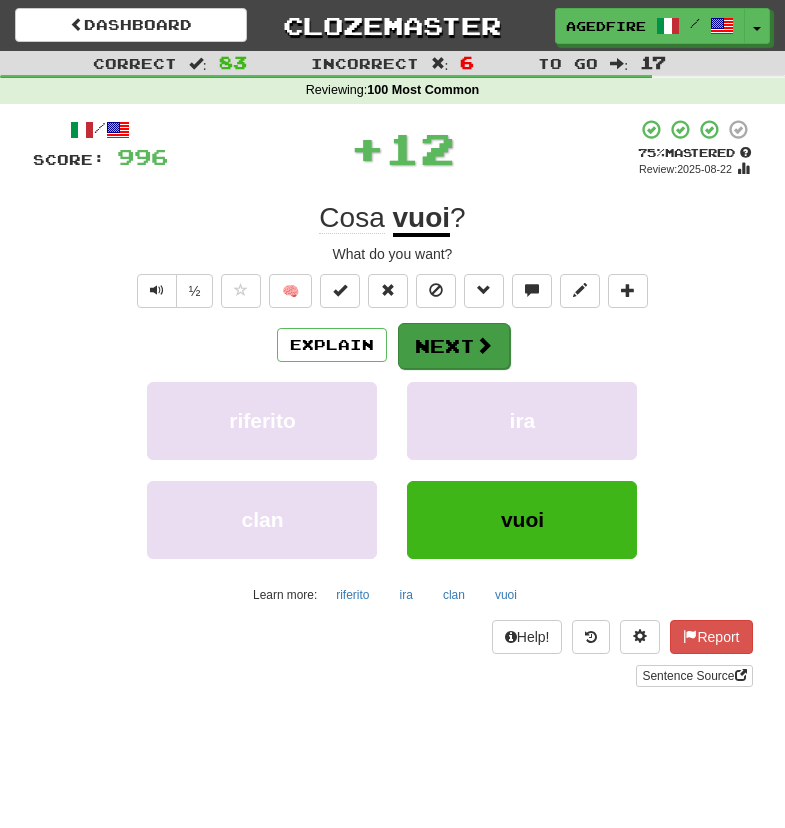 click on "Next" at bounding box center (454, 346) 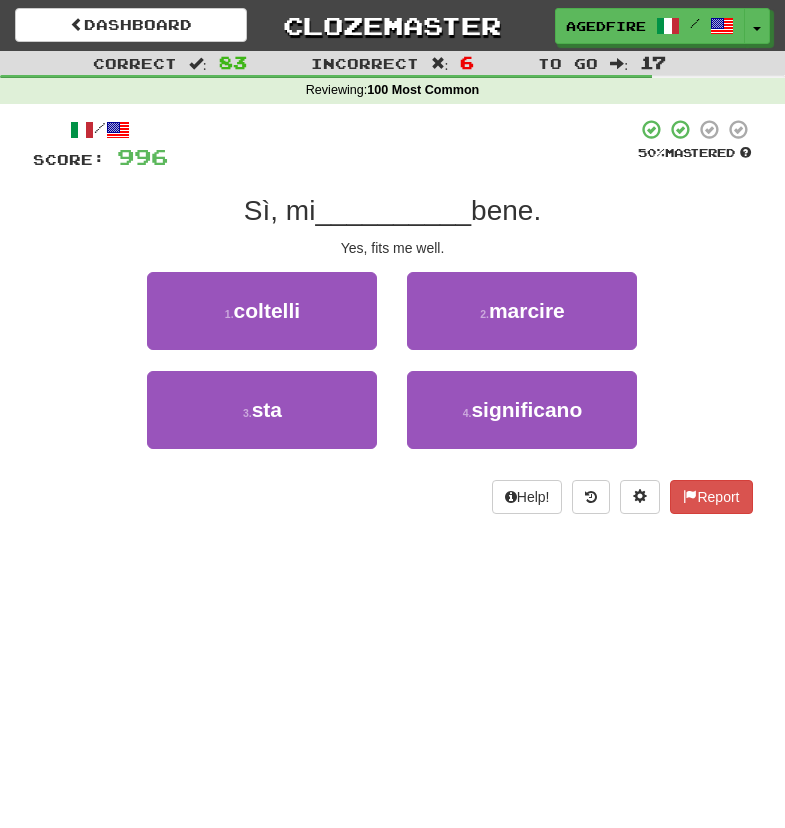 click on "1 .  coltelli" at bounding box center [262, 321] 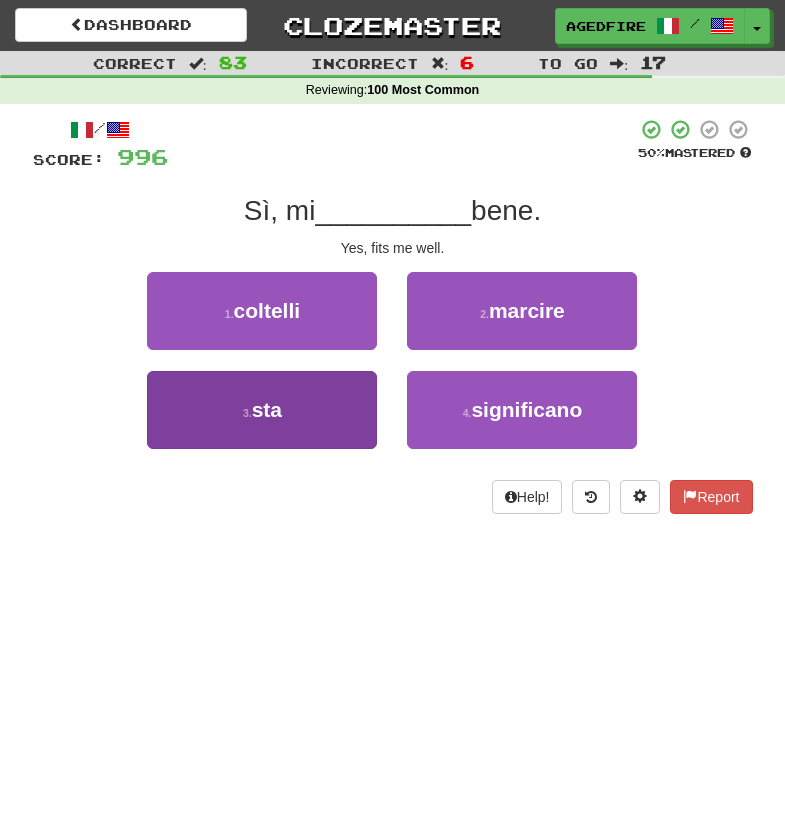 click on "3 .  sta" at bounding box center (262, 410) 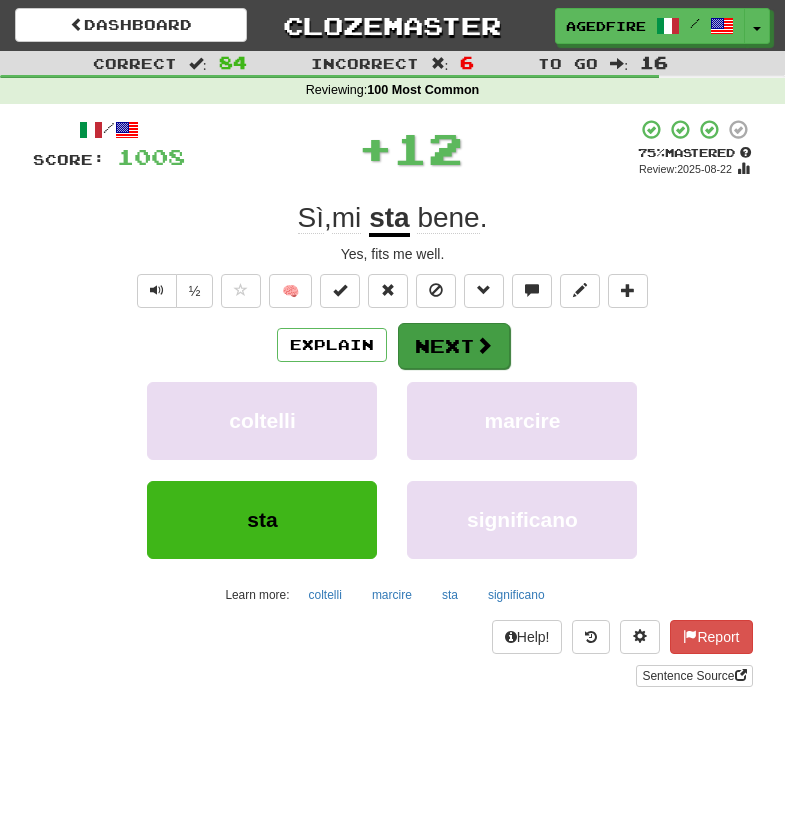 click on "Next" at bounding box center (454, 346) 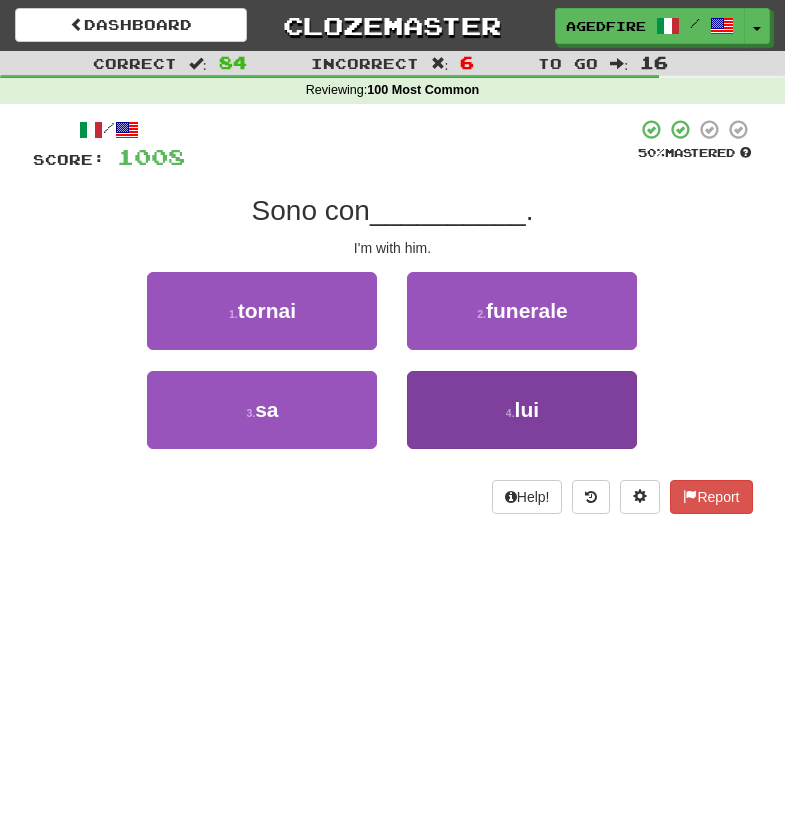 click on "4 .  lui" at bounding box center (522, 410) 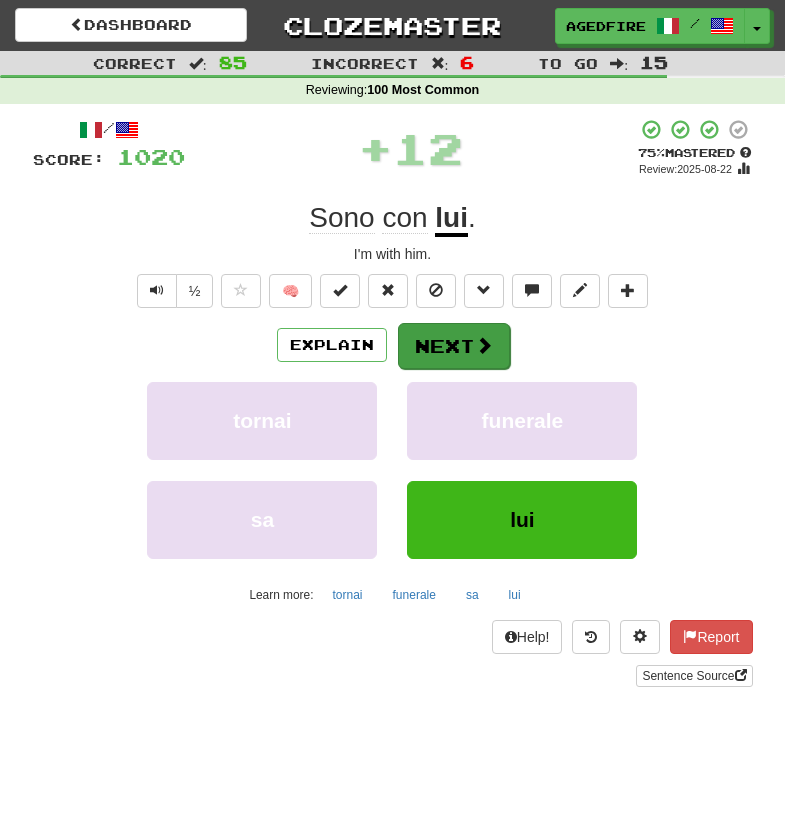 click on "Next" at bounding box center [454, 346] 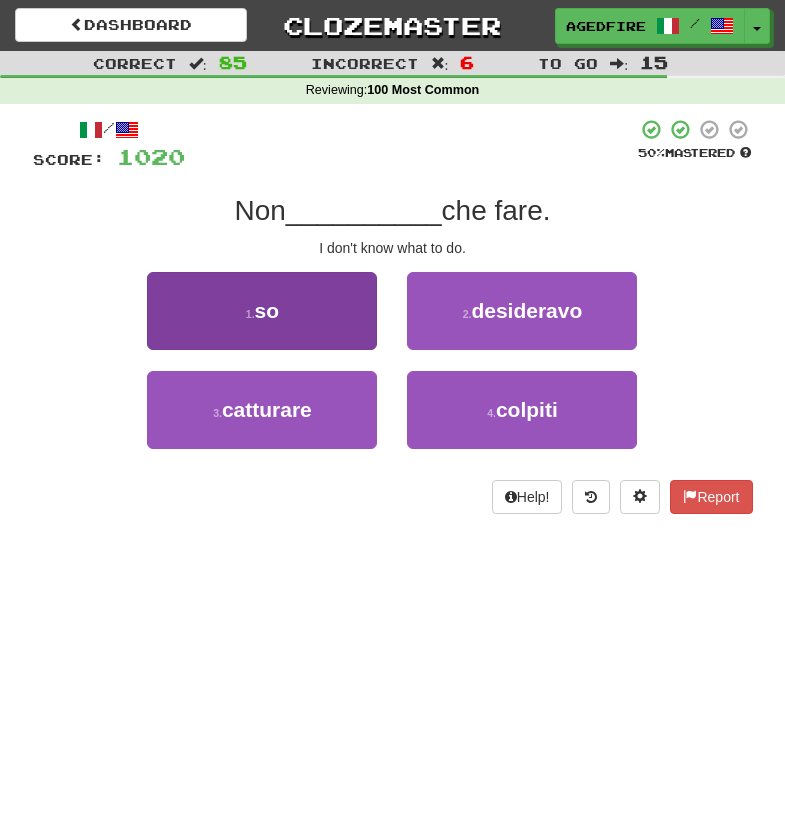 click on "1 .  so" at bounding box center [262, 311] 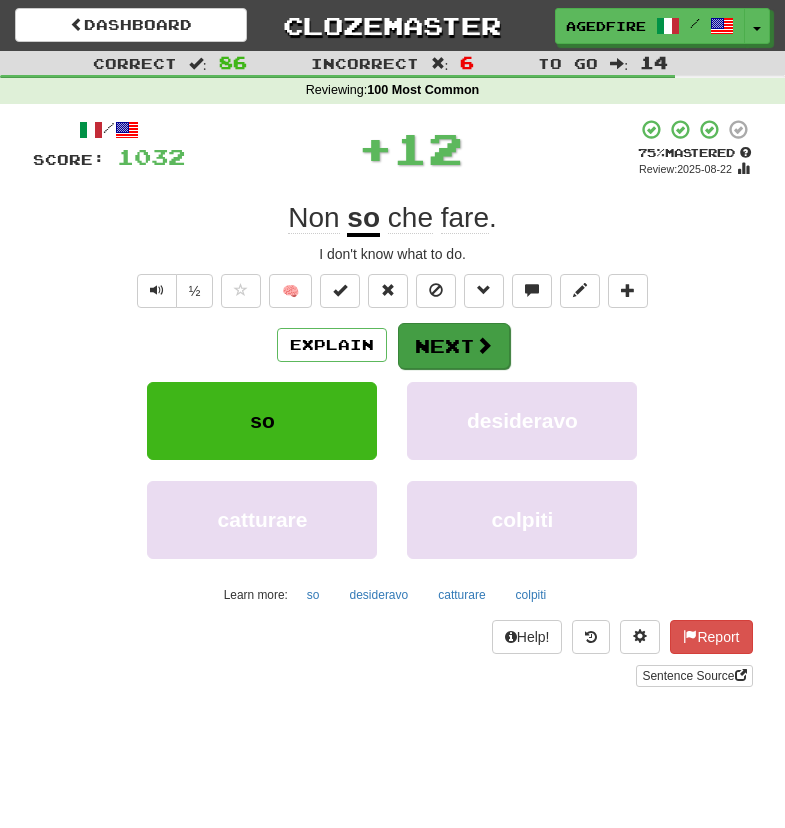 click on "Next" at bounding box center (454, 346) 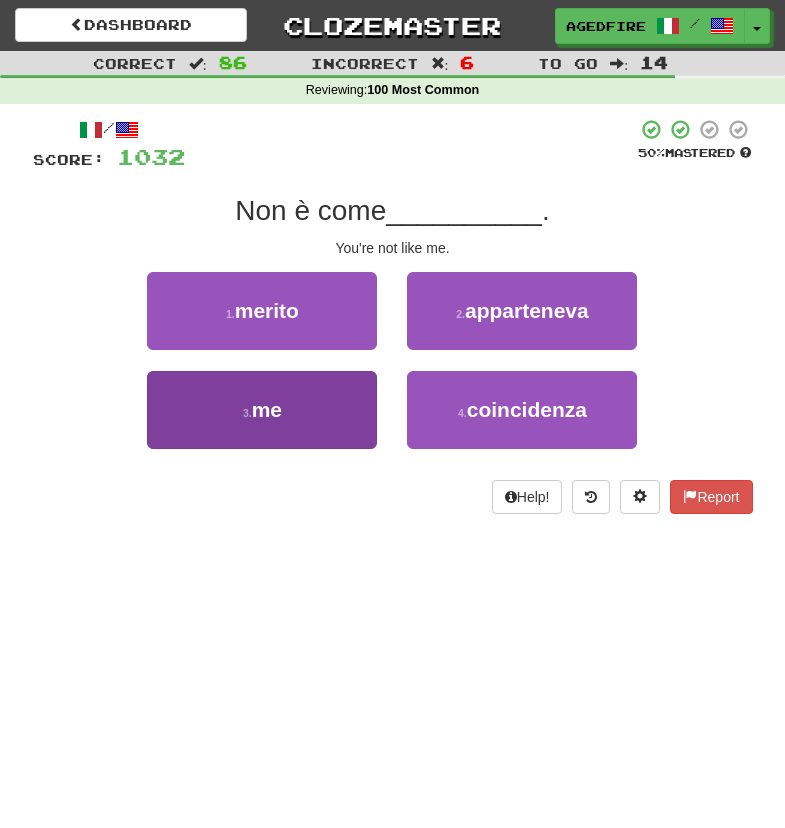 click on "3 .  me" at bounding box center (262, 410) 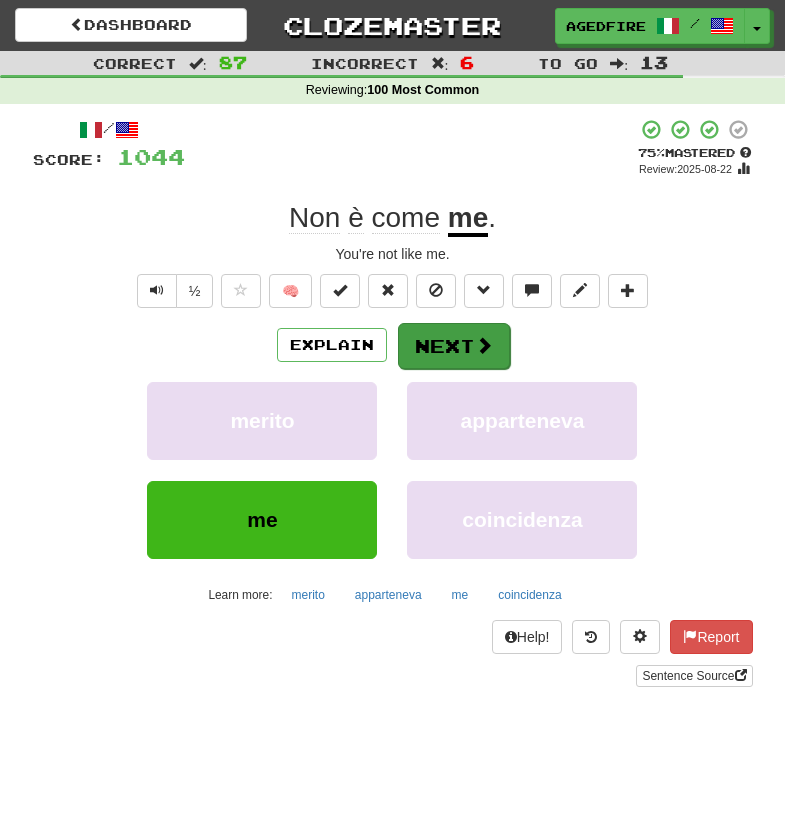 click at bounding box center [484, 345] 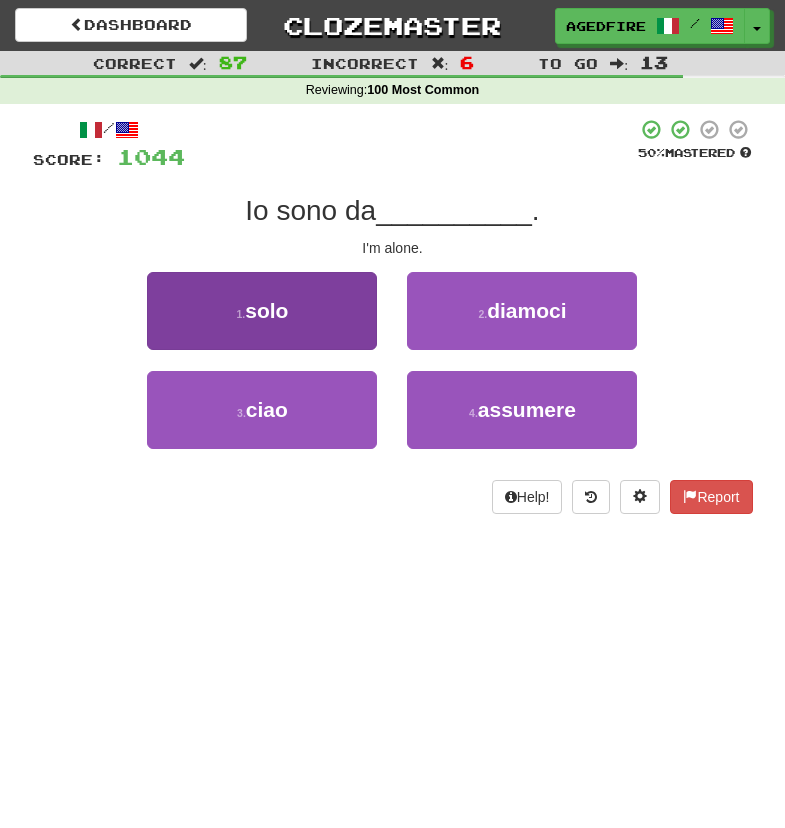 click on "1 .  solo" at bounding box center (262, 311) 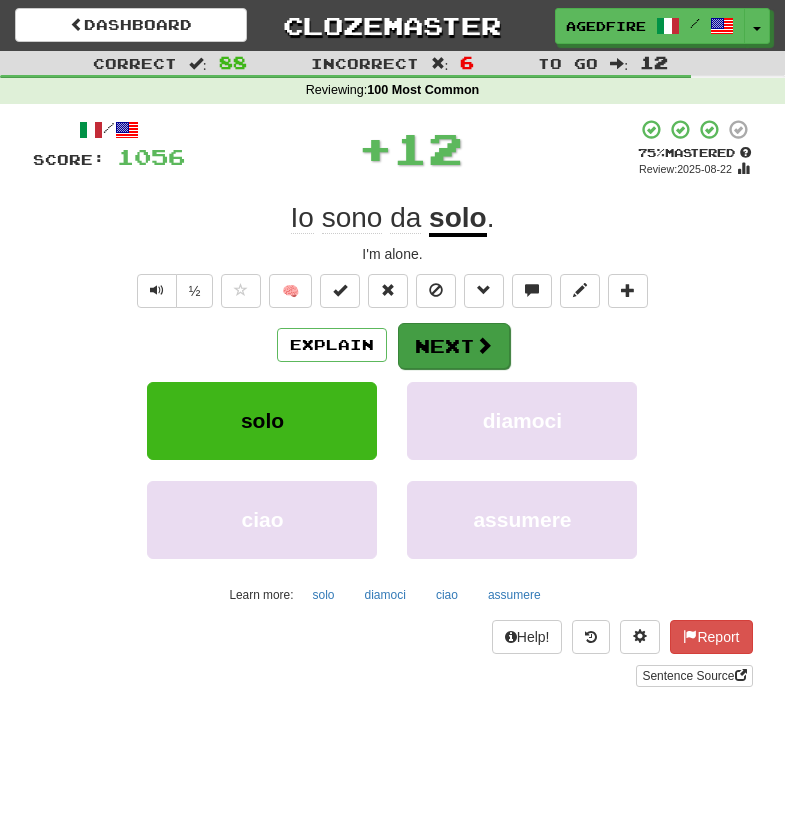 click on "Next" at bounding box center [454, 346] 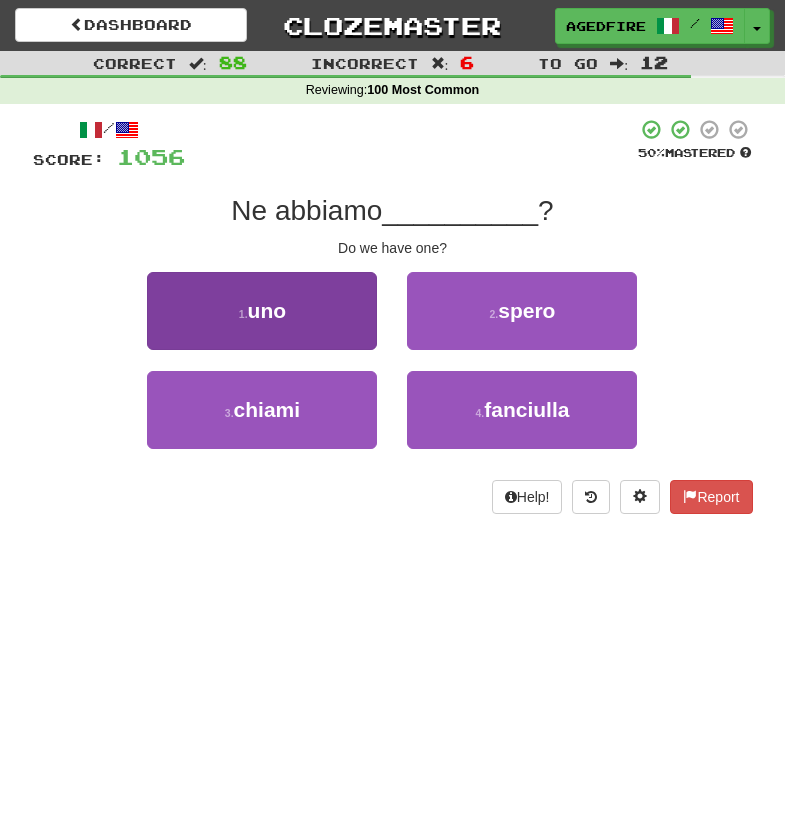 click on "1 .  uno" at bounding box center (262, 311) 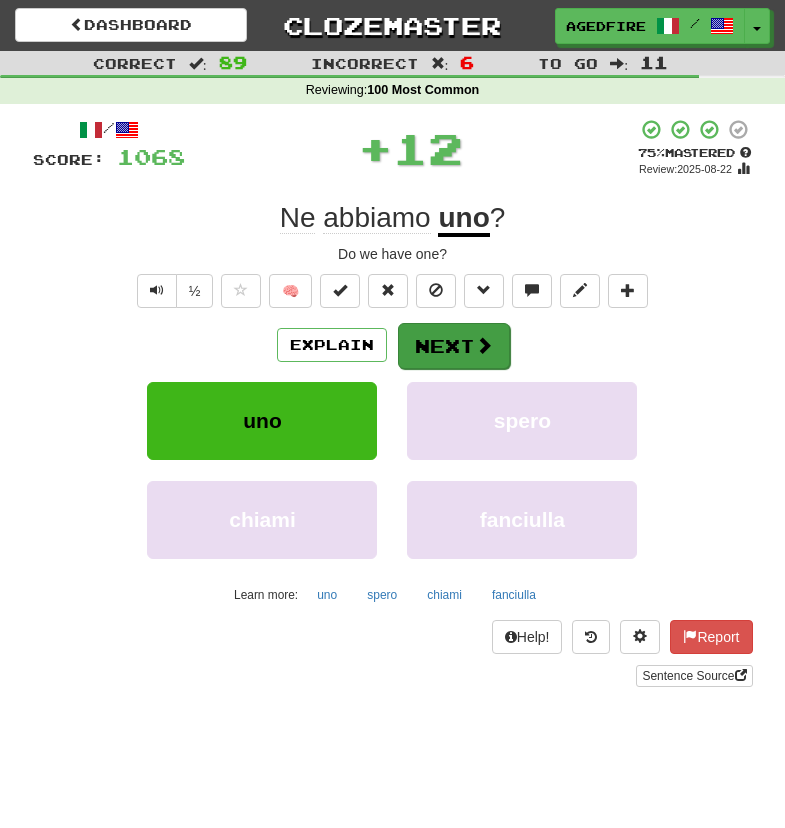 click on "Next" at bounding box center [454, 346] 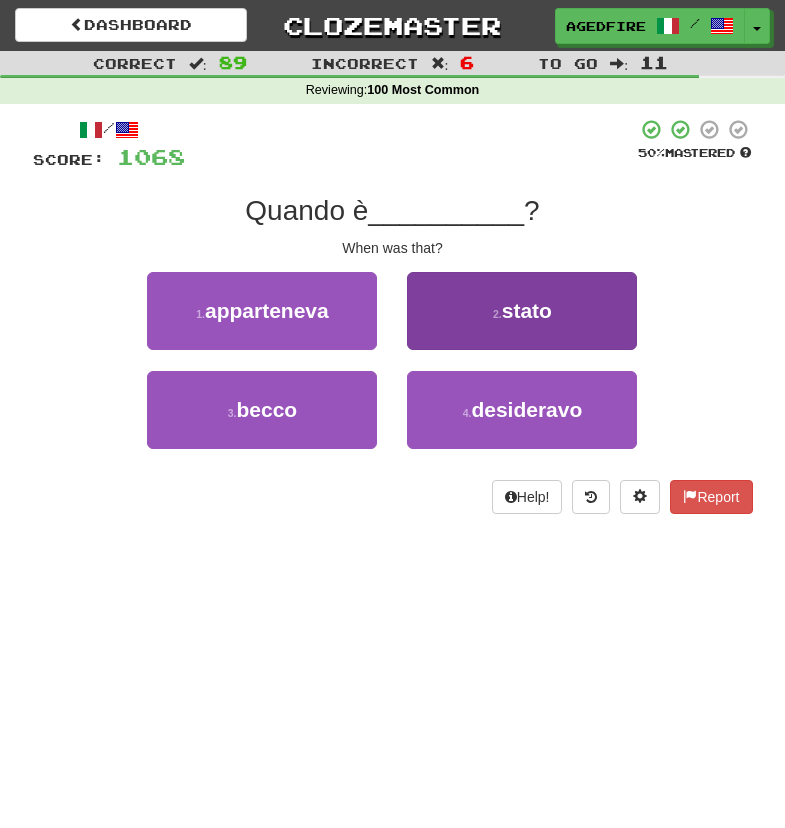 click on "2 .  stato" at bounding box center [522, 311] 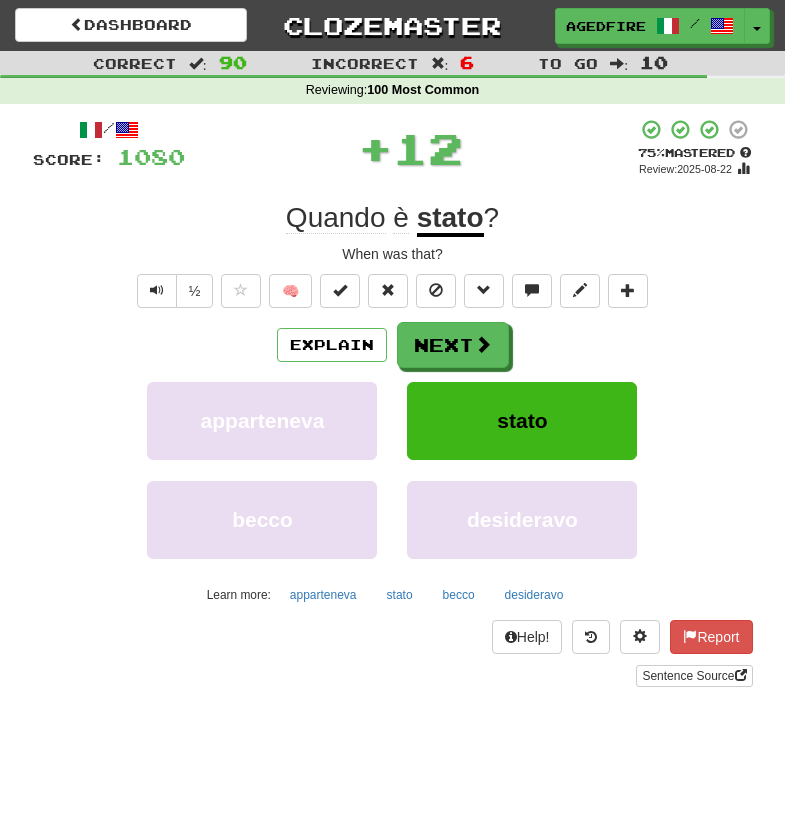 click at bounding box center [483, 344] 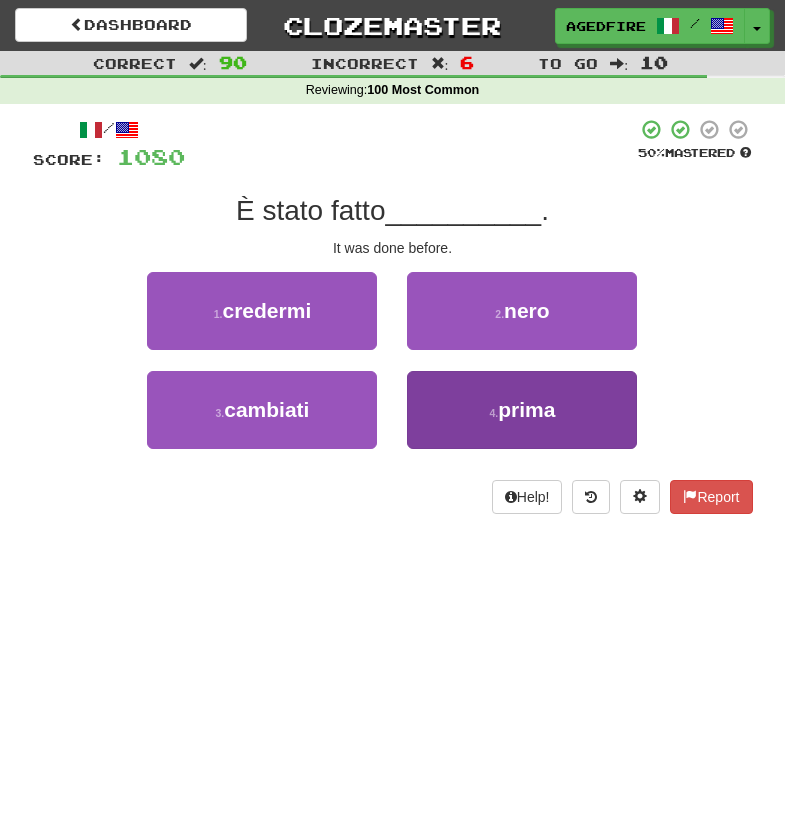 click on "4 .  prima" at bounding box center [522, 410] 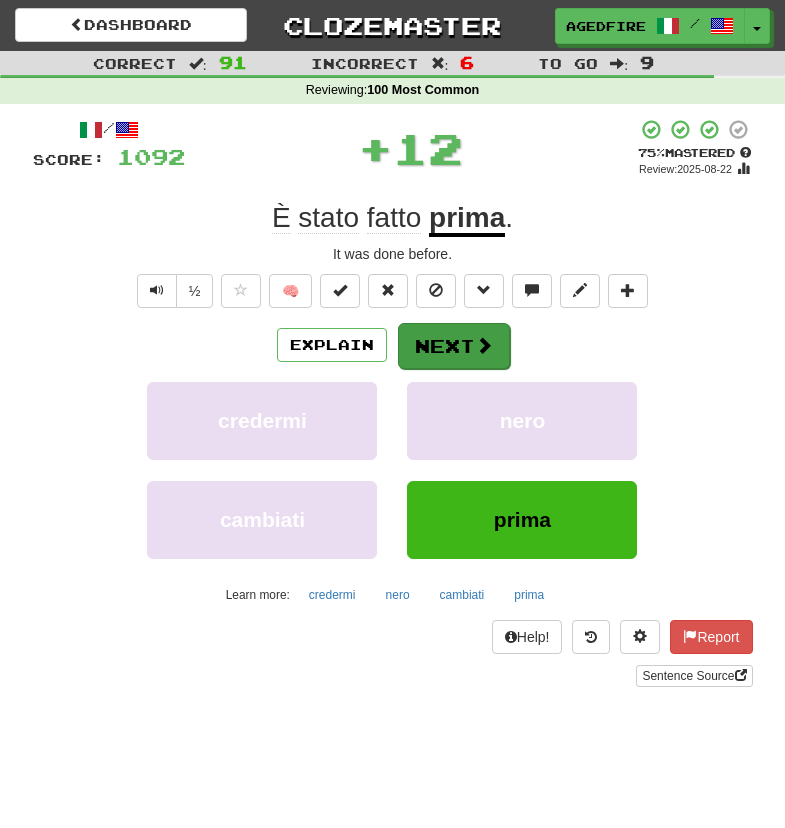 click on "Next" at bounding box center [454, 346] 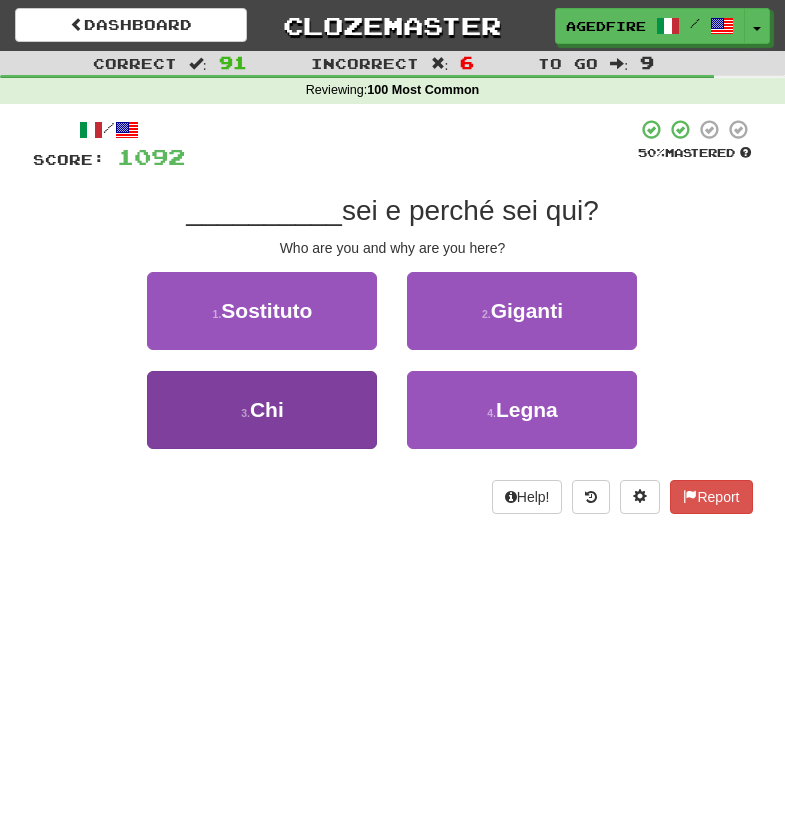 click on "3 .  Chi" at bounding box center (262, 410) 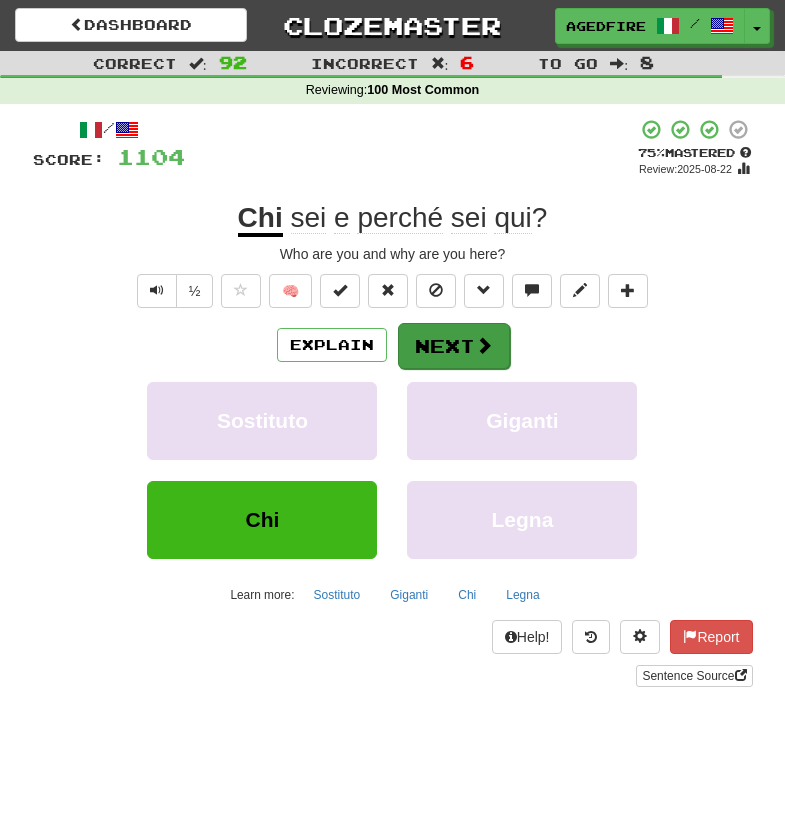 click on "Next" at bounding box center [454, 346] 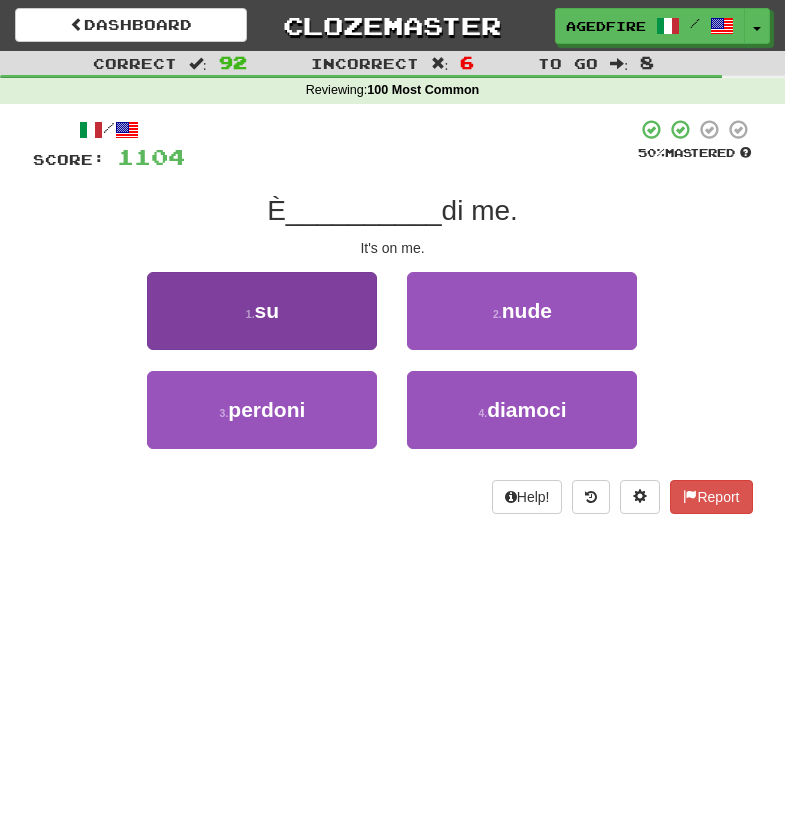 click on "1 .  su" at bounding box center [262, 311] 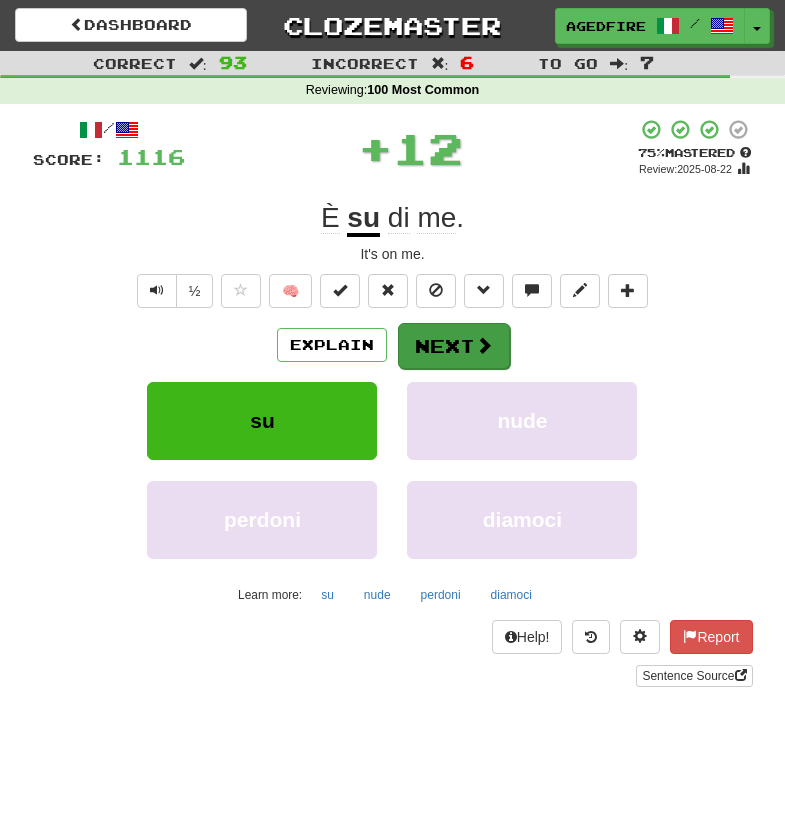 click on "Next" at bounding box center (454, 346) 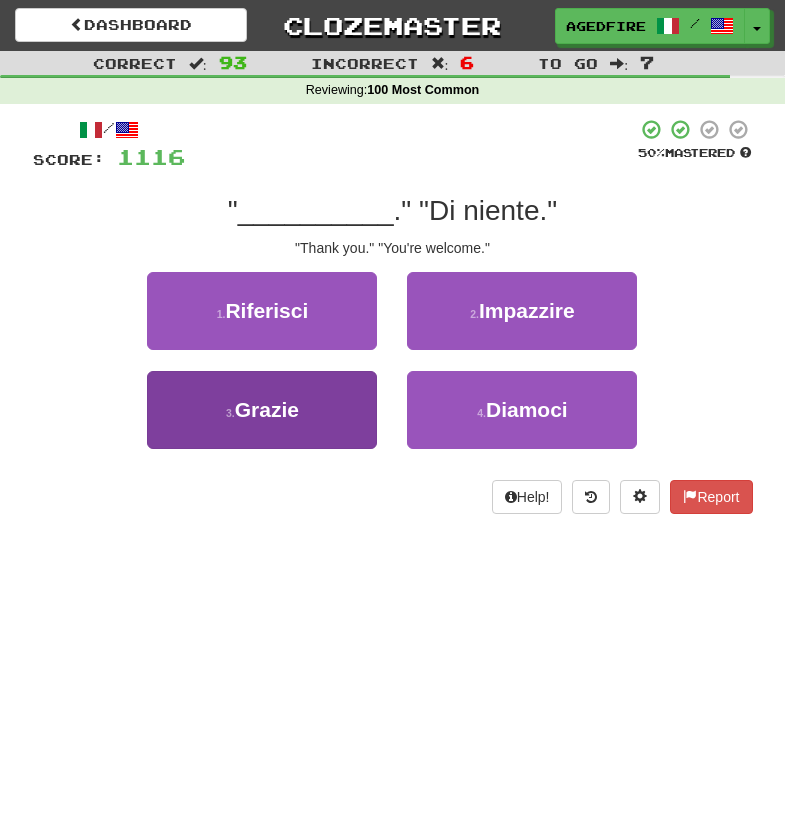 click on "3 .  Grazie" at bounding box center [262, 410] 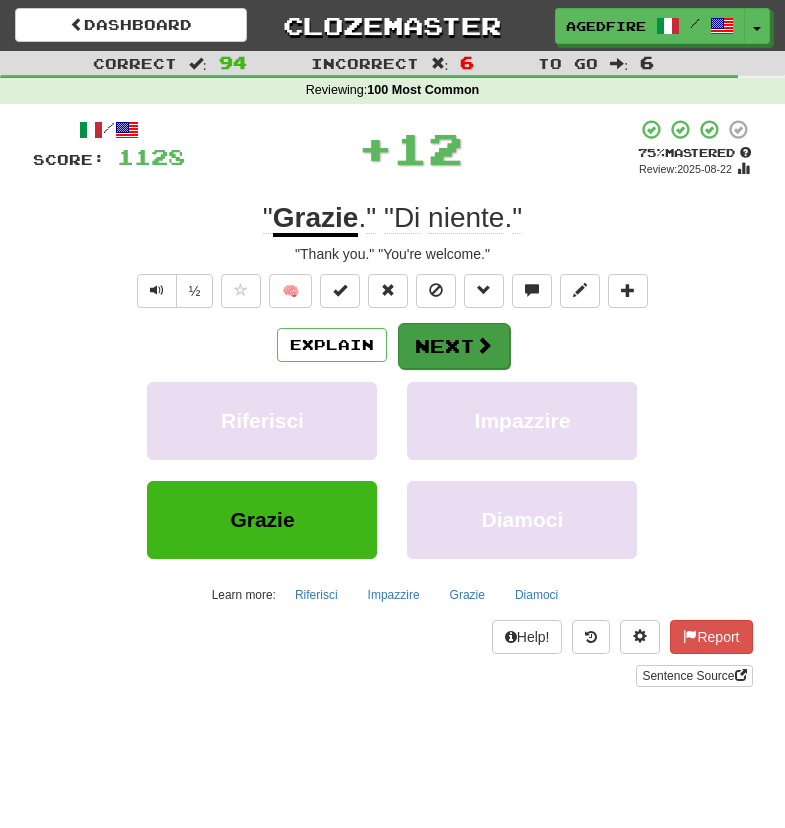 click on "Next" at bounding box center [454, 346] 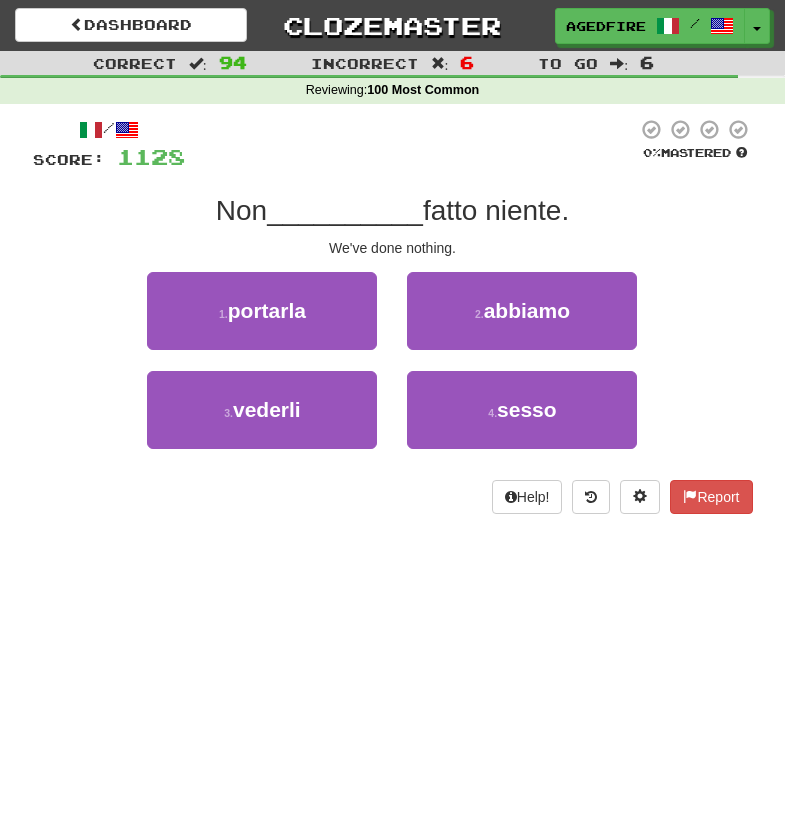 click on "We've done nothing." at bounding box center (393, 248) 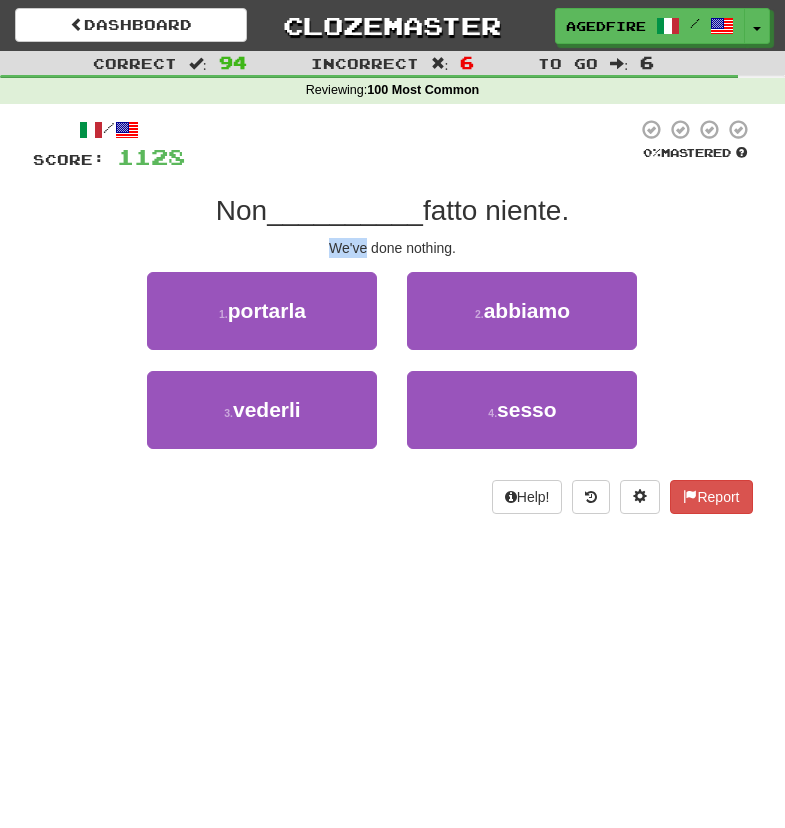 click on "We've done nothing." at bounding box center (393, 248) 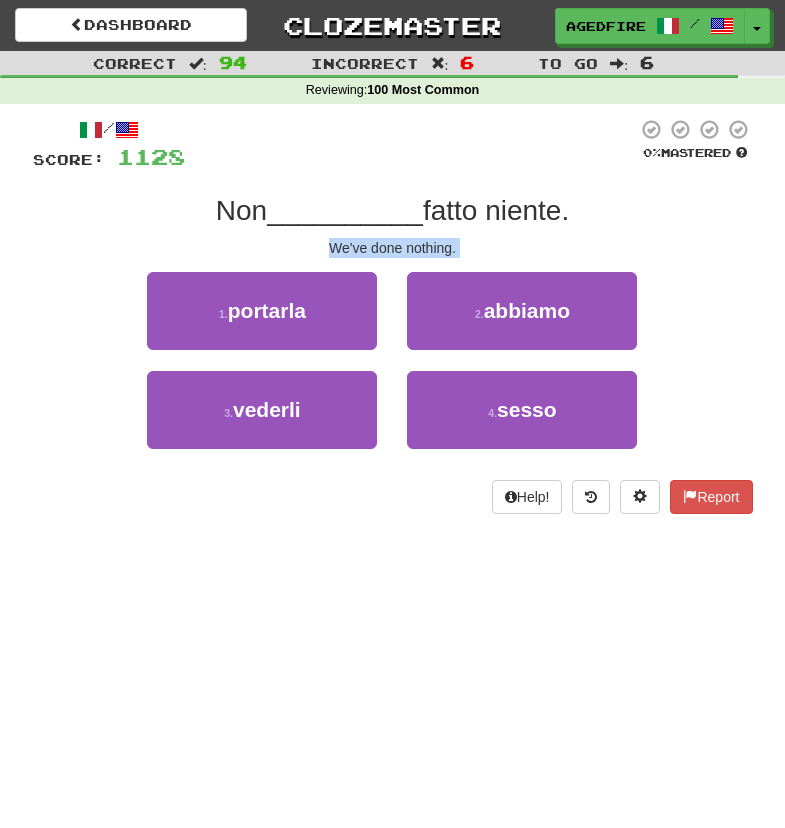click on "We've done nothing." at bounding box center [393, 248] 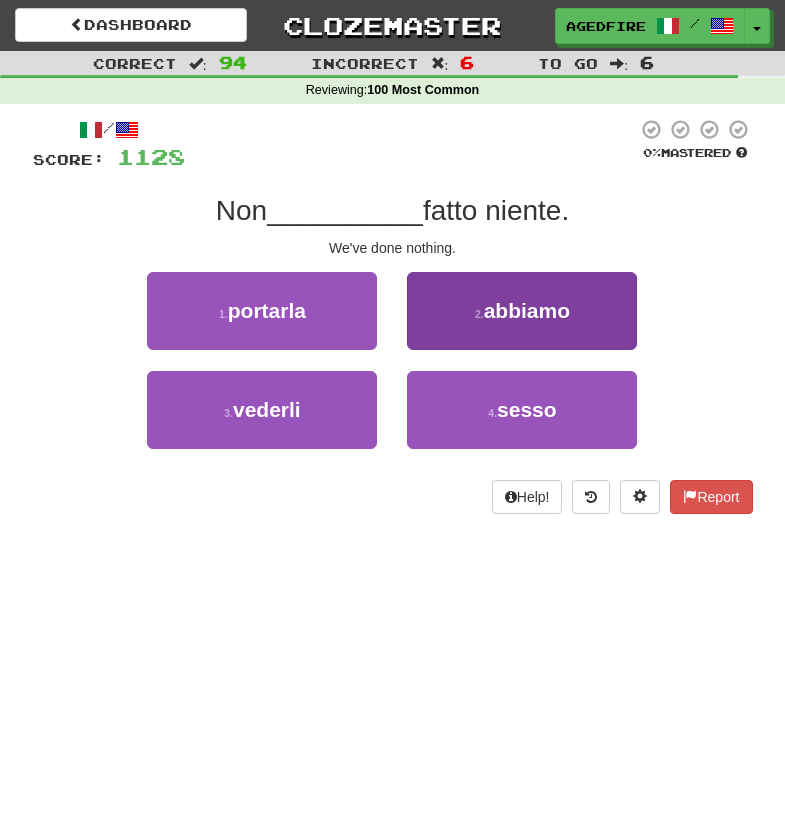click on "2 ." at bounding box center [479, 314] 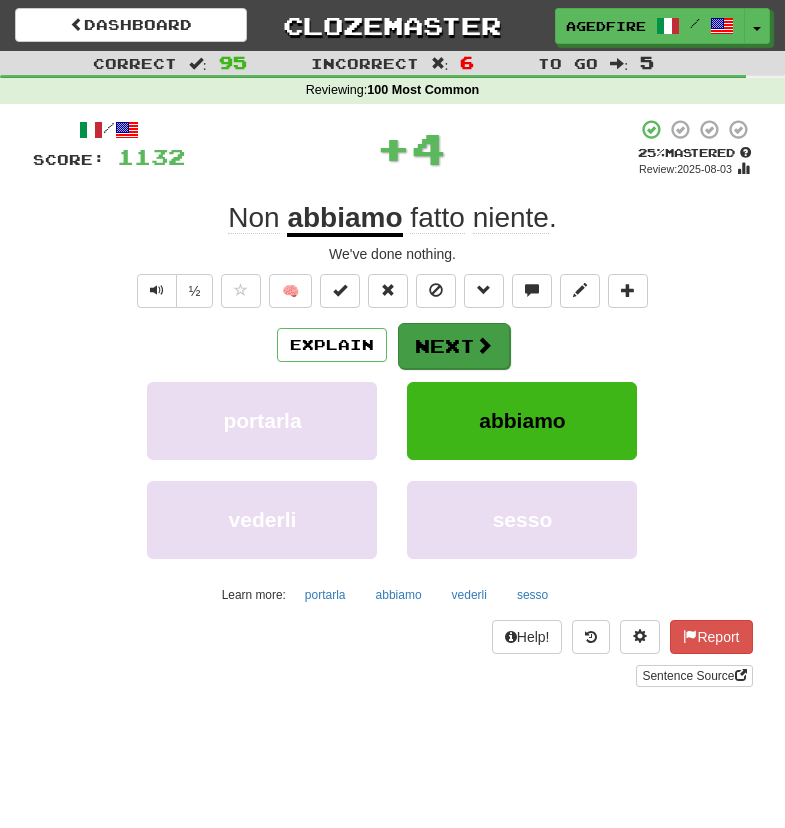 click at bounding box center (484, 345) 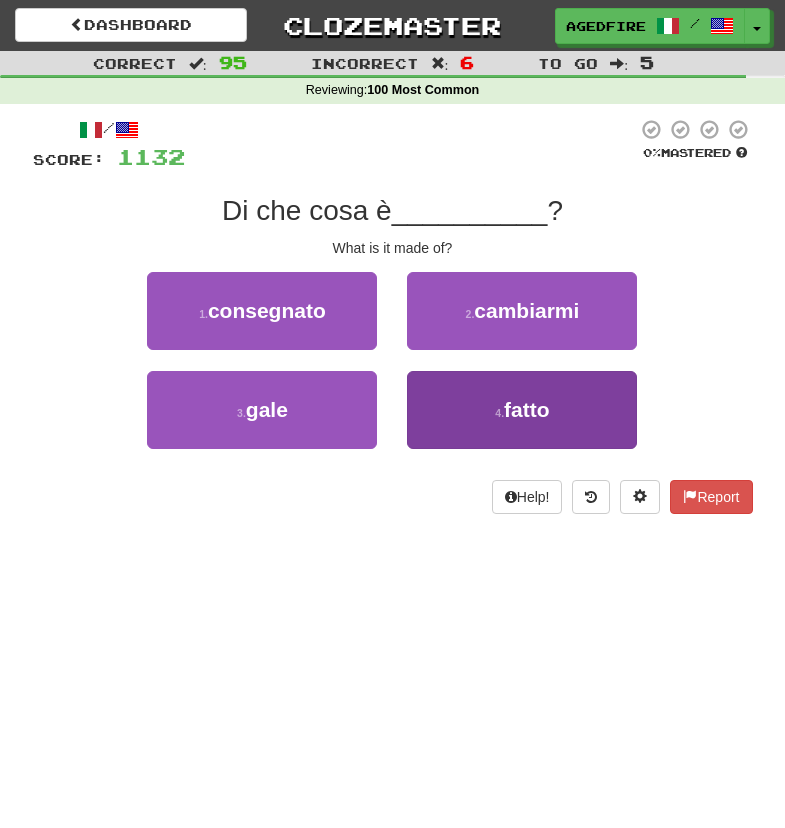 click on "4 .  fatto" at bounding box center (522, 410) 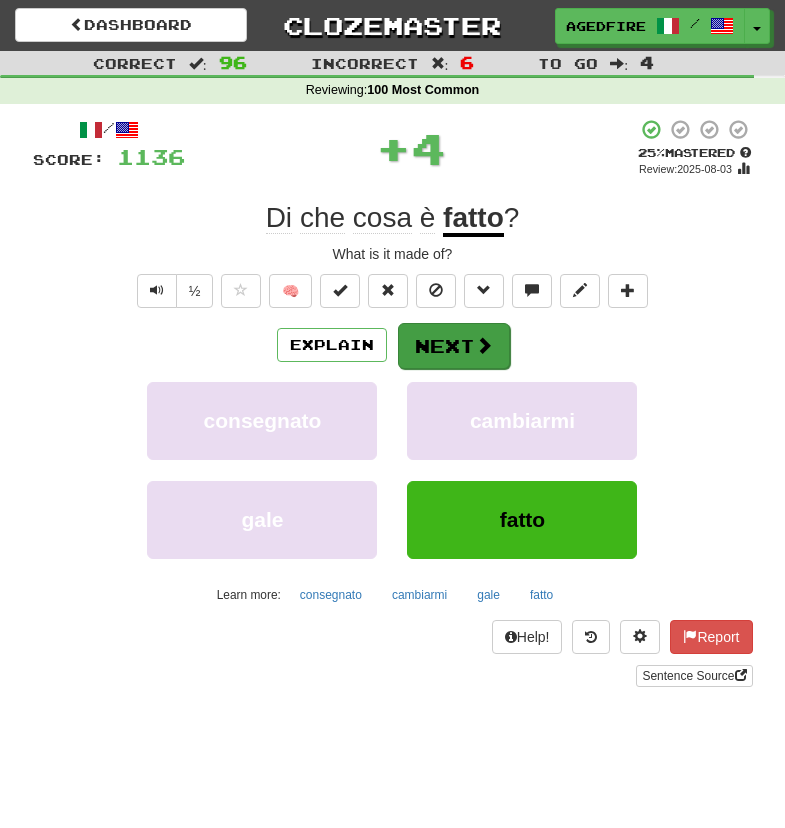 click on "Next" at bounding box center [454, 346] 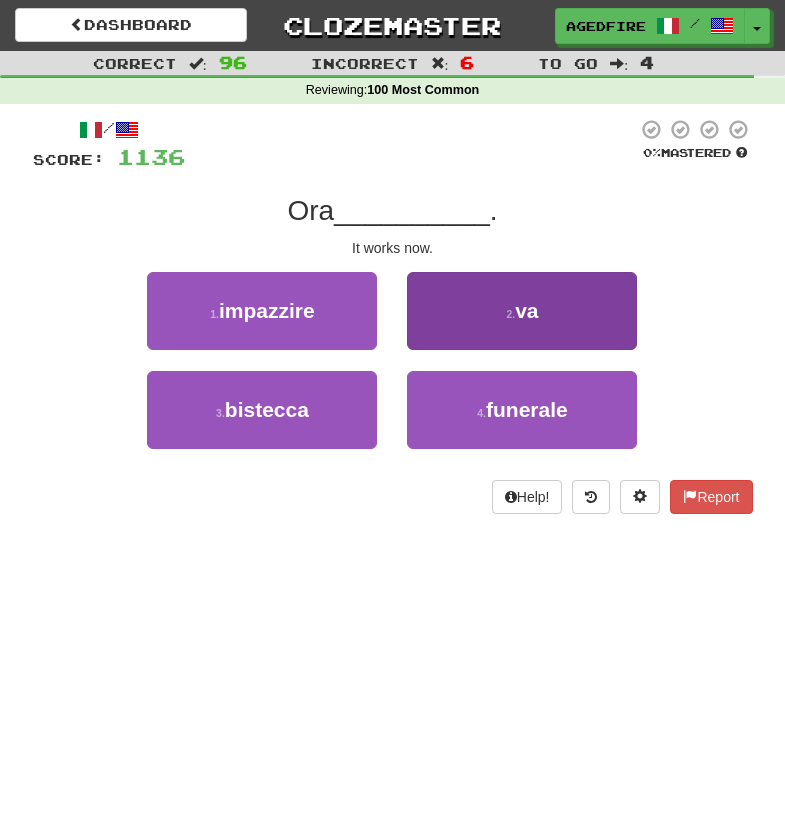 click on "2 .  va" at bounding box center [522, 311] 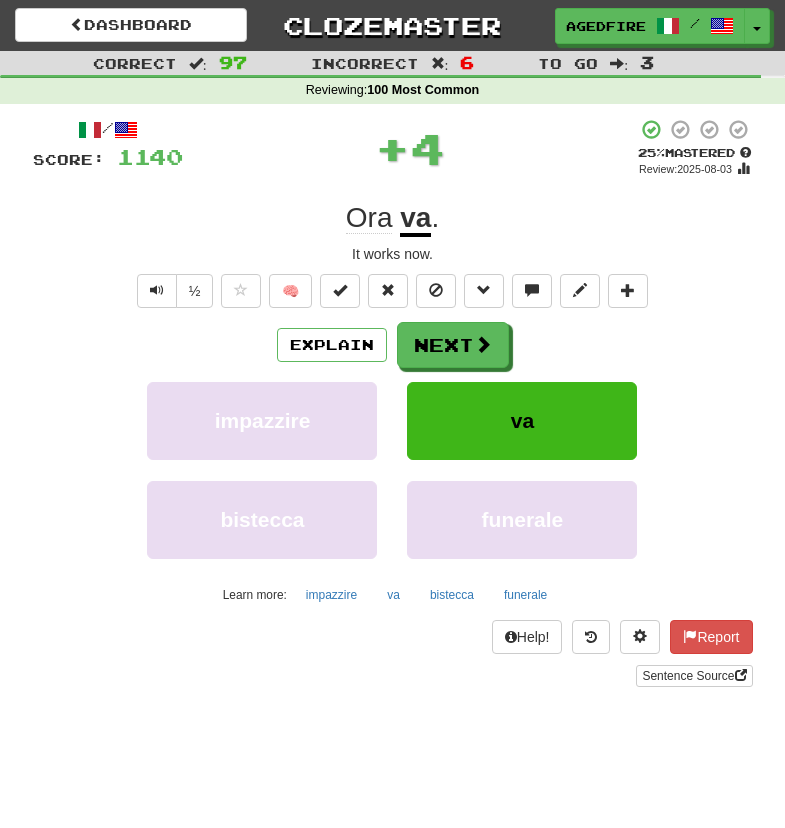 click on "Next" at bounding box center [453, 345] 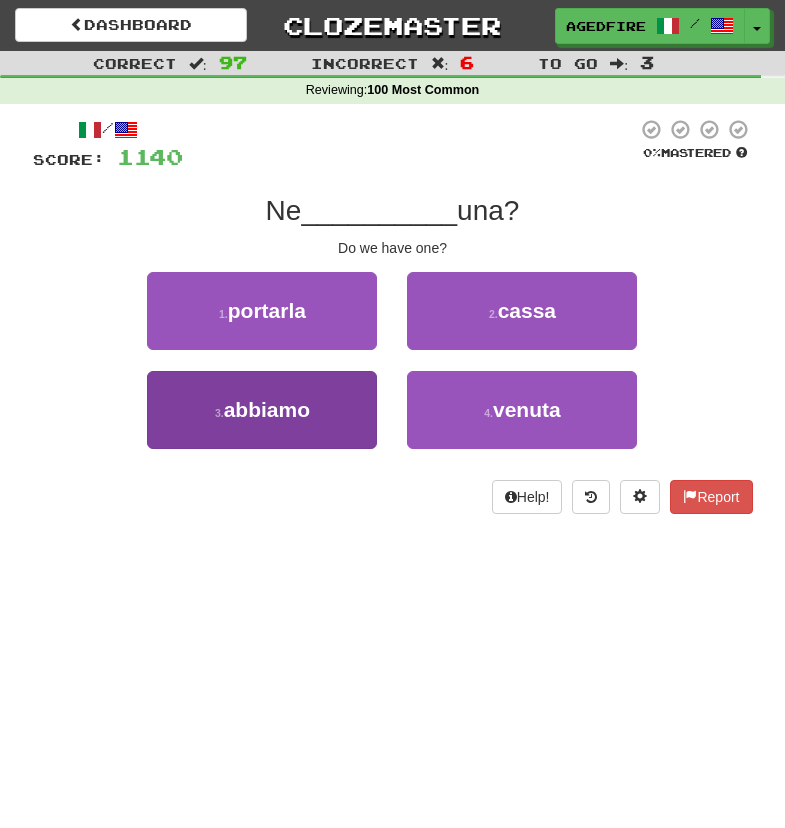 click on "3 .  abbiamo" at bounding box center [262, 410] 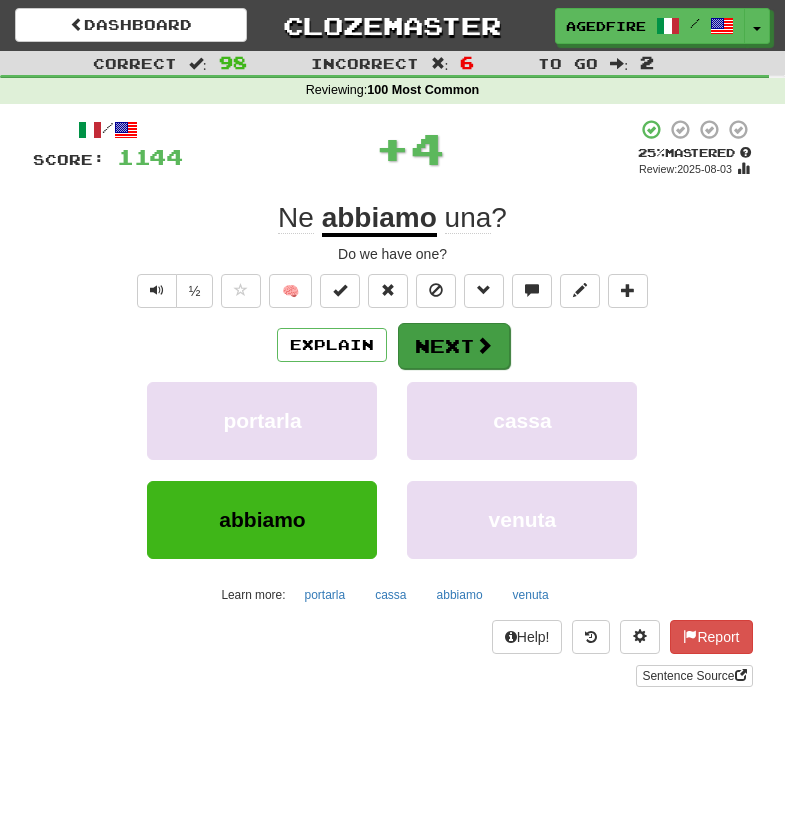 click on "Next" at bounding box center (454, 346) 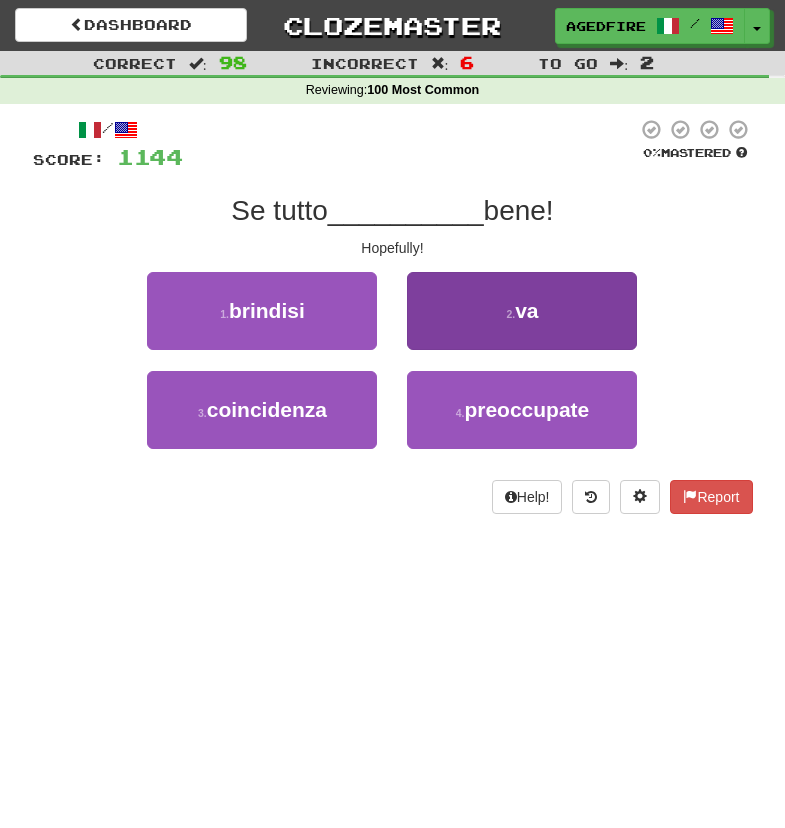 click on "2 .  va" at bounding box center [522, 311] 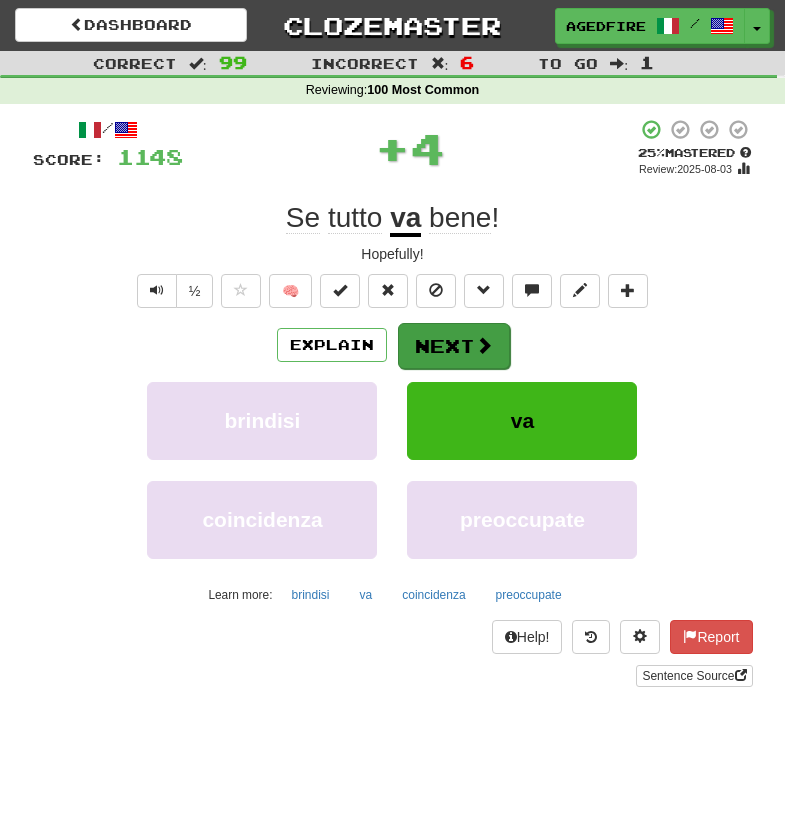 click on "Next" at bounding box center (454, 346) 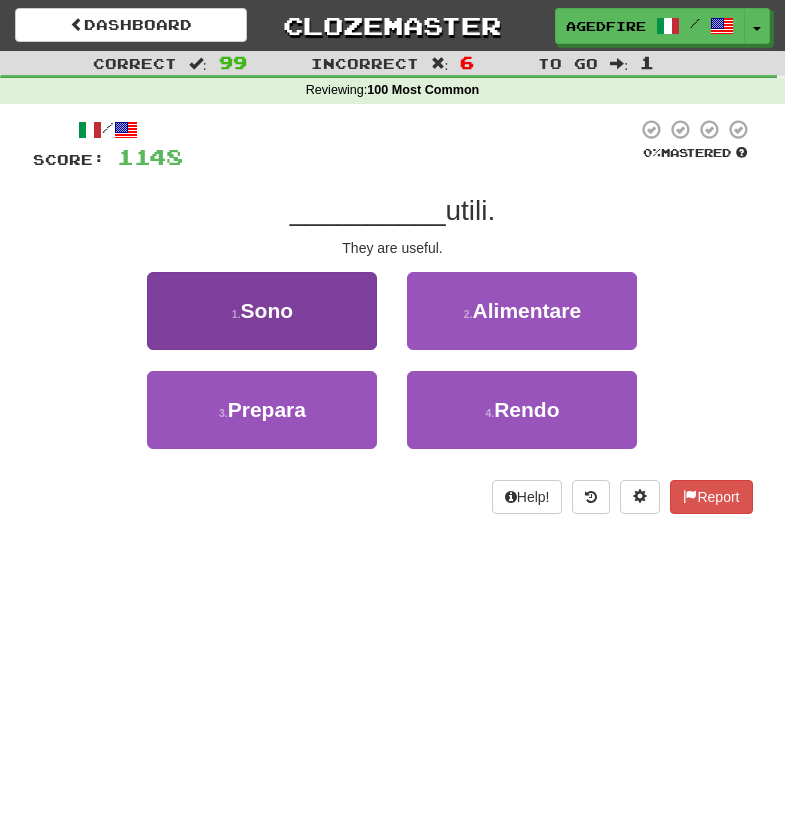 click on "1 .  Sono" at bounding box center (262, 311) 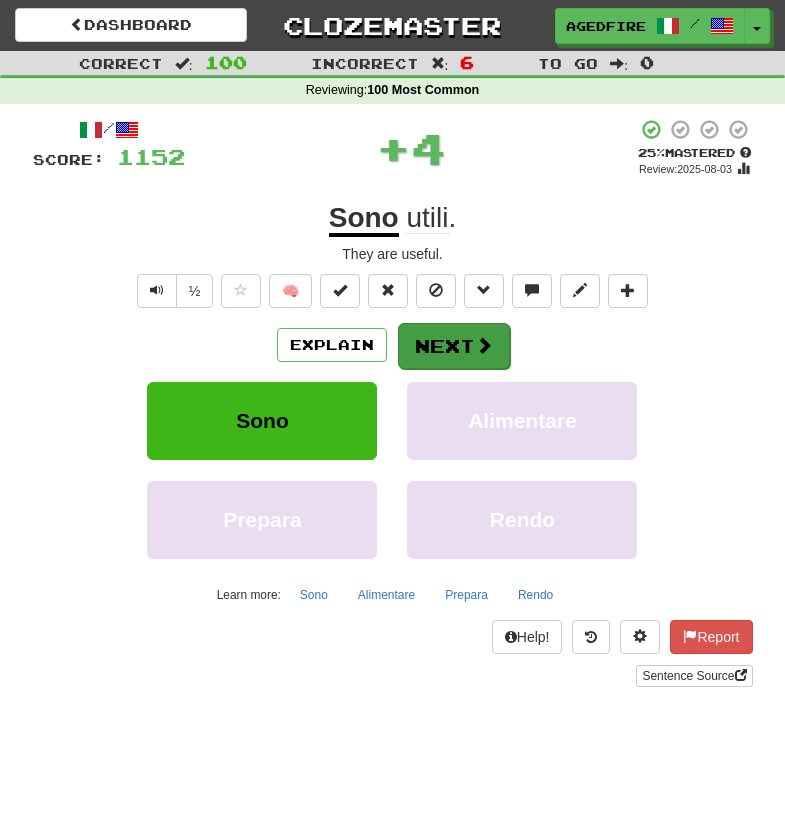 click on "Next" at bounding box center [454, 346] 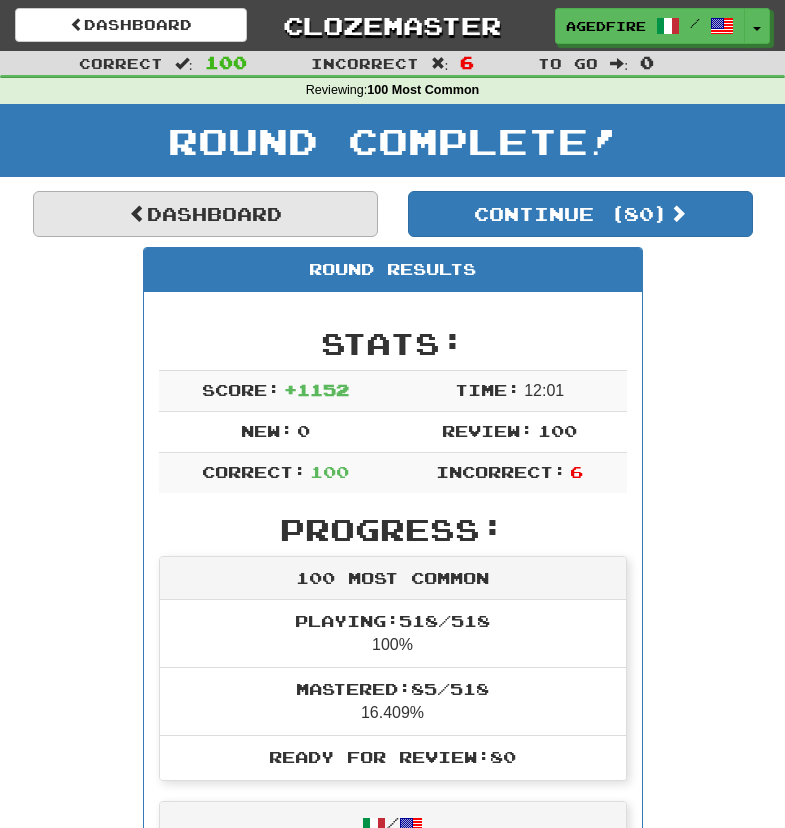 click on "Dashboard" at bounding box center [205, 214] 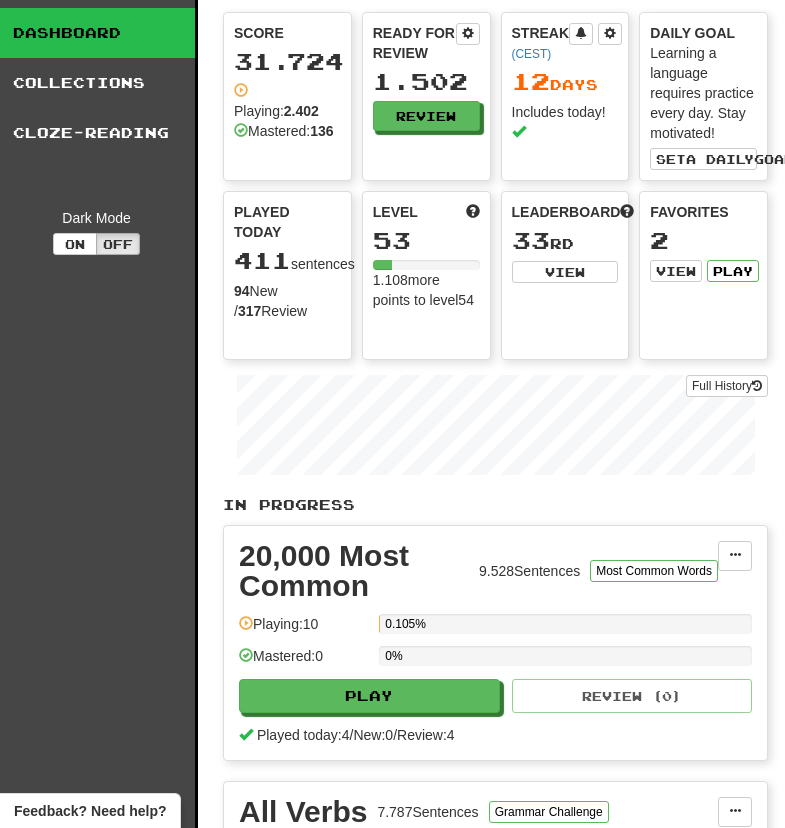 scroll, scrollTop: 0, scrollLeft: 2, axis: horizontal 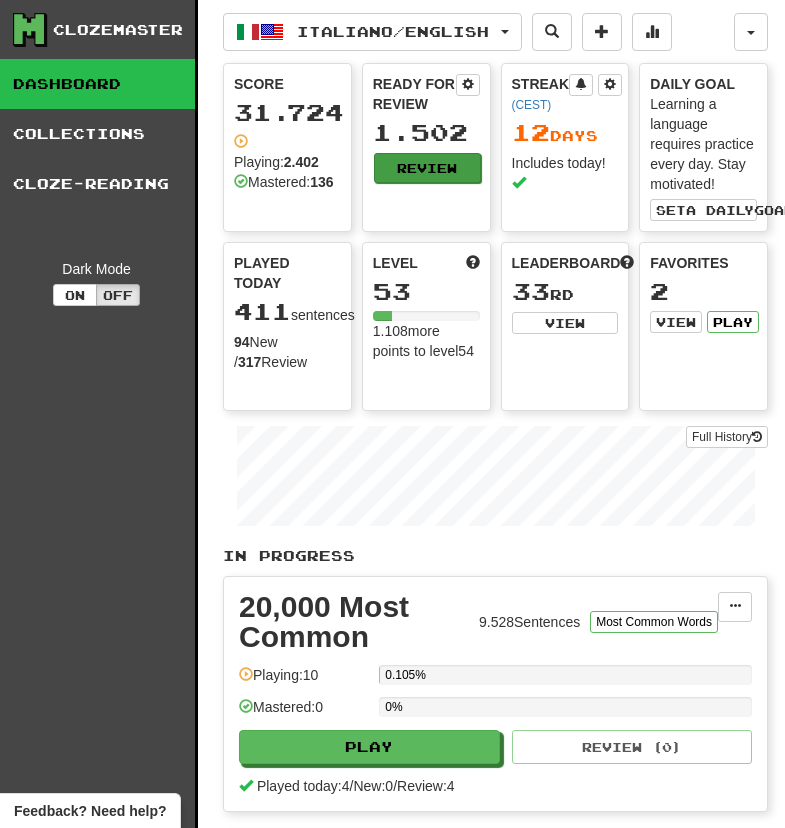 click on "Review" at bounding box center (427, 168) 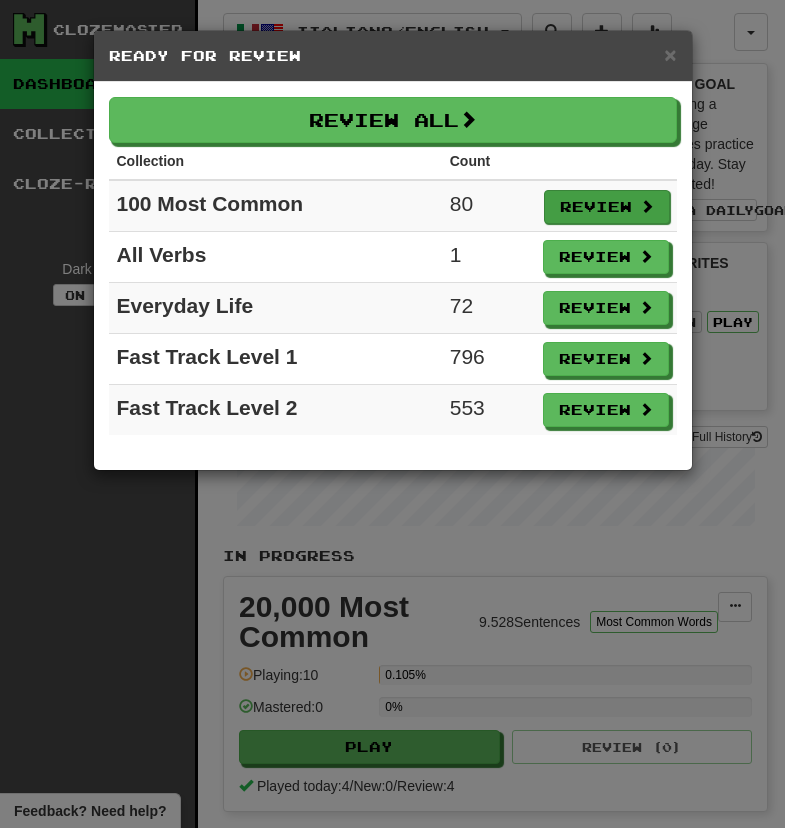 click on "Review" at bounding box center [607, 207] 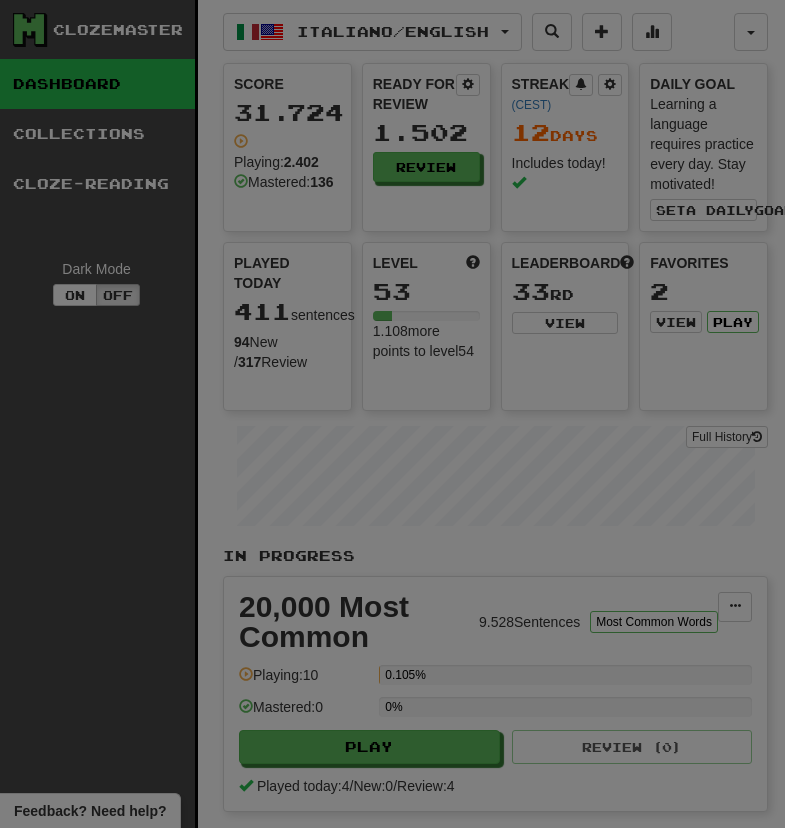 select on "***" 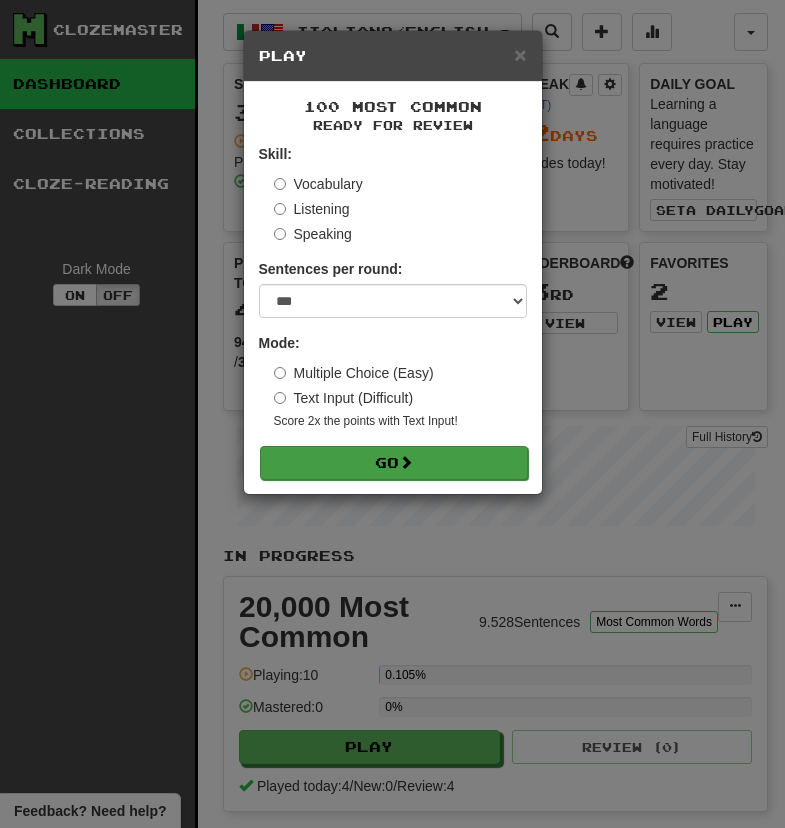 click on "Go" at bounding box center (394, 463) 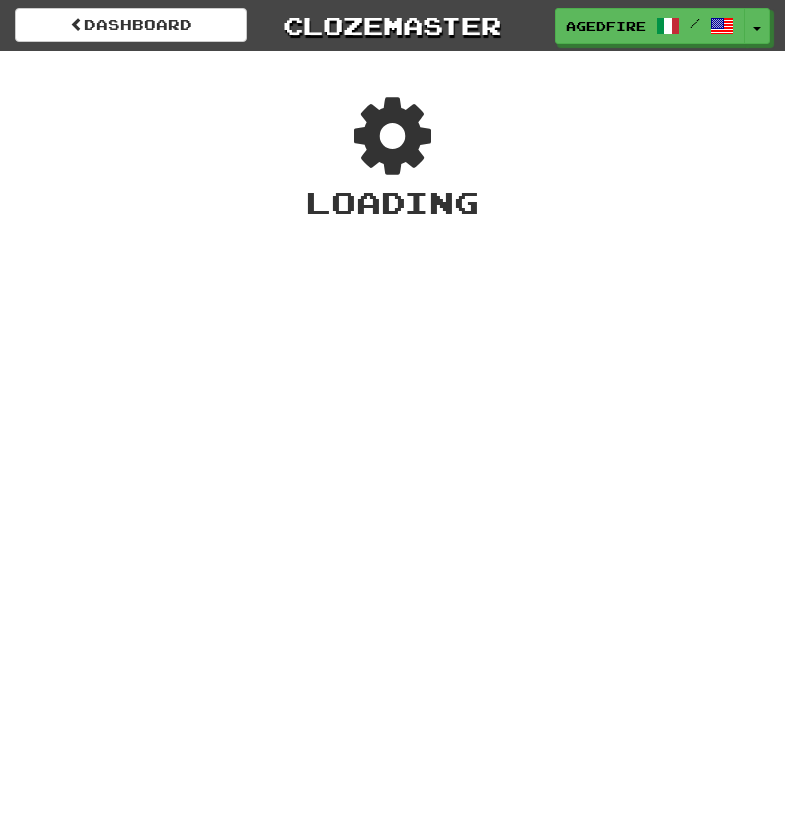 scroll, scrollTop: 0, scrollLeft: 0, axis: both 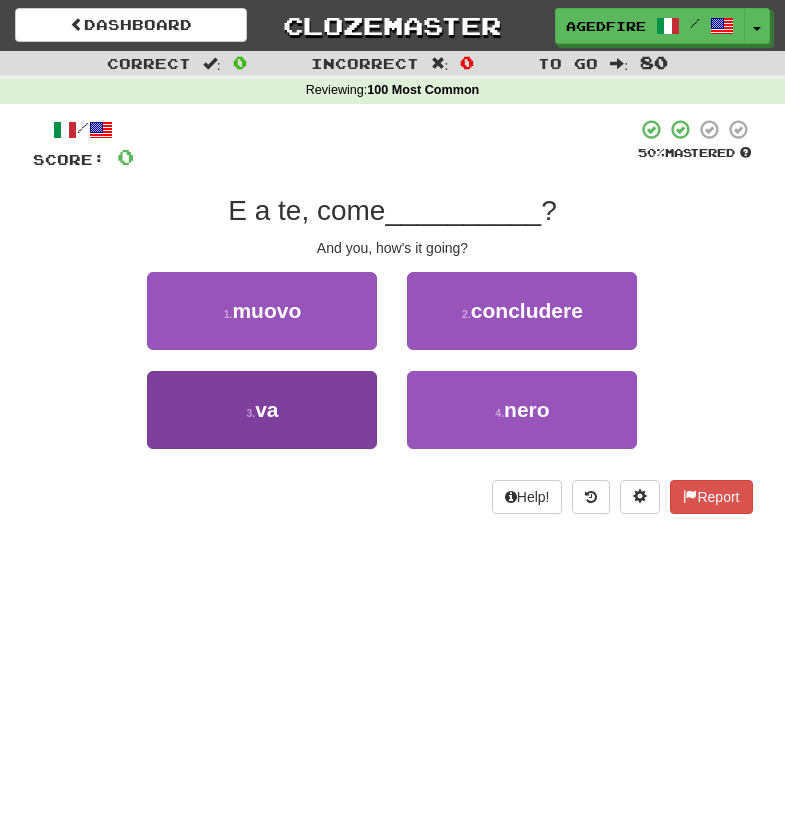 click on "3 .  va" at bounding box center [262, 410] 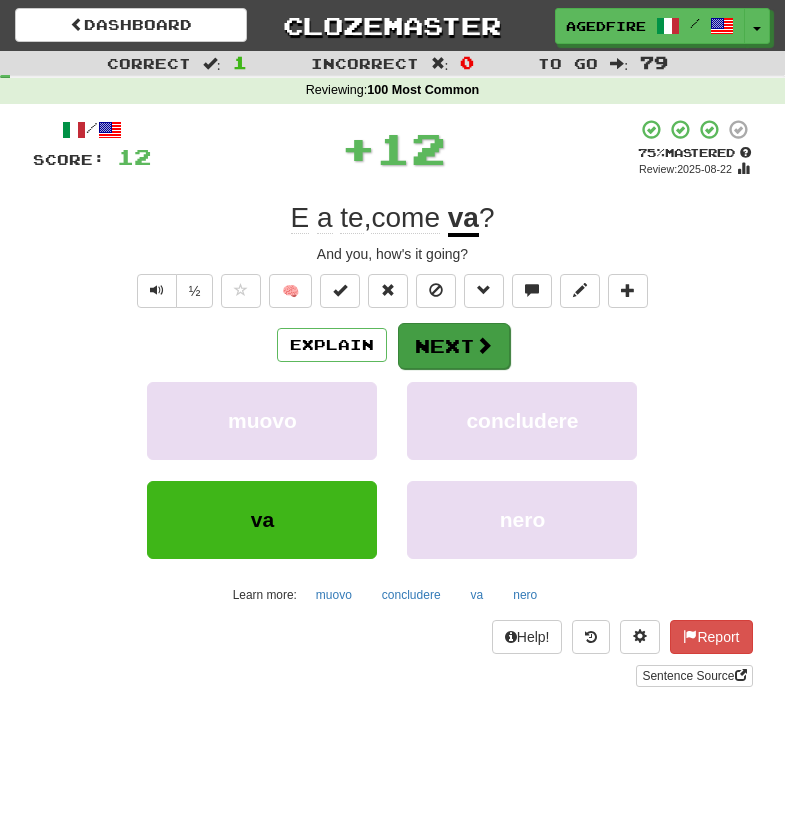 click on "Next" at bounding box center (454, 346) 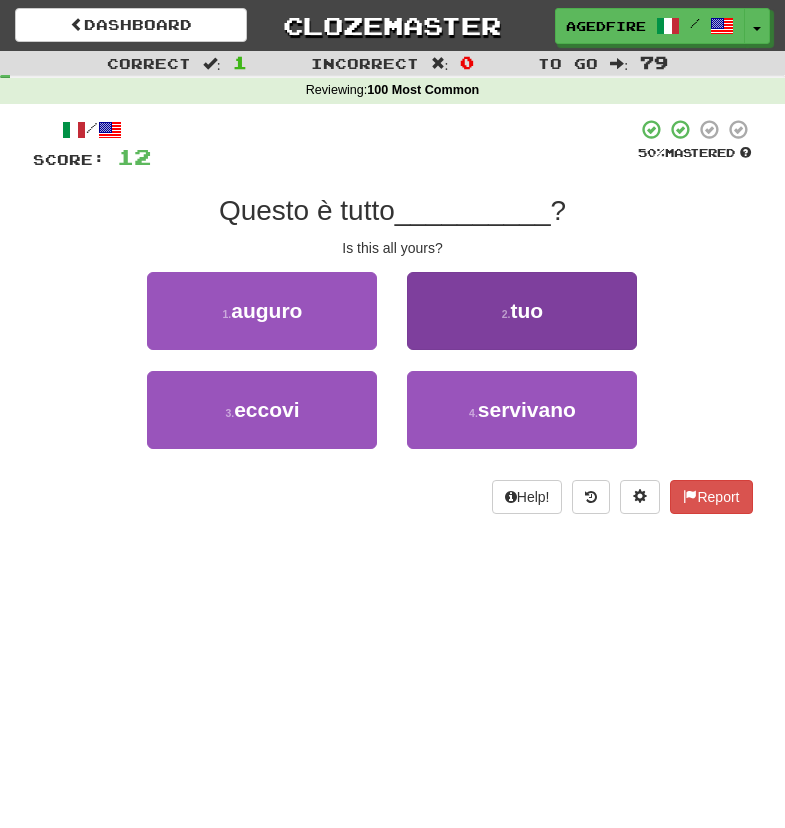 click on "2 .  tuo" at bounding box center (522, 311) 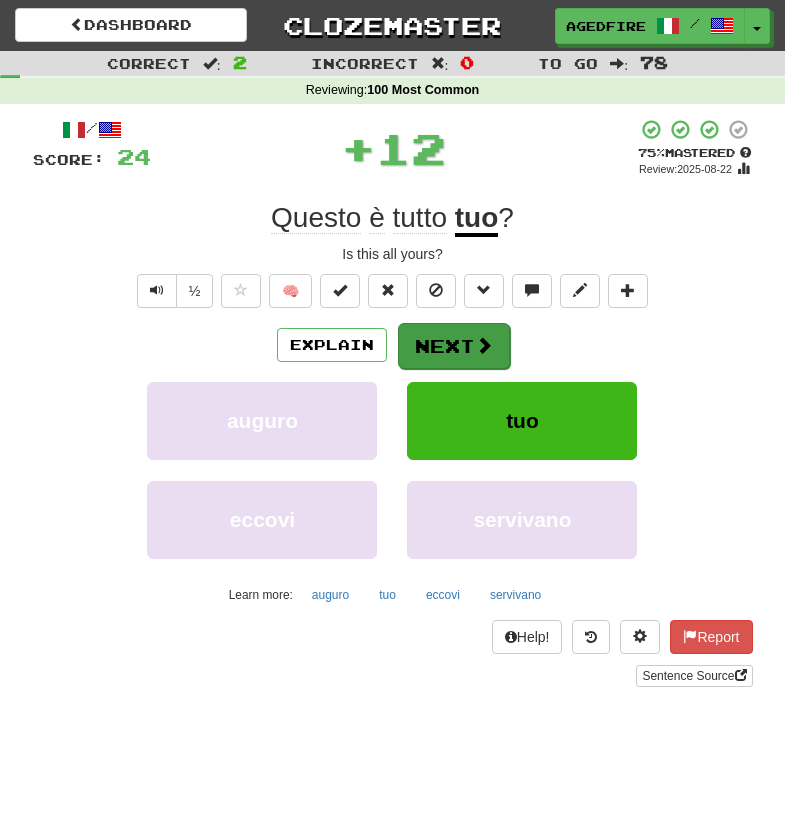 click on "Next" at bounding box center [454, 346] 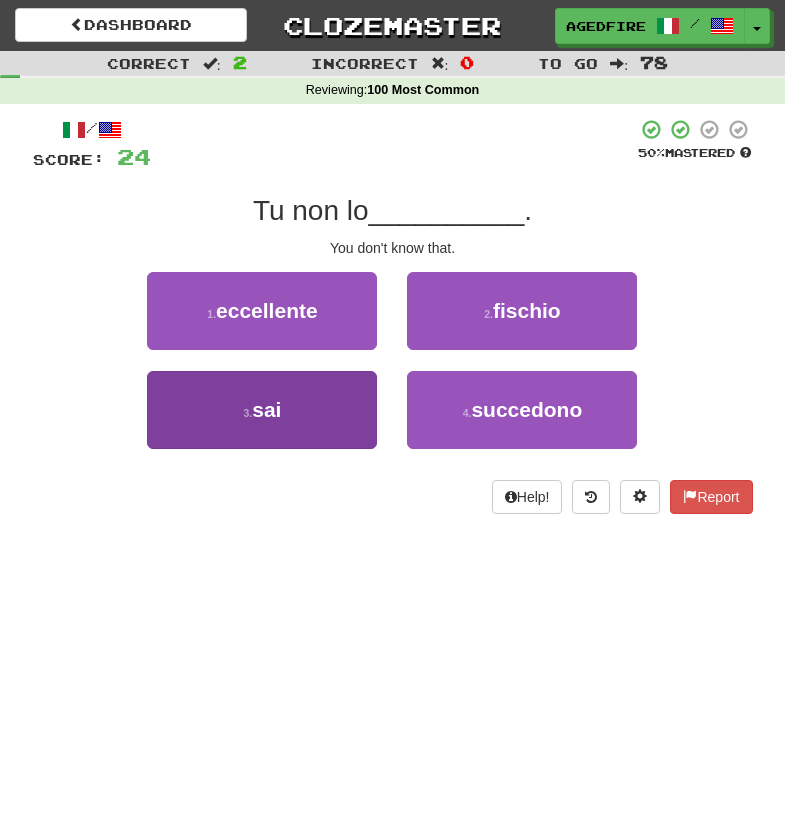 click on "3 .  sai" at bounding box center [262, 410] 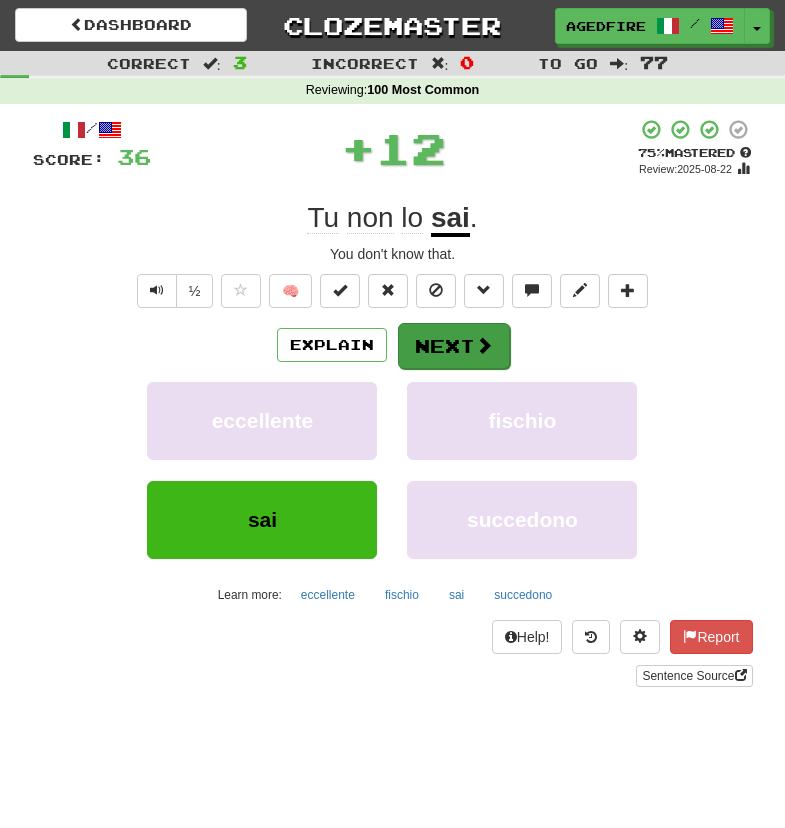 click on "Next" at bounding box center [454, 346] 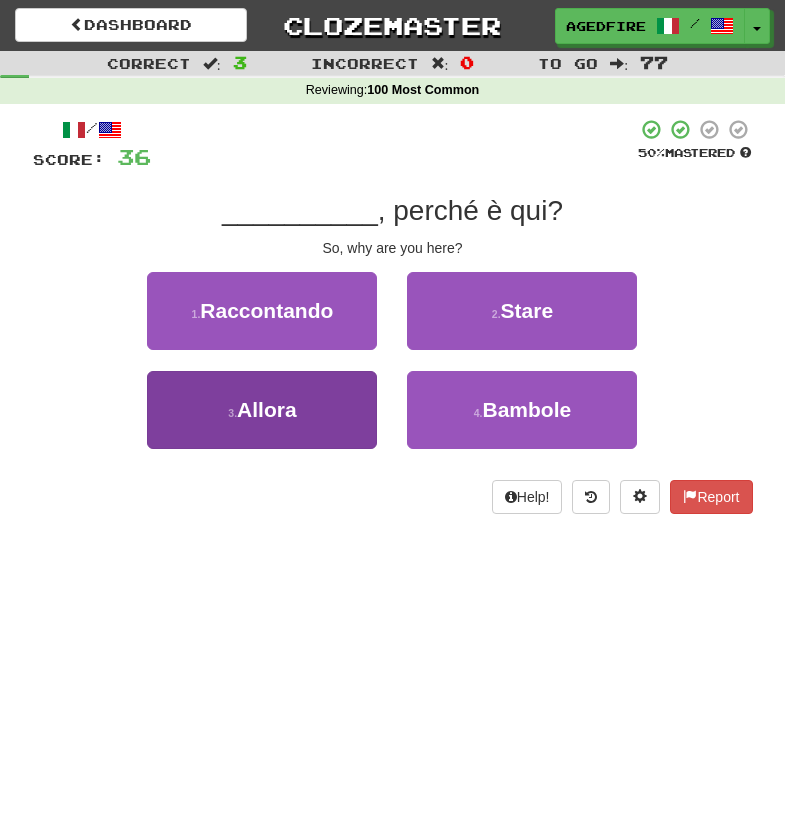 click on "3 .  Allora" at bounding box center (262, 410) 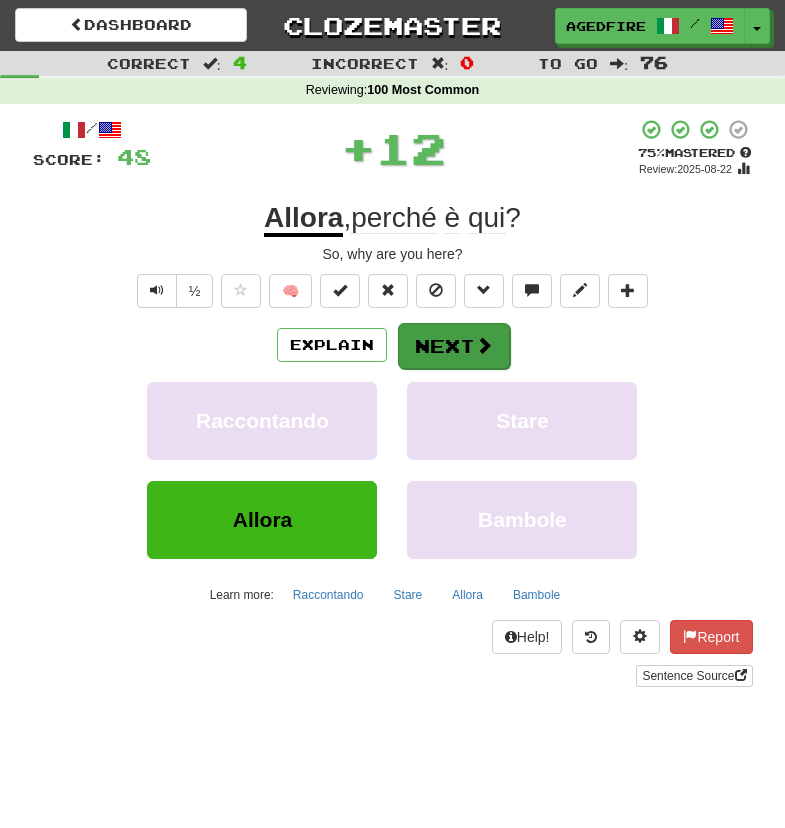 click on "Next" at bounding box center [454, 346] 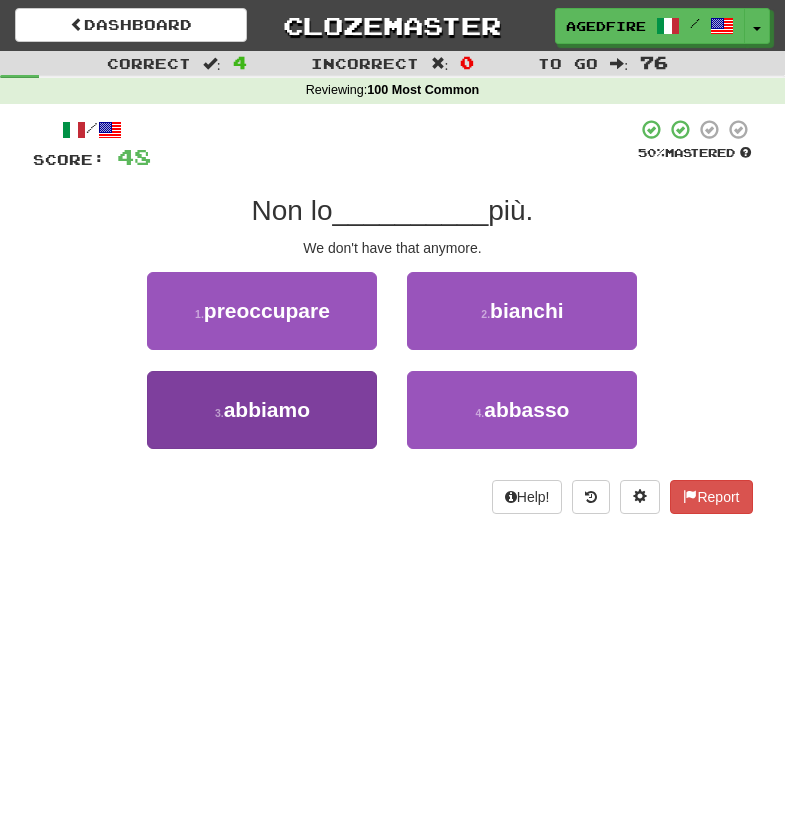 click on "3 .  abbiamo" at bounding box center (262, 410) 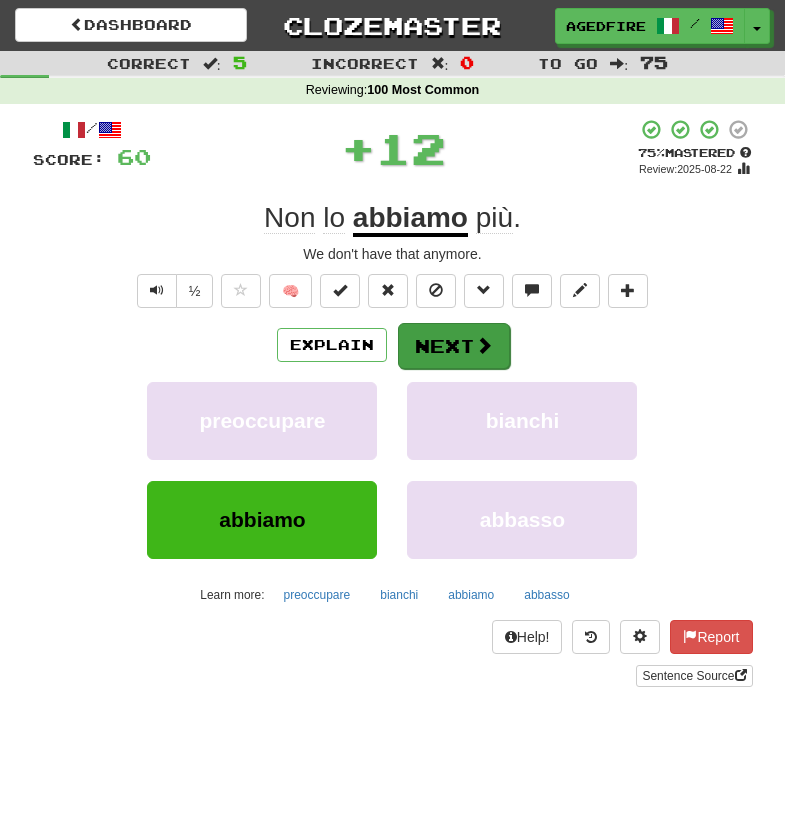 click on "Next" at bounding box center [454, 346] 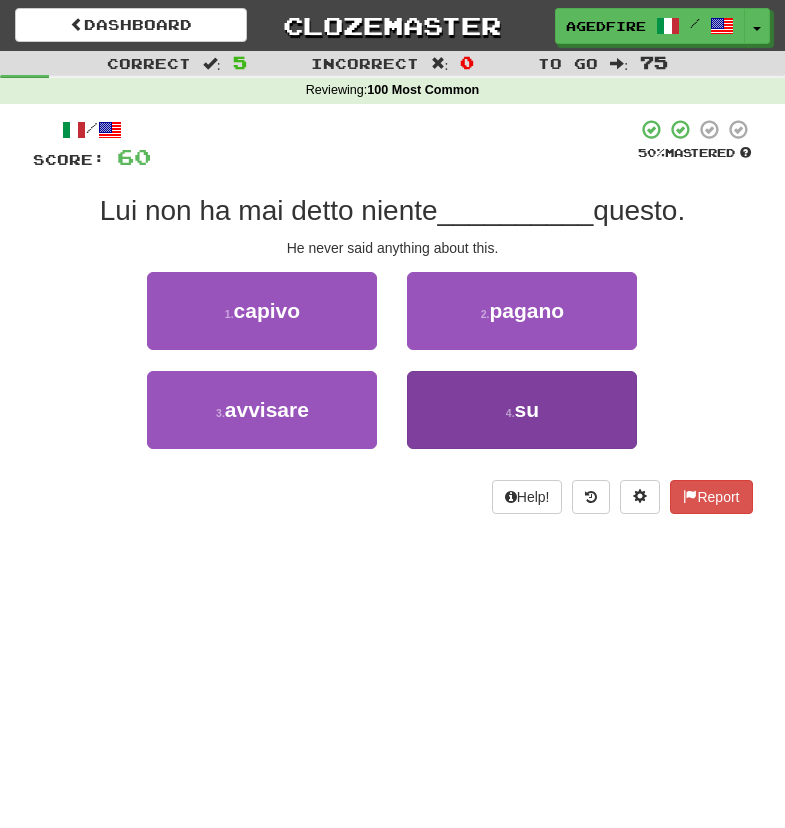 click on "4 .  su" at bounding box center (522, 410) 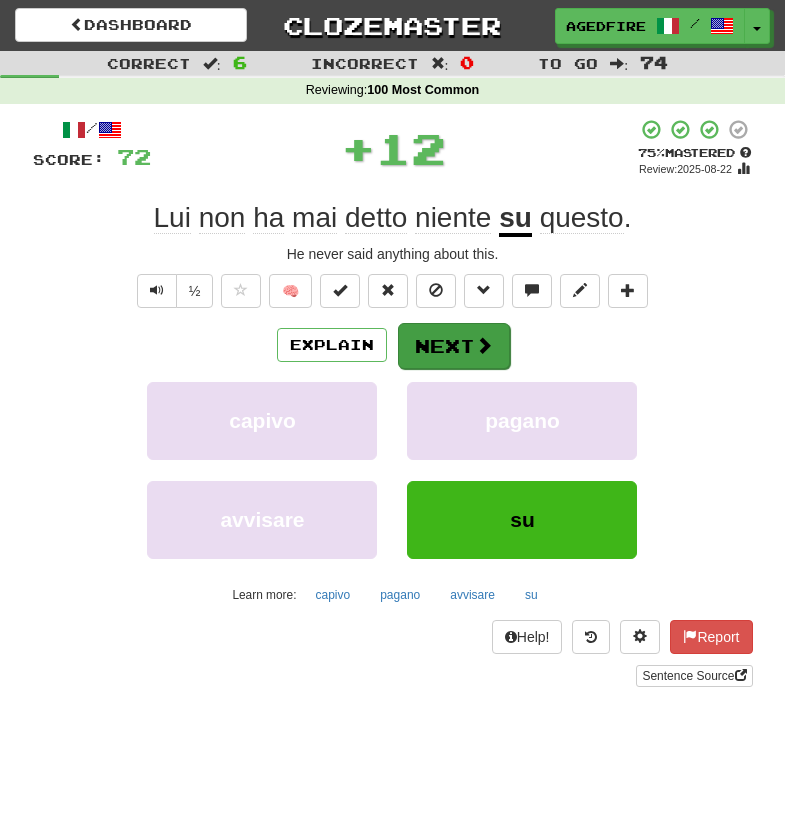 click on "Next" at bounding box center [454, 346] 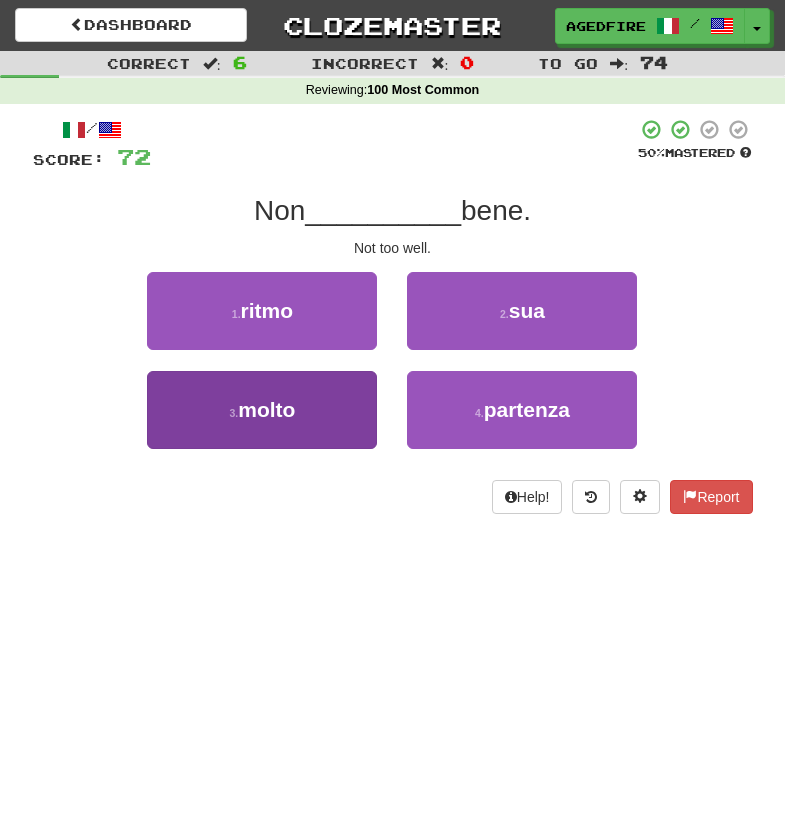 click on "3 .  molto" at bounding box center [262, 410] 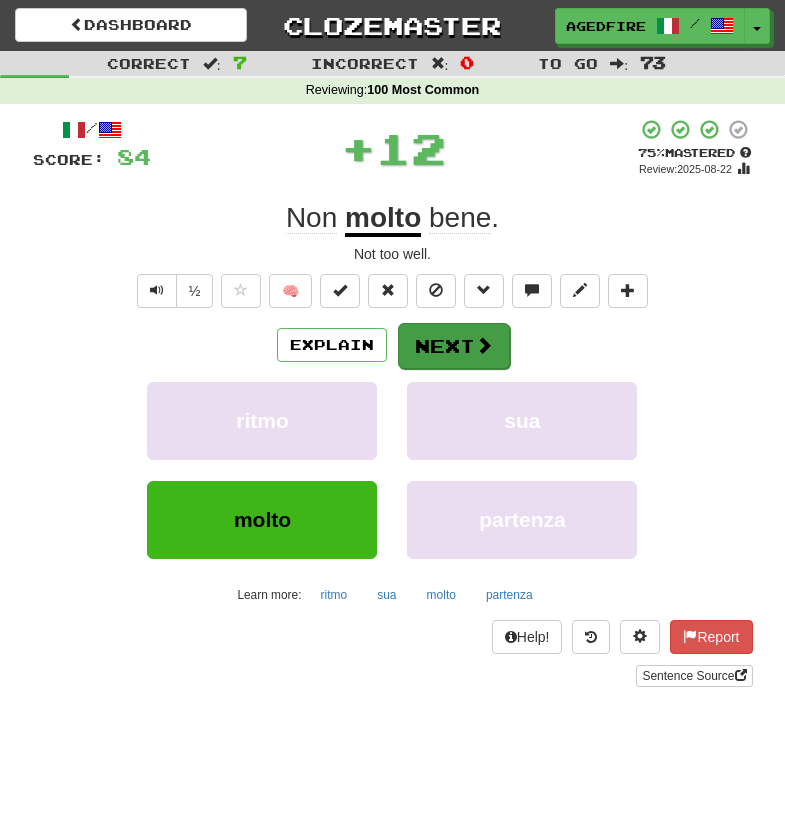 click on "Next" at bounding box center [454, 346] 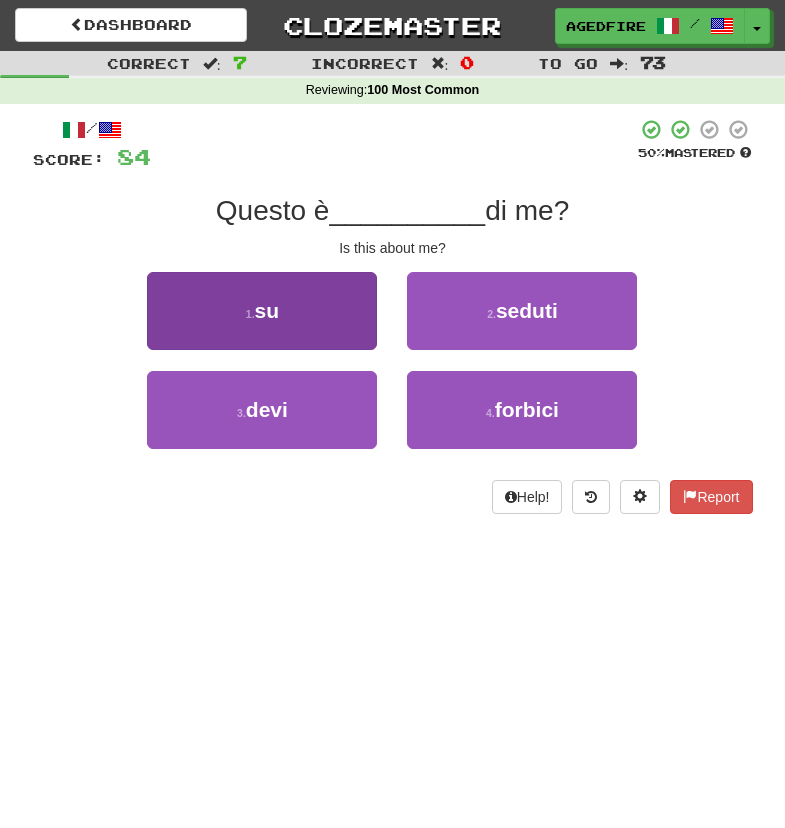 click on "1 .  su" at bounding box center (262, 311) 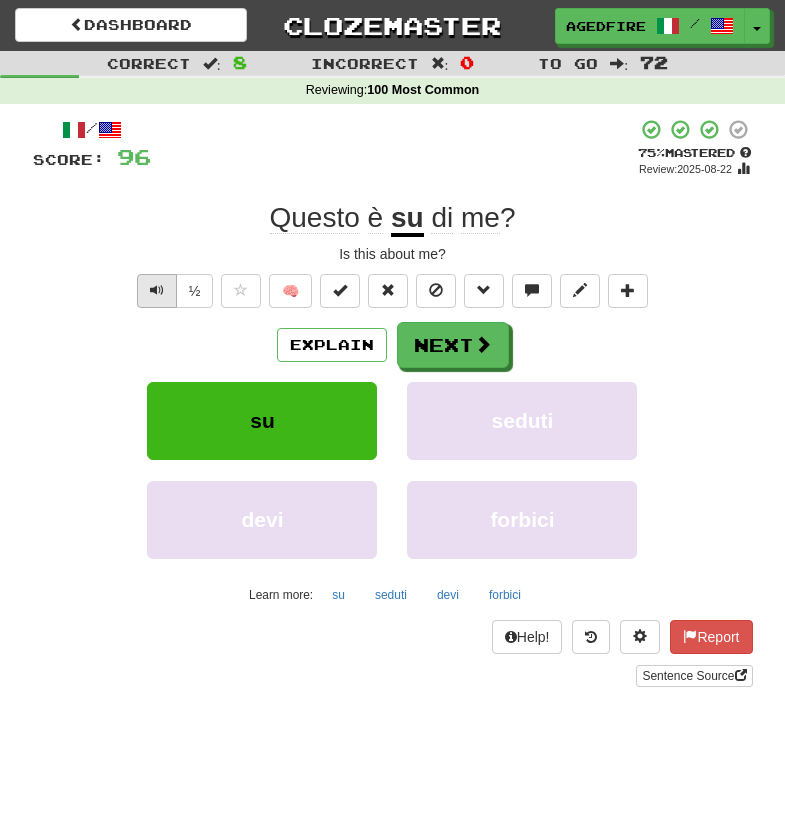 click on "Next" at bounding box center (453, 345) 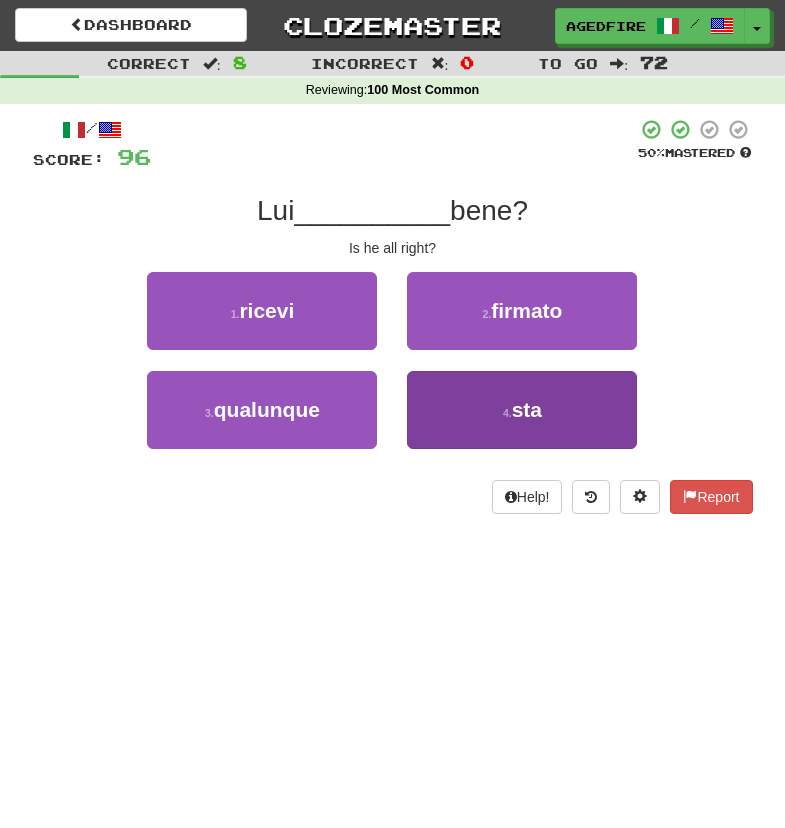 click on "4 .  sta" at bounding box center (522, 410) 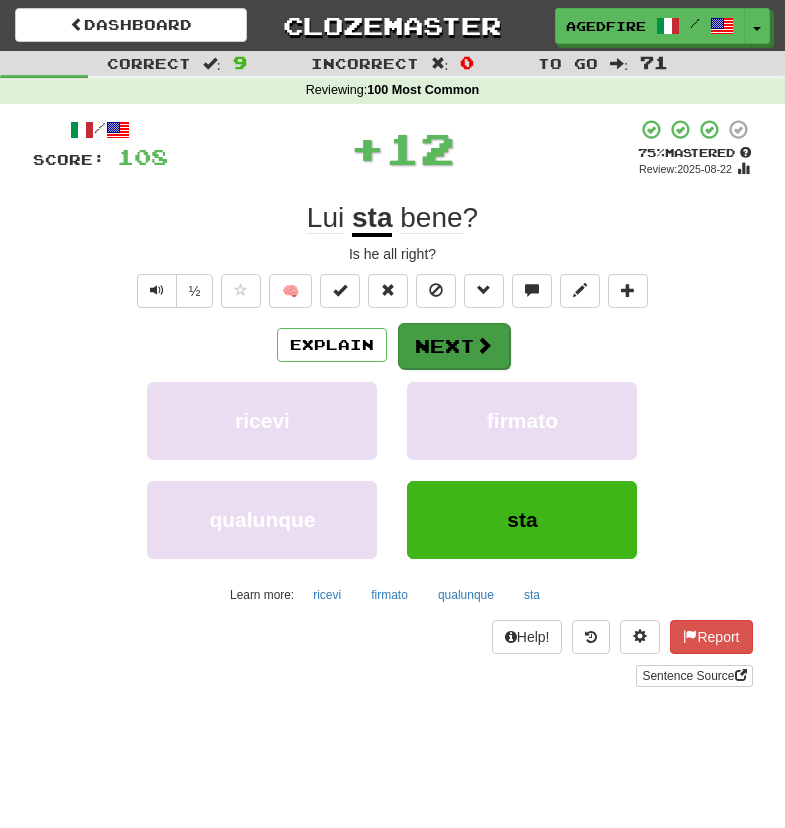 click on "Next" at bounding box center (454, 346) 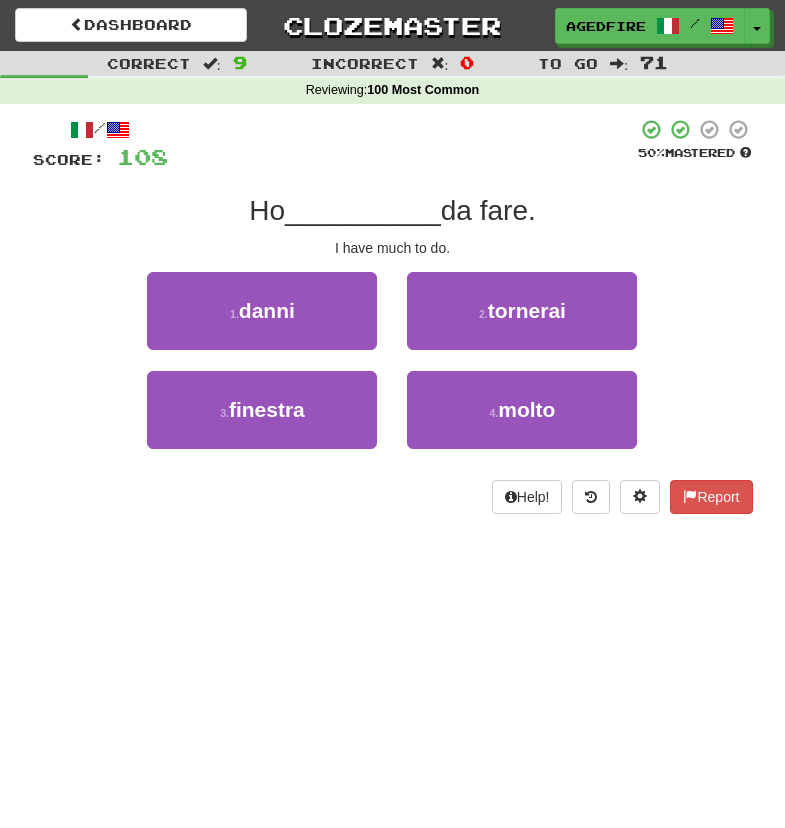 click on "__________" at bounding box center [363, 210] 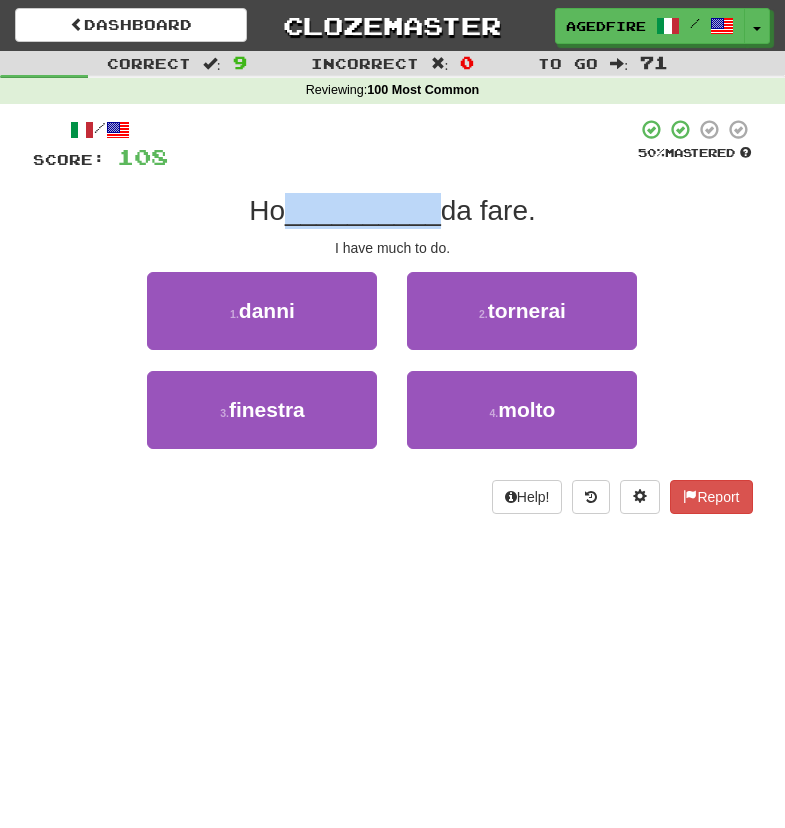 click on "__________" at bounding box center [363, 210] 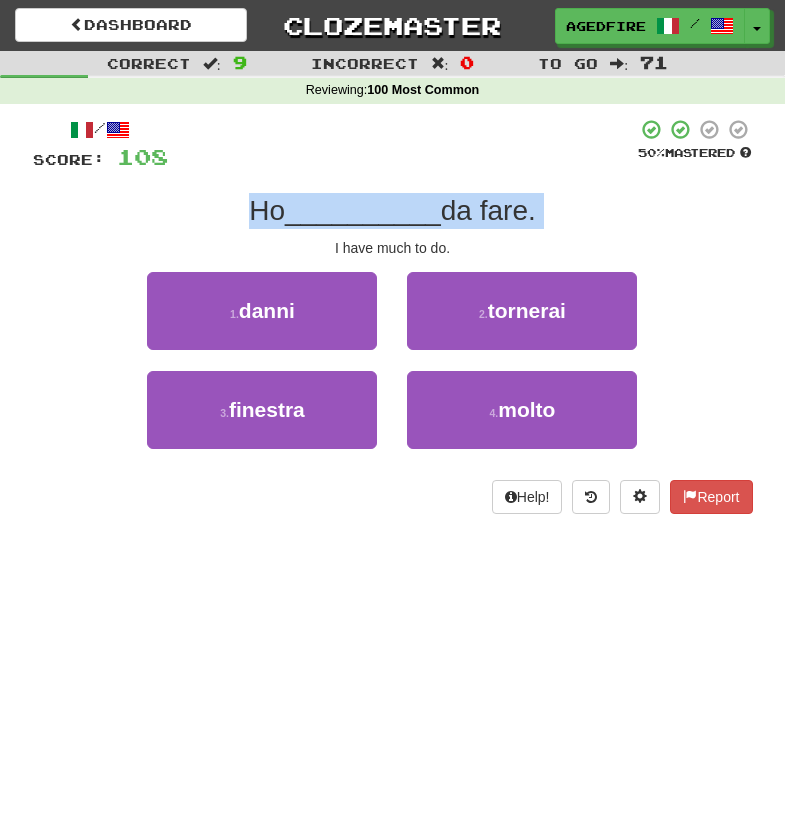 click on "__________" at bounding box center [363, 210] 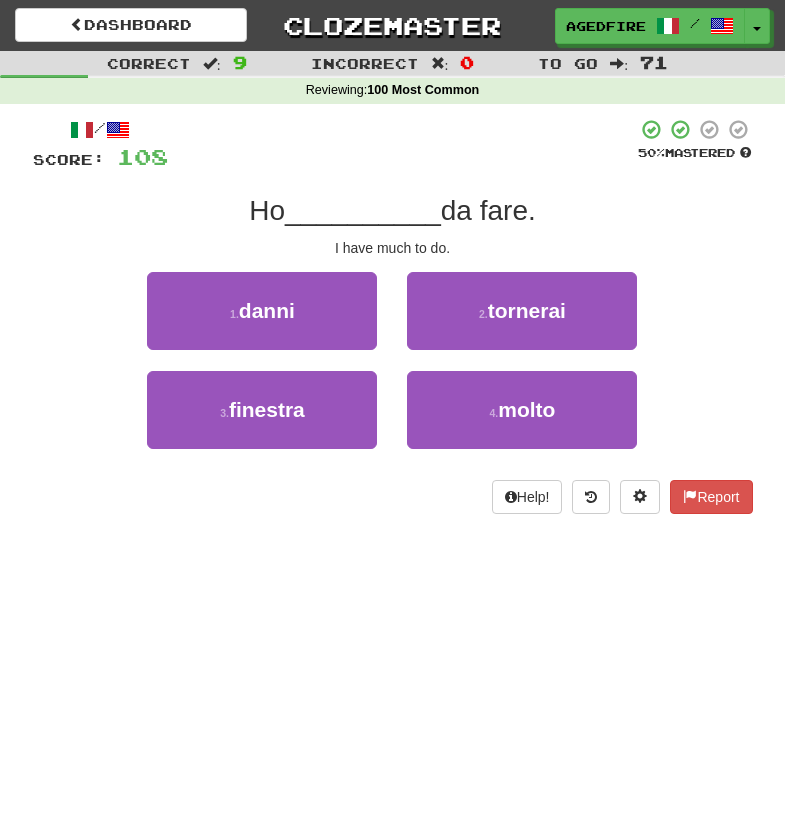 click on "__________" at bounding box center [363, 210] 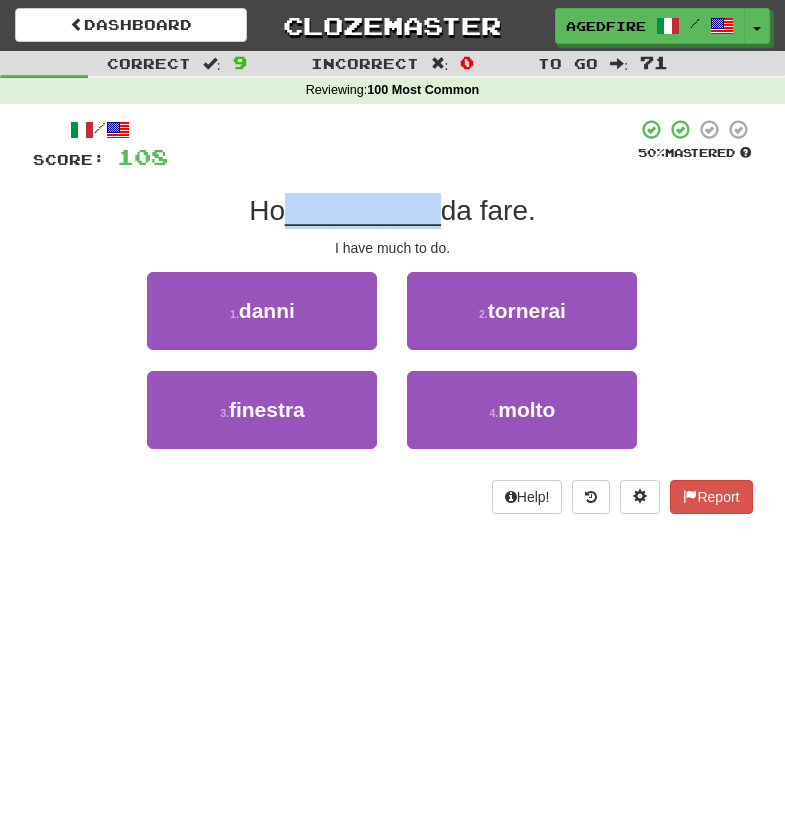 click on "__________" at bounding box center [363, 210] 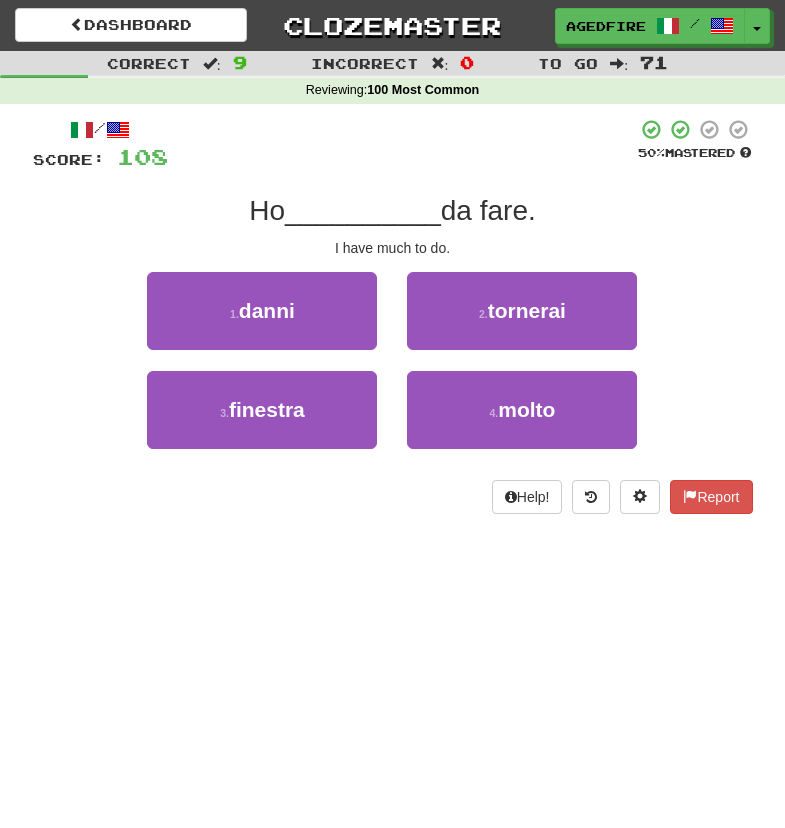click on "__________" at bounding box center [363, 210] 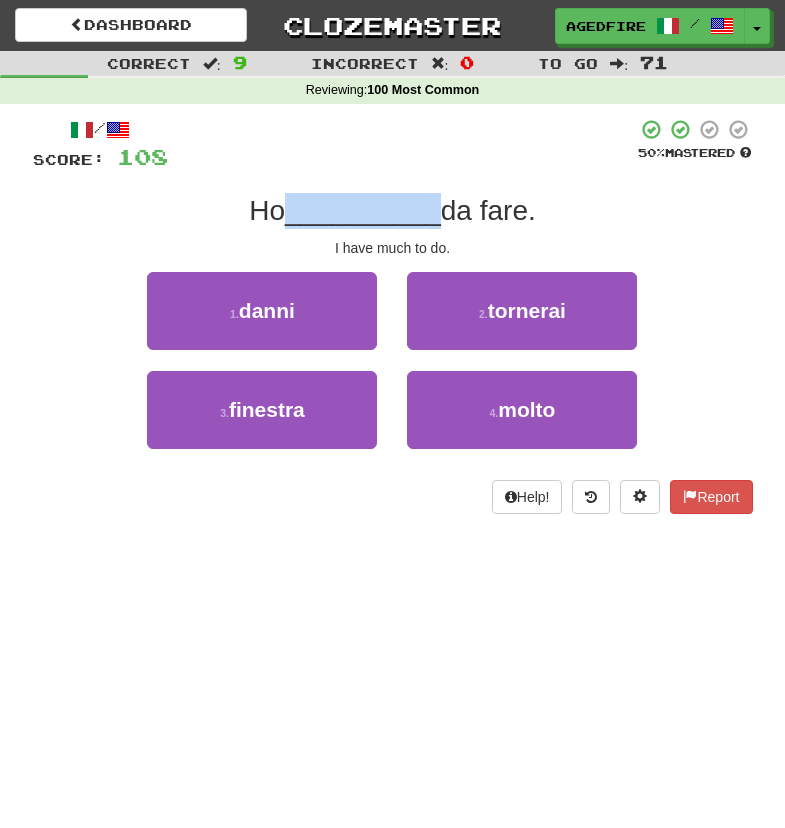 click on "__________" at bounding box center (363, 210) 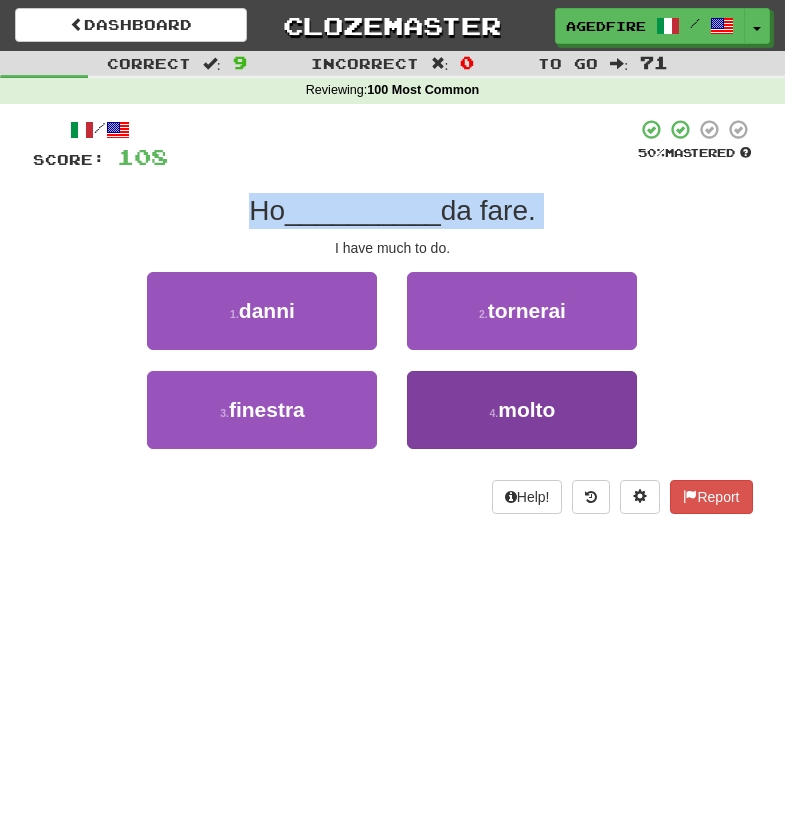 click on "4 .  molto" at bounding box center [522, 410] 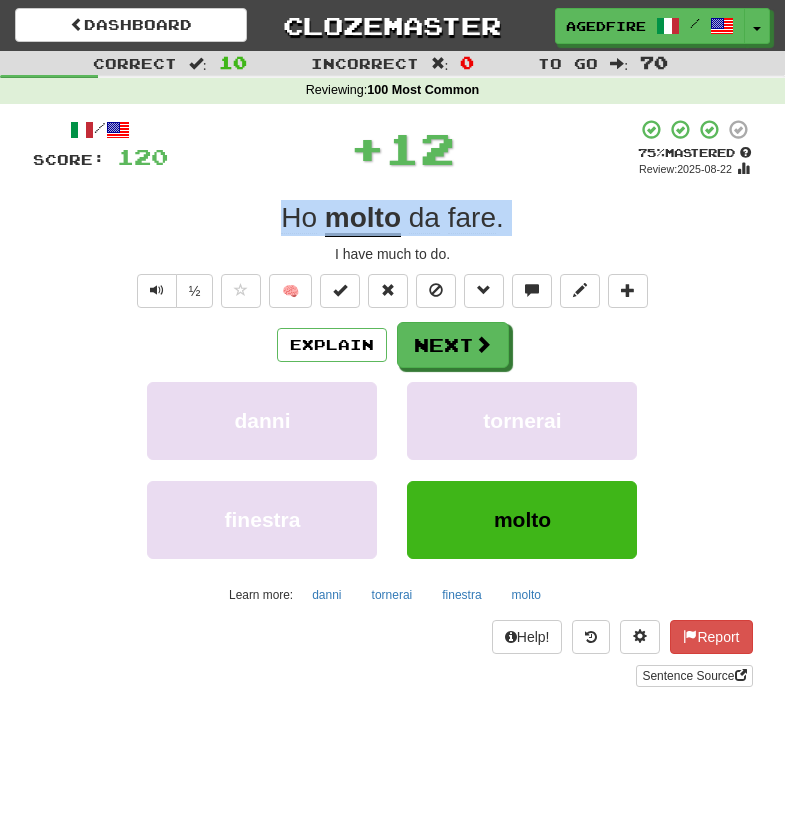 click on "Explain Next danni tornerai finestra molto Learn more: danni tornerai finestra molto" at bounding box center [393, 466] 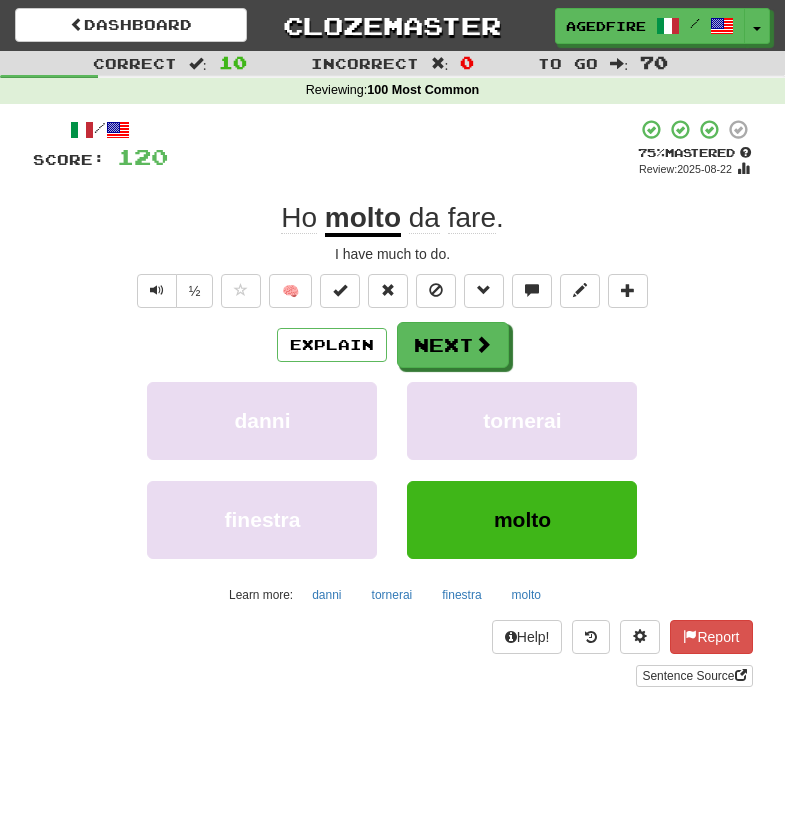 click on "Explain Next danni tornerai finestra molto Learn more: danni tornerai finestra molto" at bounding box center [393, 466] 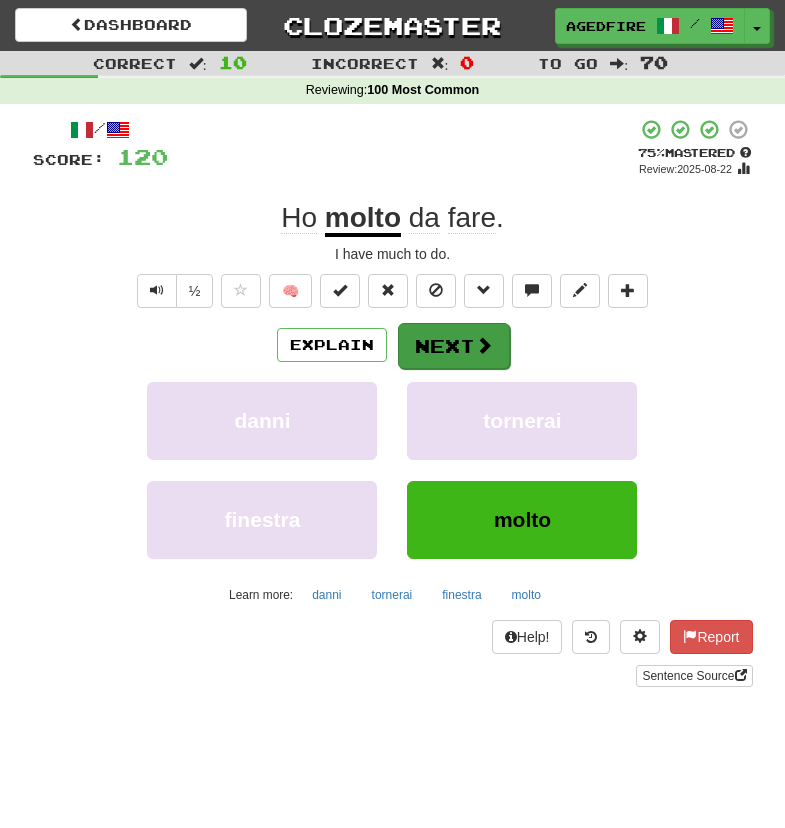 click at bounding box center (484, 345) 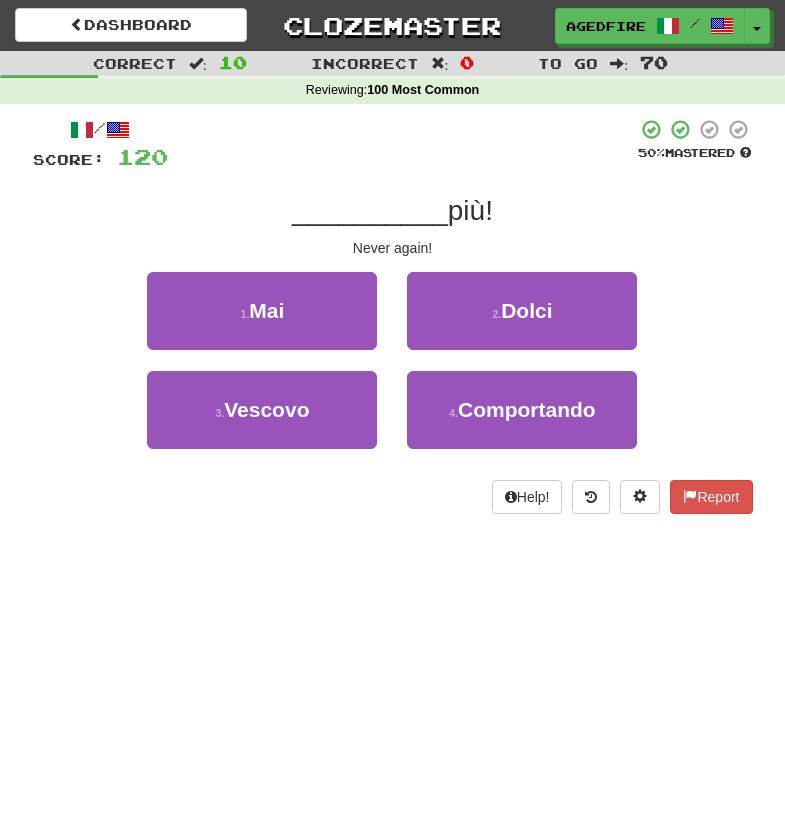 click on "1 .  Mai" at bounding box center (262, 321) 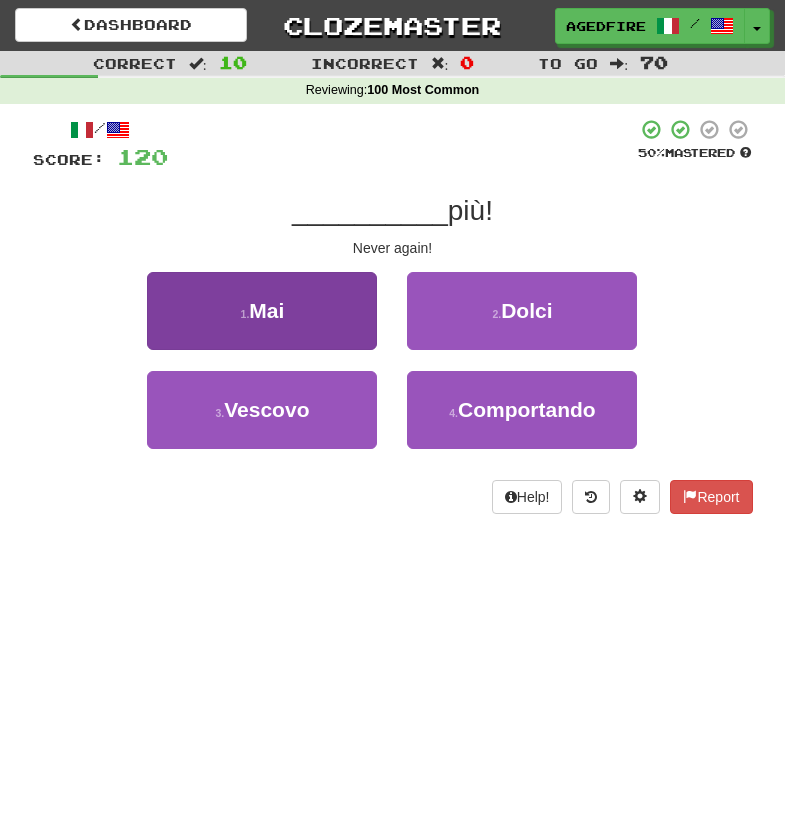 click on "1 .  Mai" at bounding box center [262, 311] 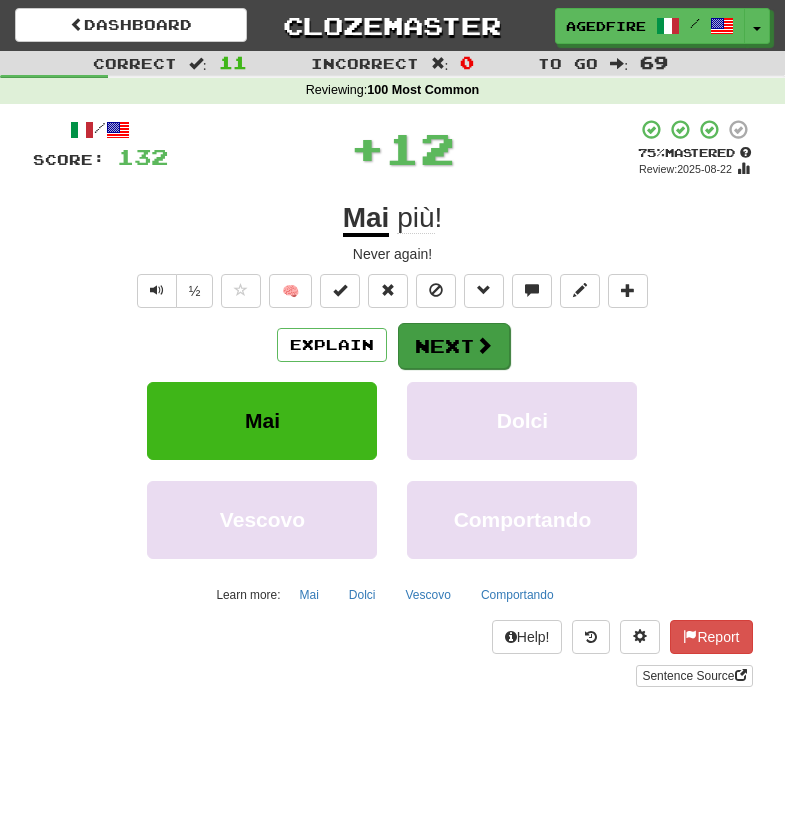 click on "Next" at bounding box center (454, 346) 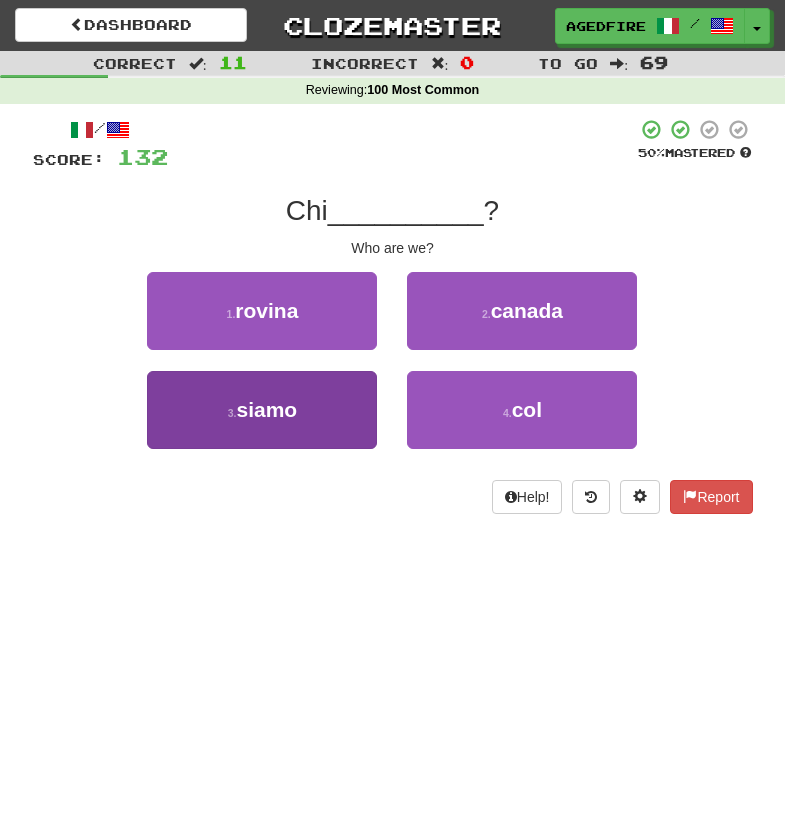 click on "3 .  siamo" at bounding box center (262, 410) 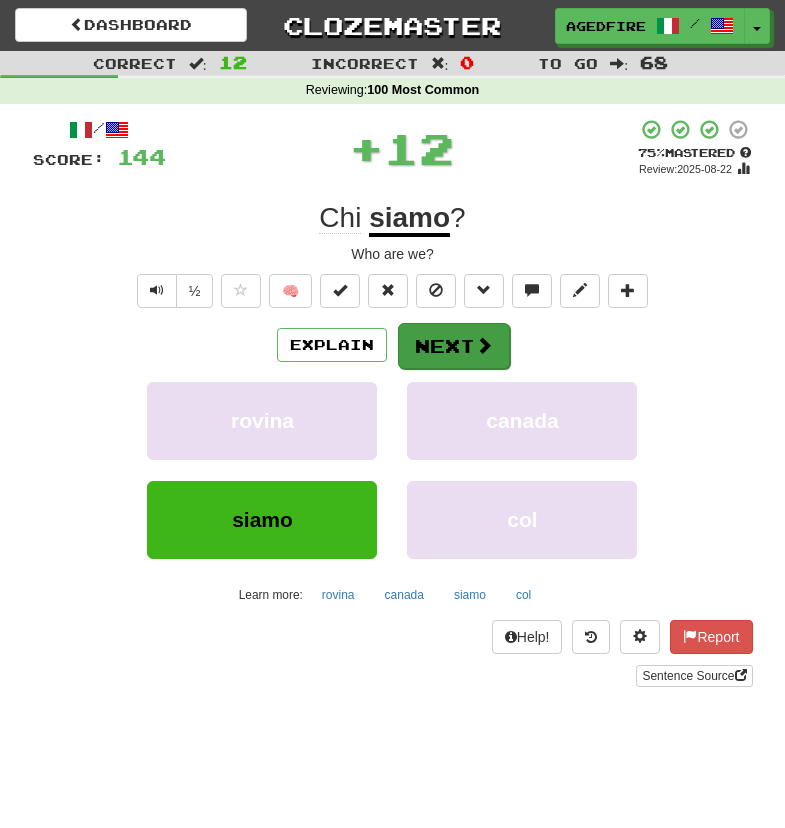 click on "Next" at bounding box center (454, 346) 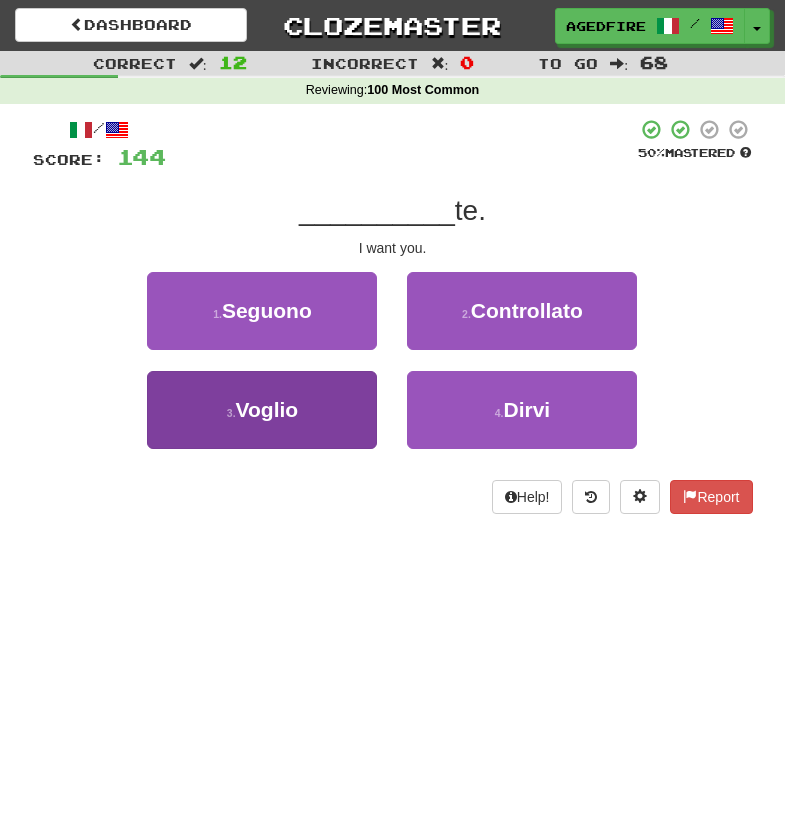 click on "3 .  Voglio" at bounding box center (262, 410) 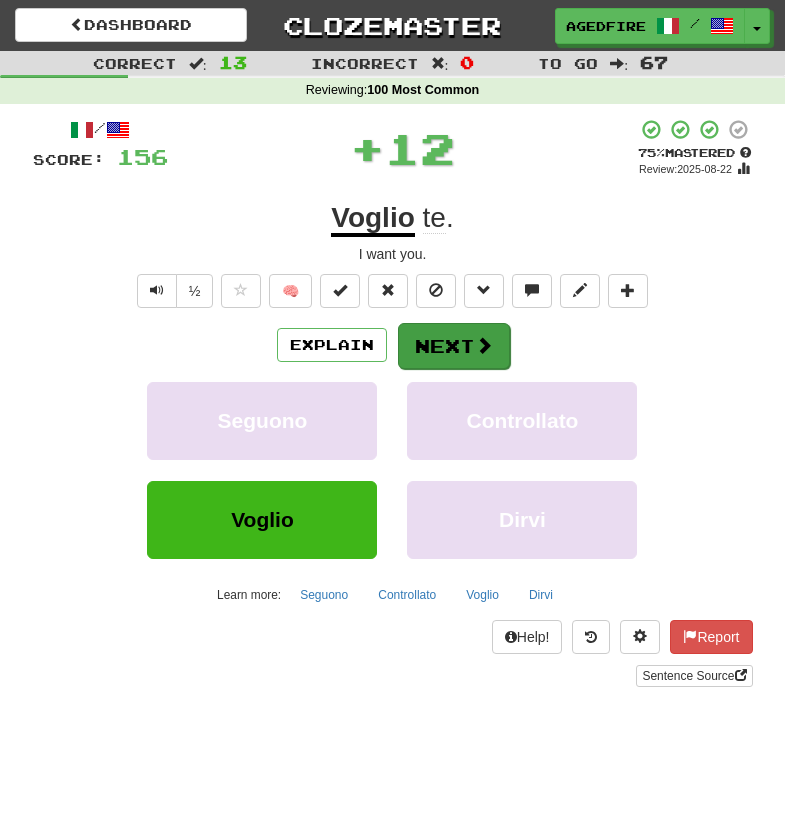 click on "Next" at bounding box center [454, 346] 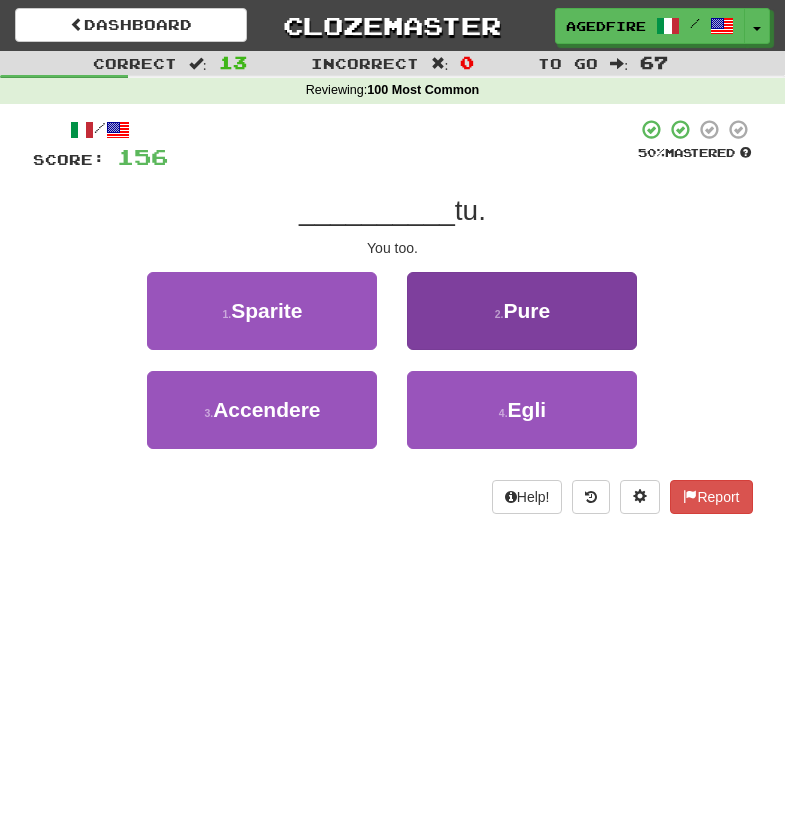 click on "2 .  Pure" at bounding box center [522, 311] 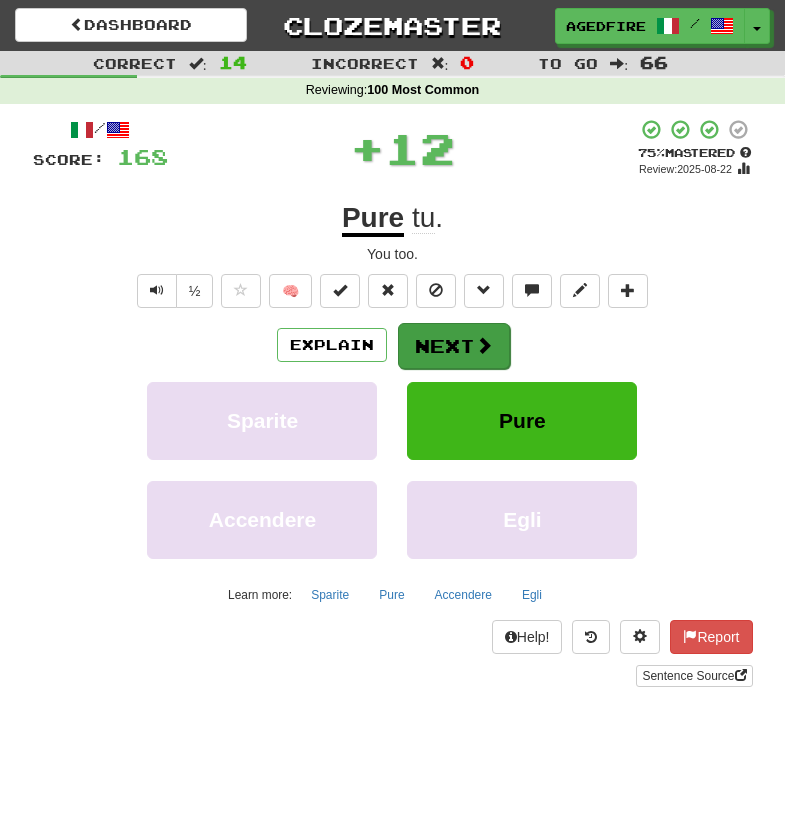 click on "Next" at bounding box center (454, 346) 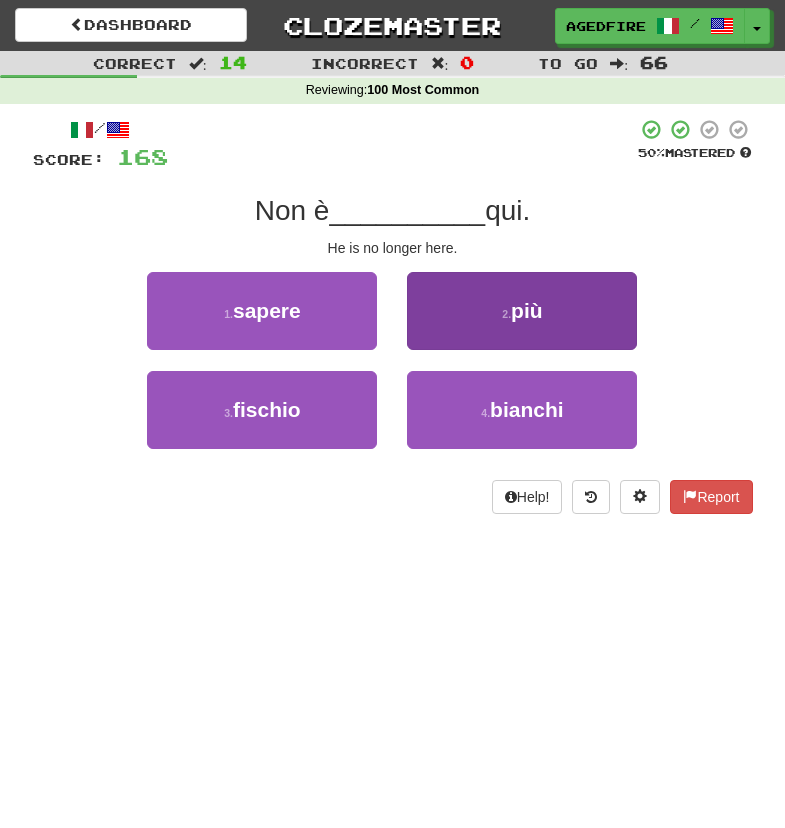 click on "2 .  più" at bounding box center [522, 311] 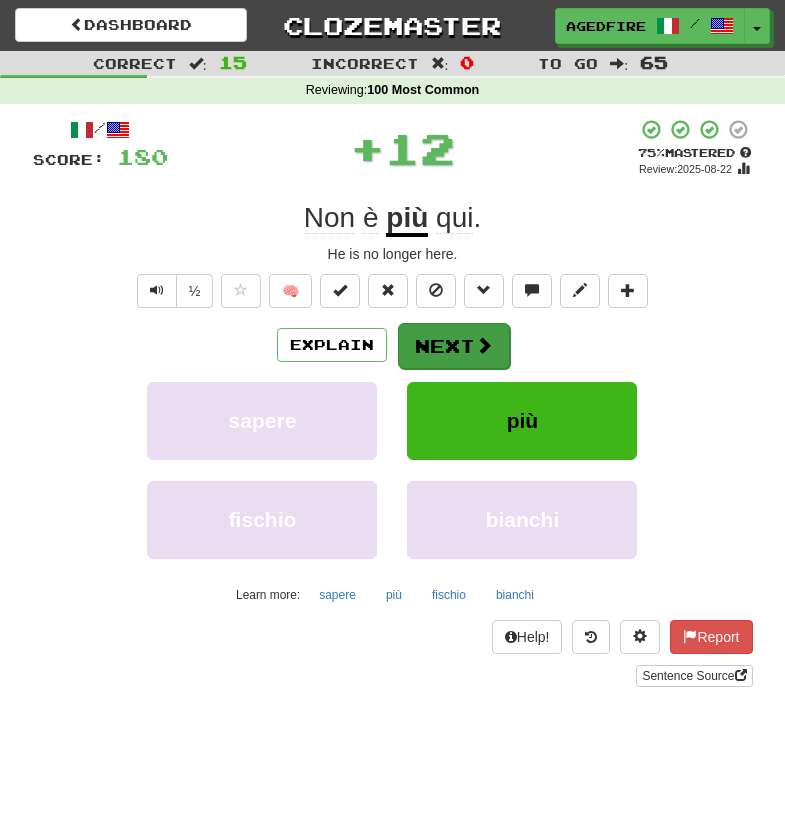 click on "Next" at bounding box center [454, 346] 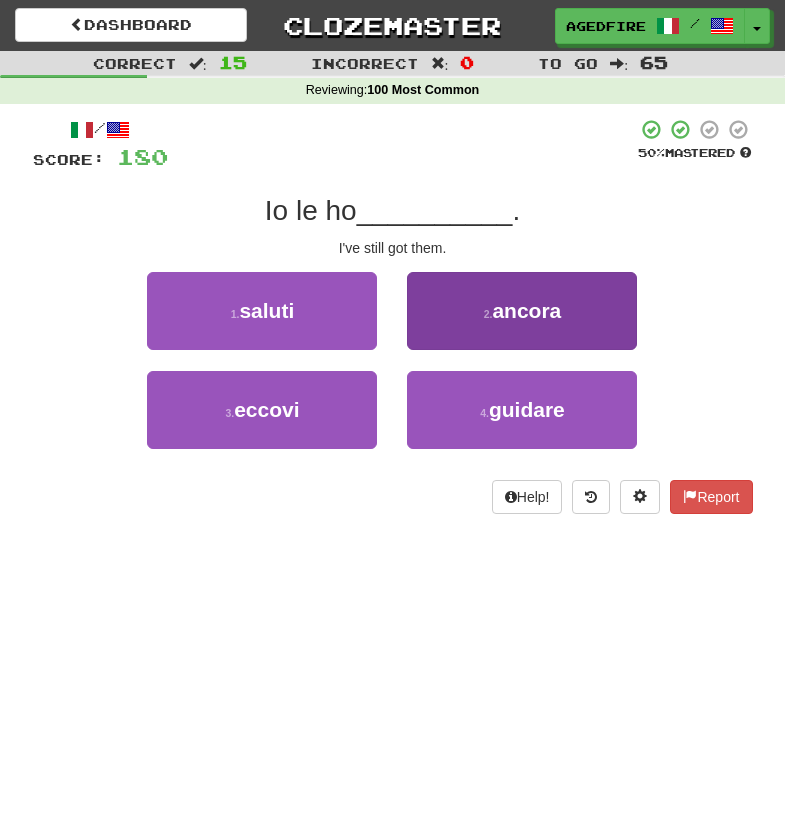 click on "2 ." at bounding box center [488, 314] 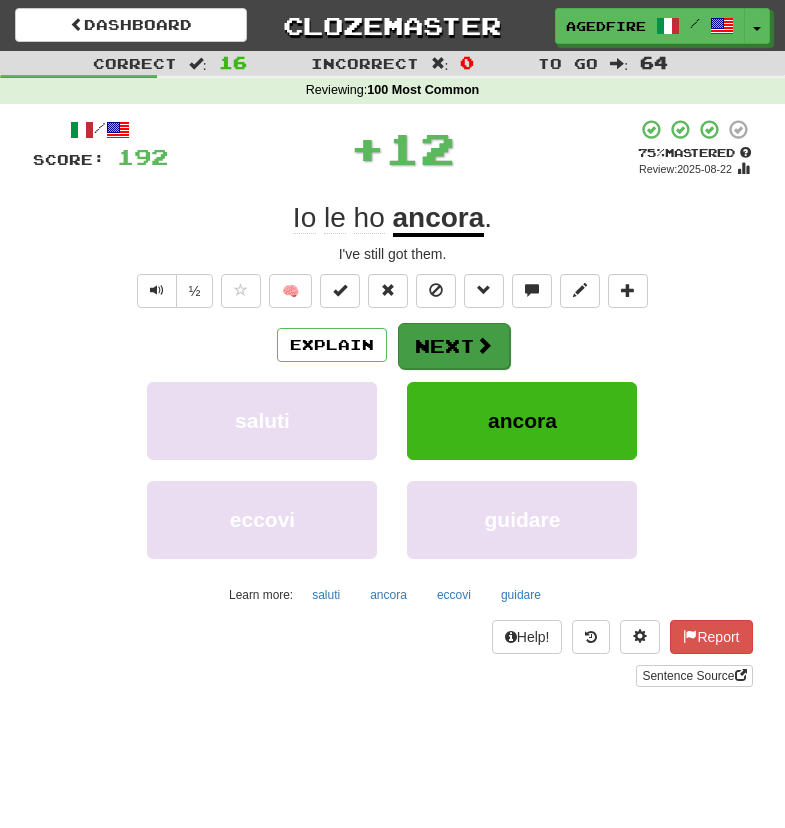 click on "Next" at bounding box center [454, 346] 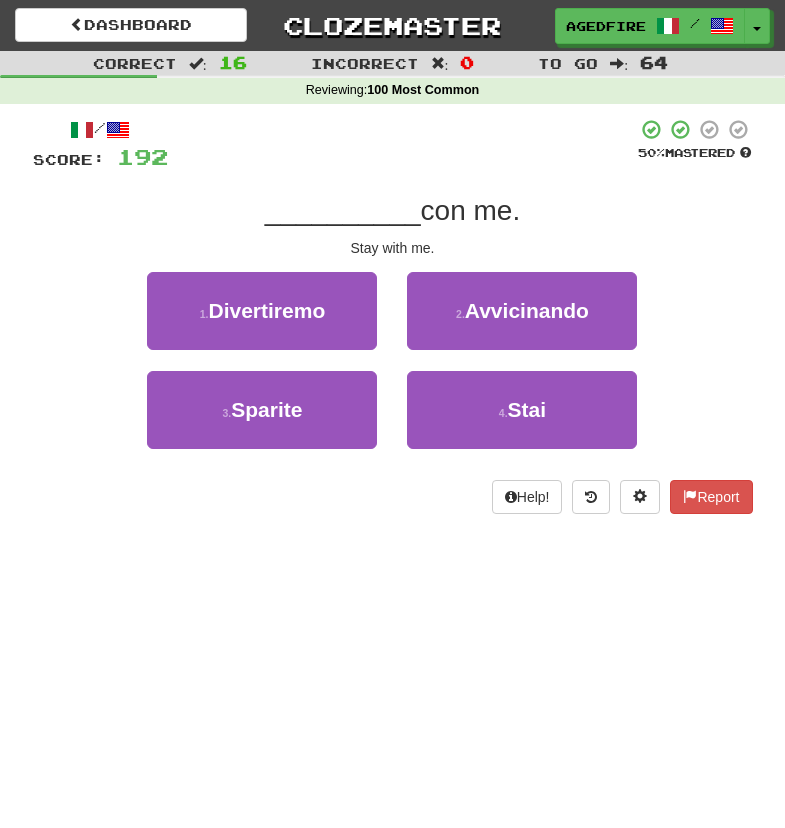 click on "2 .  Avvicinando" at bounding box center (522, 311) 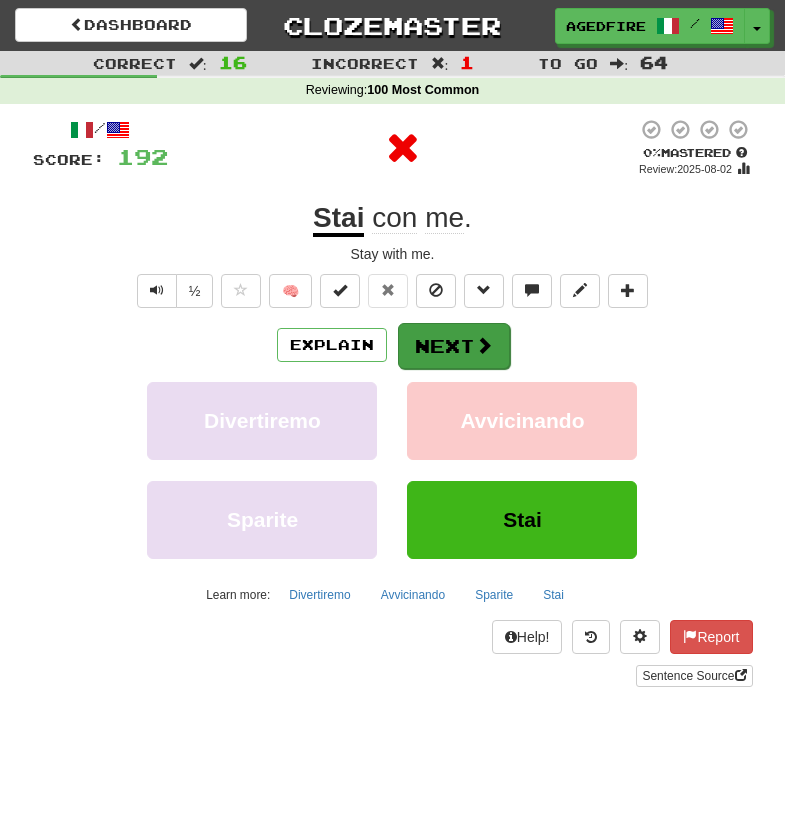 click on "Next" at bounding box center [454, 346] 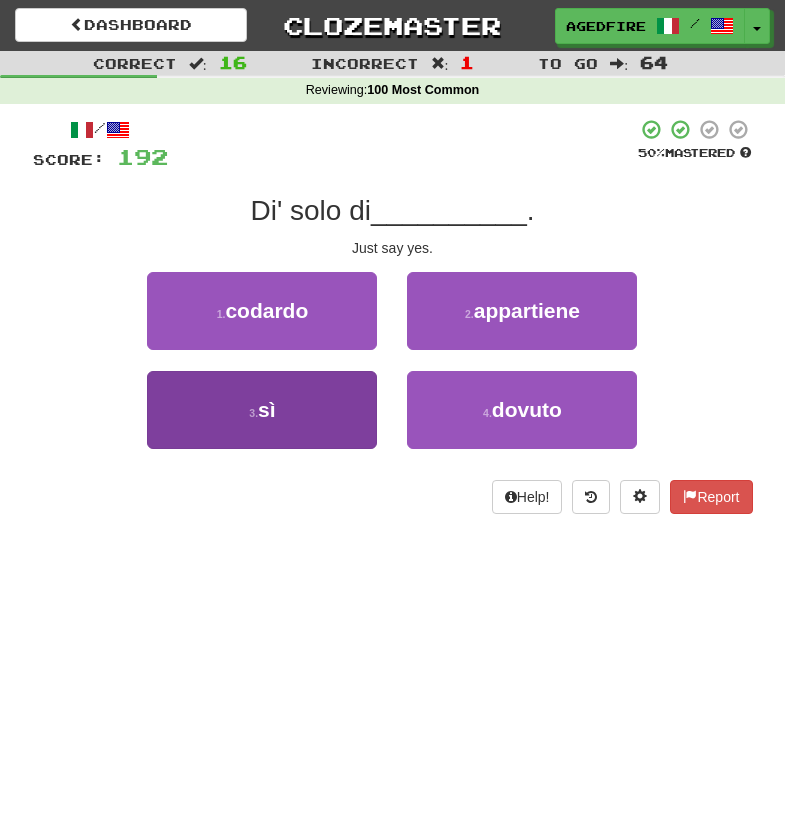 click on "3 .  sì" at bounding box center (262, 410) 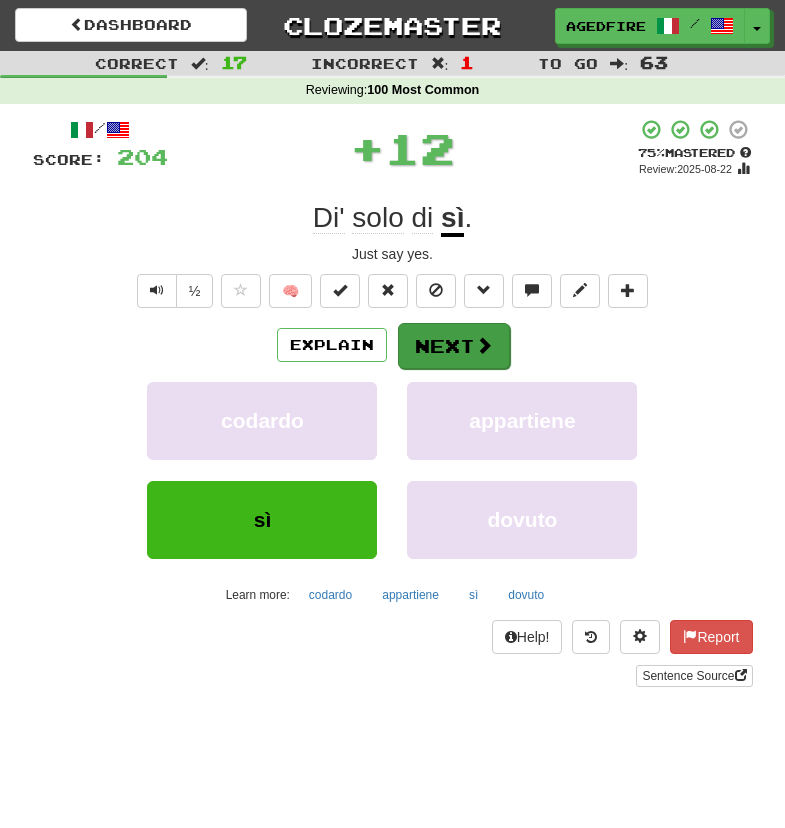 click on "Next" at bounding box center (454, 346) 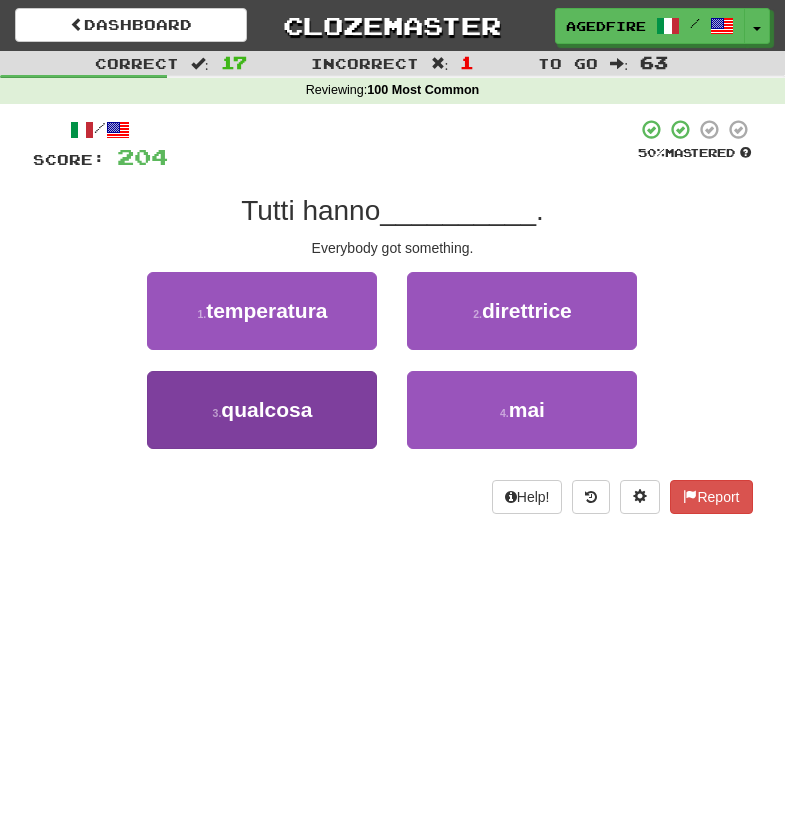 click on "3 .  qualcosa" at bounding box center [262, 410] 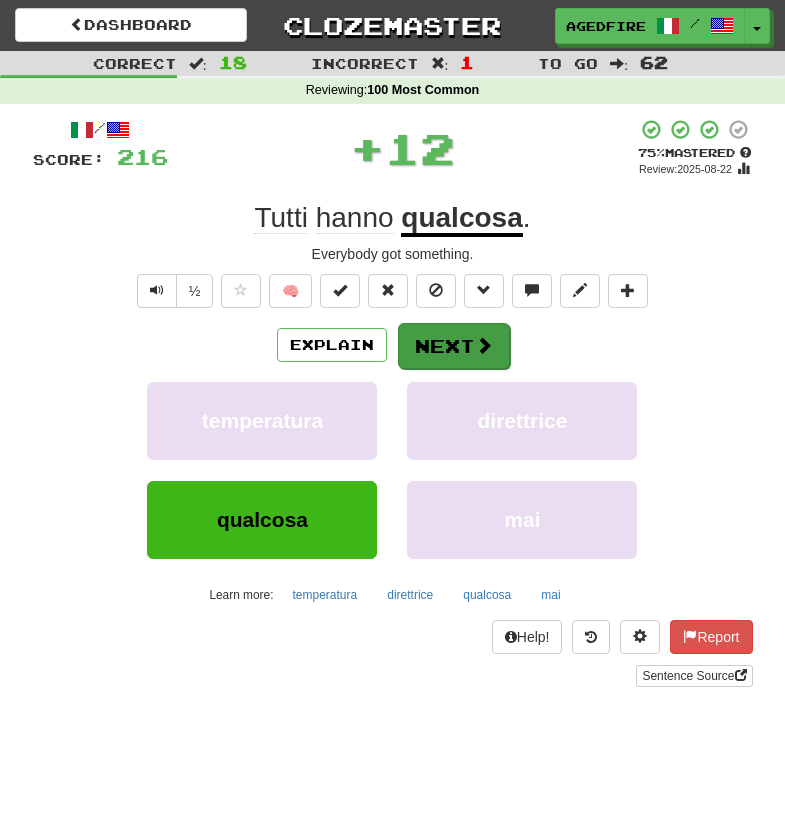 click on "Next" at bounding box center [454, 346] 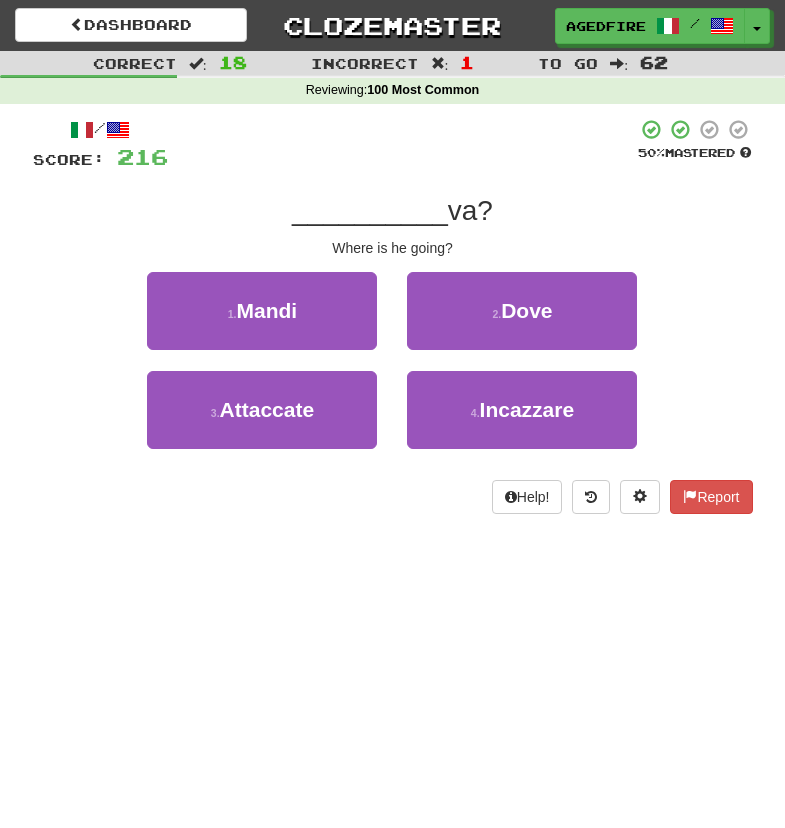 click on "2 .  Dove" at bounding box center [522, 311] 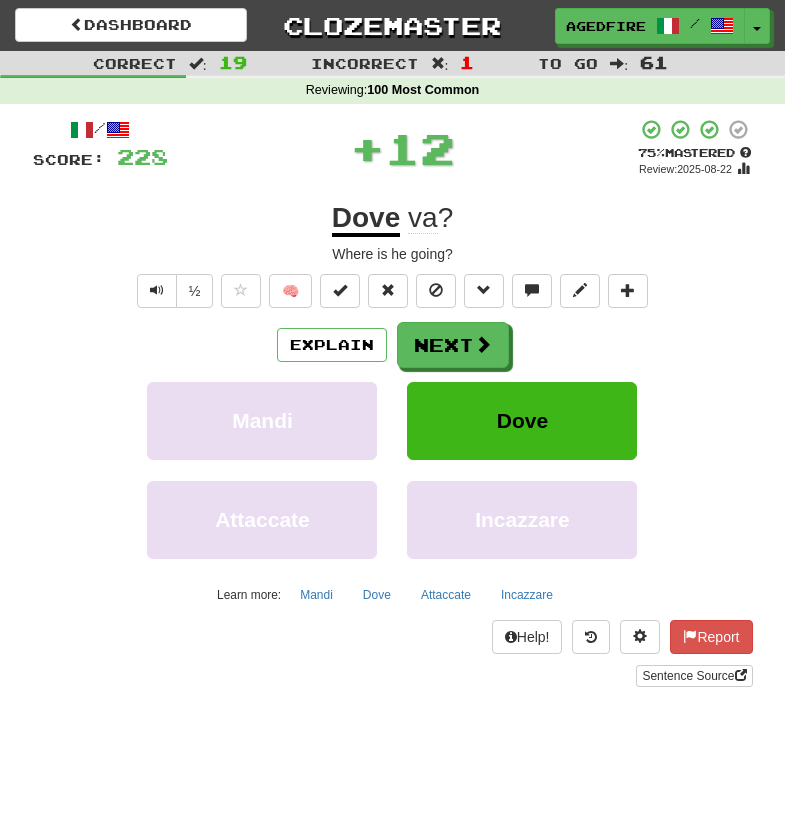 click on "Next" at bounding box center (453, 345) 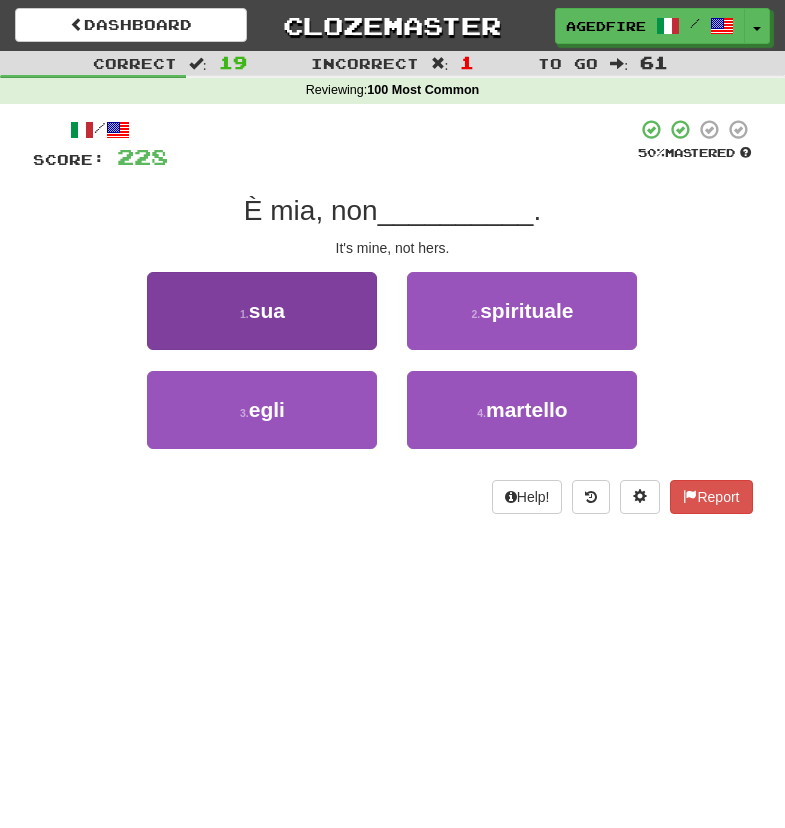 click on "1 .  sua" at bounding box center (262, 311) 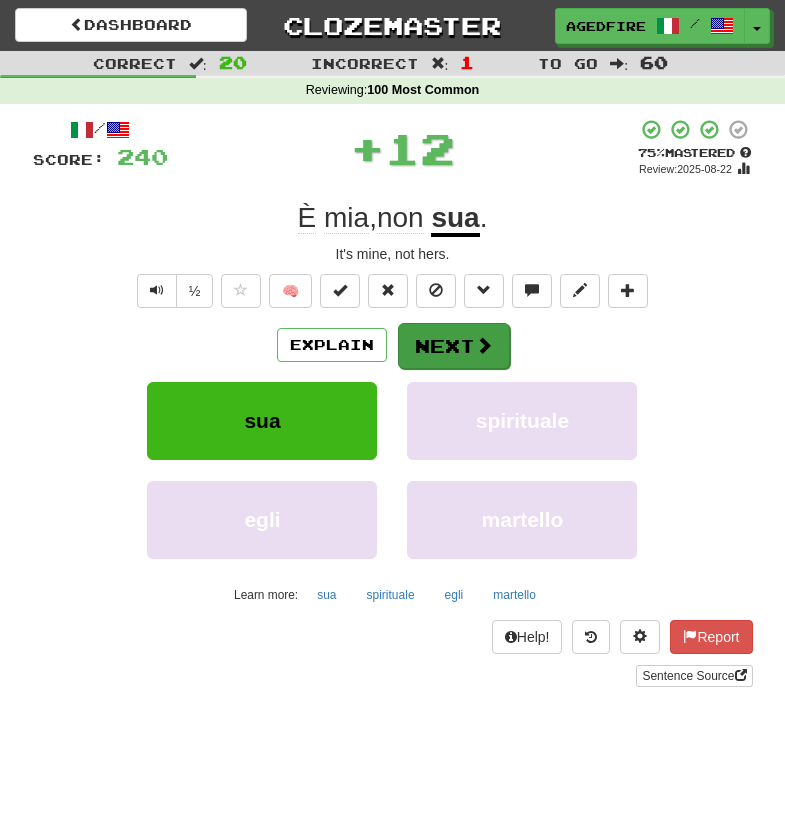 click on "Next" at bounding box center (454, 346) 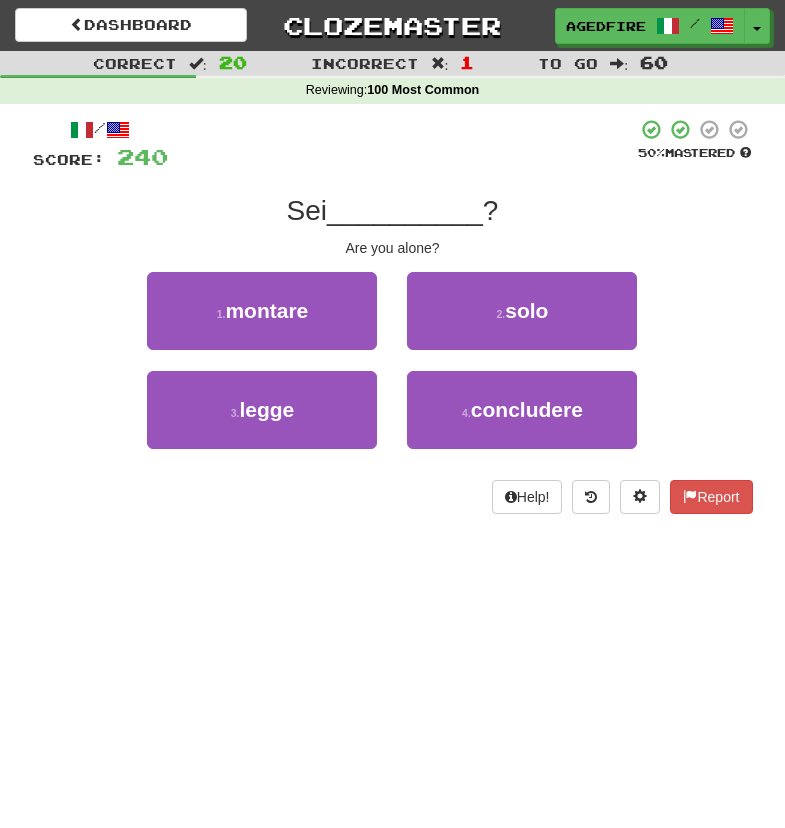 click on "2 .  solo" at bounding box center (522, 311) 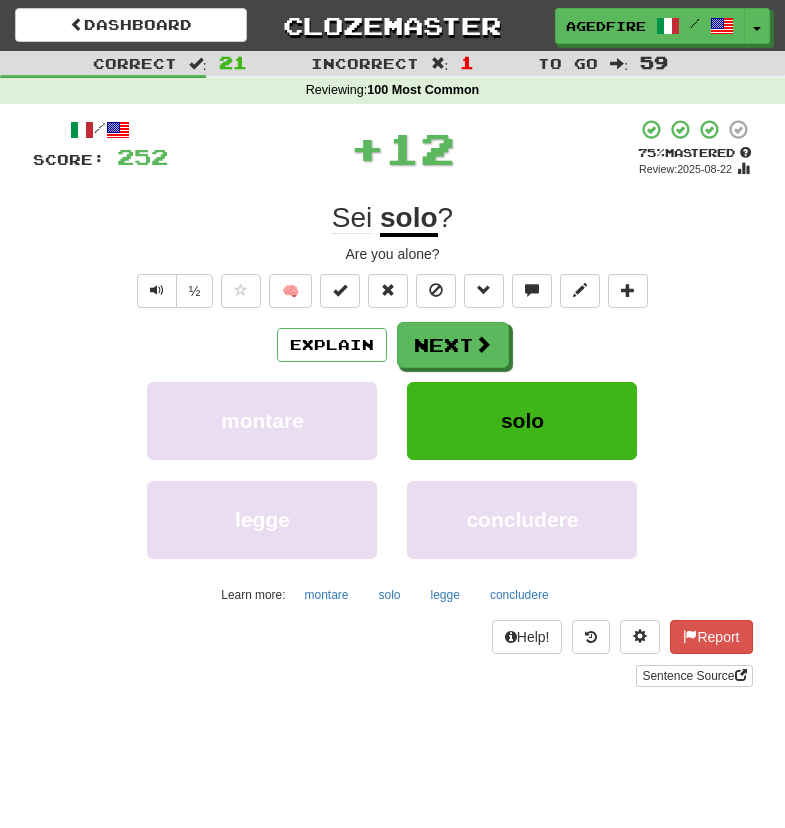 click on "Next" at bounding box center [453, 345] 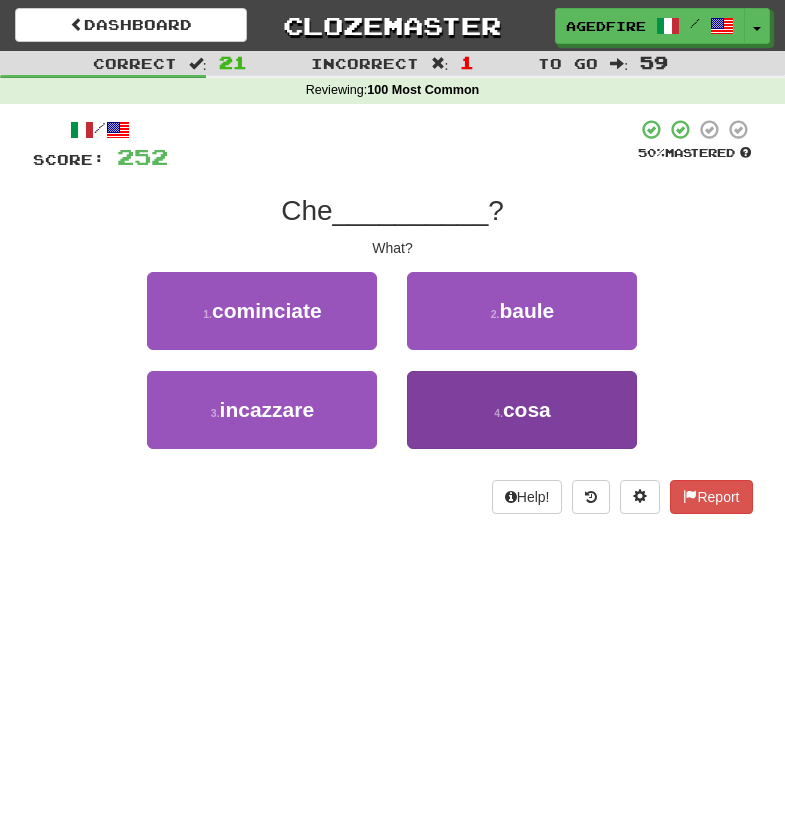 click on "4 .  cosa" at bounding box center [522, 410] 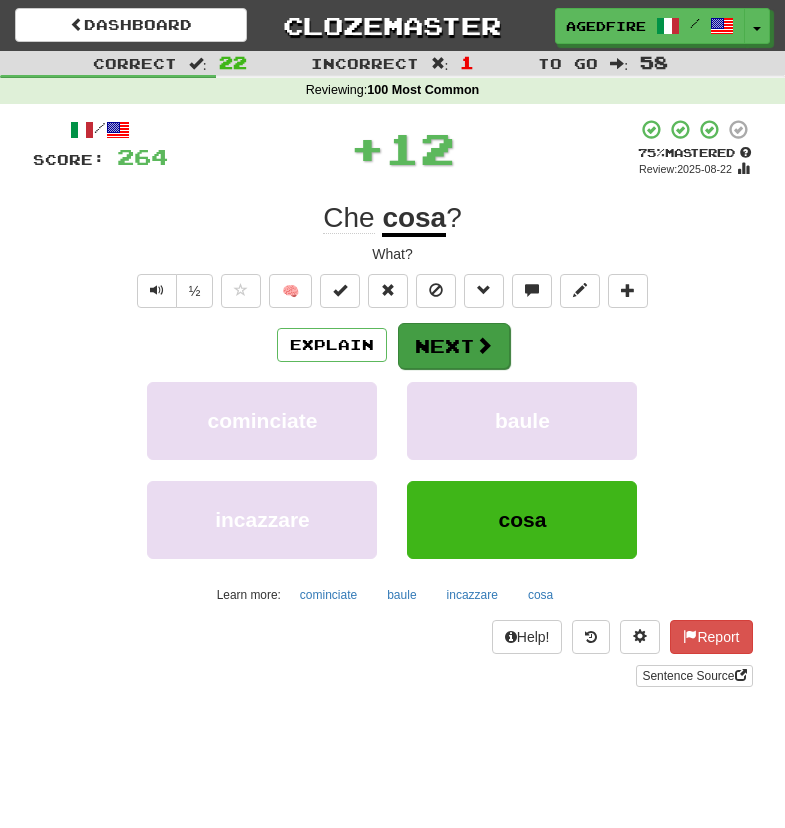 click on "Next" at bounding box center (454, 346) 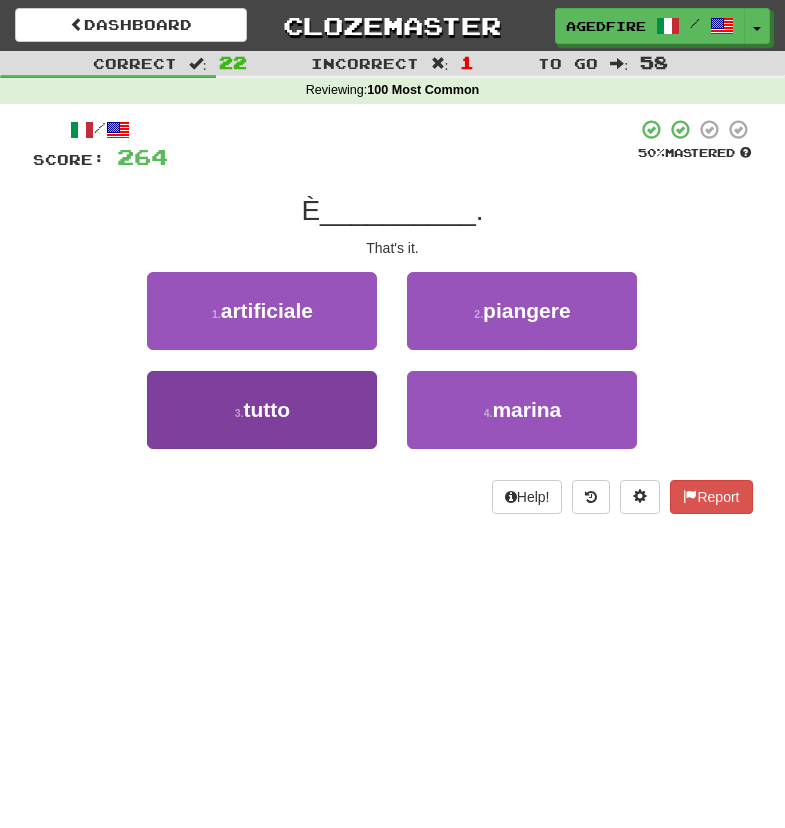 click on "3 .  tutto" at bounding box center [262, 410] 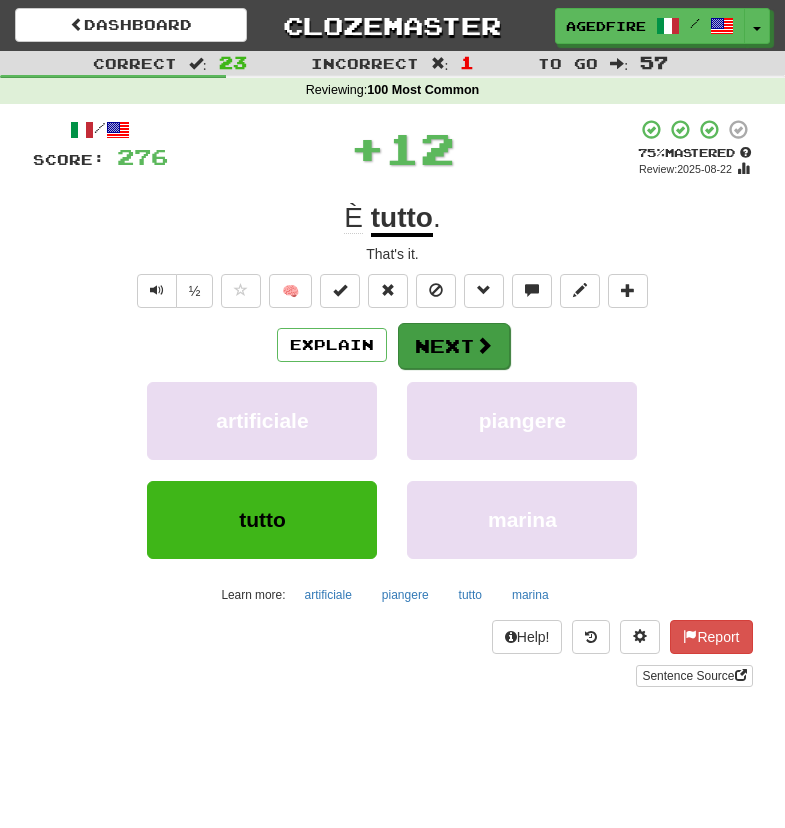 click on "Next" at bounding box center [454, 346] 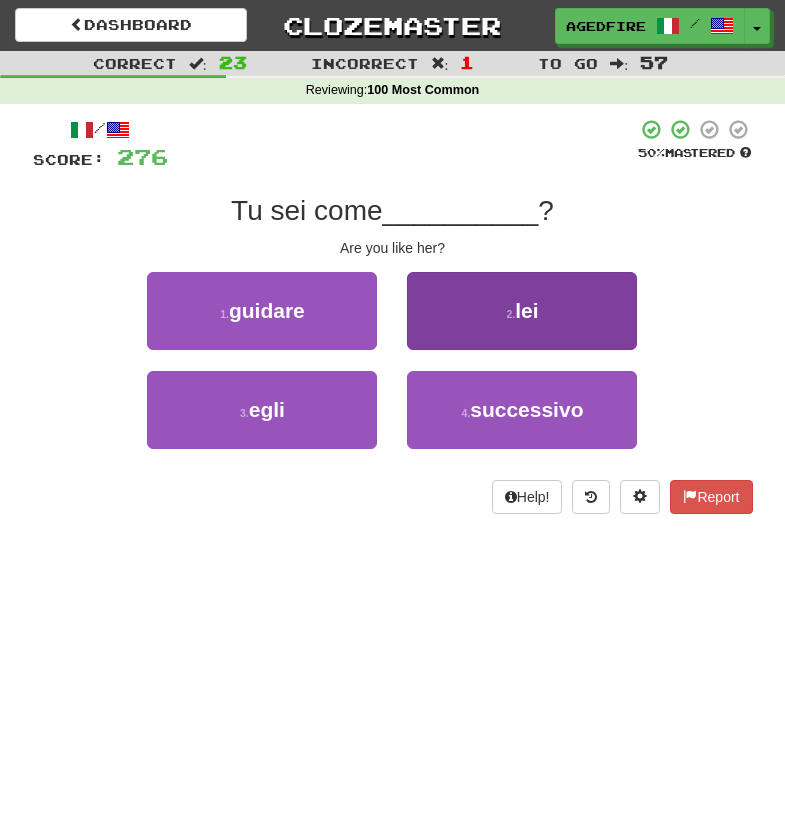 click on "2 .  lei" at bounding box center [522, 311] 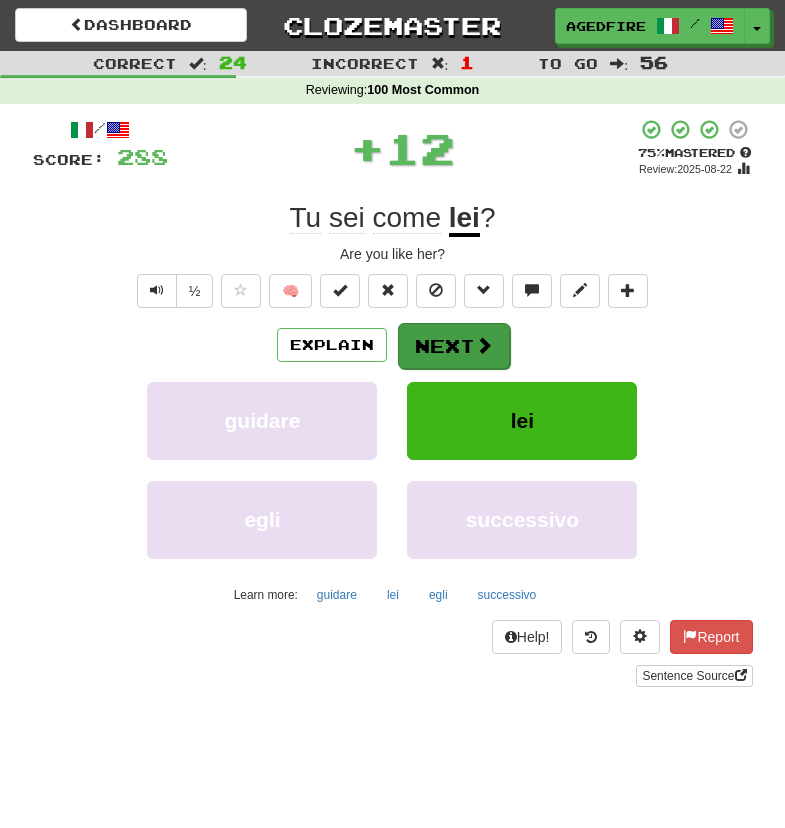 click on "Next" at bounding box center (454, 346) 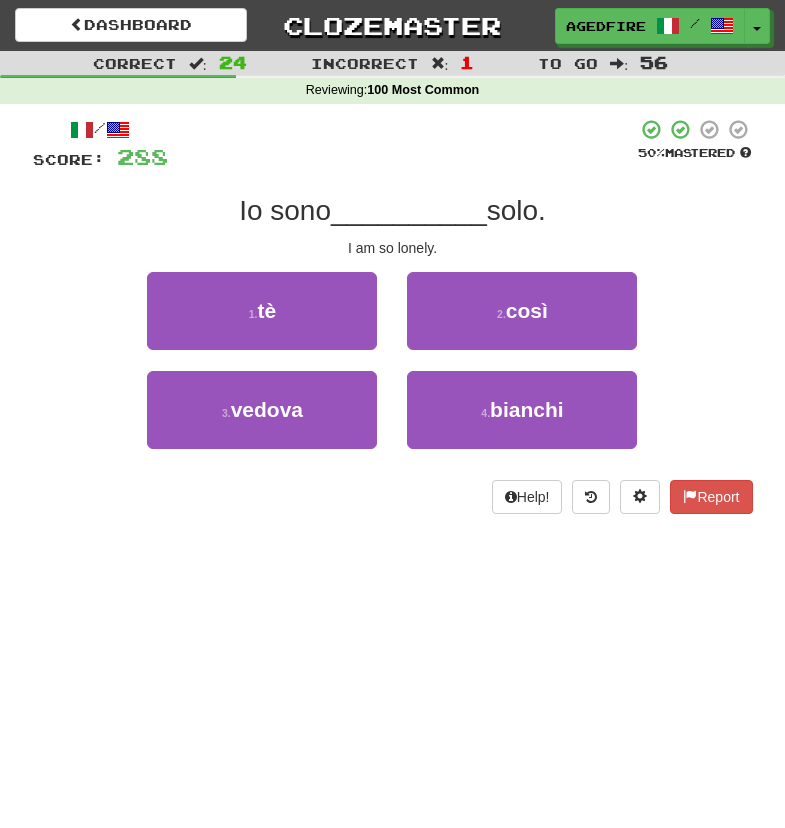 click on "2 .  così" at bounding box center (522, 311) 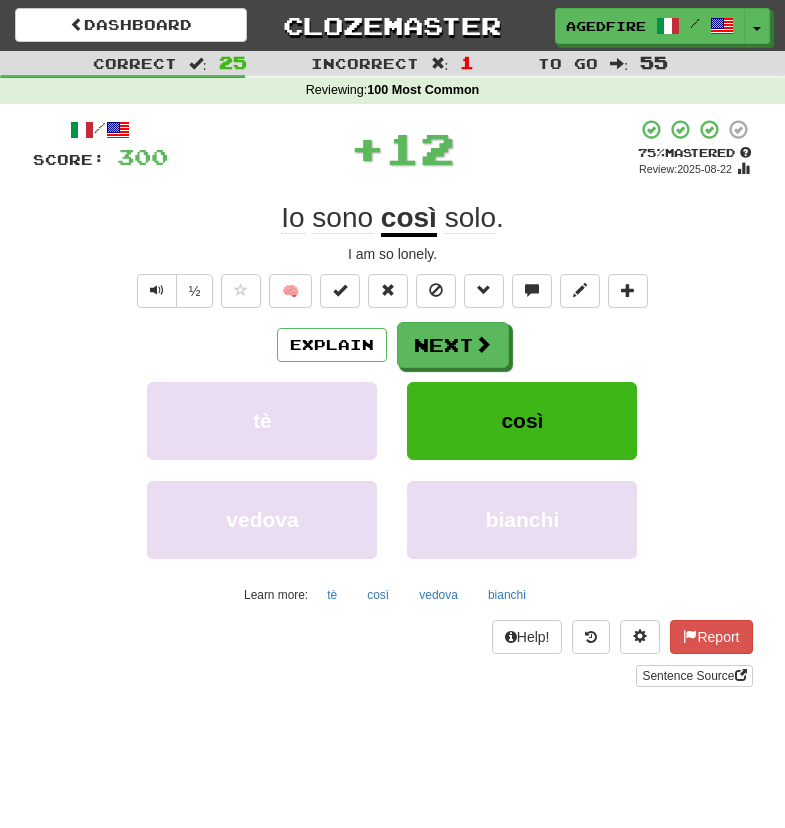 click on "Next" at bounding box center [453, 345] 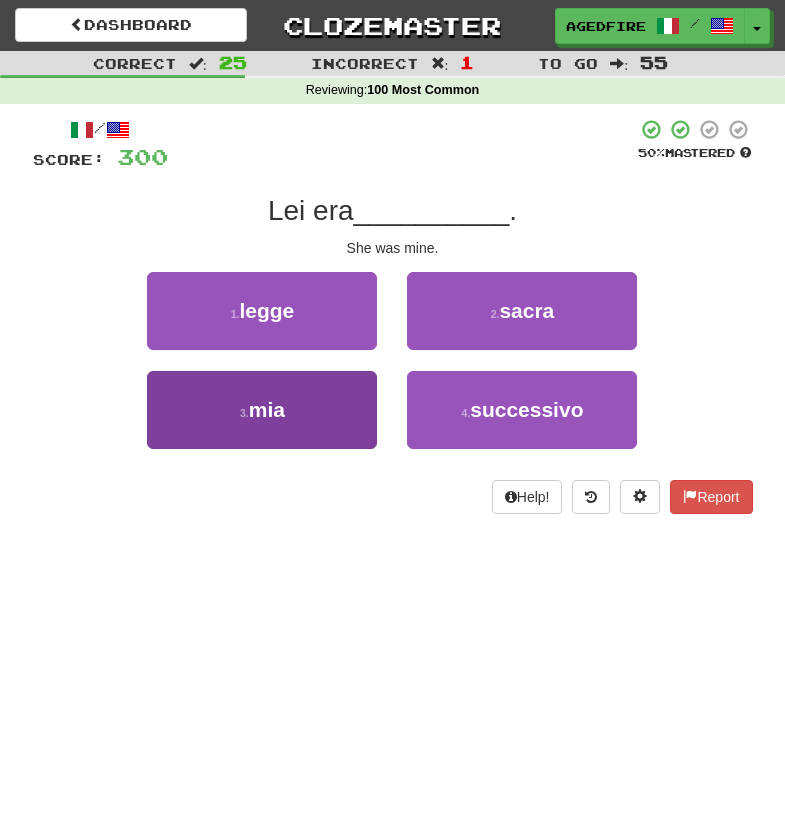click on "3 .  mia" at bounding box center (262, 410) 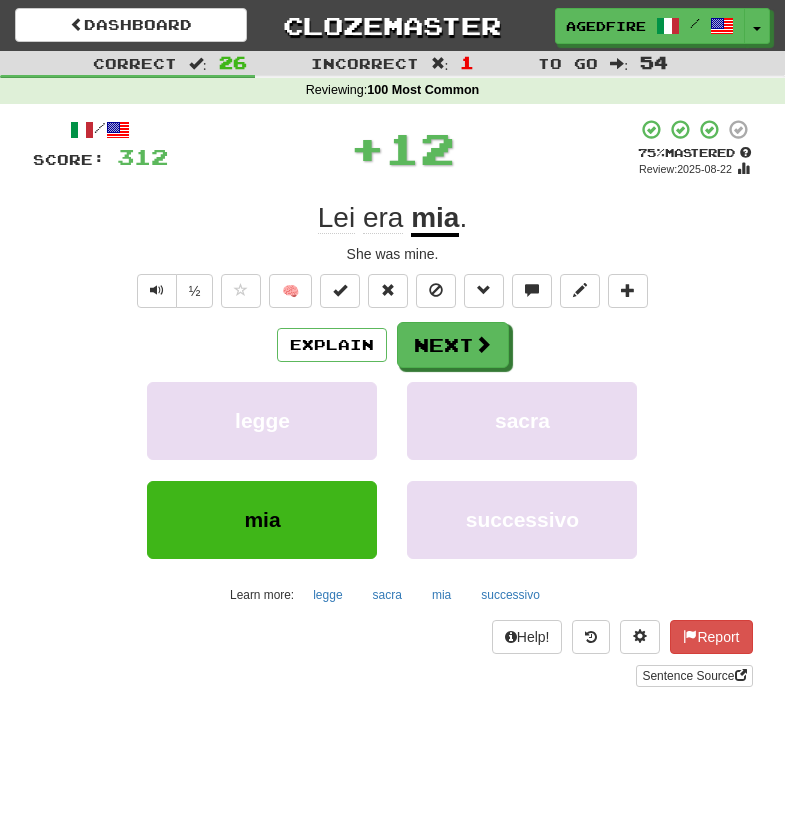click on "Explain Next legge sacra mia successivo Learn more: legge sacra mia successivo" at bounding box center [393, 466] 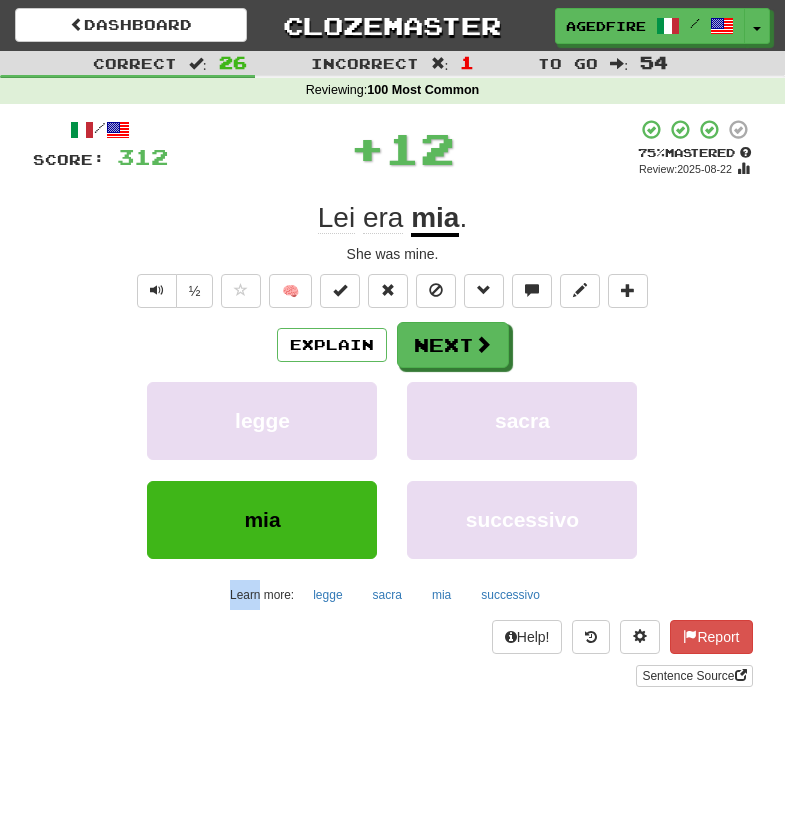 click on "Explain Next legge sacra mia successivo Learn more: legge sacra mia successivo" at bounding box center (393, 466) 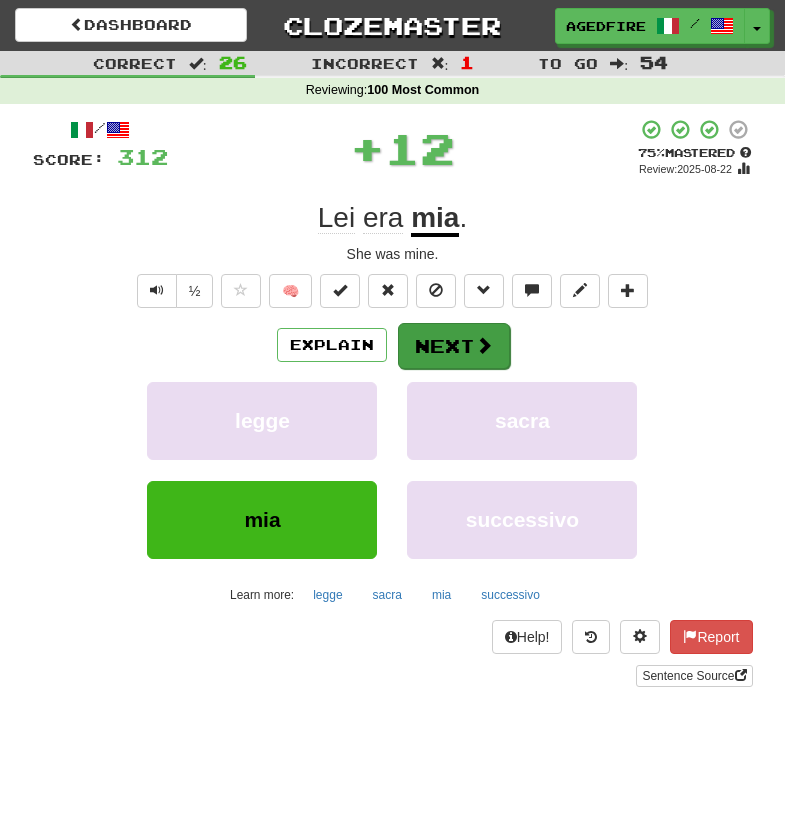 click on "Next" at bounding box center [454, 346] 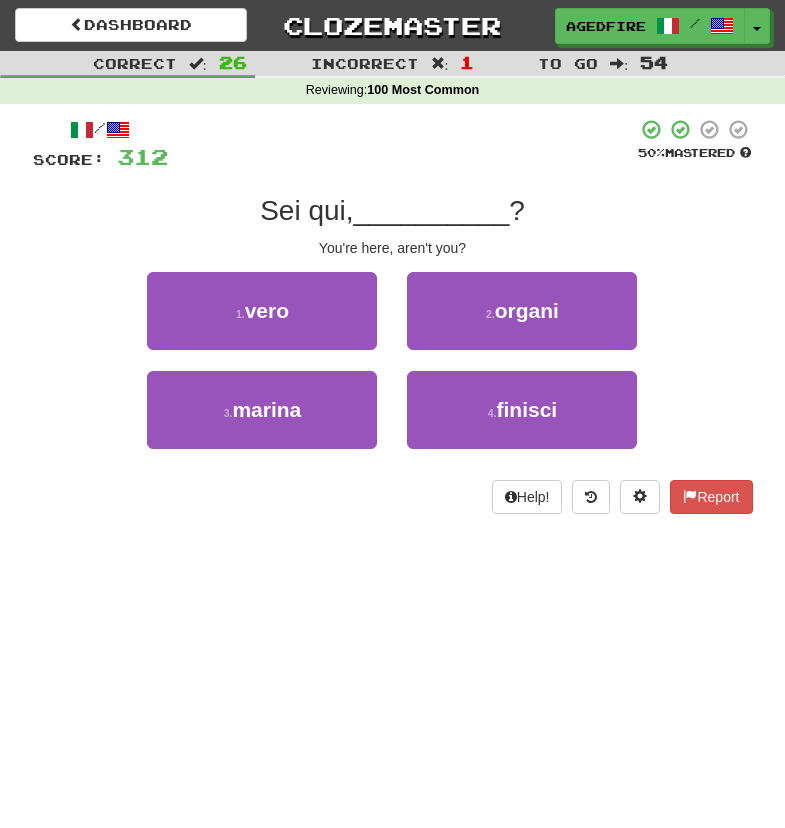 click on "/  Score:   312 50 %  Mastered Sei qui,  __________ ? You're here, aren't you? 1 .  vero 2 .  organi 3 .  marina 4 .  finisci  Help!  Report" at bounding box center [393, 316] 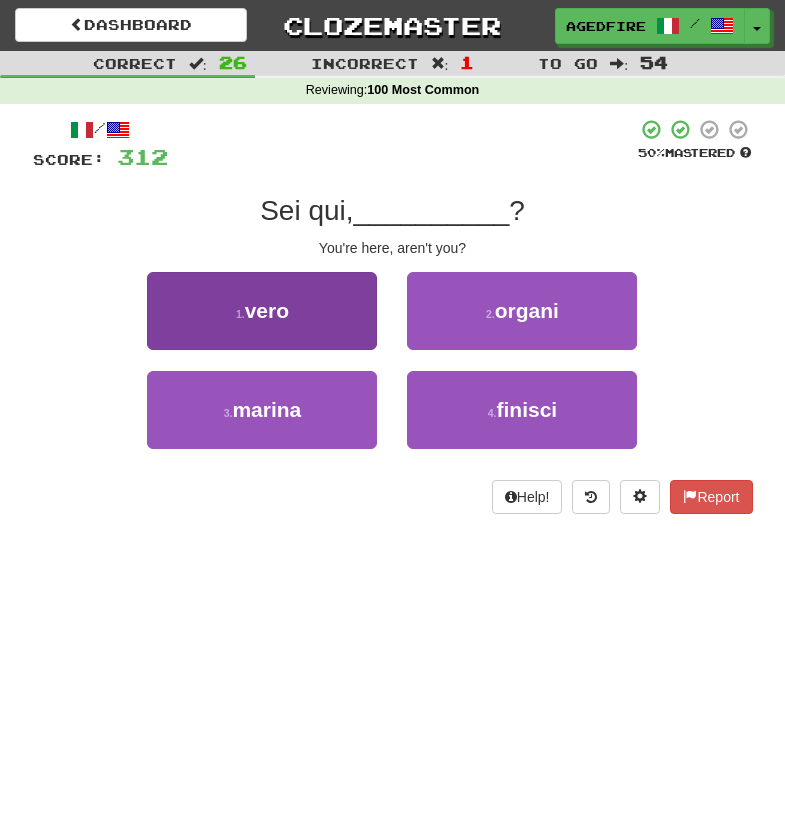 click on "1 .  vero" at bounding box center [262, 311] 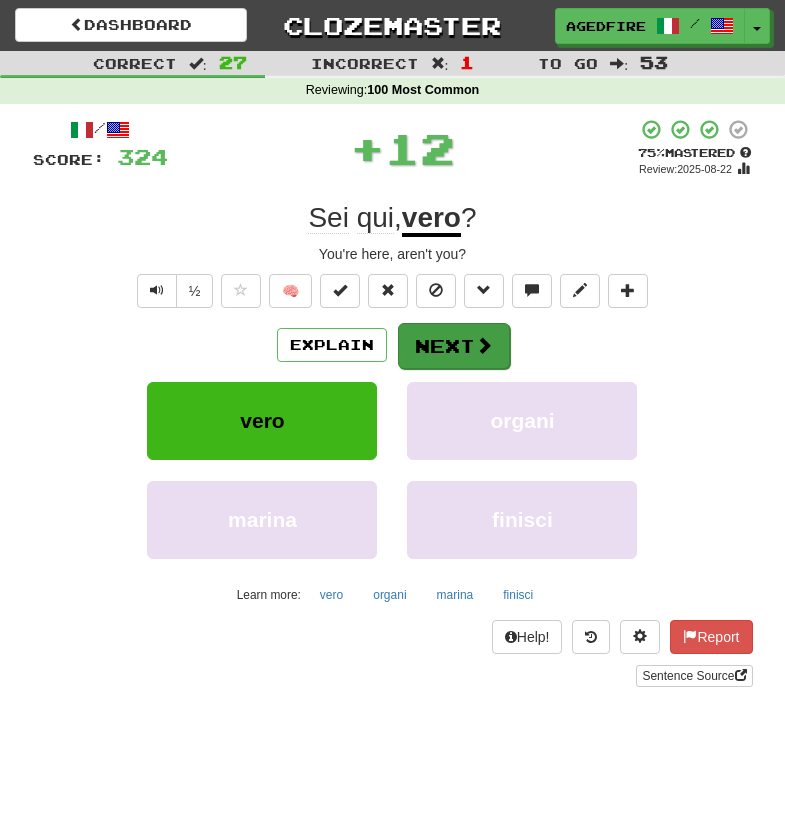click on "Next" at bounding box center (454, 346) 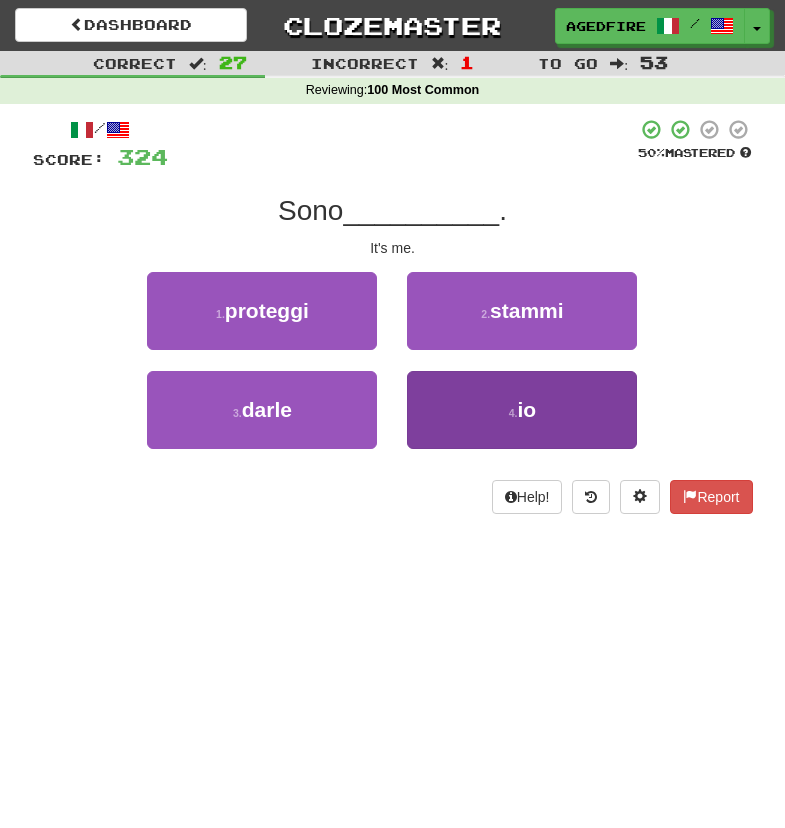 click on "4 .  io" at bounding box center (522, 410) 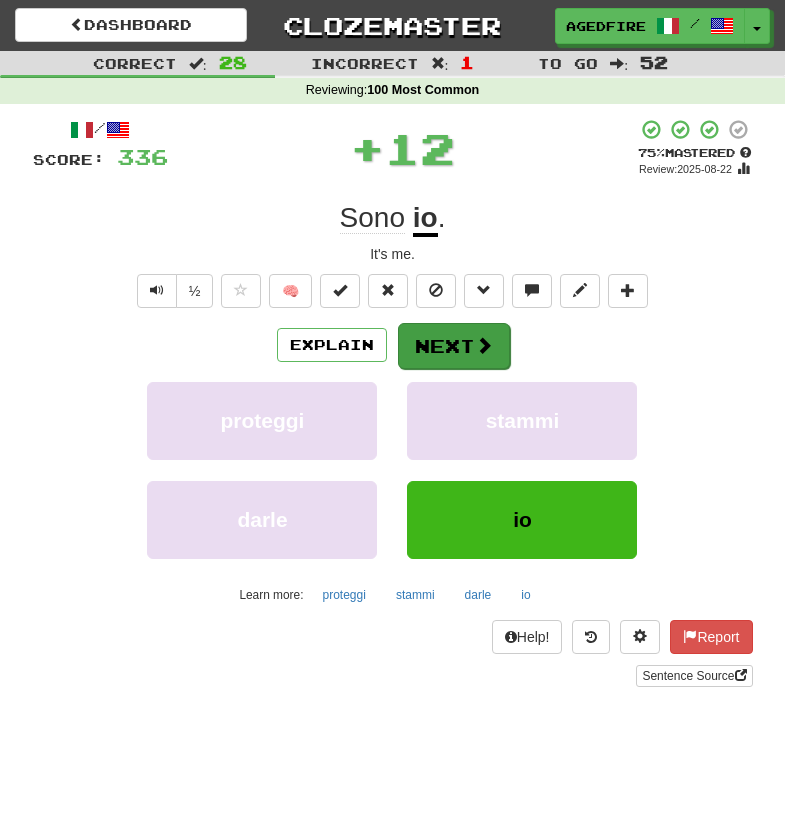 click on "Next" at bounding box center (454, 346) 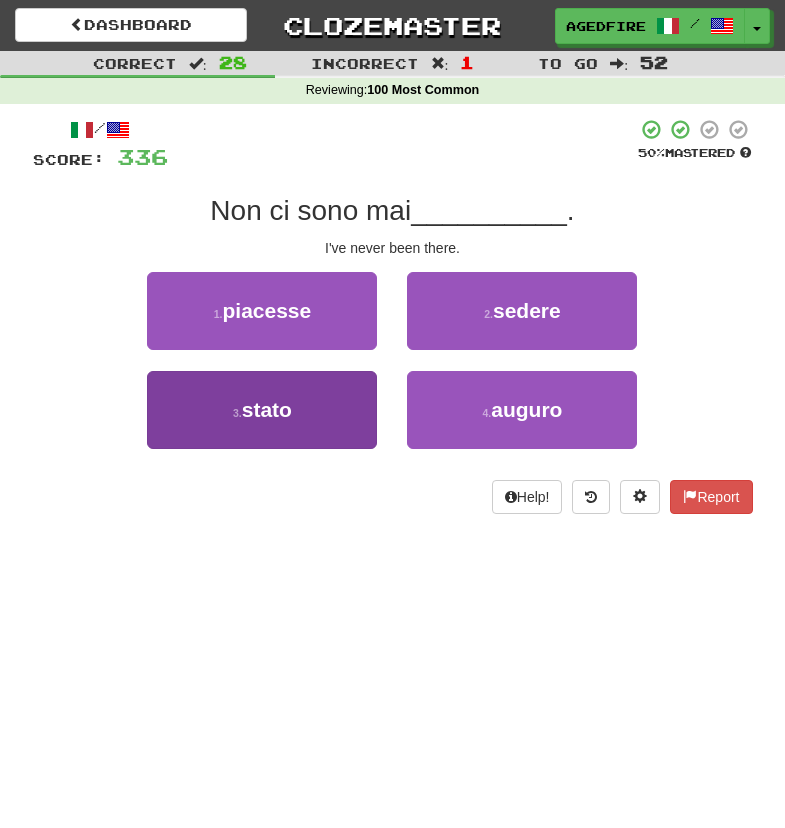 click on "3 .  stato" at bounding box center (262, 410) 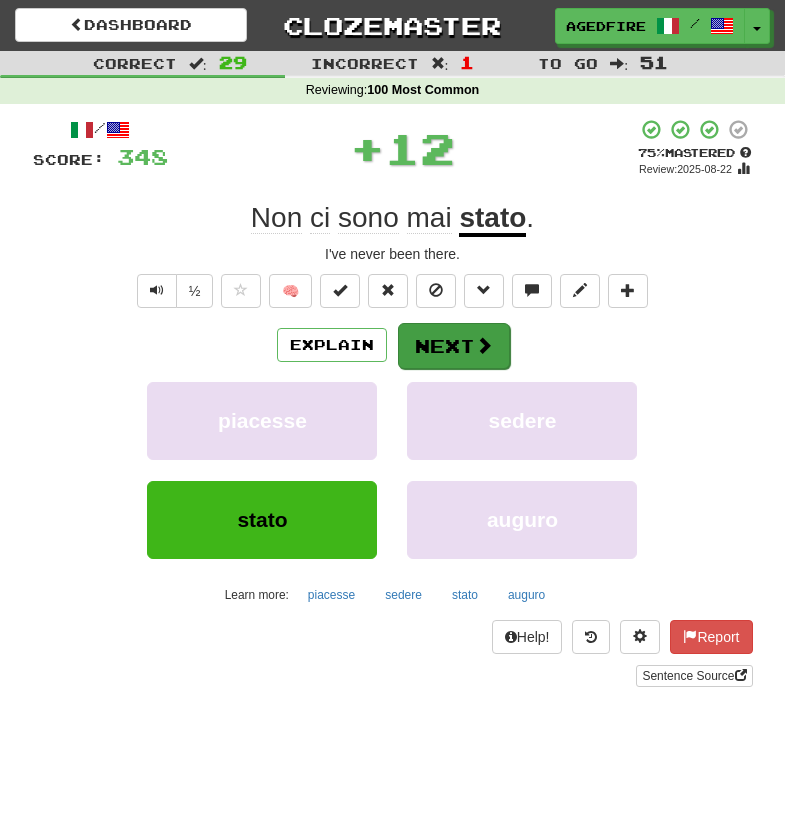 click on "Next" at bounding box center (454, 346) 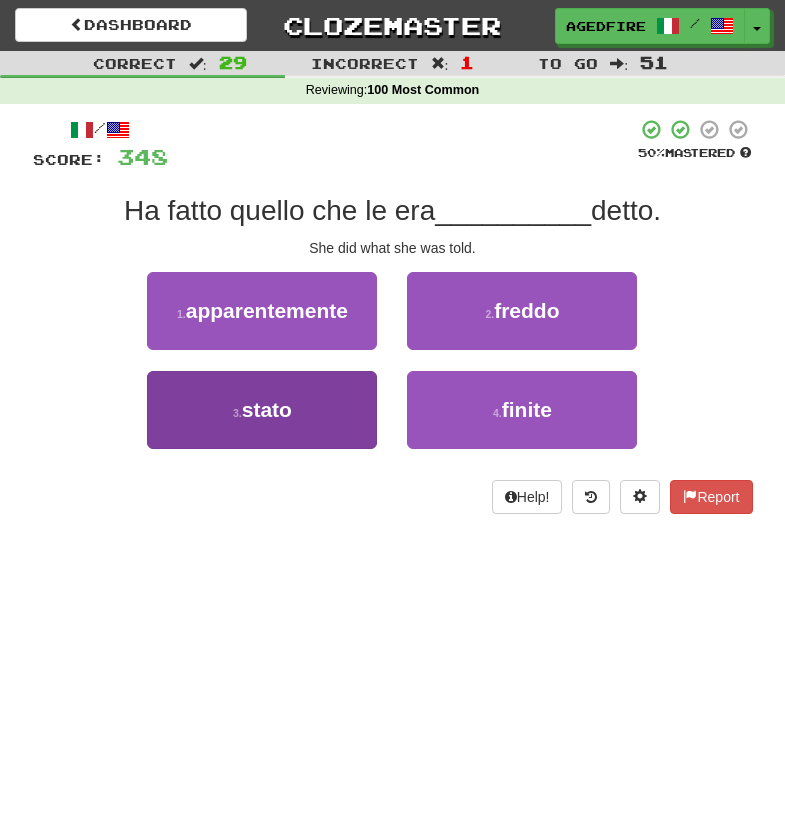 click on "3 .  stato" at bounding box center [262, 410] 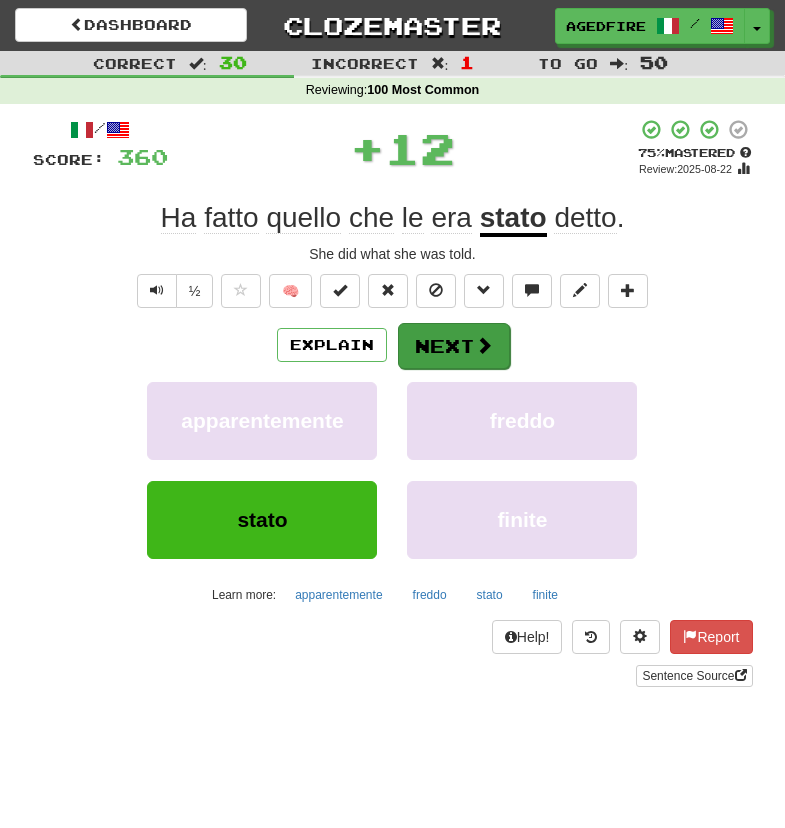 click on "Next" at bounding box center [454, 346] 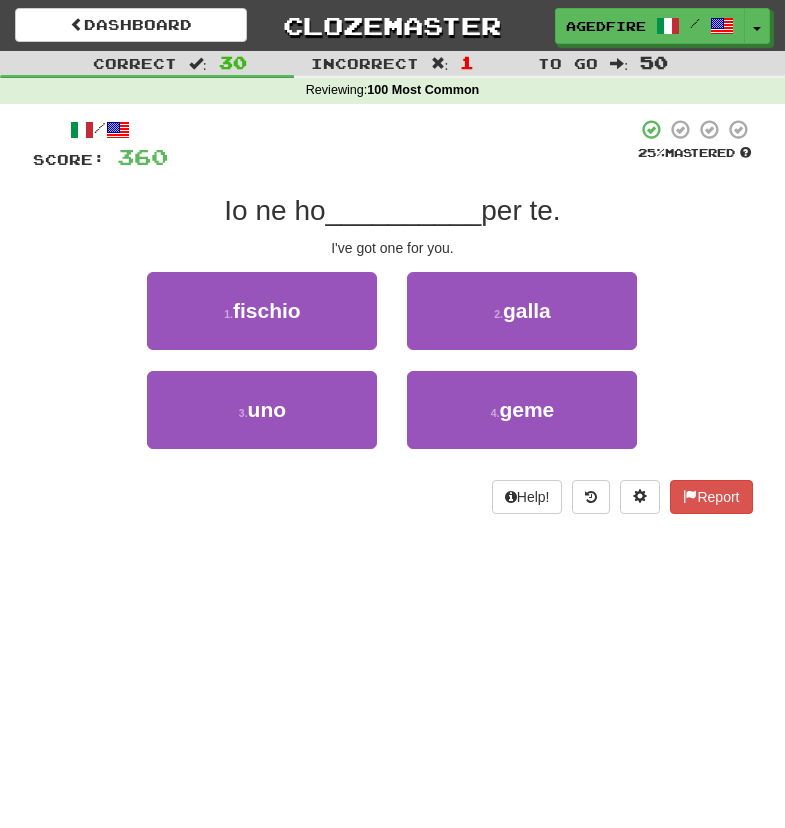 click on "3 .  uno" at bounding box center [262, 420] 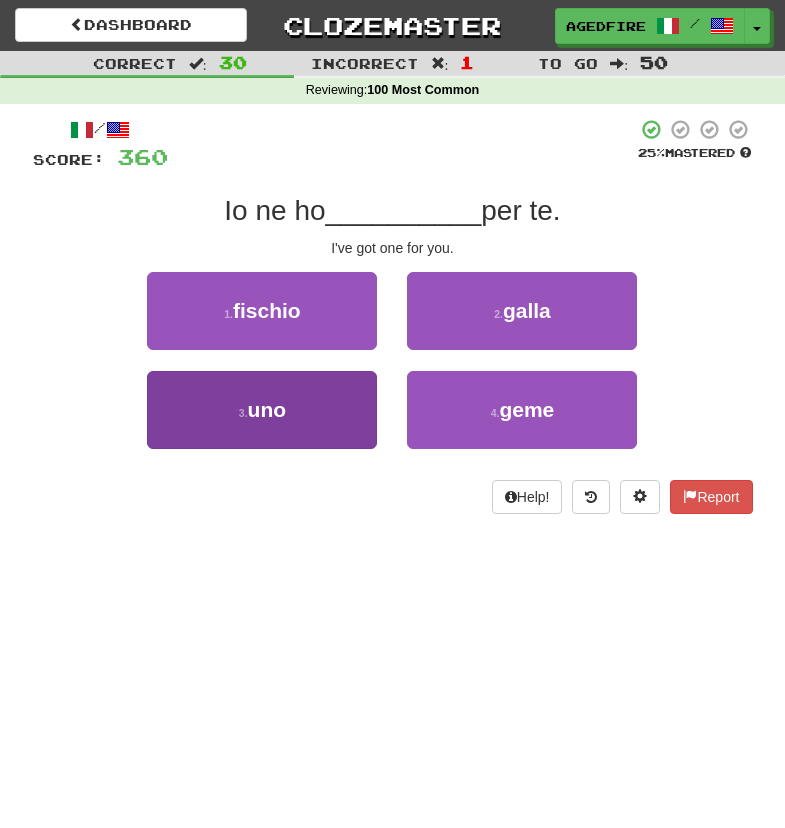 click on "3 .  uno" at bounding box center [262, 410] 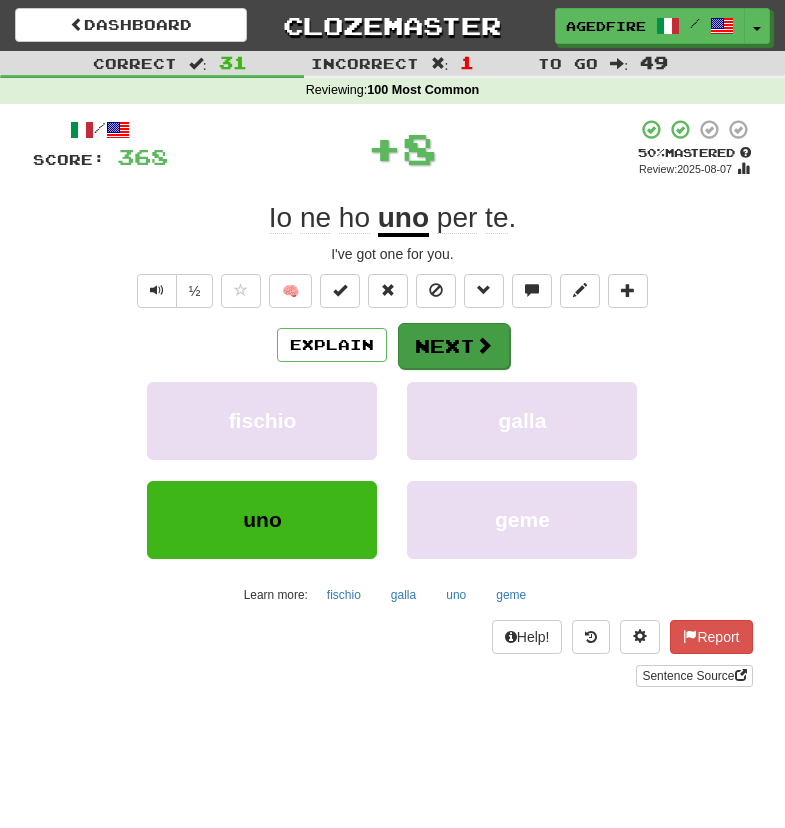 click on "Next" at bounding box center (454, 346) 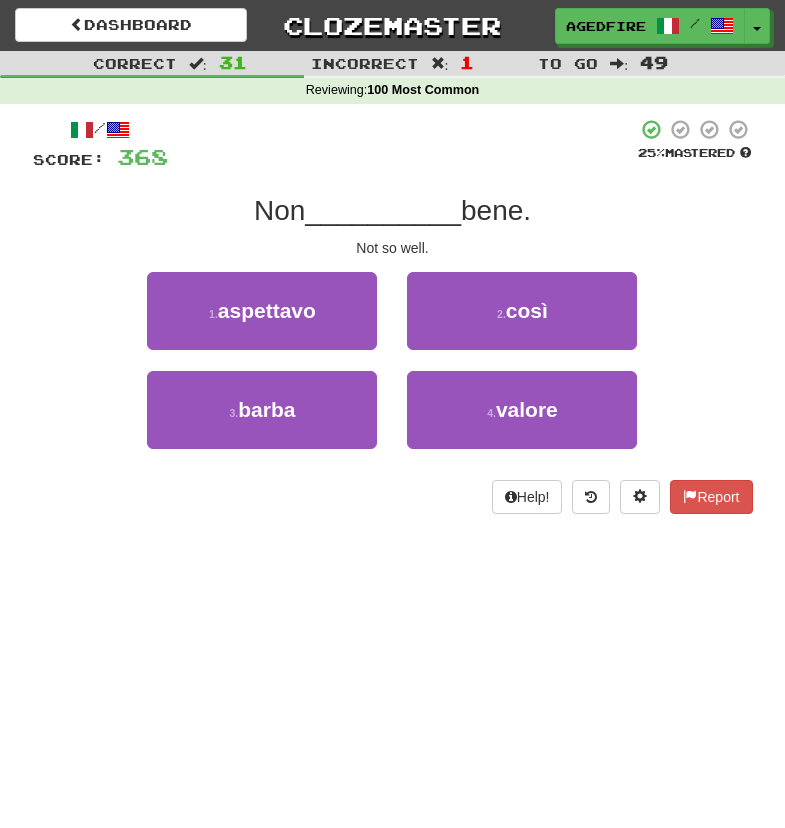click on "2 .  così" at bounding box center (522, 311) 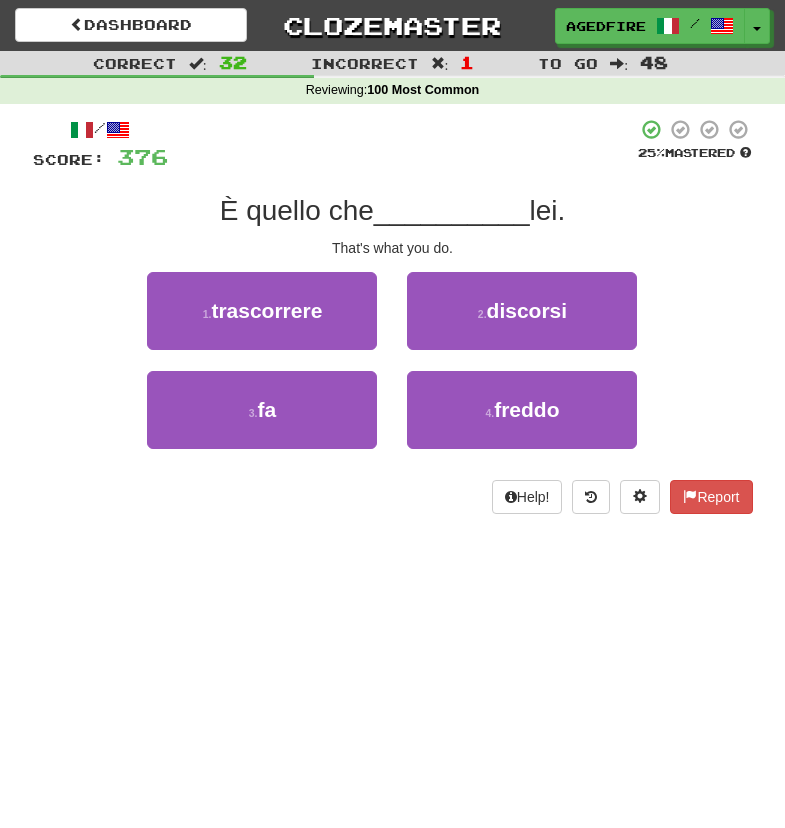 click on "2 .  discorsi" at bounding box center (522, 311) 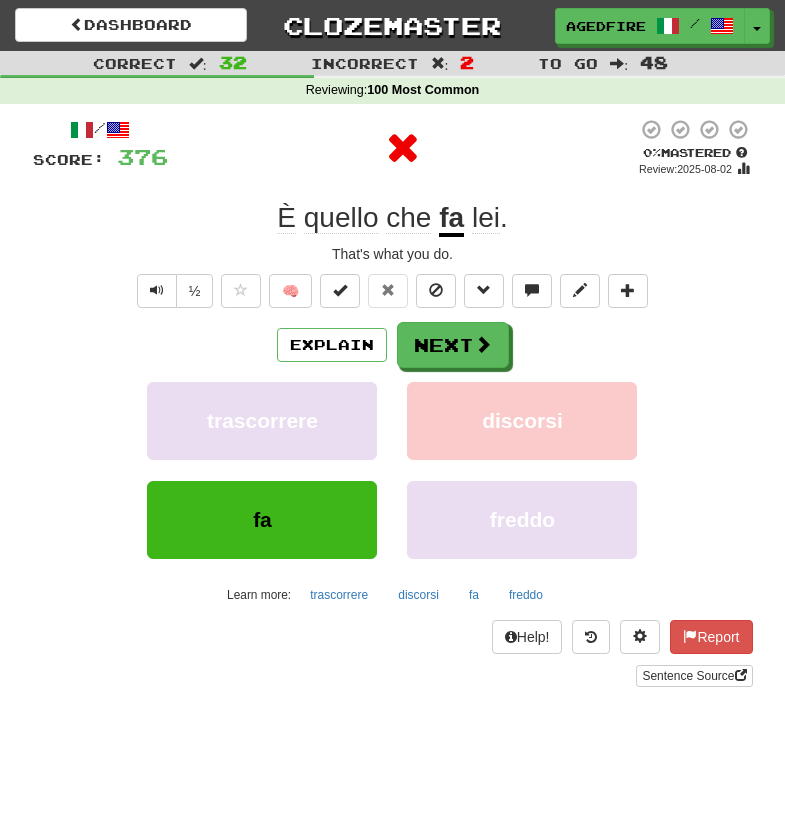 click on "Next" at bounding box center (453, 345) 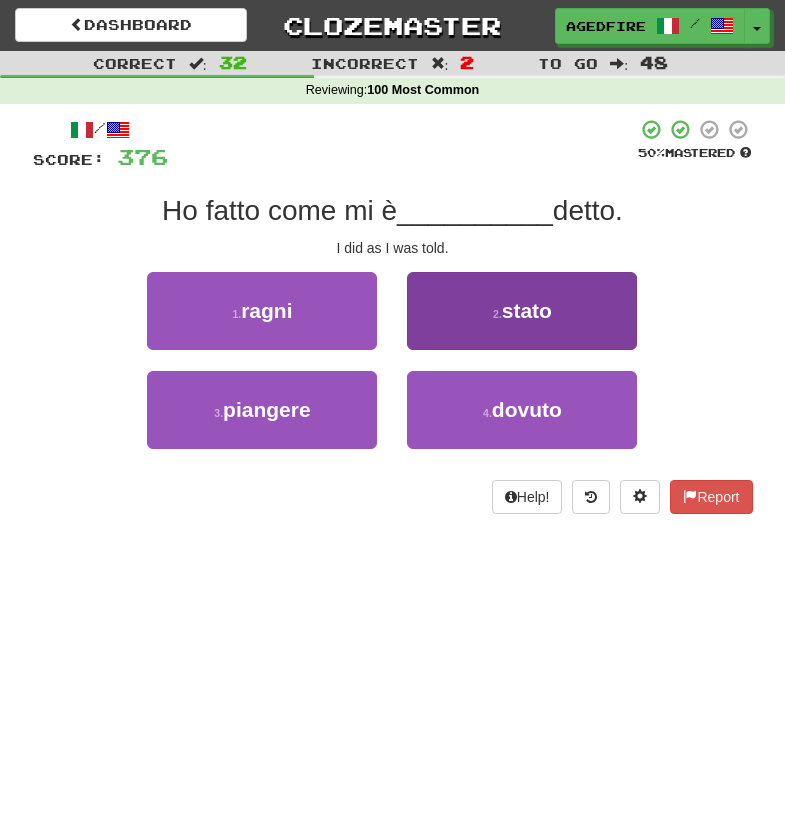 click on "2 .  stato" at bounding box center (522, 311) 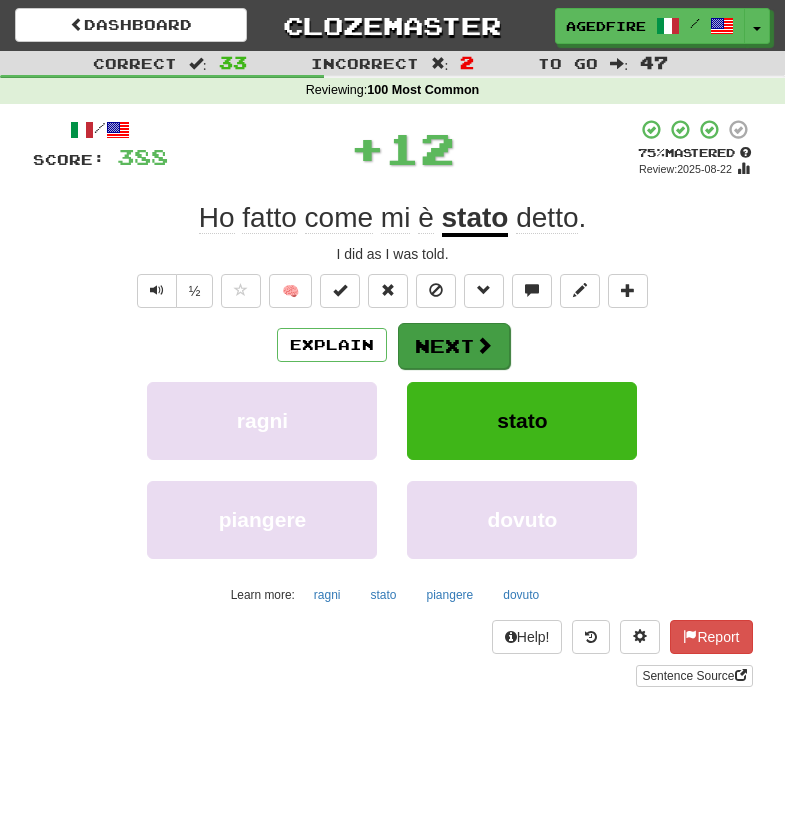click on "Next" at bounding box center [454, 346] 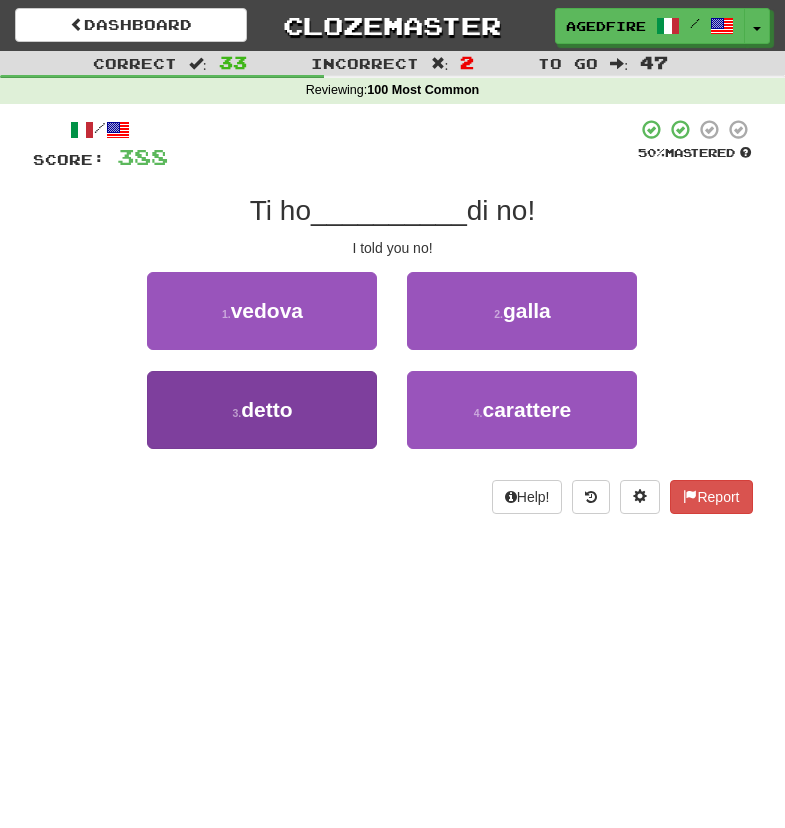 click on "3 .  detto" at bounding box center (262, 410) 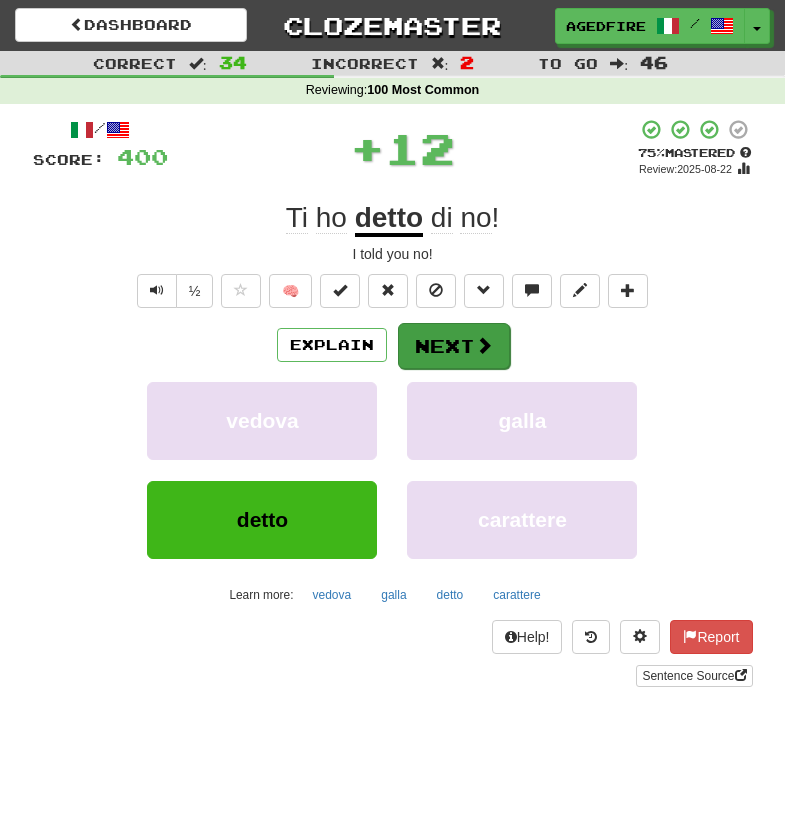 click on "Next" at bounding box center [454, 346] 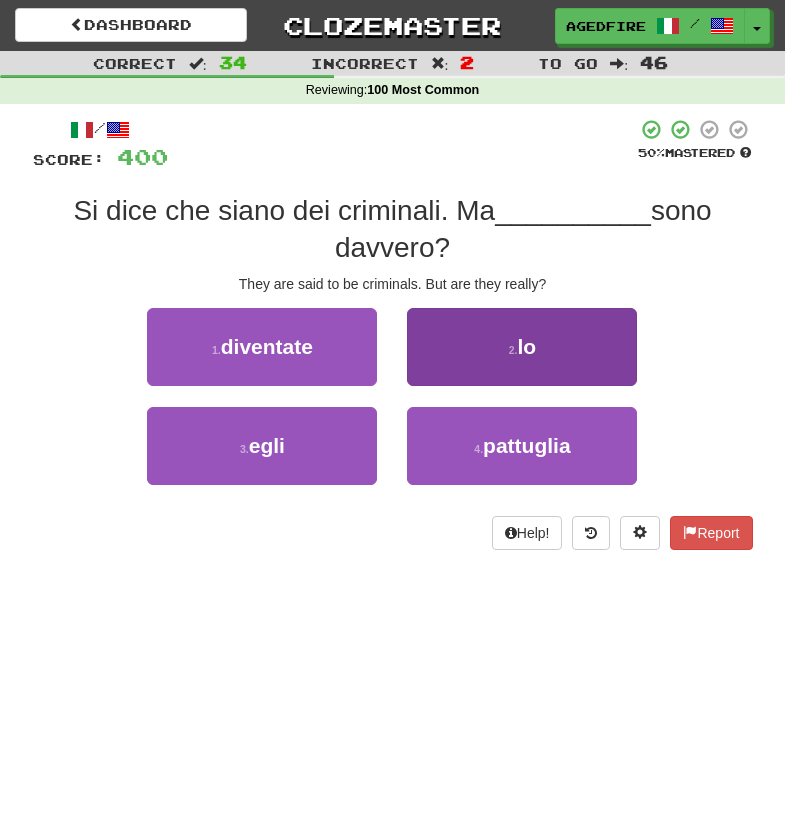 click on "2 .  lo" at bounding box center [522, 347] 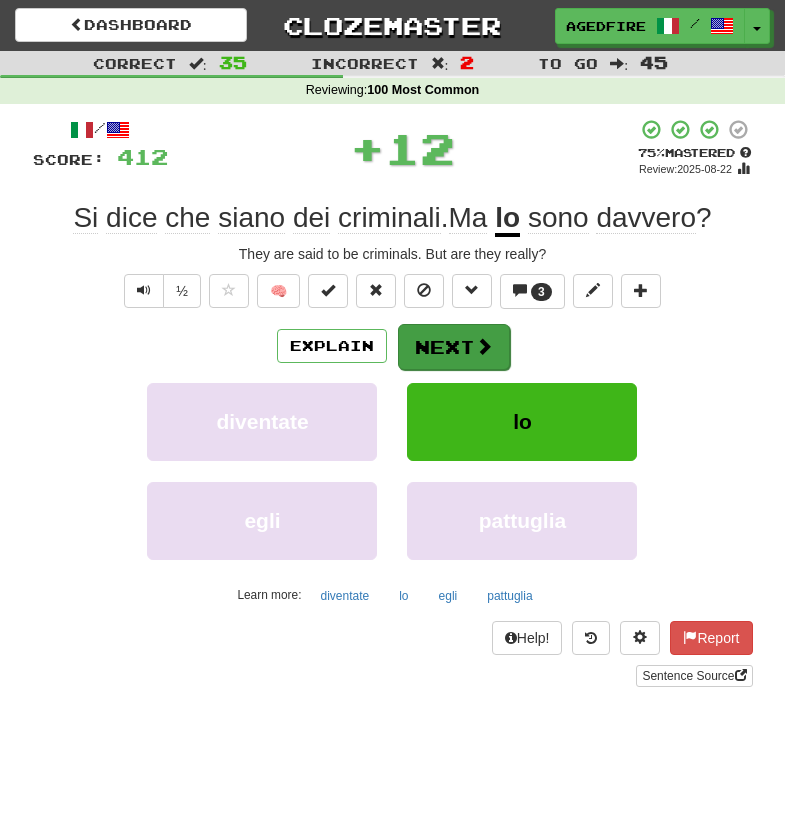 click on "Next" at bounding box center (454, 347) 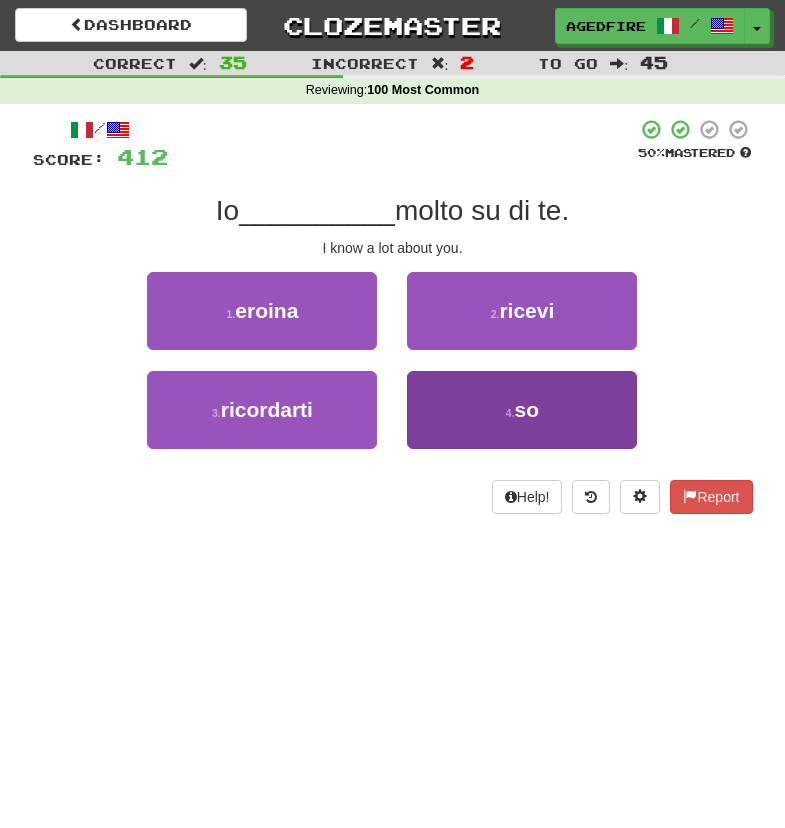 click on "4 .  so" at bounding box center [522, 410] 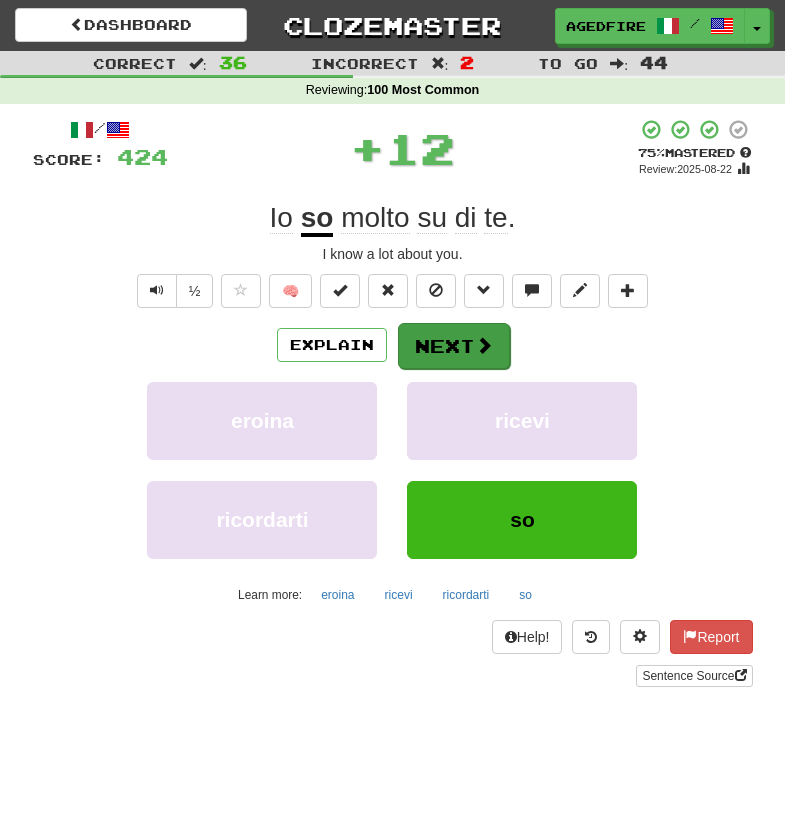 click on "Next" at bounding box center (454, 346) 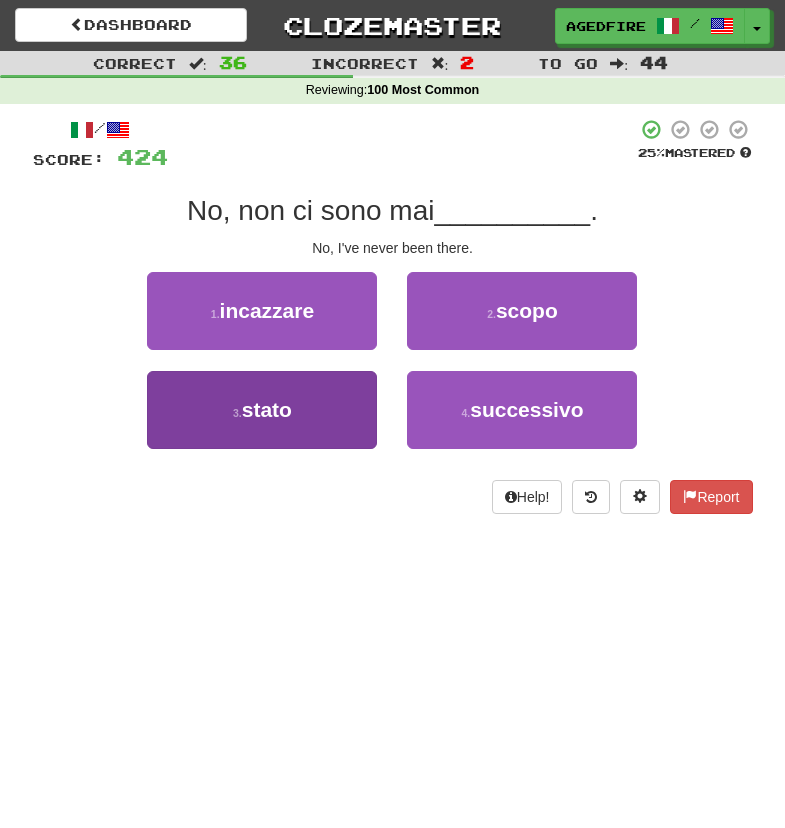 click on "3 .  stato" at bounding box center [262, 410] 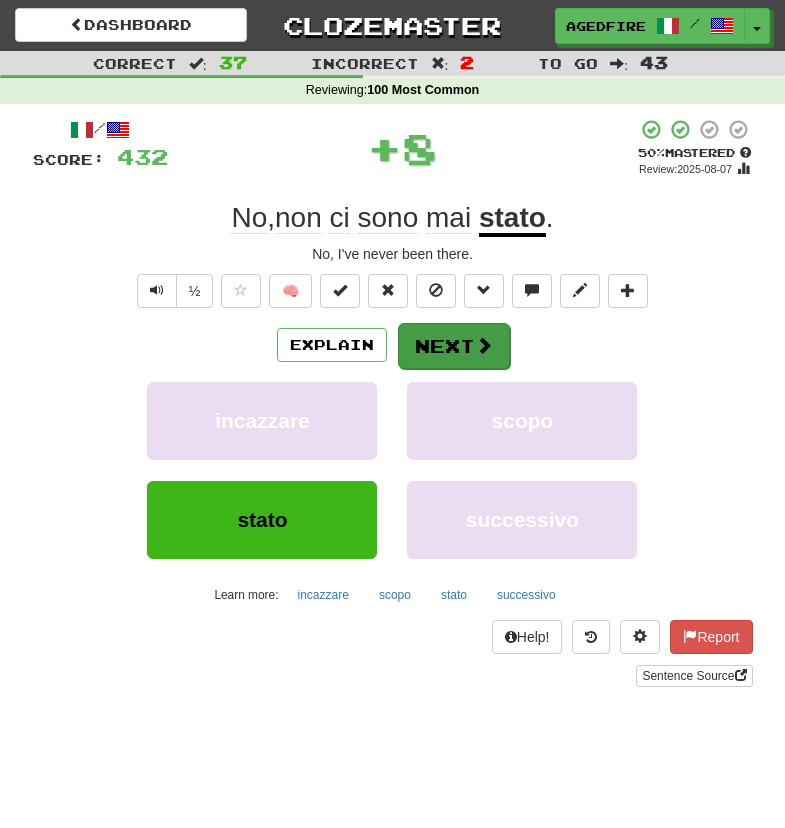 click on "Next" at bounding box center [454, 346] 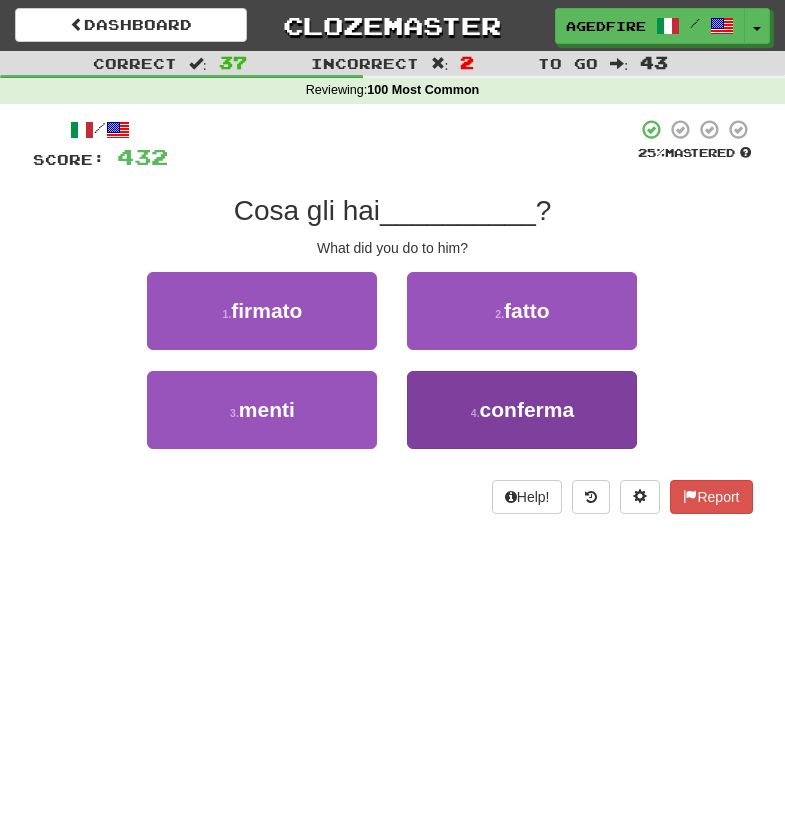click on "4 .  conferma" at bounding box center [522, 410] 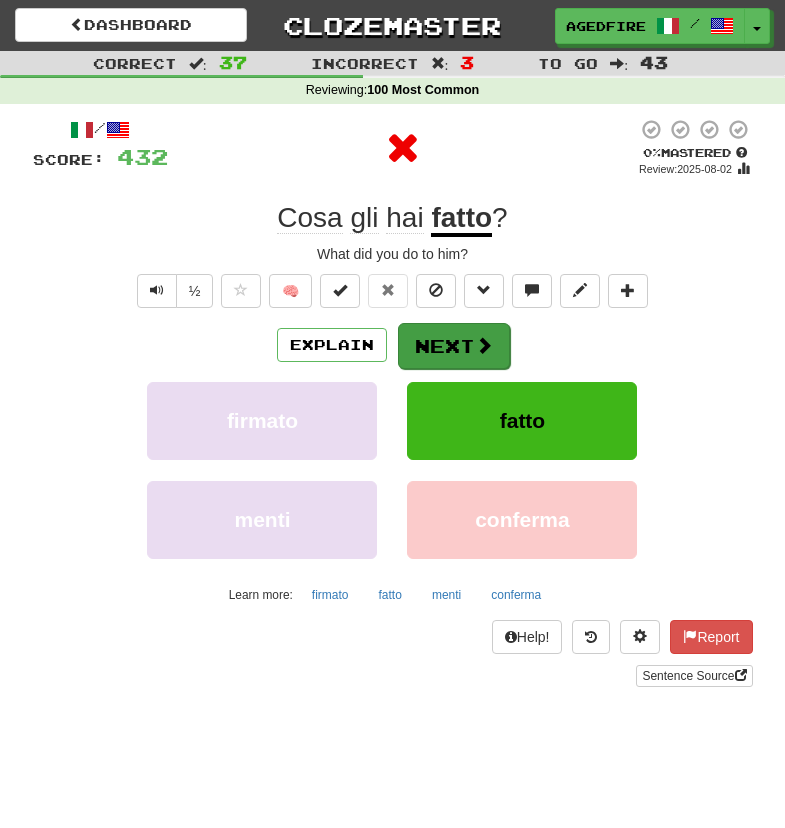 click on "Next" at bounding box center [454, 346] 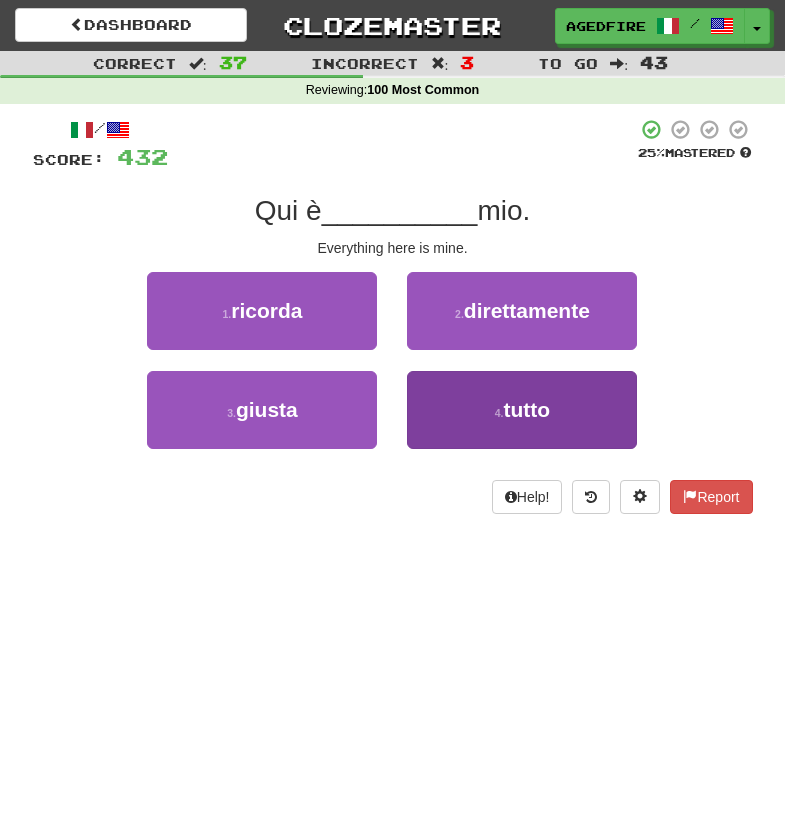 click on "4 .  tutto" at bounding box center (522, 410) 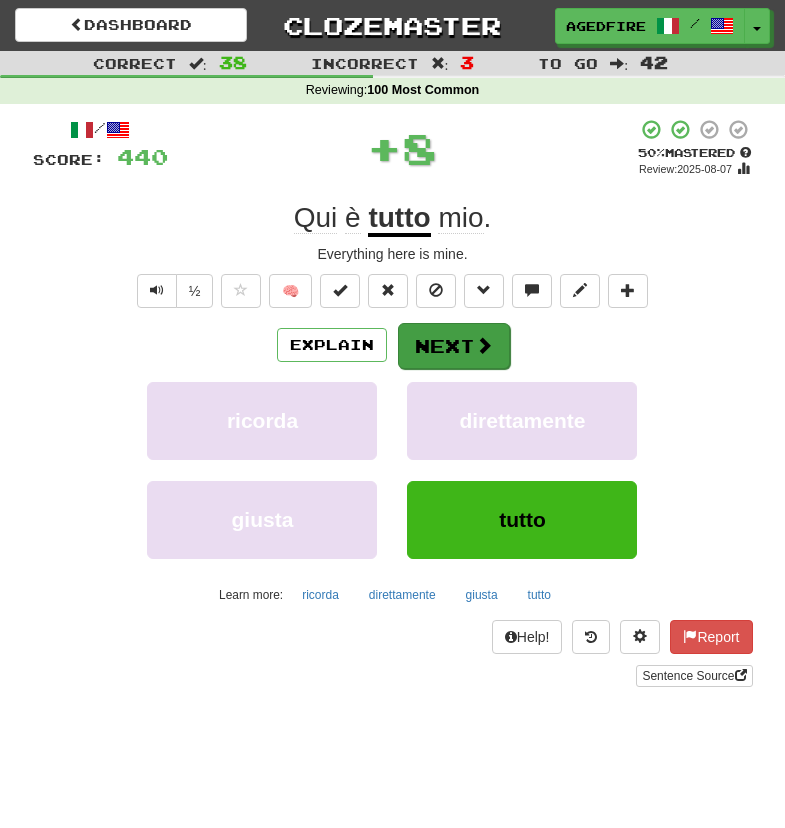 click on "Next" at bounding box center (454, 346) 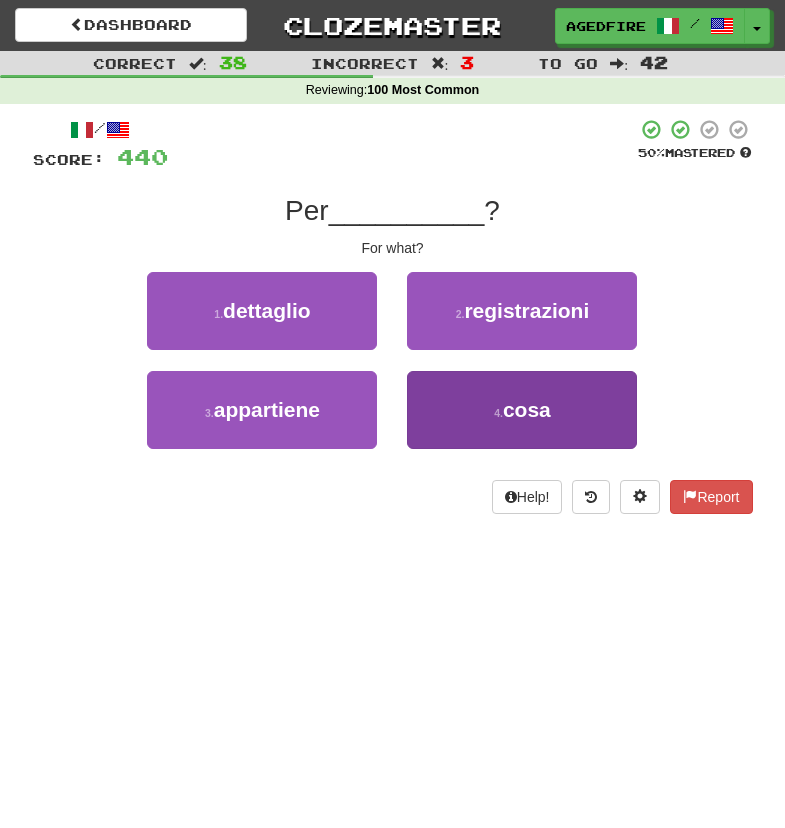 click on "4 .  cosa" at bounding box center [522, 410] 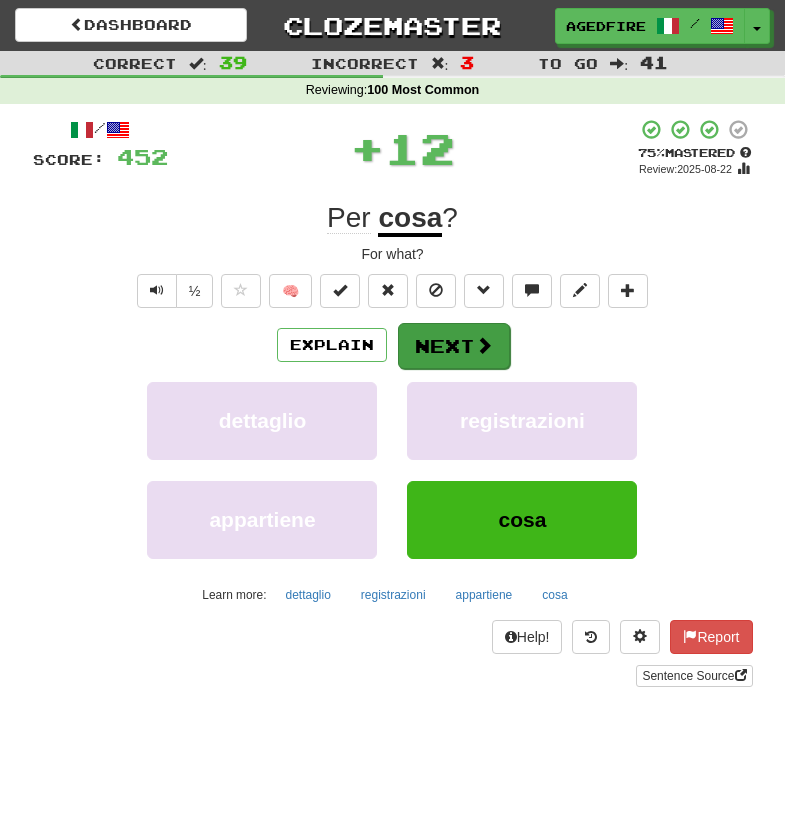 click on "Next" at bounding box center (454, 346) 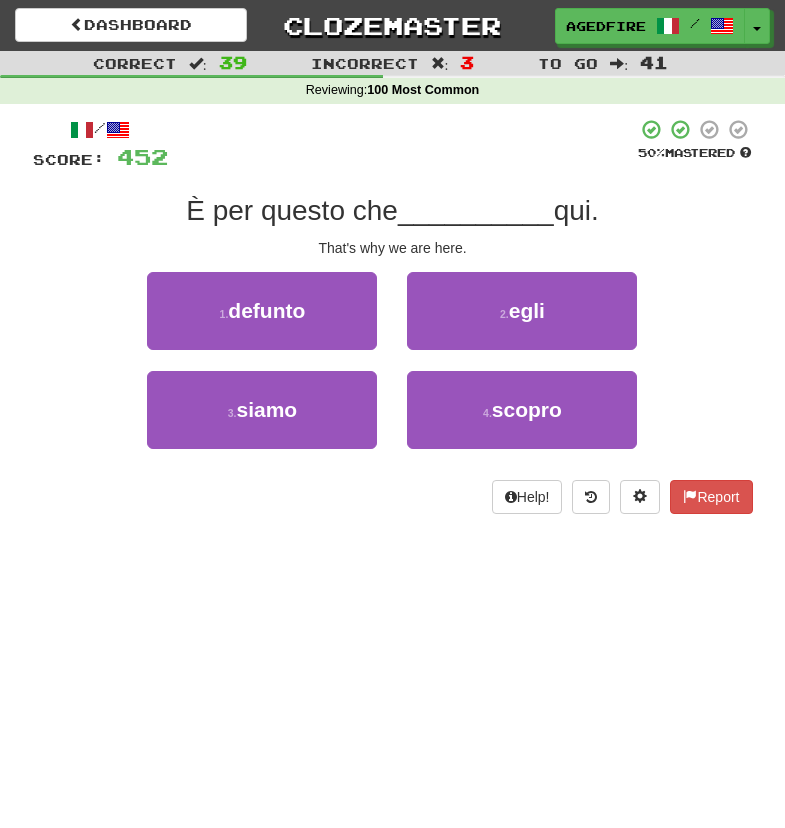 click on "3 .  siamo" at bounding box center [262, 420] 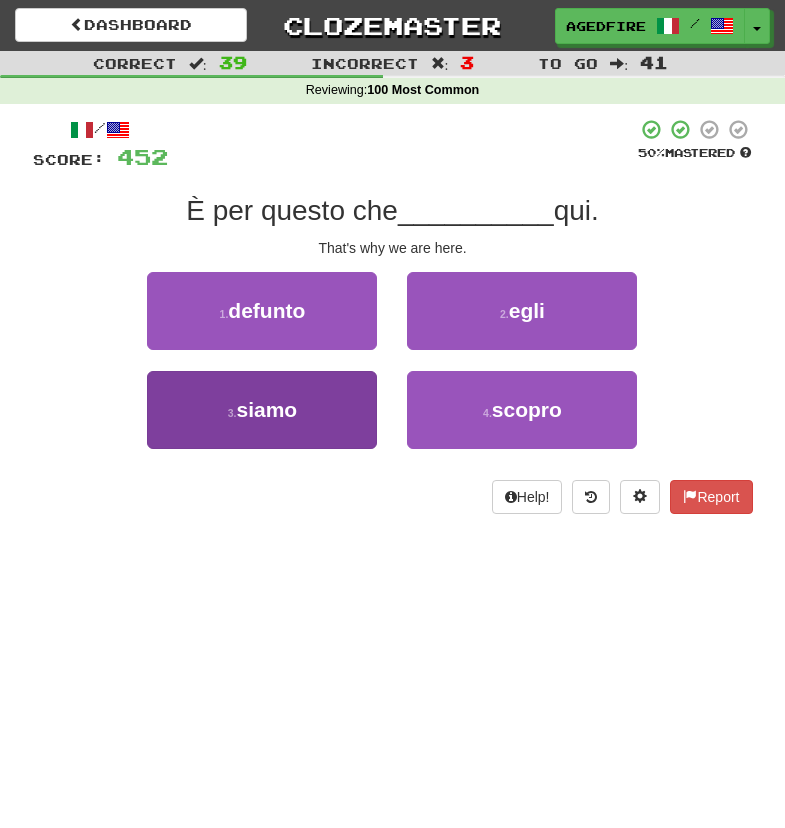 click on "3 .  siamo" at bounding box center [262, 410] 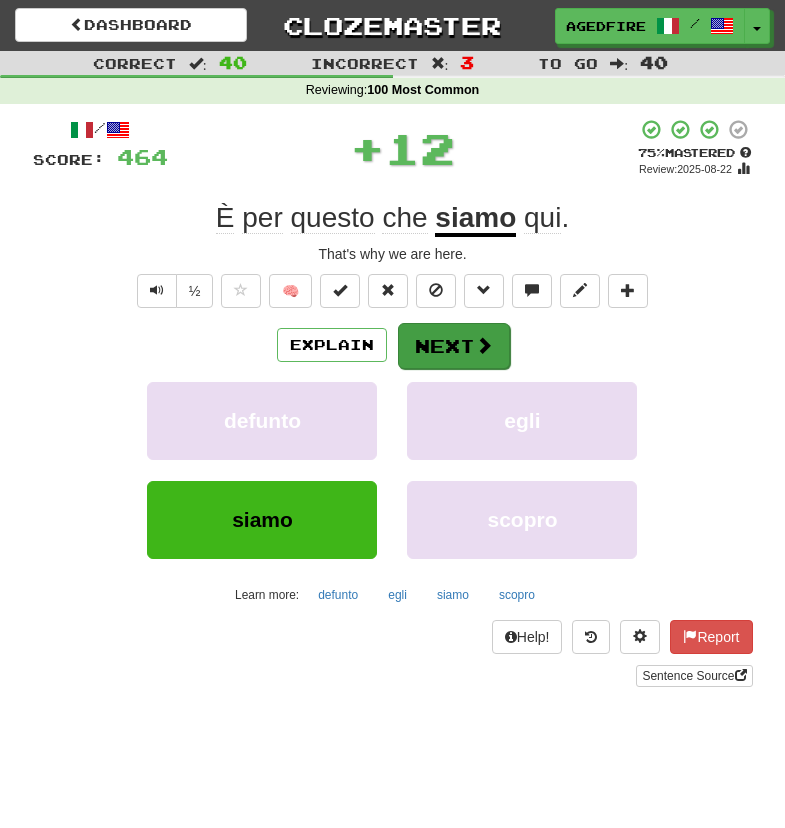click on "Next" at bounding box center (454, 346) 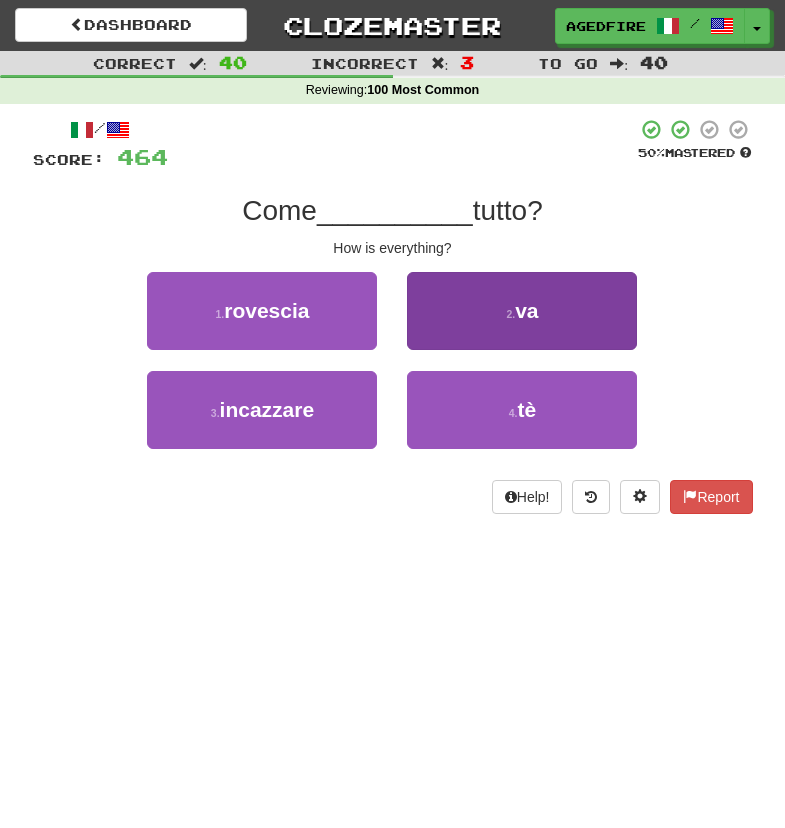 click on "2 .  va" at bounding box center (522, 311) 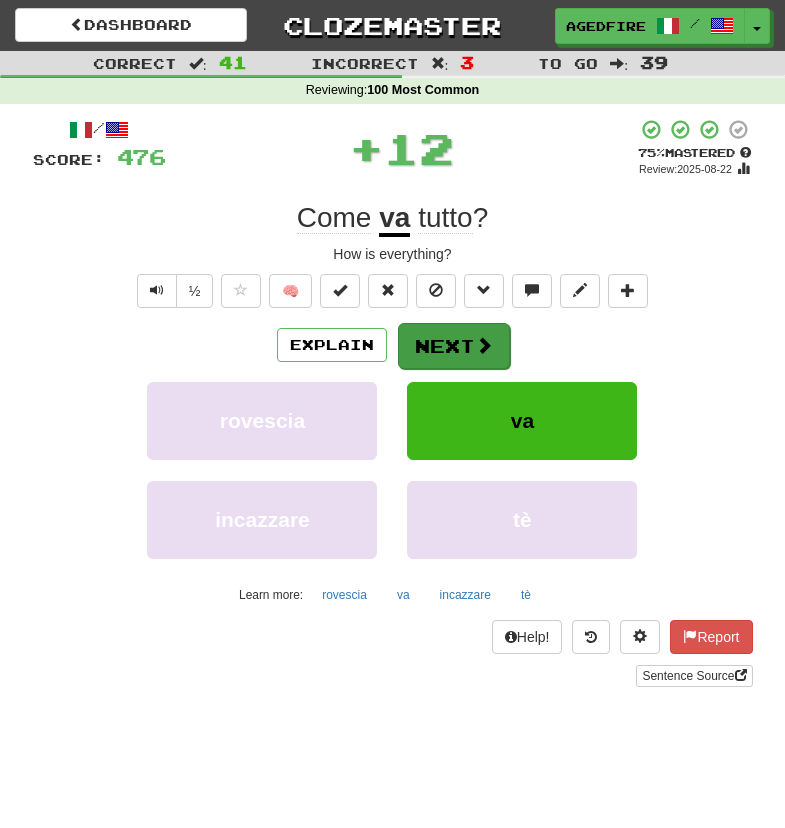 click on "Next" at bounding box center (454, 346) 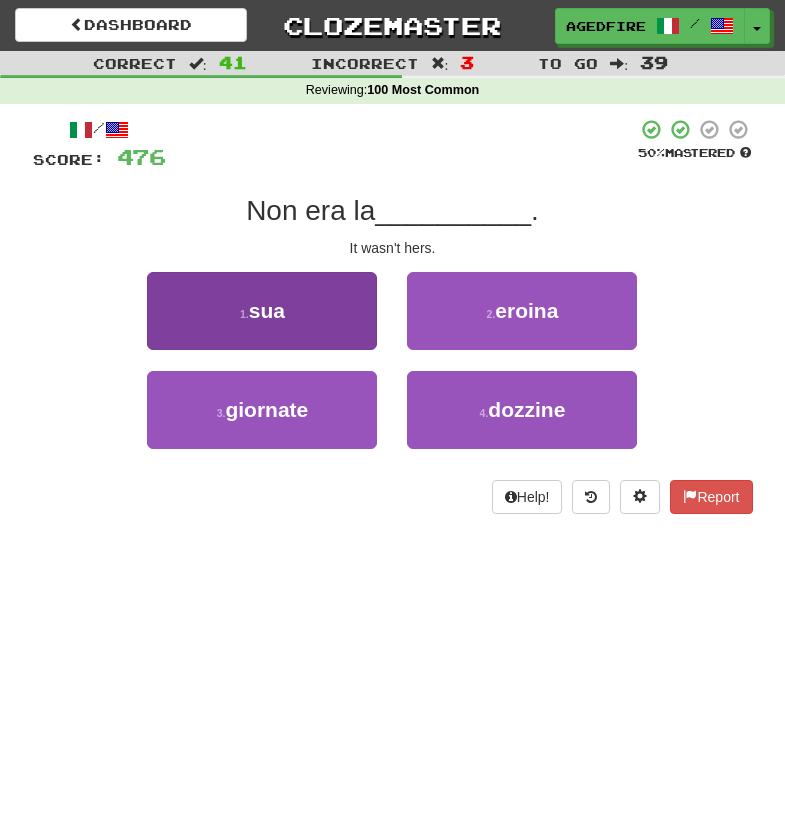 click on "1 .  sua" at bounding box center (262, 311) 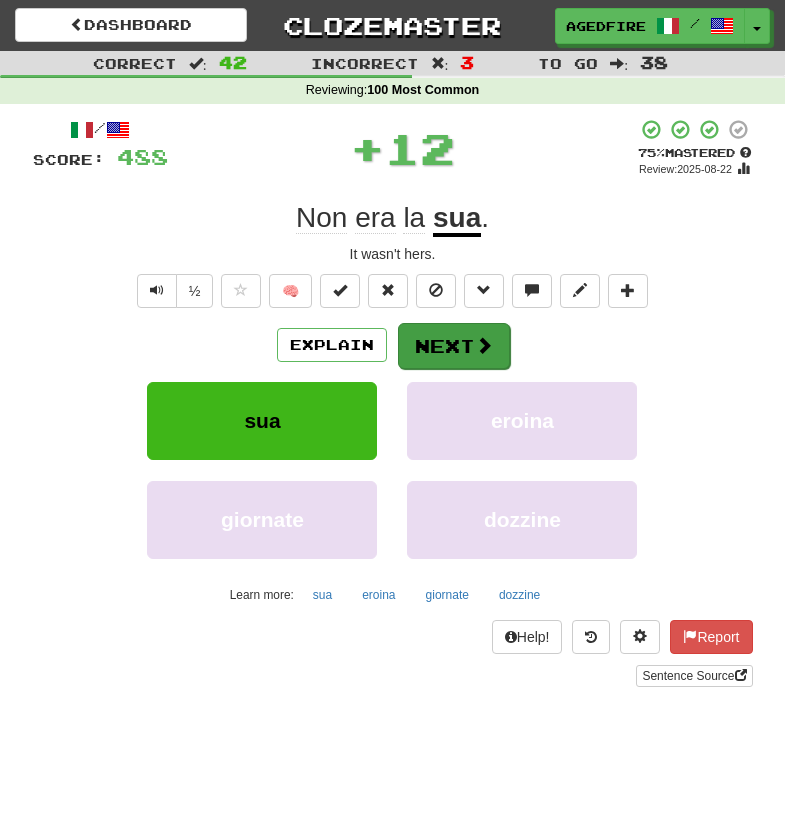 click on "Next" at bounding box center [454, 346] 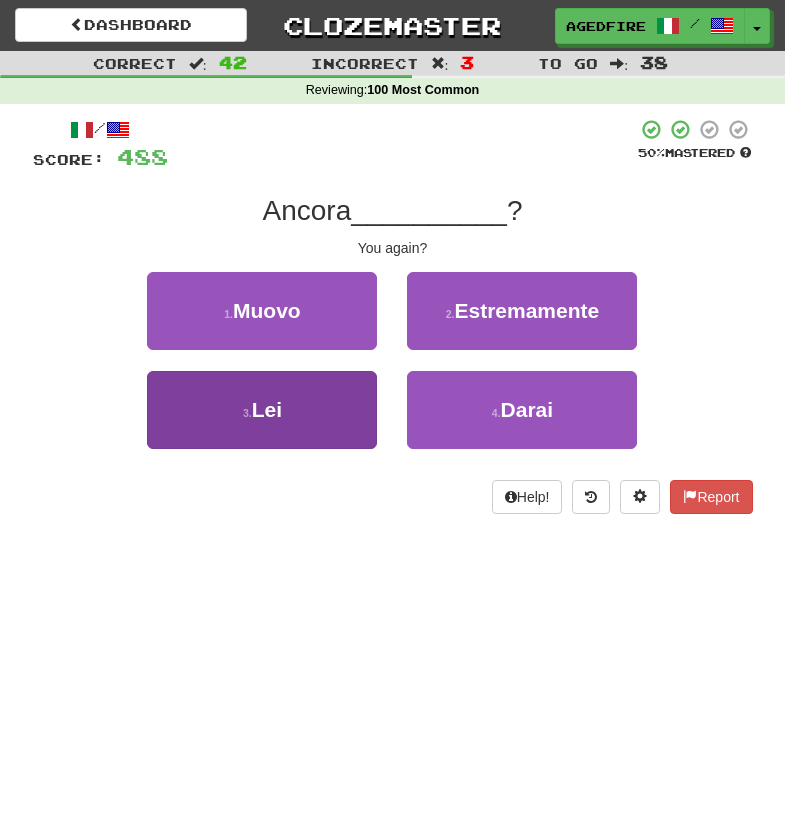 click on "3 .  Lei" at bounding box center [262, 410] 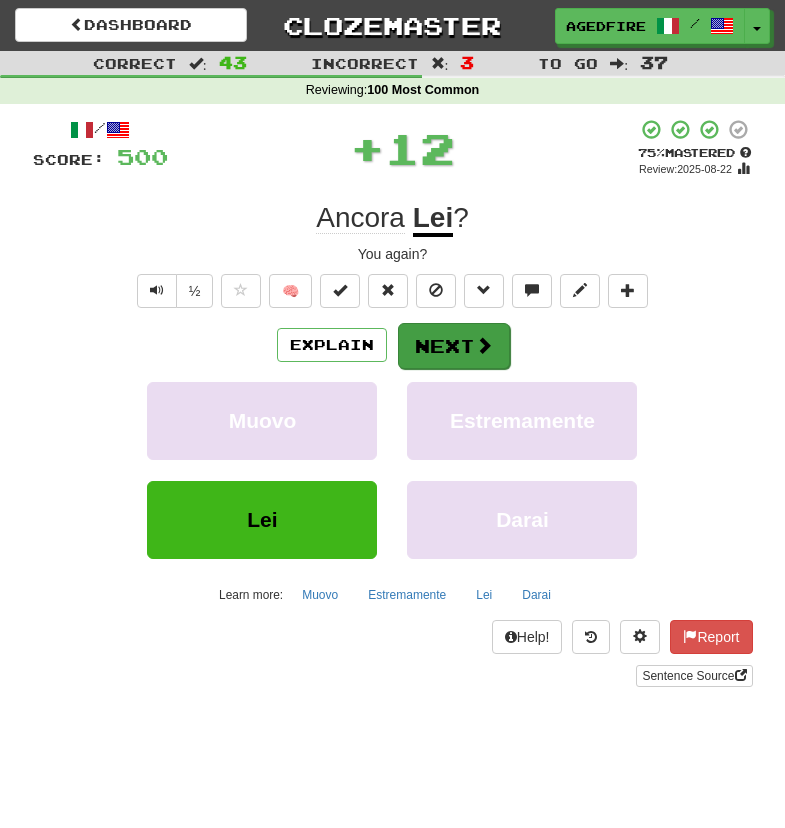 click on "Next" at bounding box center [454, 346] 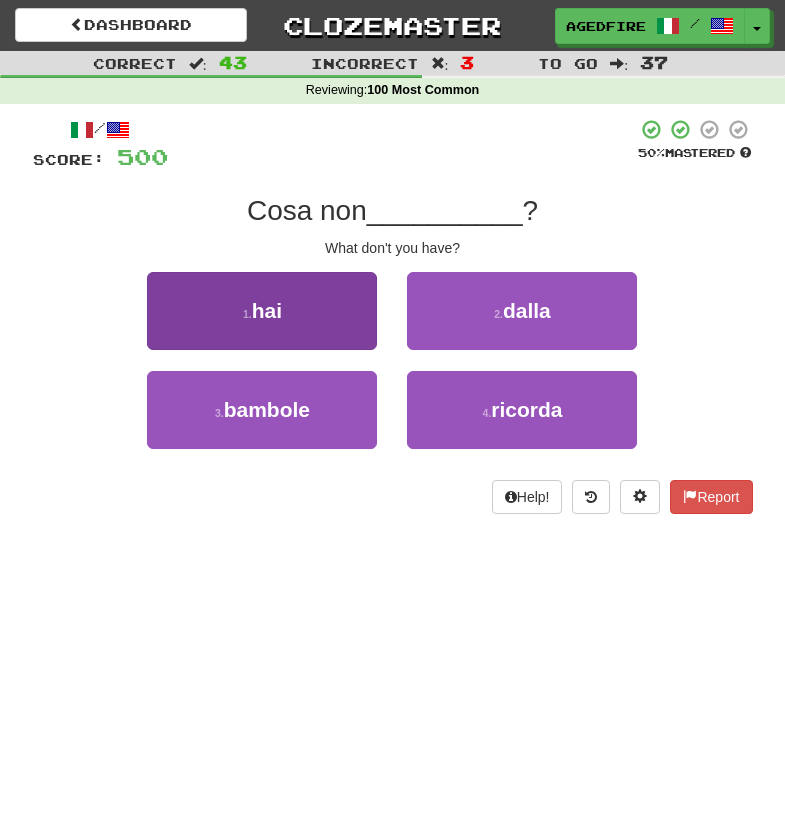 click on "1 .  hai" at bounding box center (262, 311) 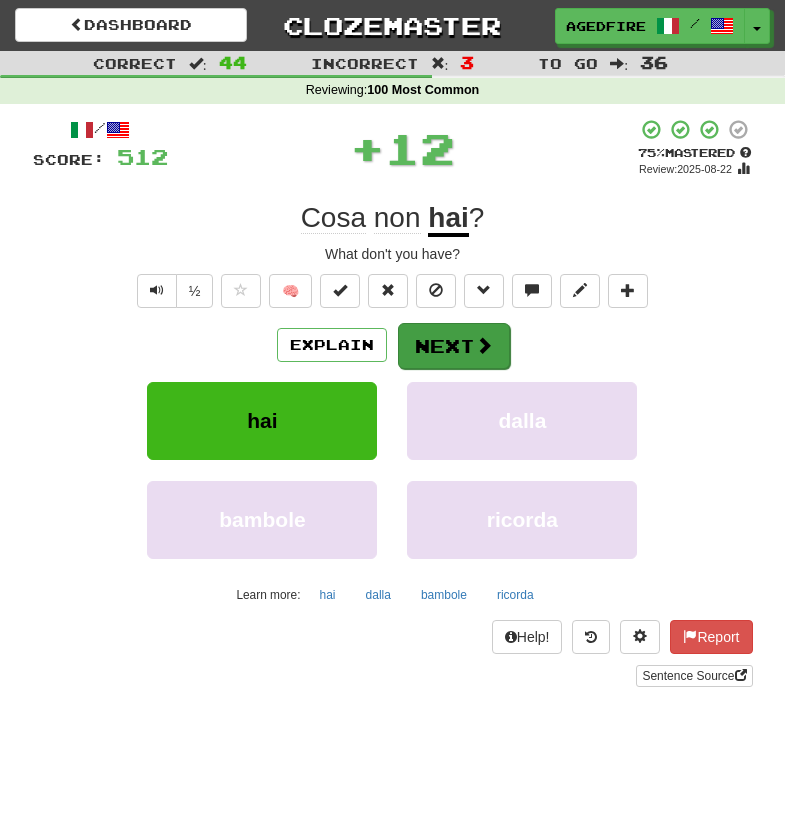 click at bounding box center [484, 345] 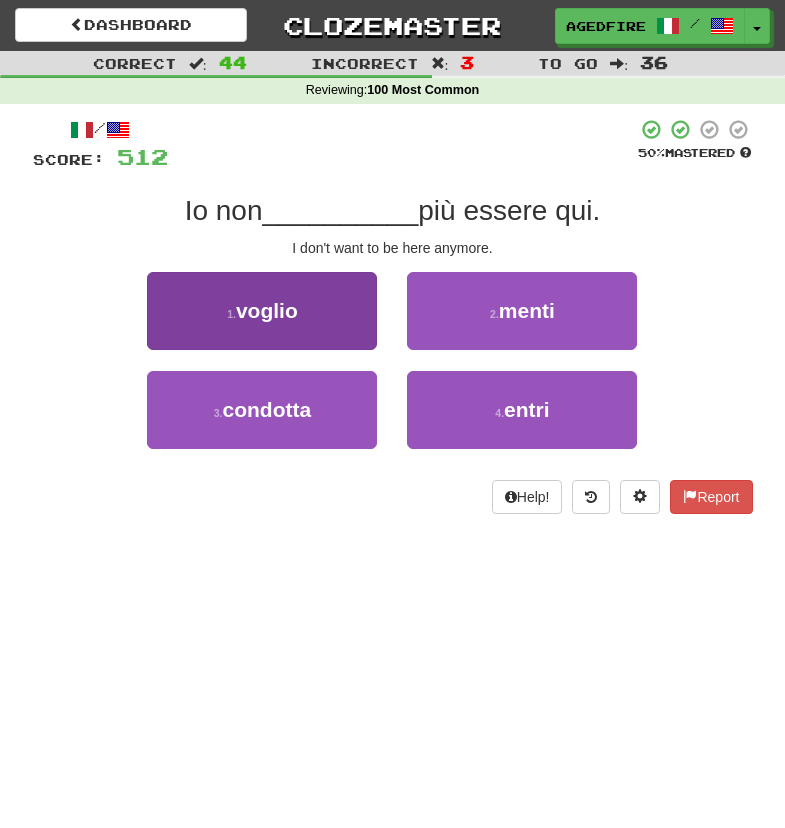 click on "1 .  voglio" at bounding box center [262, 311] 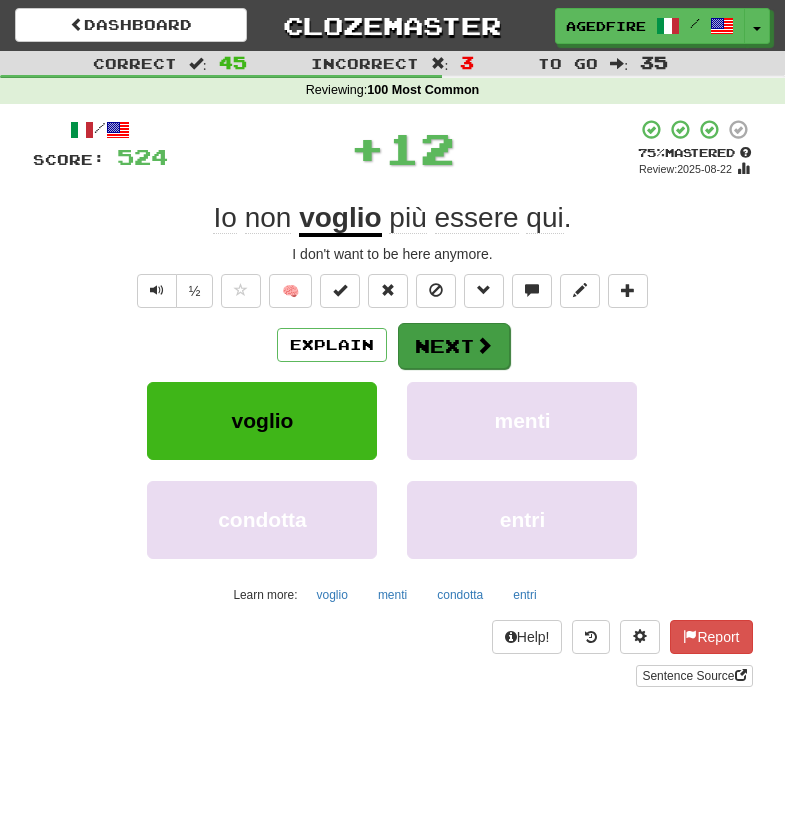 click on "Next" at bounding box center [454, 346] 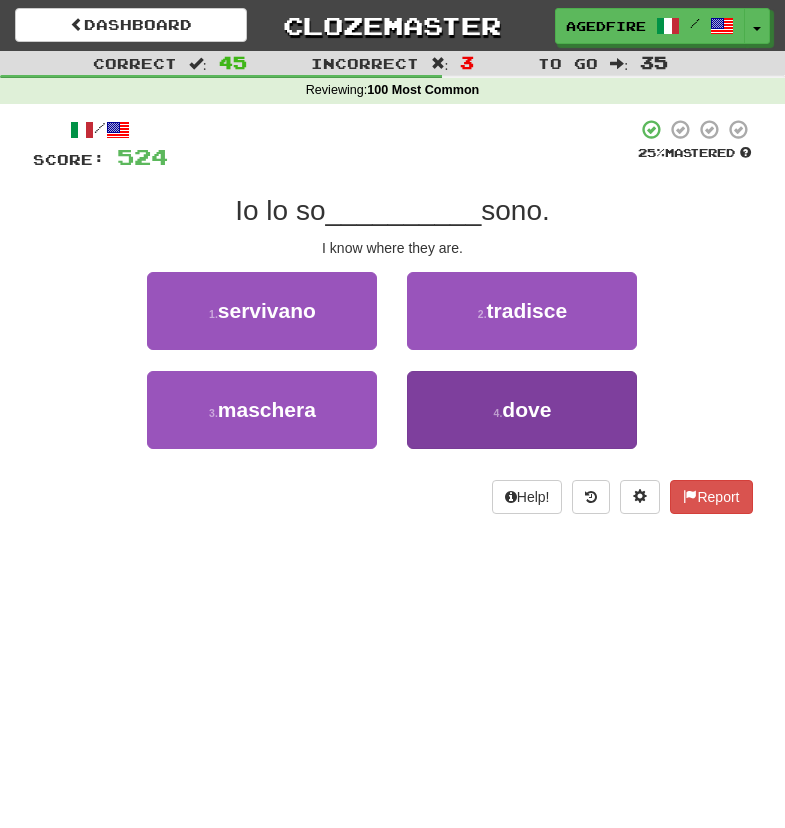 click on "4 .  dove" at bounding box center (522, 410) 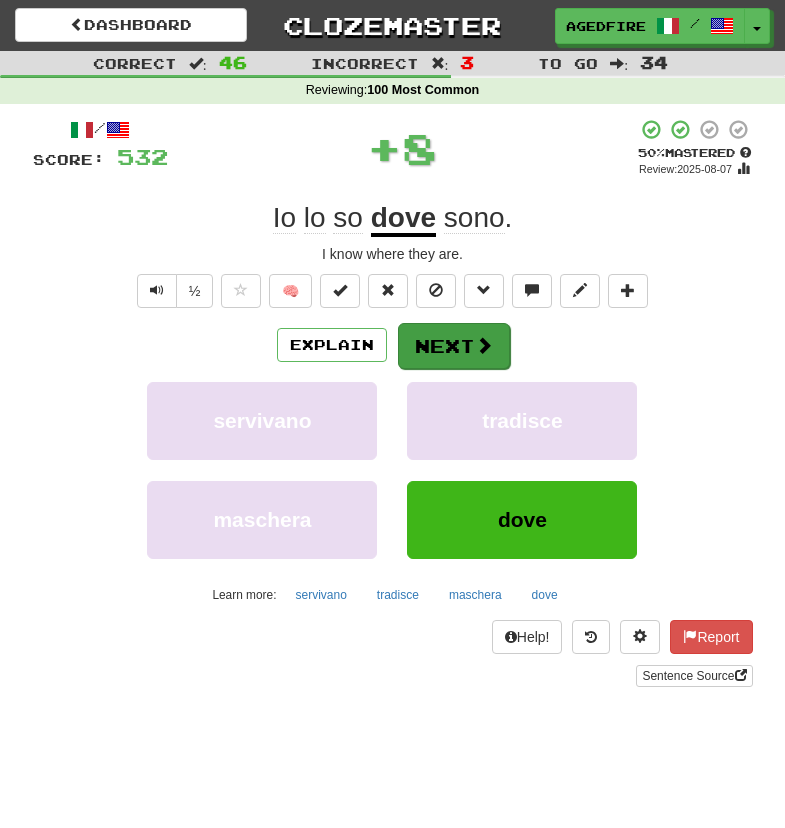 click on "Next" at bounding box center [454, 346] 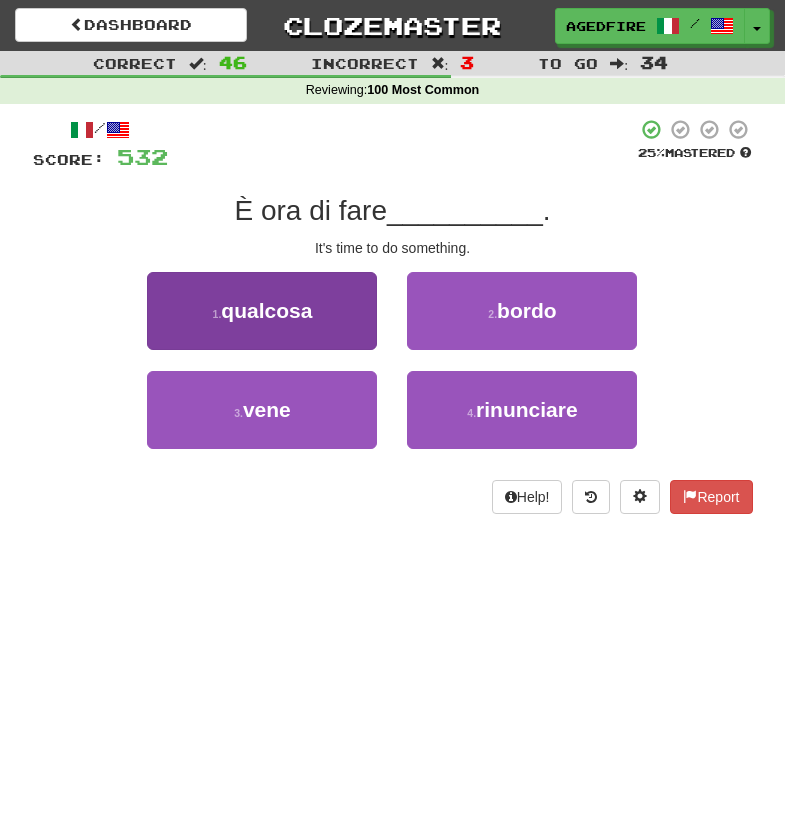 click on "1 .  qualcosa" at bounding box center (262, 311) 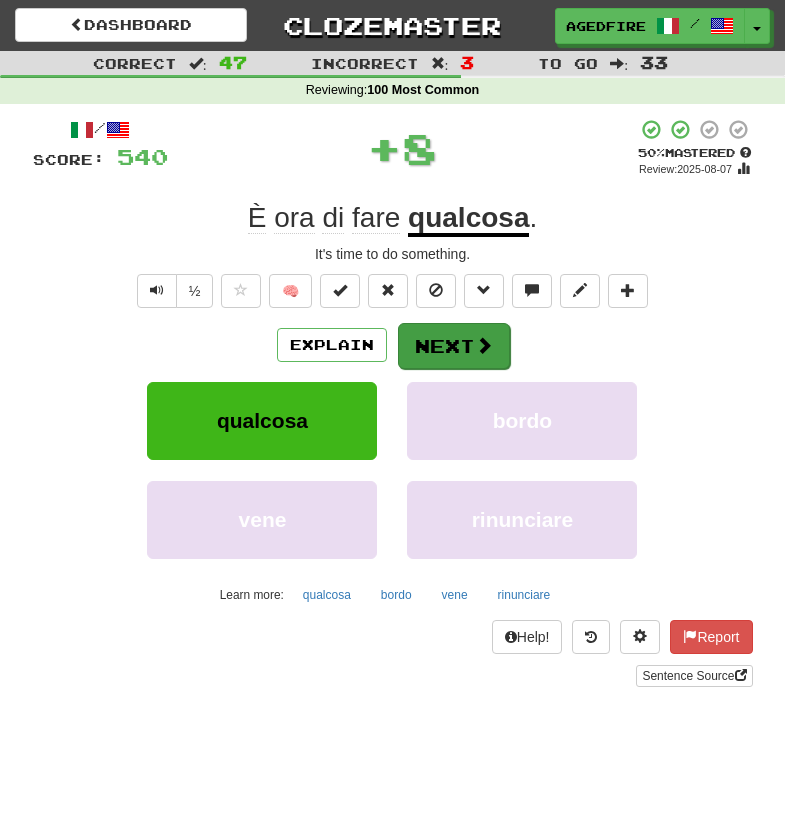 click on "Next" at bounding box center (454, 346) 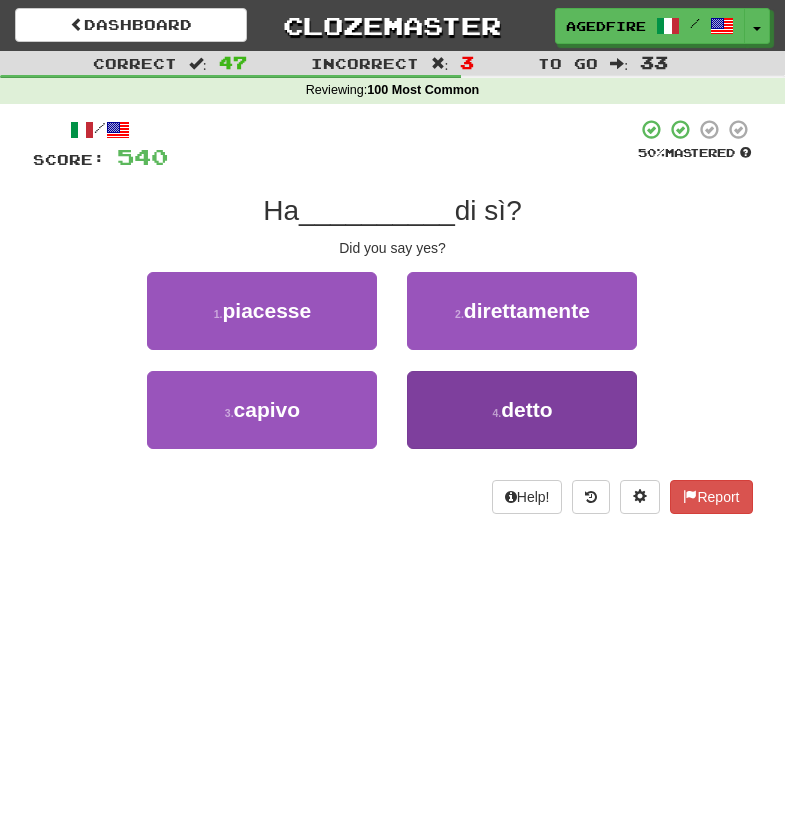 click on "4 .  detto" at bounding box center (522, 410) 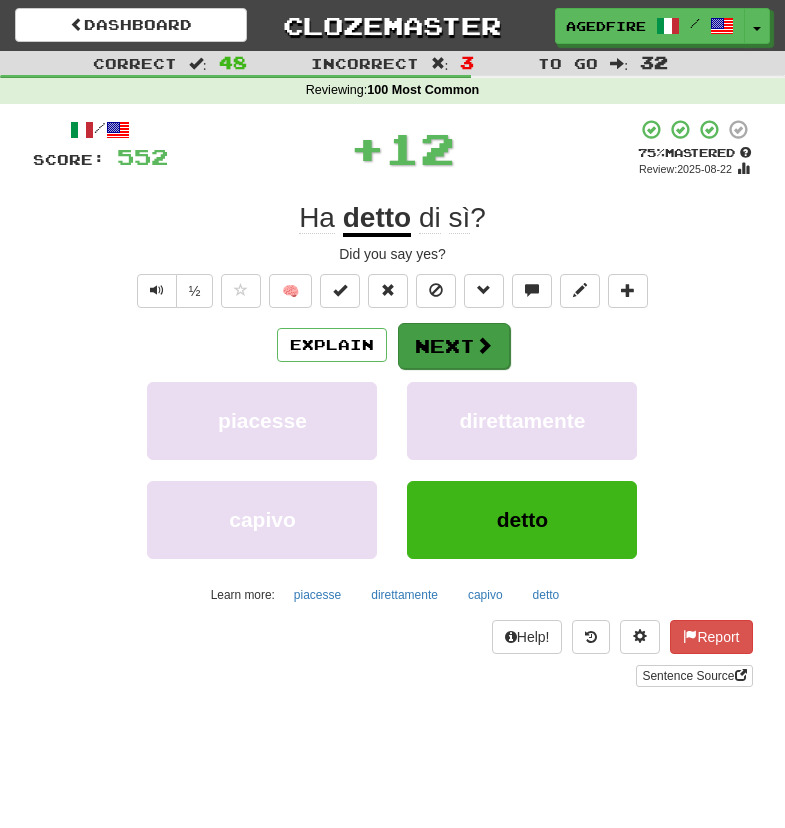 click on "Next" at bounding box center (454, 346) 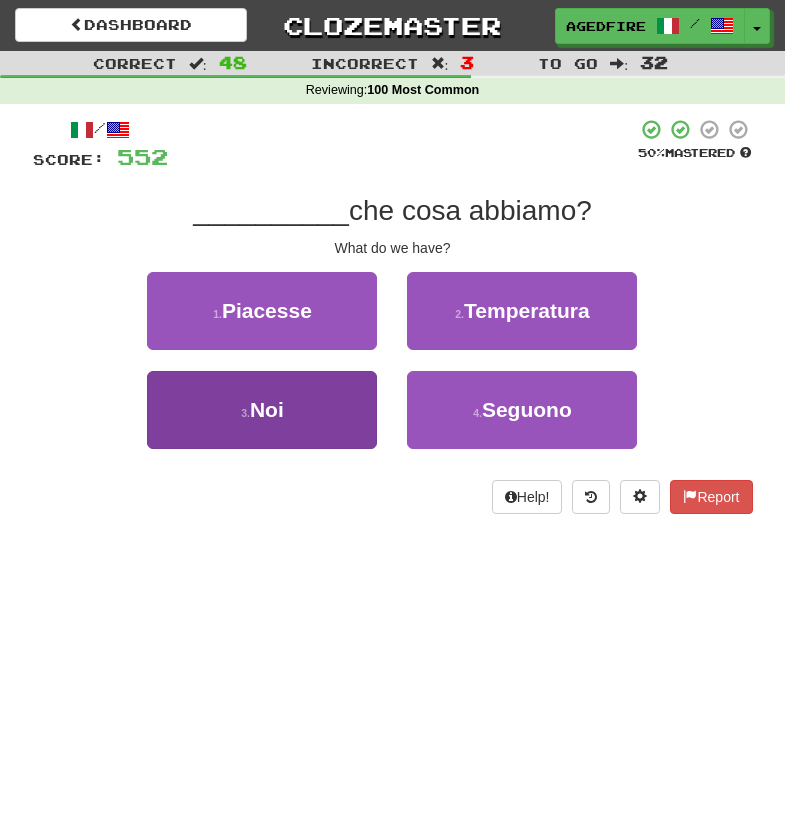 click on "3 .  Noi" at bounding box center (262, 410) 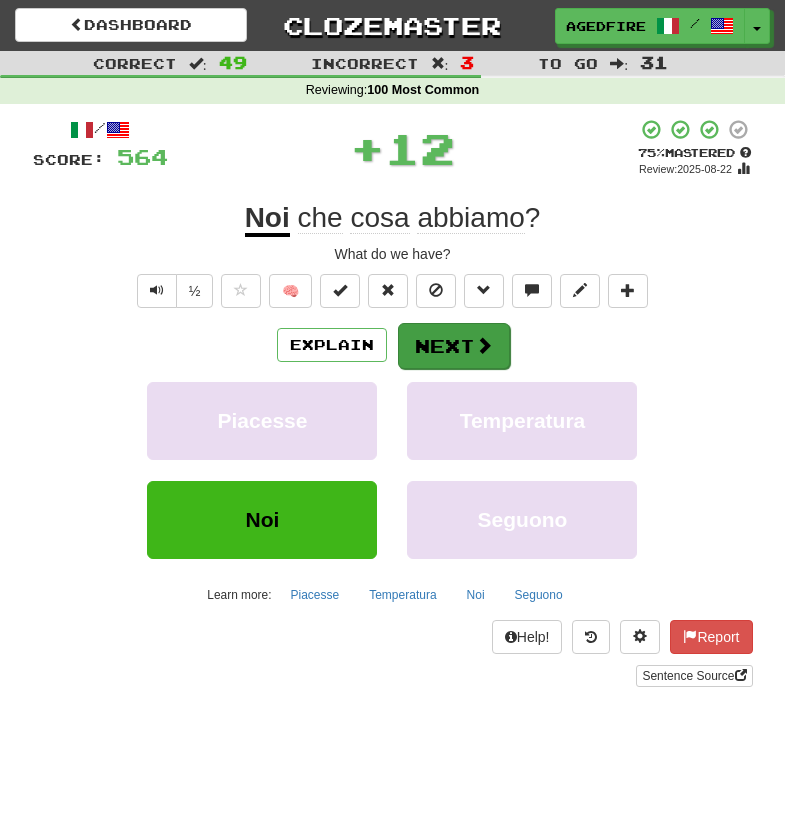 click on "Next" at bounding box center (454, 346) 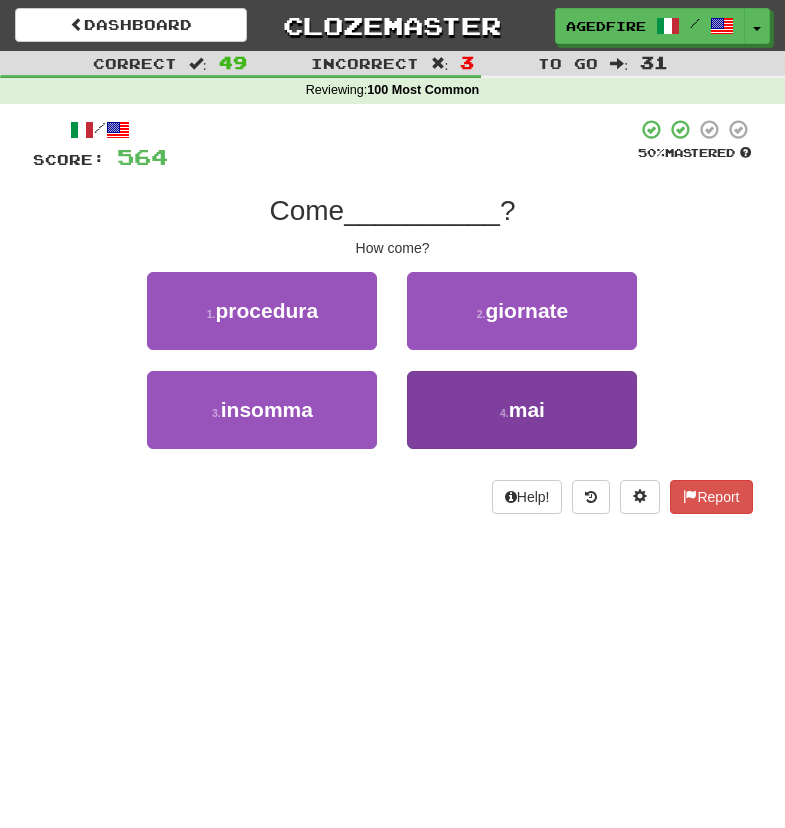 click on "4 .  mai" at bounding box center (522, 410) 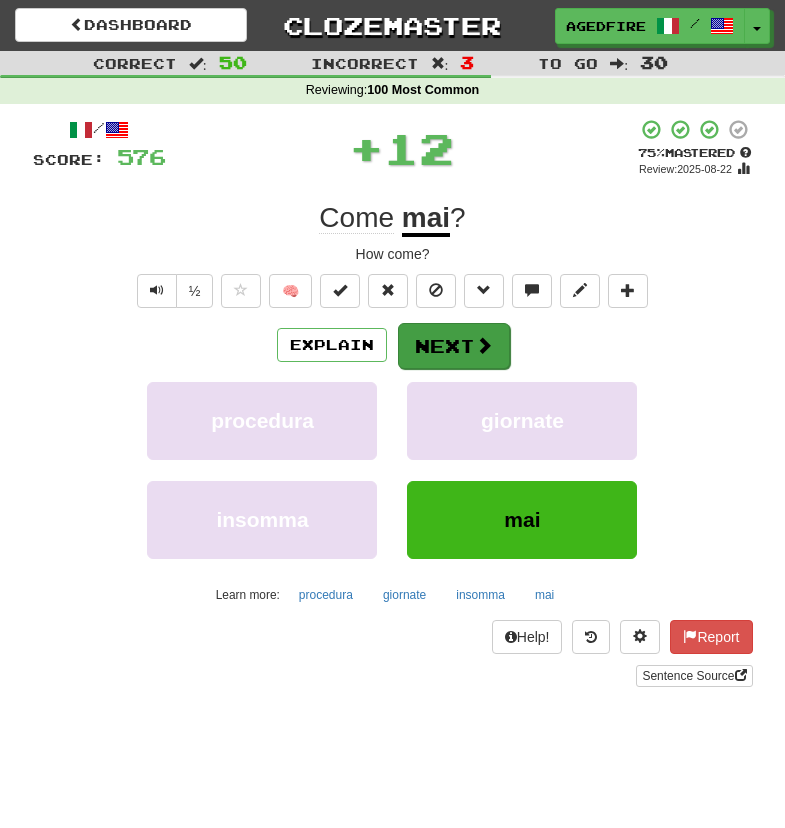 click on "Next" at bounding box center (454, 346) 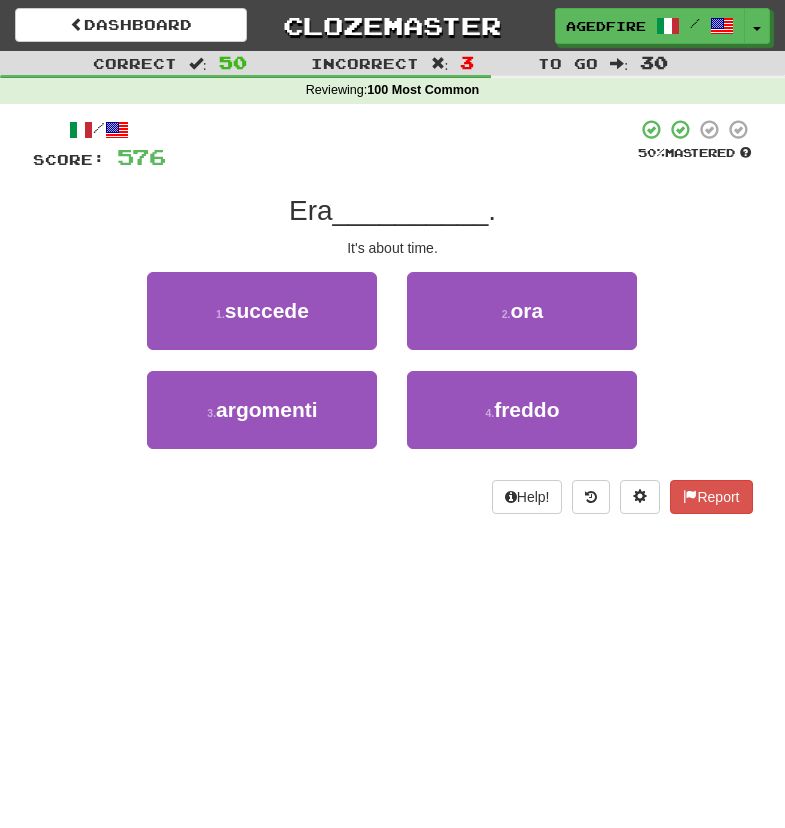 click on "2 .  ora" at bounding box center [522, 321] 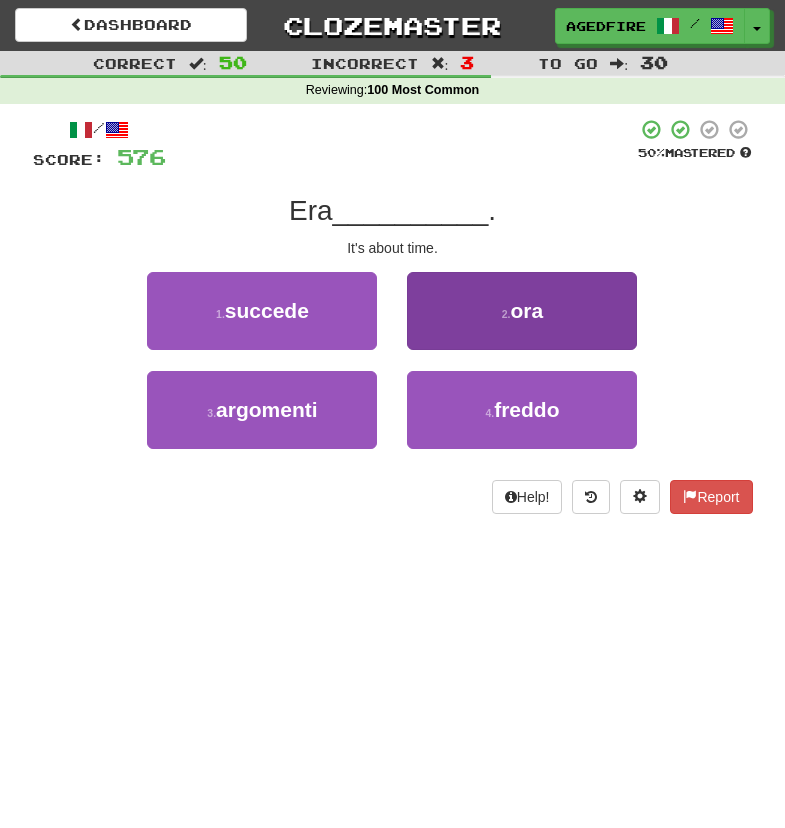 click on "2 .  ora" at bounding box center [522, 311] 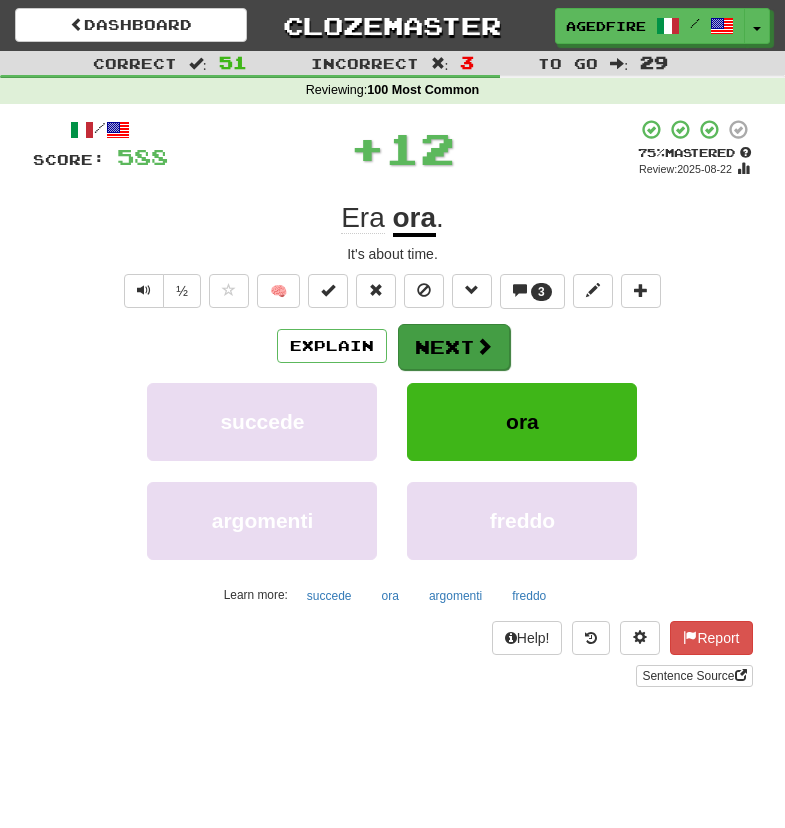 click on "Next" at bounding box center (454, 347) 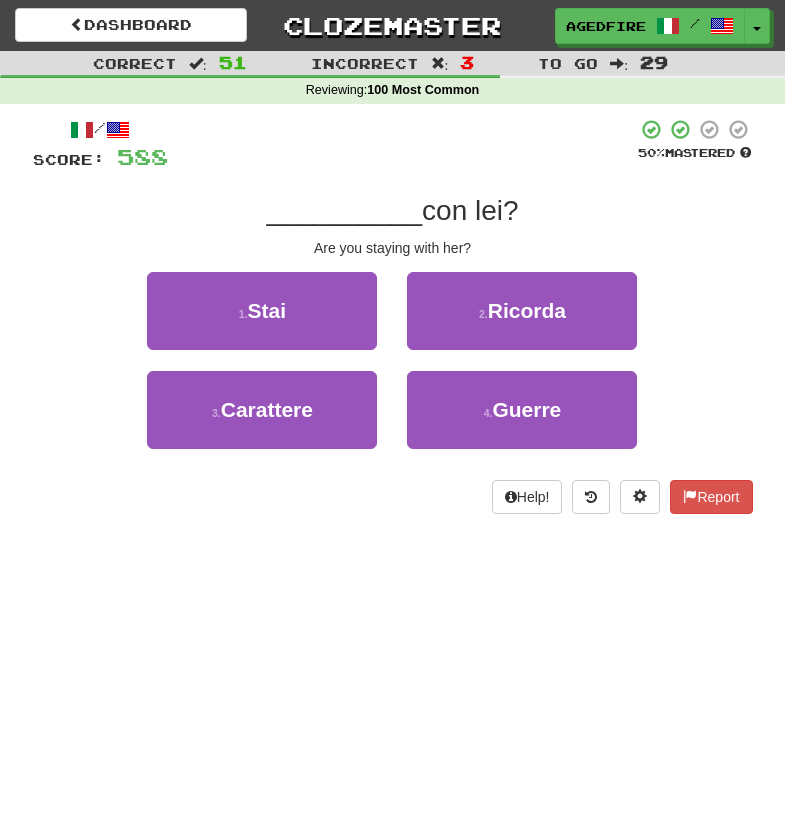 click on "1 .  Stai" at bounding box center (262, 321) 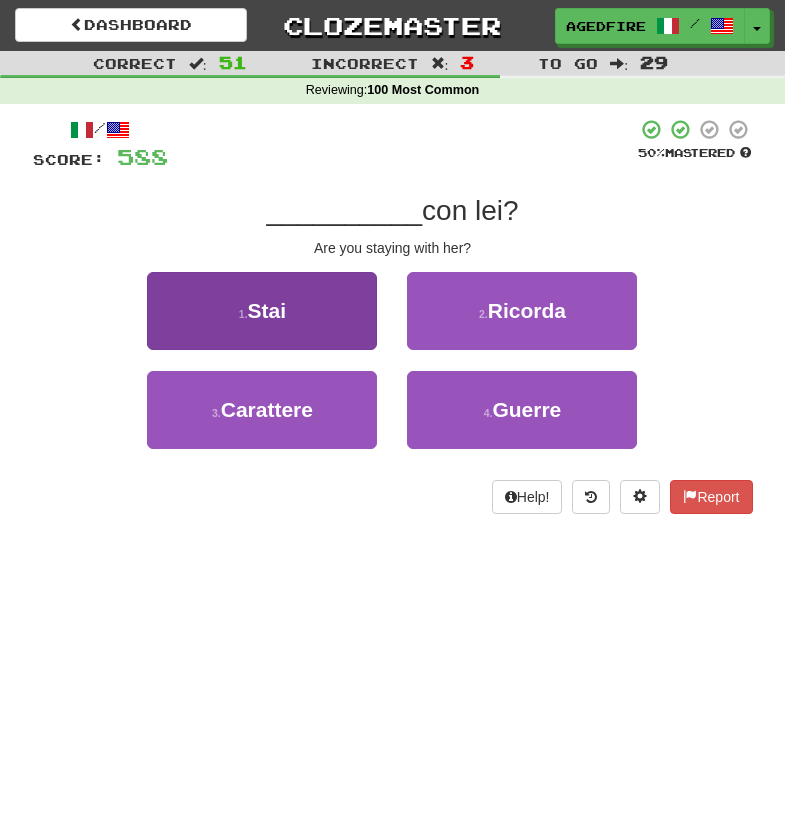 click on "1 .  Stai" at bounding box center [262, 311] 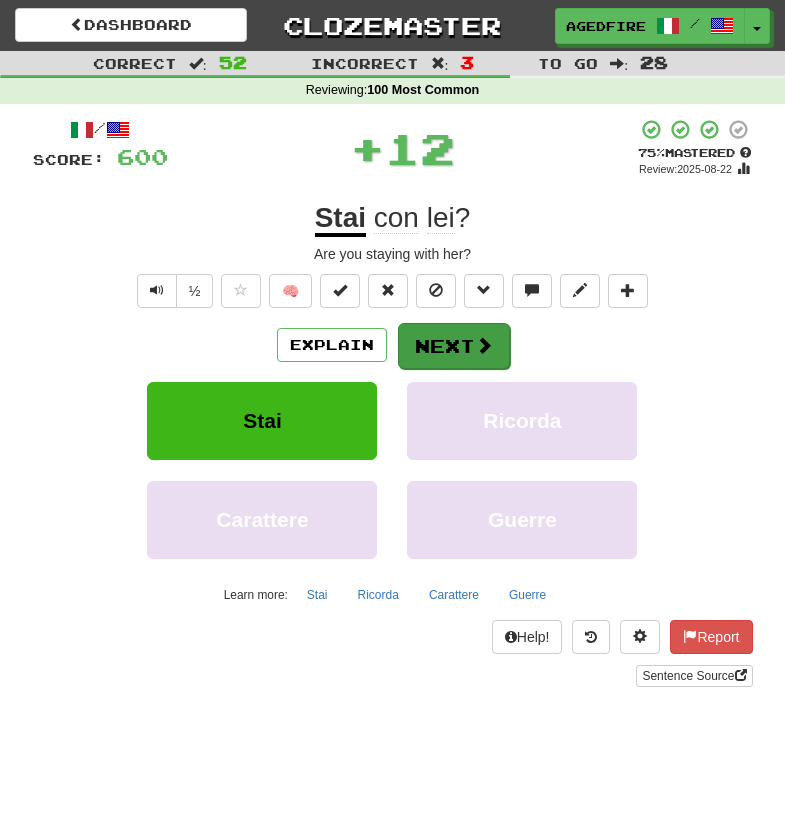 click on "Next" at bounding box center (454, 346) 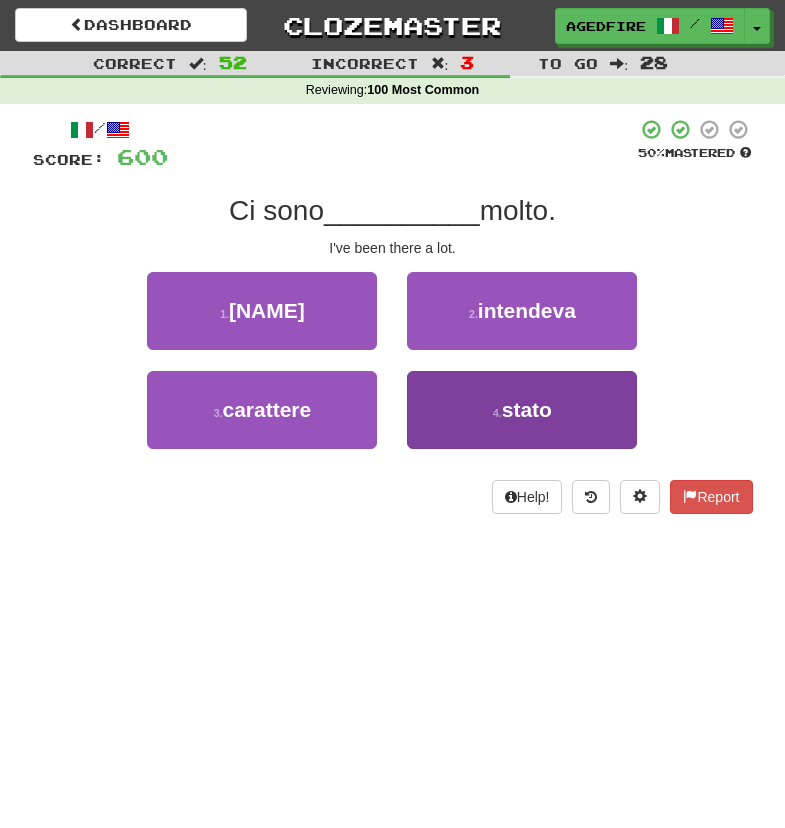 click on "4 .  stato" at bounding box center (522, 410) 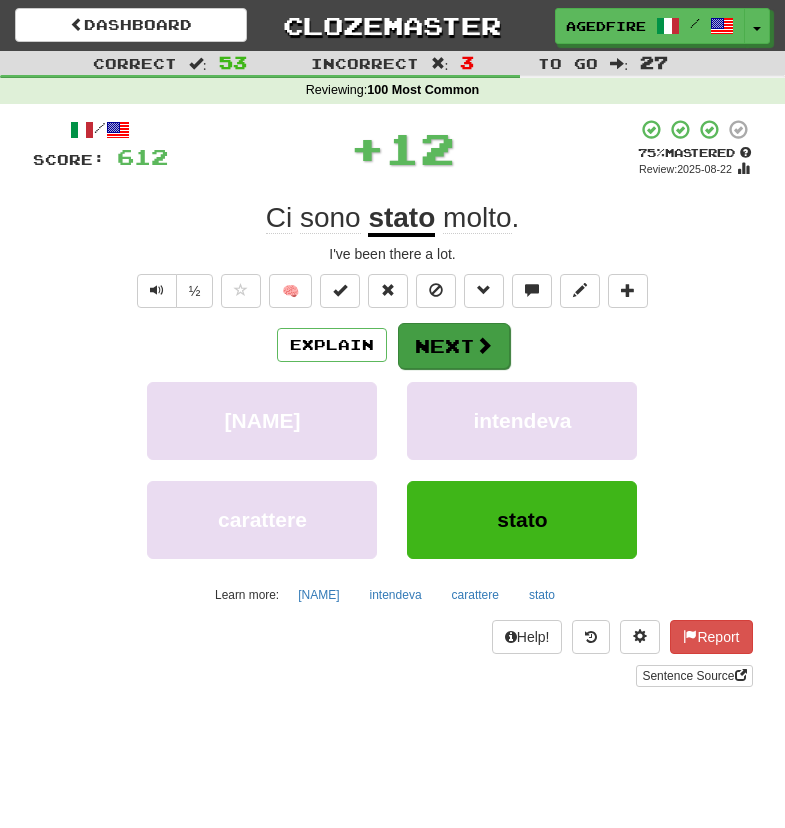 click on "Next" at bounding box center (454, 346) 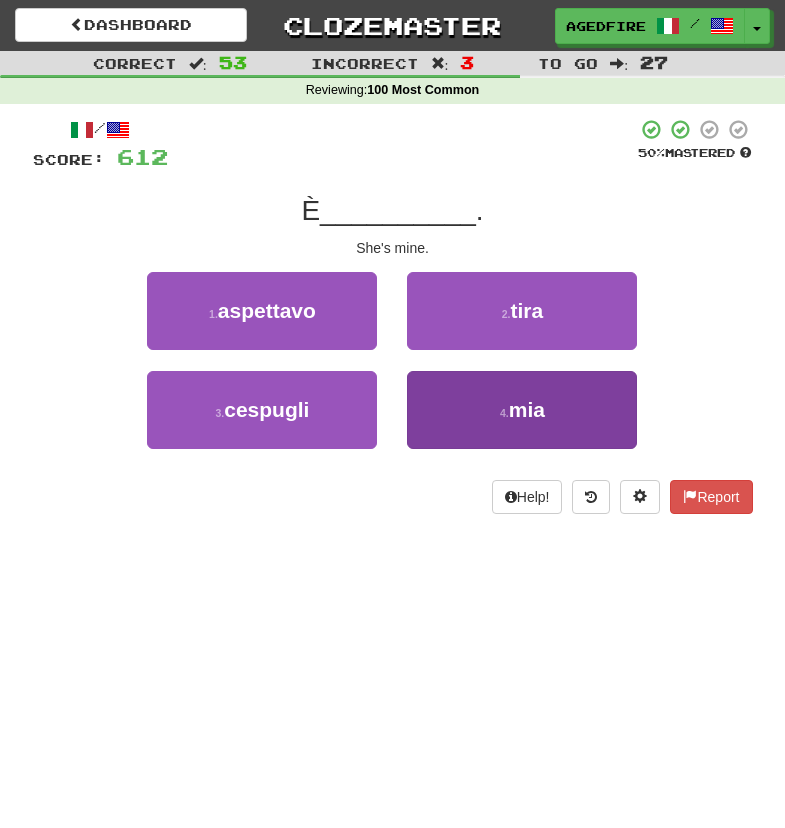 click on "4 .  mia" at bounding box center [522, 410] 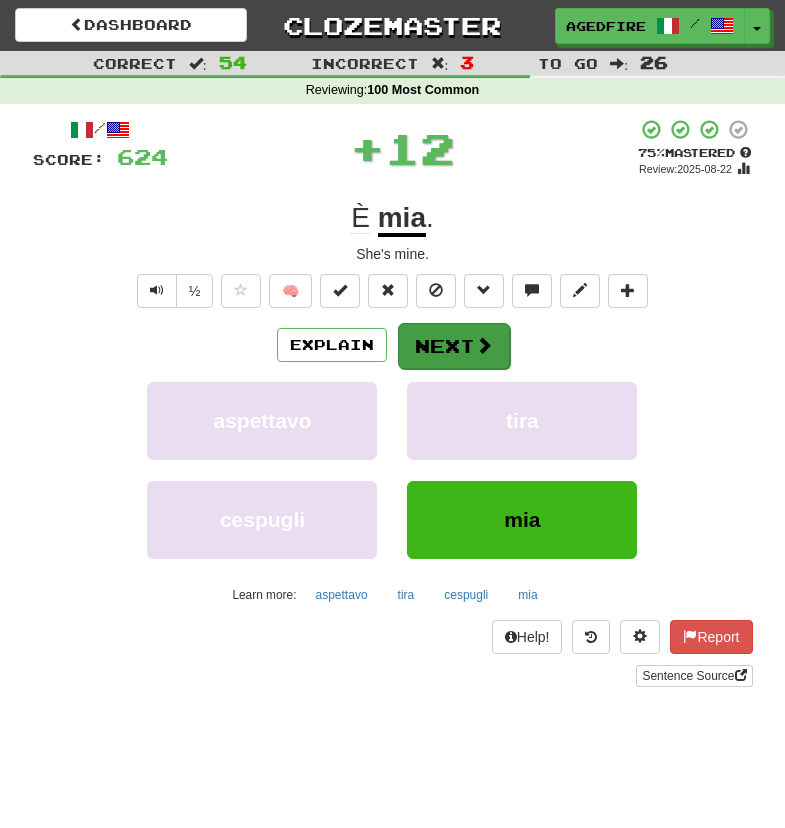click on "Next" at bounding box center (454, 346) 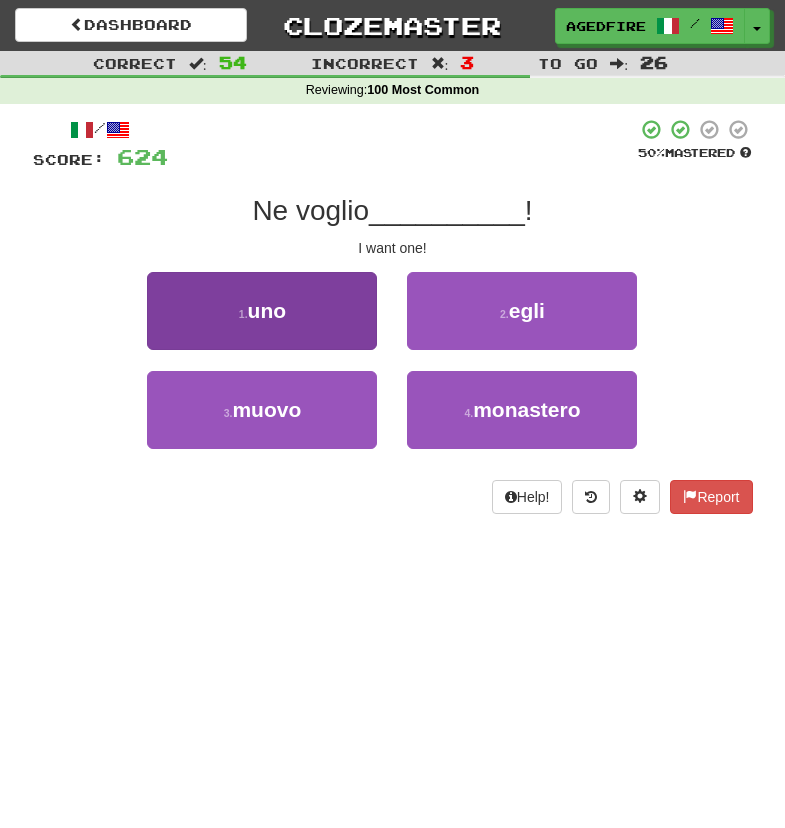 click on "1 .  uno" at bounding box center [262, 311] 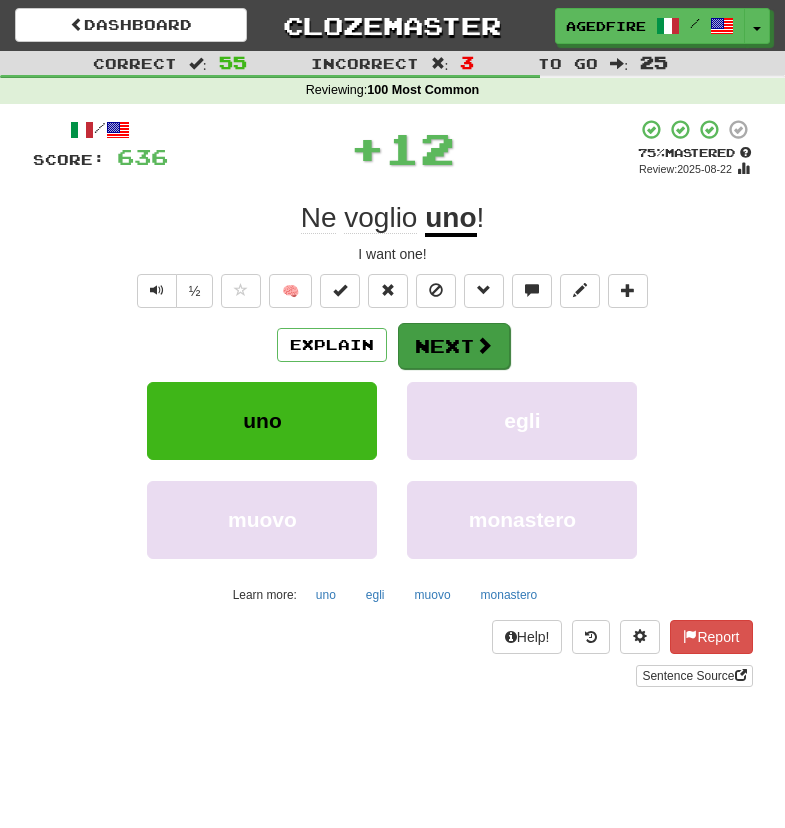 click on "Next" at bounding box center [454, 346] 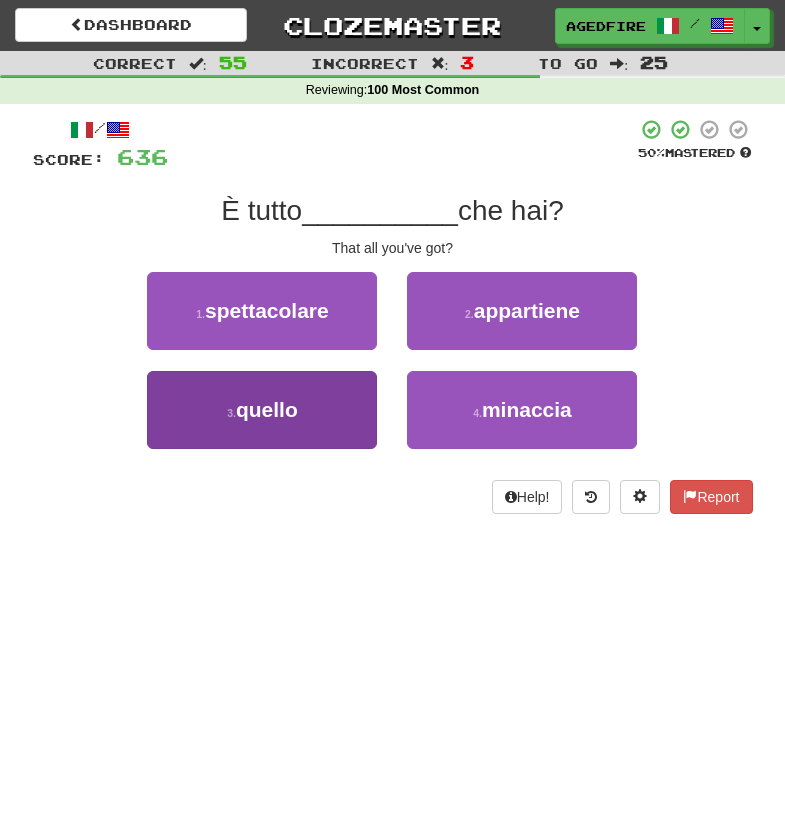click on "3 .  quello" at bounding box center [262, 410] 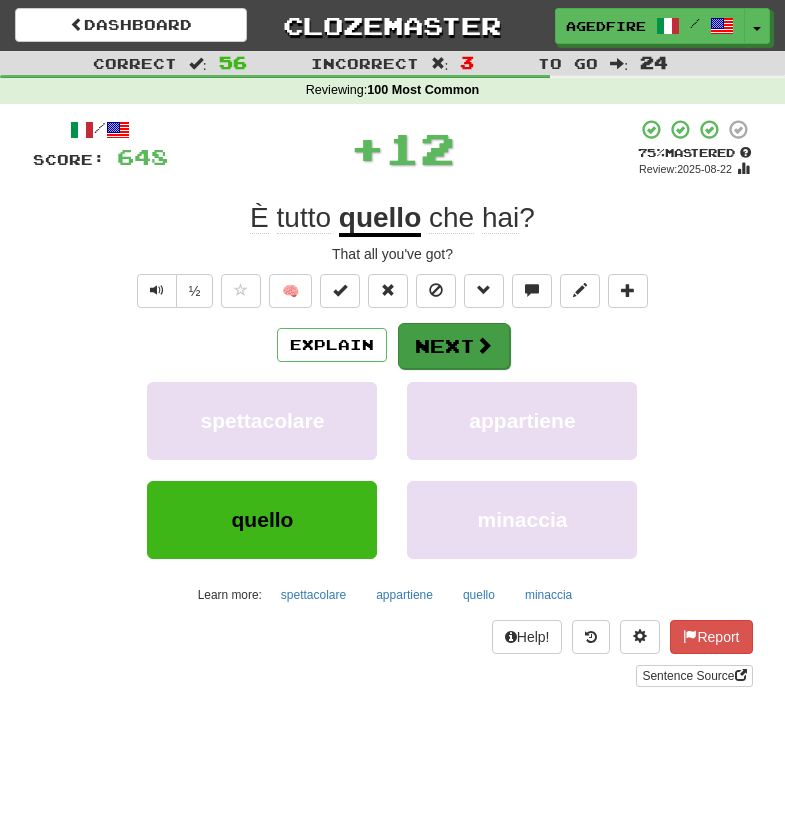 click on "Next" at bounding box center (454, 346) 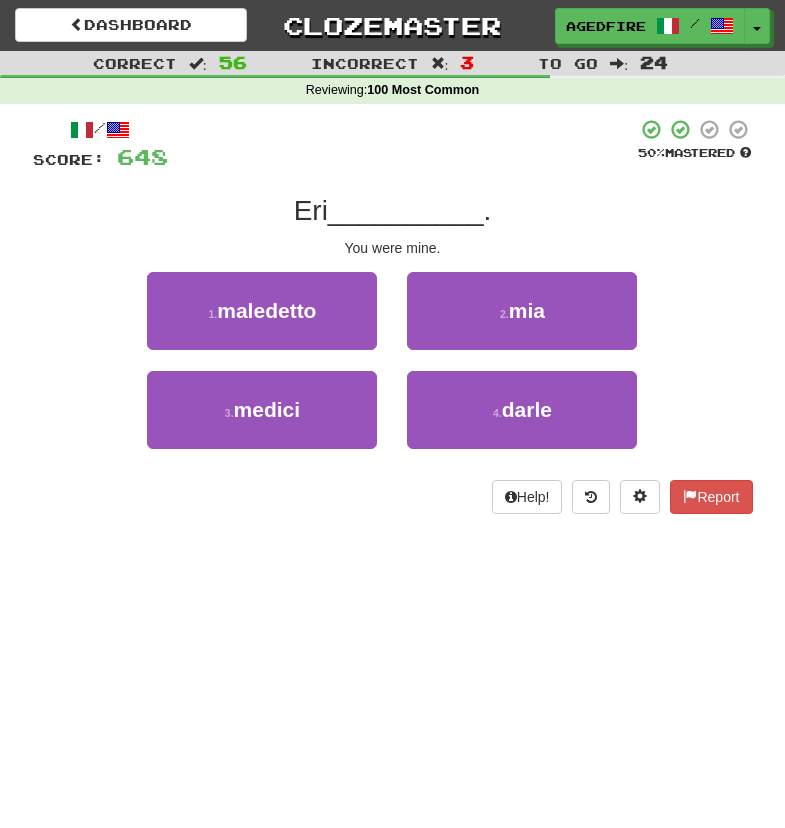 click on "2 .  mia" at bounding box center (522, 311) 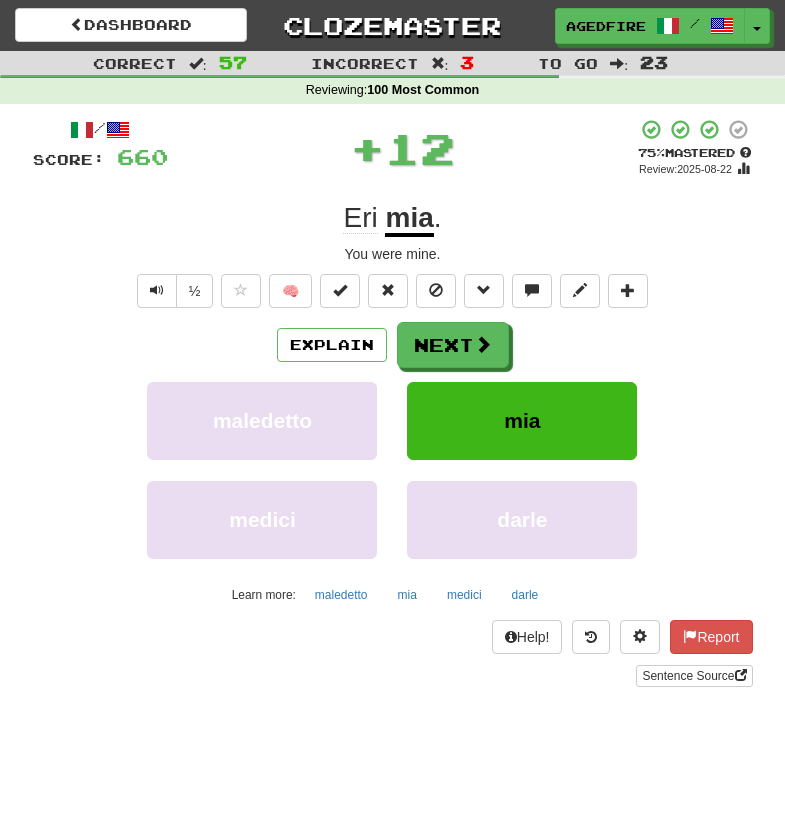 click on "Next" at bounding box center [453, 345] 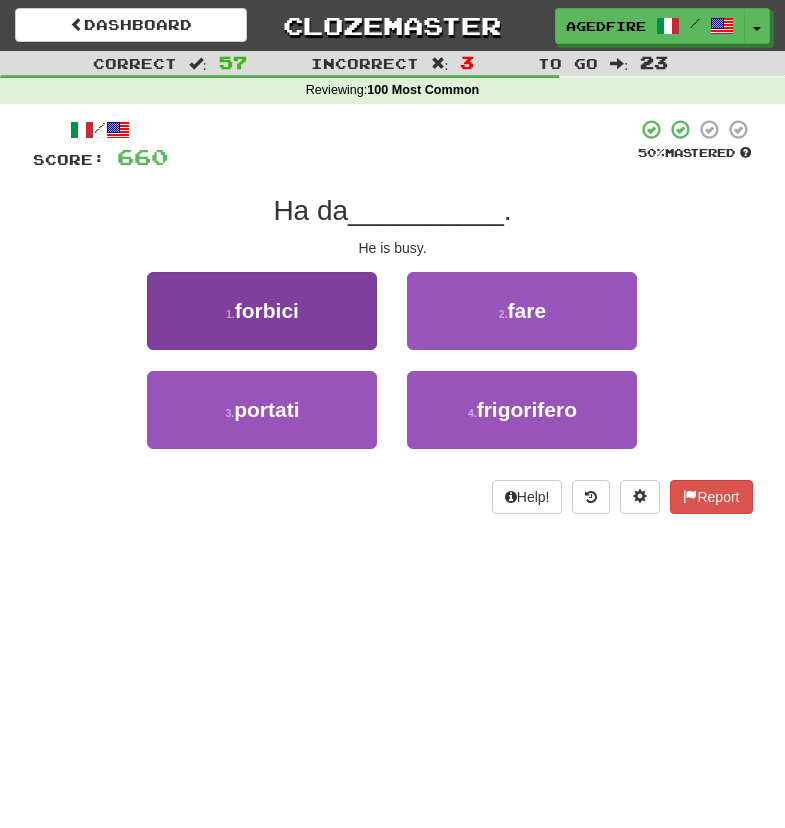 click on "1 .  forbici" at bounding box center [262, 311] 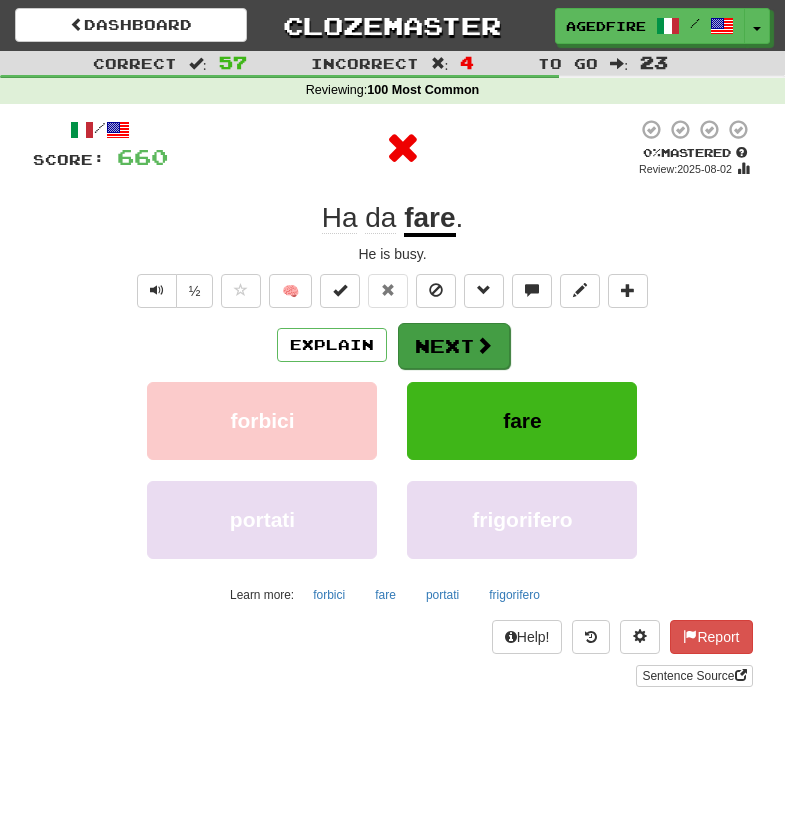 click on "Next" at bounding box center (454, 346) 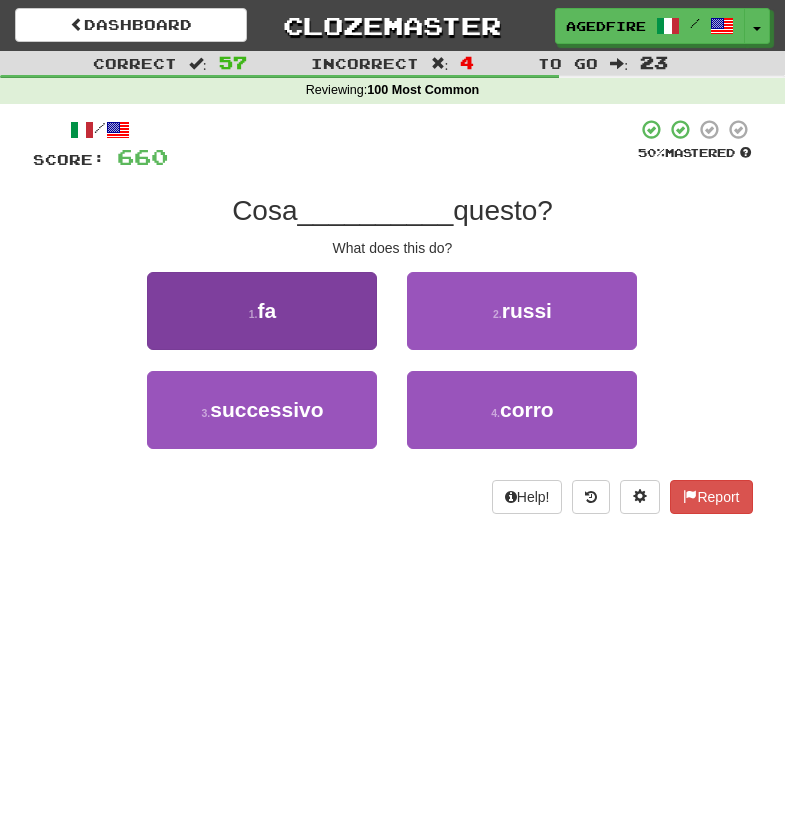 click on "1 .  fa" at bounding box center (262, 311) 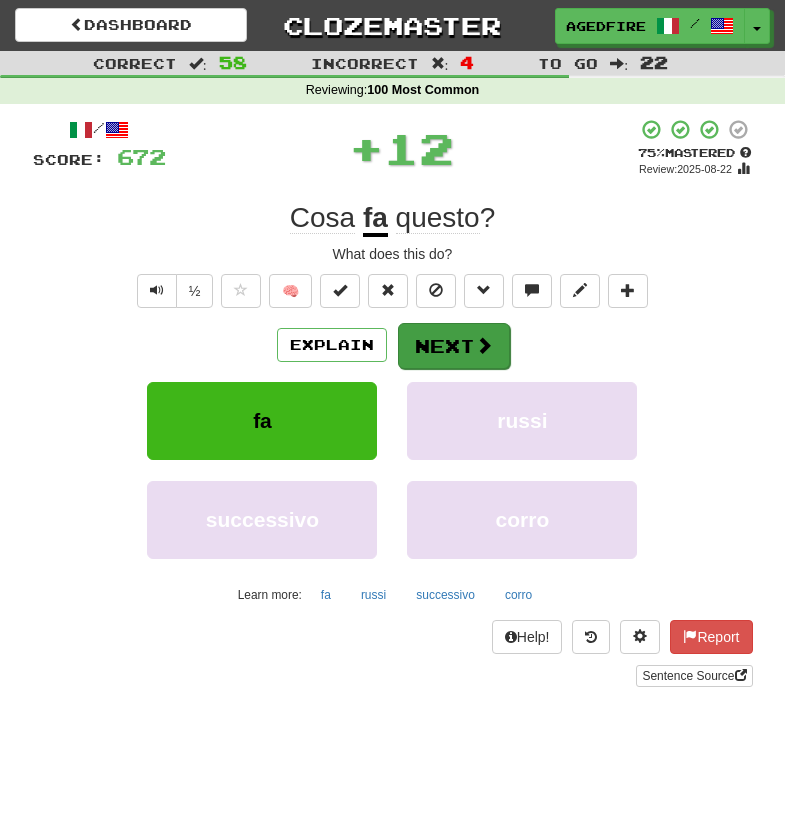 click on "Next" at bounding box center (454, 346) 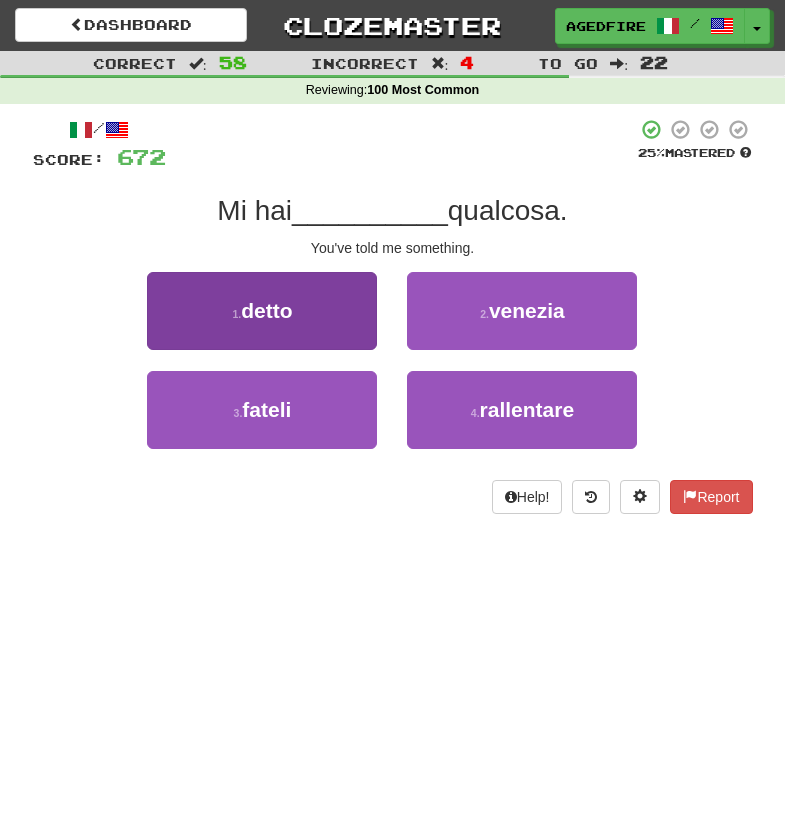 click on "1 .  detto" at bounding box center (262, 311) 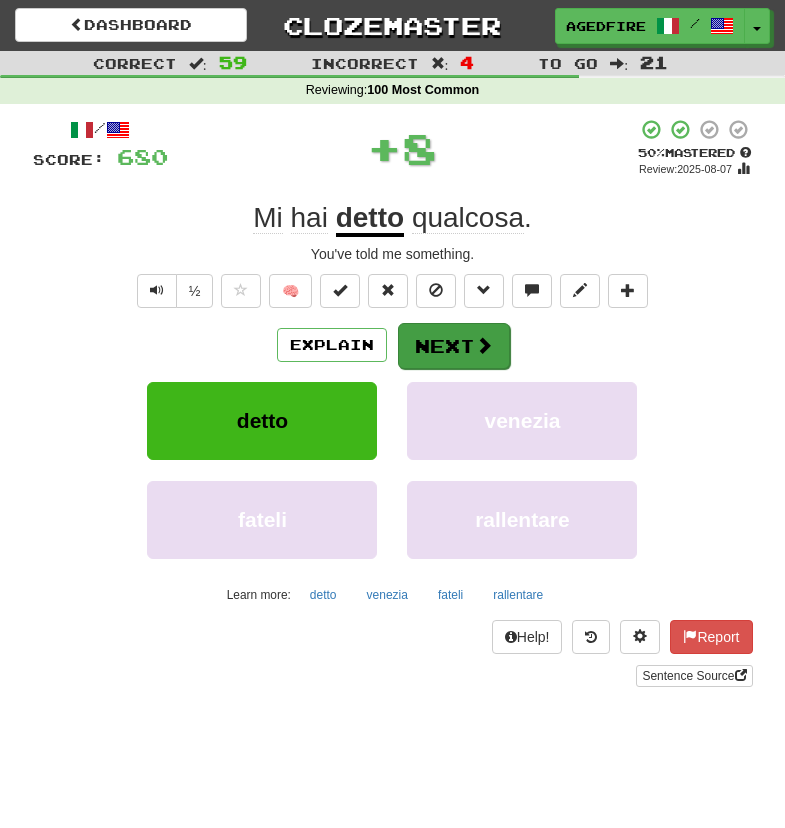 click on "Next" at bounding box center [454, 346] 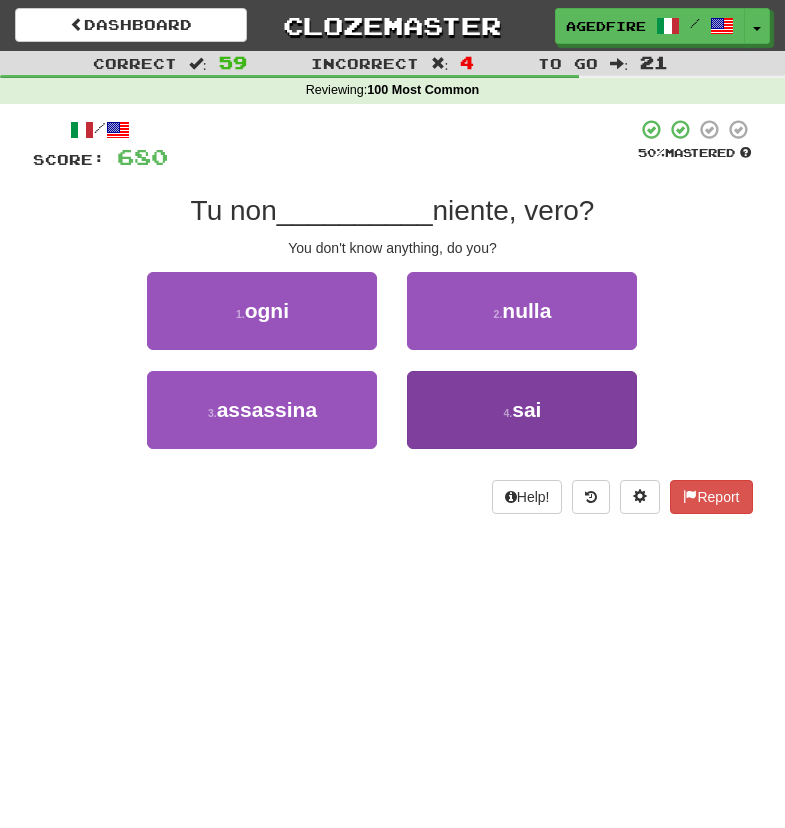 click on "4 .  sai" at bounding box center (522, 410) 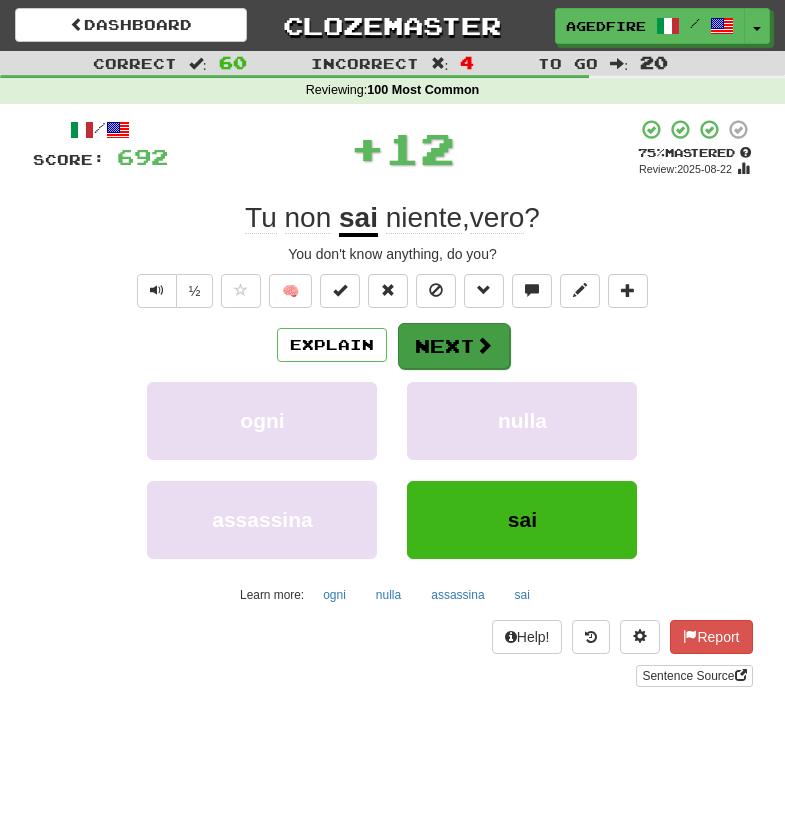 click on "Next" at bounding box center [454, 346] 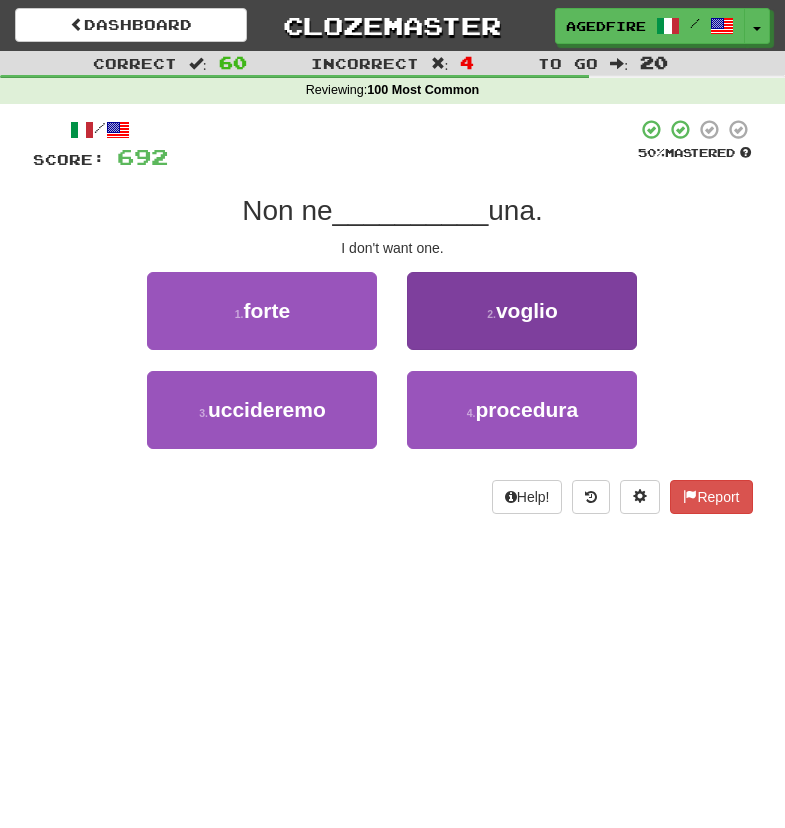 click on "2 .  voglio" at bounding box center (522, 311) 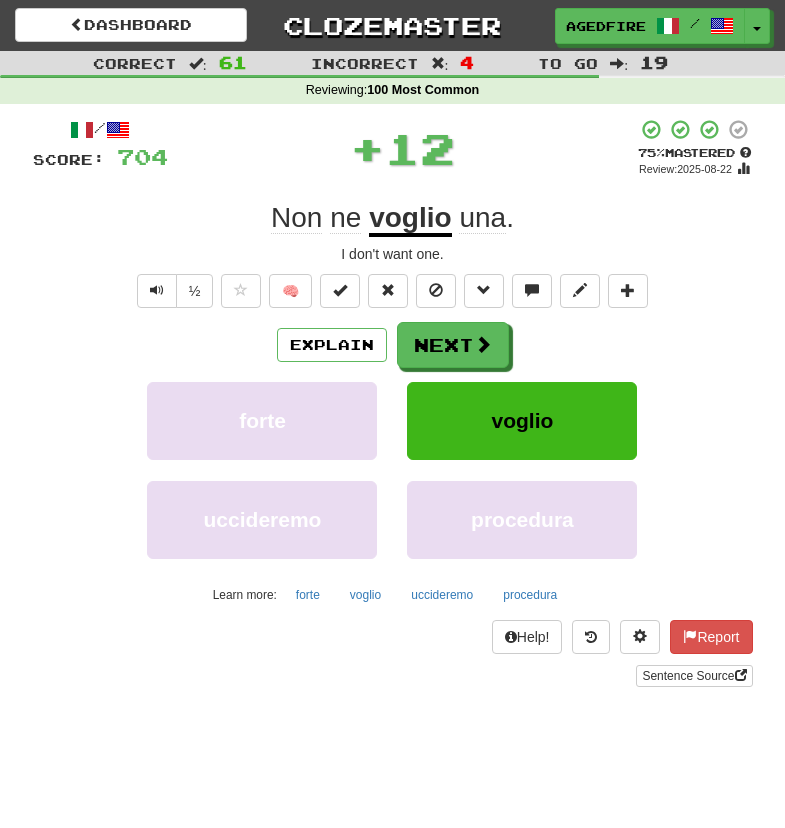 click on "Next" at bounding box center (453, 345) 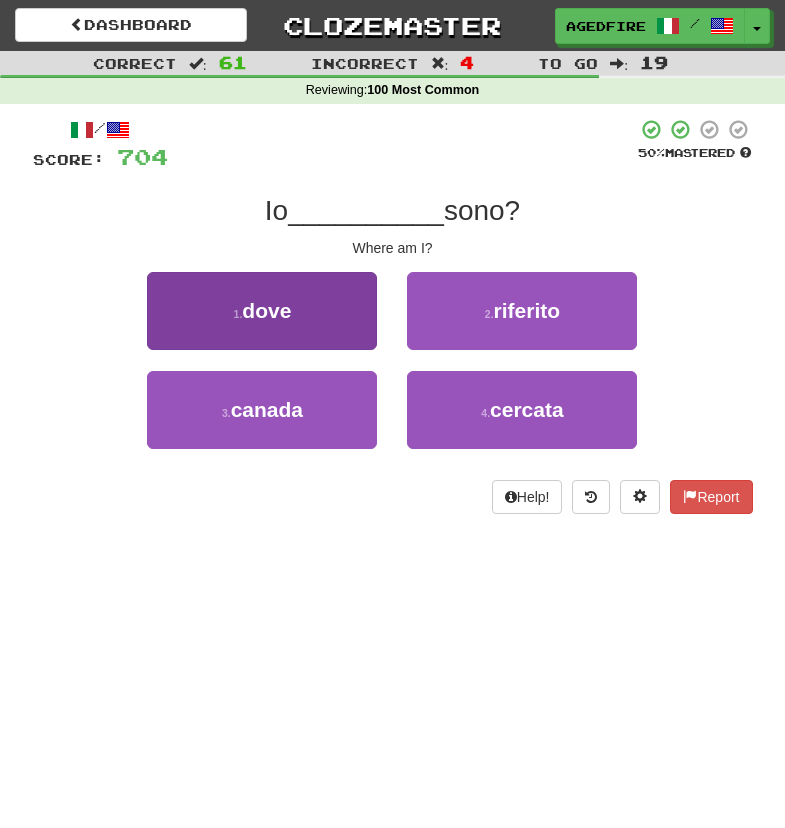 click on "1 .  dove" at bounding box center [262, 311] 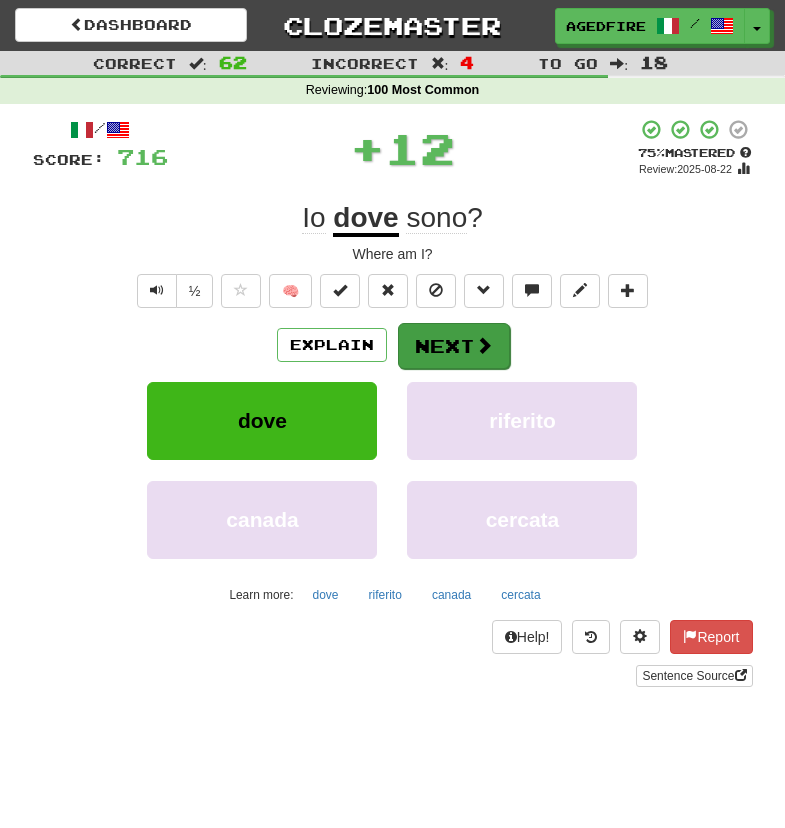 click on "Next" at bounding box center [454, 346] 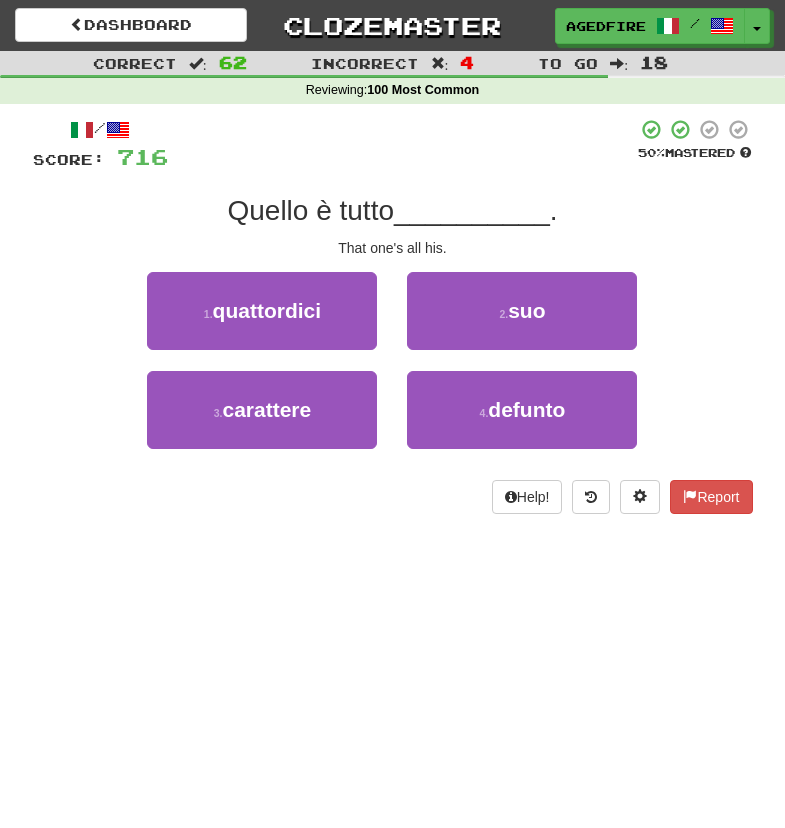 click on "2 .  suo" at bounding box center (522, 311) 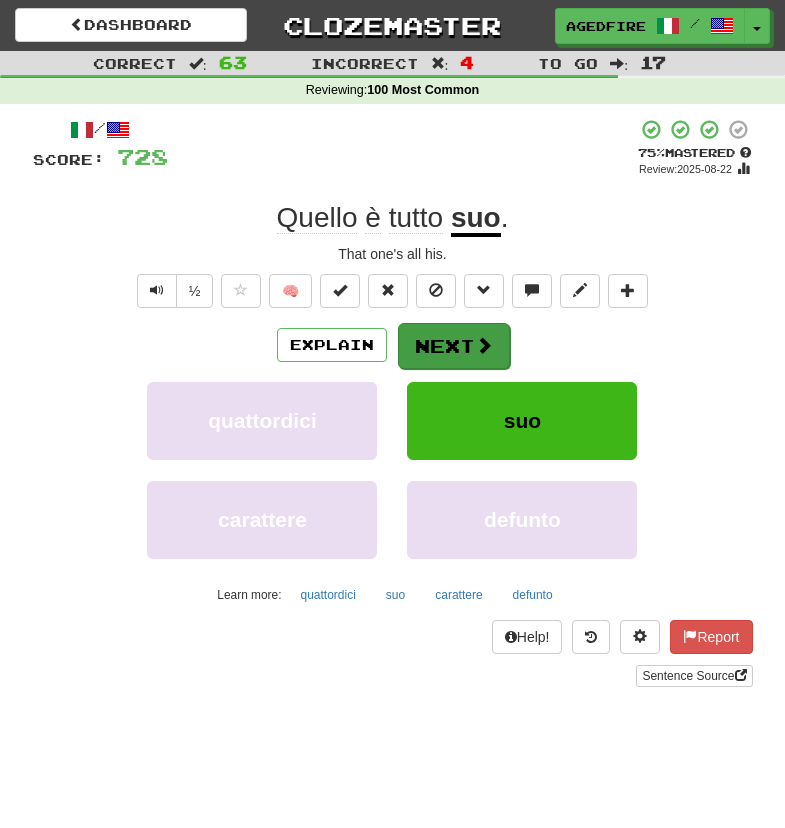 click on "Next" at bounding box center (454, 346) 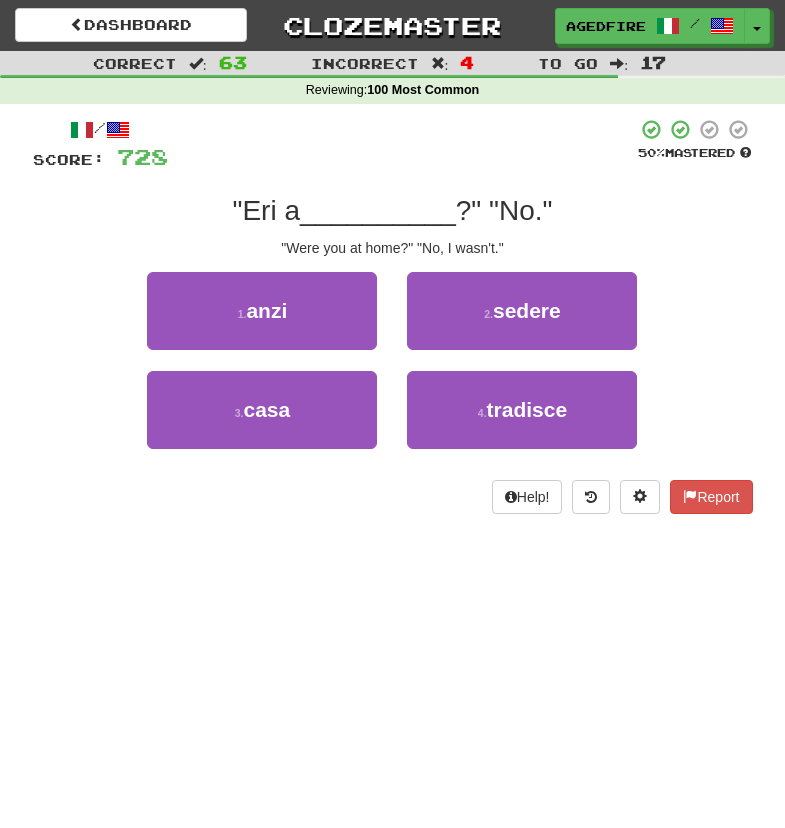 click on ""Eri a  __________ ?" "No."" at bounding box center (393, 211) 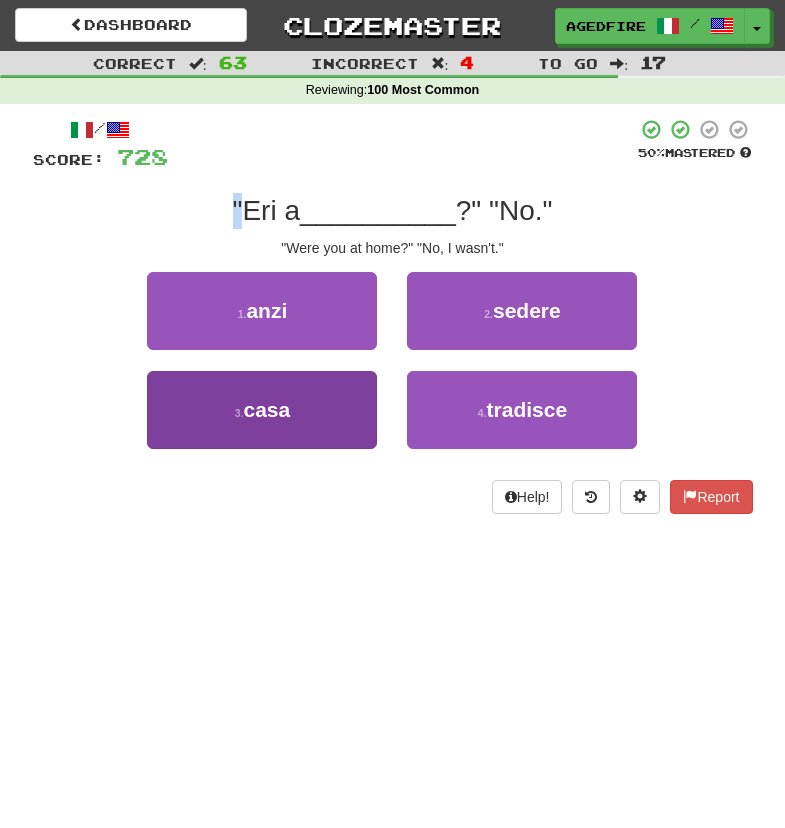 click on "casa" at bounding box center [267, 409] 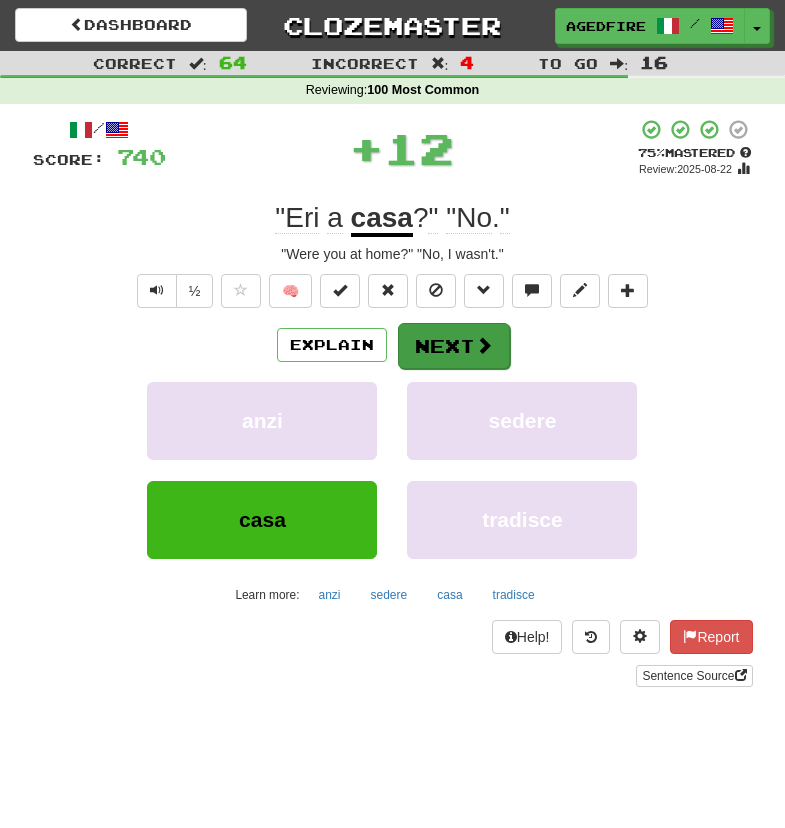 click on "Next" at bounding box center [454, 346] 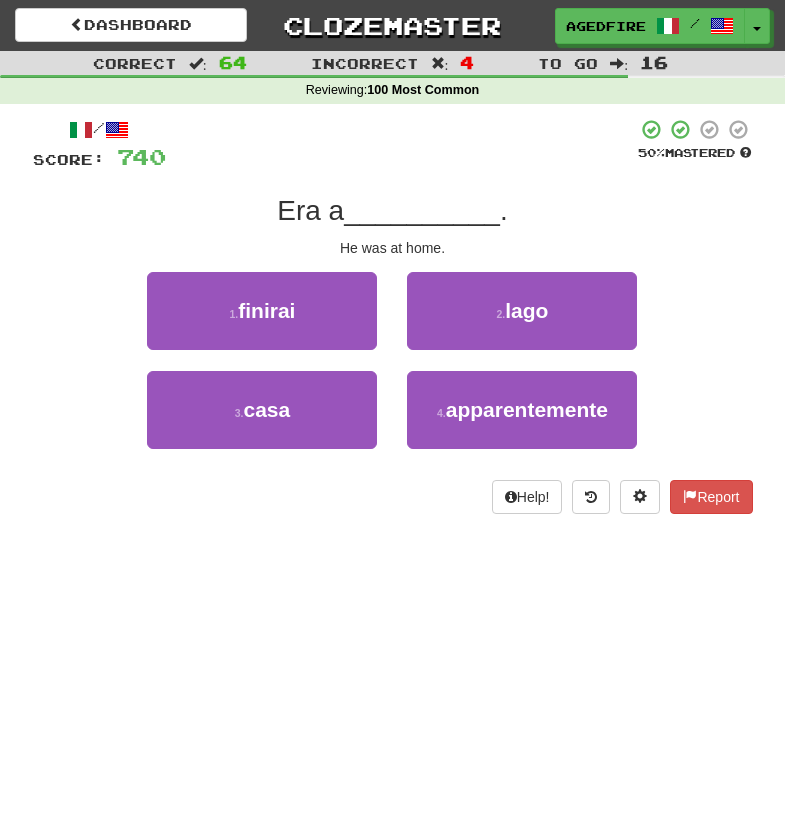 click on "/  Score:   740 50 %  Mastered Era a  __________ . He was at home. 1 .  finirai 2 .  lago 3 .  casa 4 .  apparentemente  Help!  Report" at bounding box center (393, 316) 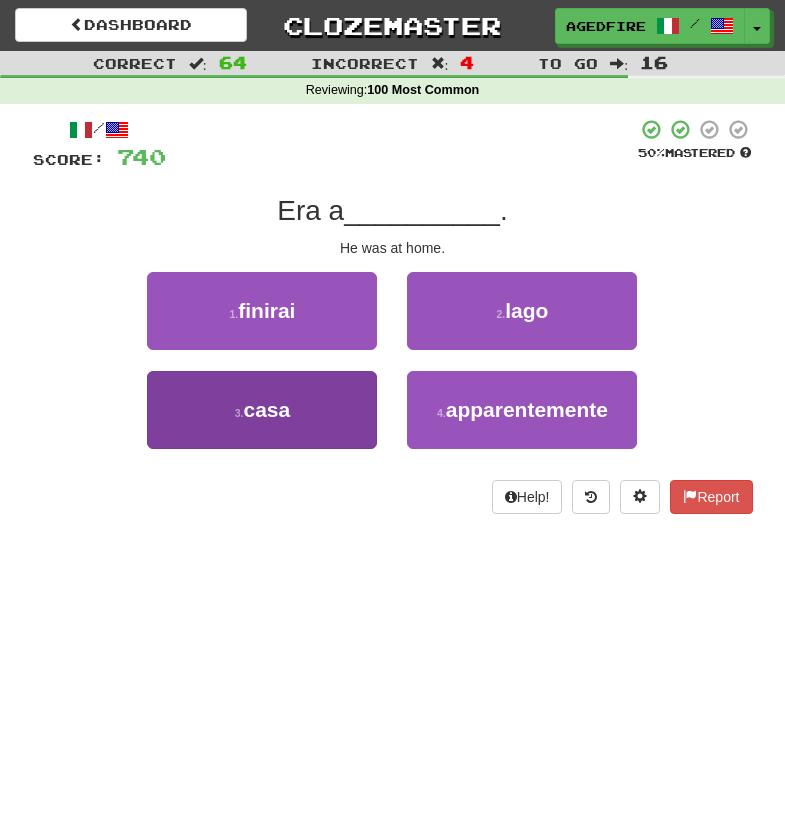 click on "3 .  casa" at bounding box center [262, 410] 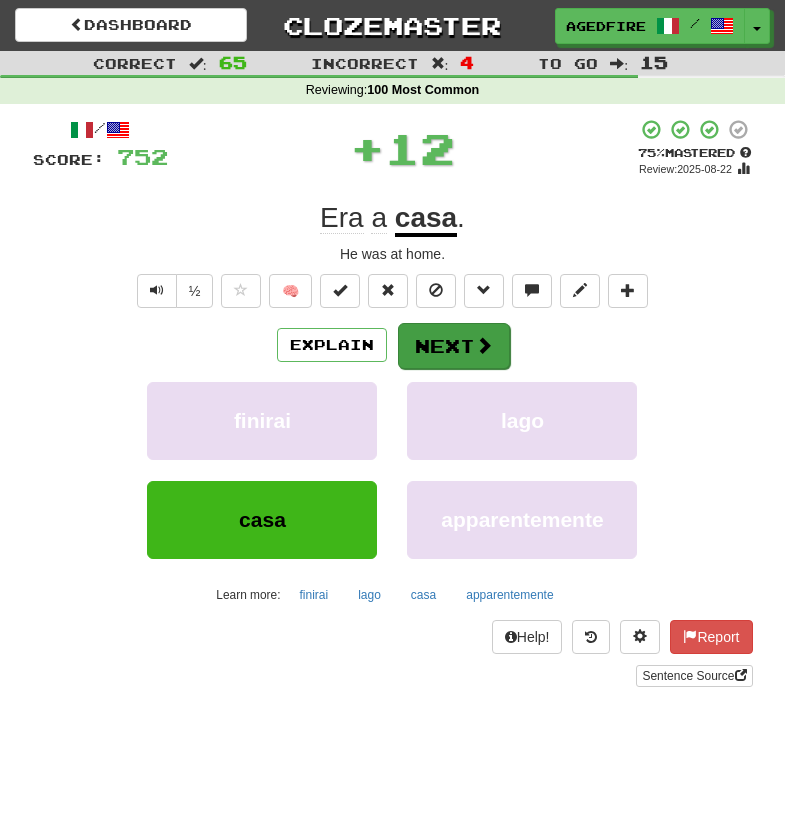 click on "Next" at bounding box center (454, 346) 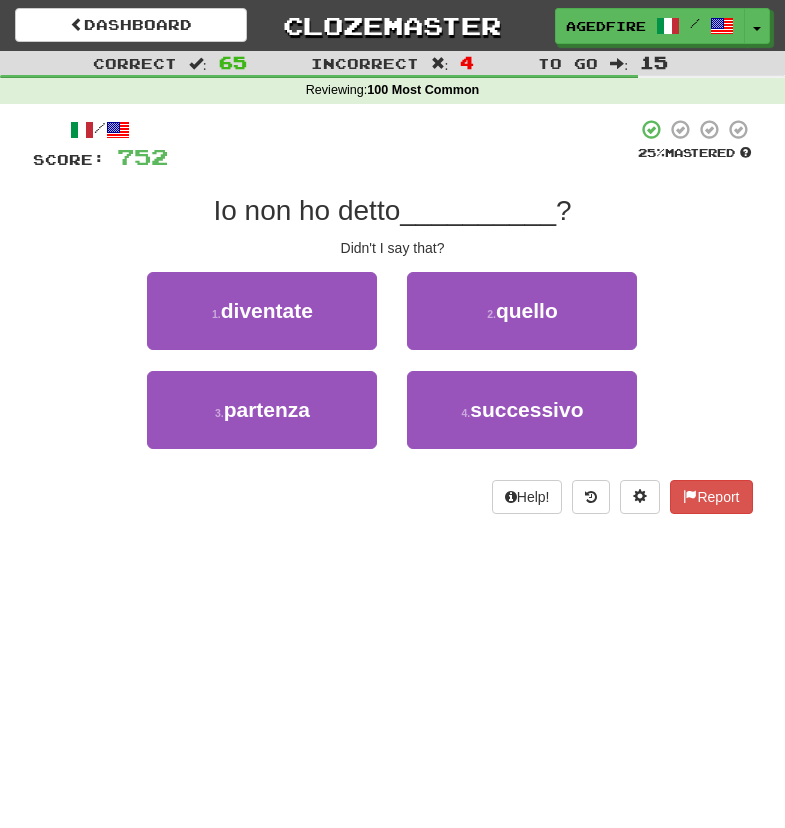click on "2 .  quello" at bounding box center (522, 311) 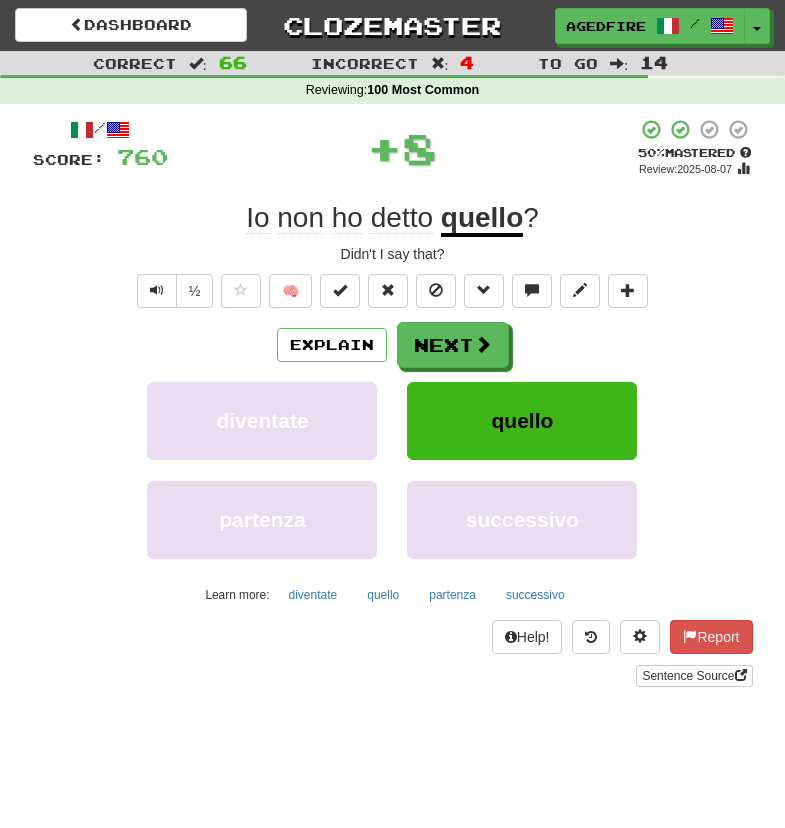click on "Next" at bounding box center (453, 345) 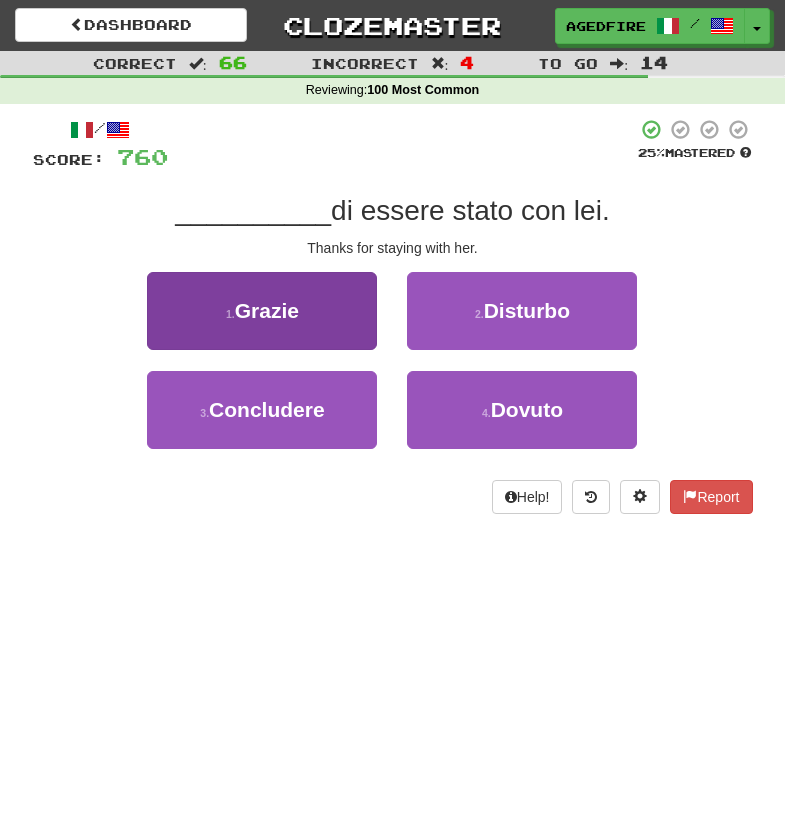 click on "1 .  Grazie" at bounding box center (262, 311) 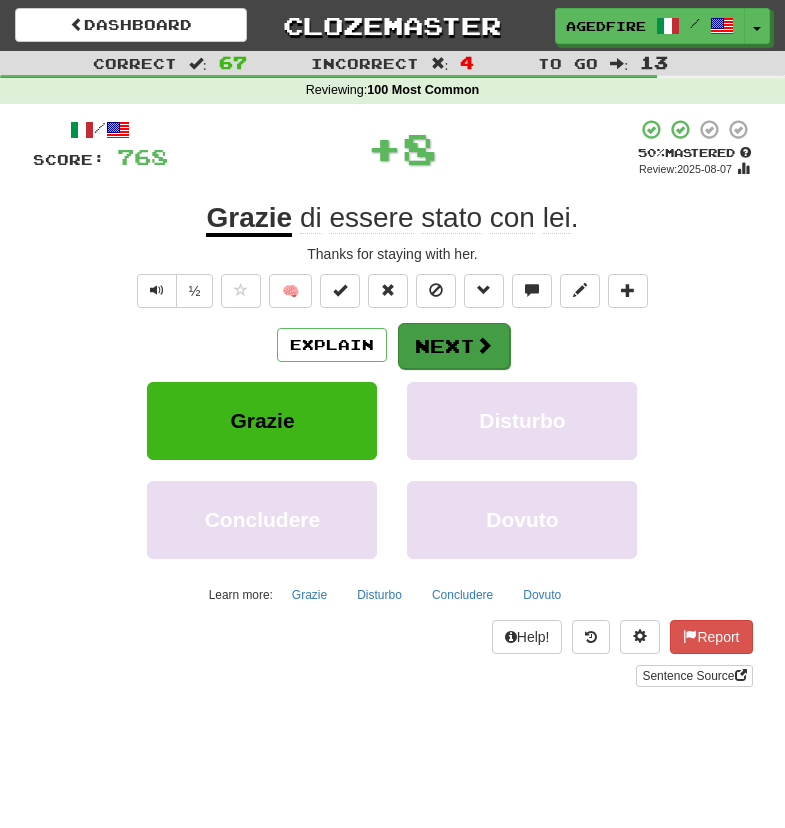 click on "Next" at bounding box center [454, 346] 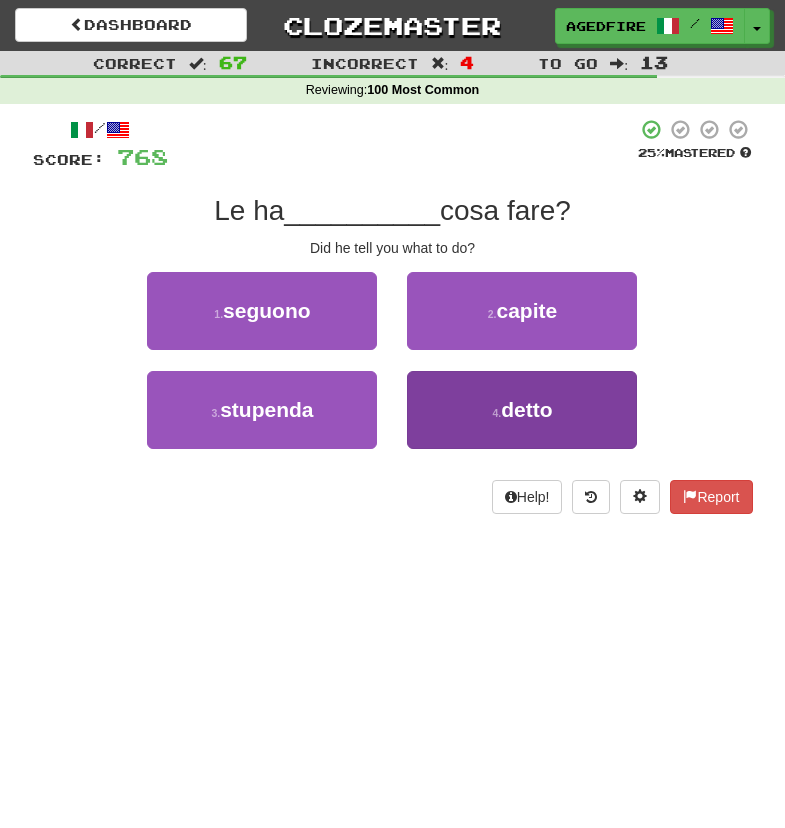 click on "4 .  detto" at bounding box center (522, 410) 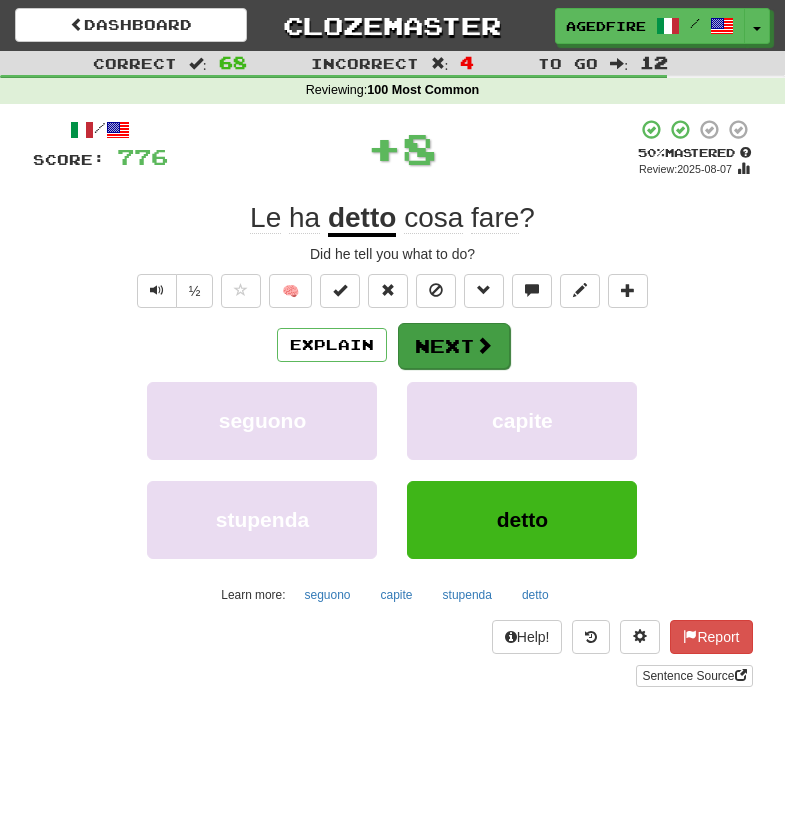 click on "Next" at bounding box center (454, 346) 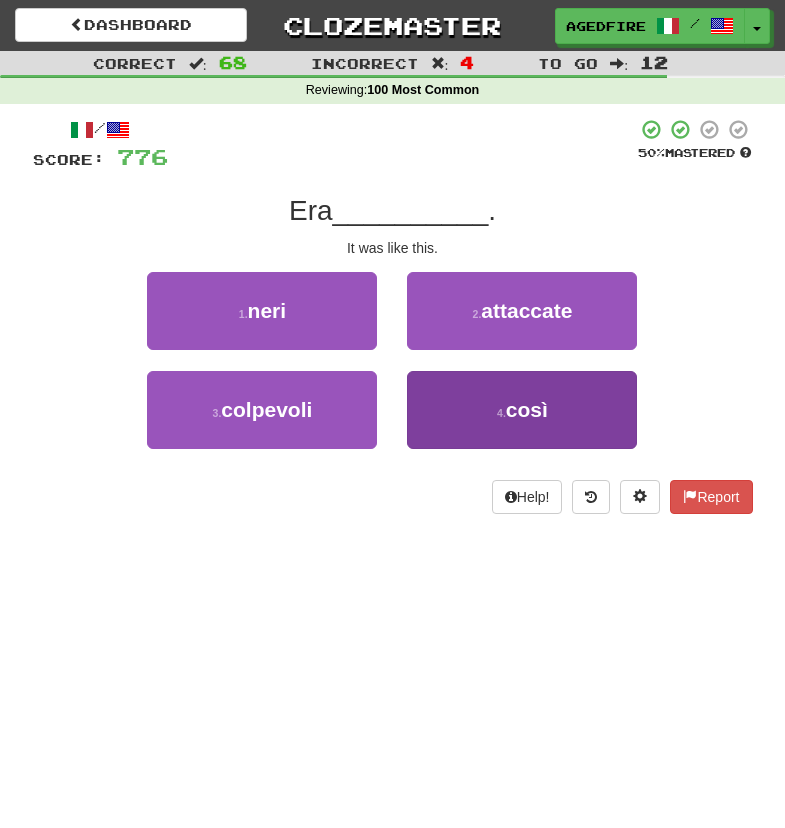 click on "4 .  così" at bounding box center (522, 410) 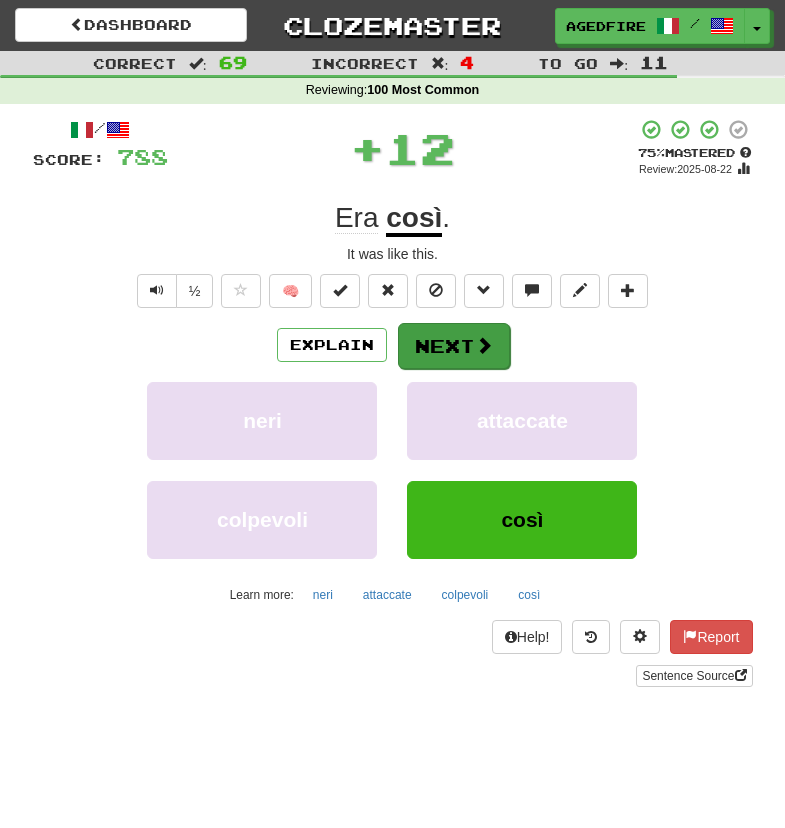click on "Next" at bounding box center [454, 346] 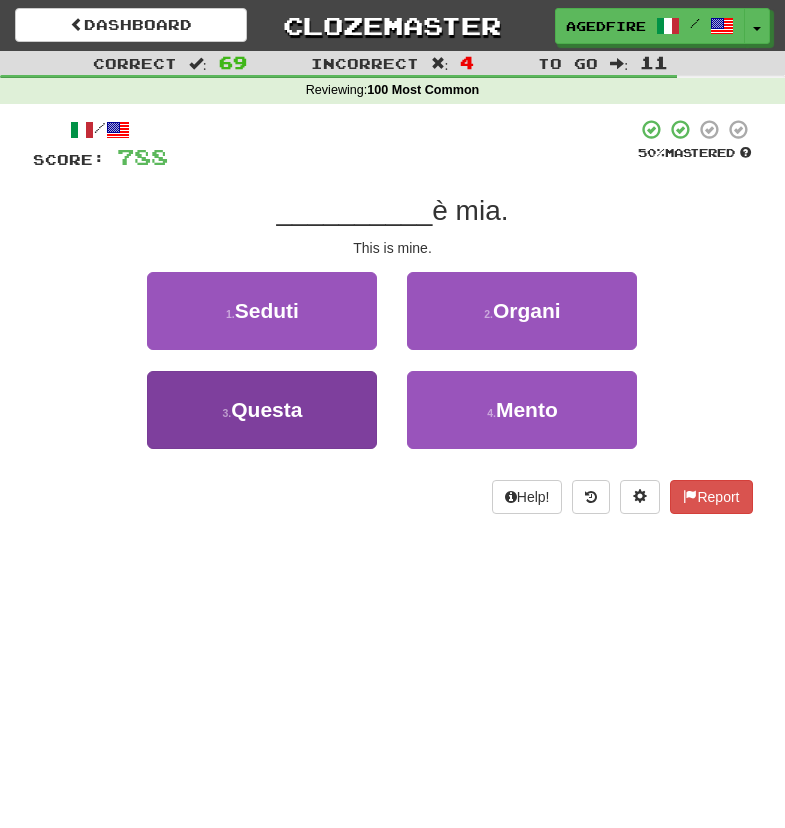 click on "3 .  Questa" at bounding box center [262, 410] 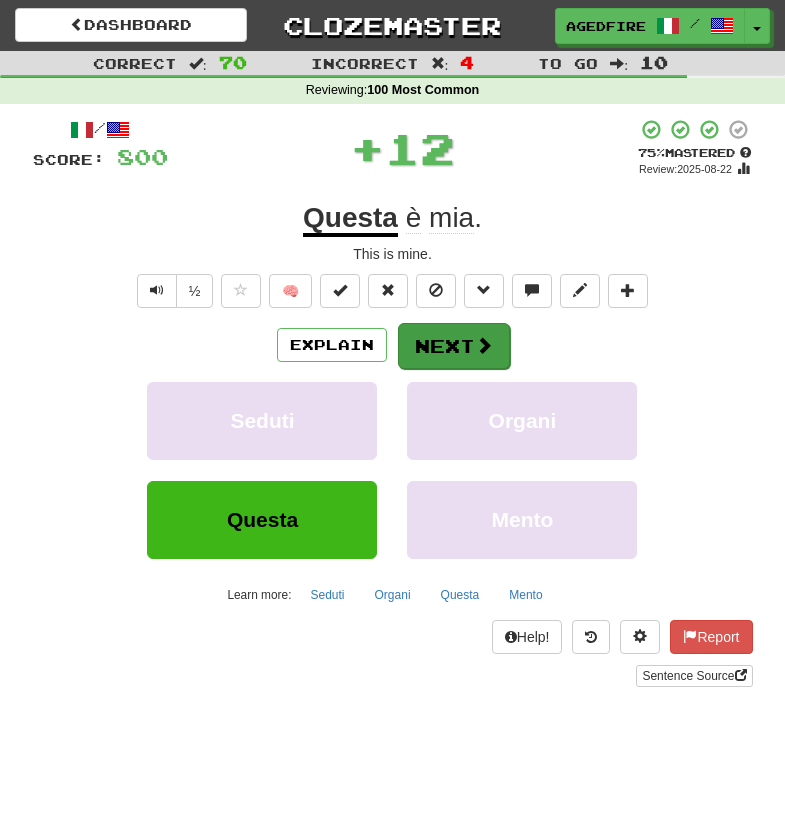 click on "Next" at bounding box center (454, 346) 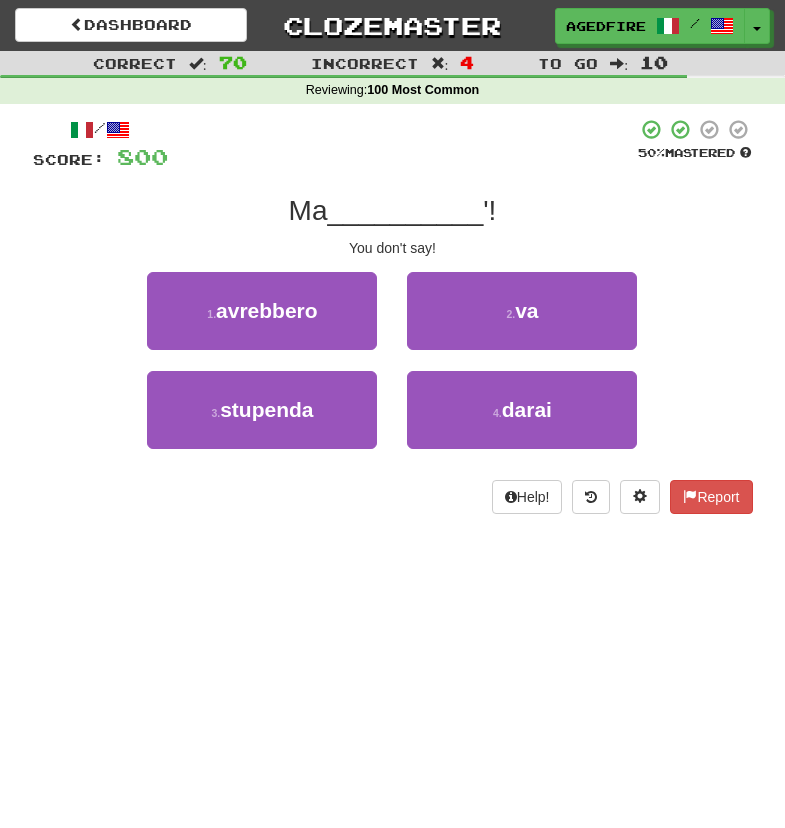 click on "2 .  va" at bounding box center (522, 311) 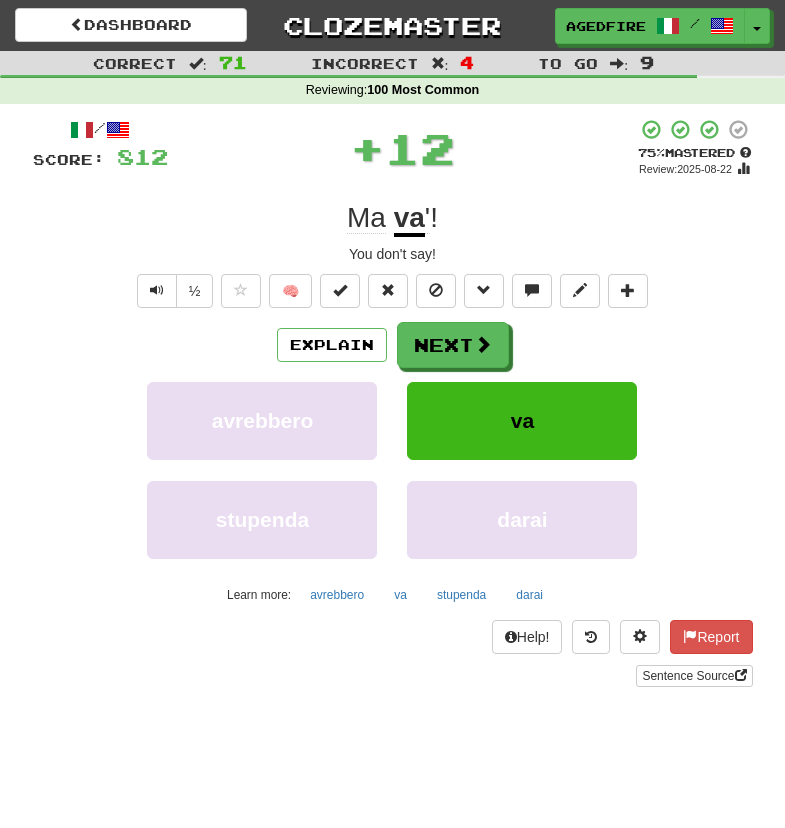 click on "Next" at bounding box center (453, 345) 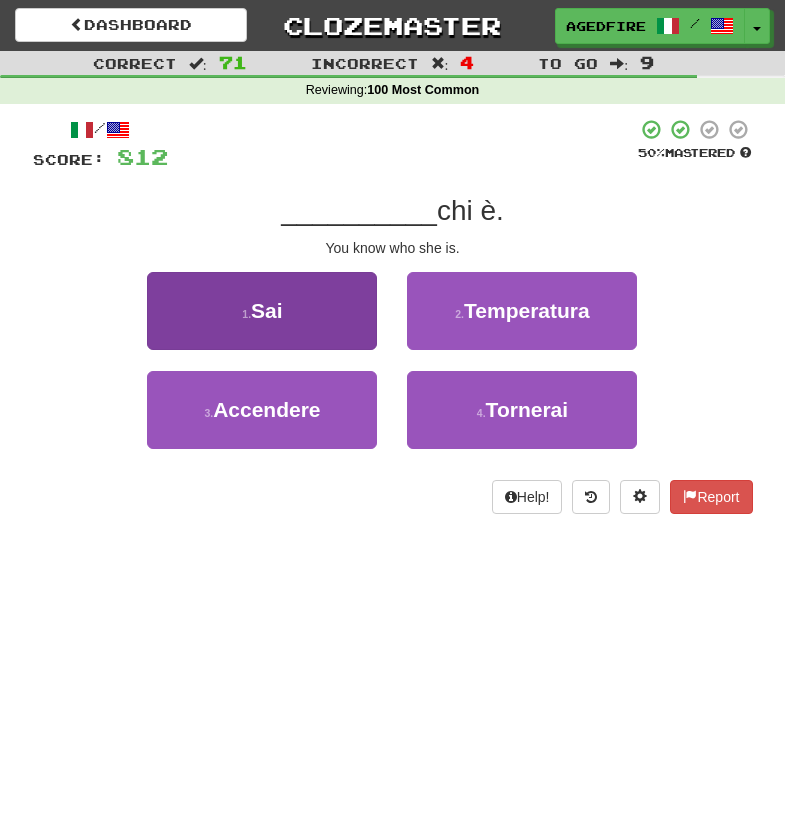 click on "1 .  Sai" at bounding box center [262, 311] 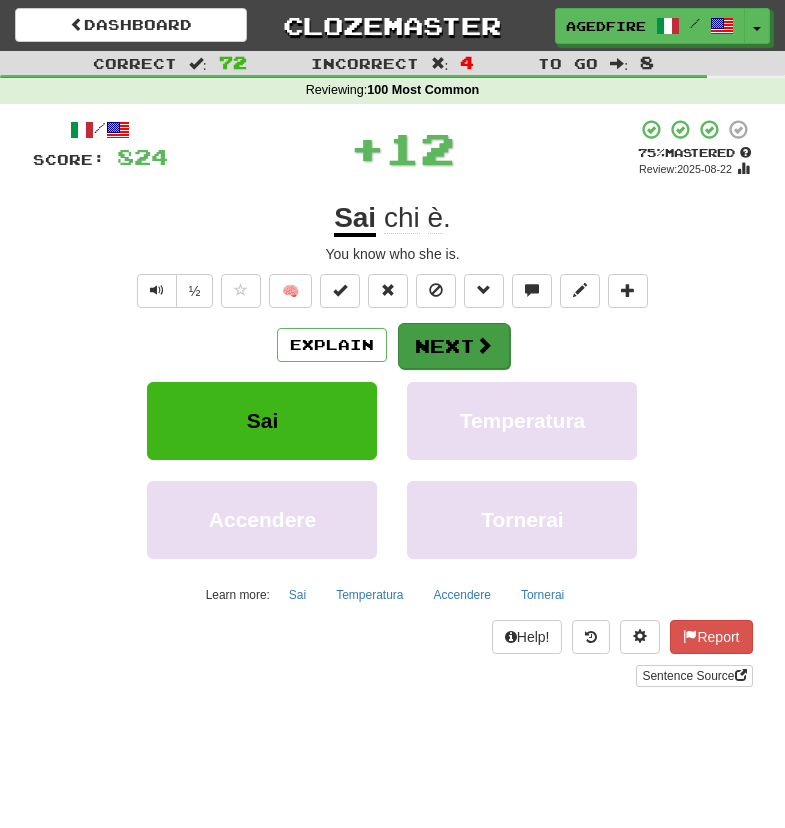 click on "Next" at bounding box center (454, 346) 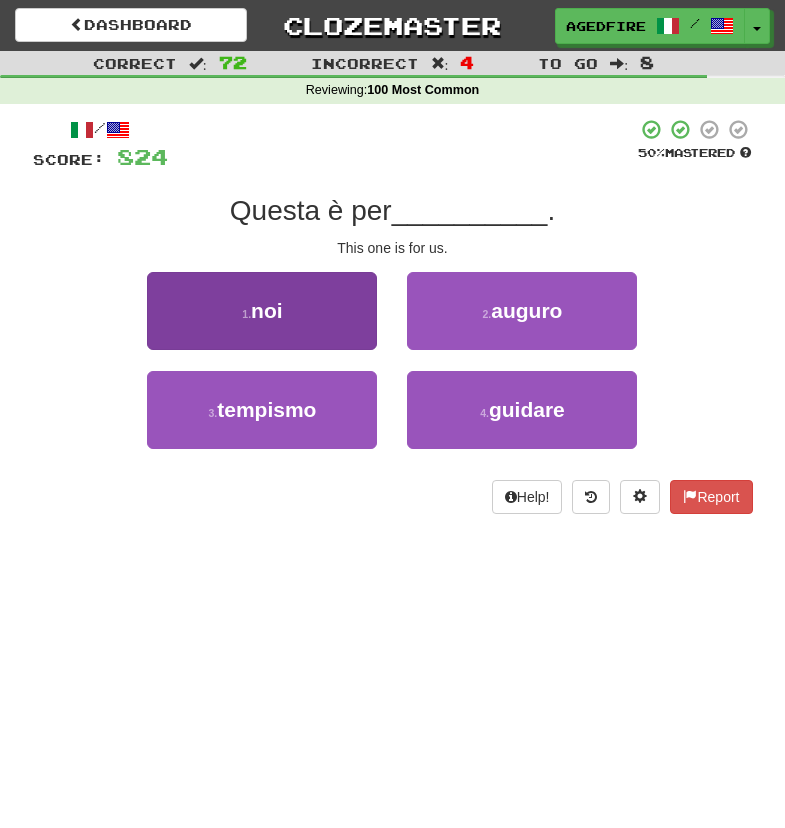 click on "1 .  noi" at bounding box center [262, 311] 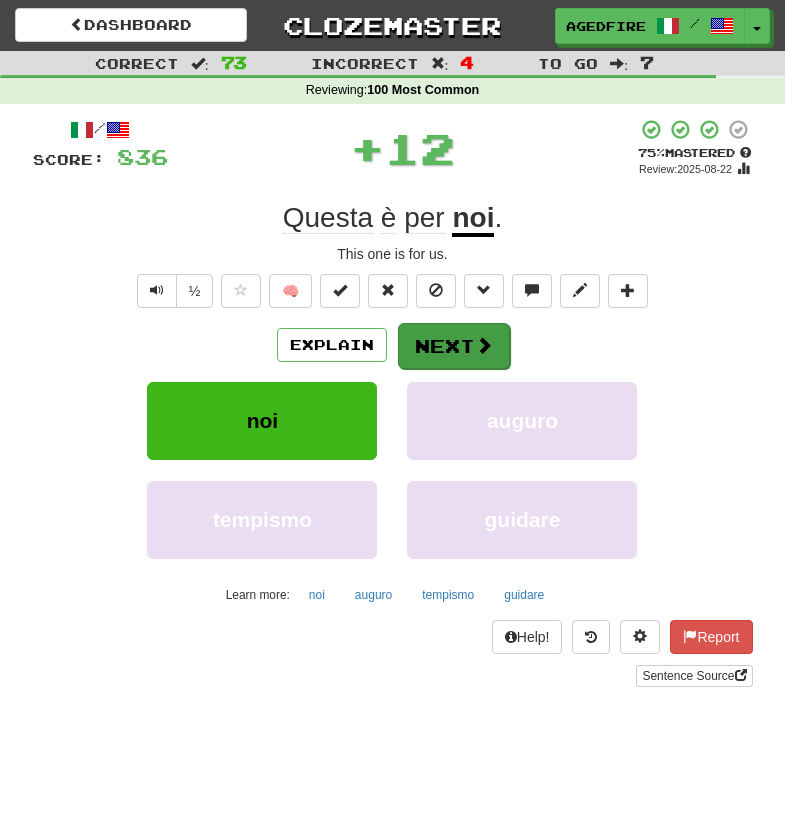 click on "Next" at bounding box center (454, 346) 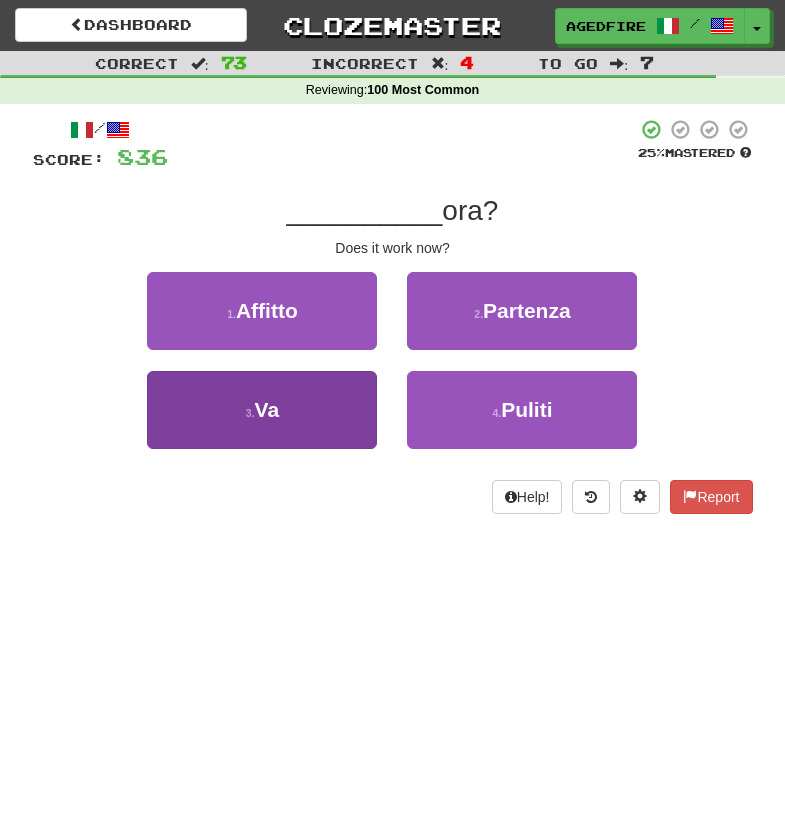 click on "3 .  Va" at bounding box center (262, 410) 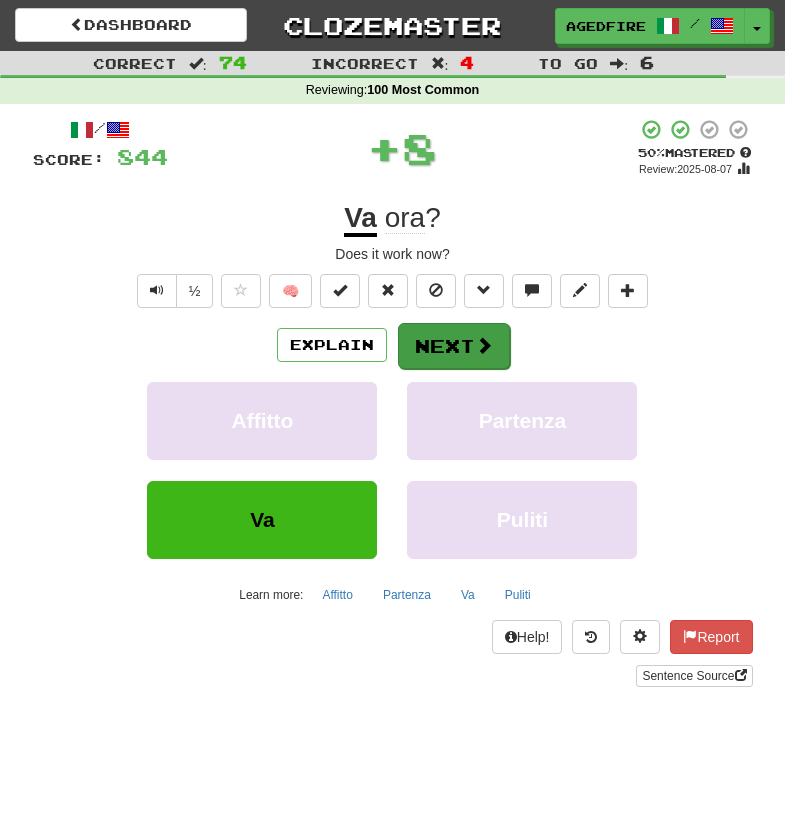 click on "Next" at bounding box center (454, 346) 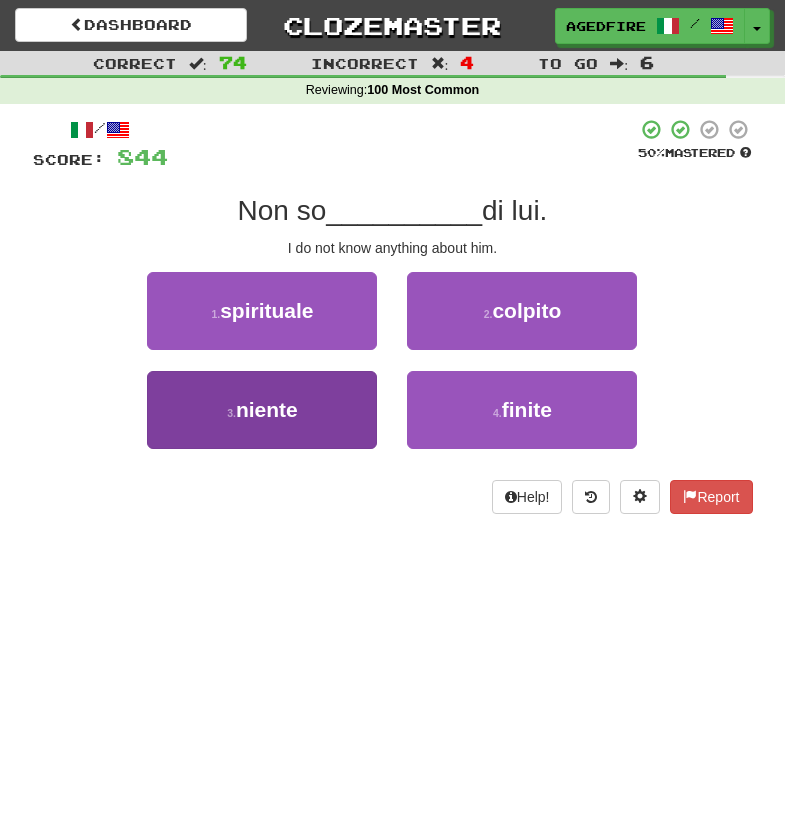 click on "3 .  niente" at bounding box center (262, 410) 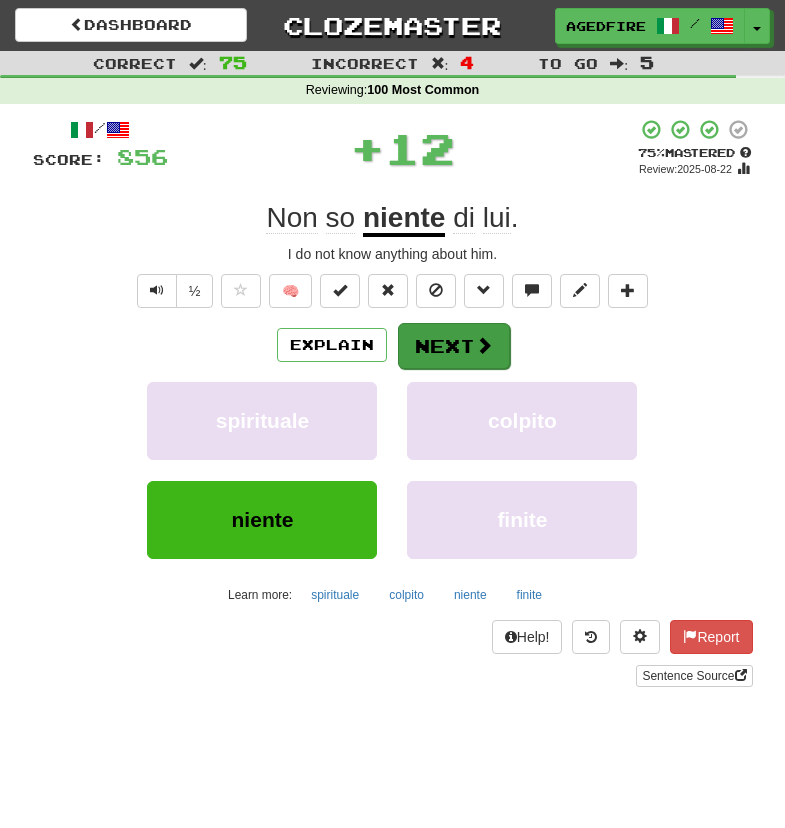 click on "Next" at bounding box center (454, 346) 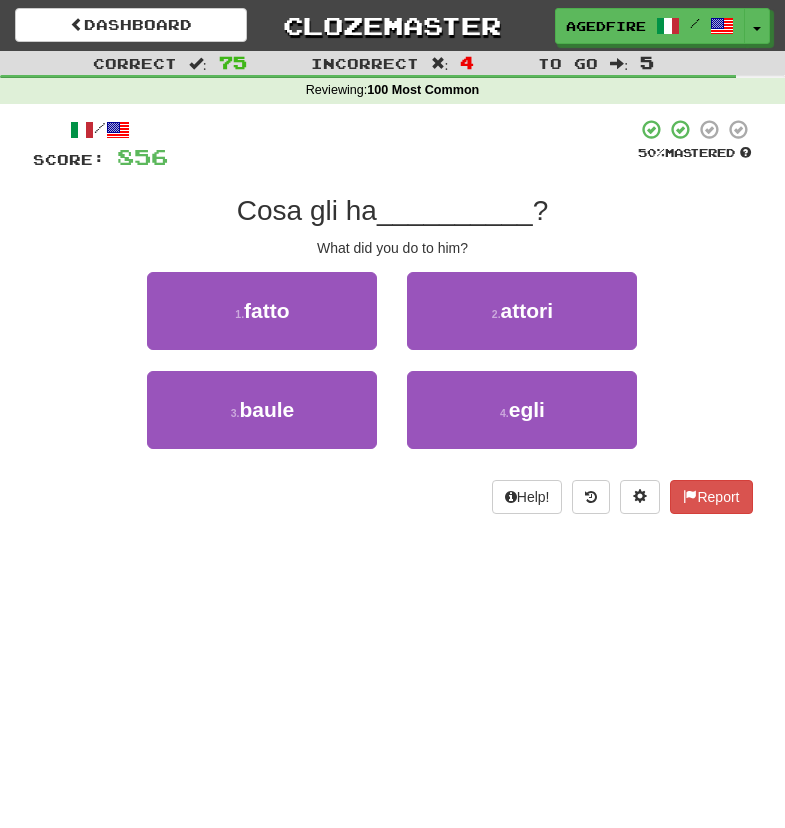 click on "Correct   :   75 Incorrect   :   4 To go   :   5 Reviewing :  100 Most Common  /  Score:   856 50 %  Mastered Cosa gli ha  __________ ? What did you do to him? 1 .  fatto 2 .  attori 3 .  baule 4 .  egli  Help!  Report" at bounding box center [392, 296] 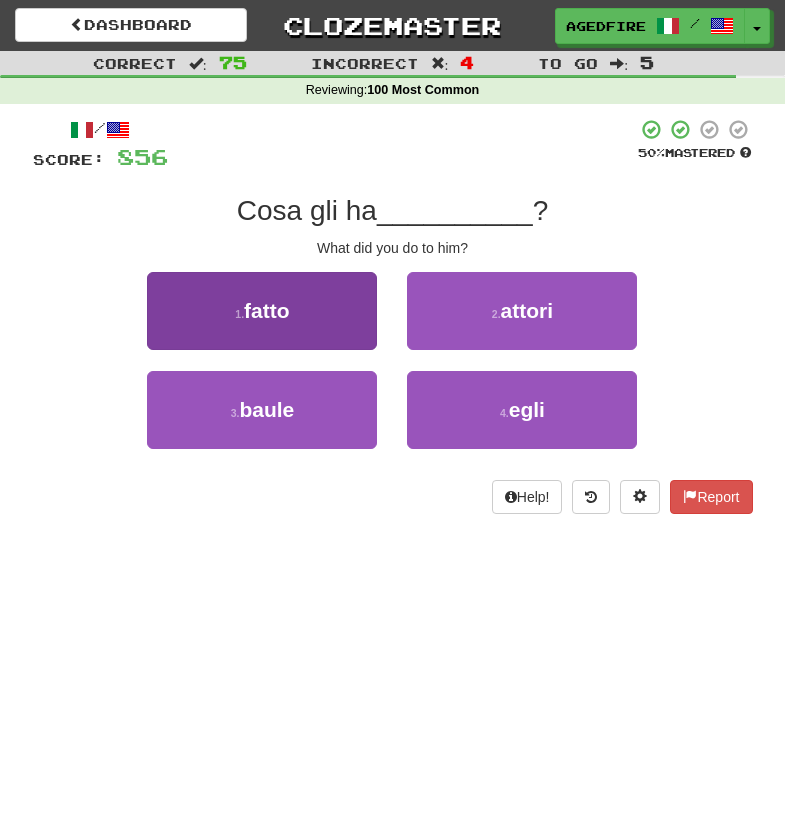click on "1 .  fatto" at bounding box center [262, 311] 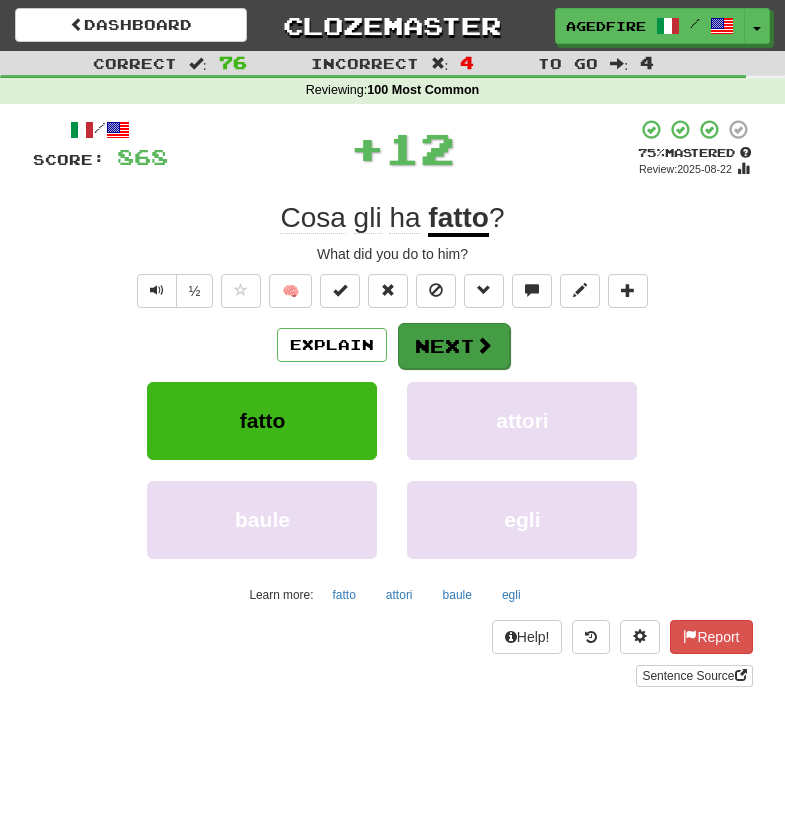 click on "Next" at bounding box center [454, 346] 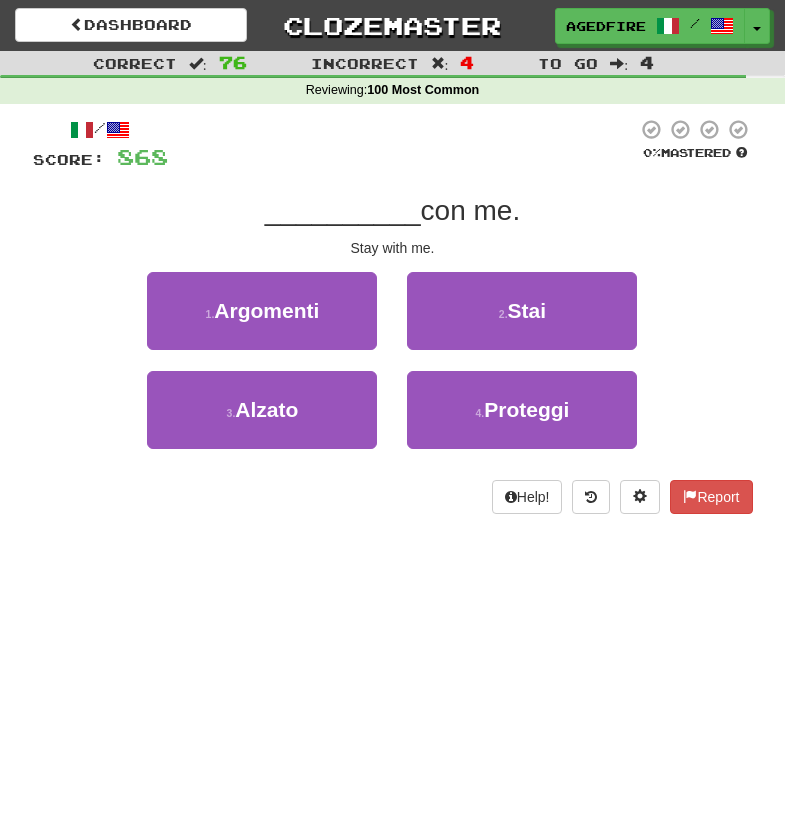 click on "2 .  Stai" at bounding box center (522, 311) 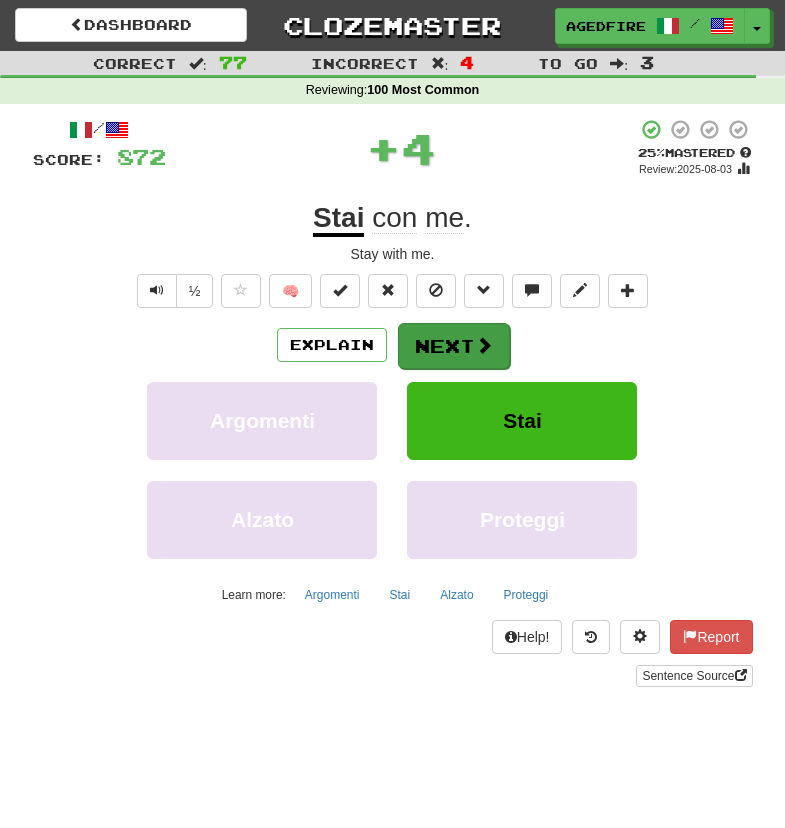 click on "Next" at bounding box center (454, 346) 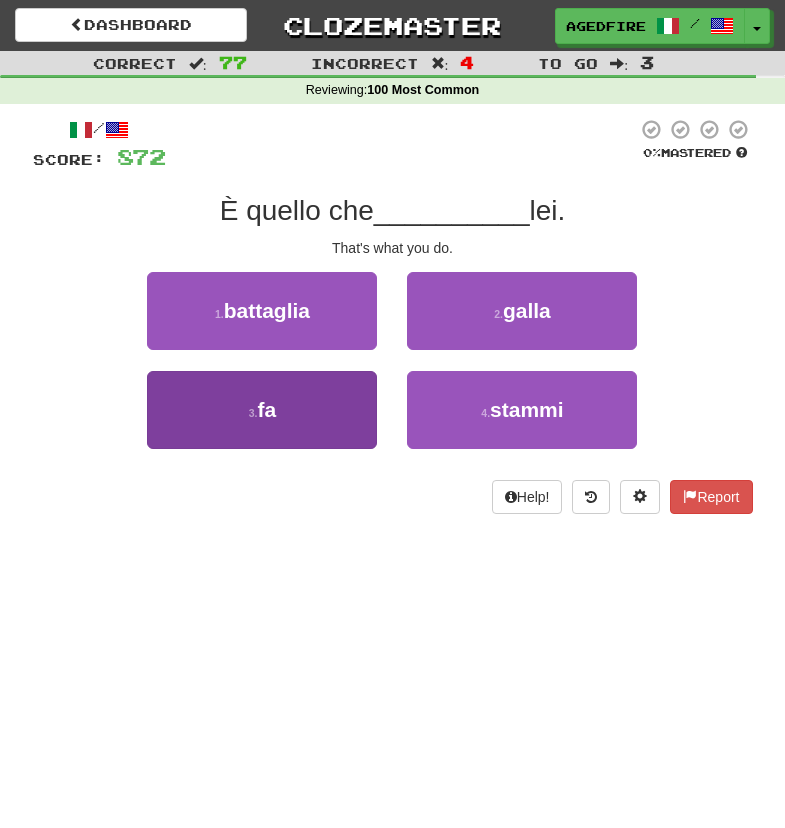 click on "3 .  fa" at bounding box center [262, 410] 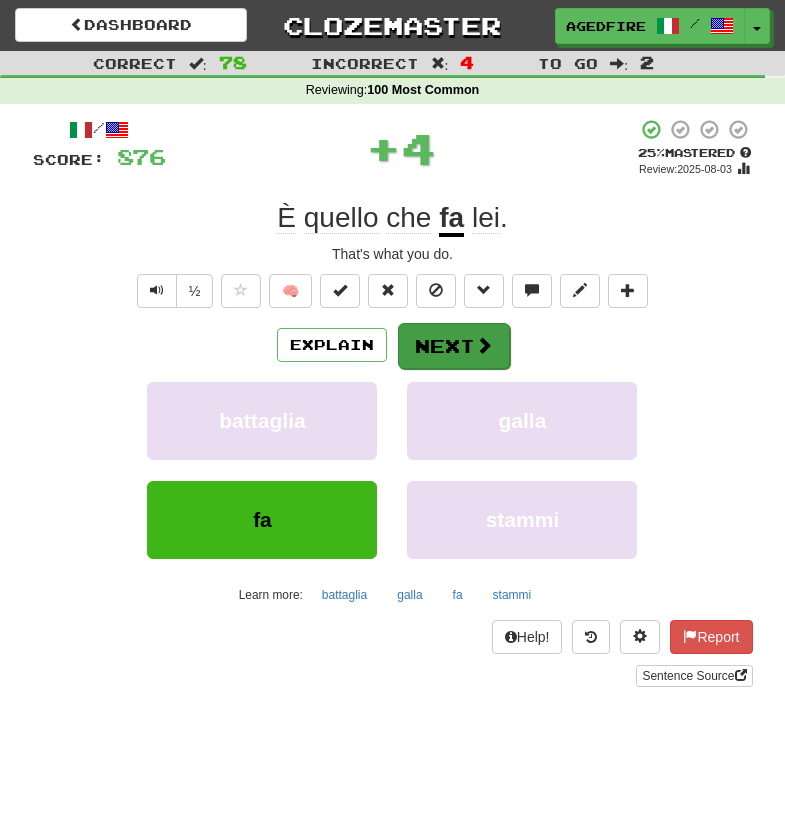 click on "Next" at bounding box center [454, 346] 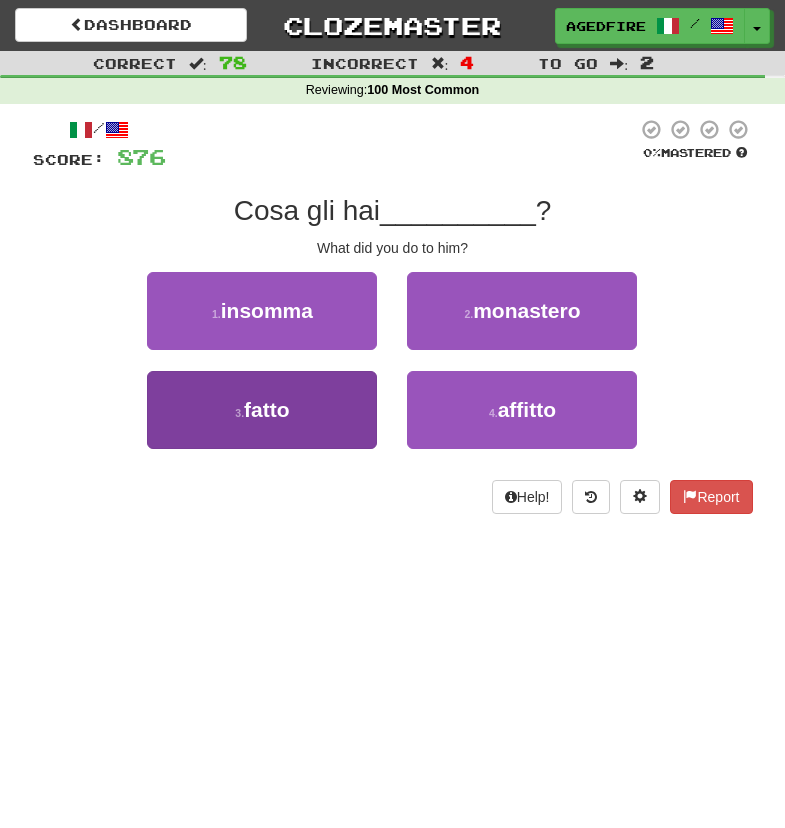 click on "3 .  fatto" at bounding box center [262, 410] 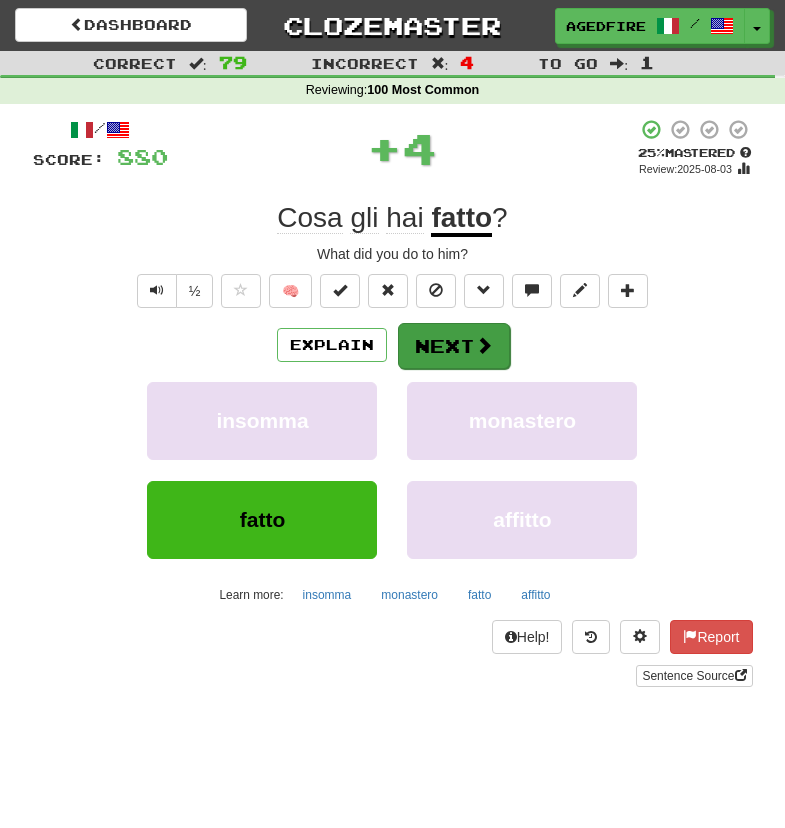 click on "Next" at bounding box center [454, 346] 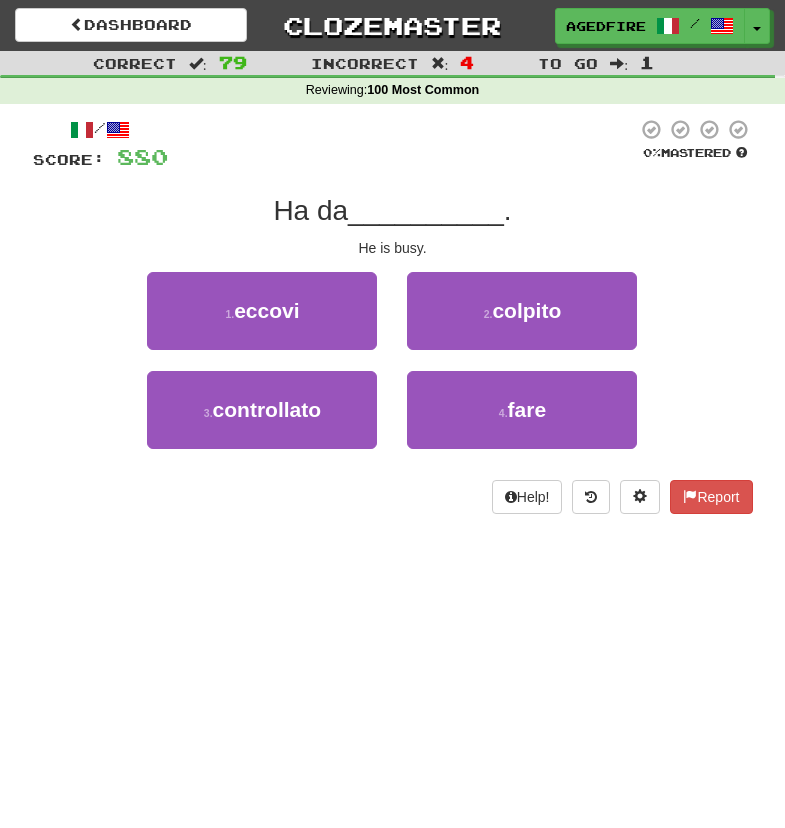 click on "2 .  colpito" at bounding box center (522, 321) 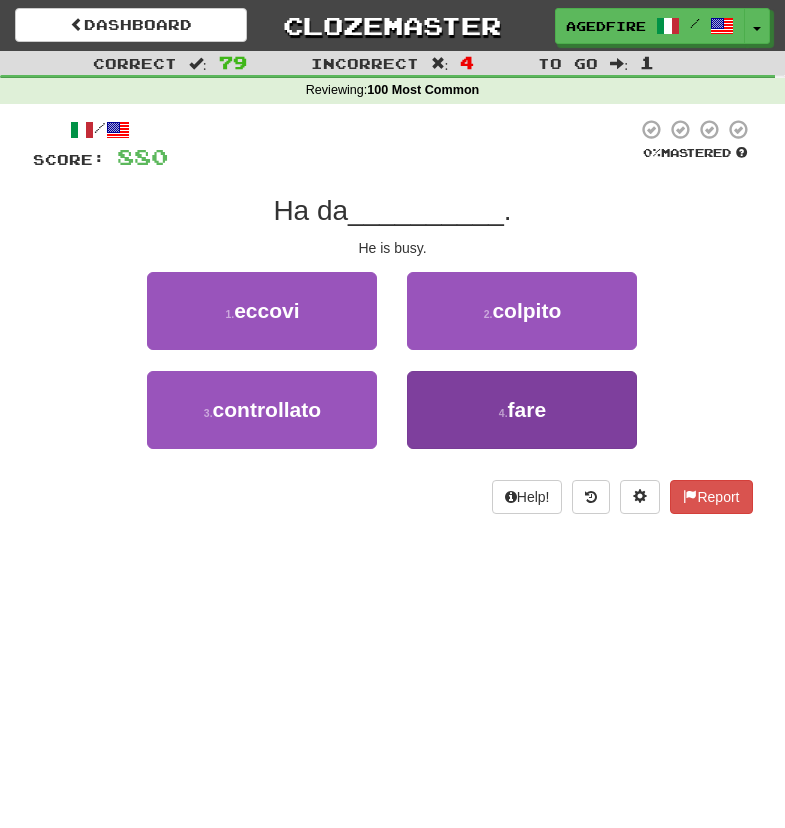 click on "4 .  fare" at bounding box center (522, 410) 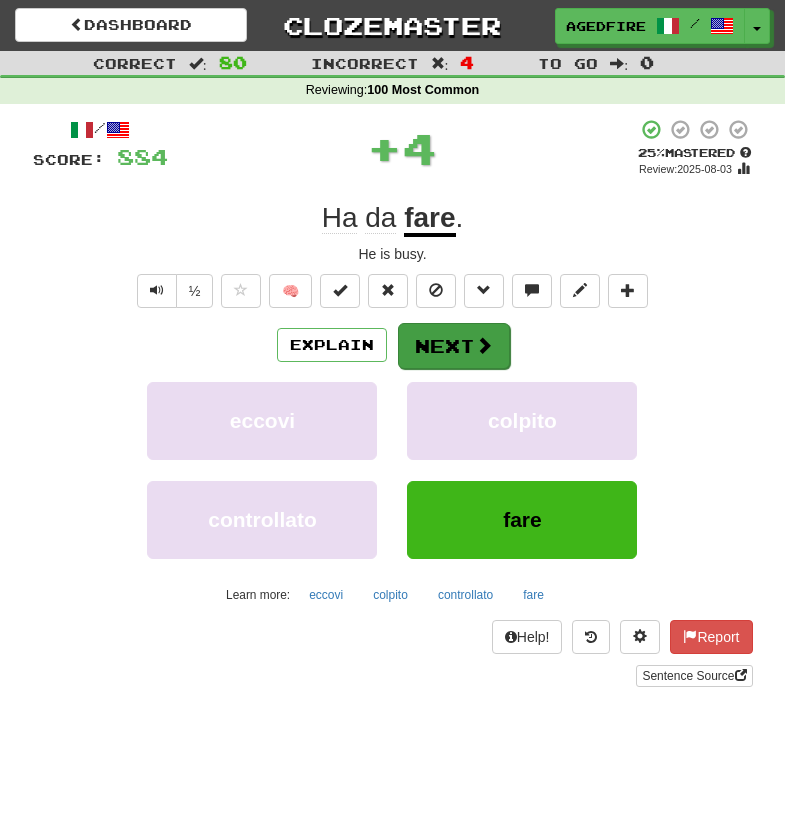 click on "Next" at bounding box center [454, 346] 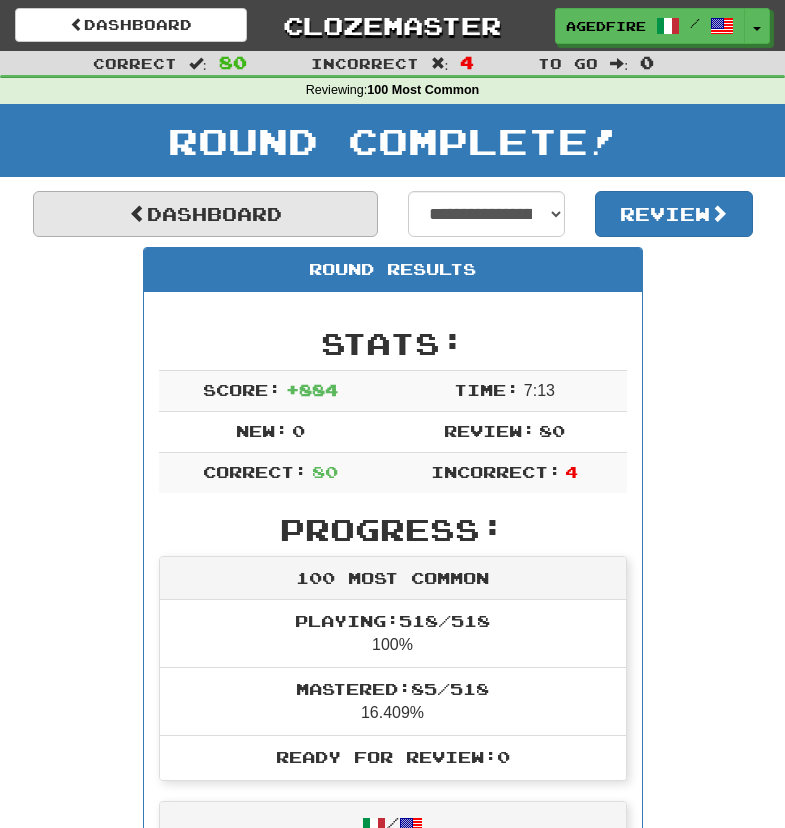 click on "Dashboard" at bounding box center [205, 214] 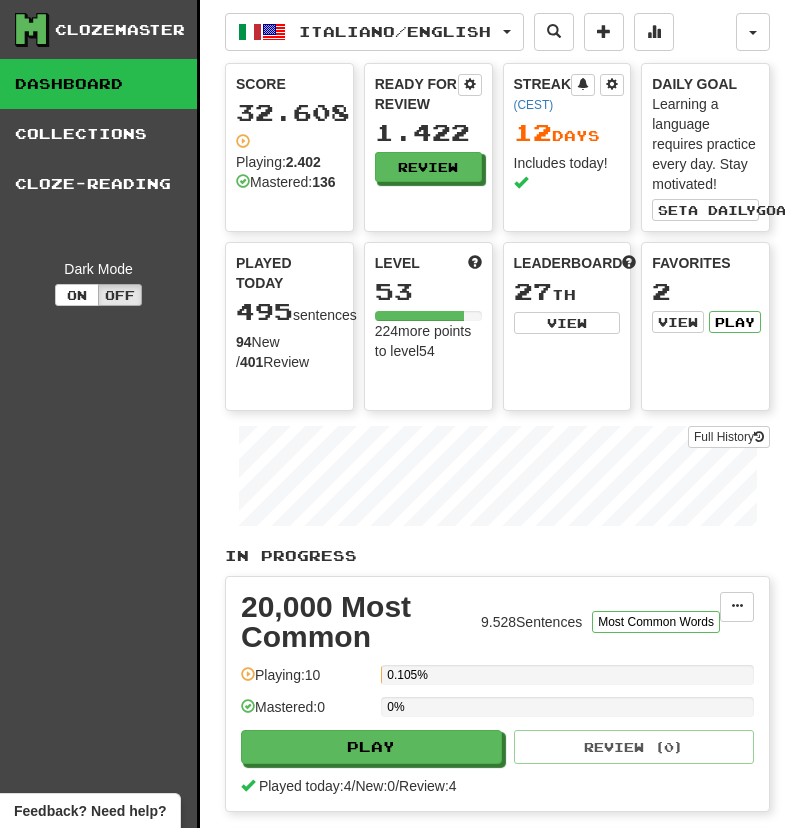 scroll, scrollTop: 0, scrollLeft: 0, axis: both 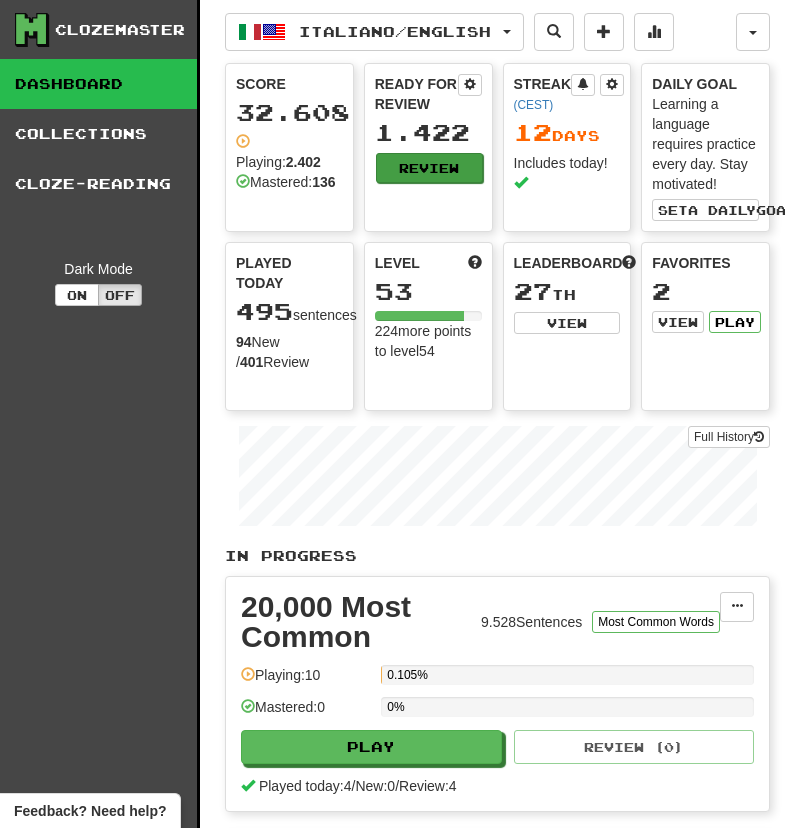 click on "Review" at bounding box center [429, 168] 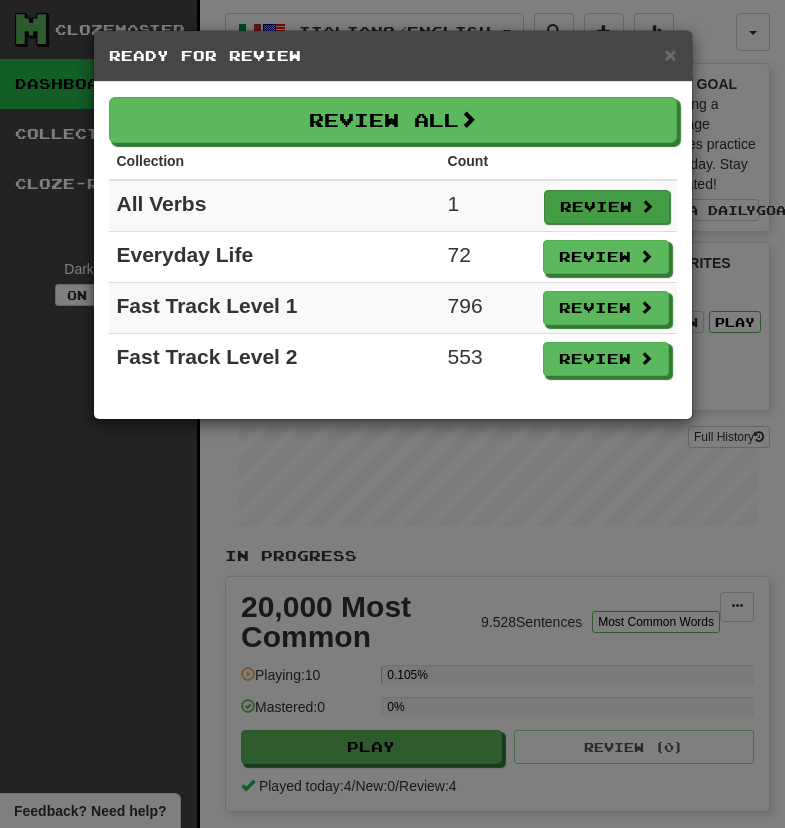 click on "Review" at bounding box center (607, 207) 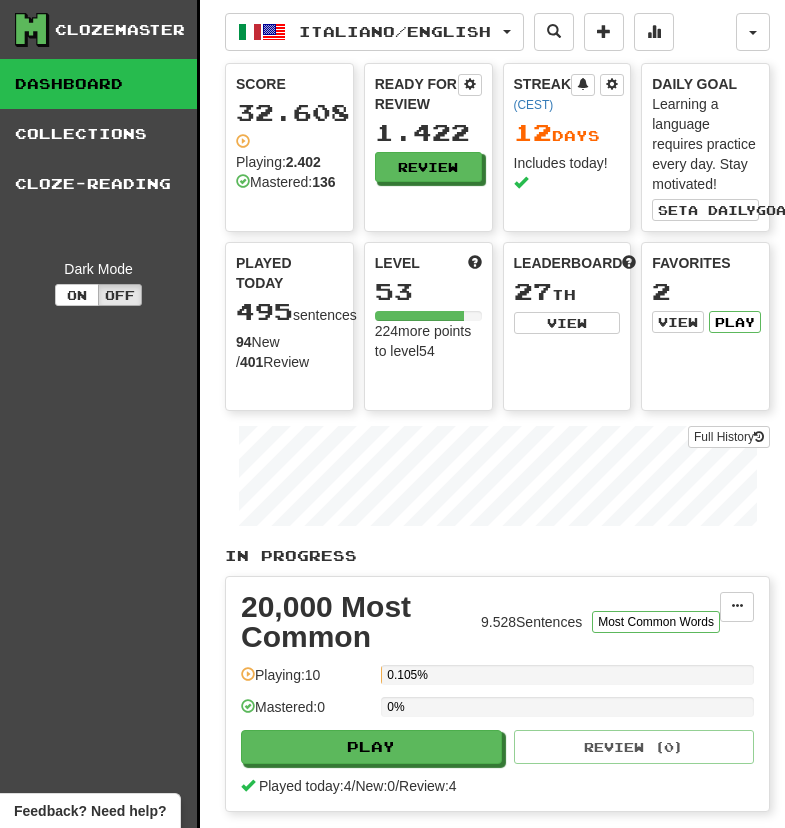 select on "***" 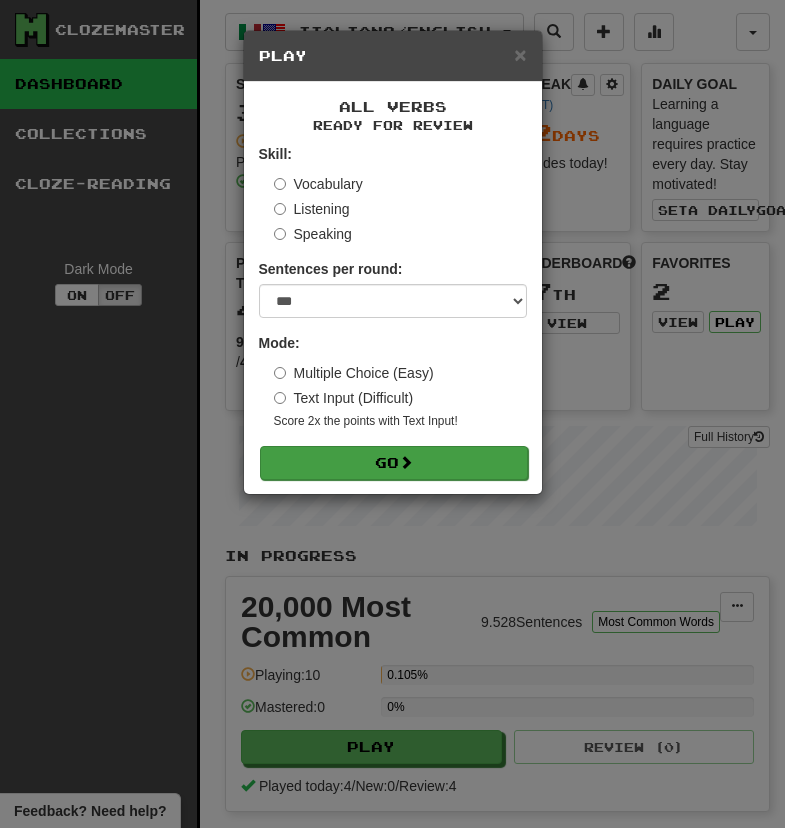 click on "Go" at bounding box center [394, 463] 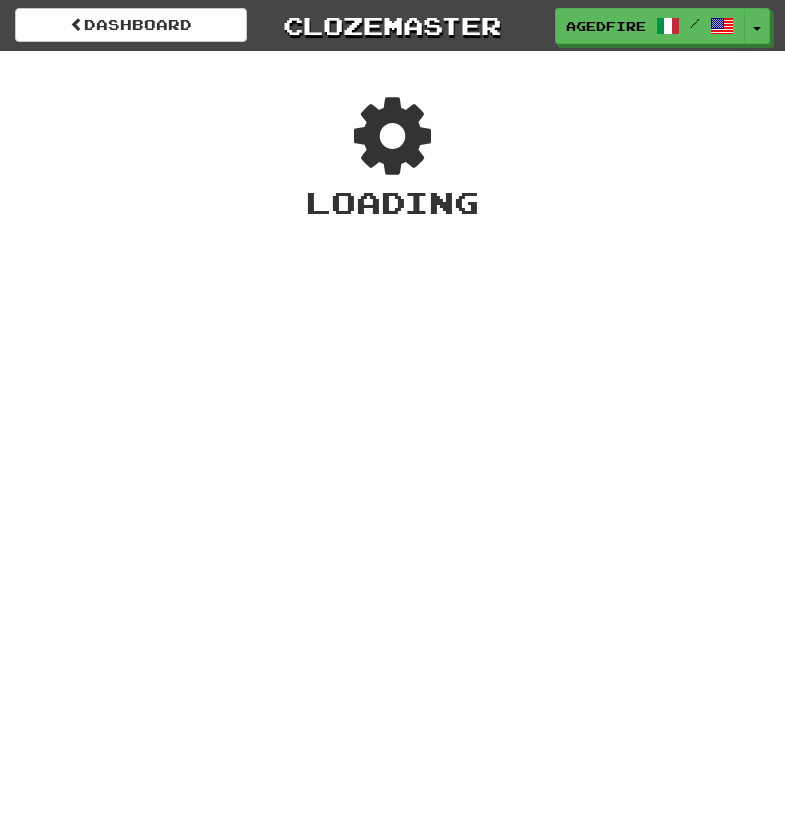 scroll, scrollTop: 0, scrollLeft: 0, axis: both 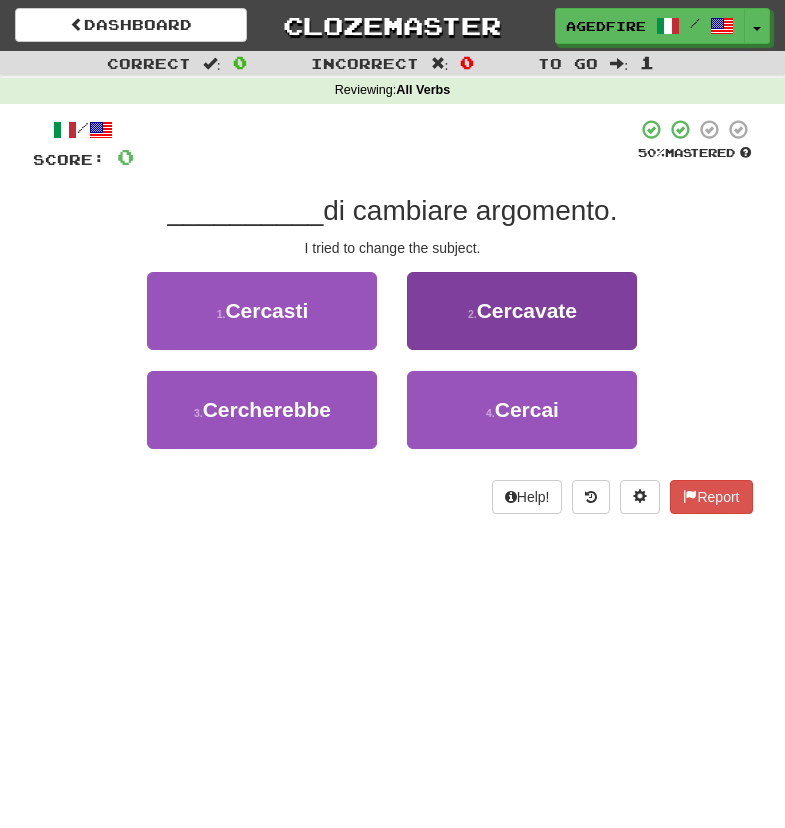 click on "2 .  Cercavate" at bounding box center [522, 311] 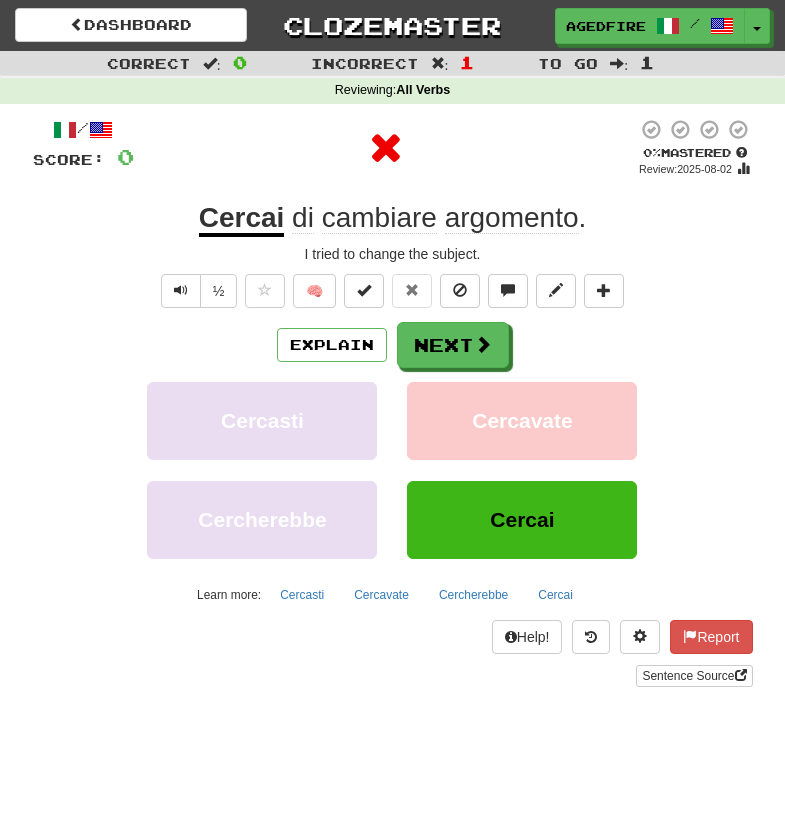 click on "Next" at bounding box center (453, 345) 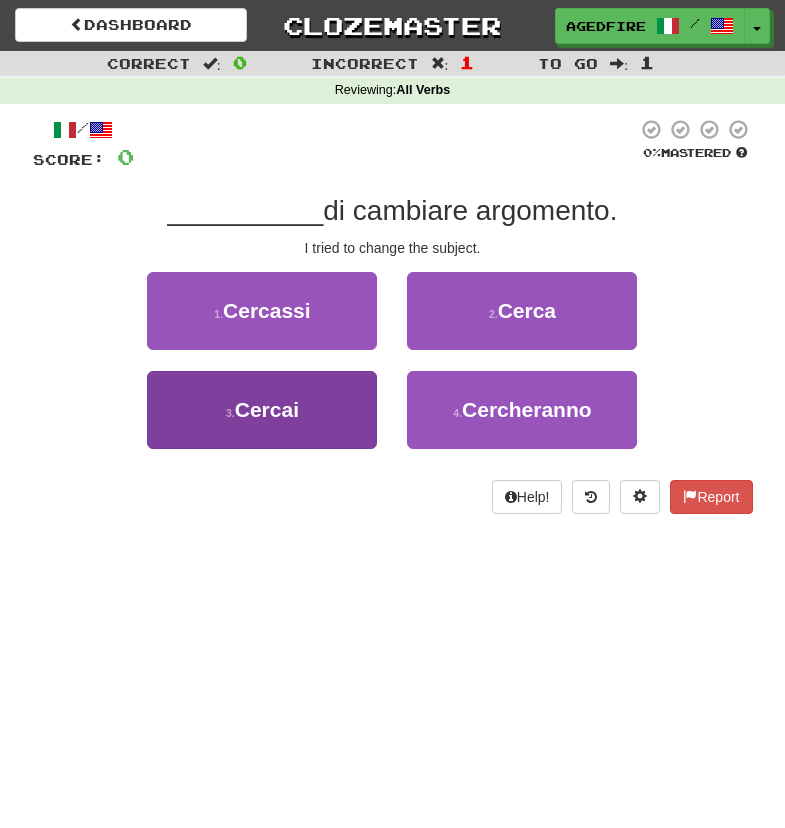 click on "3 .  Cercai" at bounding box center (262, 410) 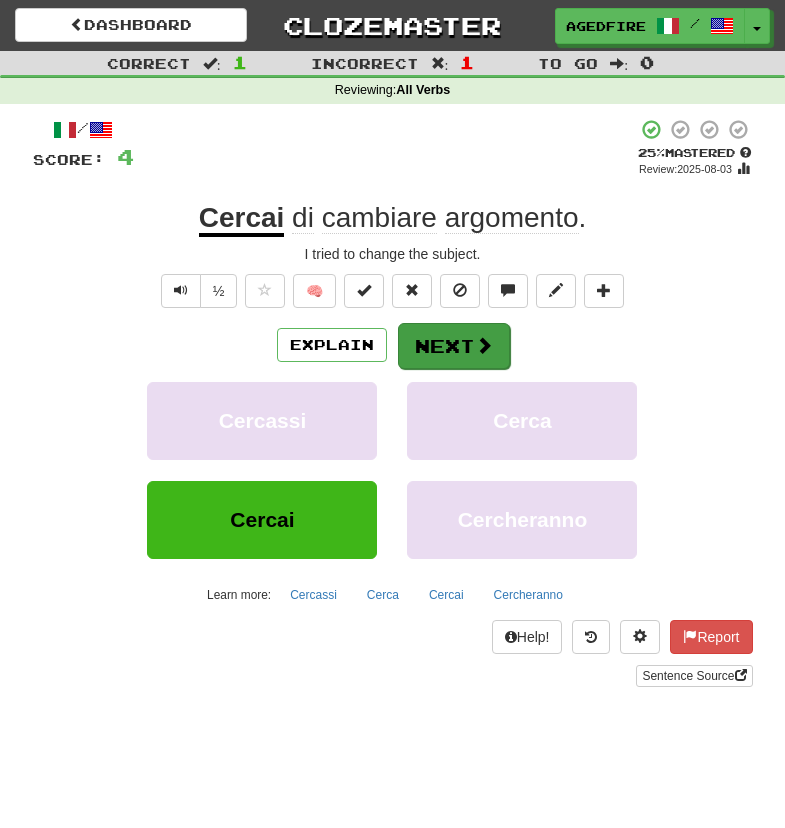 click on "Next" at bounding box center (454, 346) 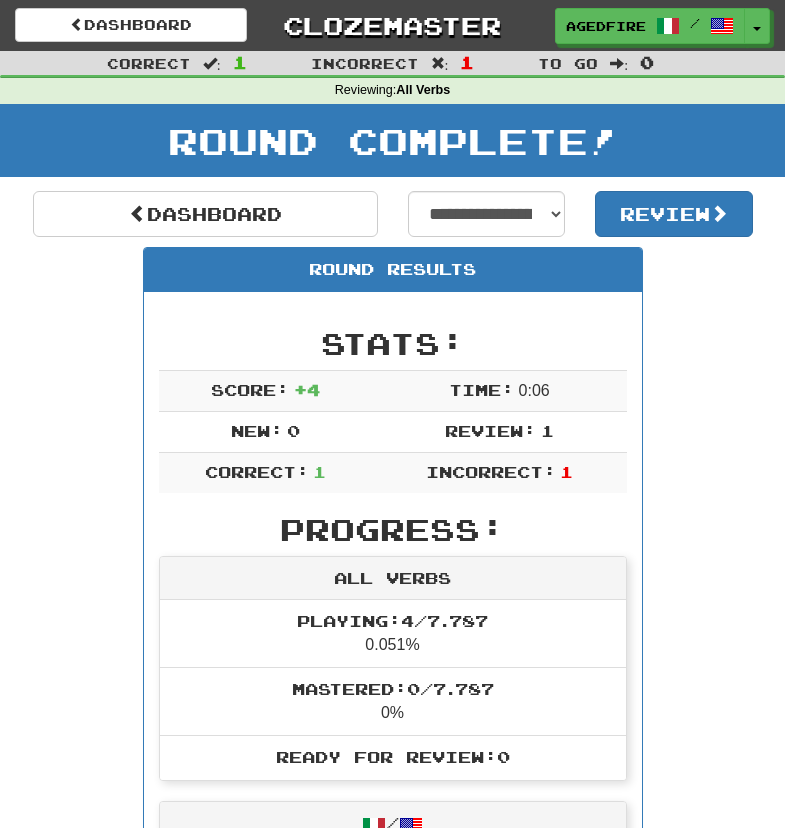 click on "Round Results" at bounding box center [393, 270] 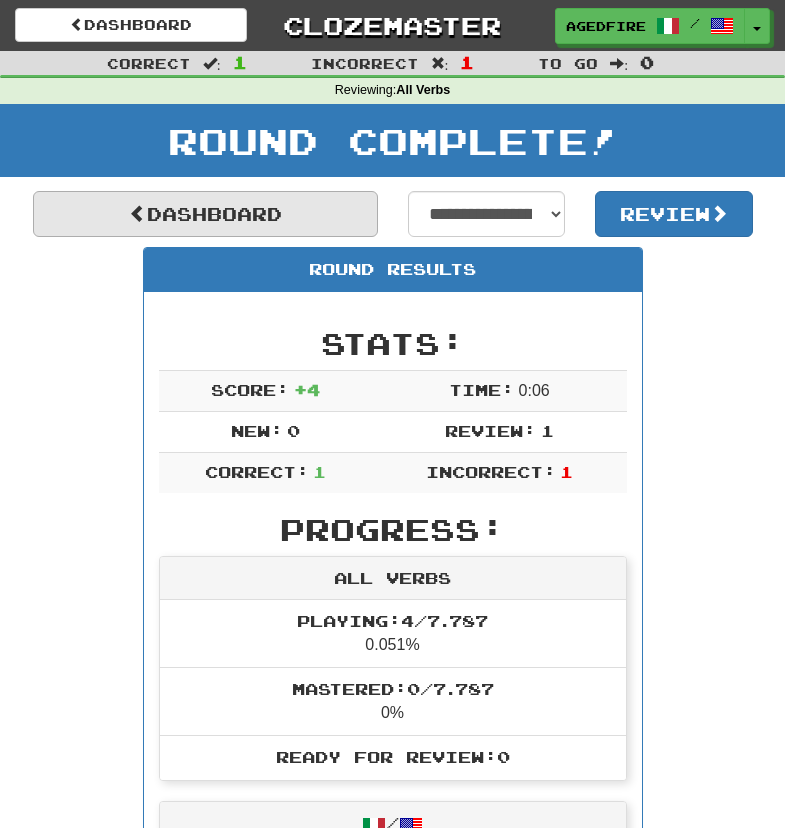 click on "Dashboard" at bounding box center (205, 214) 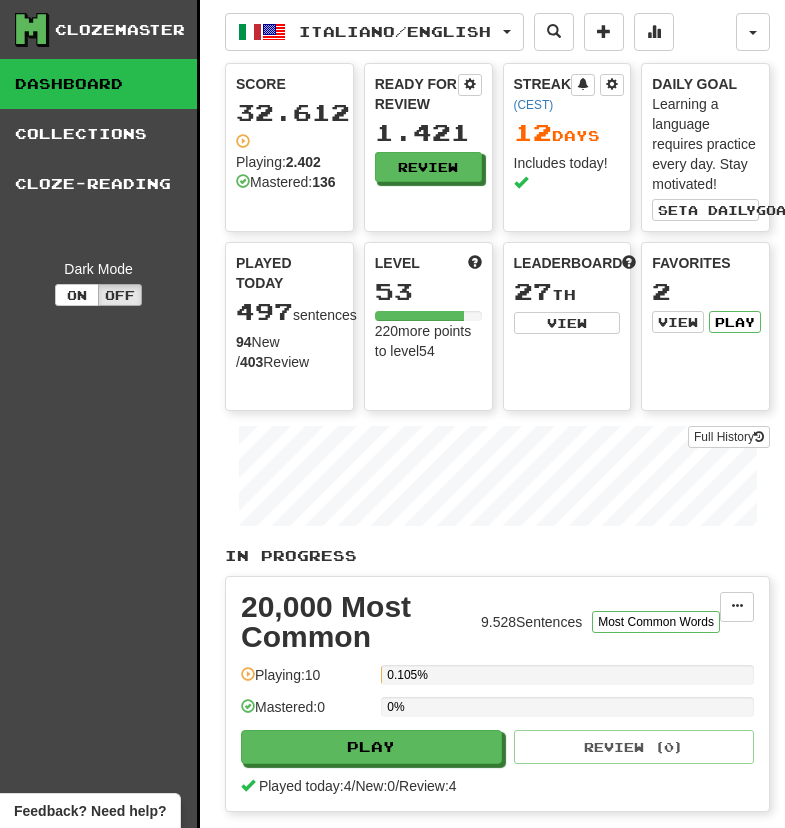 scroll, scrollTop: 0, scrollLeft: 0, axis: both 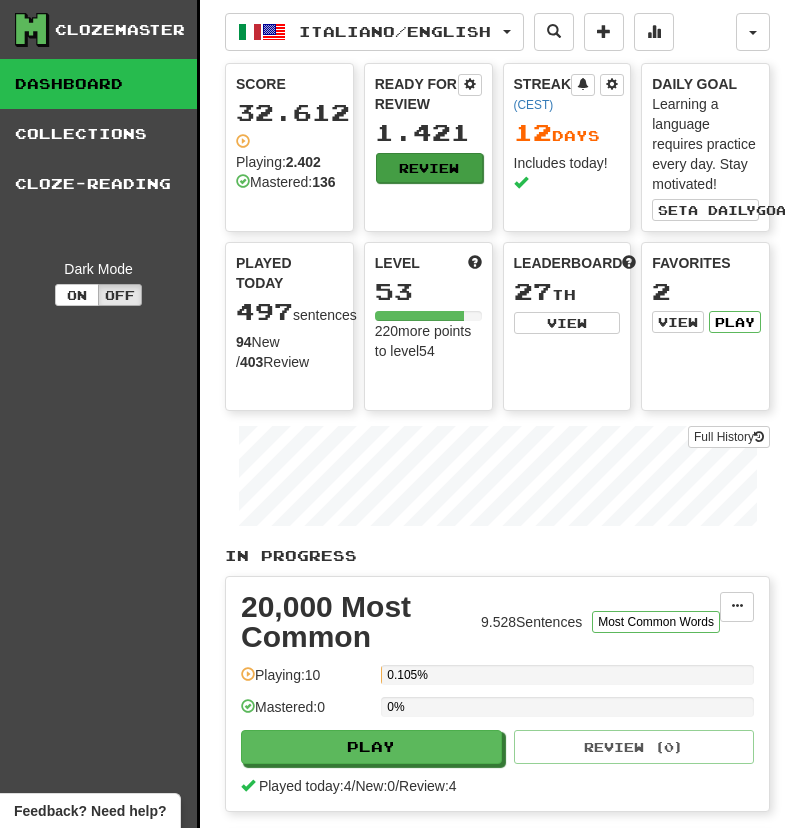 click on "Review" at bounding box center (429, 168) 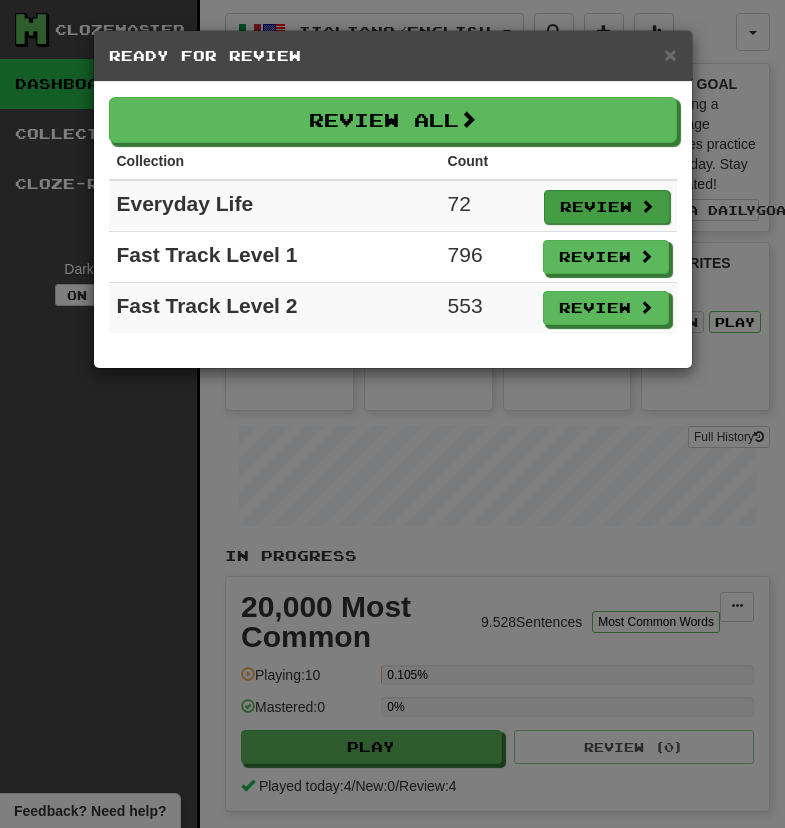 click on "Review" at bounding box center [607, 207] 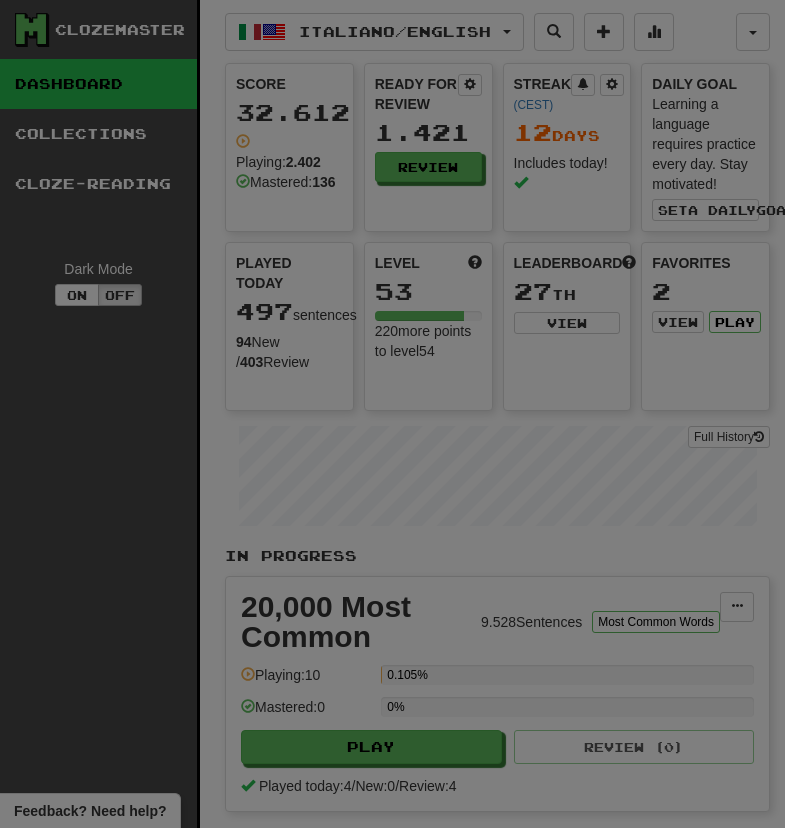 select on "***" 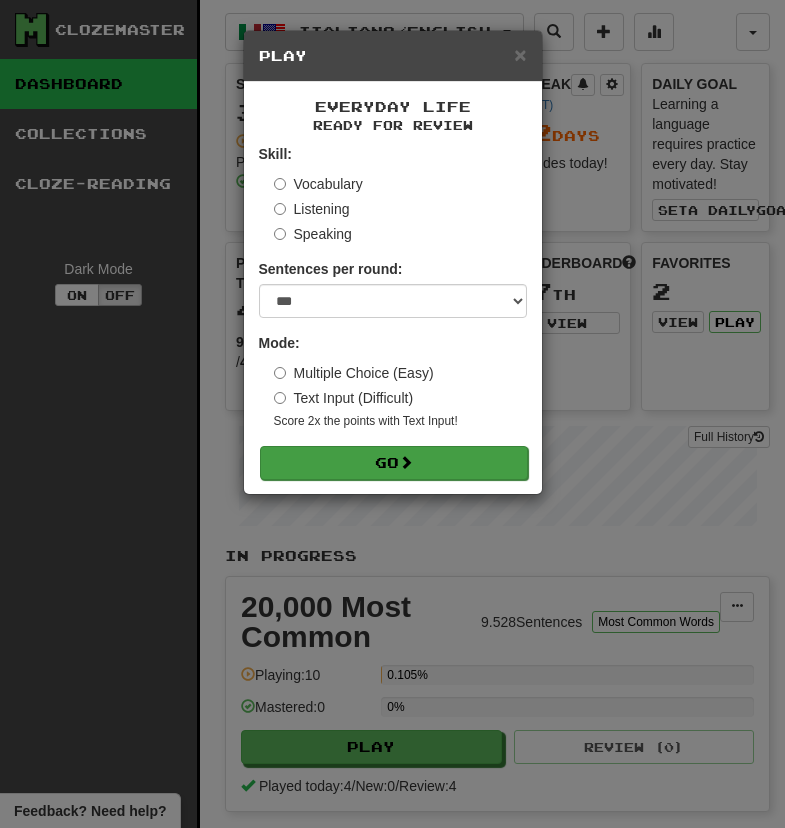 click on "Go" at bounding box center [394, 463] 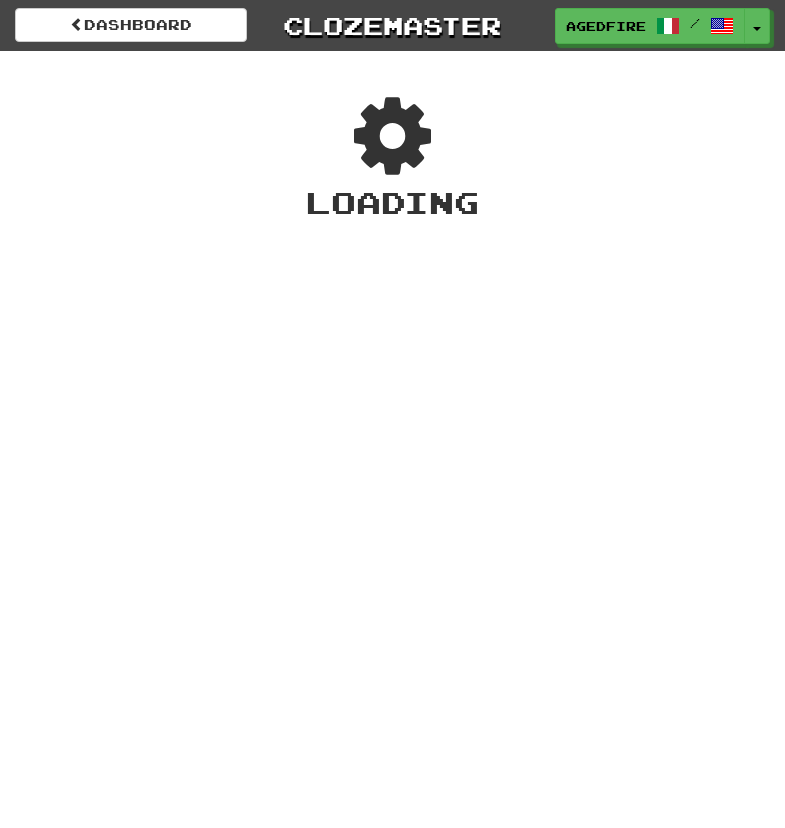 scroll, scrollTop: 0, scrollLeft: 0, axis: both 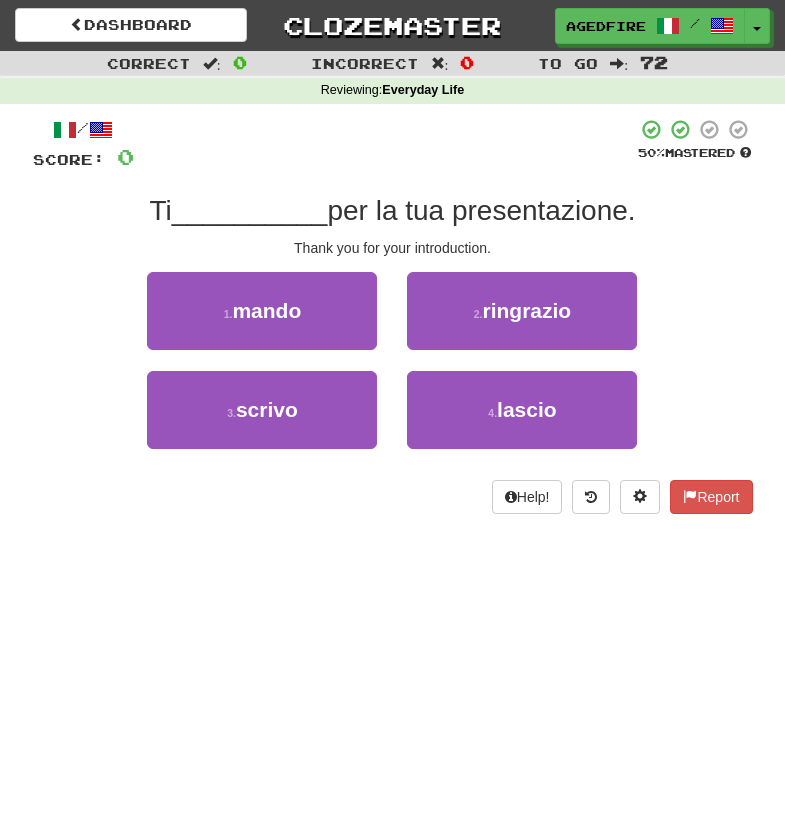 click on "3 .  scrivo 4 .  lascio" at bounding box center [393, 420] 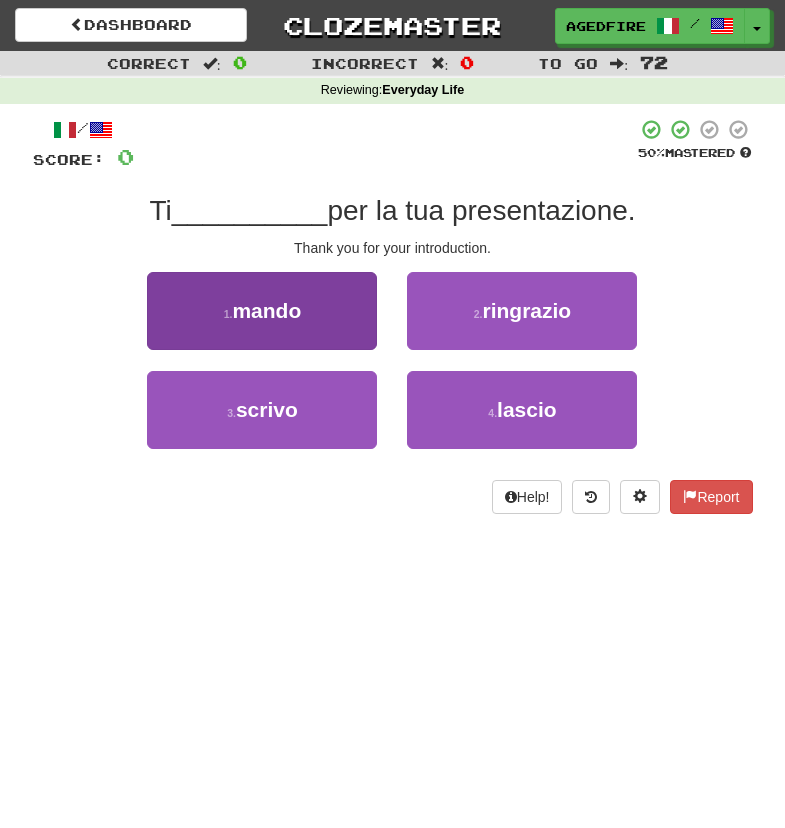 click on "1 .  mando" at bounding box center [262, 311] 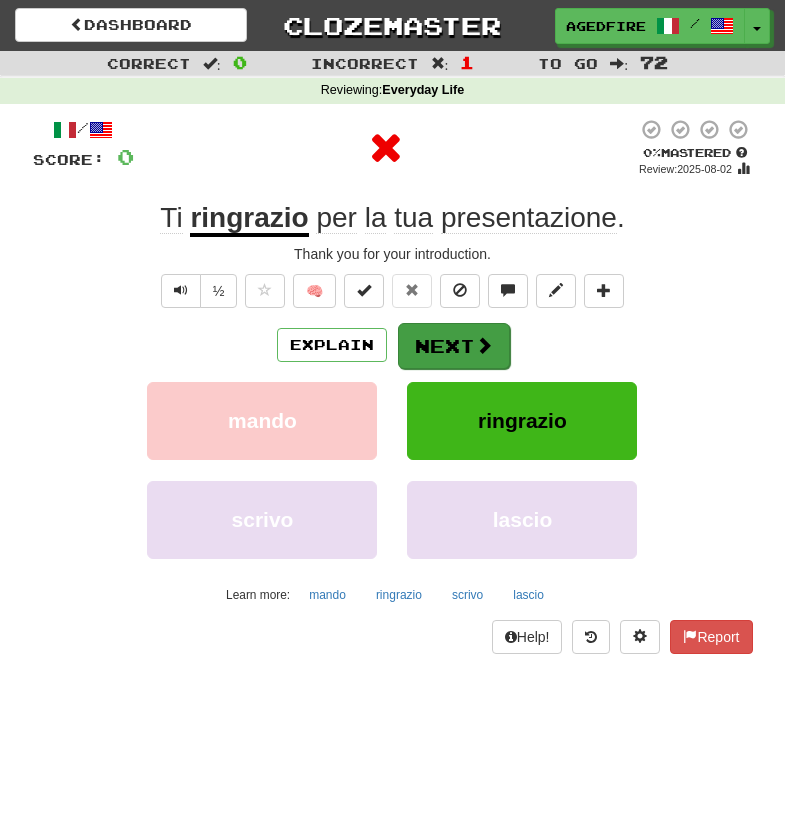 click on "Next" at bounding box center (454, 346) 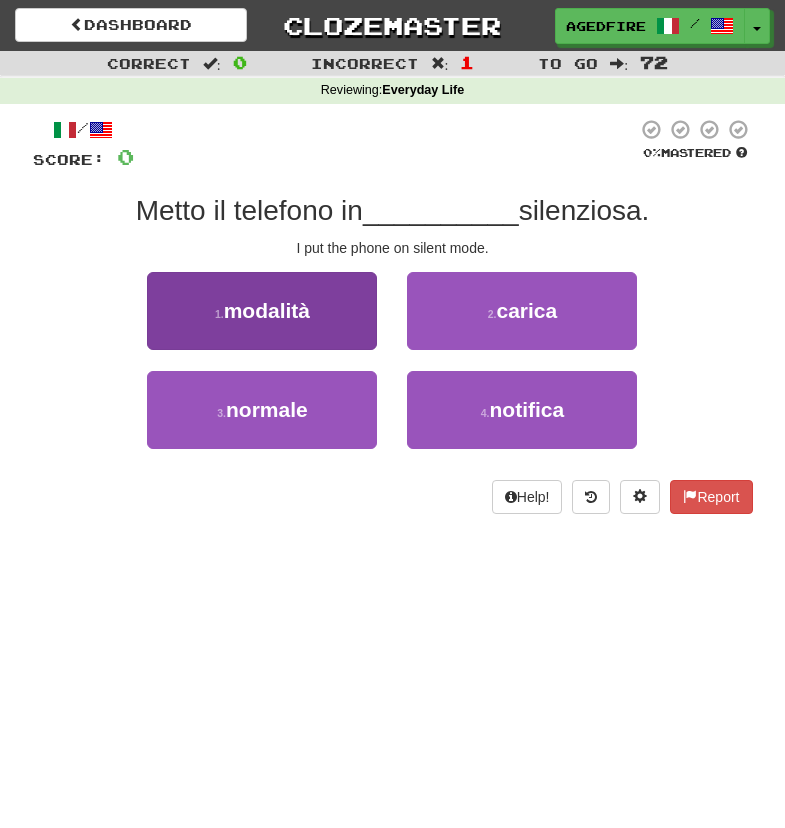 click on "1 .  modalità" at bounding box center (262, 311) 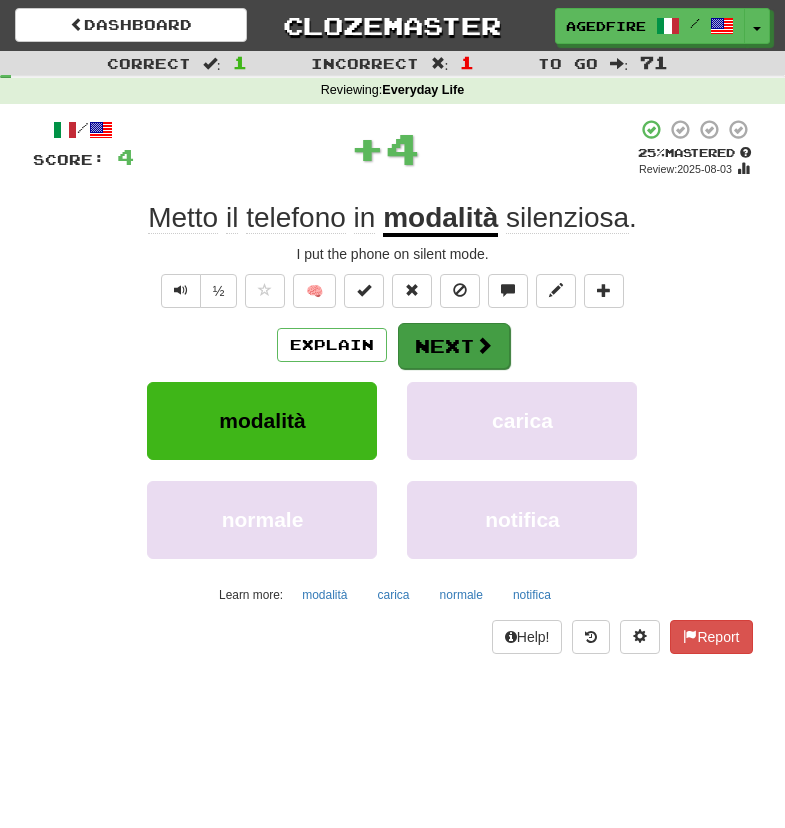 click on "Next" at bounding box center (454, 346) 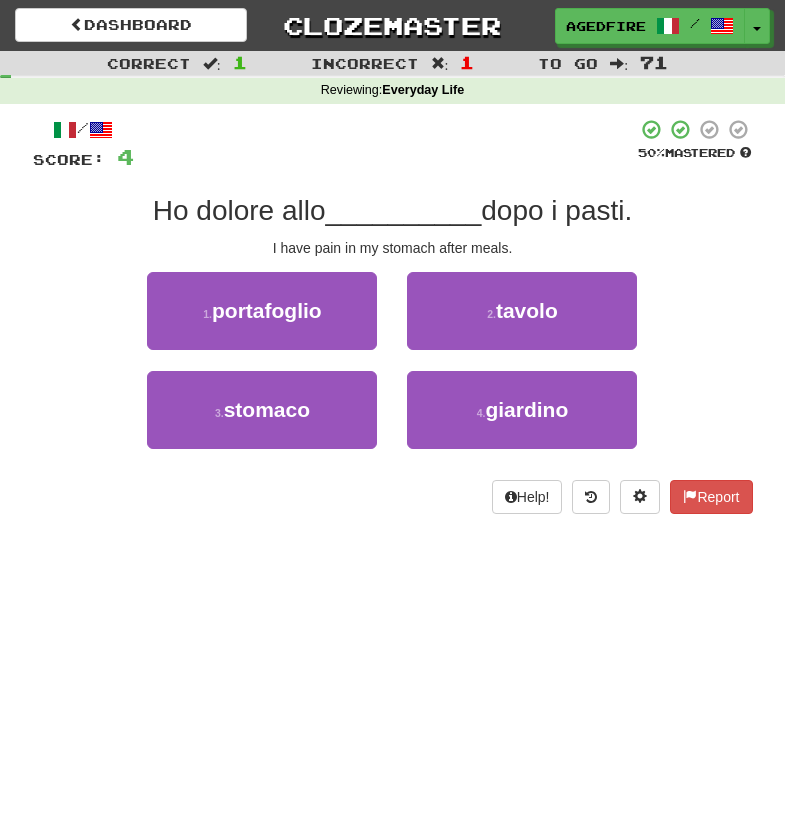 click on "1 .  portafoglio" at bounding box center (262, 321) 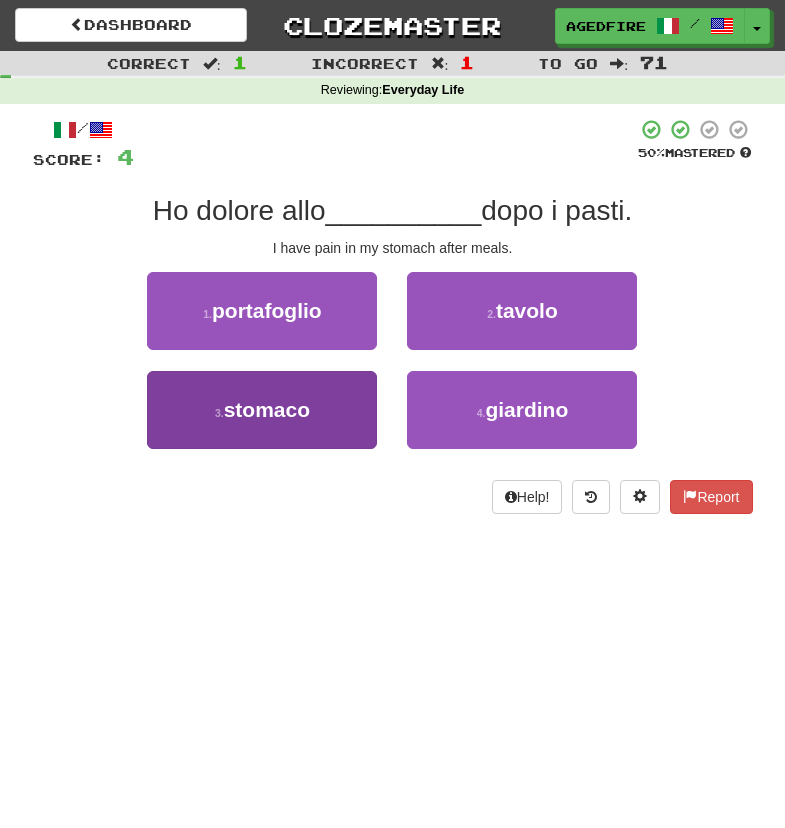 click on "3 .  stomaco" at bounding box center (262, 410) 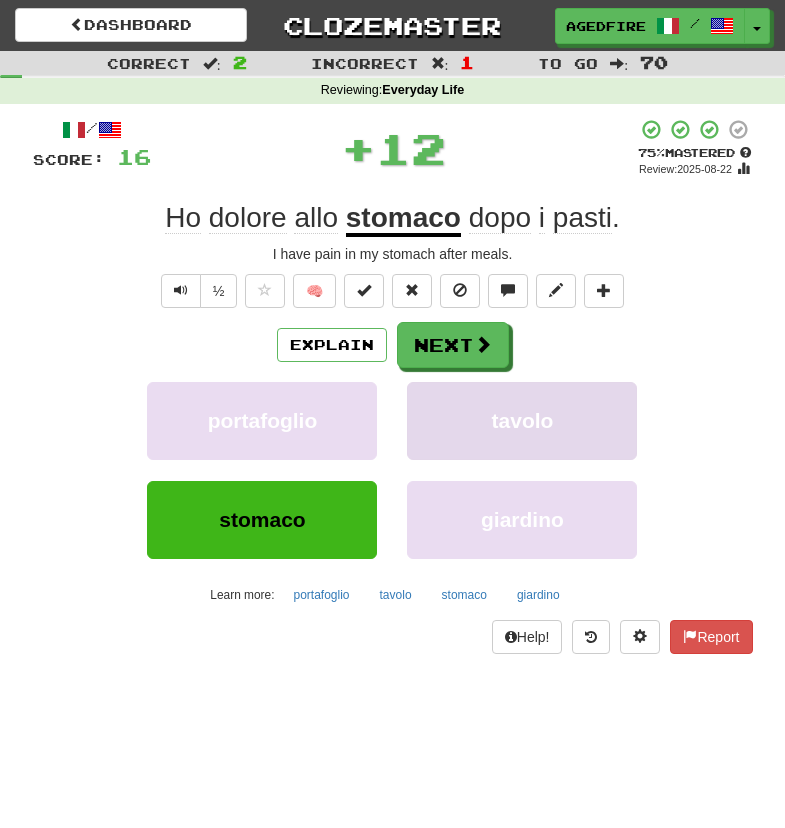click on "tavolo" at bounding box center [522, 421] 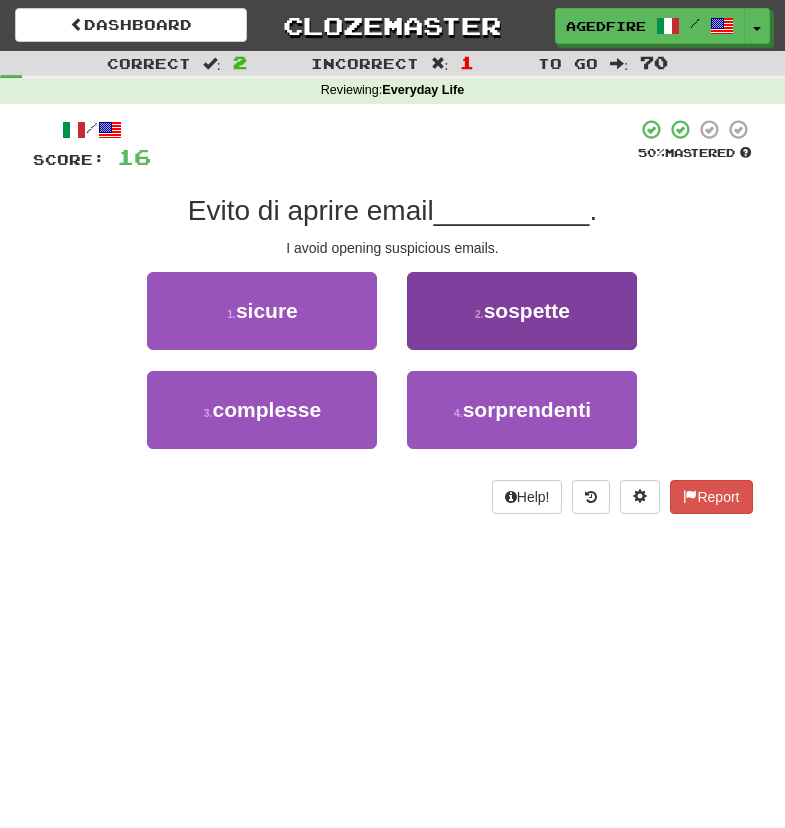 click on "2 .  sospette" at bounding box center [522, 311] 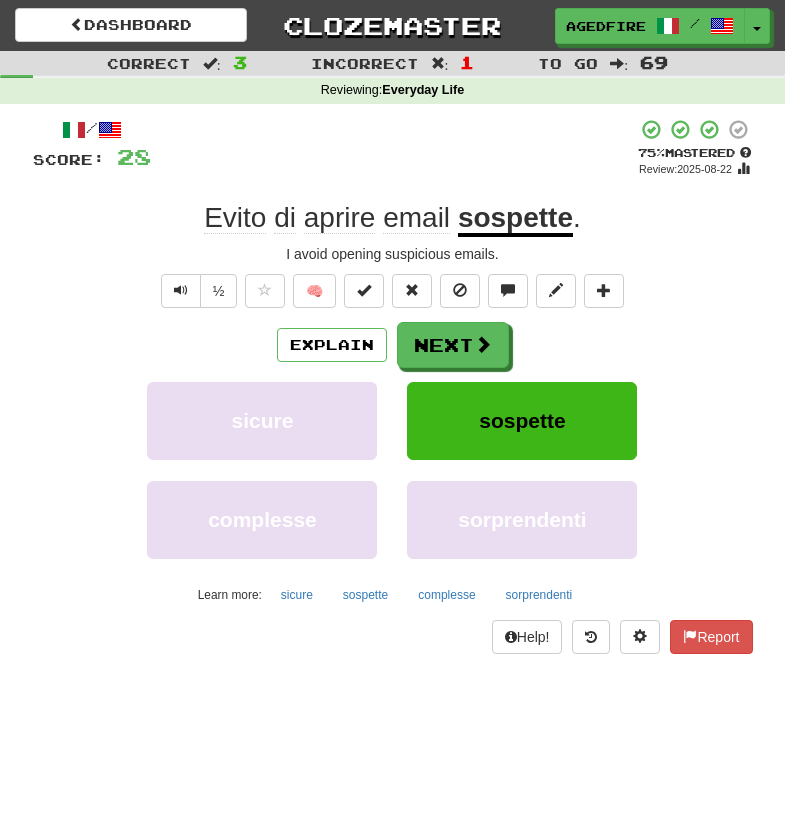 click on "Next" at bounding box center [453, 345] 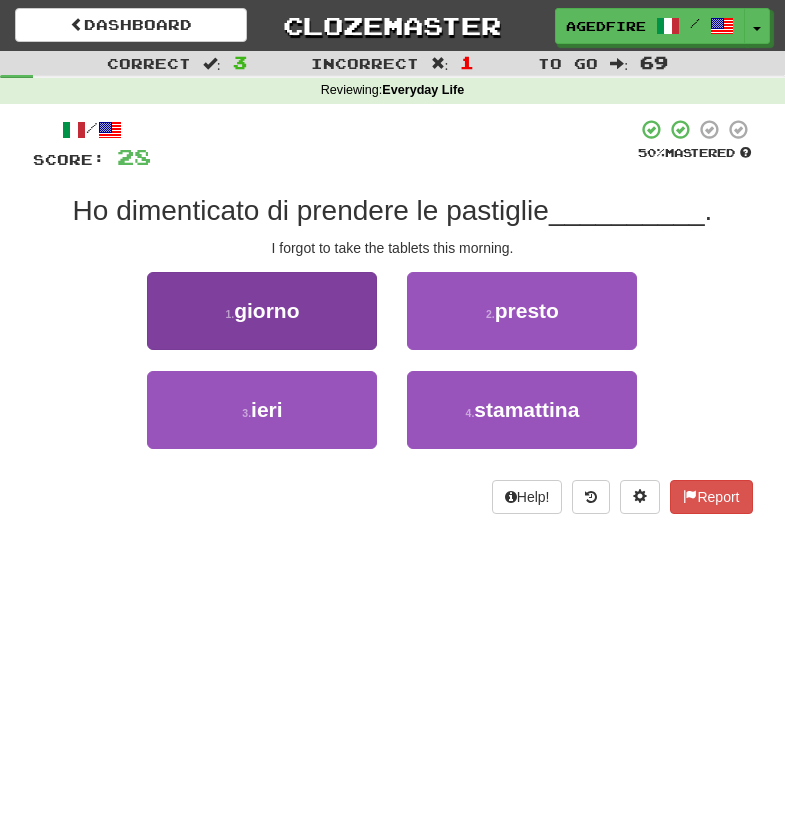 click on "1 .  giorno" at bounding box center [262, 311] 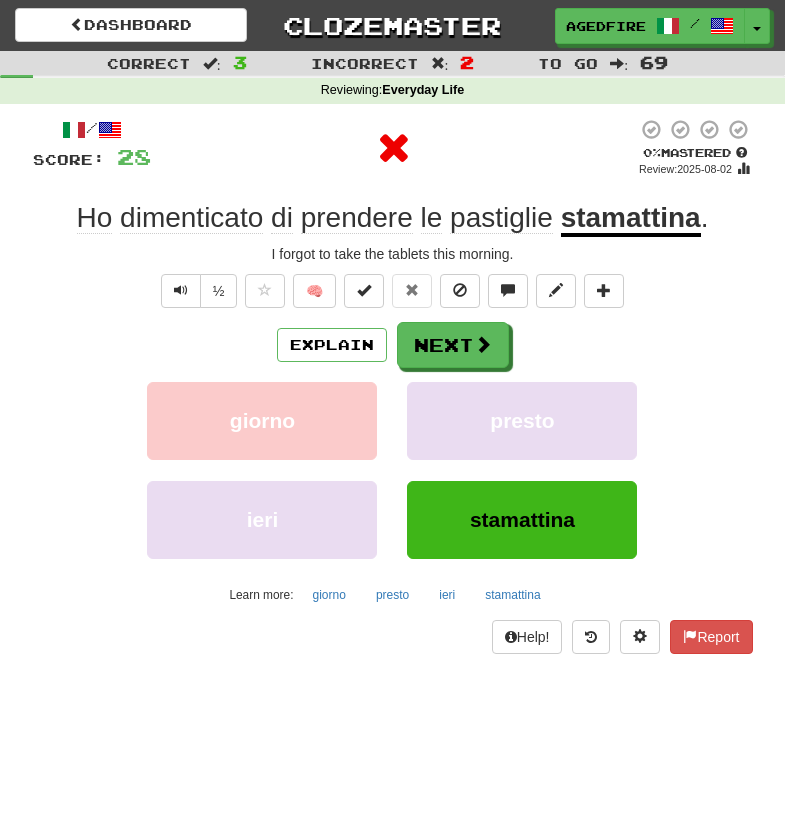 click on "Explain Next giorno presto ieri stamattina Learn more: giorno presto ieri stamattina" at bounding box center (393, 466) 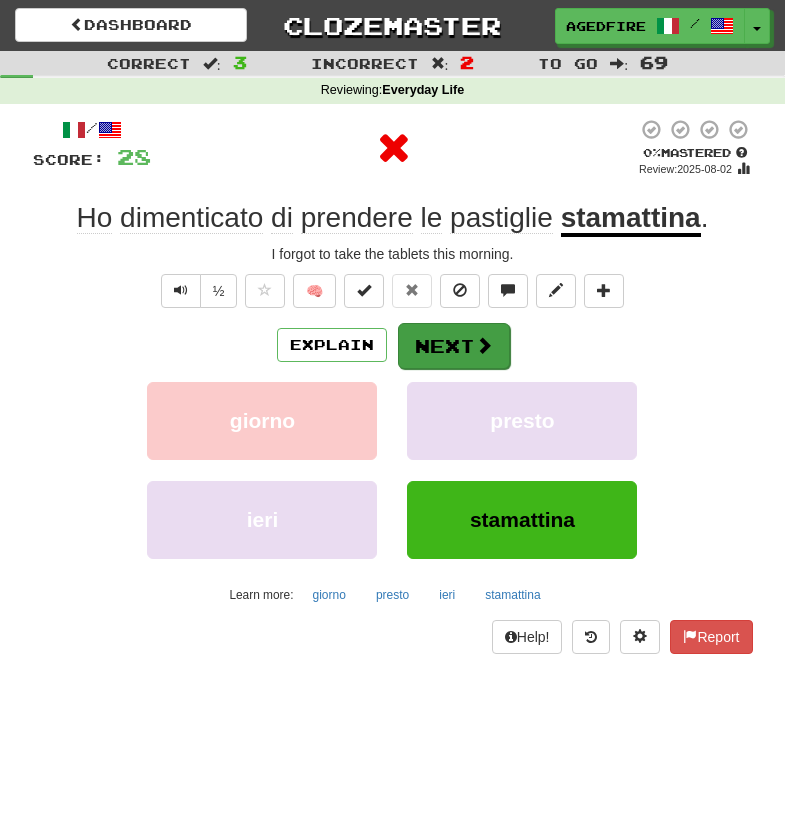 click on "Next" at bounding box center (454, 346) 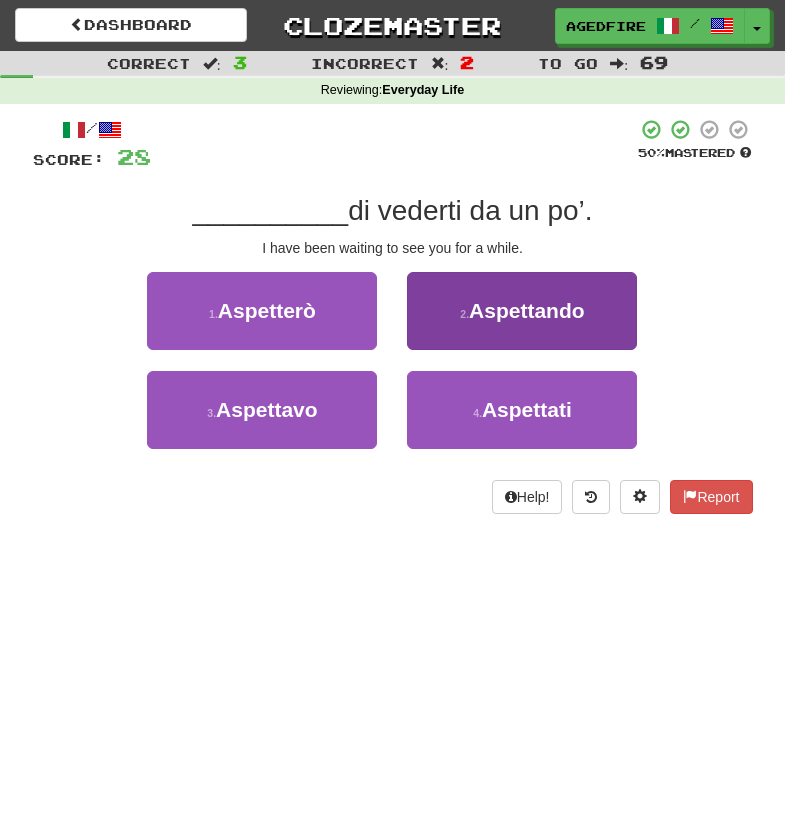 click on "2 .  Aspettando" at bounding box center [522, 311] 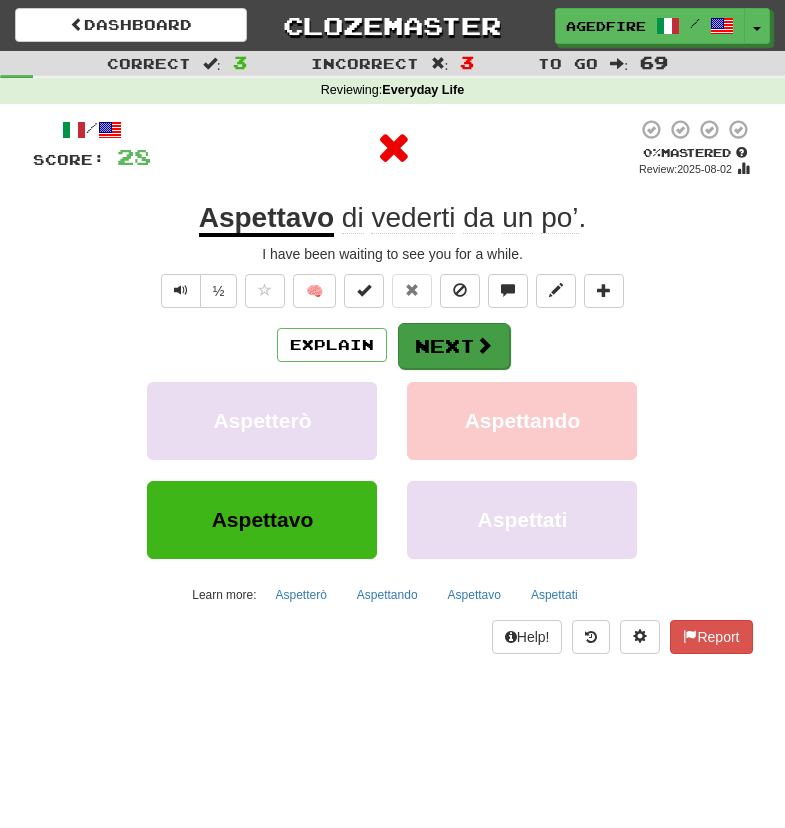 click on "Next" at bounding box center [454, 346] 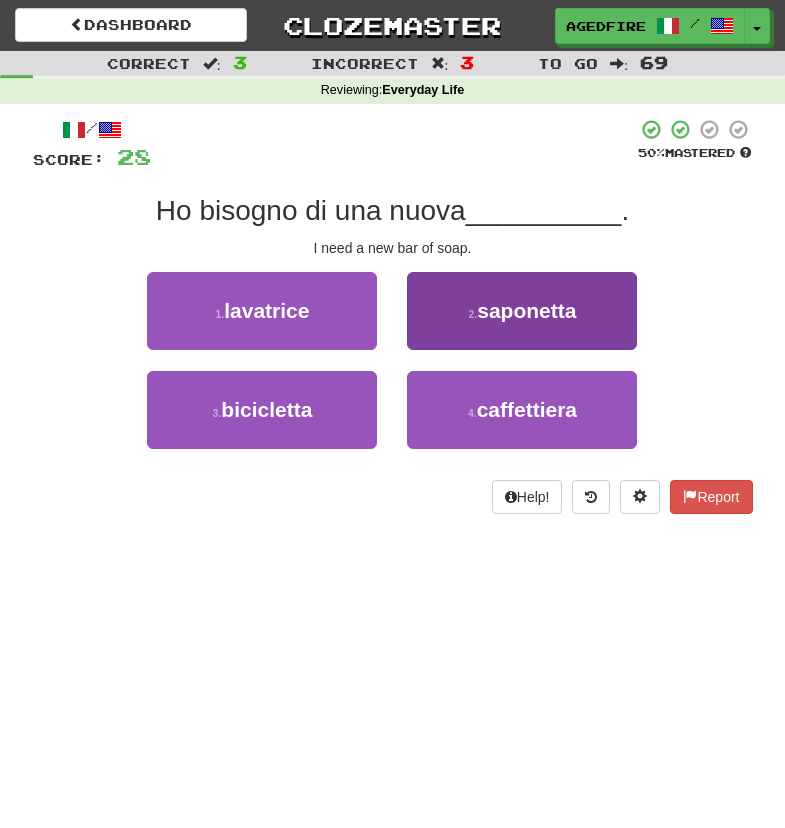 click on "2 .  saponetta" at bounding box center [522, 311] 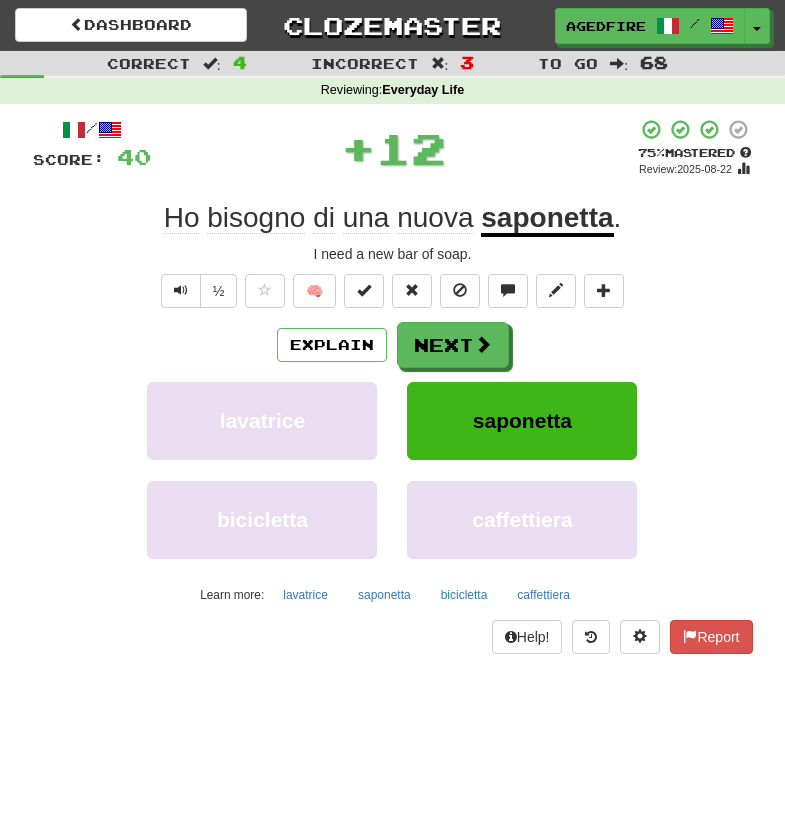click on "Next" at bounding box center (453, 345) 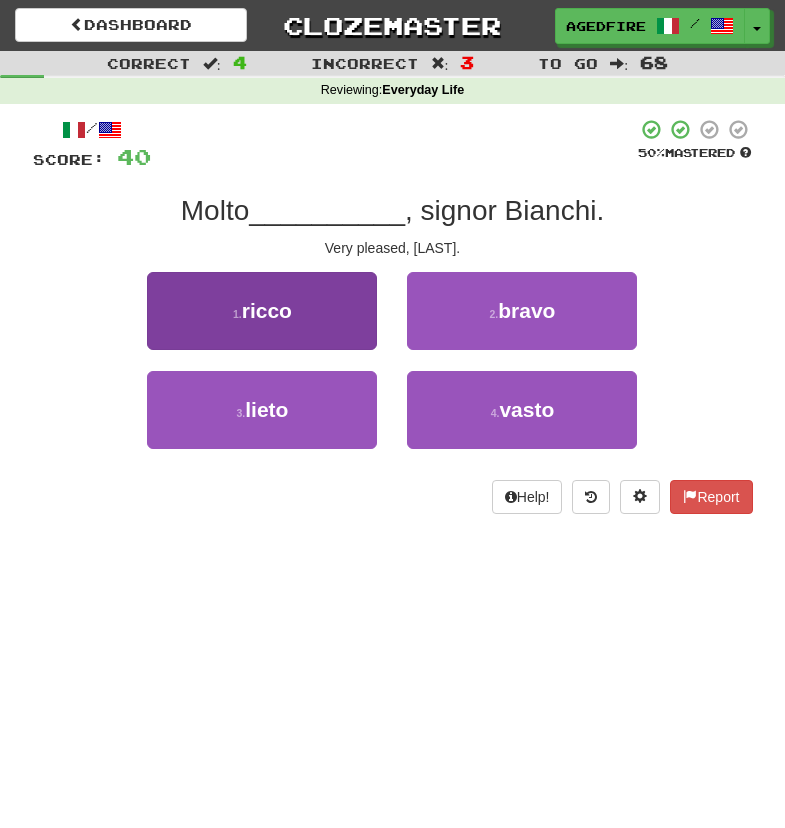 click on "1 .  ricco" at bounding box center [262, 311] 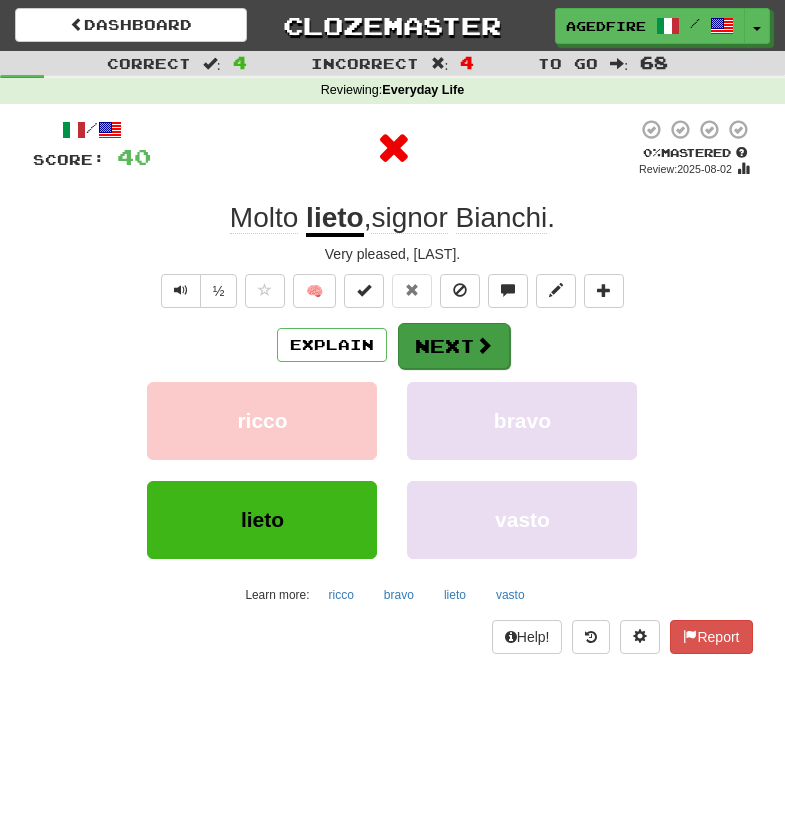 click at bounding box center (484, 345) 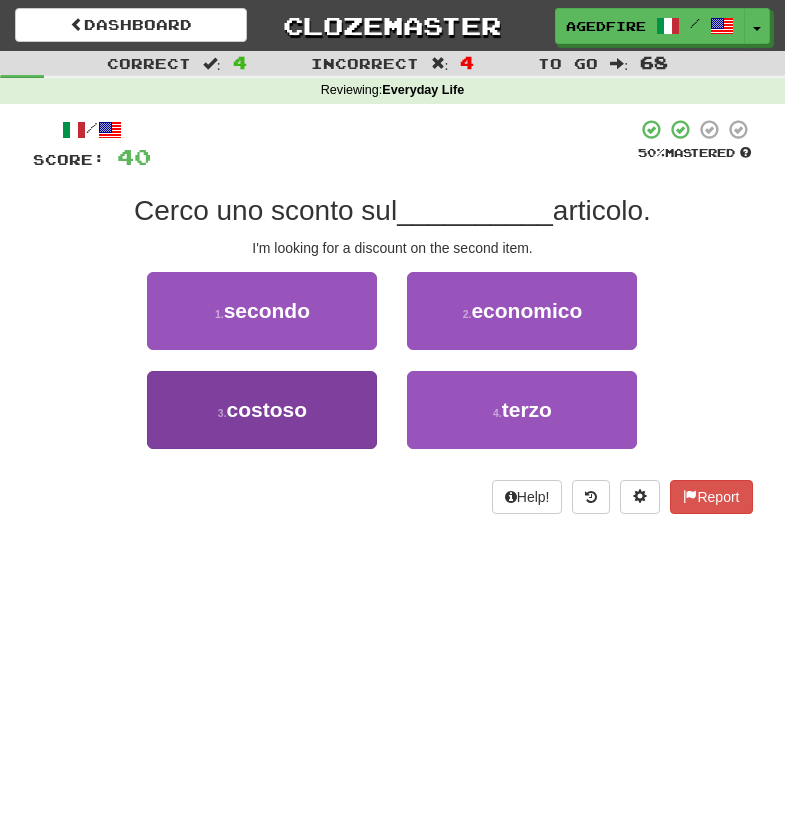 click on "3 .  costoso" at bounding box center (262, 410) 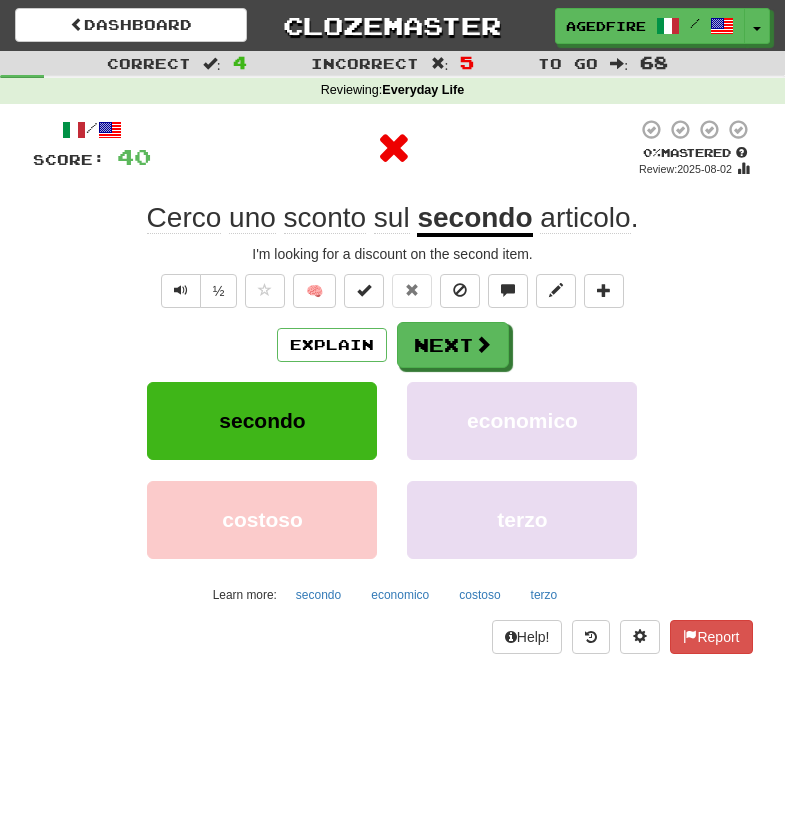 click on "Explain Next secondo economico costoso terzo Learn more: secondo economico costoso terzo" at bounding box center [393, 466] 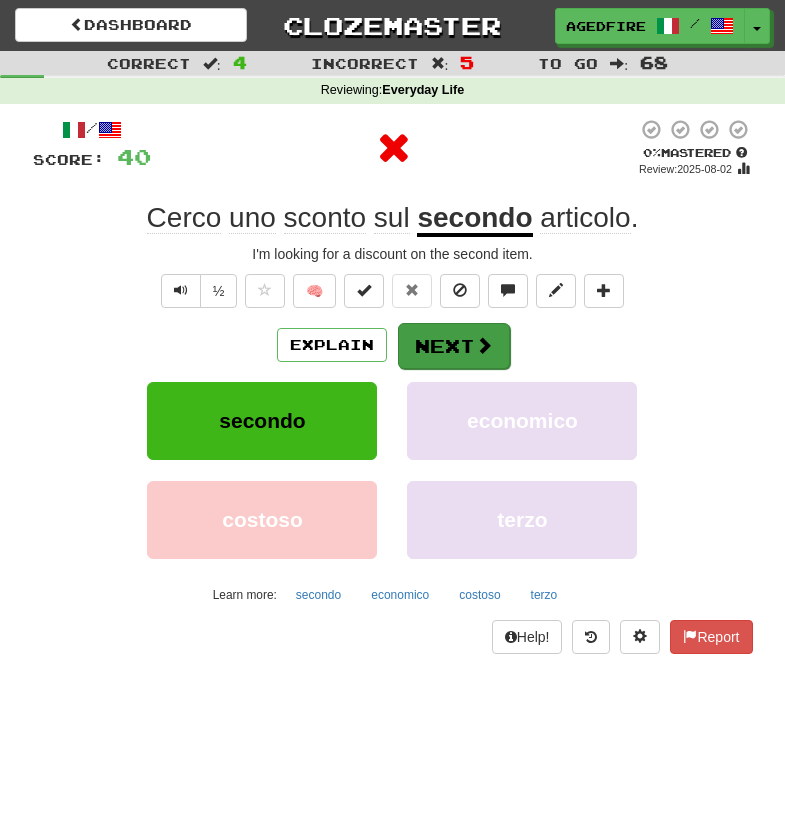 click on "Next" at bounding box center [454, 346] 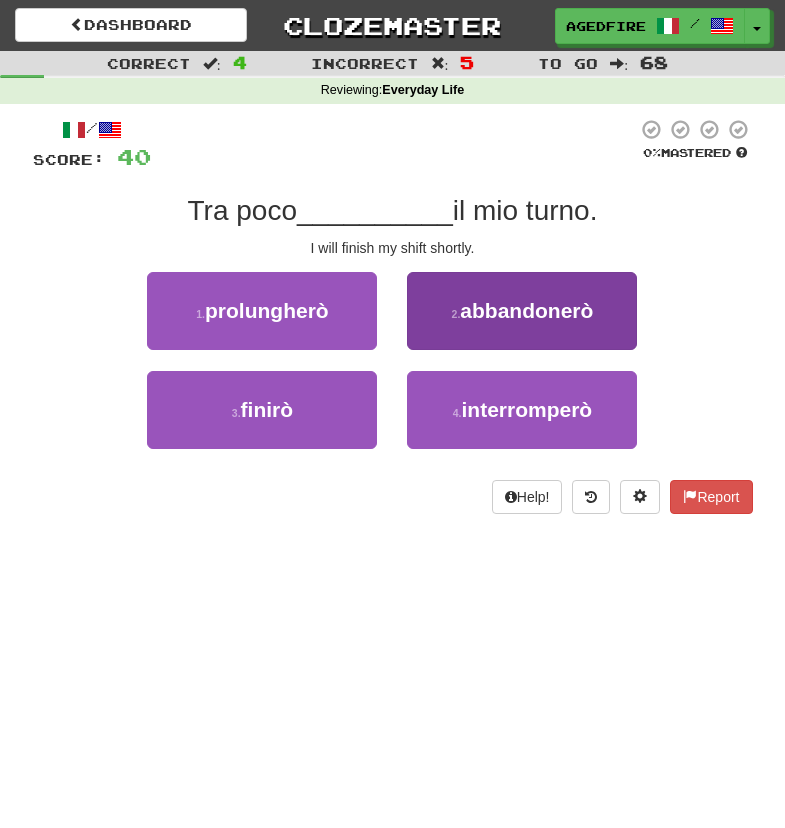 click on "2 .  abbandonerò" at bounding box center [522, 311] 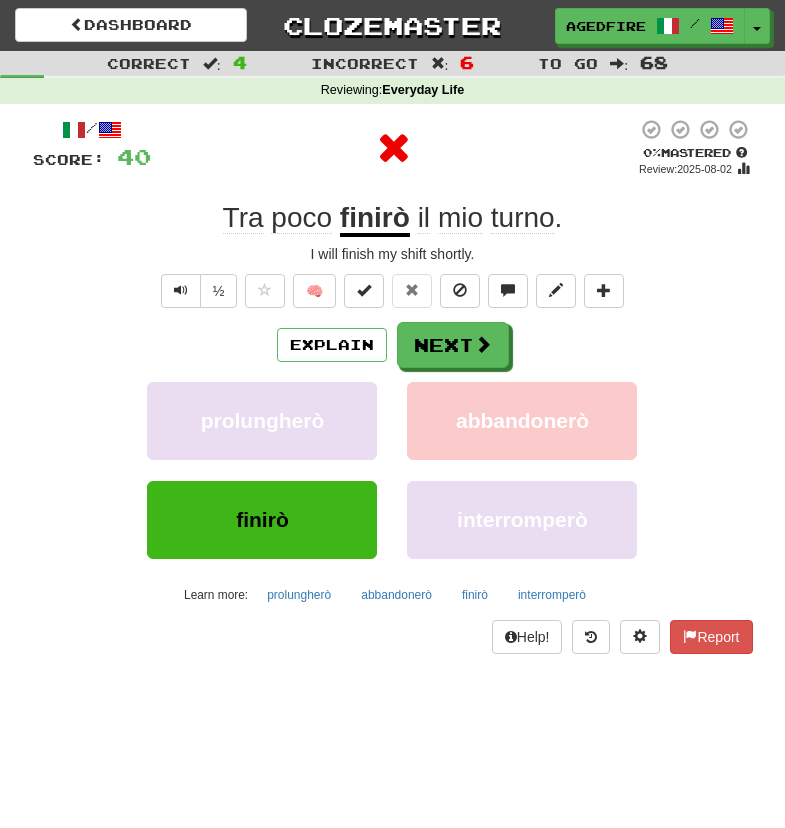 click on "Next" at bounding box center [453, 345] 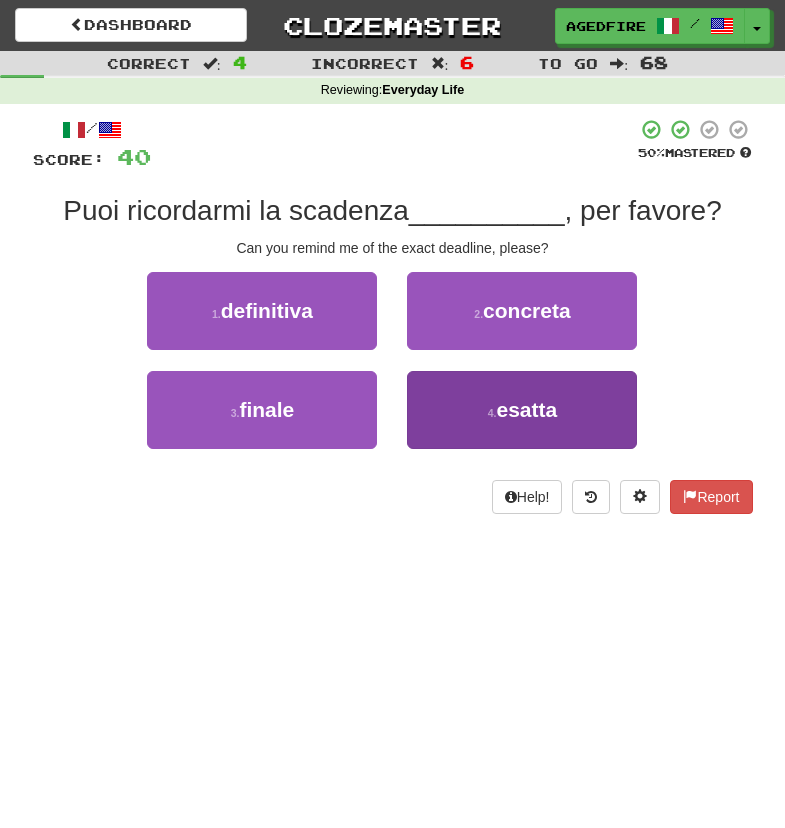 click on "4 .  esatta" at bounding box center [522, 410] 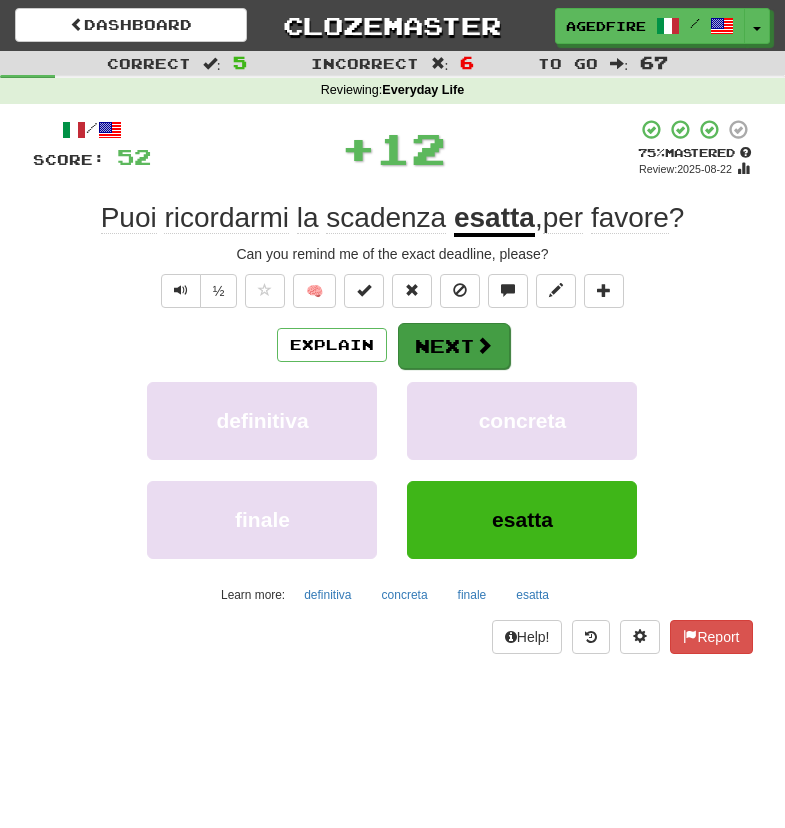 click on "Next" at bounding box center (454, 346) 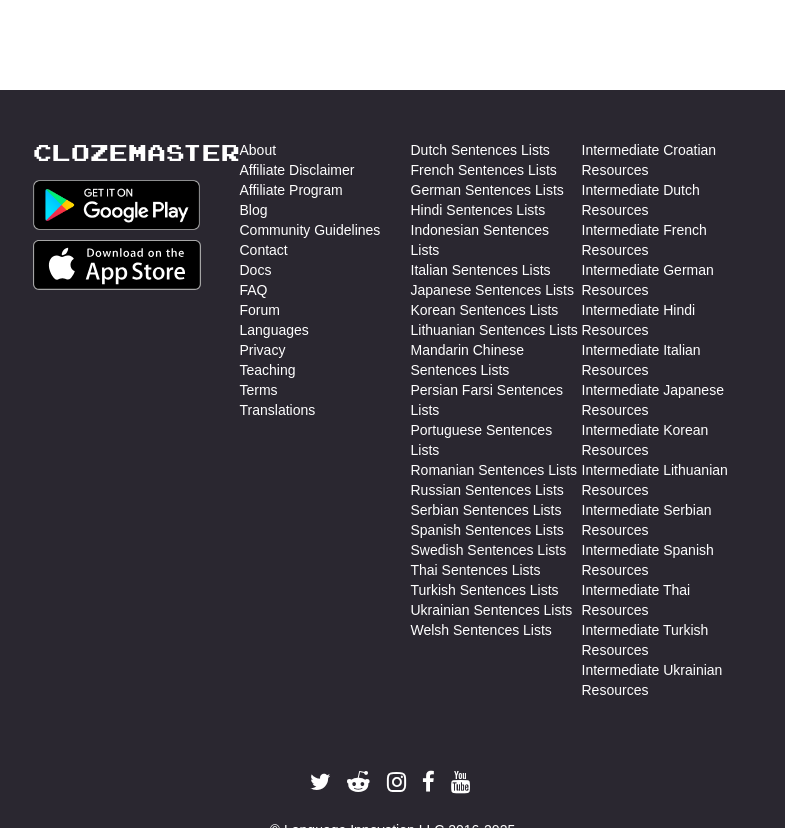 scroll, scrollTop: 0, scrollLeft: 0, axis: both 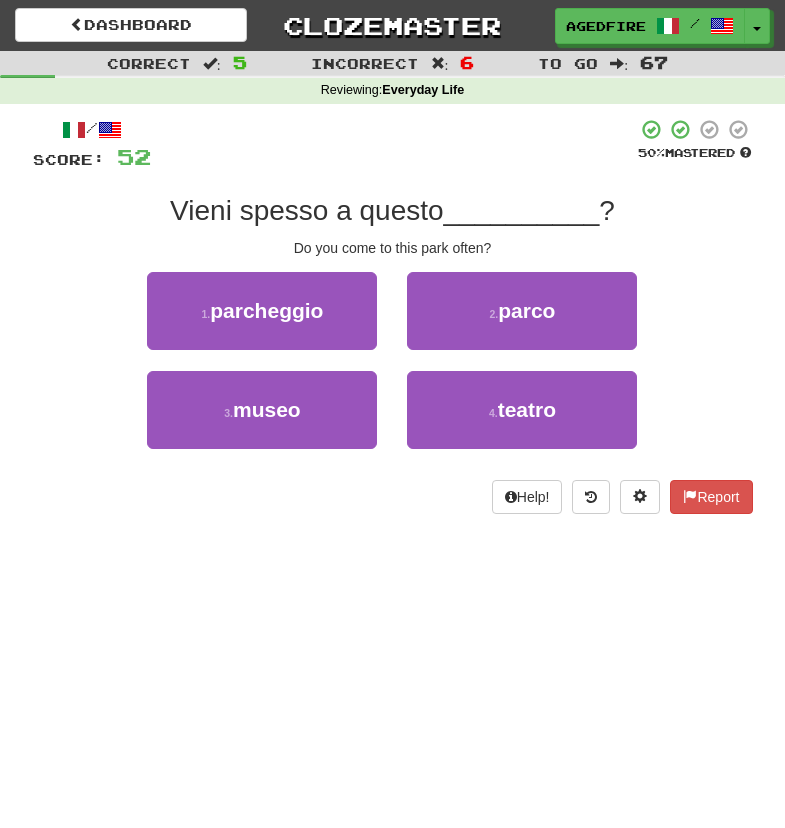 click on "Help!  Report" at bounding box center (393, 497) 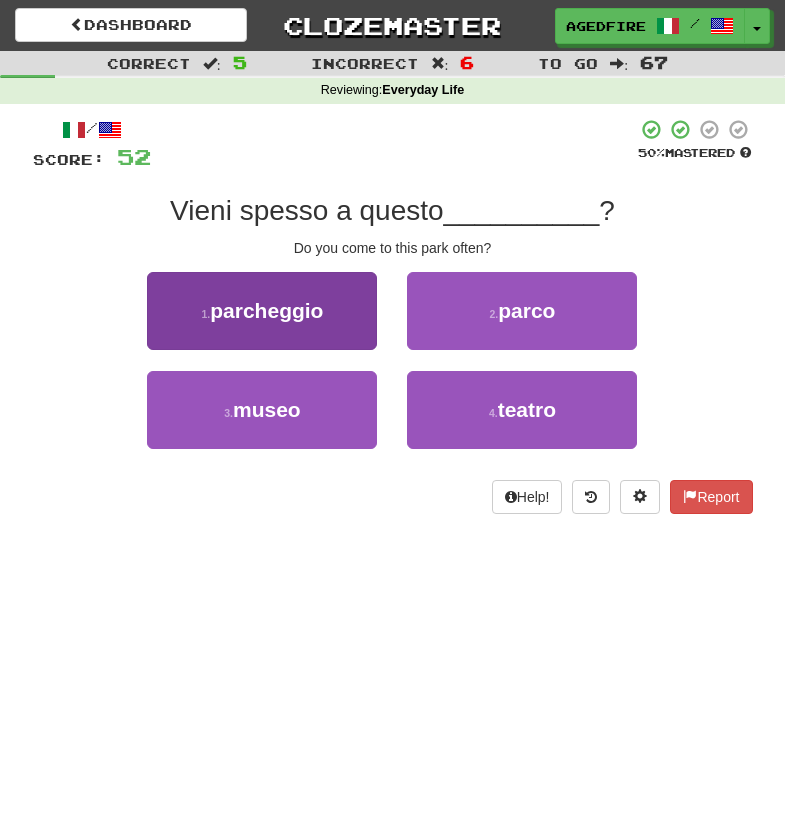 click on "1 .  parcheggio" at bounding box center (262, 311) 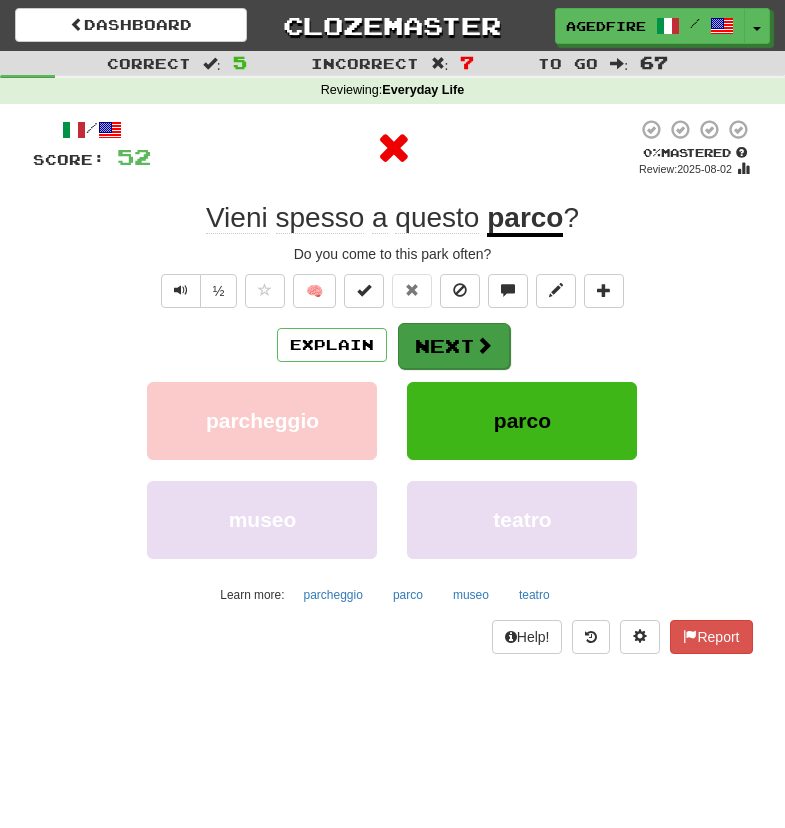 click on "Next" at bounding box center (454, 346) 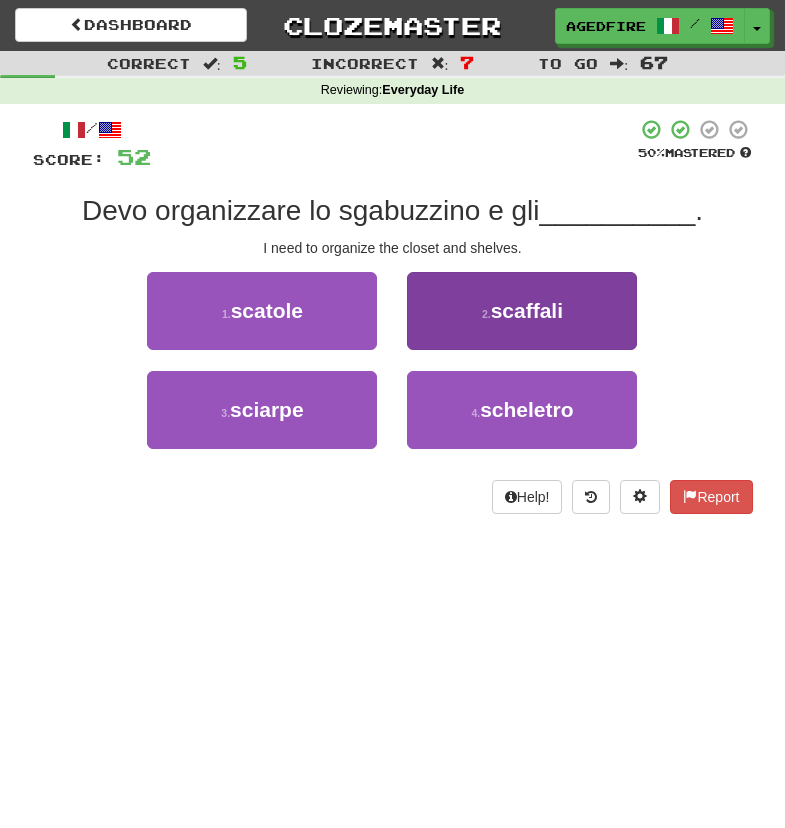 click on "2 .  scaffali" at bounding box center [522, 311] 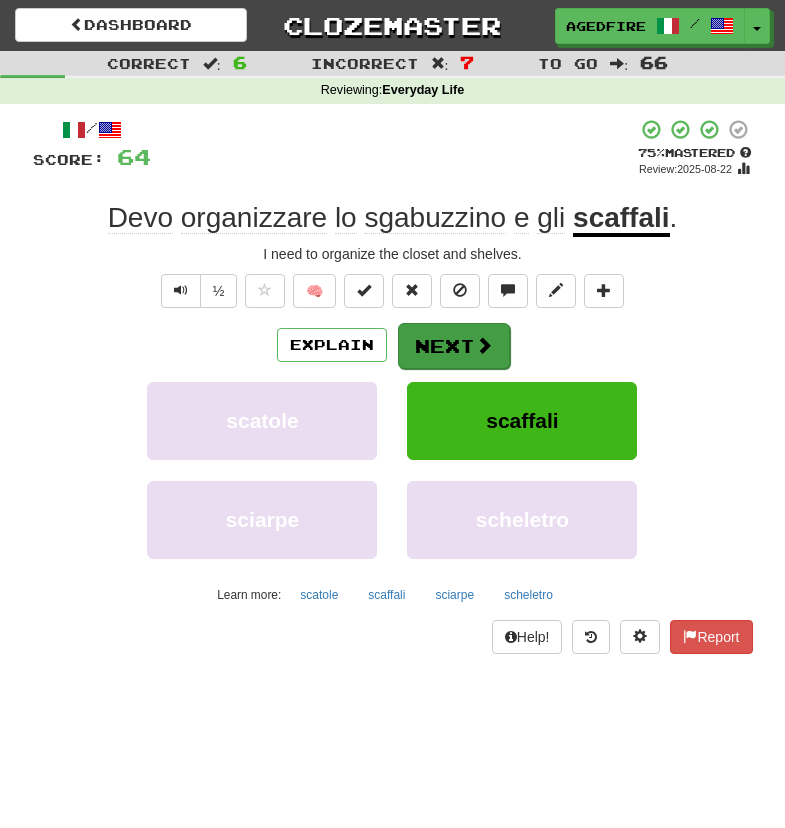 click on "Next" at bounding box center (454, 346) 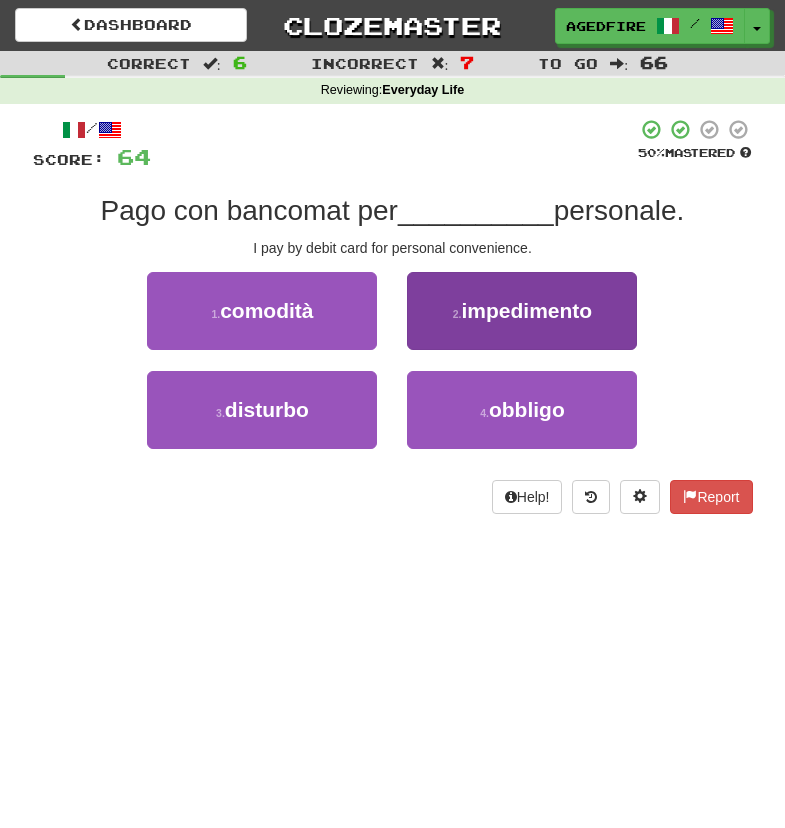 click on "2 .  impedimento" at bounding box center [522, 311] 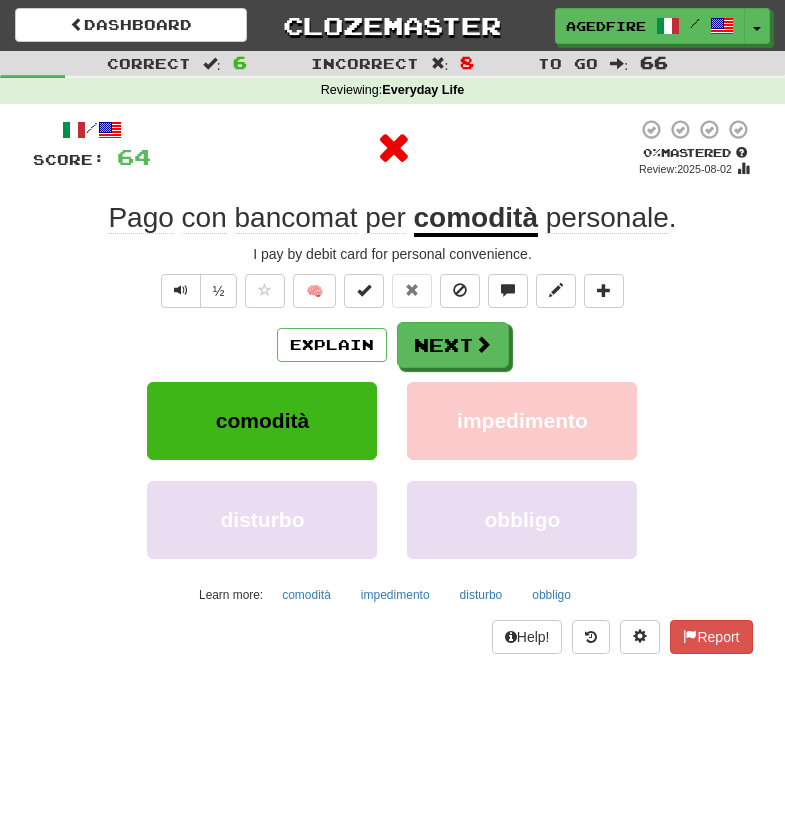 click on "Next" at bounding box center (453, 345) 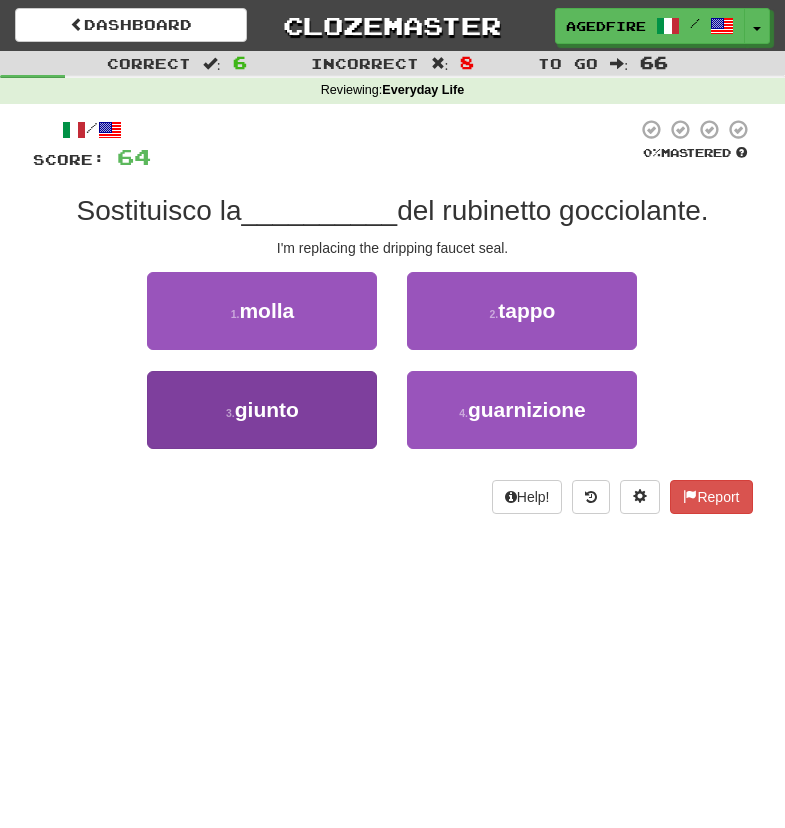 click on "3 .  giunto" at bounding box center (262, 410) 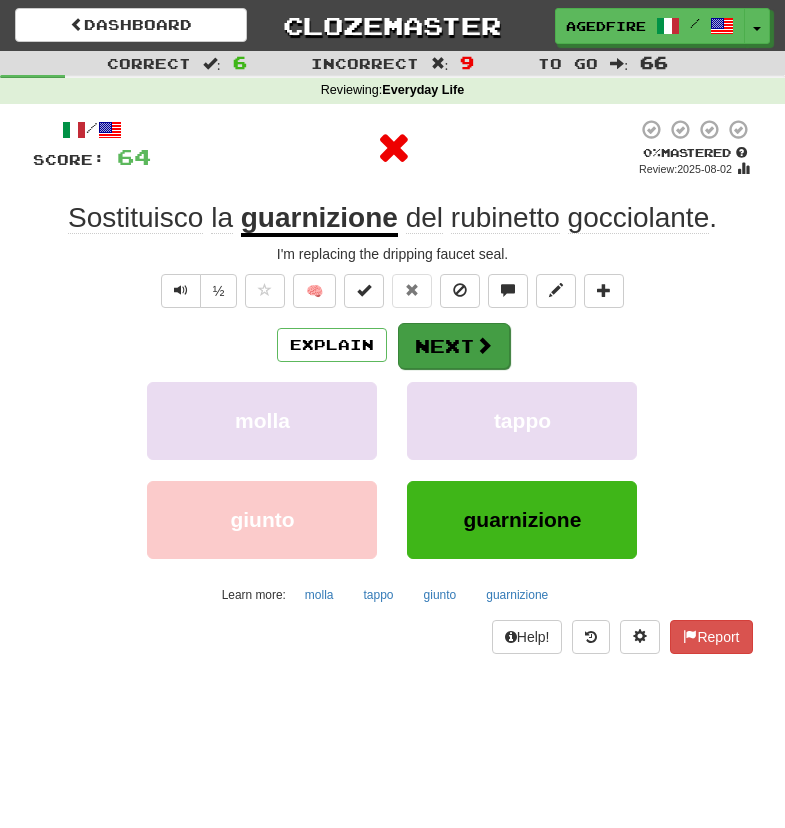 click on "Next" at bounding box center (454, 346) 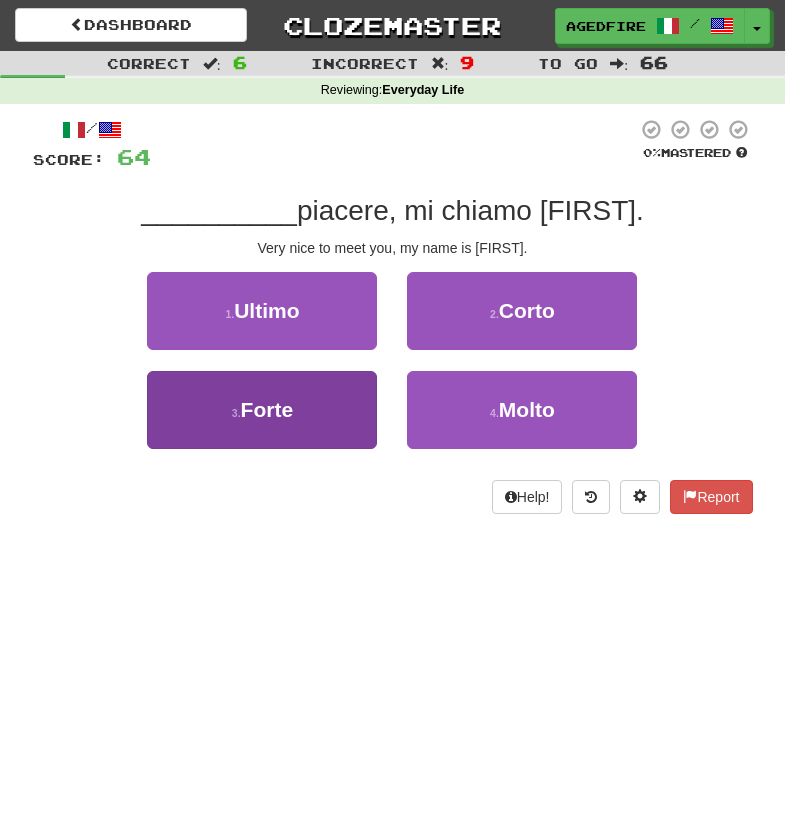 click on "3 .  Forte" at bounding box center [262, 410] 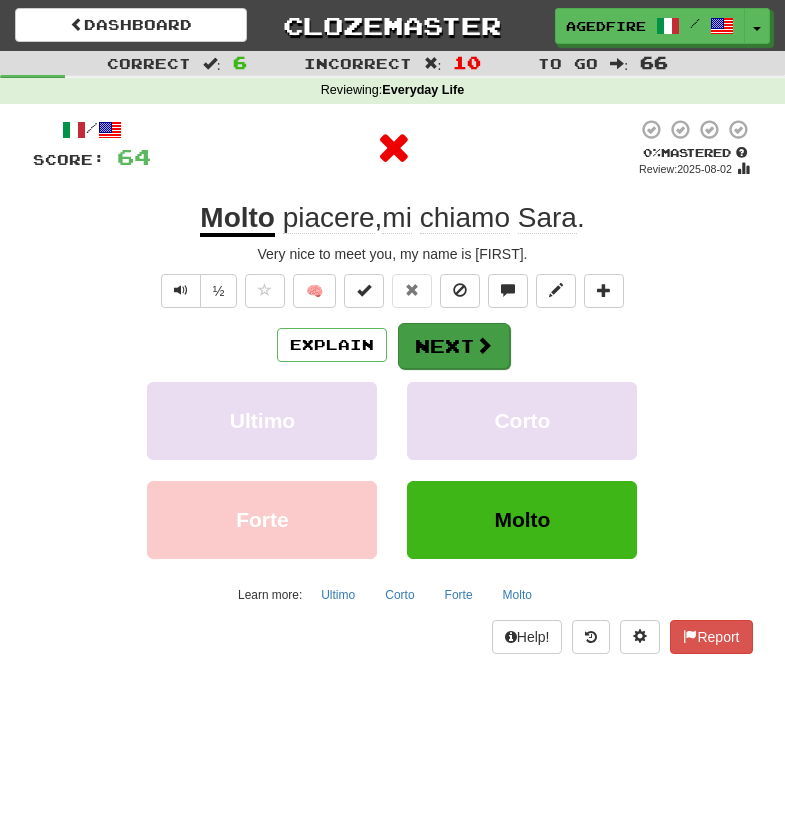click on "Next" at bounding box center [454, 346] 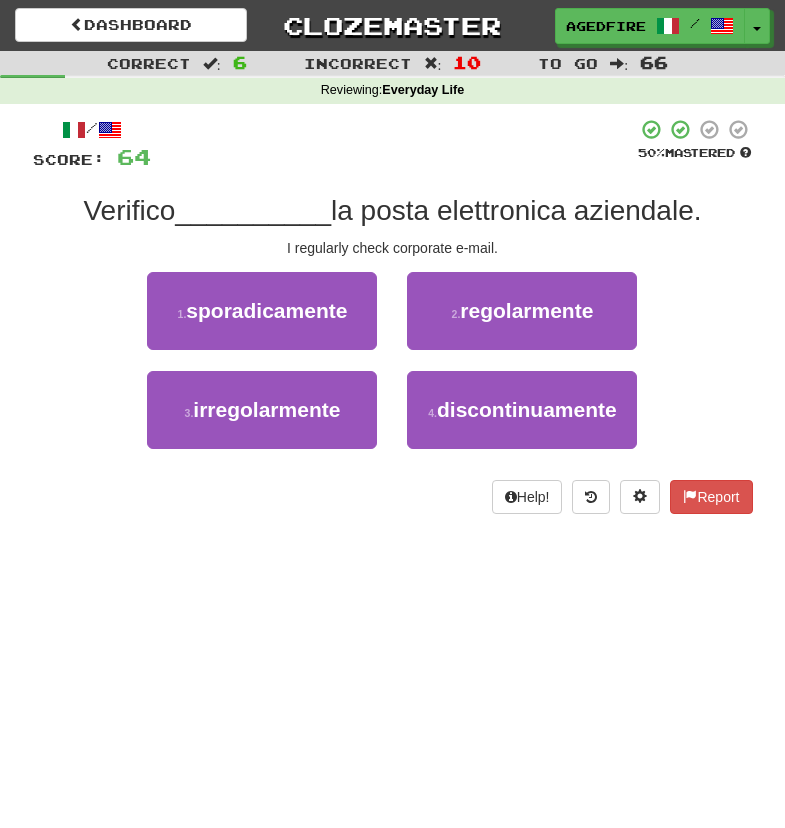 click on "2 .  regolarmente" at bounding box center (522, 311) 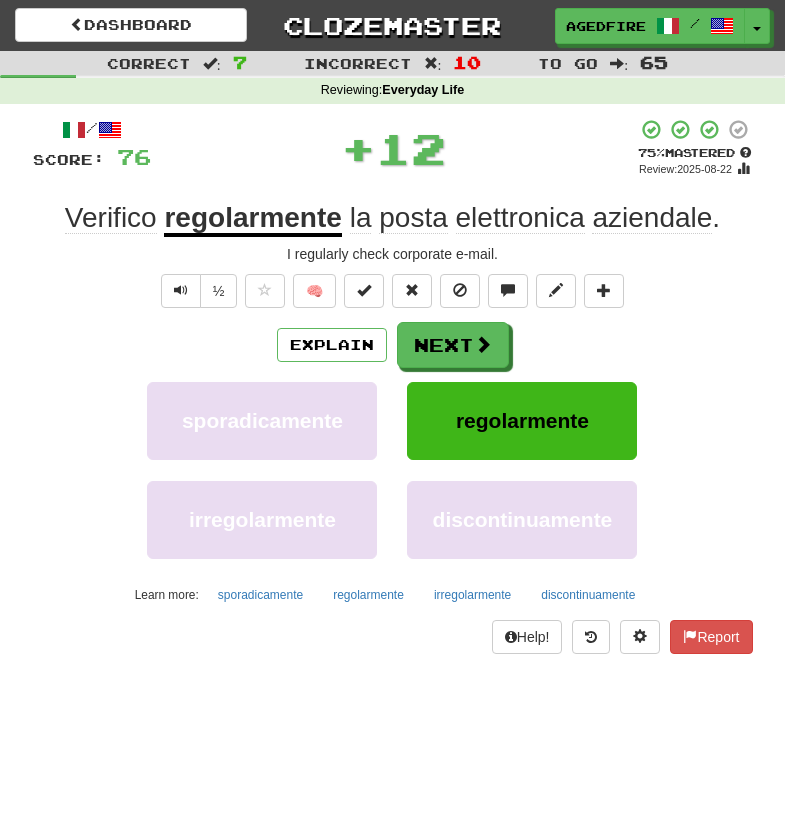 click on "Next" at bounding box center (453, 345) 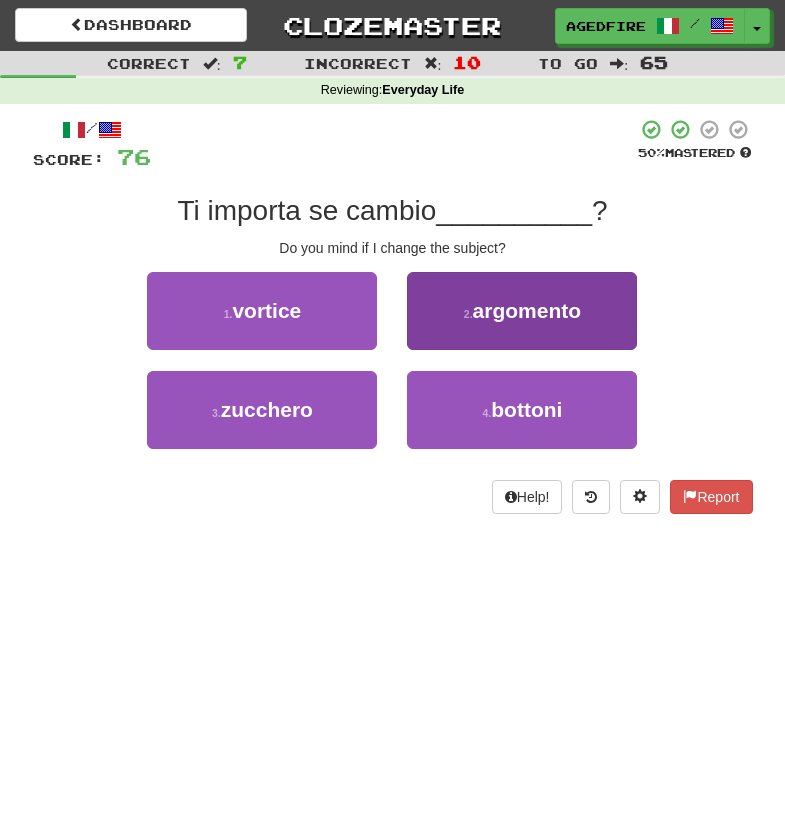 click on "2 .  argomento" at bounding box center (522, 311) 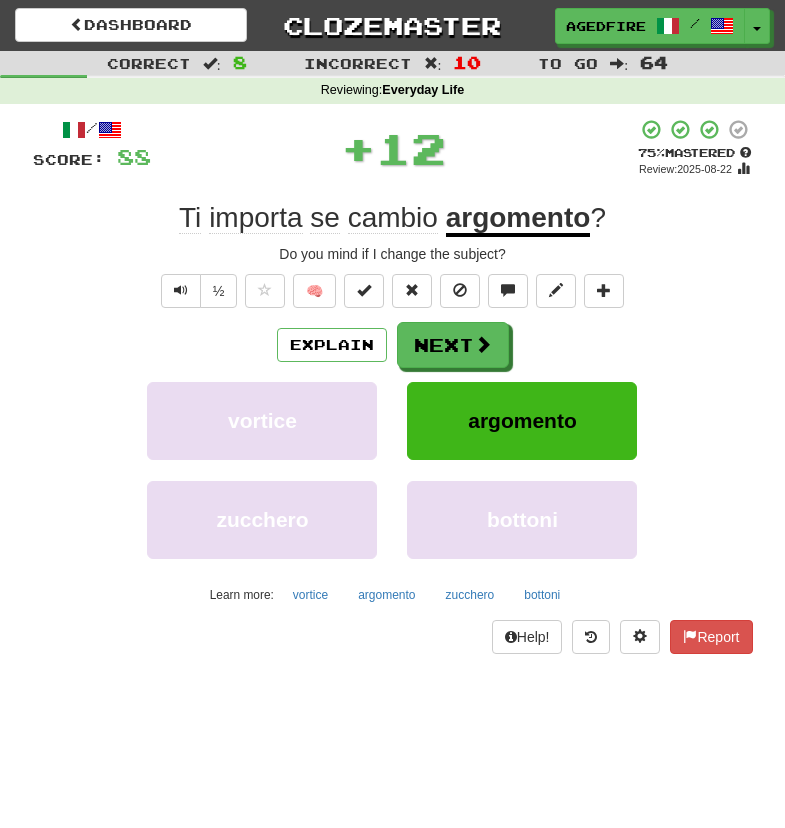 click on "Next" at bounding box center (453, 345) 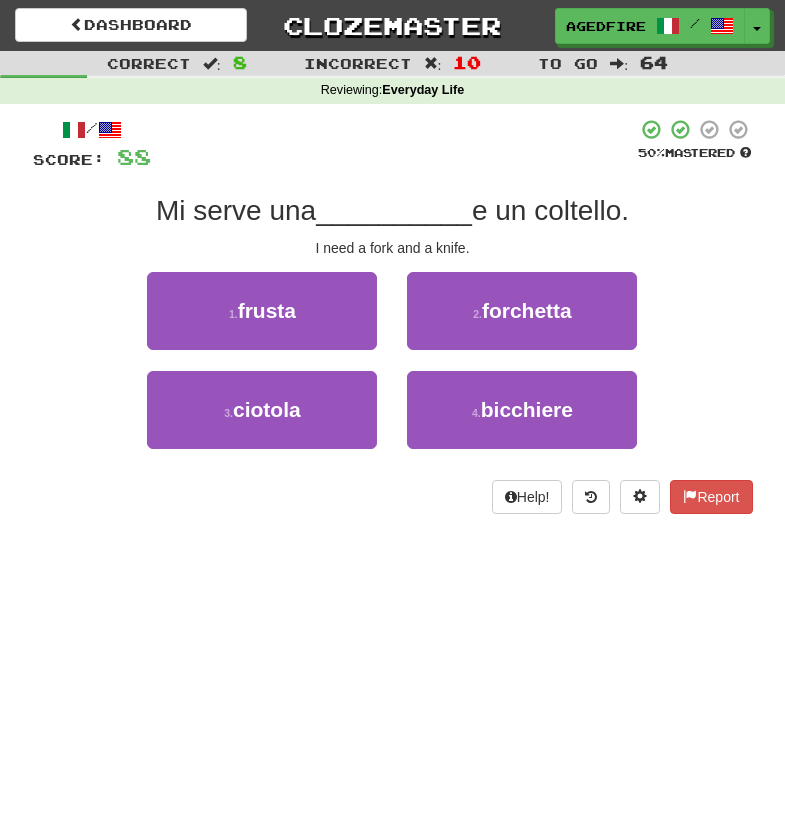 click on "2 .  forchetta" at bounding box center (522, 311) 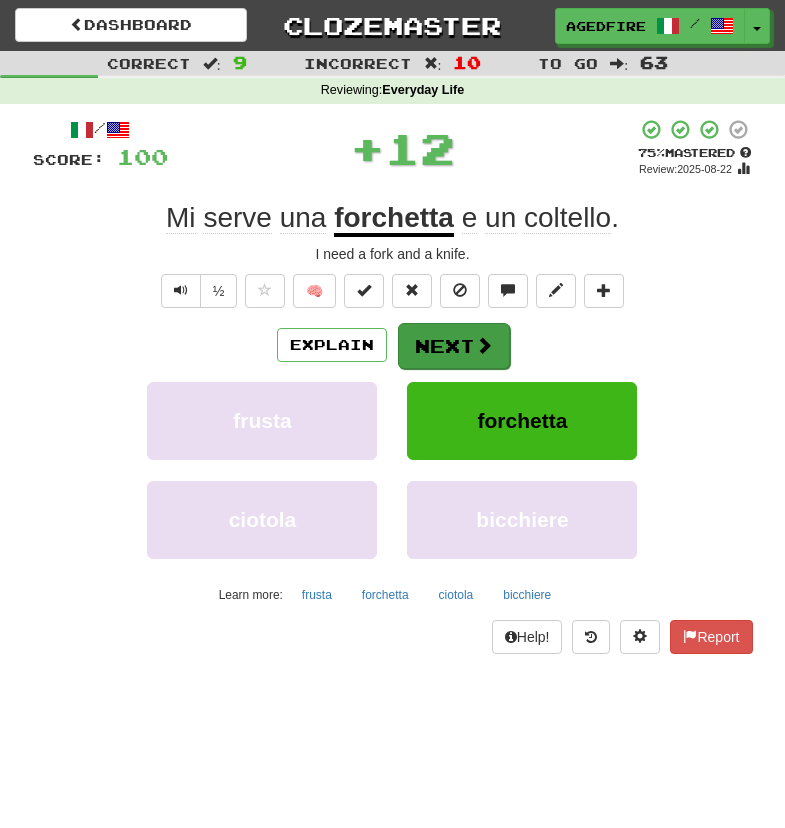 click on "Next" at bounding box center (454, 346) 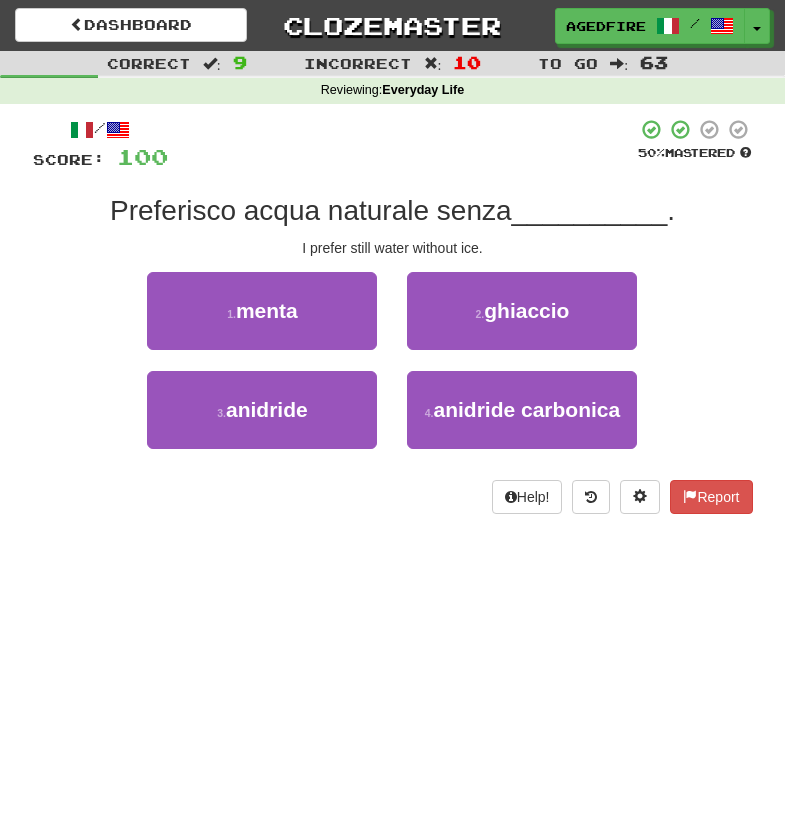 click on "2 .  ghiaccio" at bounding box center (522, 311) 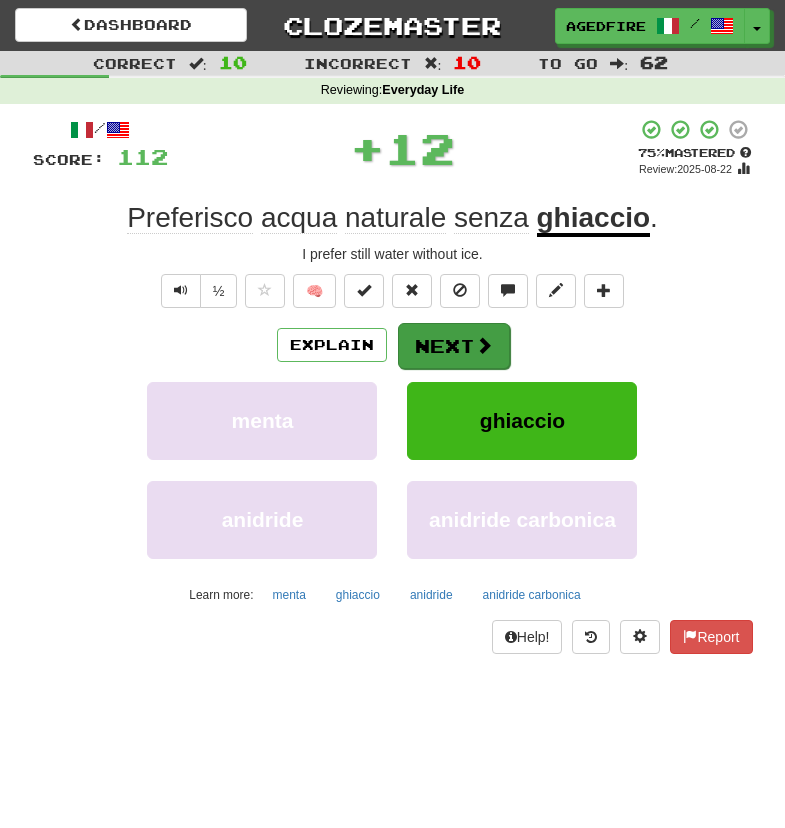 click on "Next" at bounding box center (454, 346) 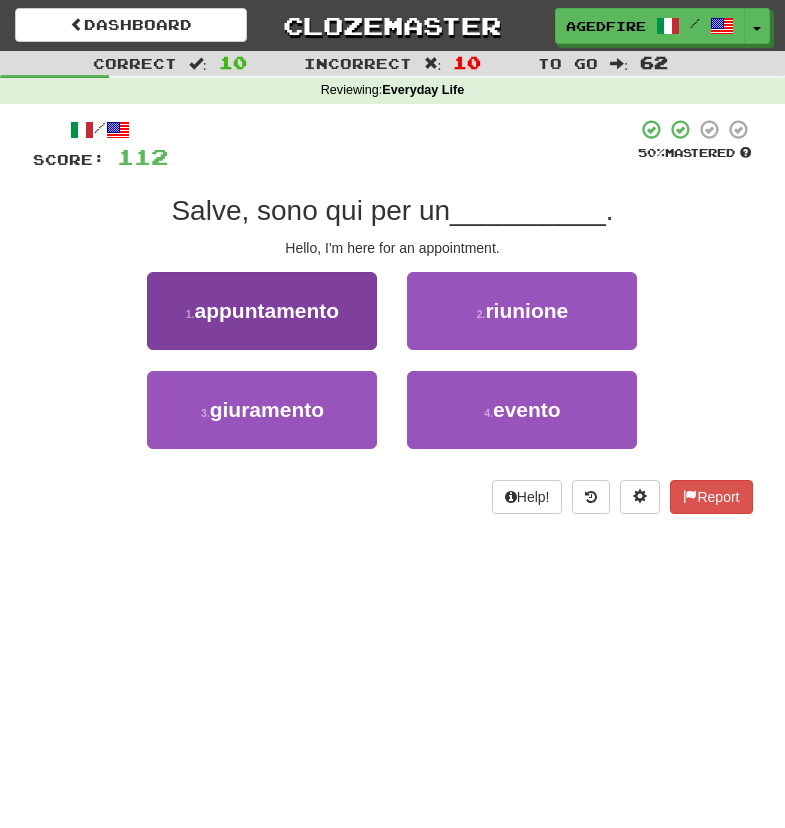 click on "1 .  appuntamento" at bounding box center [262, 311] 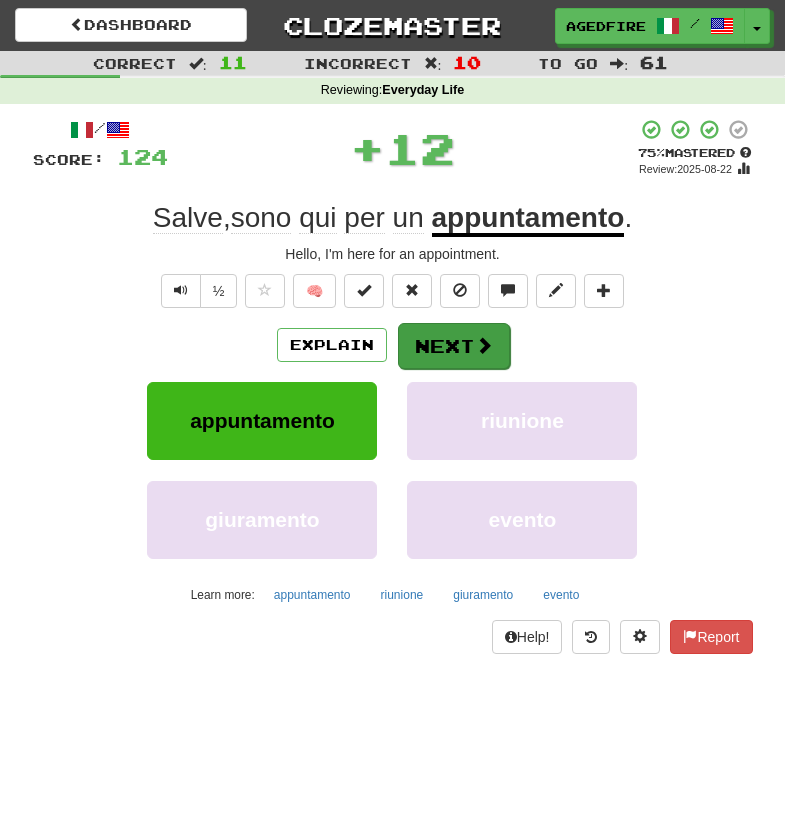 click on "Next" at bounding box center (454, 346) 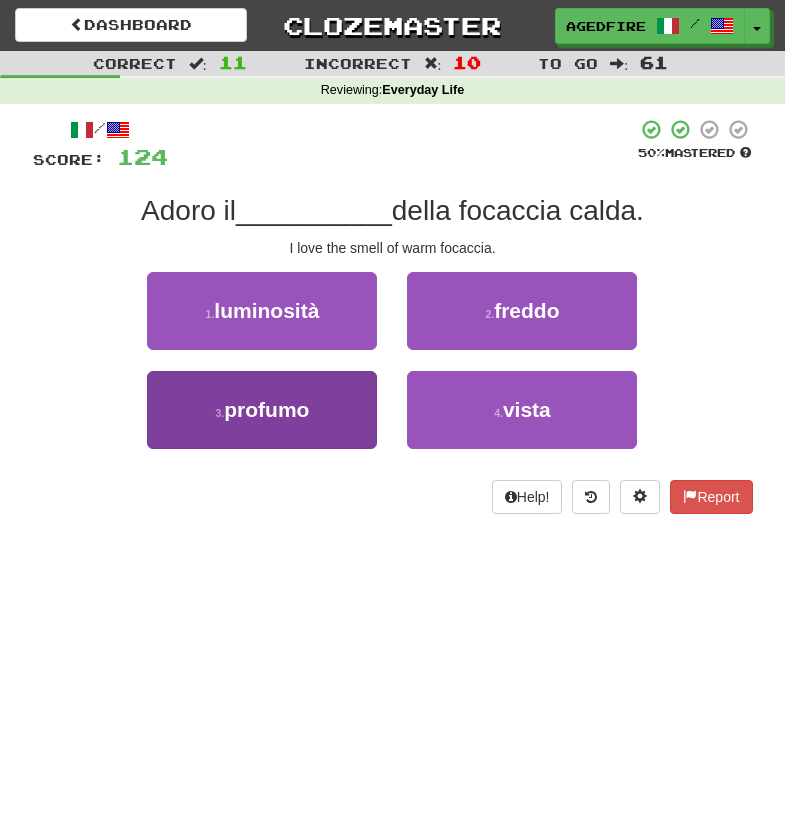 click on "3 .  profumo" at bounding box center [262, 410] 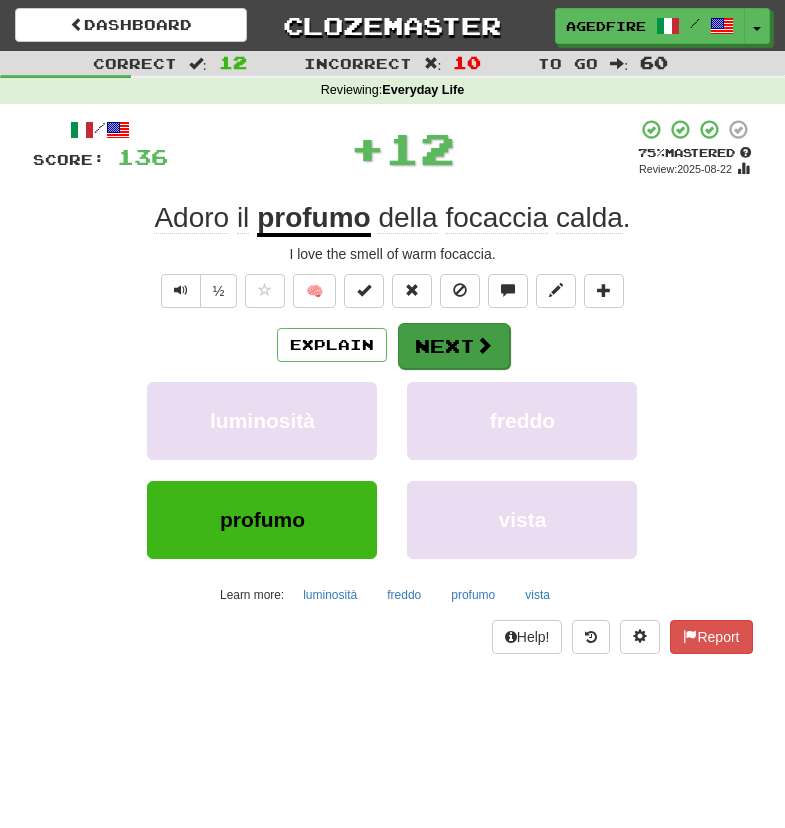 click on "Explain Next" at bounding box center (393, 345) 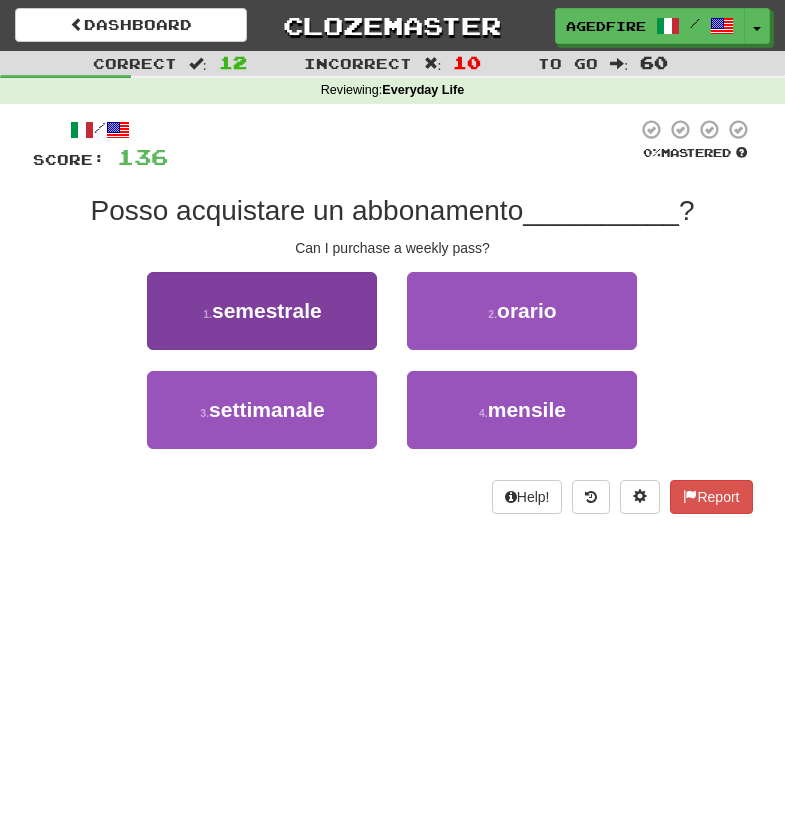 click on "1 .  semestrale" at bounding box center (262, 311) 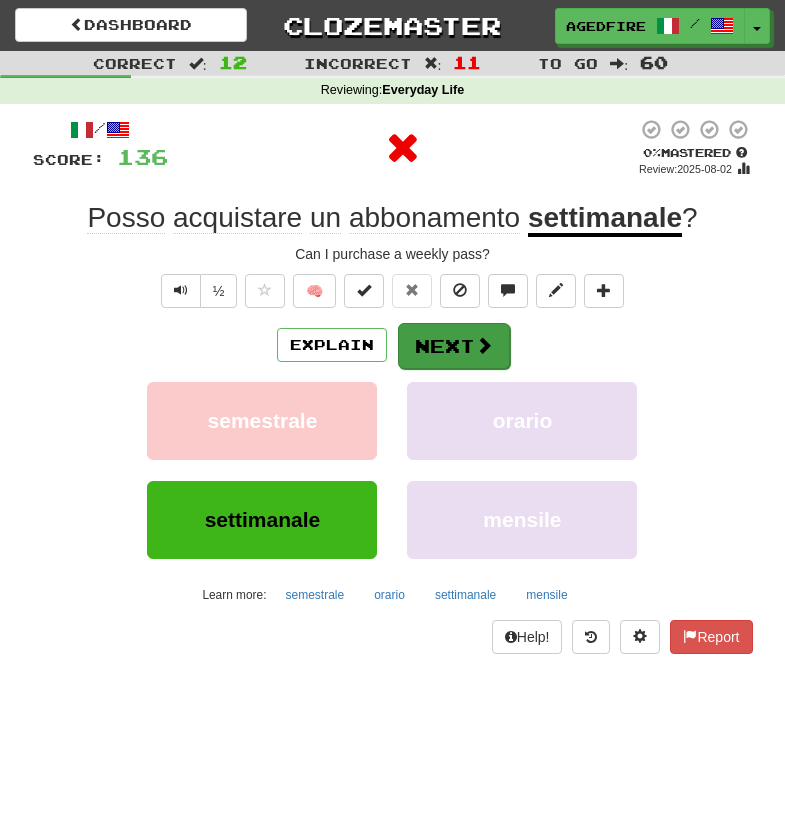 click on "Next" at bounding box center (454, 346) 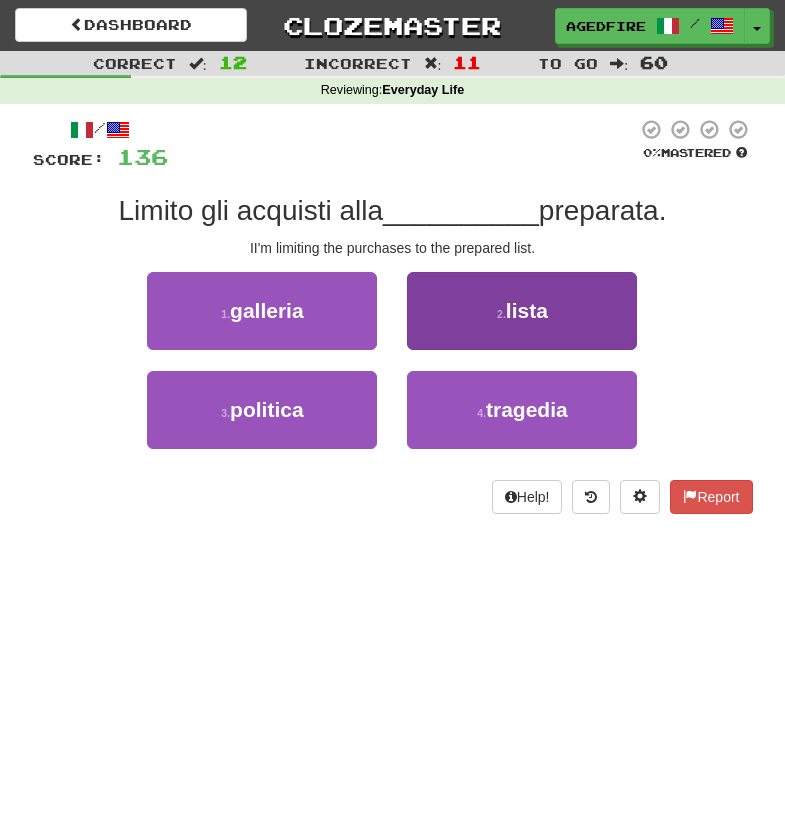click on "2 .  lista" at bounding box center [522, 311] 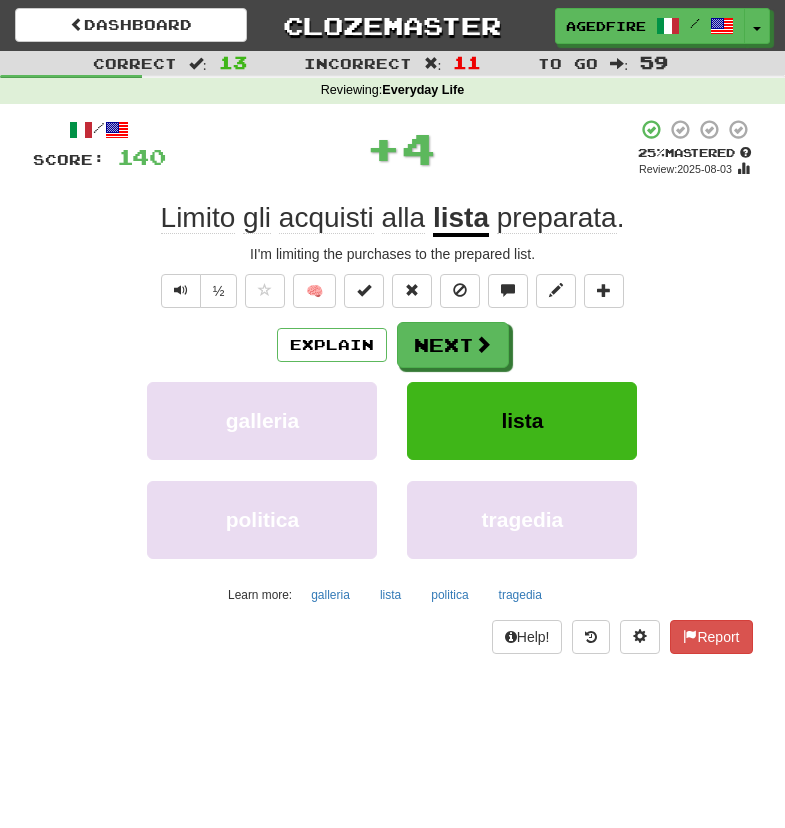 click on "Next" at bounding box center [453, 345] 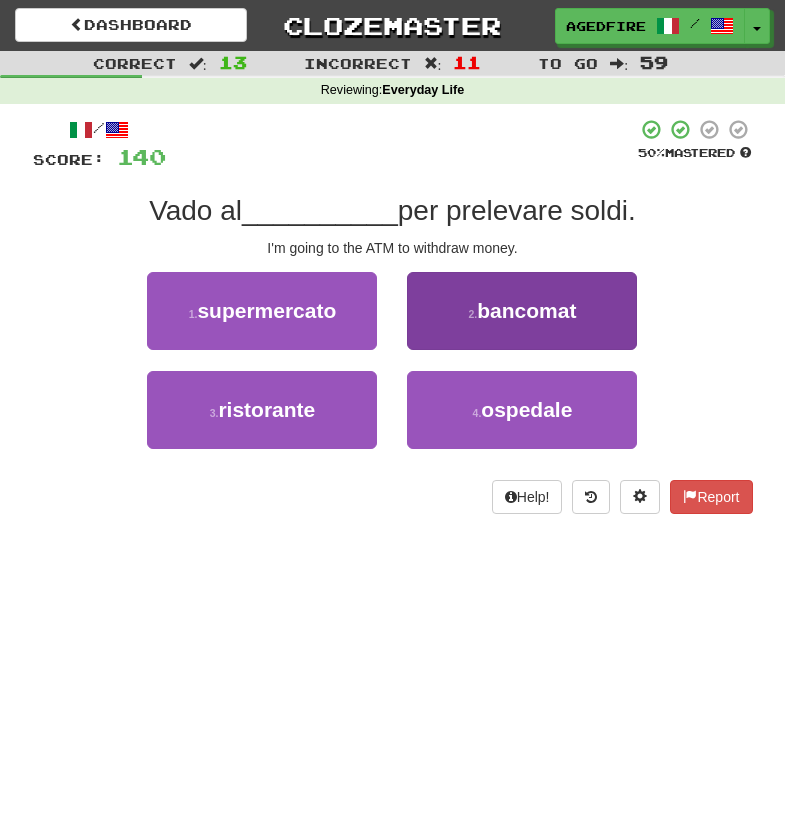 click on "2 .  bancomat" at bounding box center [522, 311] 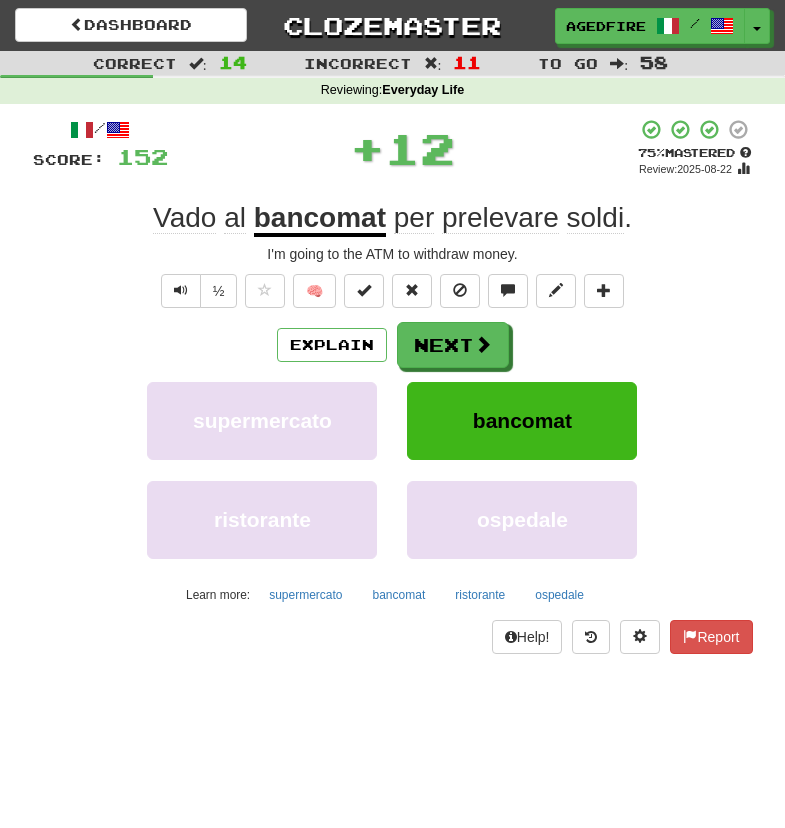 click on "Next" at bounding box center [453, 345] 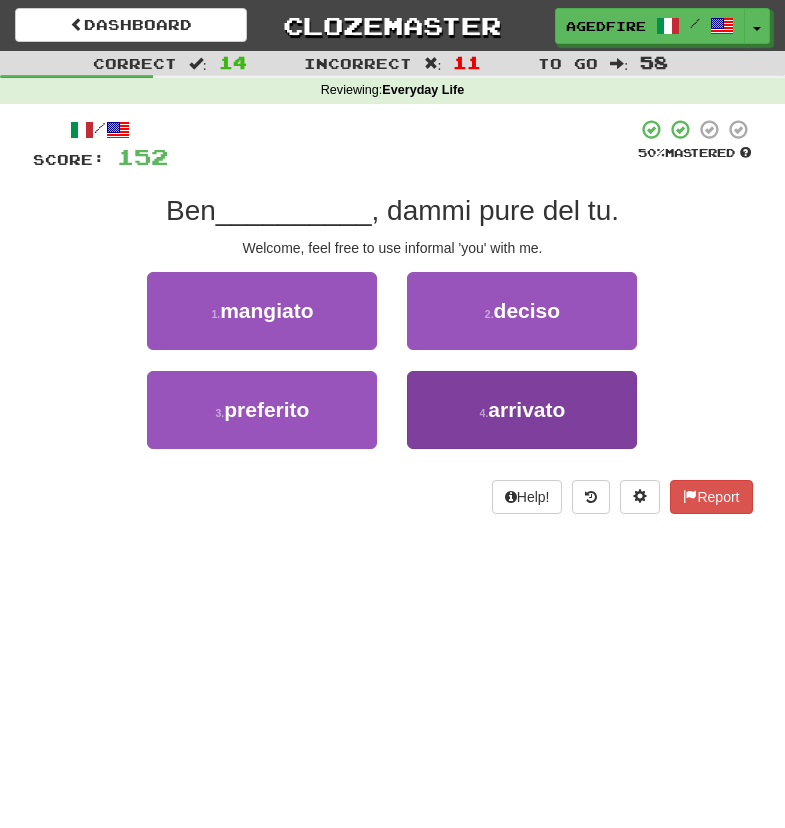 click on "4 .  arrivato" at bounding box center (522, 410) 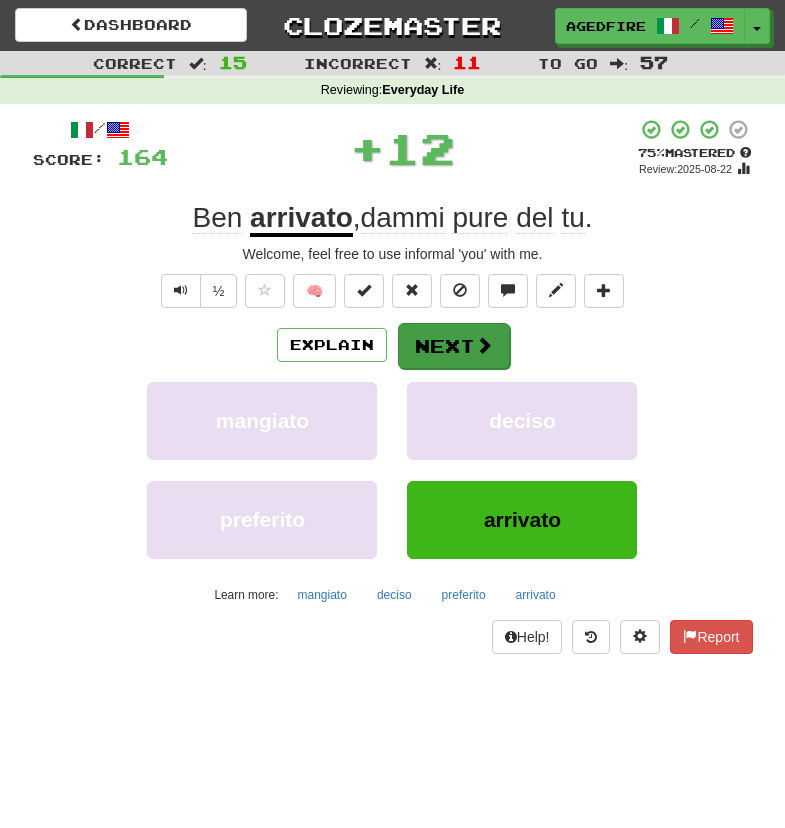 click on "Next" at bounding box center [454, 346] 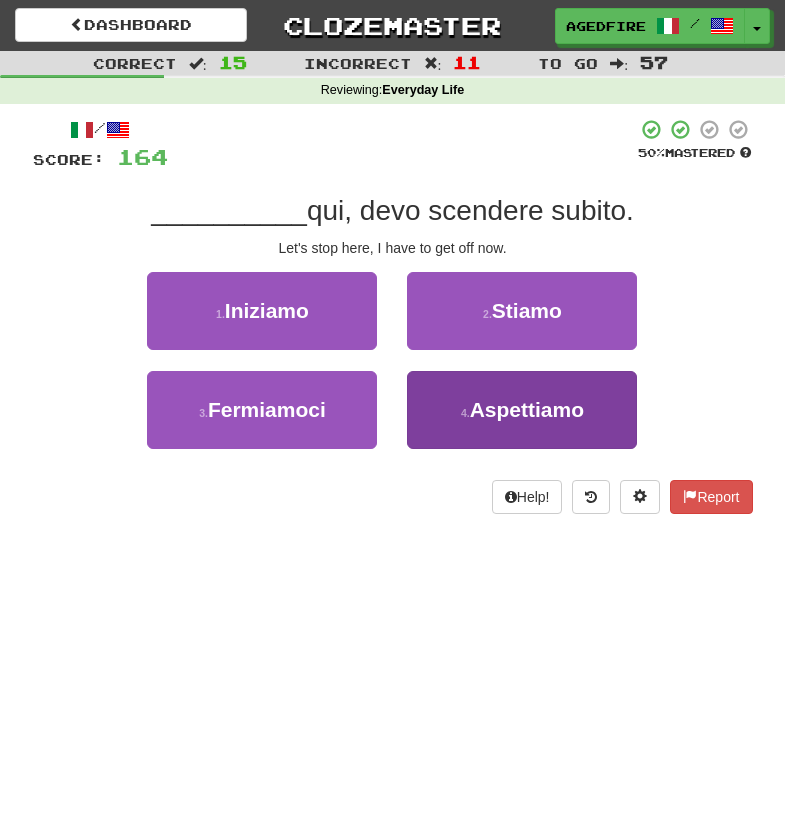 click on "4 .  Aspettiamo" at bounding box center (522, 410) 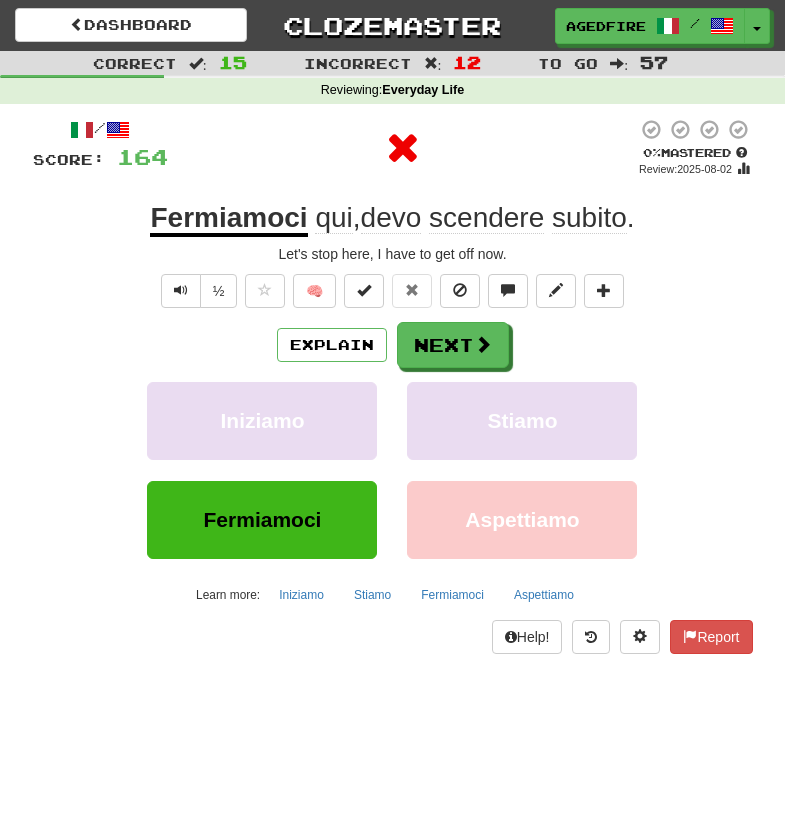 click on "Explain Next Iniziamo Stiamo Fermiamoci Aspettiamo Learn more: Iniziamo Stiamo Fermiamoci Aspettiamo" at bounding box center (393, 466) 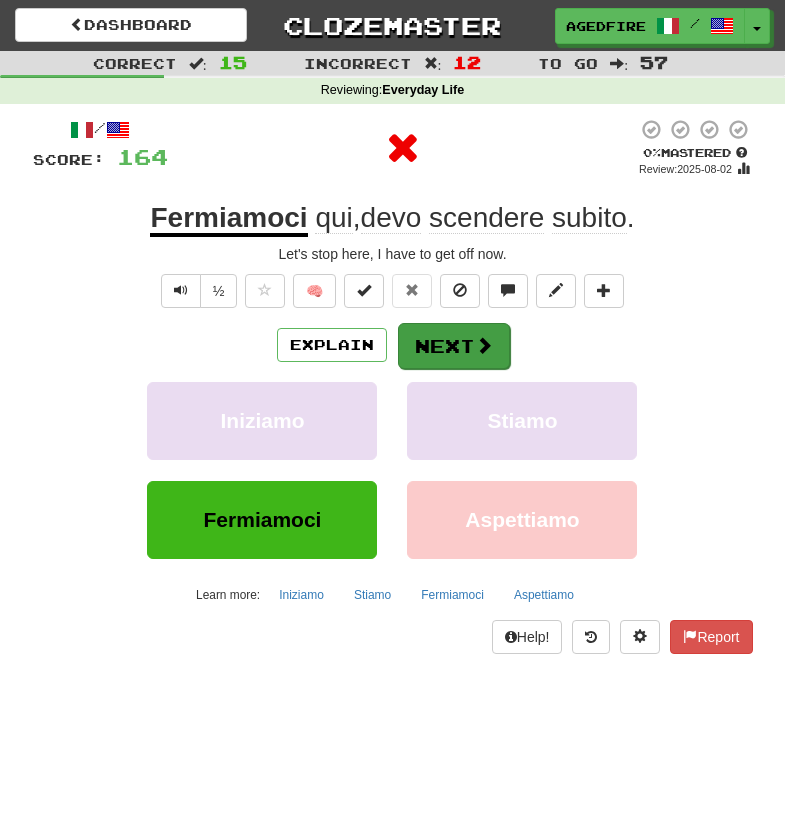 click on "Next" at bounding box center (454, 346) 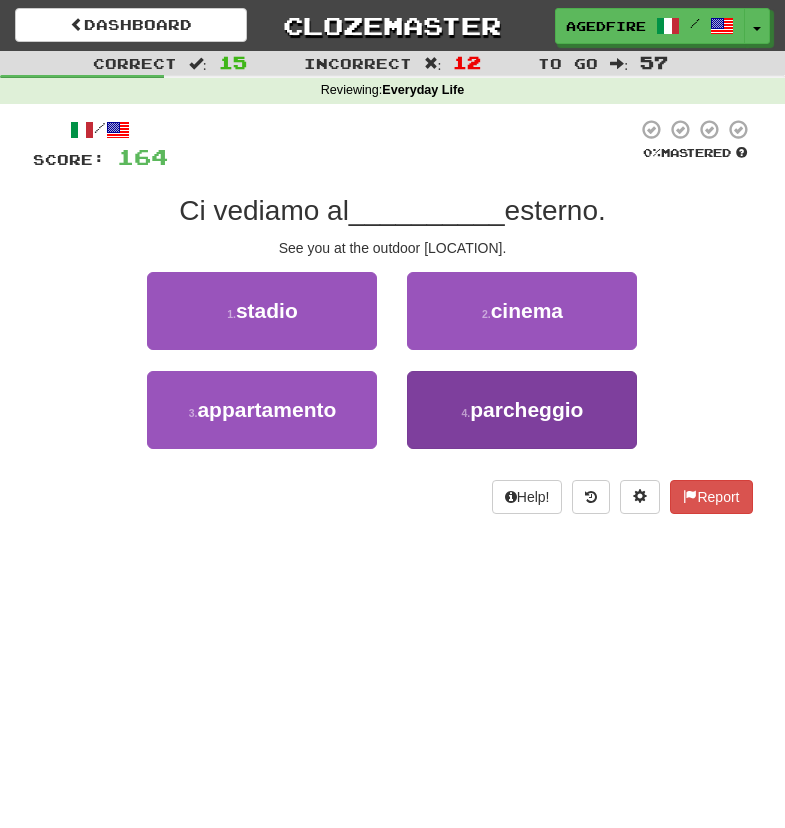 click on "4 .  parcheggio" at bounding box center [522, 410] 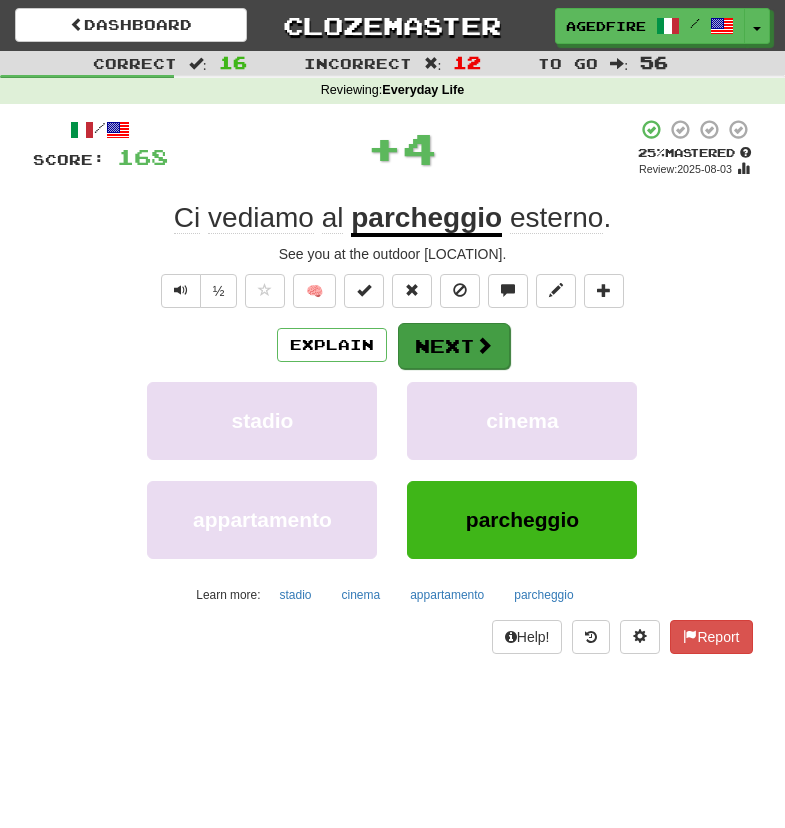 click on "Next" at bounding box center (454, 346) 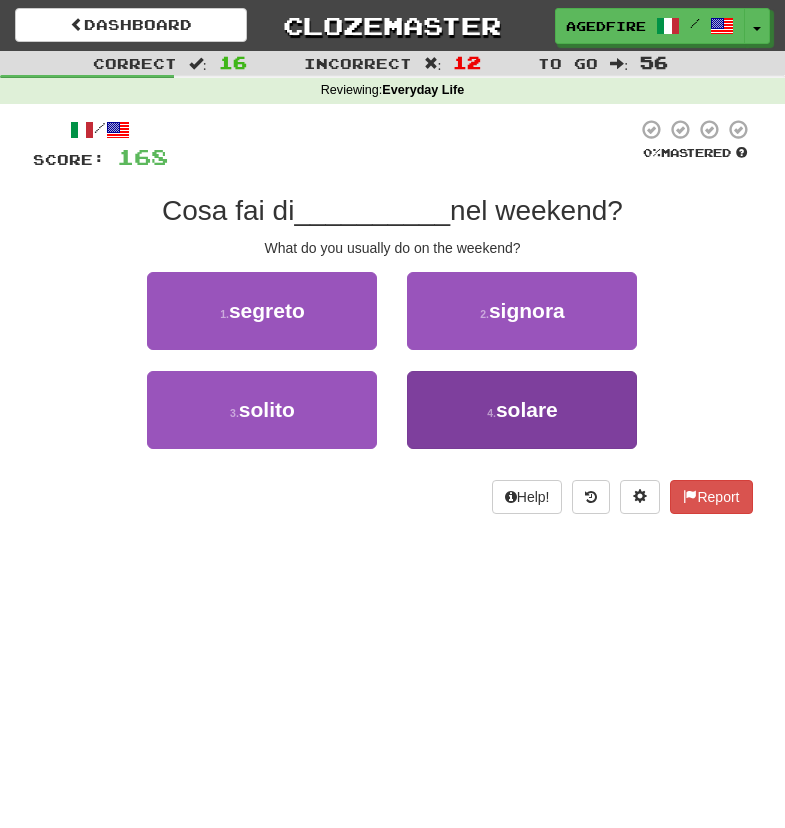 click on "4 .  solare" at bounding box center (522, 410) 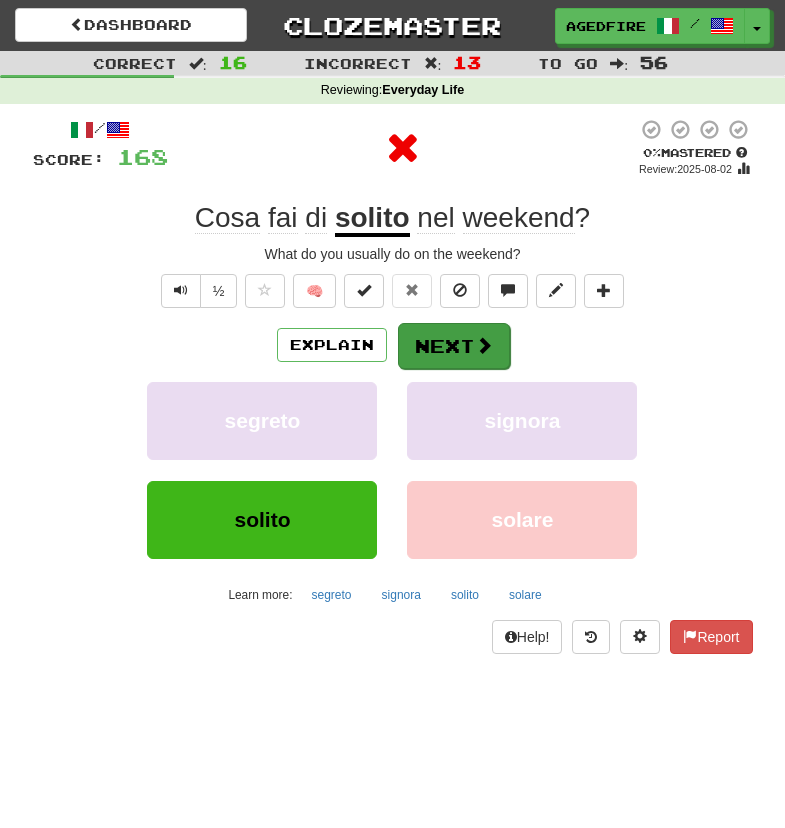 click on "Next" at bounding box center (454, 346) 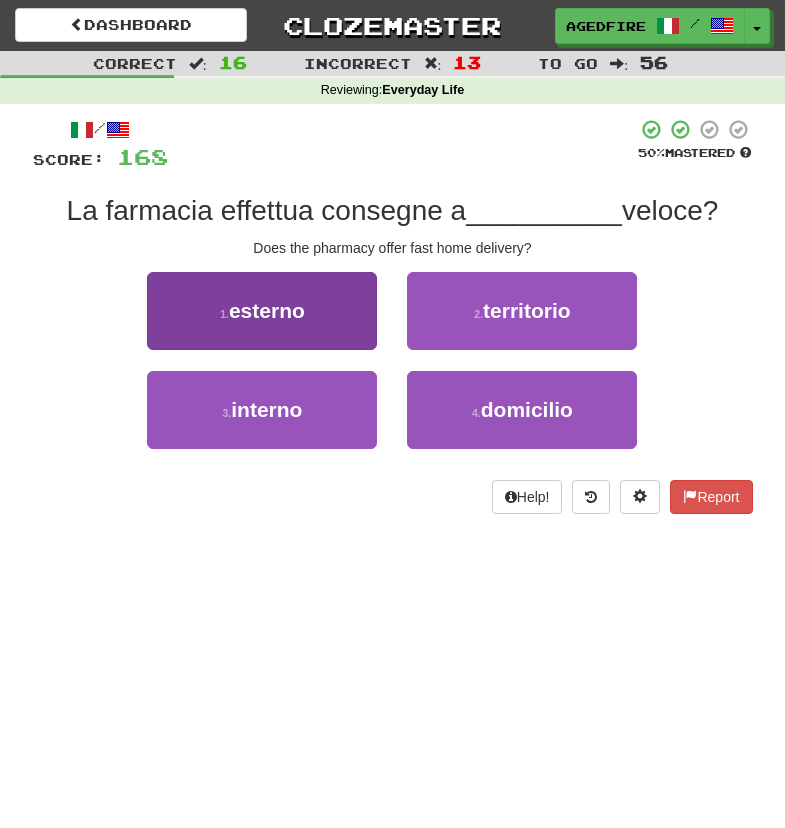 click on "1 .  esterno" at bounding box center (262, 311) 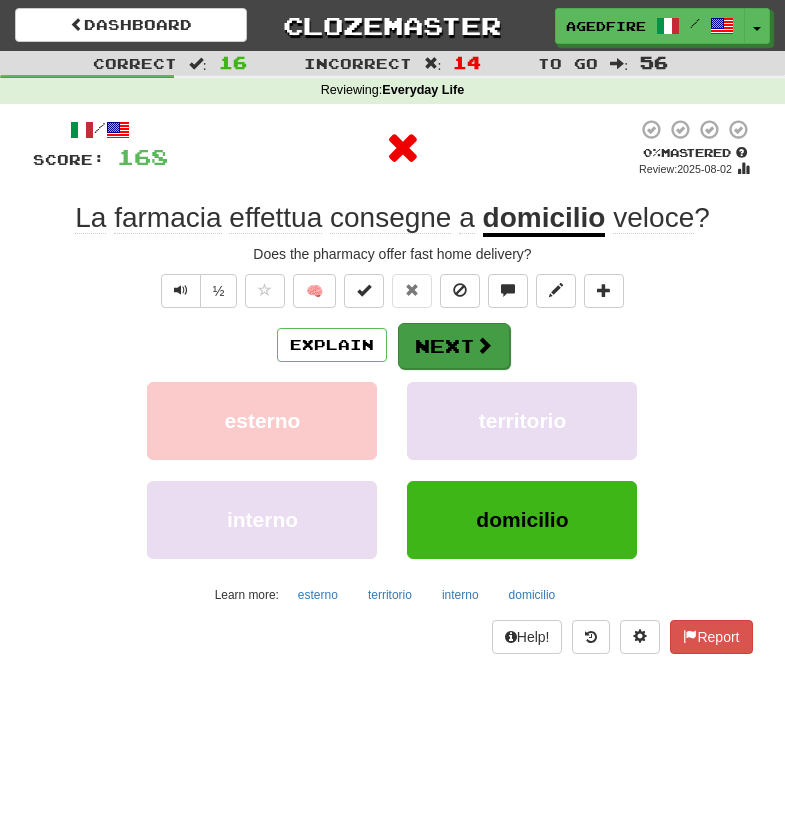 click on "Next" at bounding box center (454, 346) 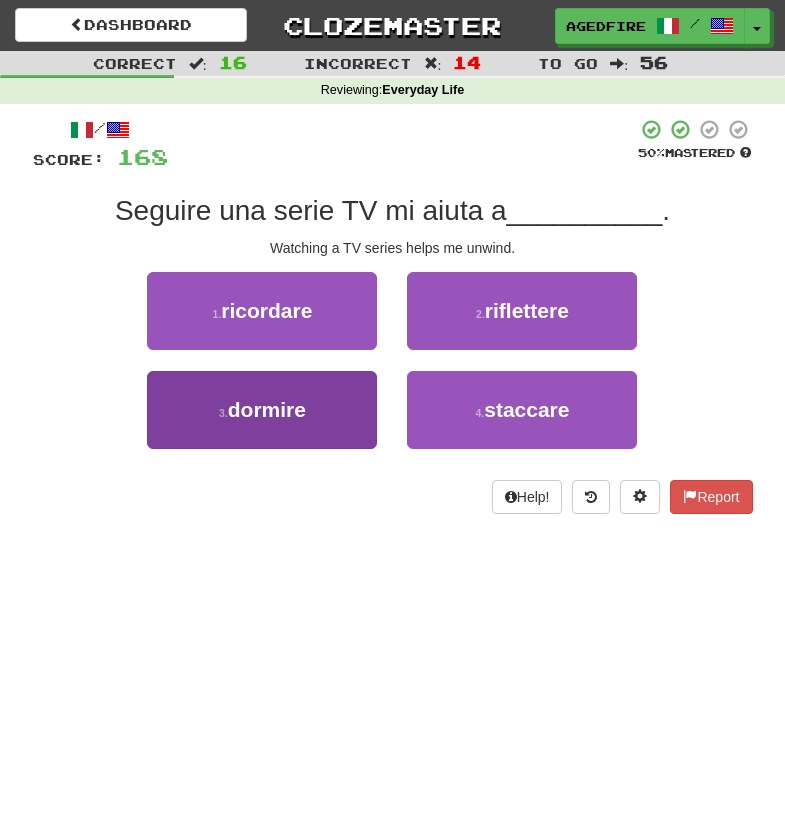 click on "3 .  dormire" at bounding box center [262, 410] 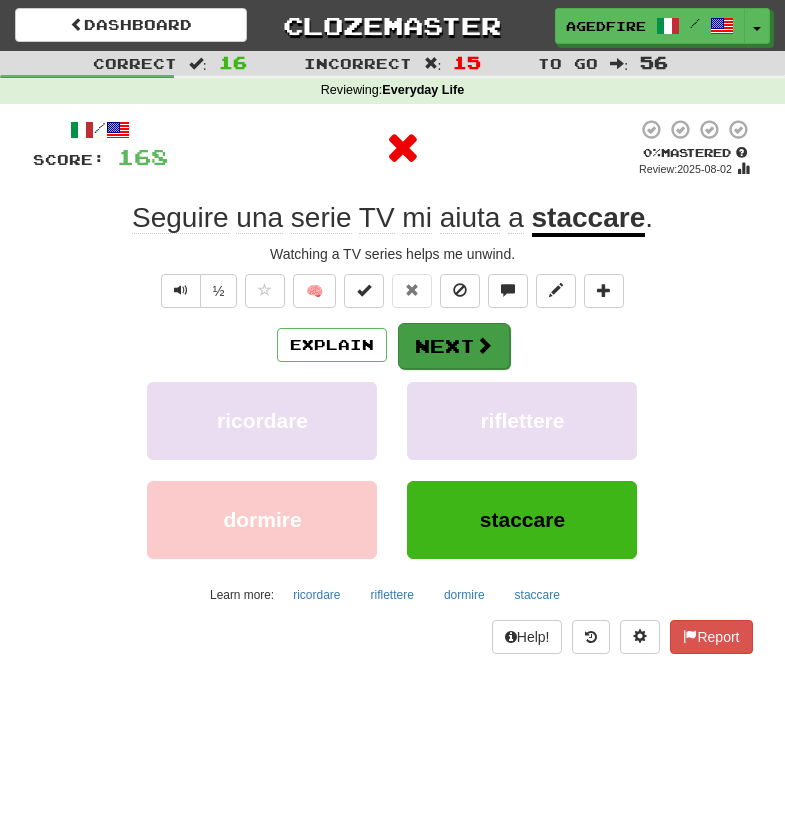 click on "Next" at bounding box center (454, 346) 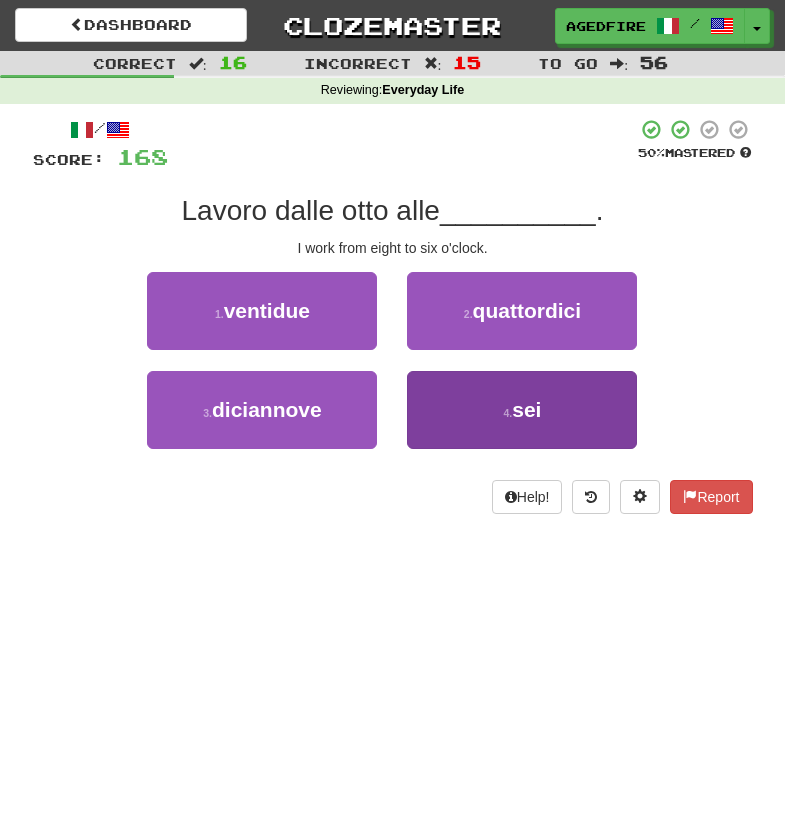 click on "4 .  sei" at bounding box center [522, 410] 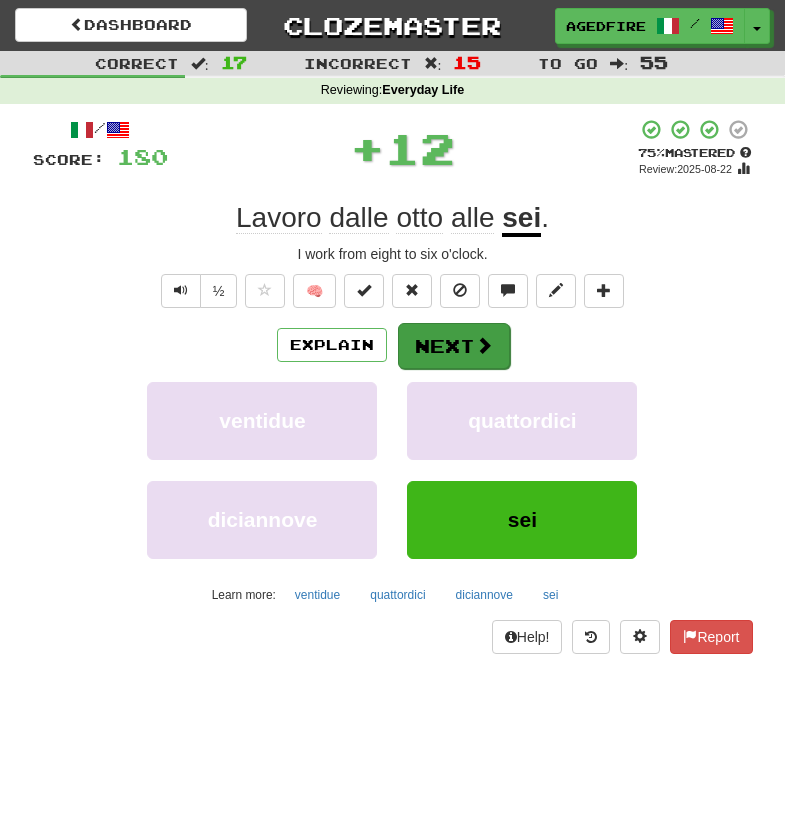 click at bounding box center (484, 345) 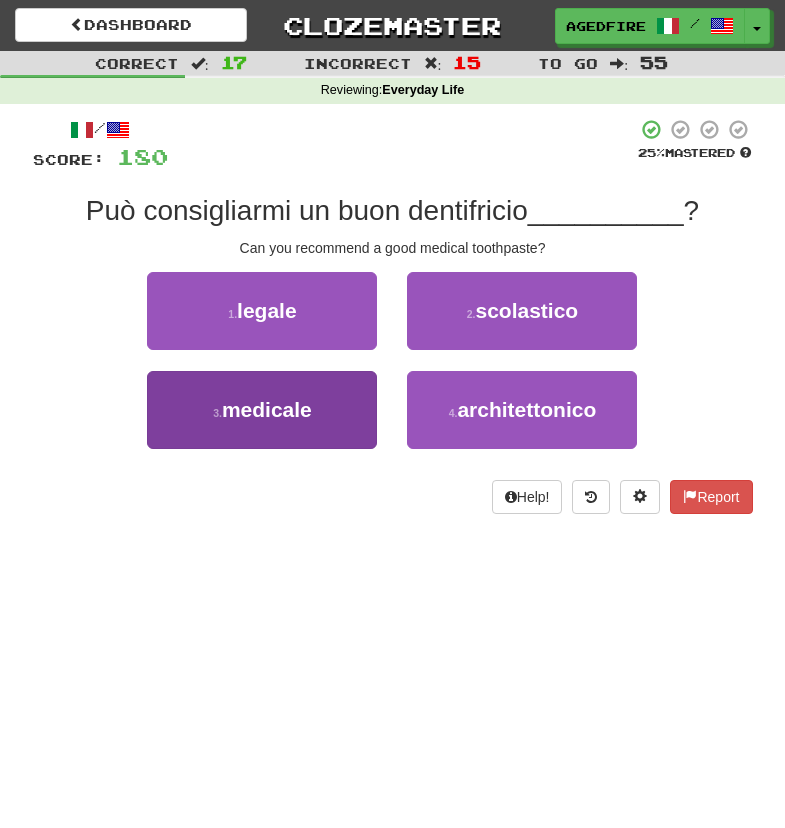 click on "3 .  medicale" at bounding box center (262, 410) 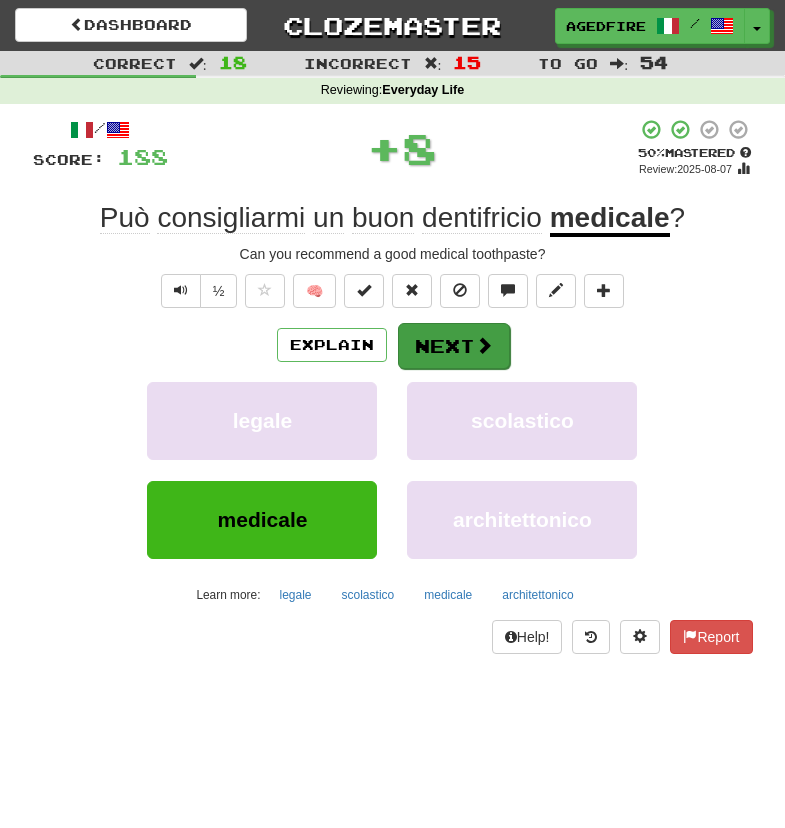 click on "Next" at bounding box center [454, 346] 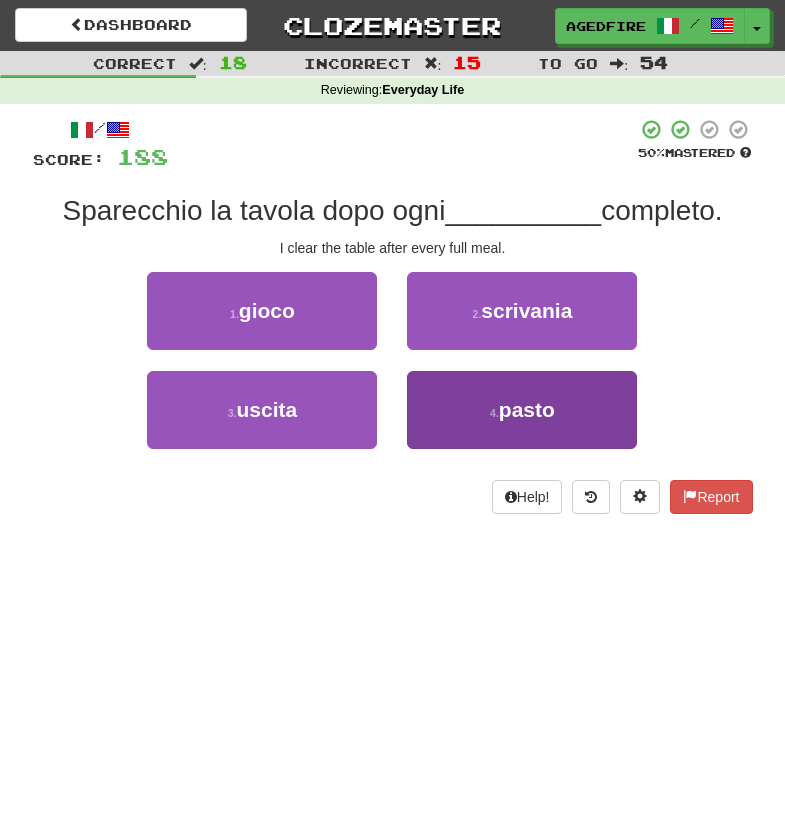 click on "4 .  pasto" at bounding box center (522, 410) 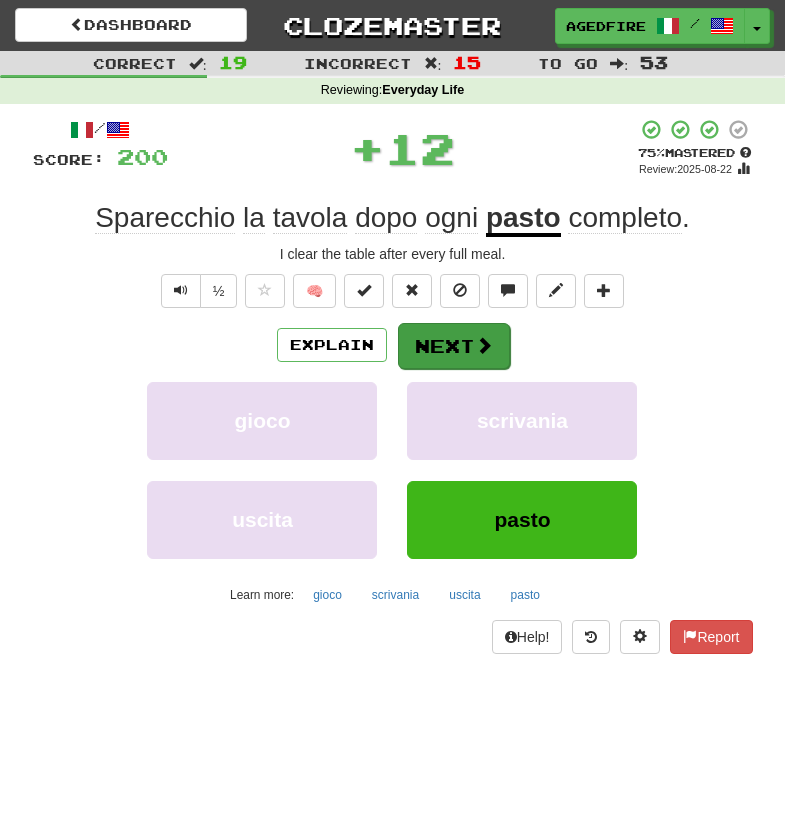 click at bounding box center (484, 345) 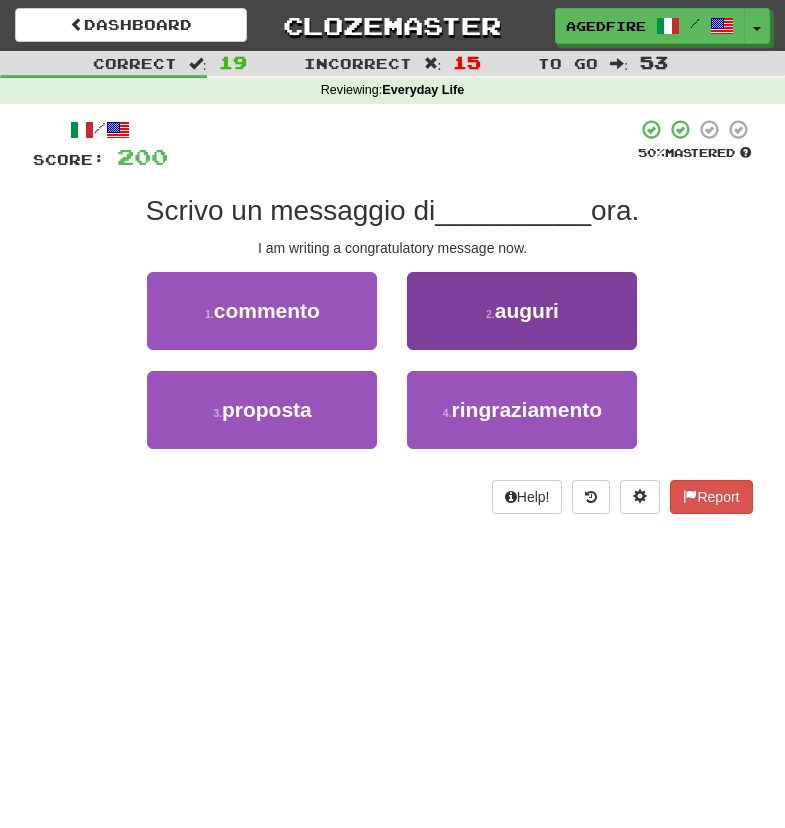 click on "2 .  auguri" at bounding box center (522, 311) 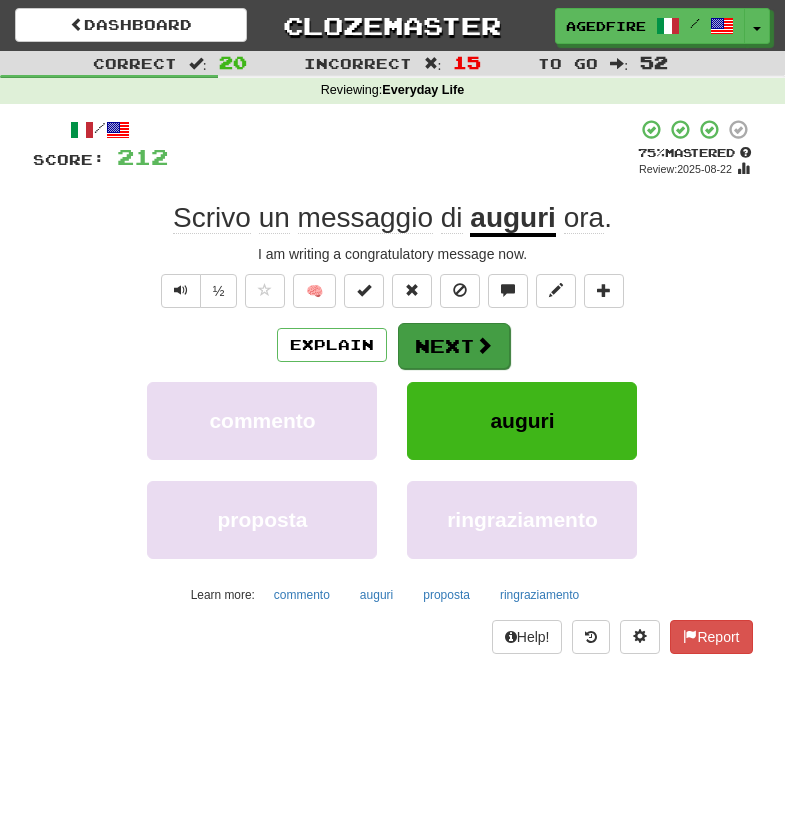click on "Next" at bounding box center (454, 346) 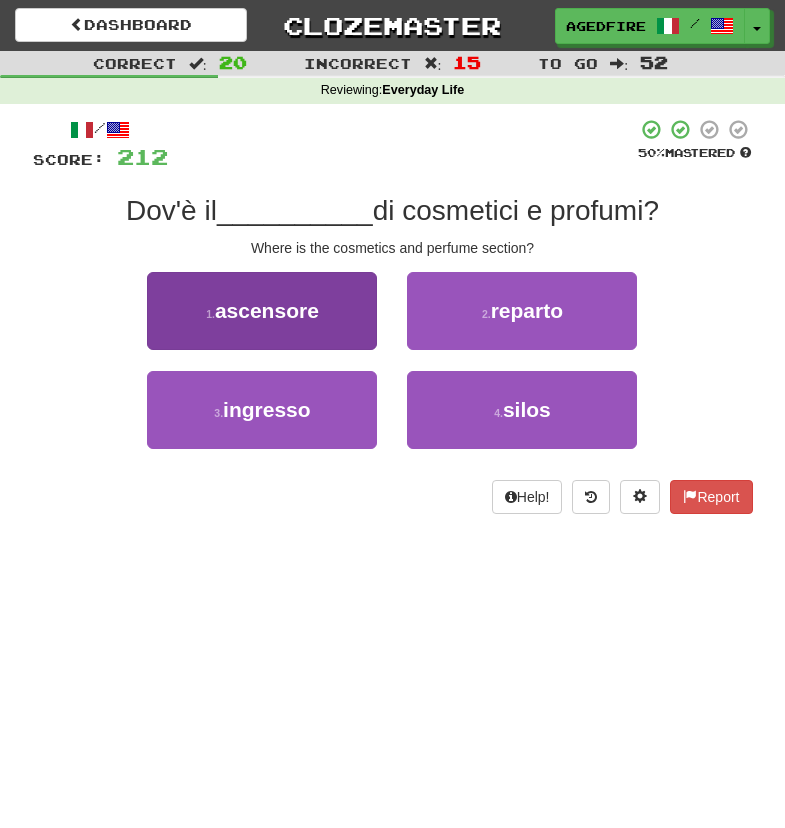 click on "ascensore" at bounding box center [267, 310] 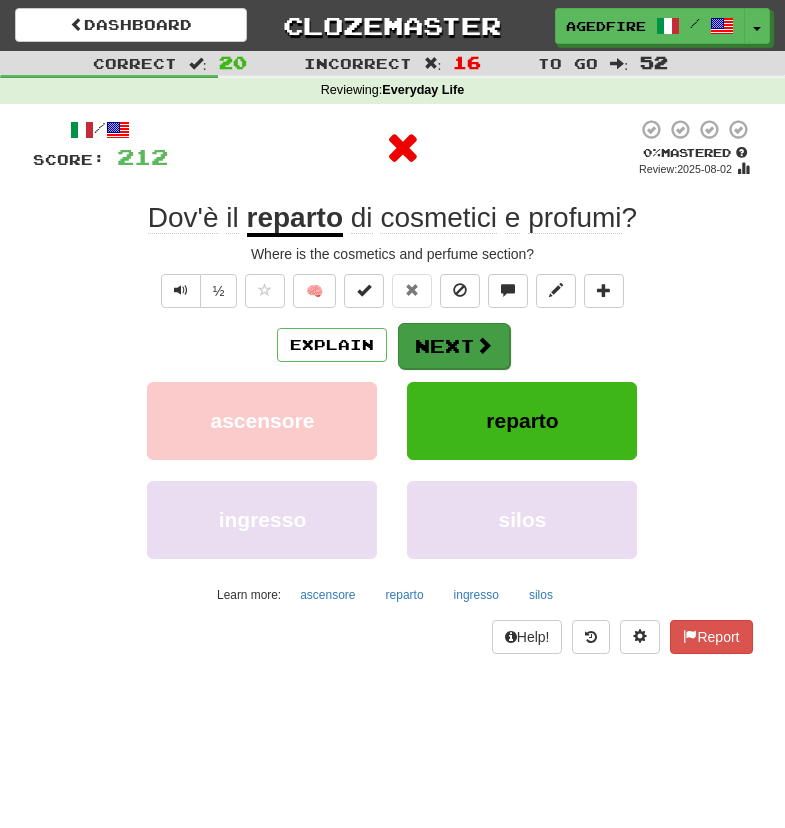 click on "Next" at bounding box center [454, 346] 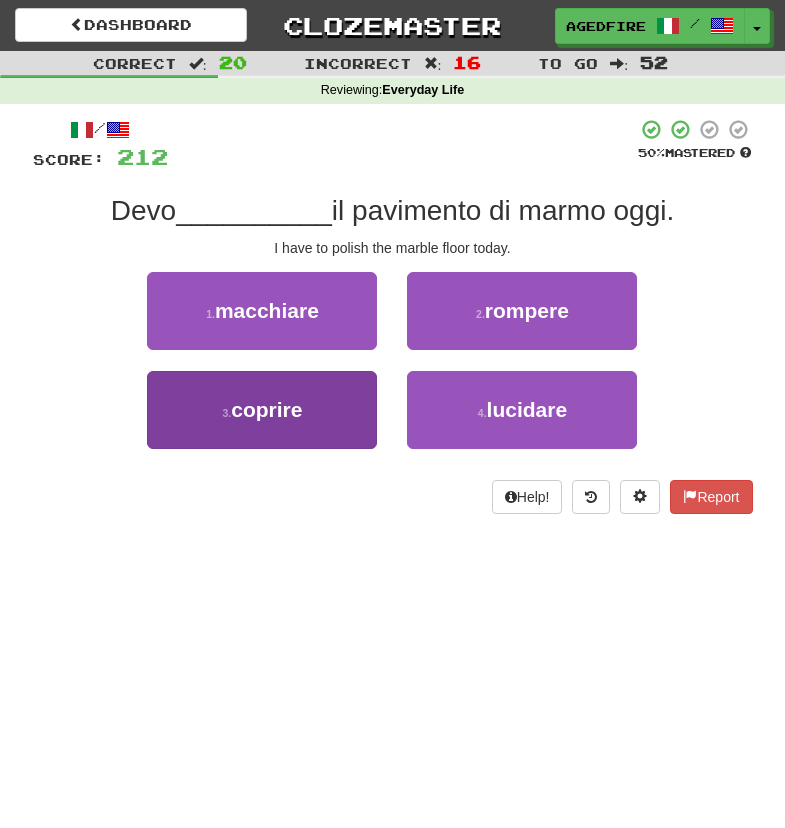 click on "3 .  coprire" at bounding box center (262, 410) 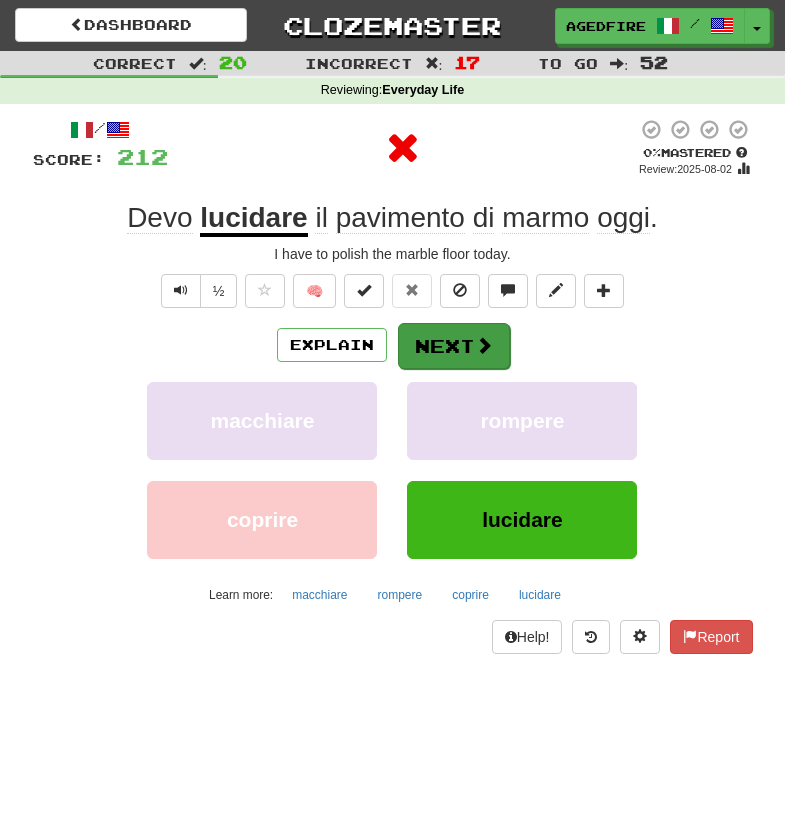 click on "Next" at bounding box center [454, 346] 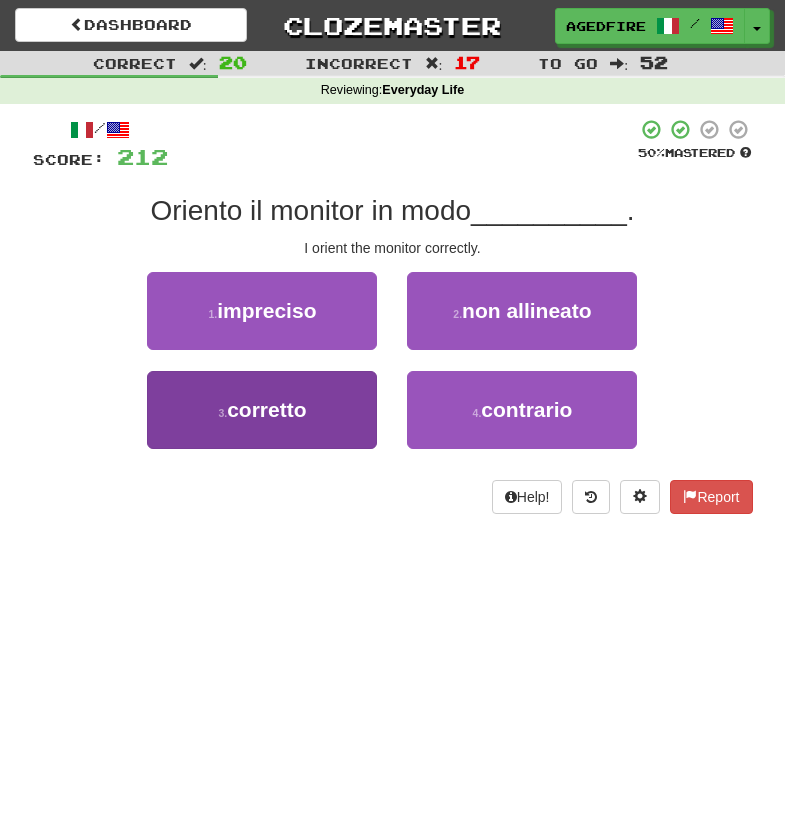 click on "3 .  corretto" at bounding box center [262, 410] 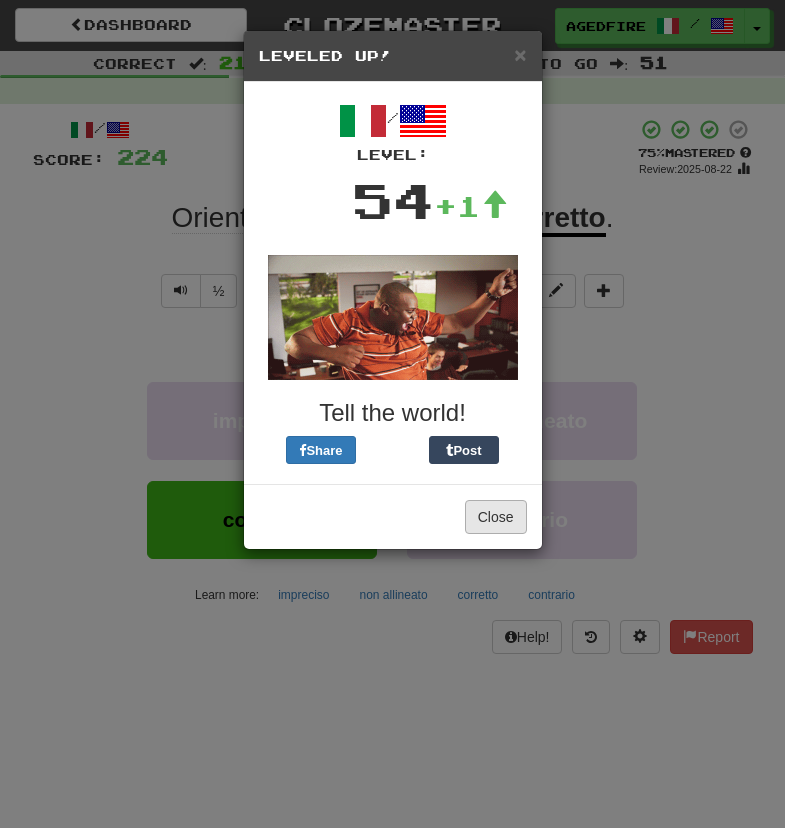 click on "Close" at bounding box center [496, 517] 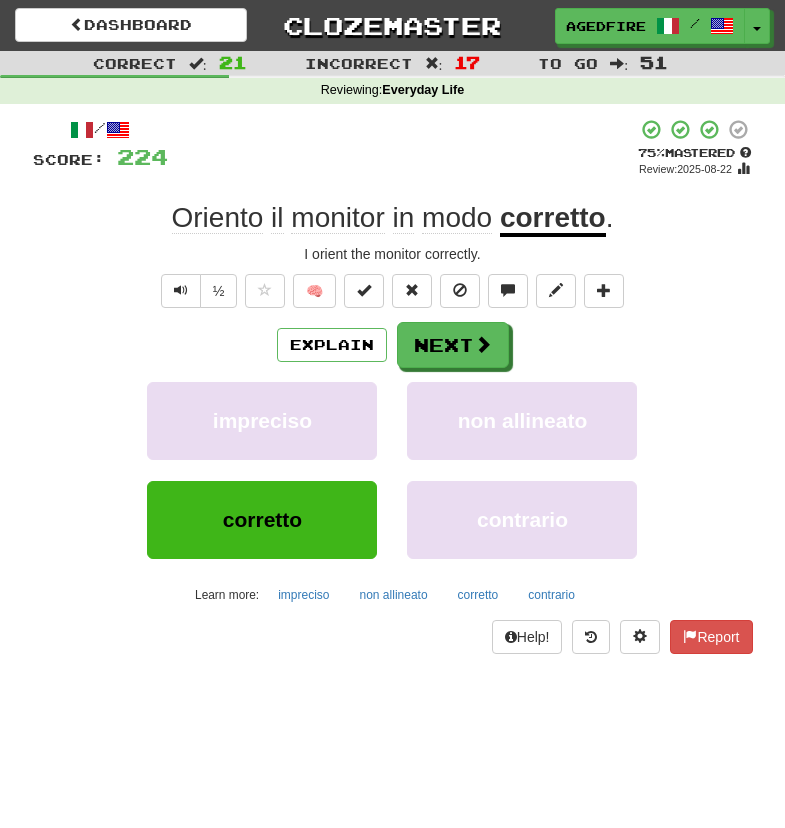 click on "Next" at bounding box center (453, 345) 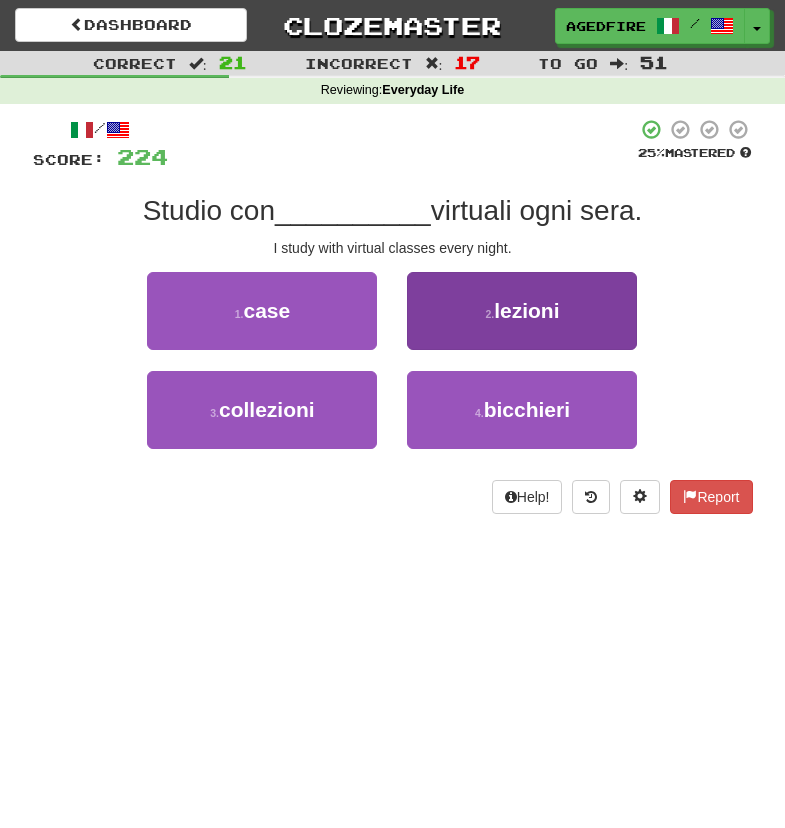 click on "2 .  lezioni" at bounding box center (522, 311) 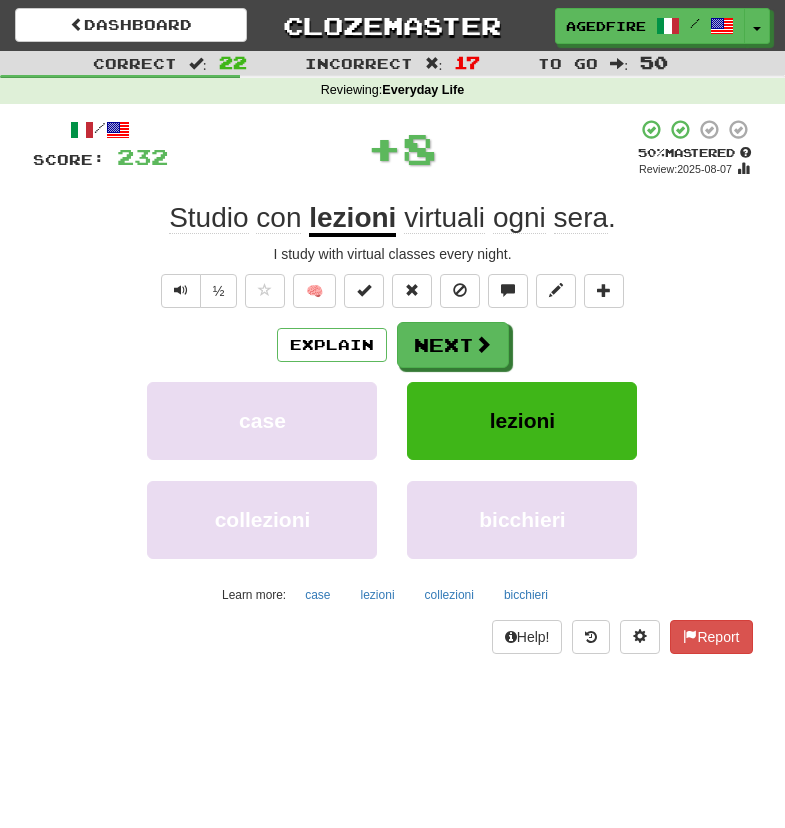 click on "Next" at bounding box center (453, 345) 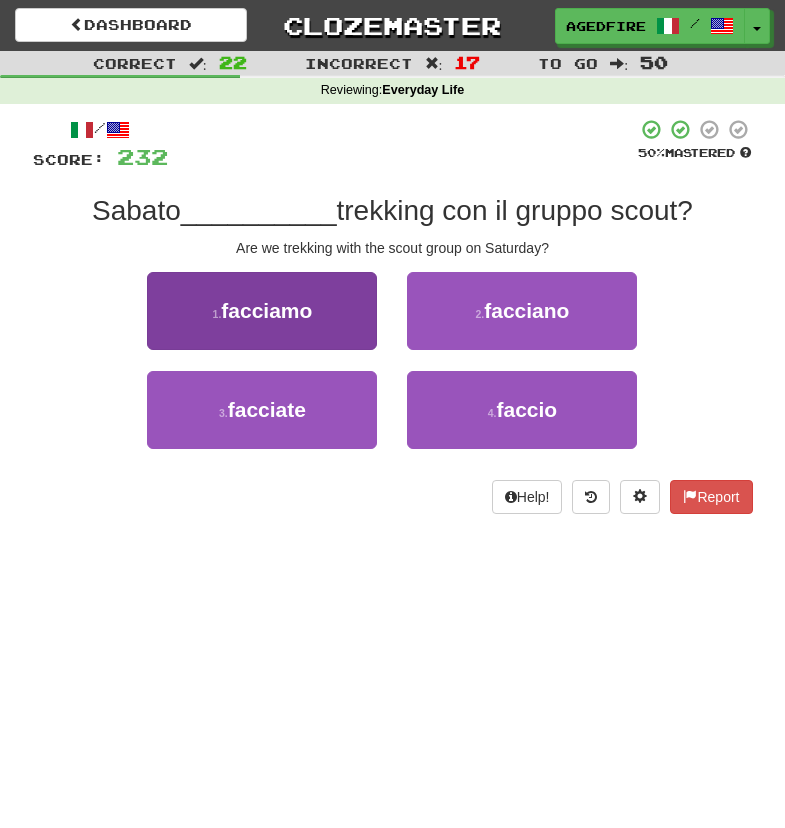 click on "1 .  facciamo" at bounding box center [262, 311] 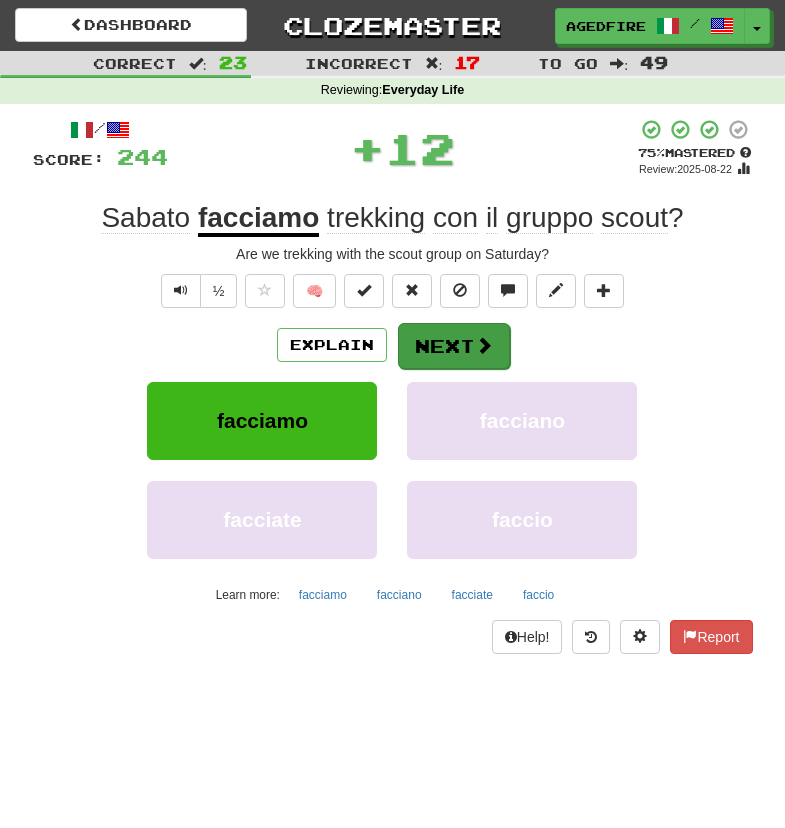 click at bounding box center [484, 345] 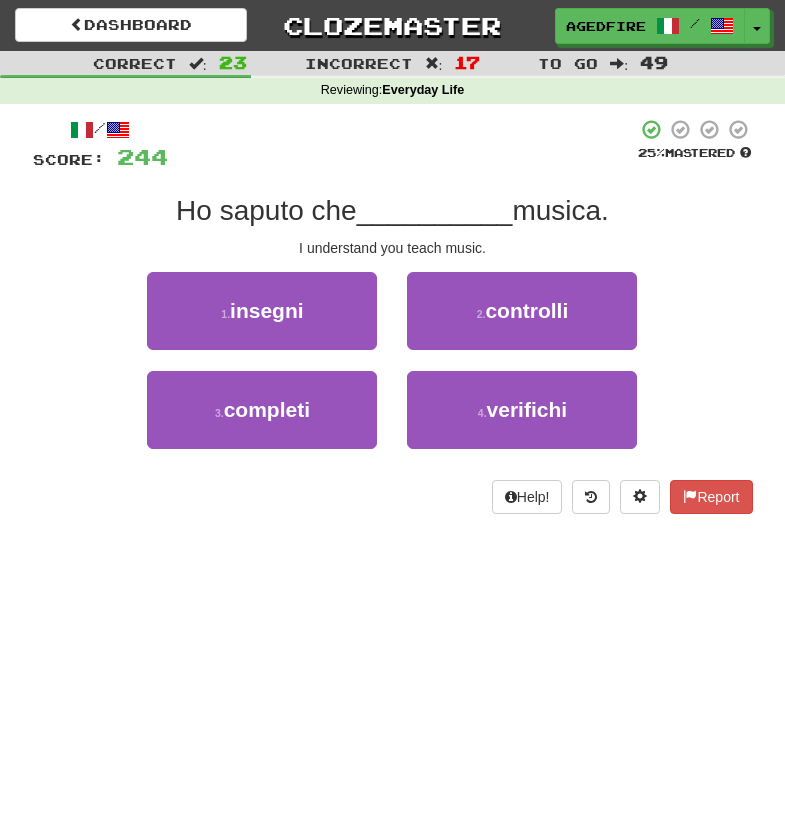 click on "1 .  insegni" at bounding box center [262, 311] 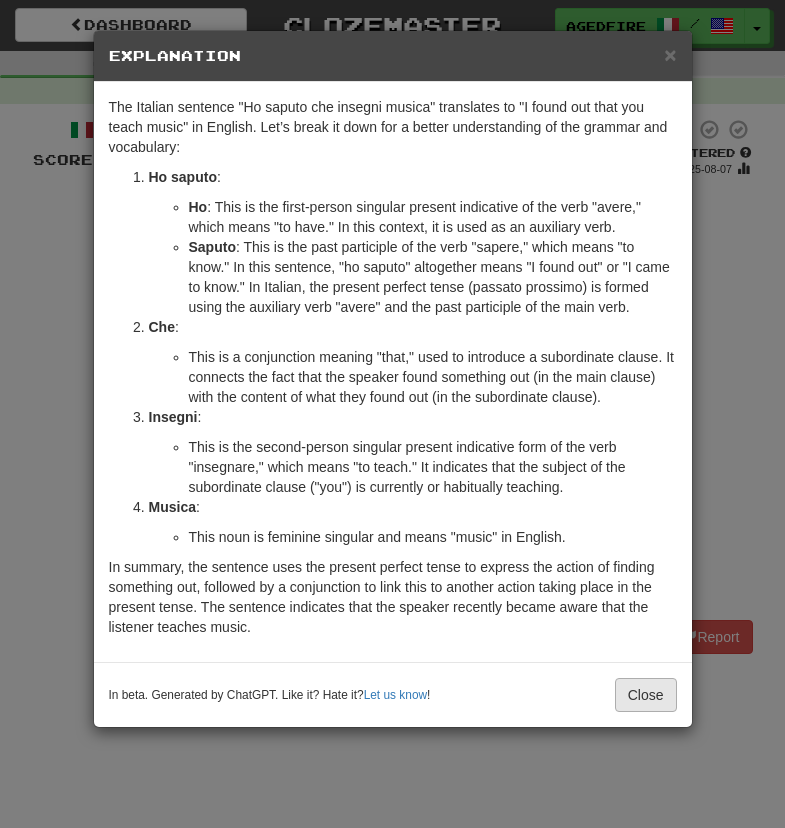 click on "Close" at bounding box center [646, 695] 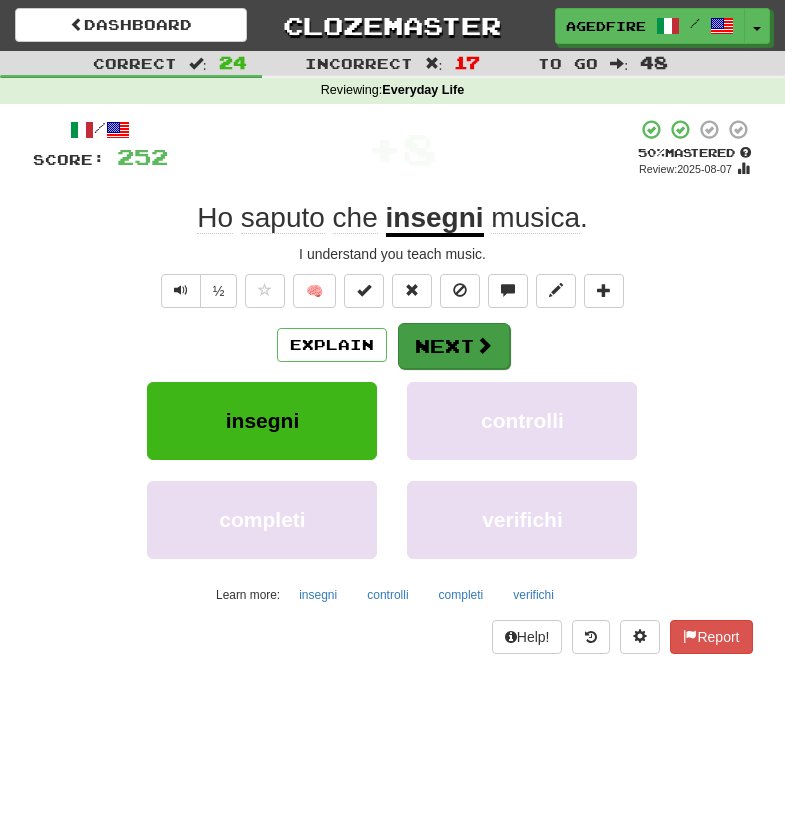 click on "Next" at bounding box center [454, 346] 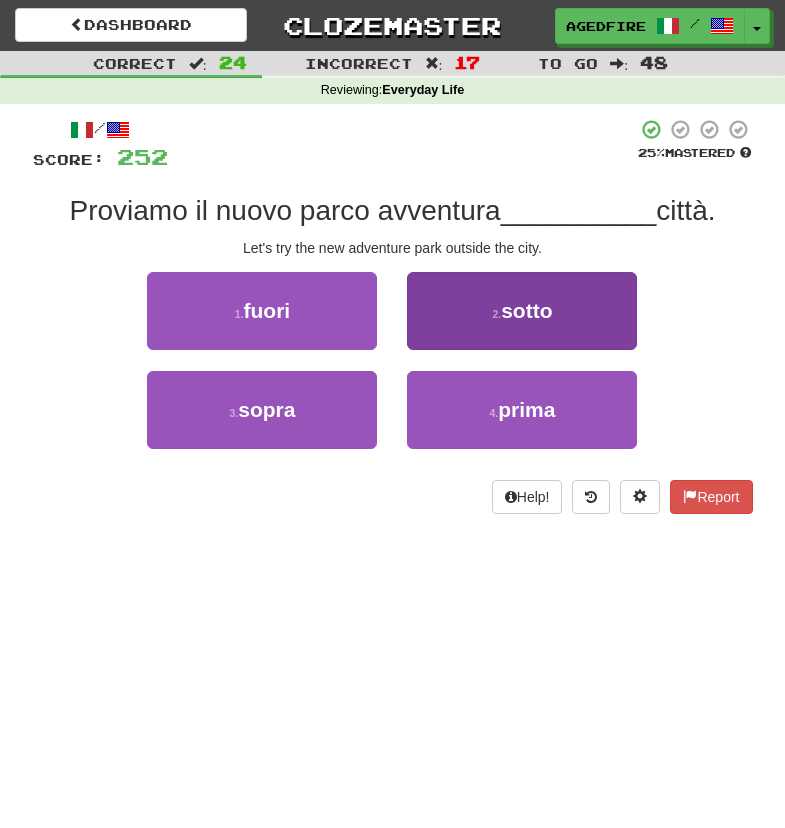 click on "2 .  sotto" at bounding box center (522, 311) 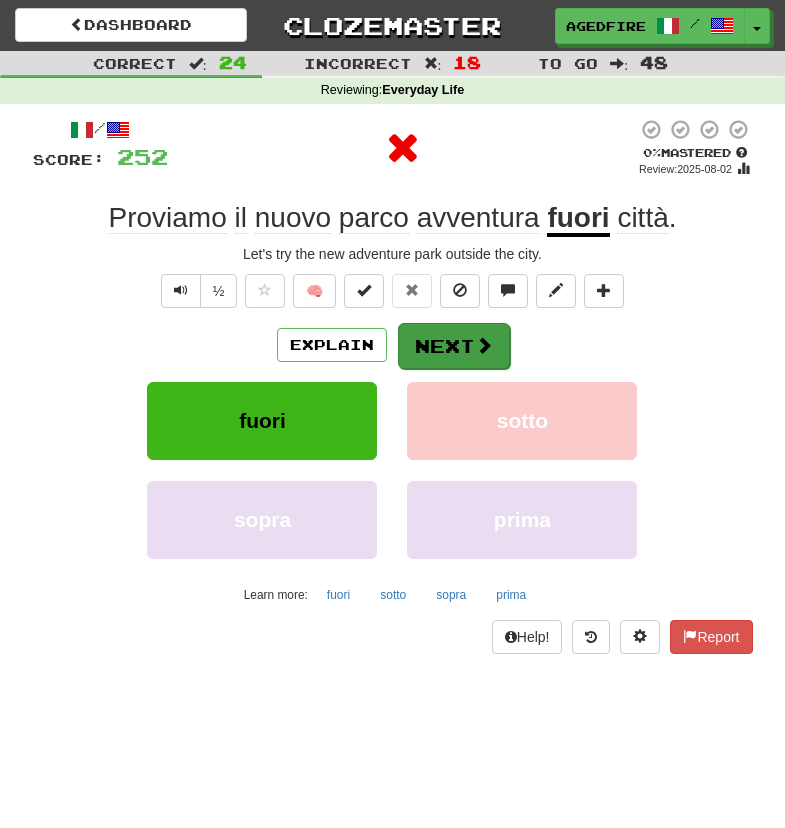 click on "Next" at bounding box center (454, 346) 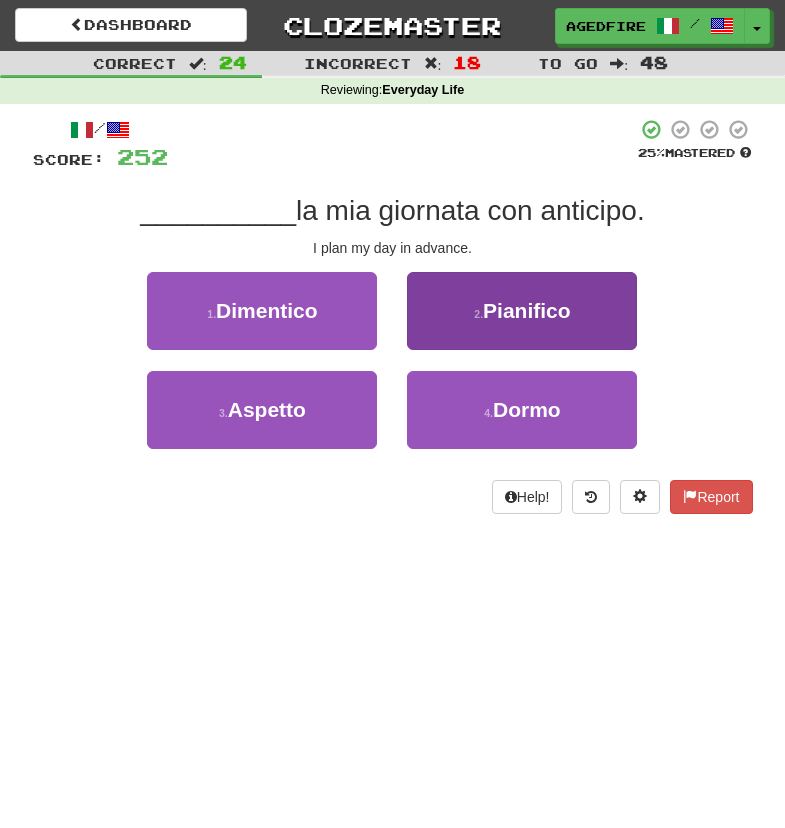 click on "2 .  Pianifico" at bounding box center (522, 311) 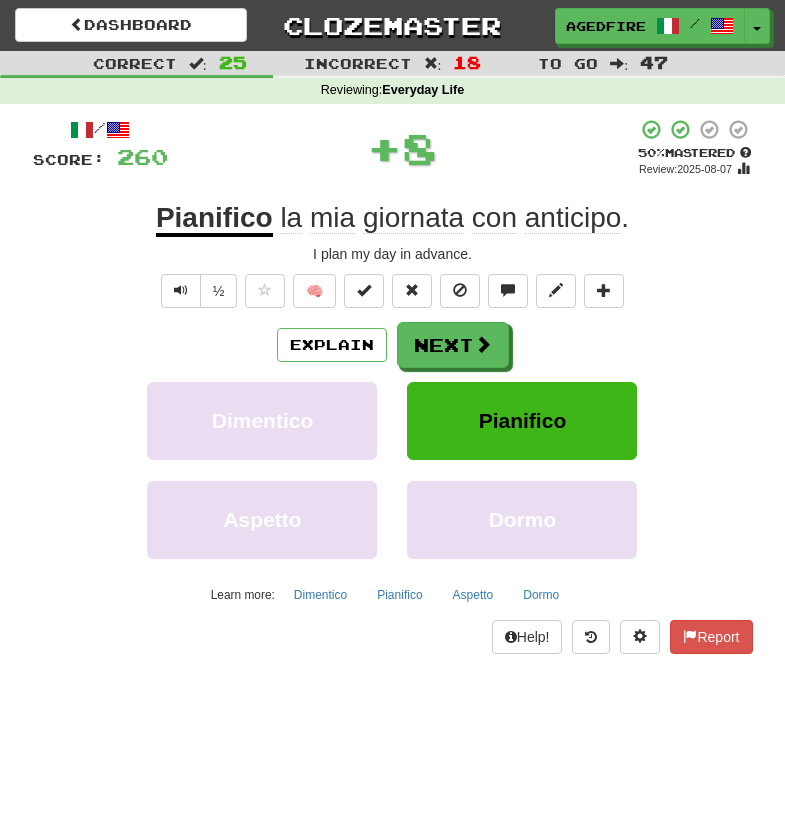click at bounding box center [483, 344] 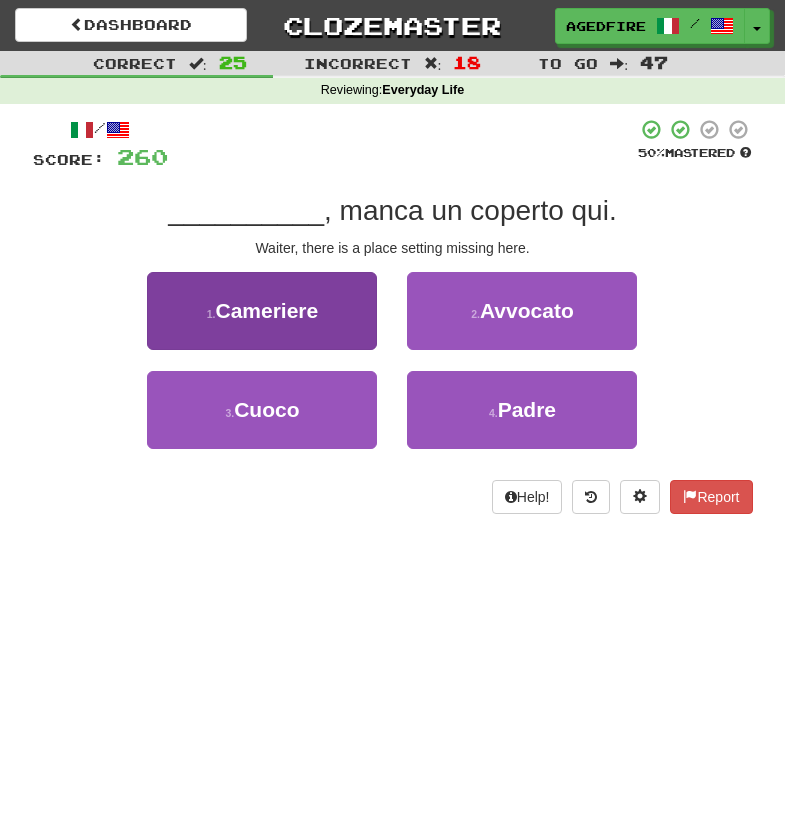 click on "1 .  Cameriere" at bounding box center [262, 311] 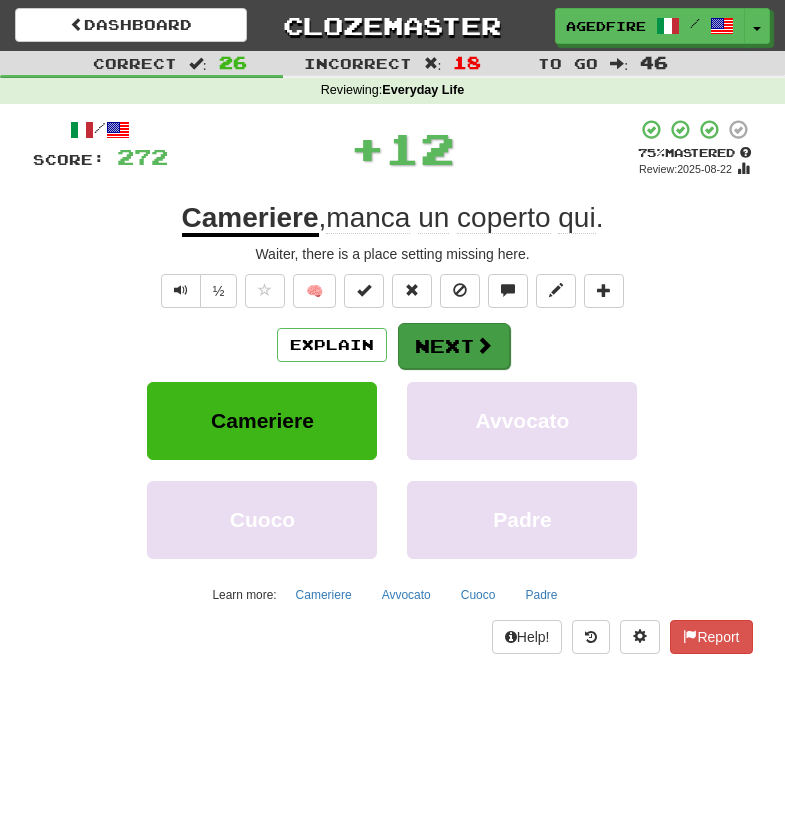 click on "Next" at bounding box center [454, 346] 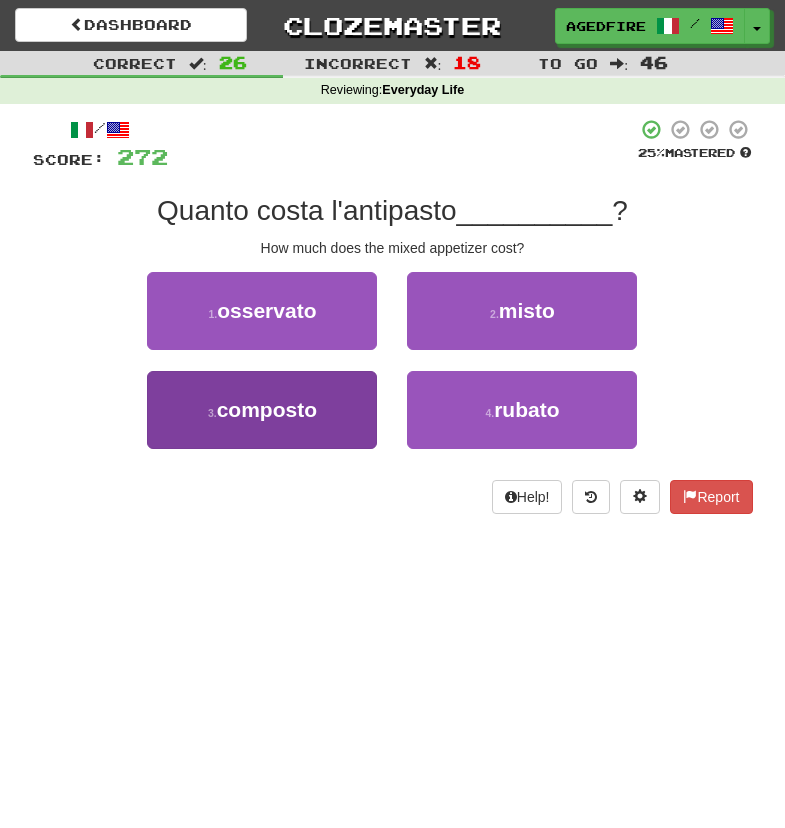 click on "3 .  composto" at bounding box center [262, 410] 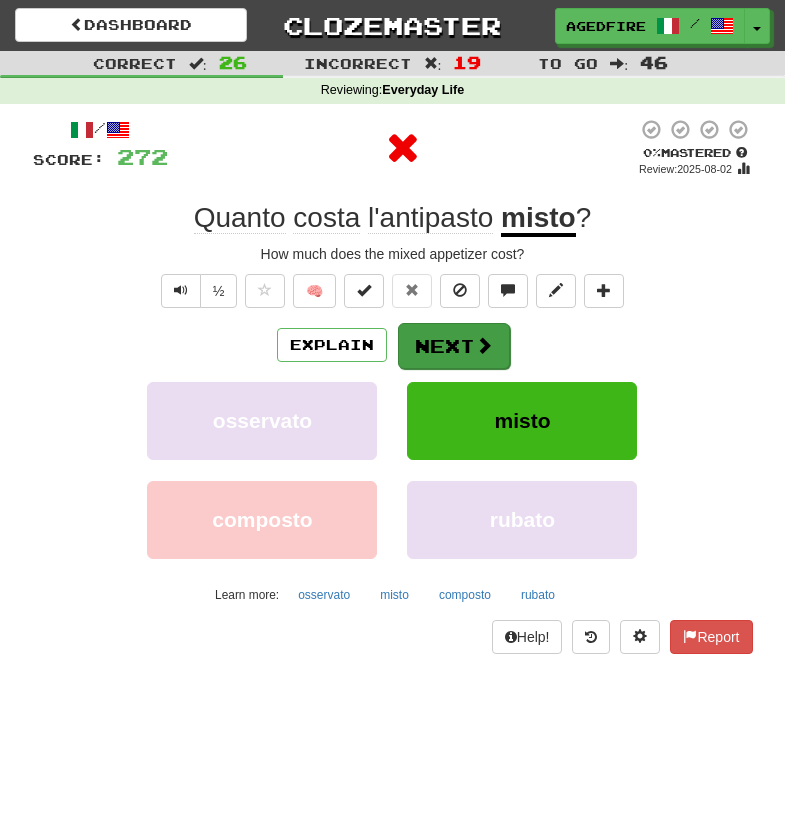 click on "Next" at bounding box center [454, 346] 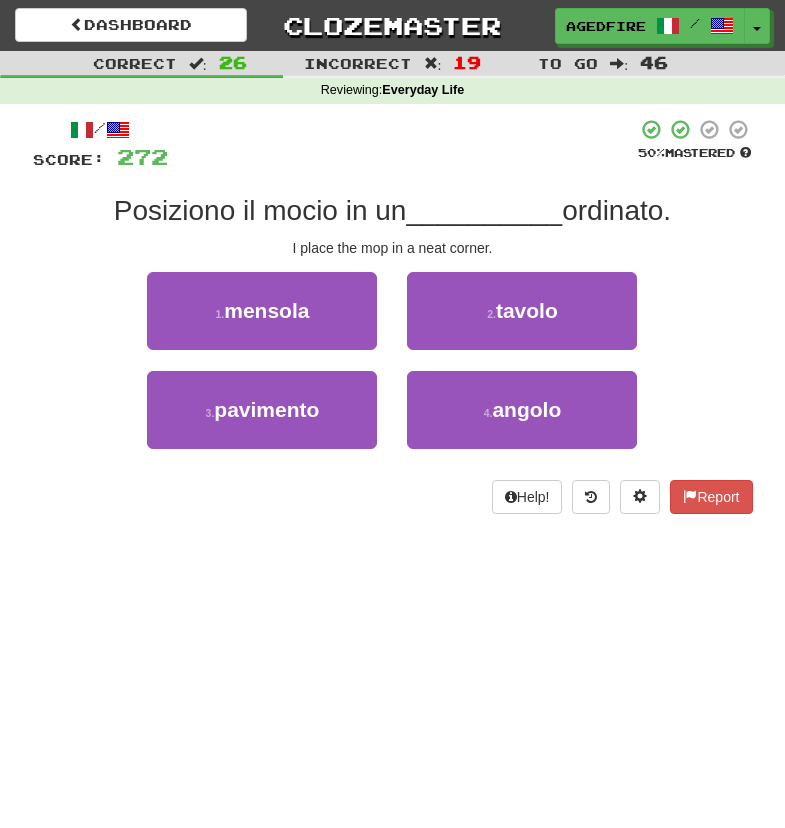 click on "2 .  tavolo" at bounding box center (522, 311) 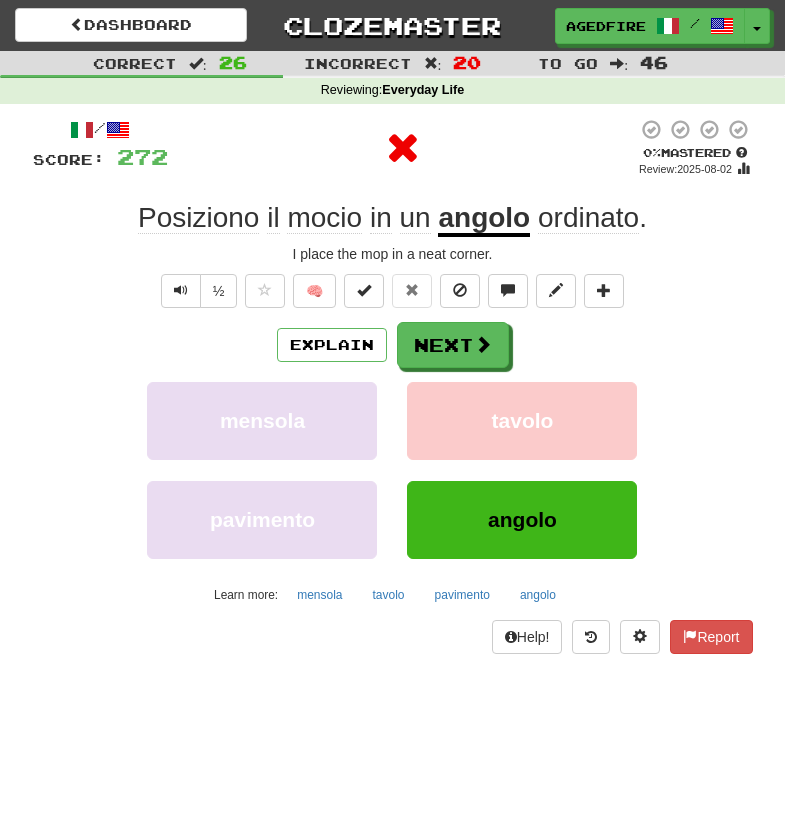 click on "Next" at bounding box center [453, 345] 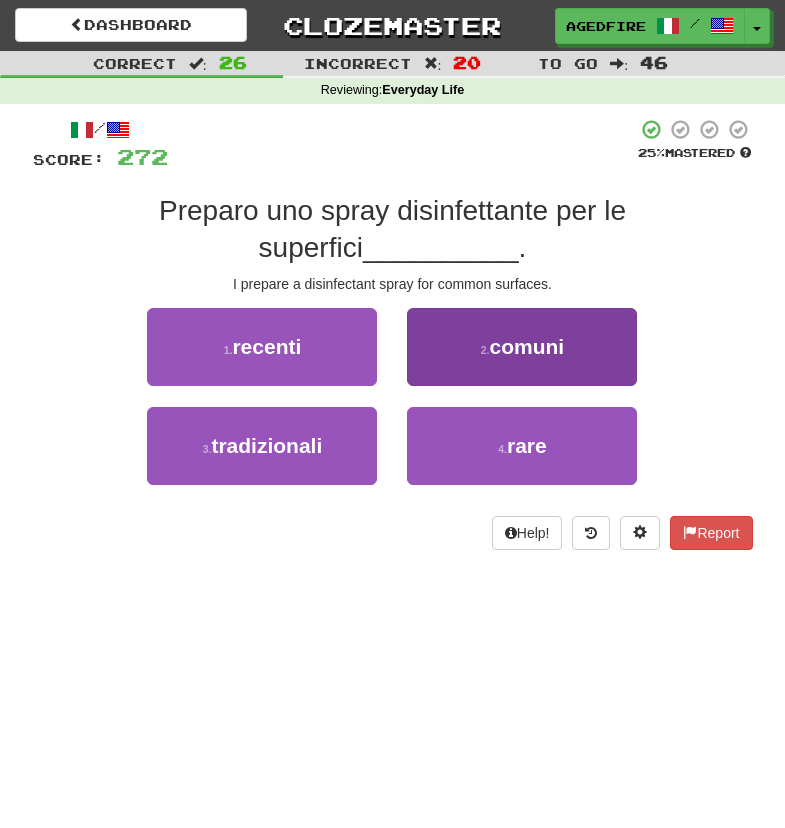 click on "2 .  comuni" at bounding box center [522, 347] 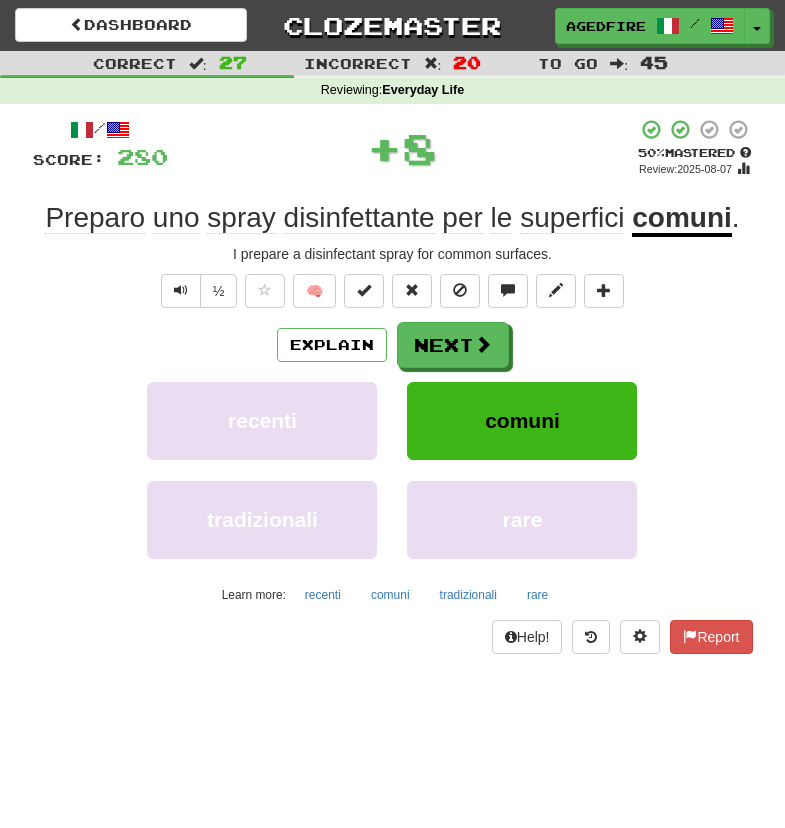 click on "Explain Next recenti comuni tradizionali rare Learn more: recenti comuni tradizionali rare" at bounding box center (393, 466) 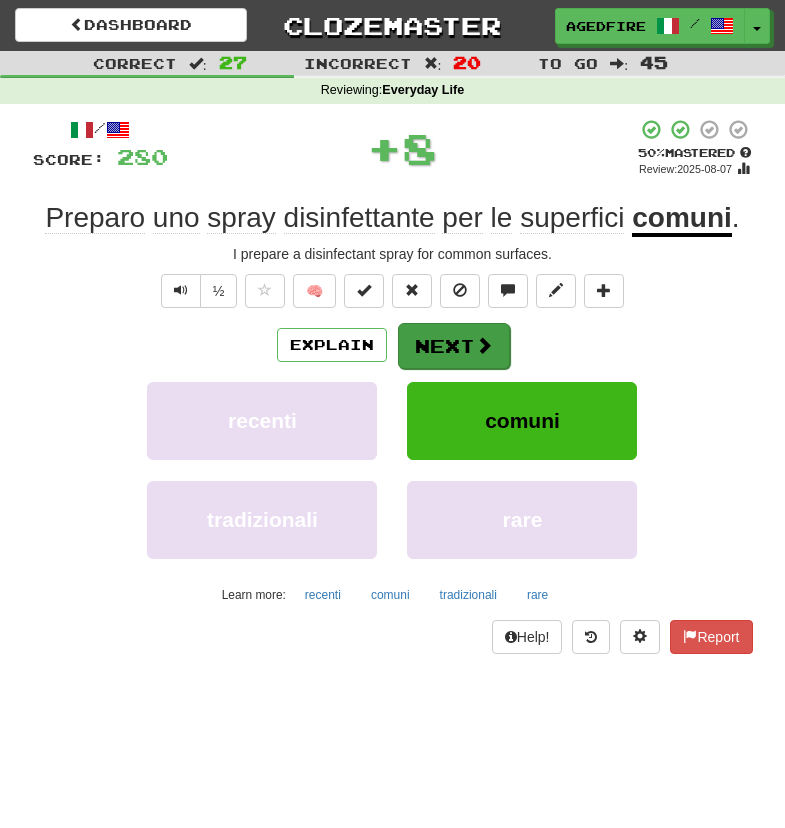 click on "Next" at bounding box center (454, 346) 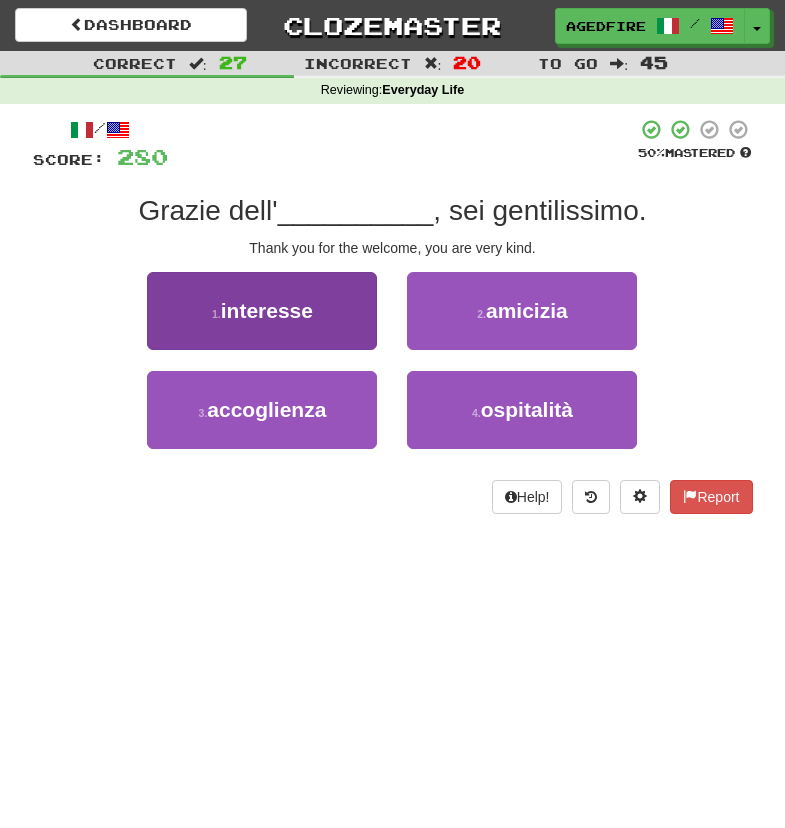click on "1 .  interesse" at bounding box center [262, 311] 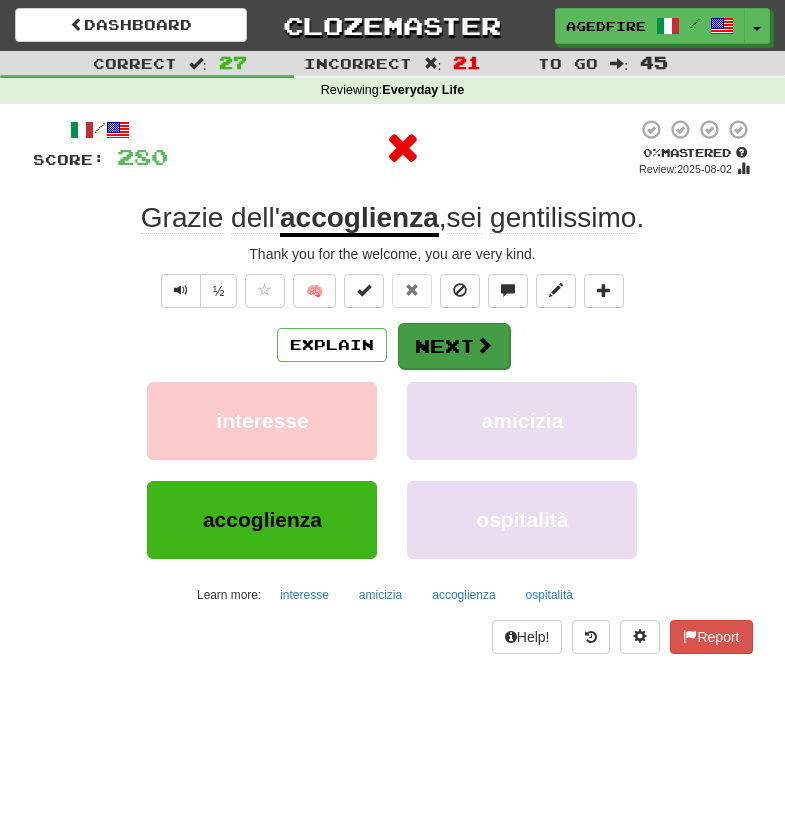 click on "Next" at bounding box center [454, 346] 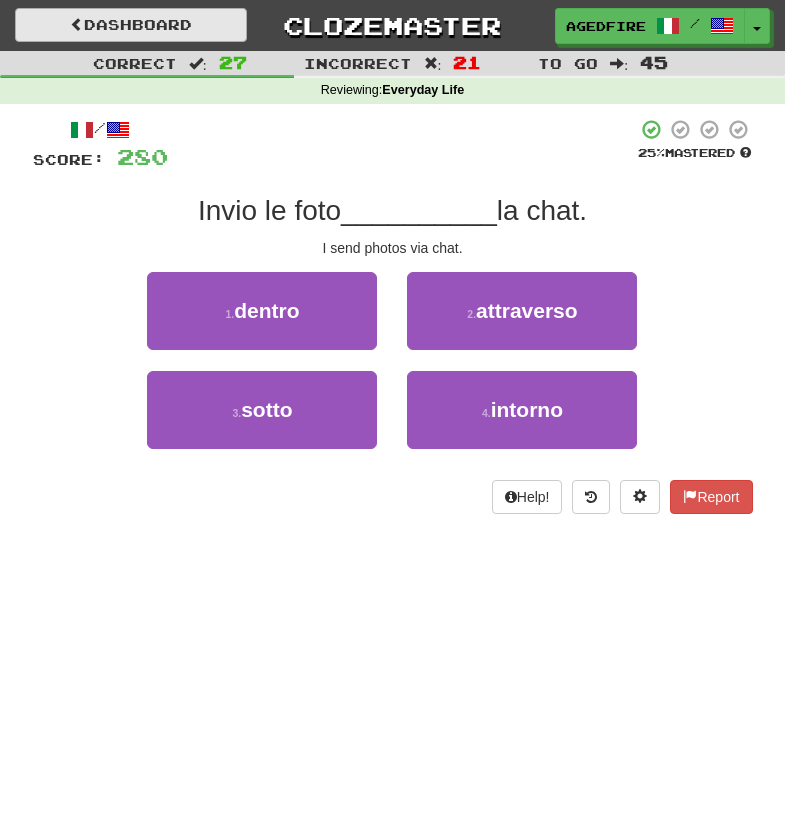click on "Dashboard" at bounding box center [131, 25] 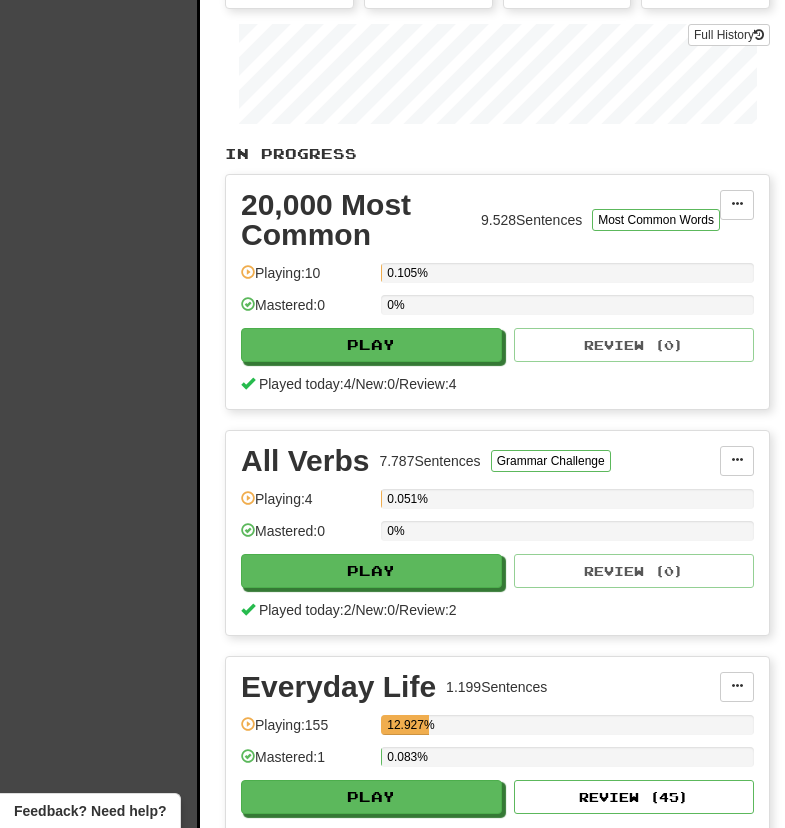 scroll, scrollTop: 0, scrollLeft: 0, axis: both 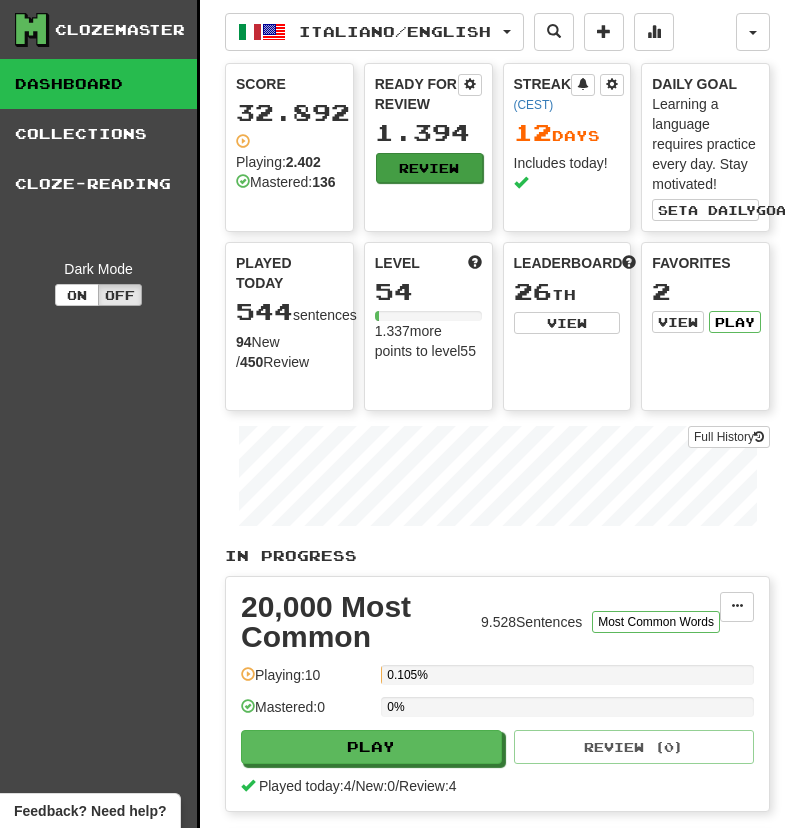 click on "Review" at bounding box center (429, 168) 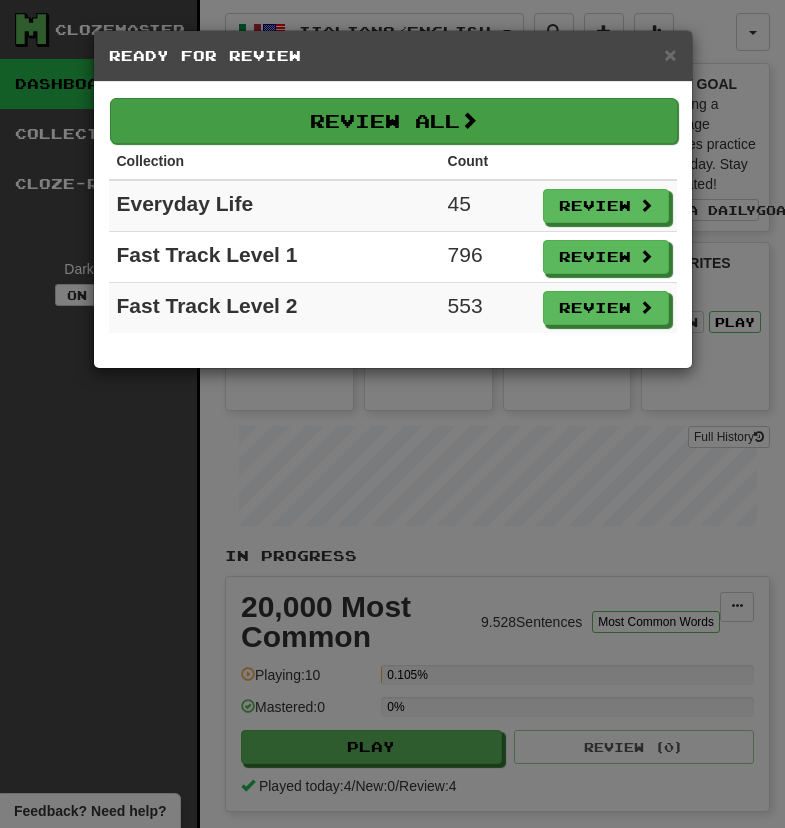 click on "Review All" at bounding box center [394, 121] 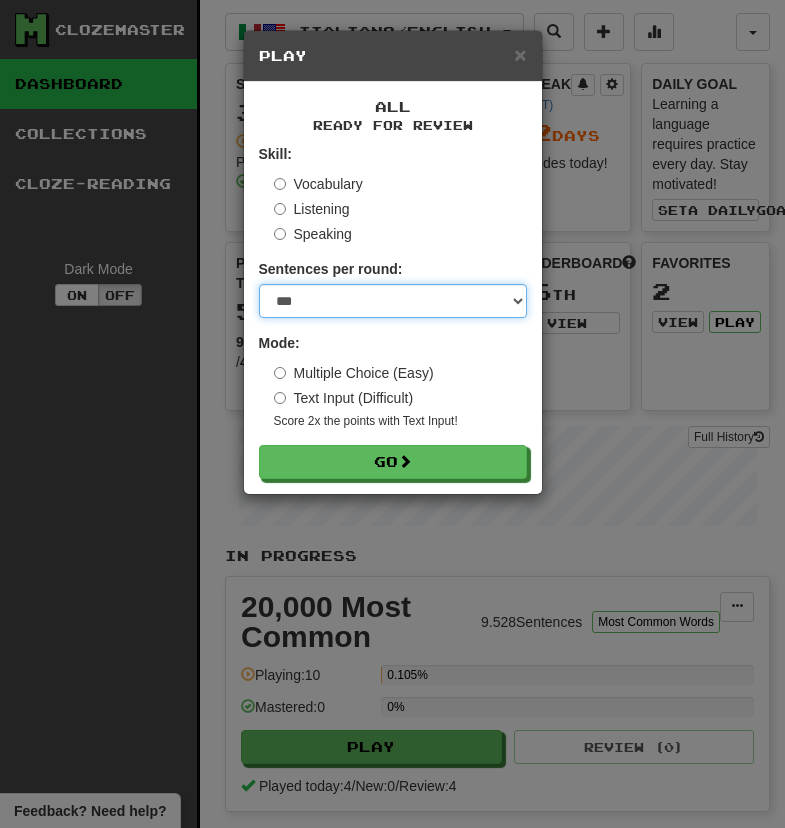 select on "********" 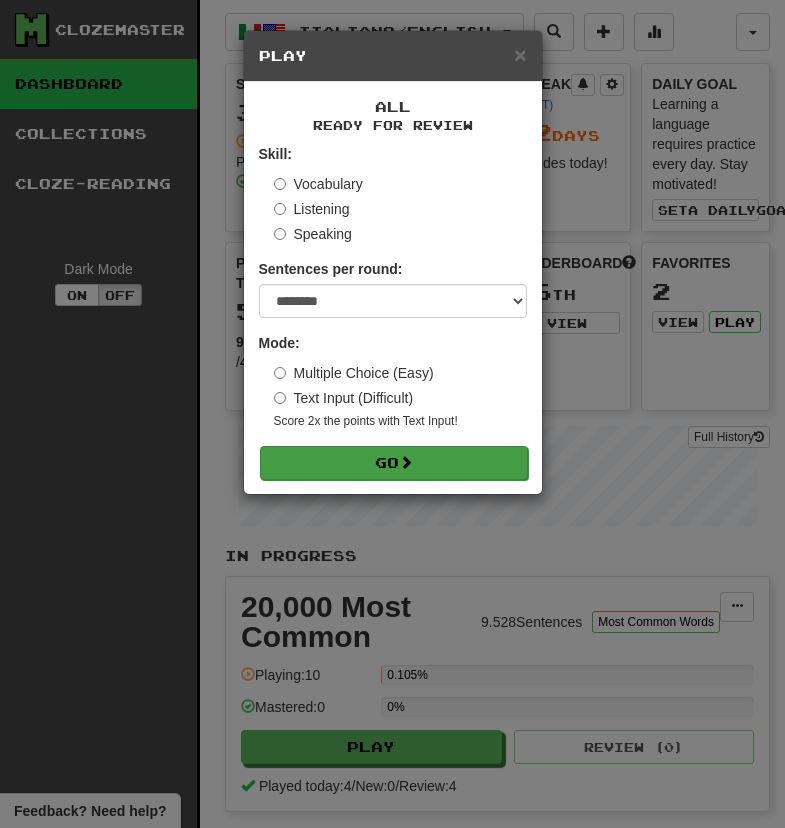 click on "Go" at bounding box center [394, 463] 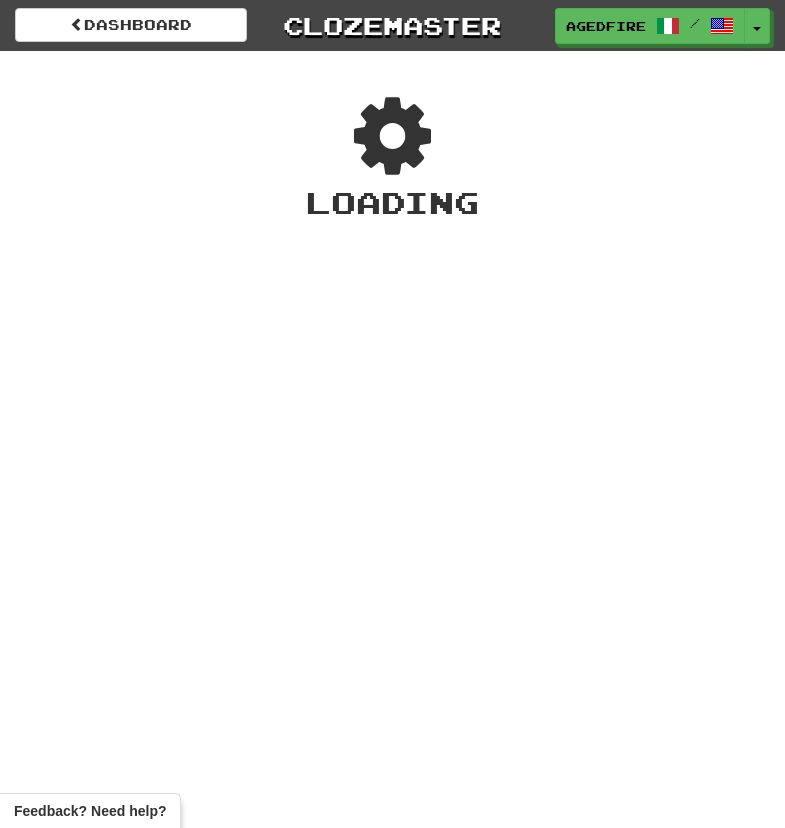 scroll, scrollTop: 0, scrollLeft: 0, axis: both 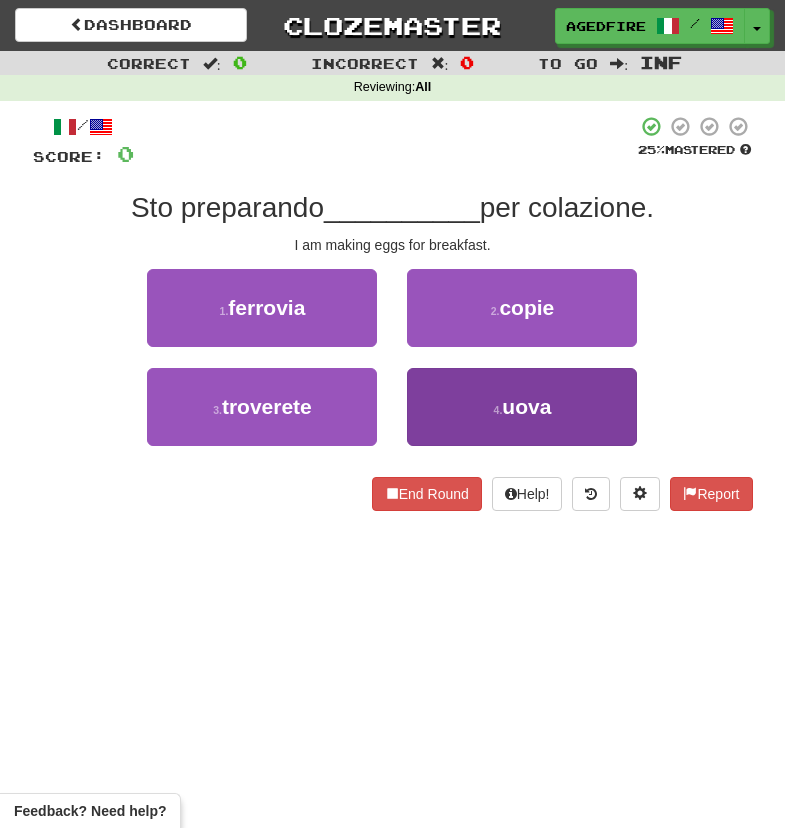 click on "4 .  uova" at bounding box center [522, 407] 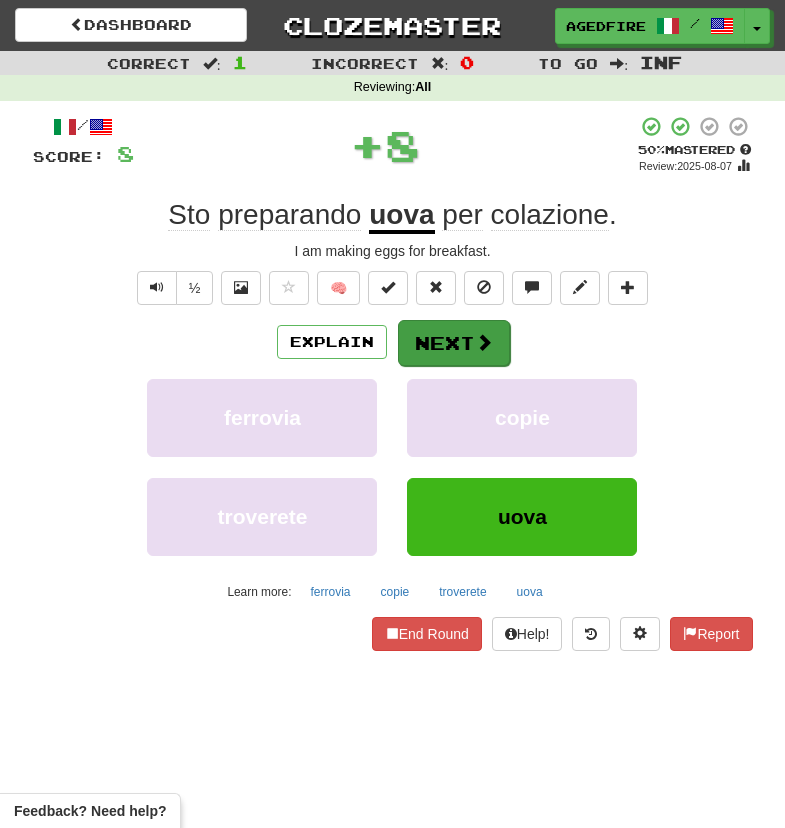 click on "Next" at bounding box center (454, 343) 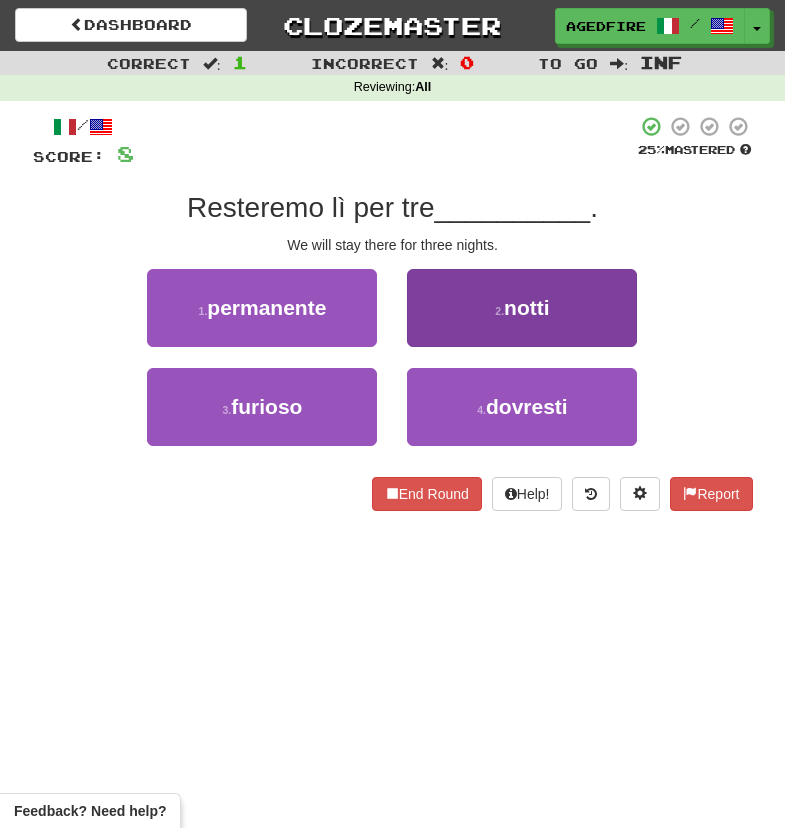 click on "2 .  notti" at bounding box center (522, 308) 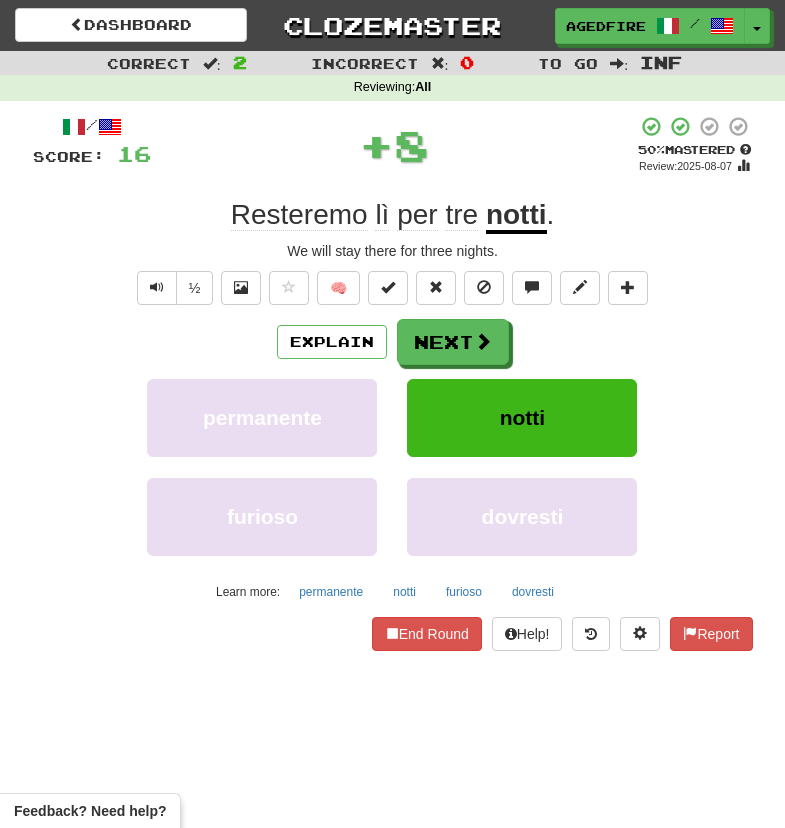 click on "notti" at bounding box center [522, 418] 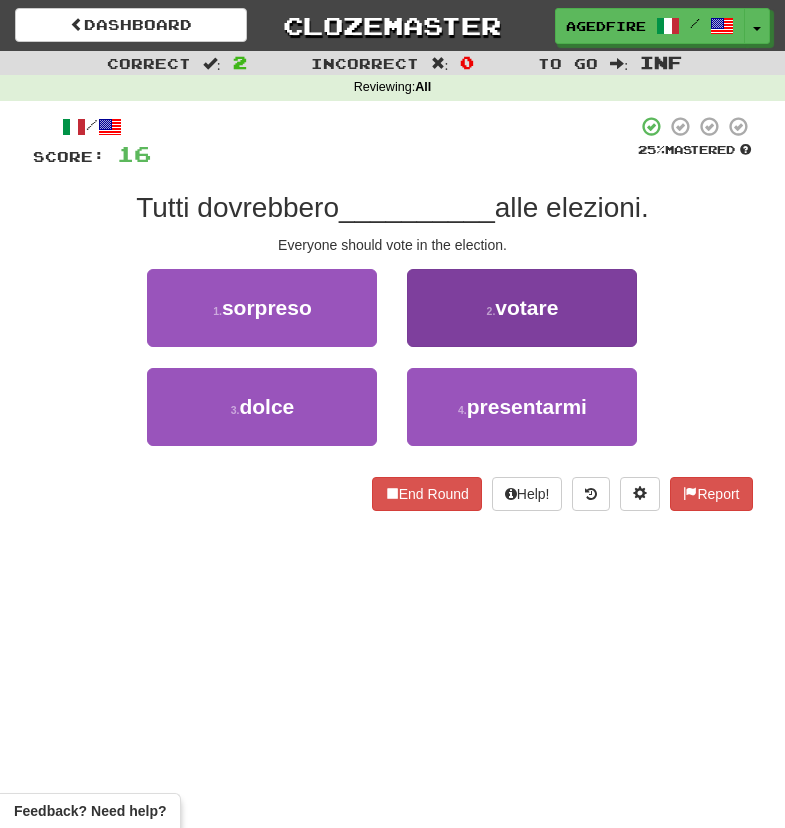 click on "2 .  votare" at bounding box center (522, 308) 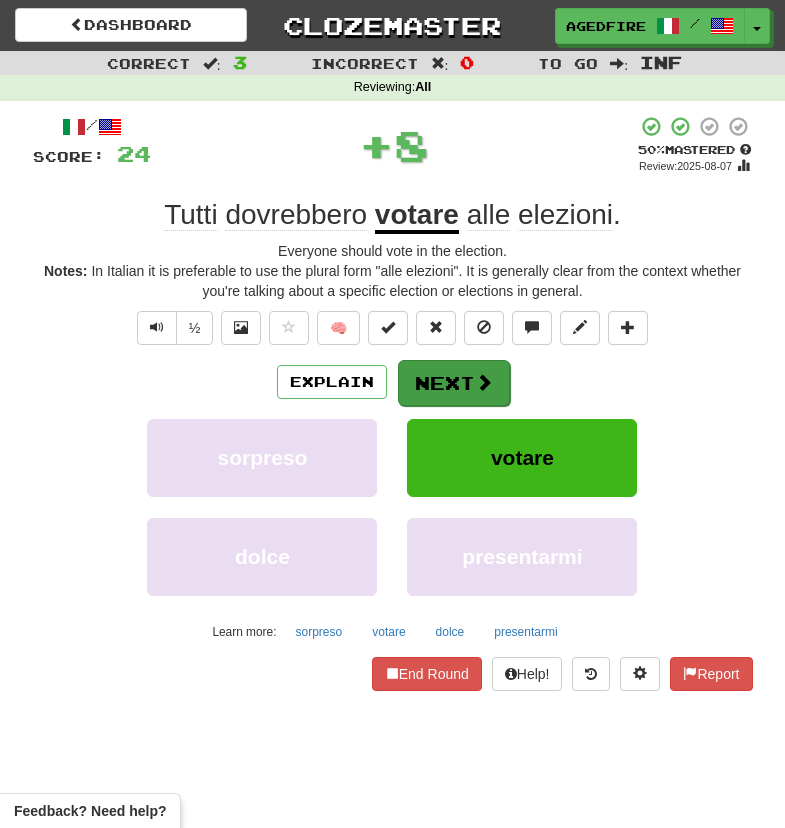 click on "Next" at bounding box center [454, 383] 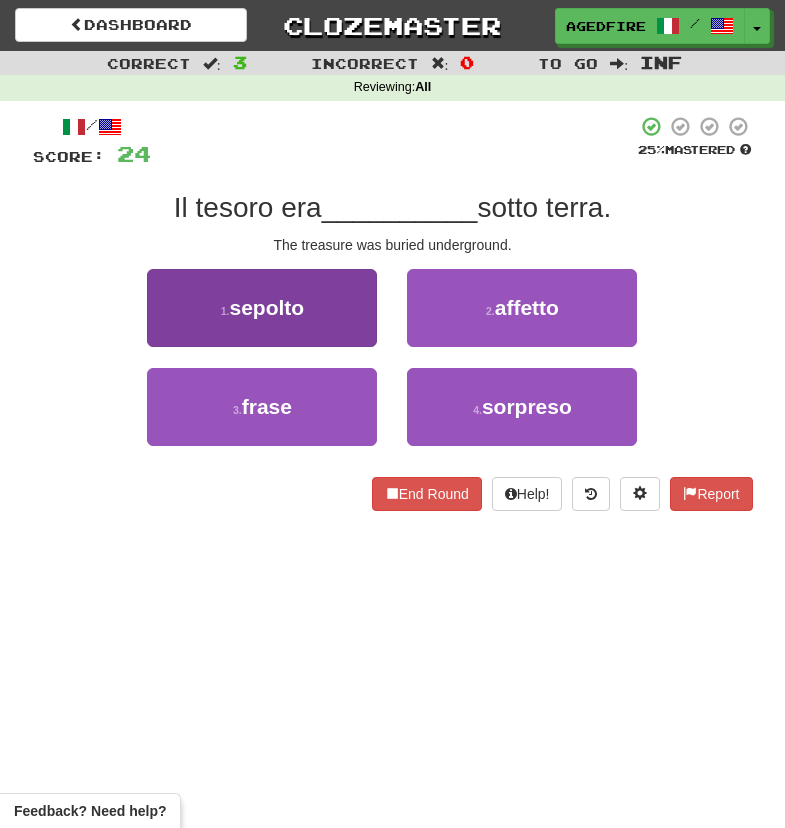 click on "1 .  sepolto" at bounding box center [262, 308] 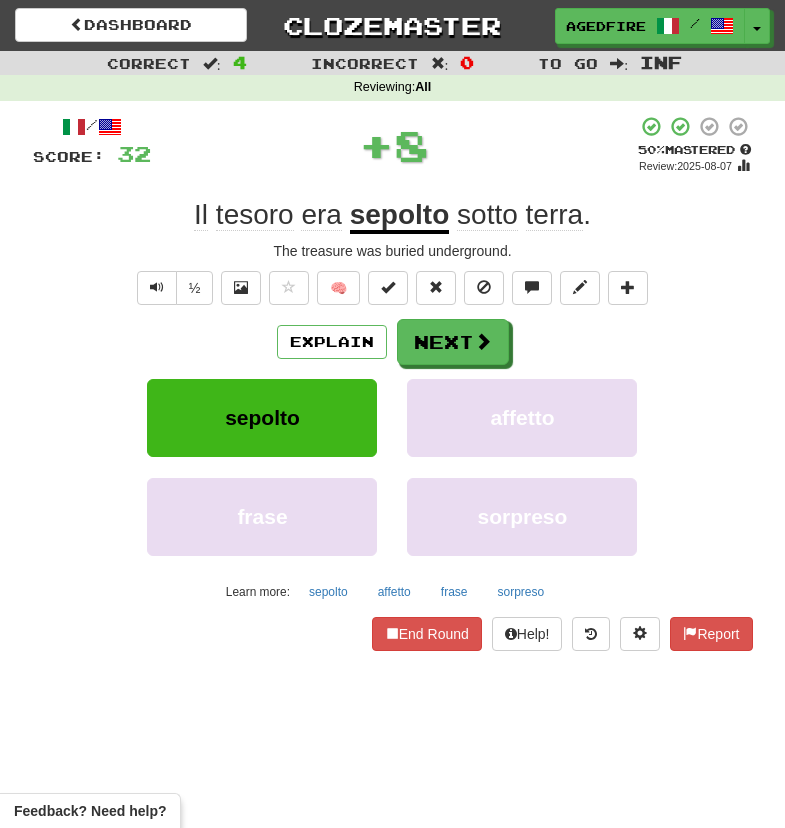 click on "/  Score:   32 + 8 50 %  Mastered Review:  2025-08-07 Il   tesoro   era   sepolto   sotto   terra . The treasure was buried underground. ½ 🧠 Explain Next sepolto affetto frase sorpreso Learn more: sepolto affetto frase sorpreso  End Round  Help!  Report" at bounding box center (393, 383) 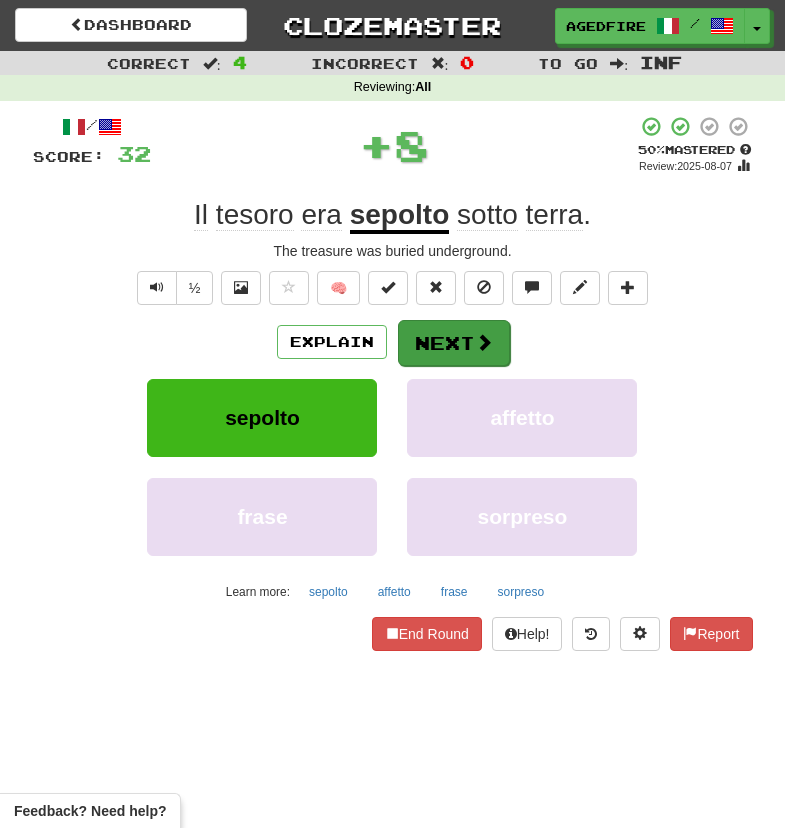 click on "Next" at bounding box center [454, 343] 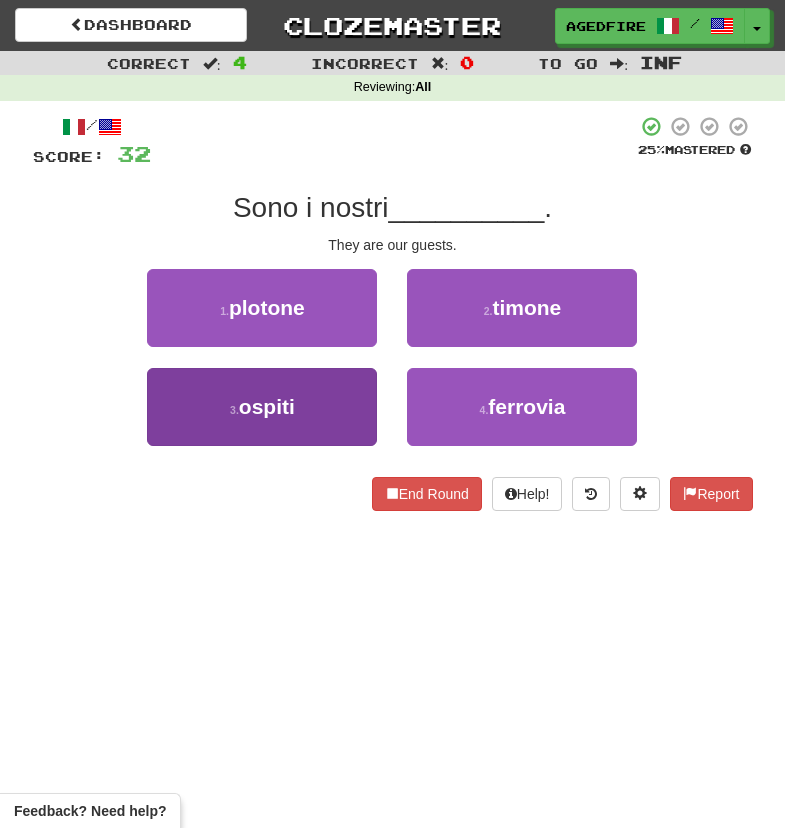 click on "3 .  ospiti" at bounding box center (262, 407) 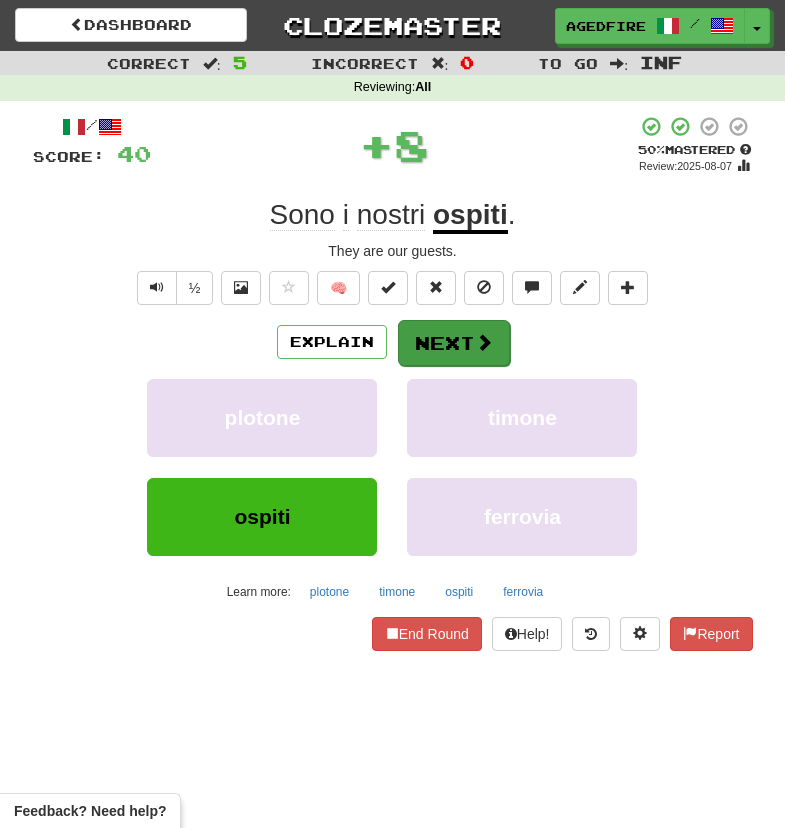 click on "Next" at bounding box center [454, 343] 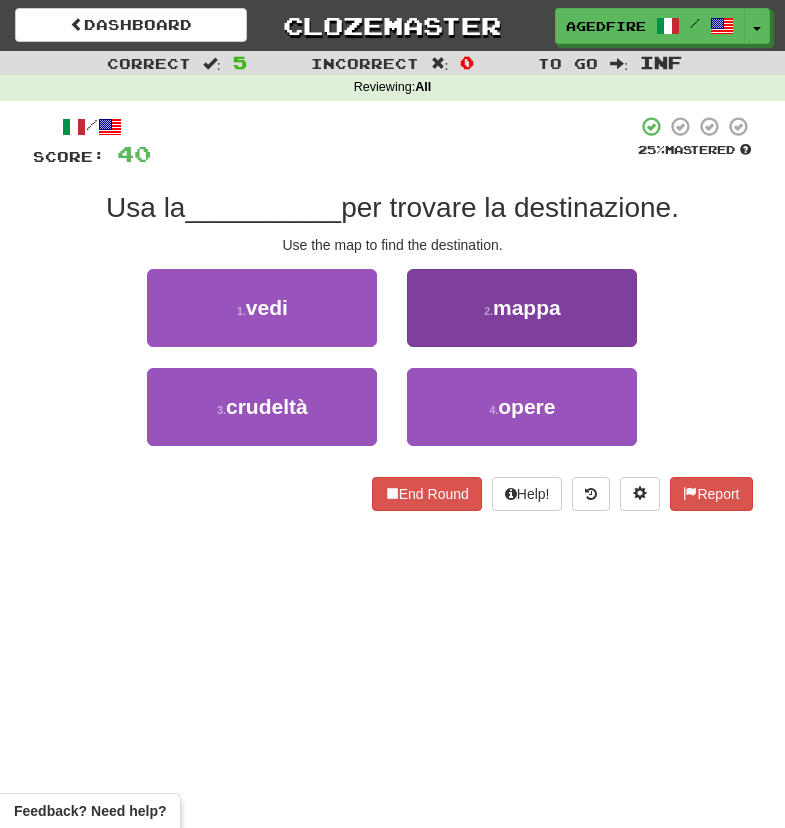 click on "2 .  mappa" at bounding box center [522, 308] 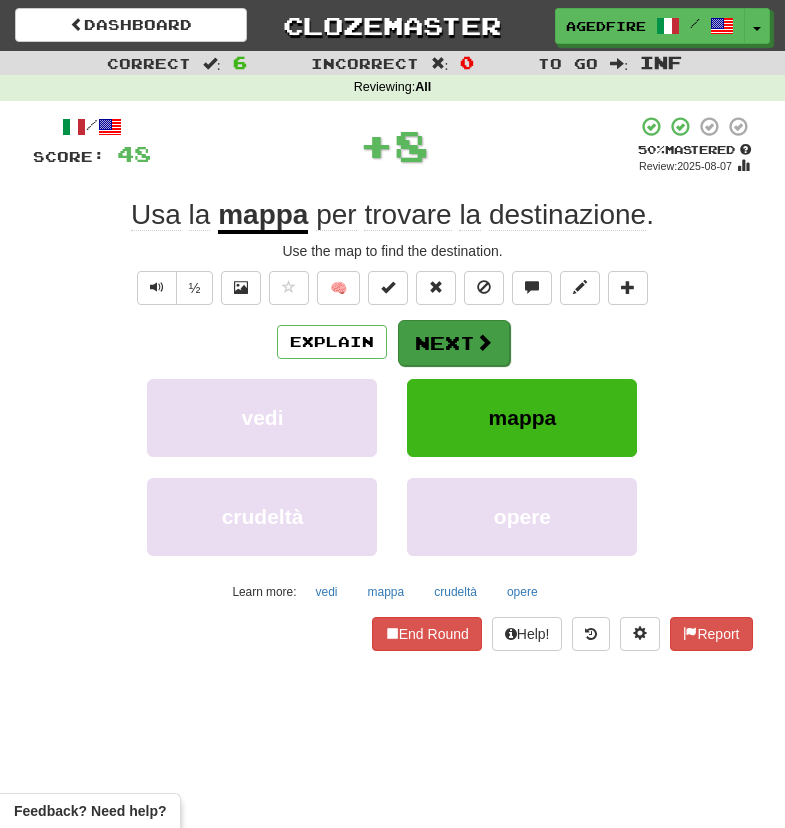 click on "Next" at bounding box center (454, 343) 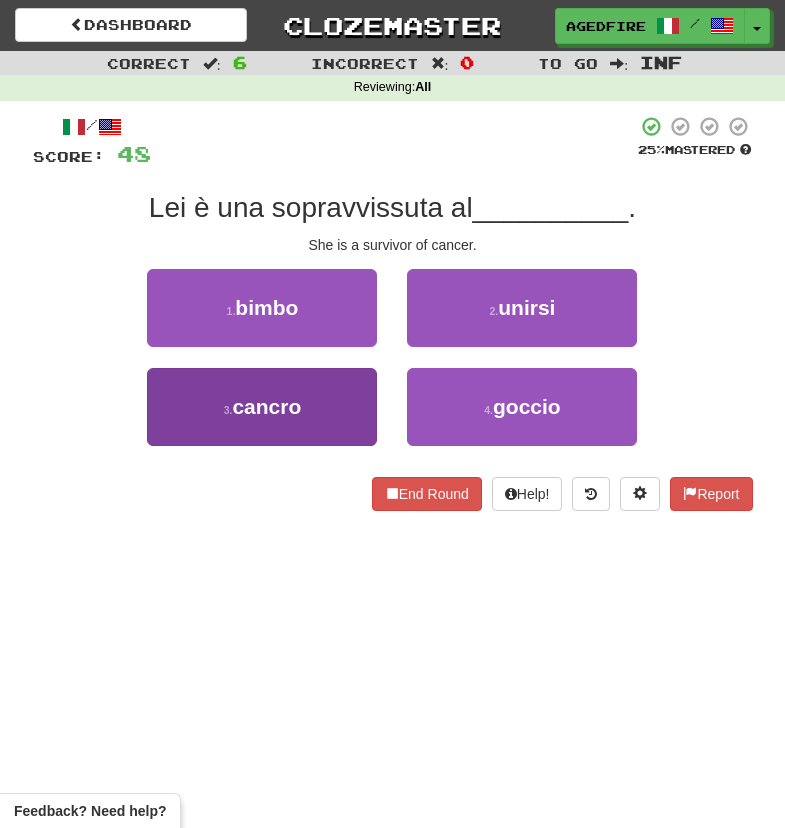 click on "cancro" at bounding box center [266, 406] 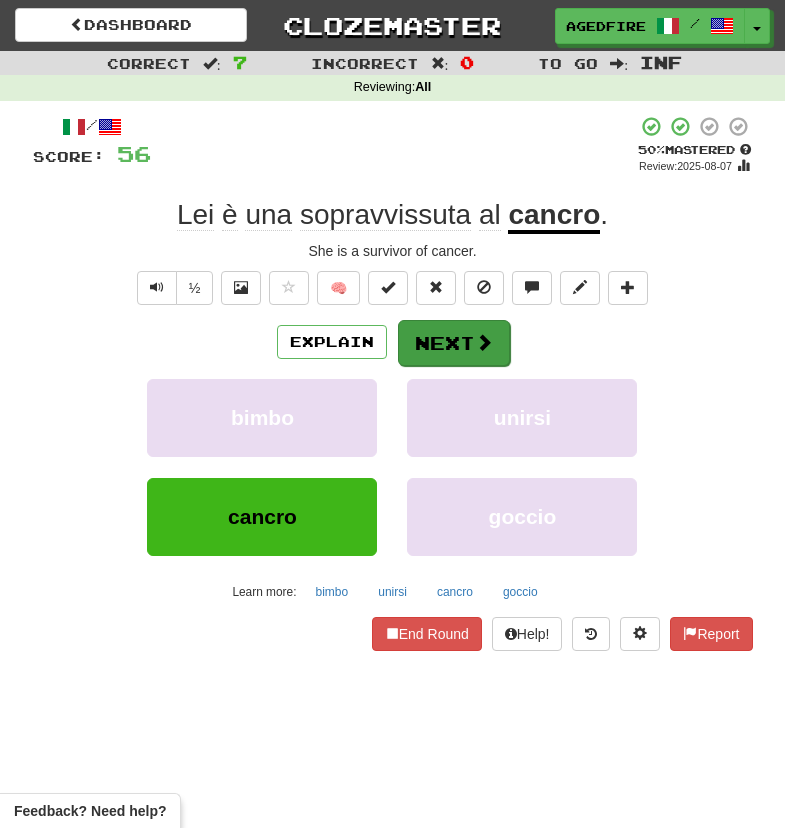 click on "Next" at bounding box center [454, 343] 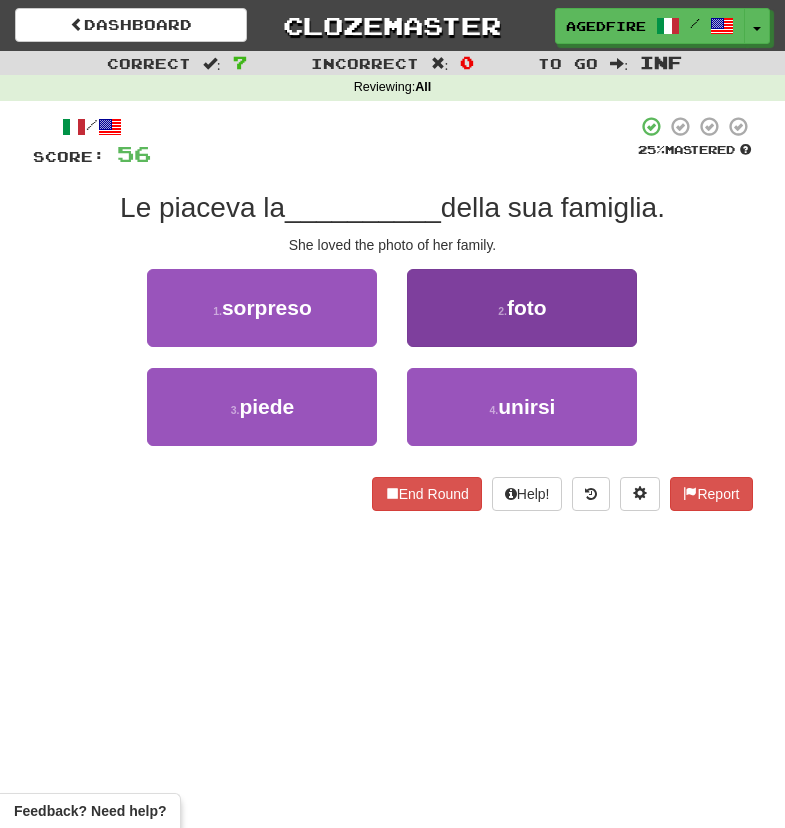 click on "2 .  foto" at bounding box center (522, 308) 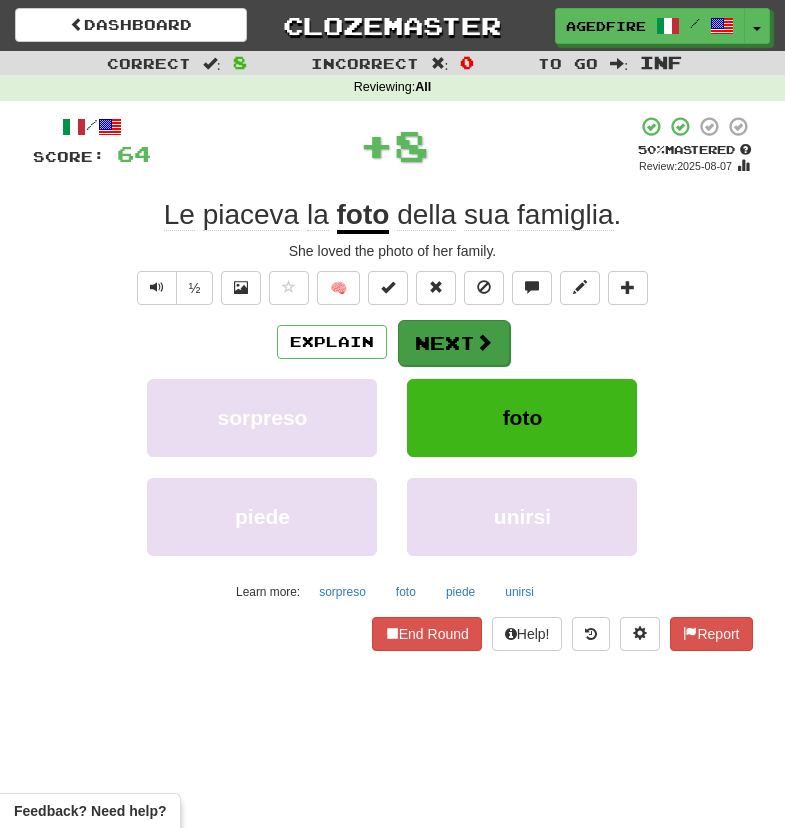 click on "Next" at bounding box center [454, 343] 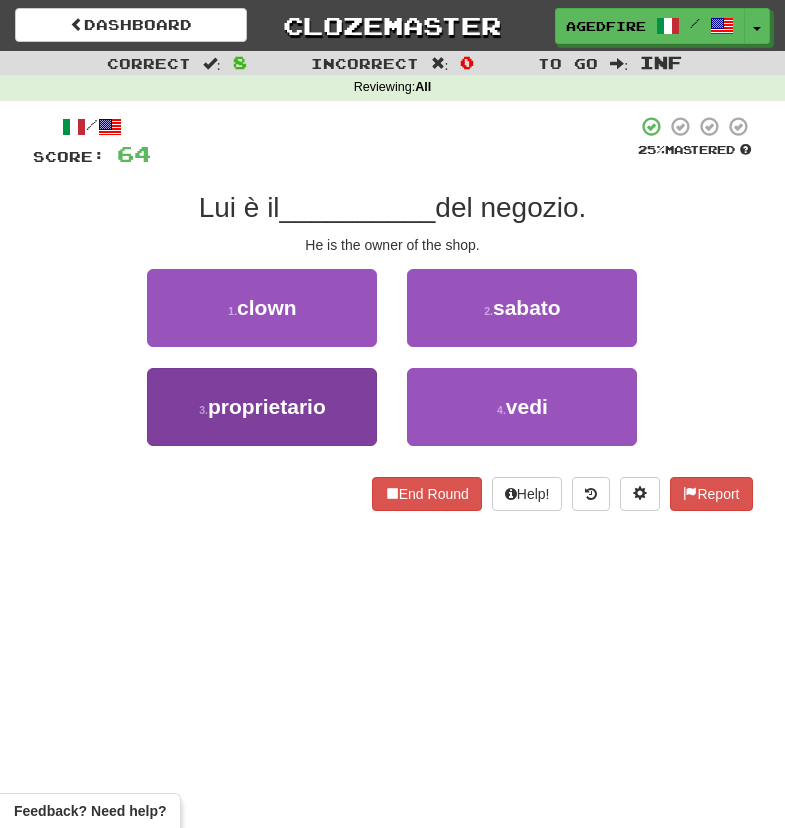 click on "proprietario" at bounding box center [267, 406] 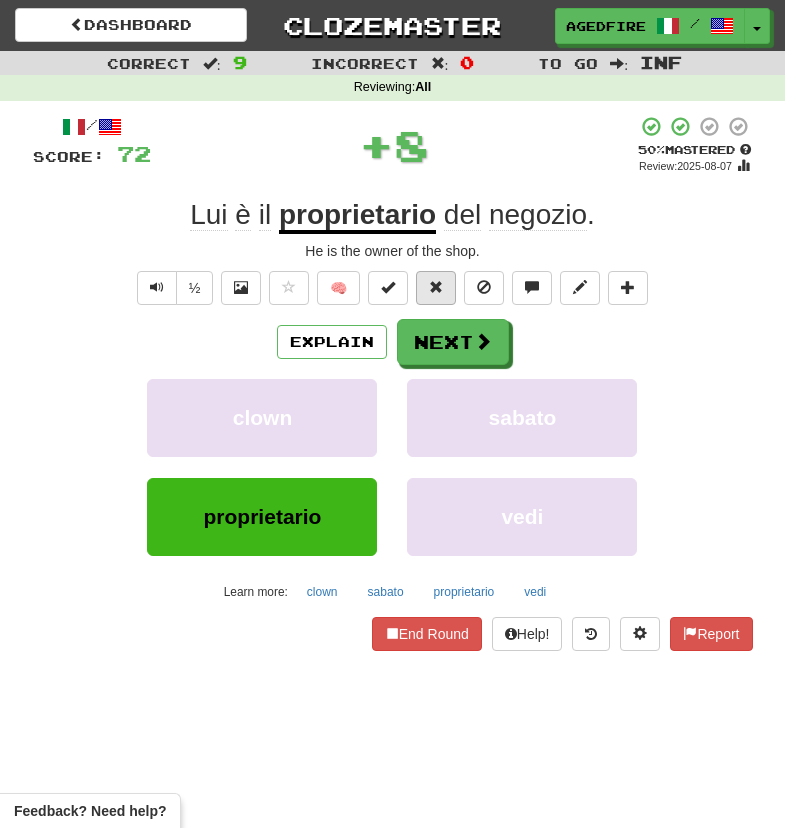 click at bounding box center [436, 287] 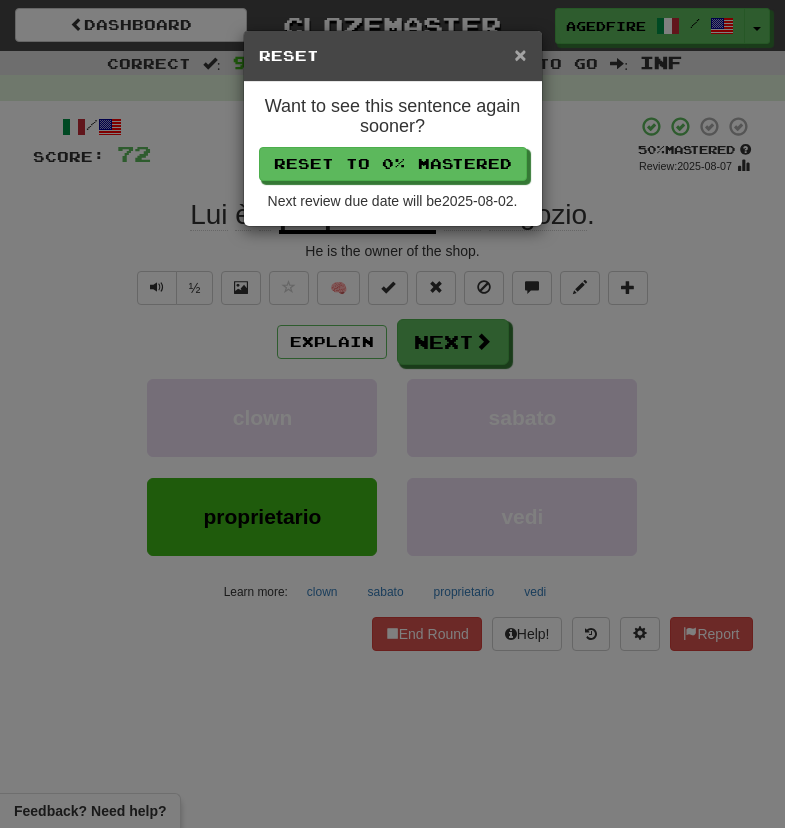 click on "×" at bounding box center [520, 54] 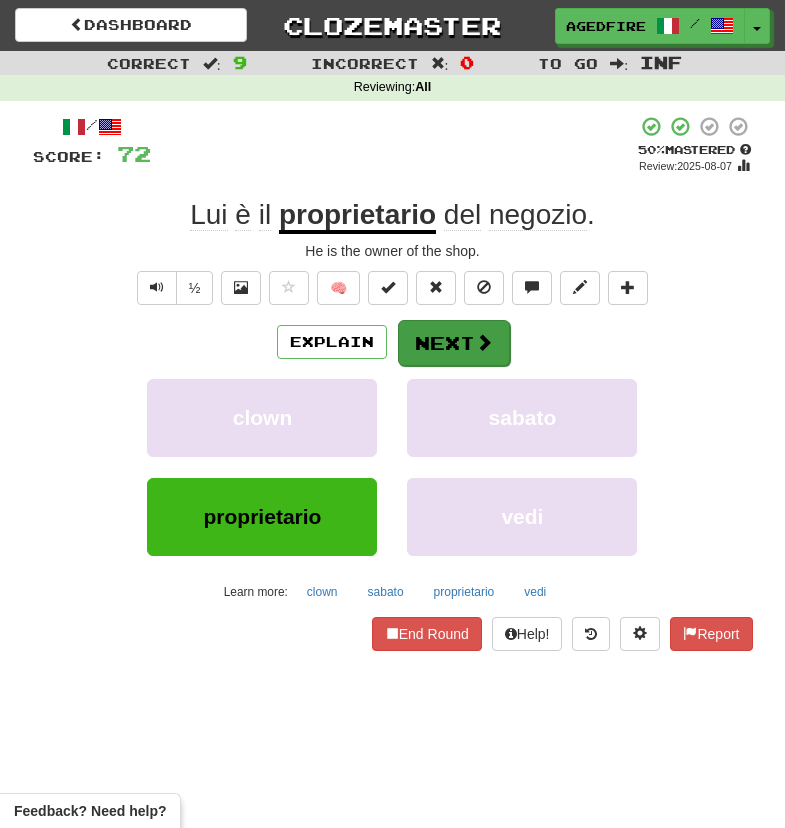 click on "Next" at bounding box center [454, 343] 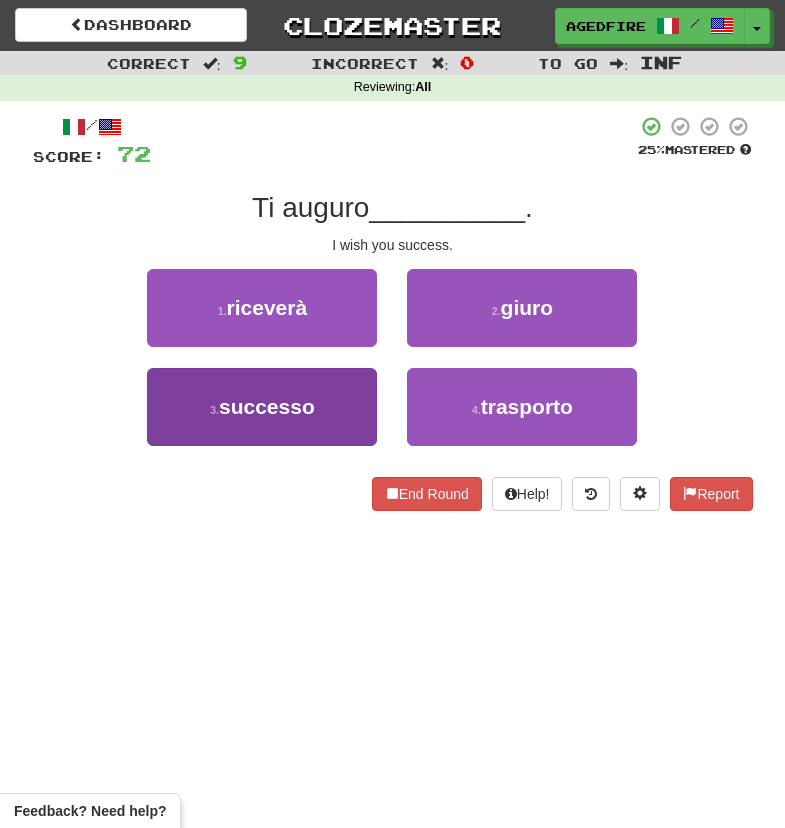 click on "successo" at bounding box center [267, 406] 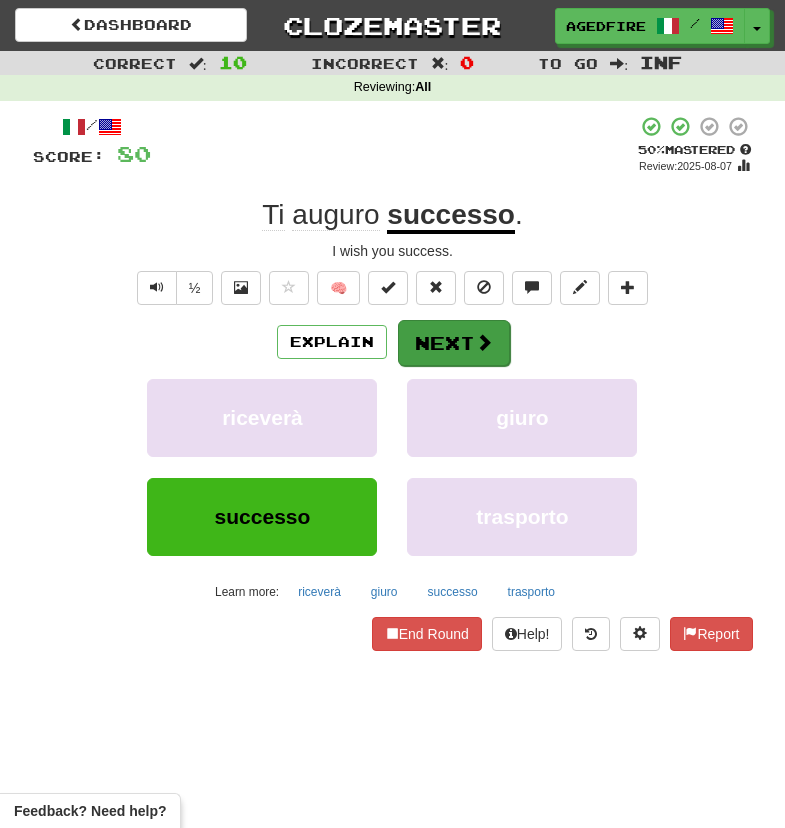 click on "Next" at bounding box center [454, 343] 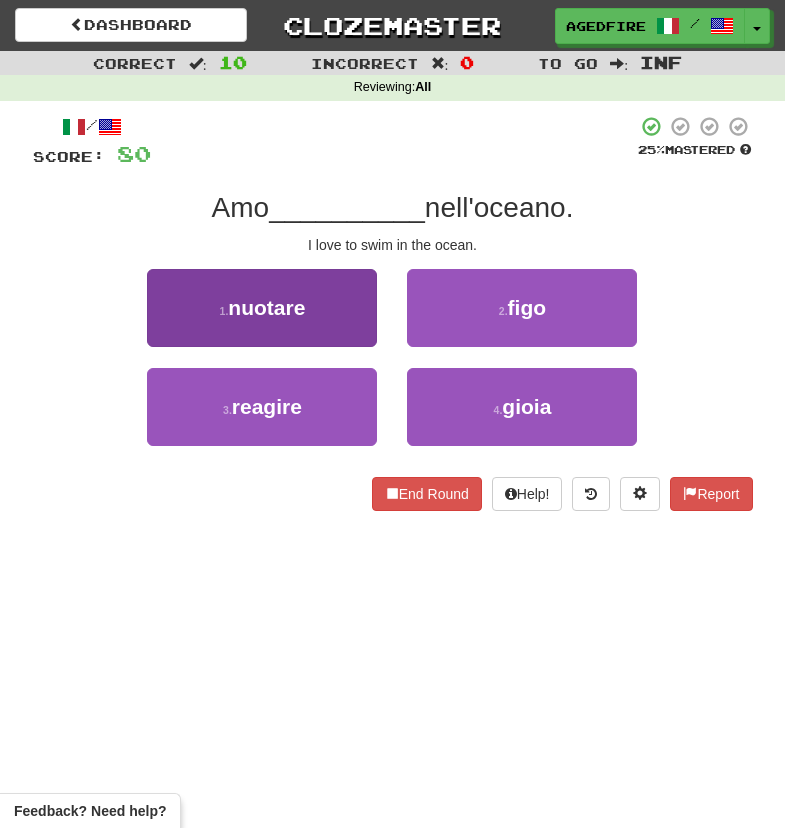 click on "1 .  nuotare" at bounding box center (262, 308) 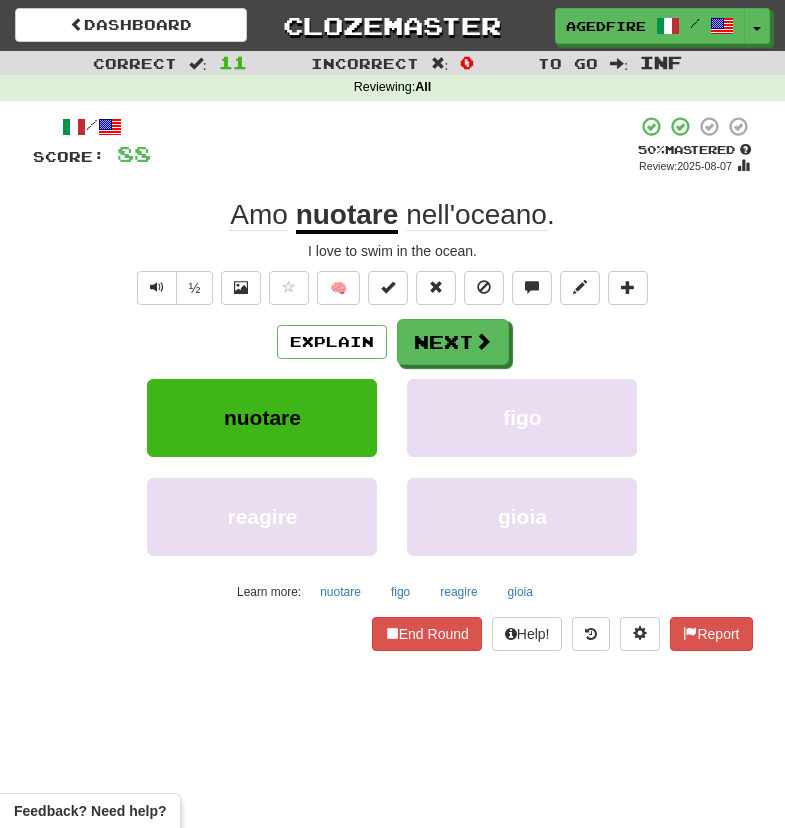 click on "Next" at bounding box center [453, 342] 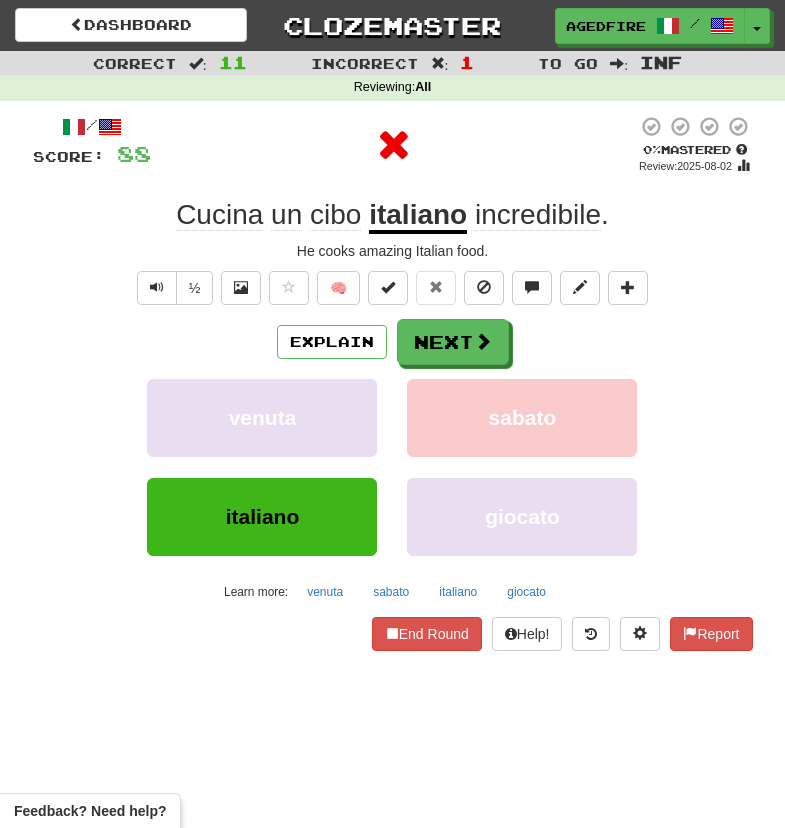 click on "Next" at bounding box center [453, 342] 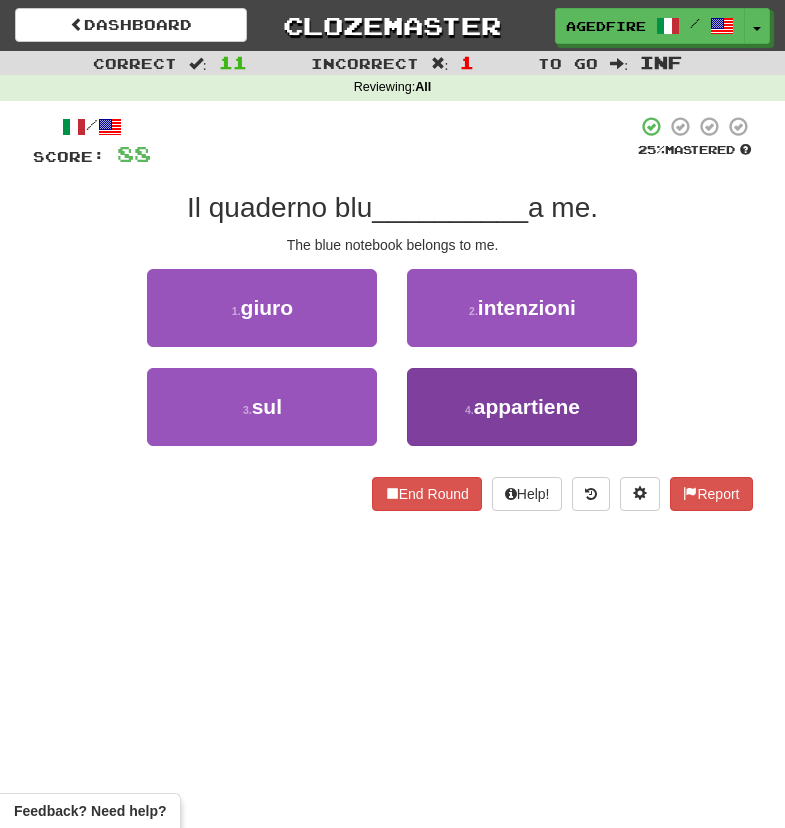 click on "4 .  appartiene" at bounding box center (522, 407) 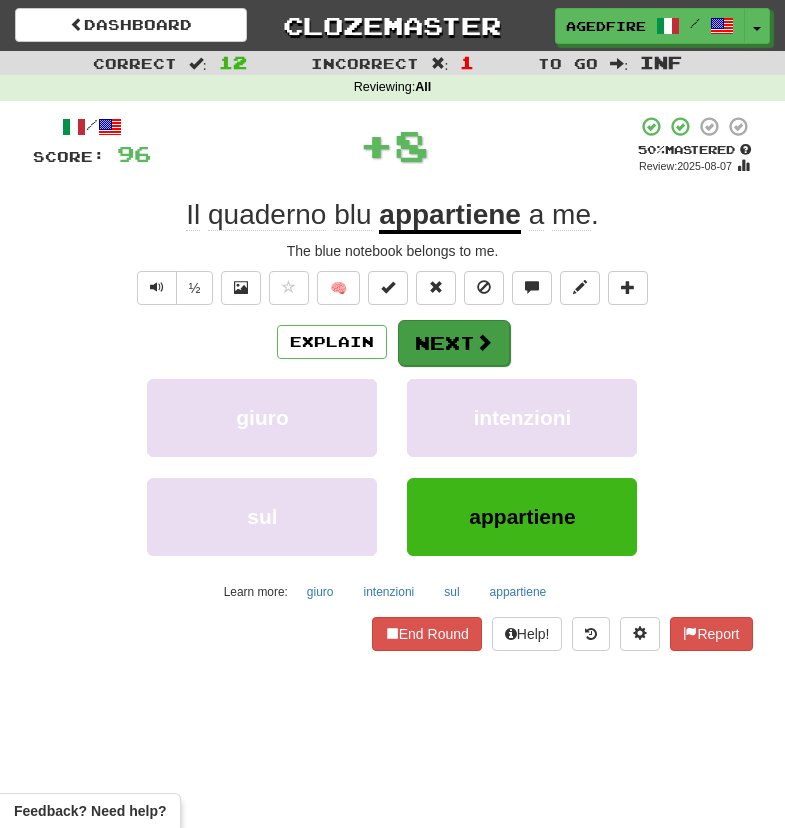 click on "Next" at bounding box center (454, 343) 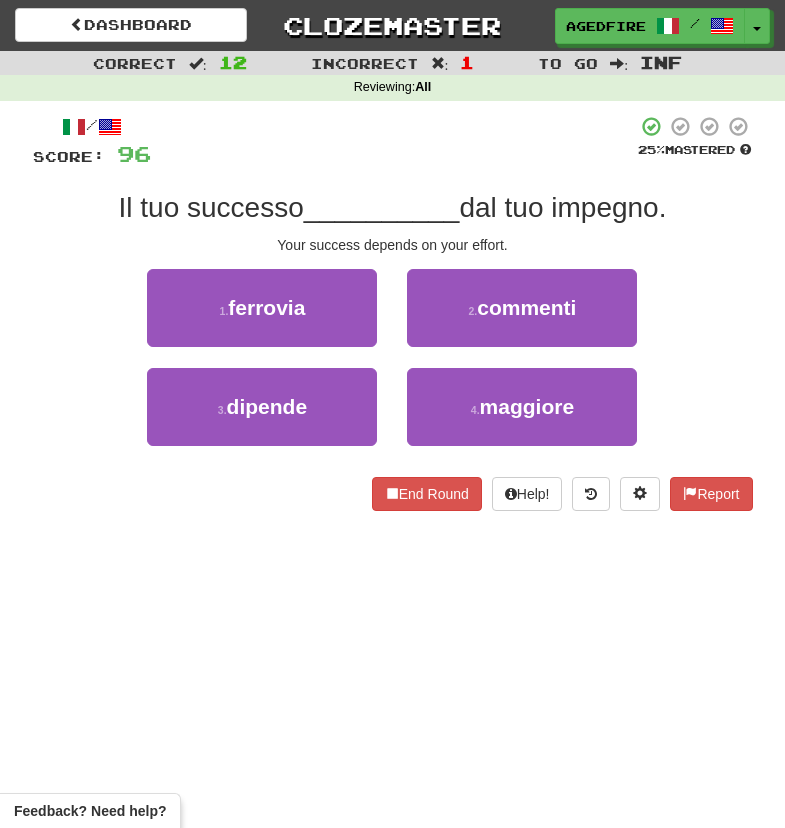click on "3 .  dipende" at bounding box center [262, 417] 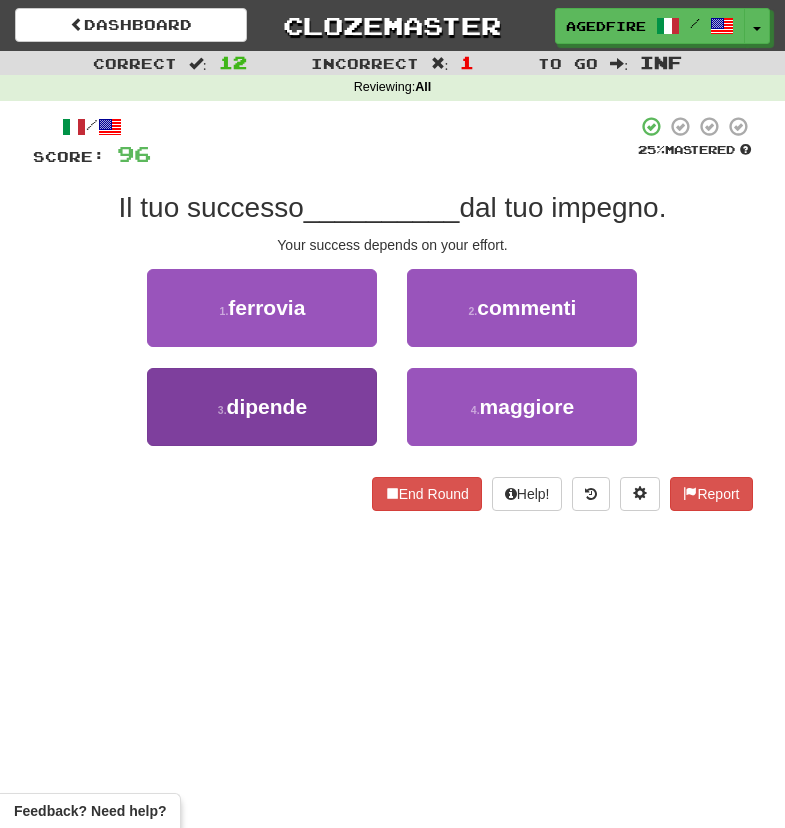 click on "3 .  dipende" at bounding box center (262, 407) 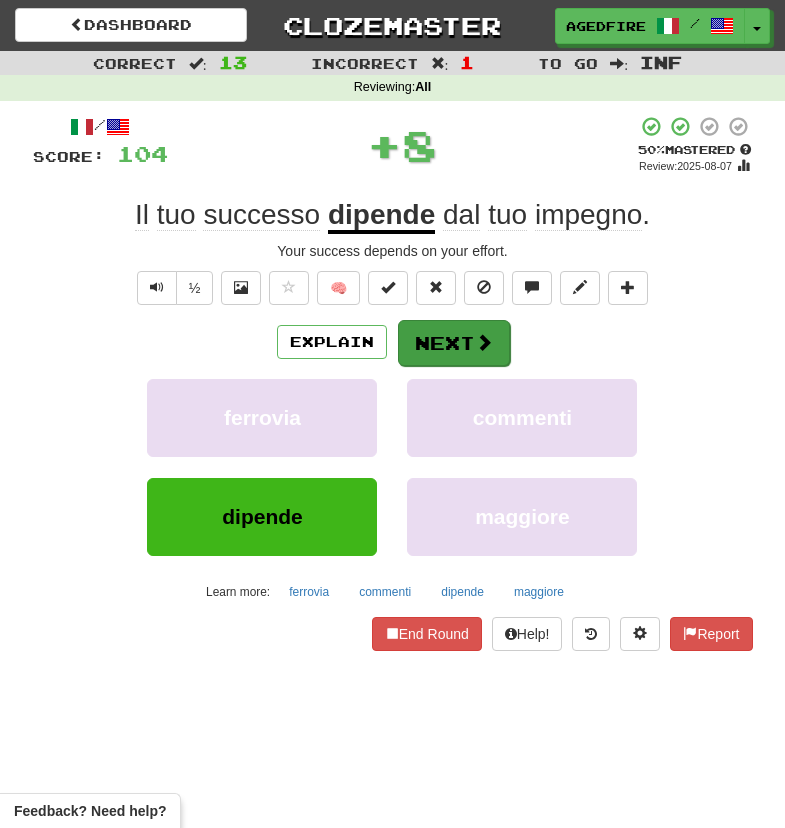 click on "Next" at bounding box center (454, 343) 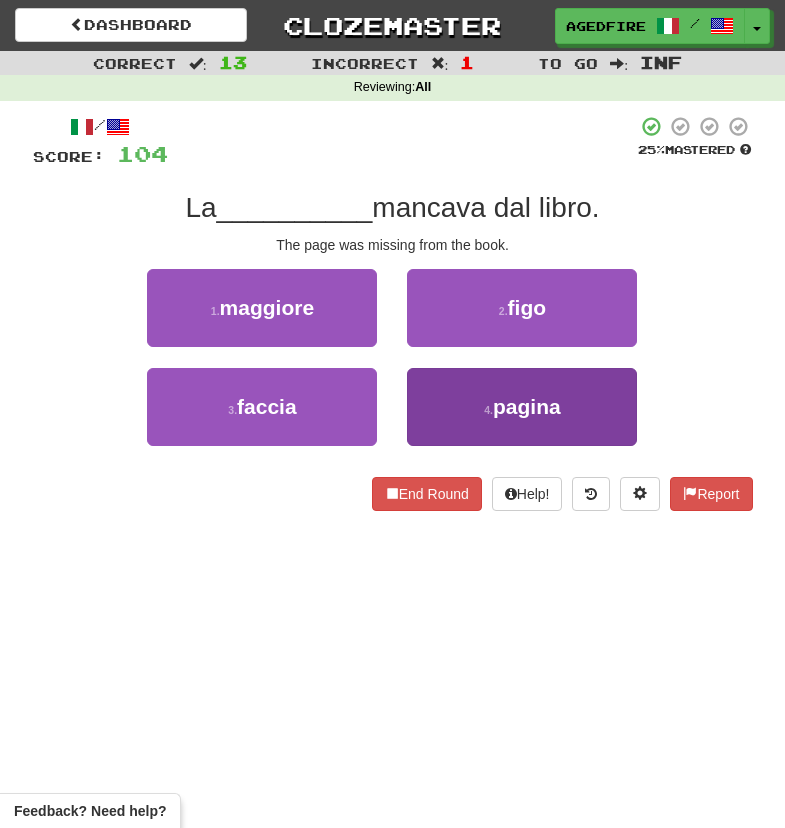 click on "4 .  pagina" at bounding box center [522, 407] 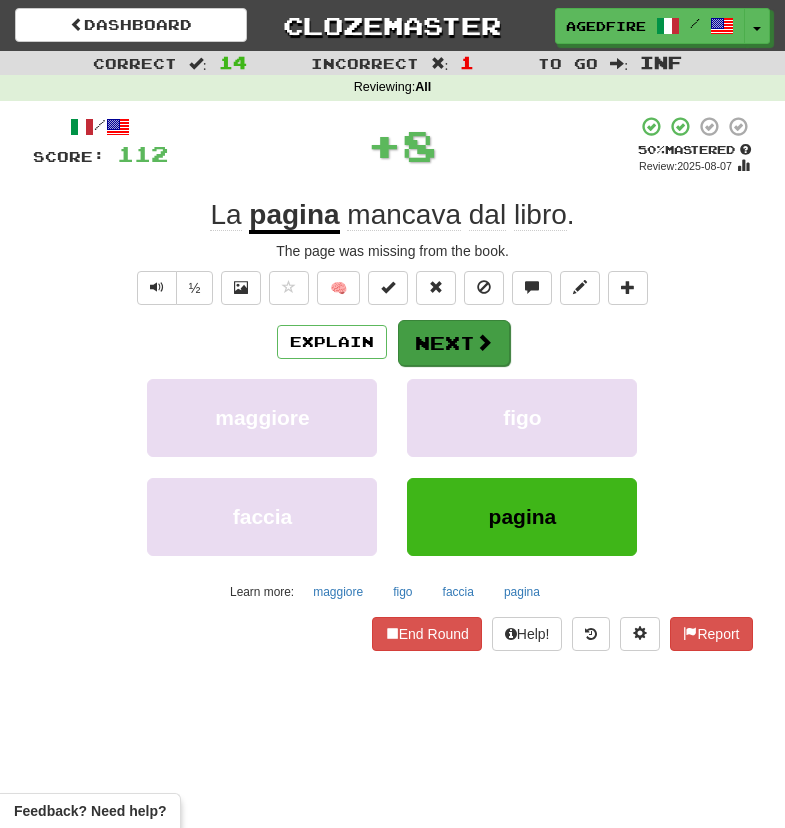 click on "Next" at bounding box center (454, 343) 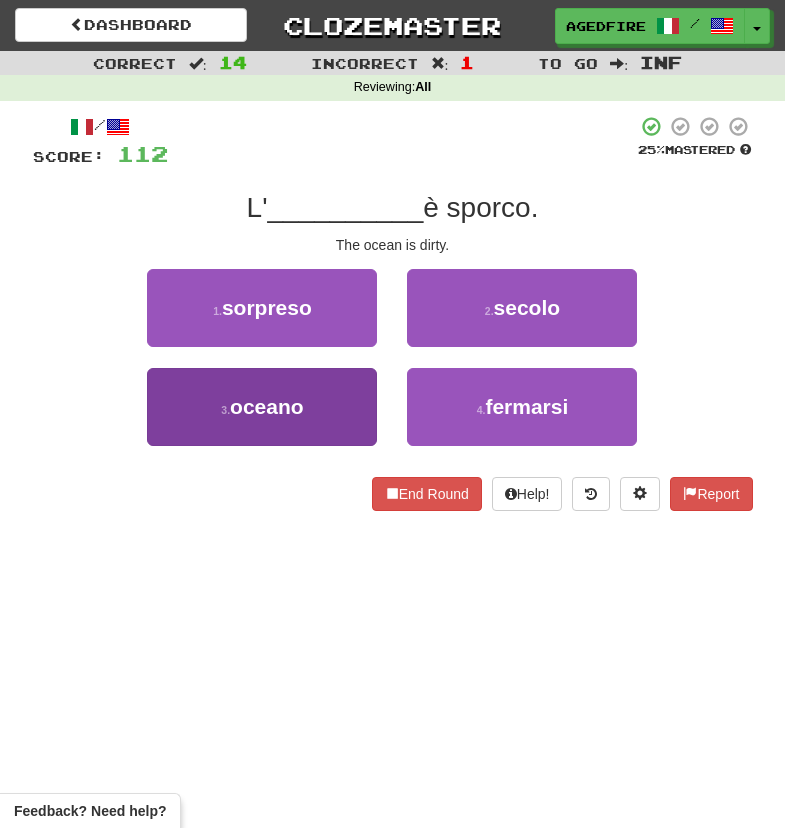 click on "3 .  oceano" at bounding box center (262, 407) 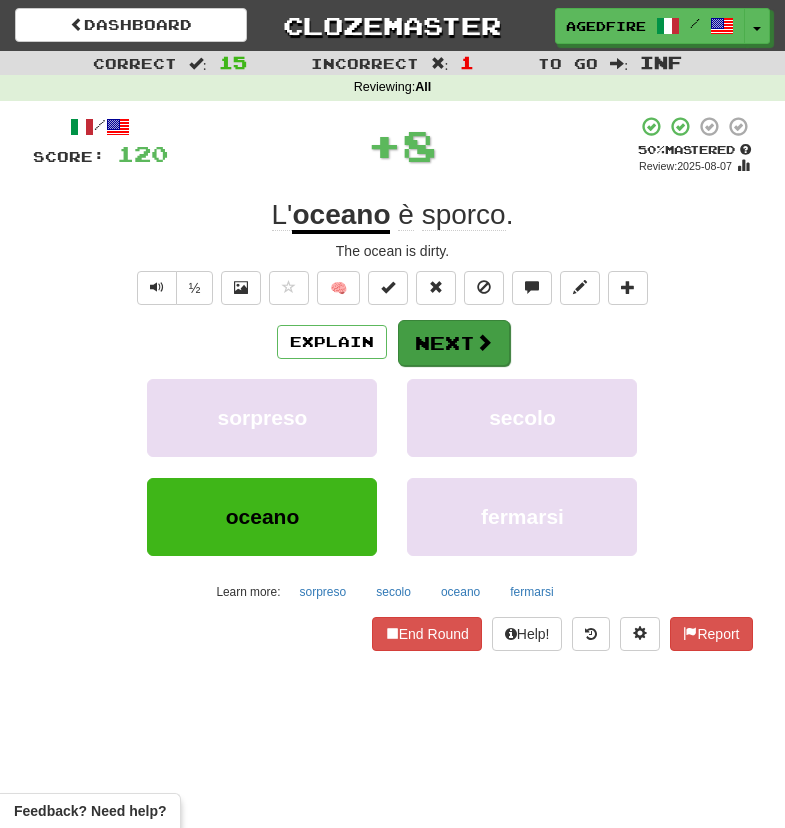 click on "Next" at bounding box center [454, 343] 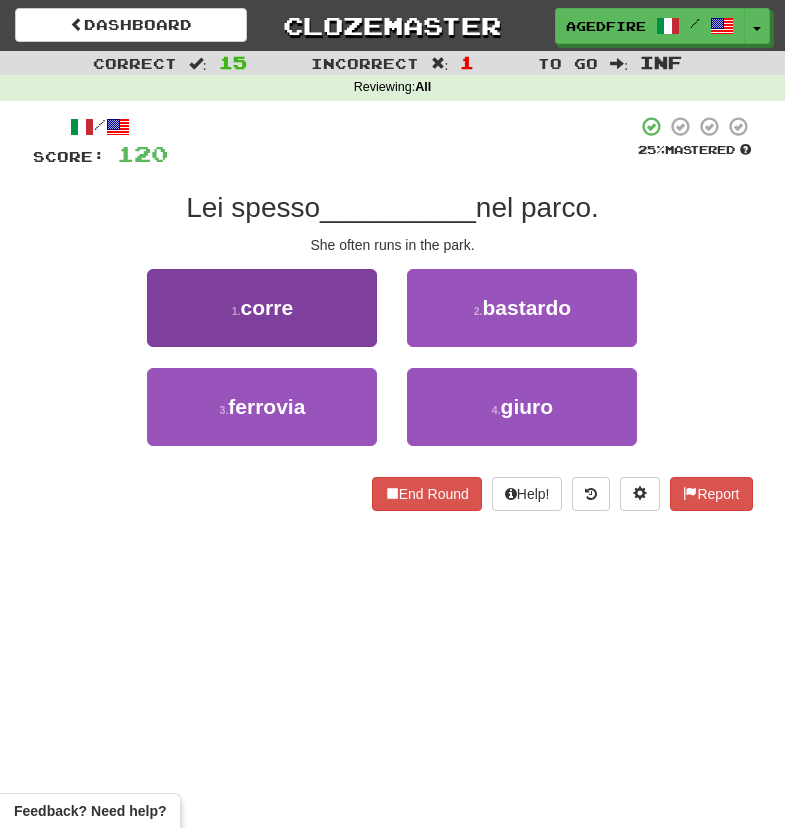 click on "1 .  corre" at bounding box center [262, 308] 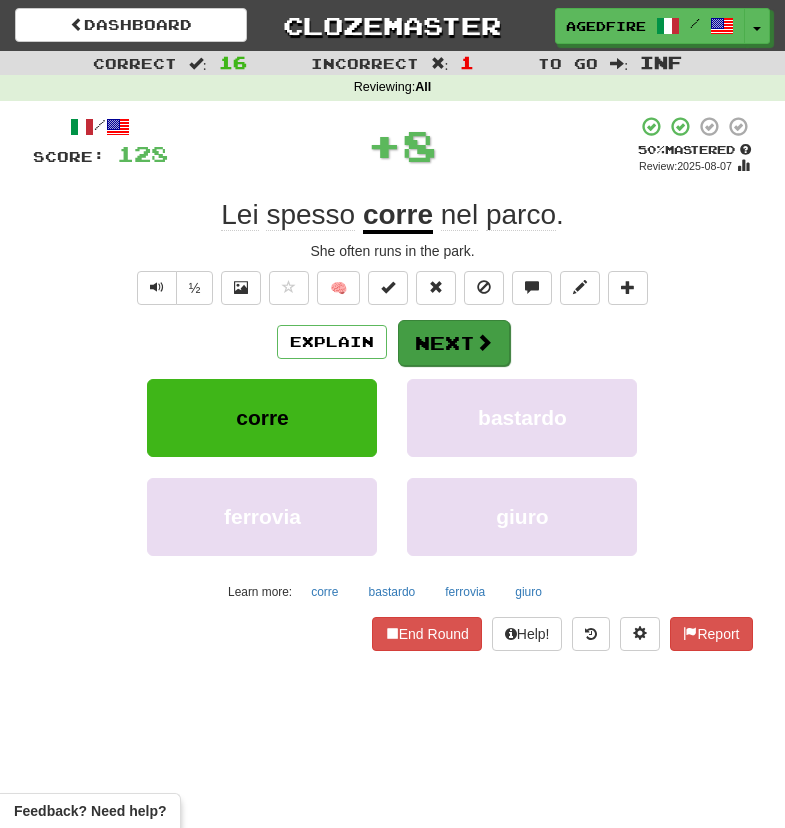 click on "Next" at bounding box center [454, 343] 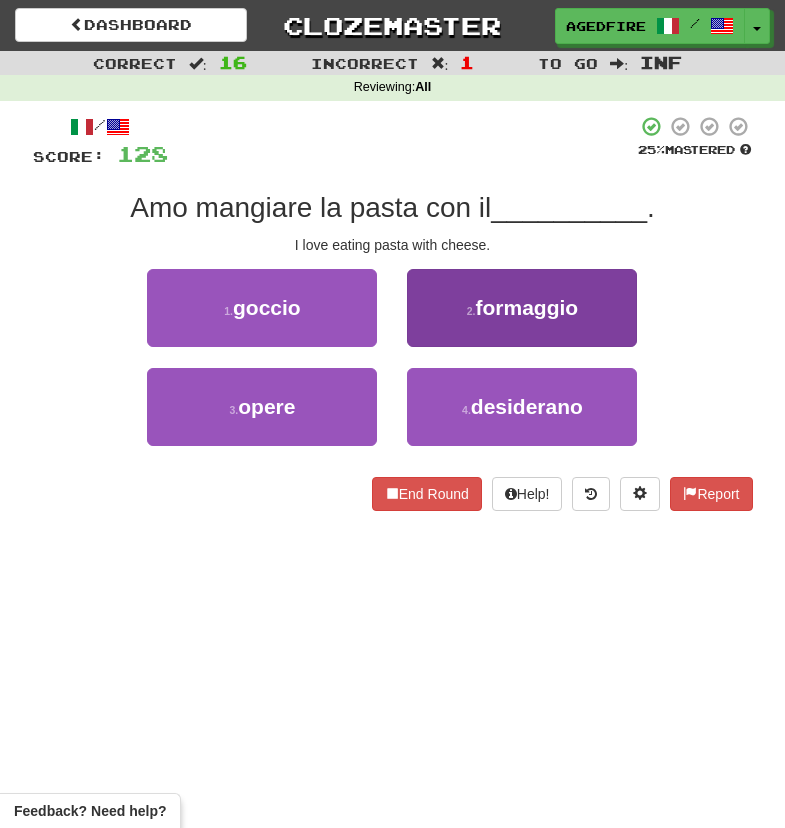 click on "2 .  formaggio" at bounding box center (522, 308) 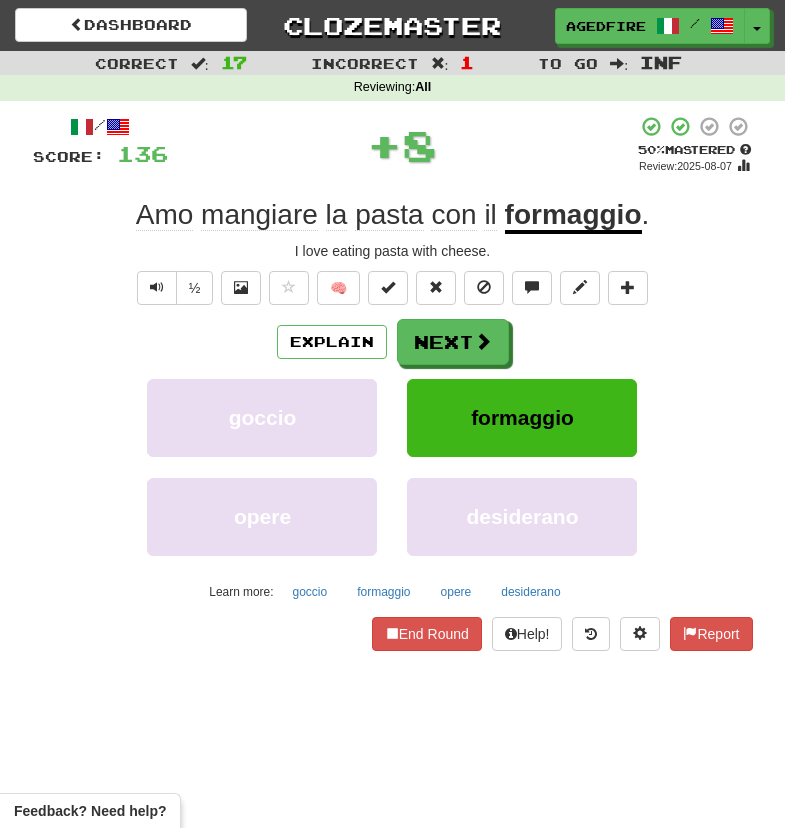 click on "Explain Next goccio formaggio opere desiderano Learn more: goccio formaggio opere desiderano" at bounding box center (393, 463) 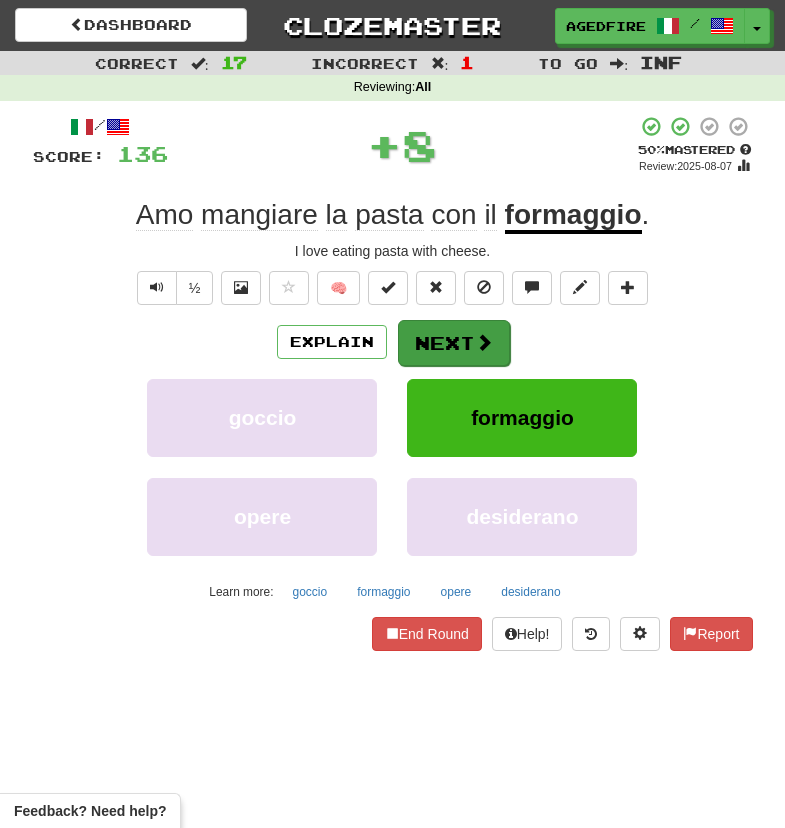 click on "Next" at bounding box center (454, 343) 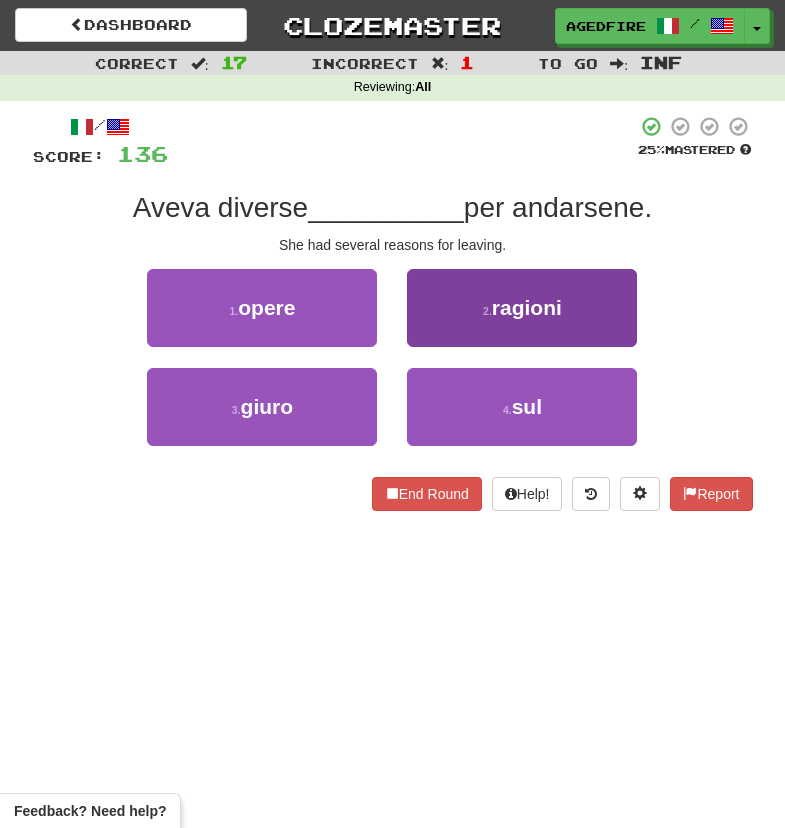click on "2 .  ragioni" at bounding box center (522, 308) 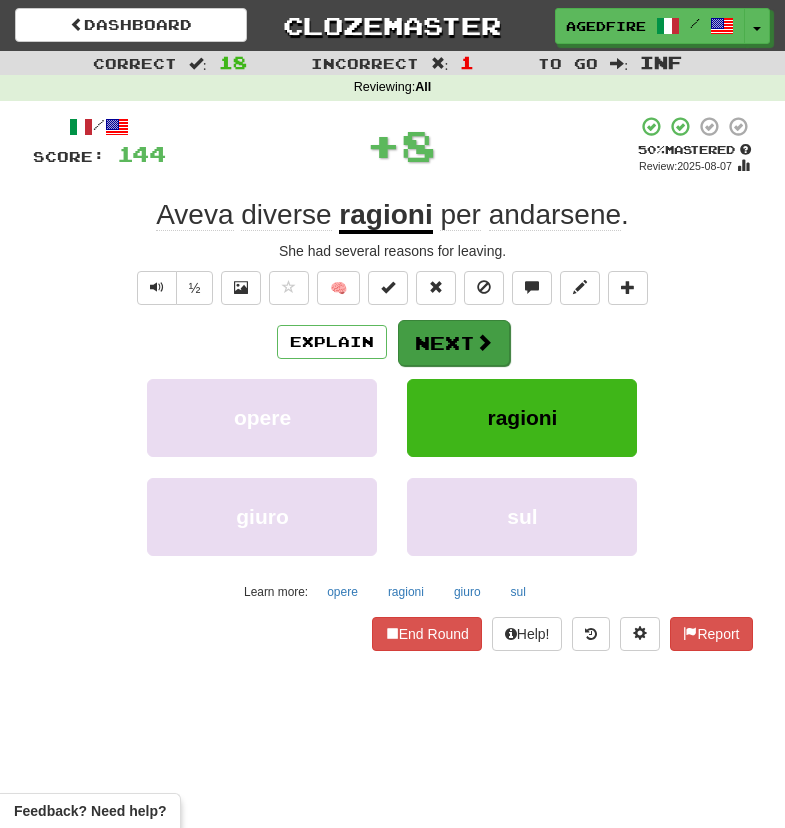 click on "Next" at bounding box center (454, 343) 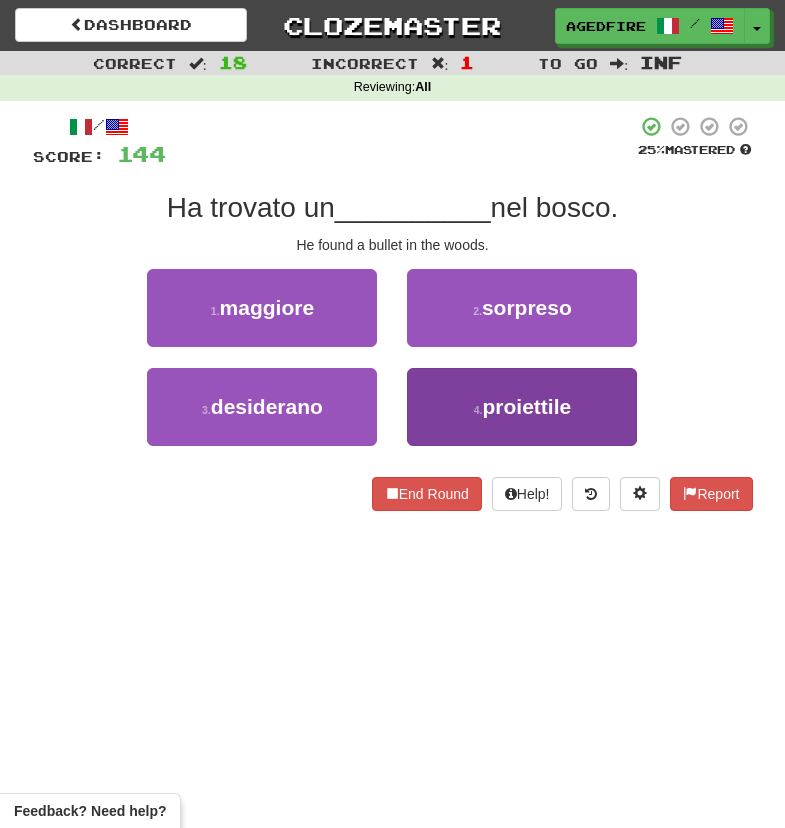 click on "4 .  proiettile" at bounding box center (522, 407) 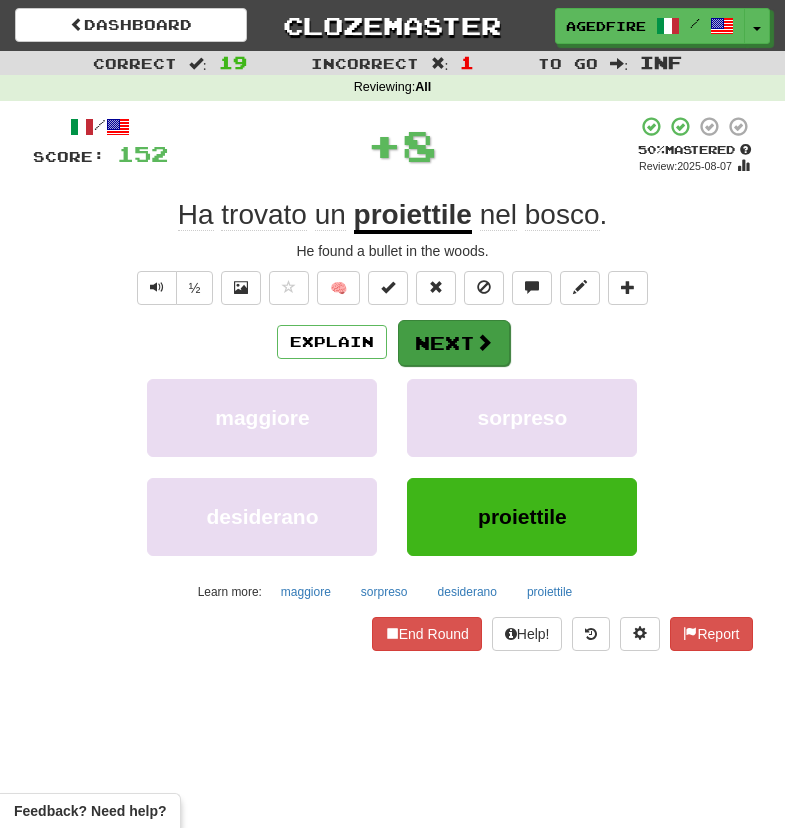 click on "Next" at bounding box center (454, 343) 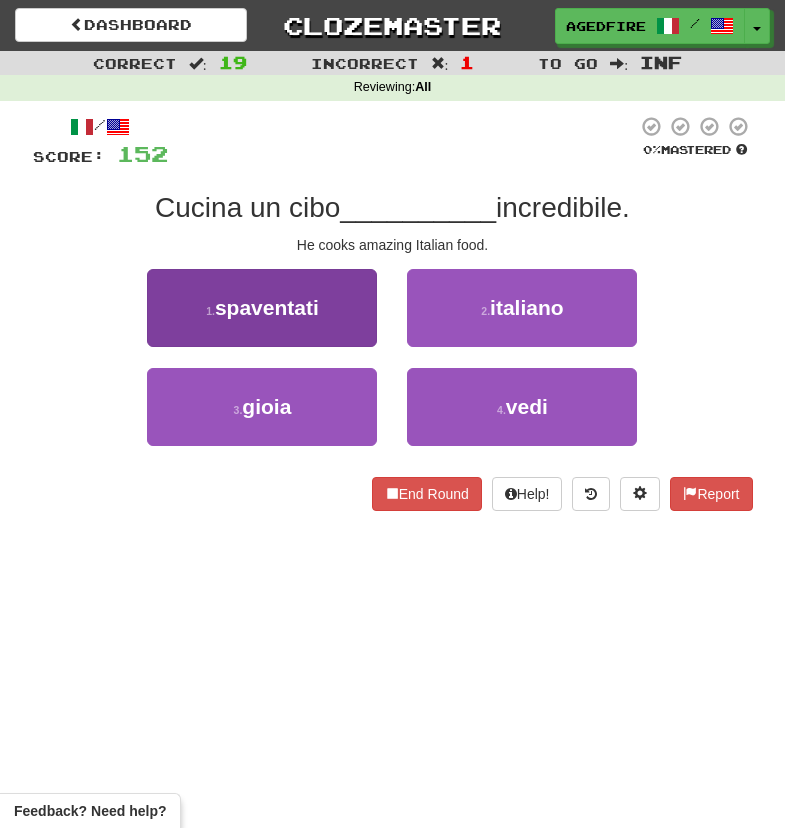 click on "1 .  spaventati" at bounding box center (262, 308) 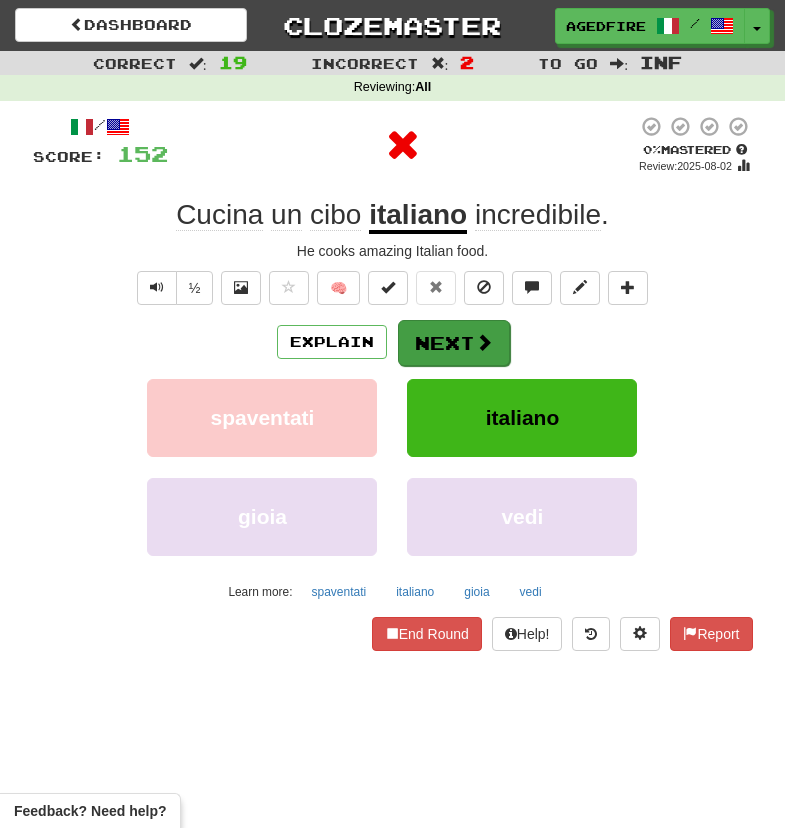 click on "Next" at bounding box center (454, 343) 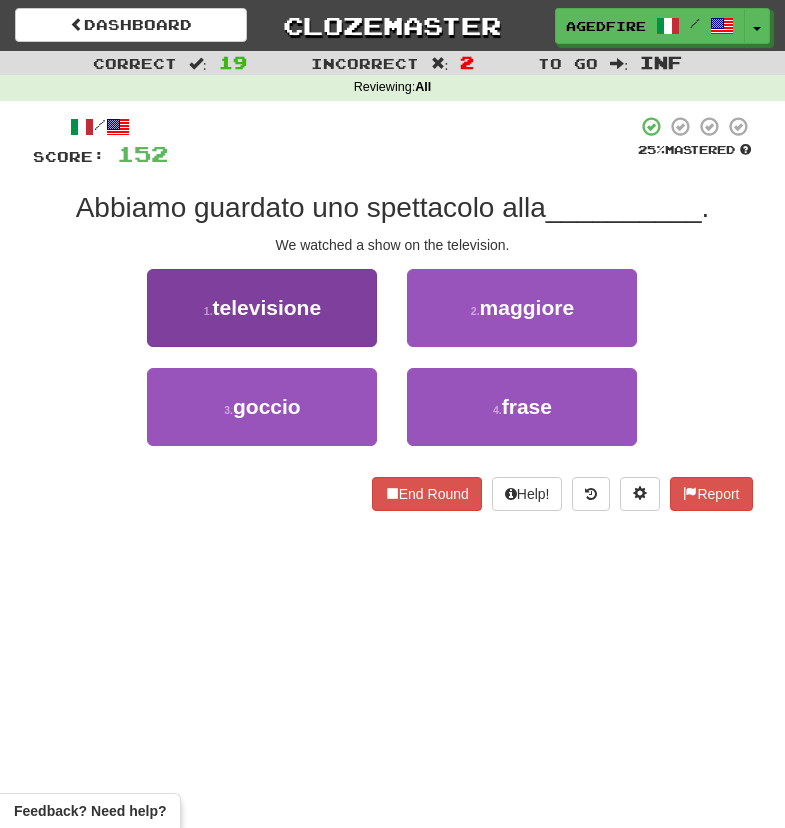 click on "televisione" at bounding box center (267, 307) 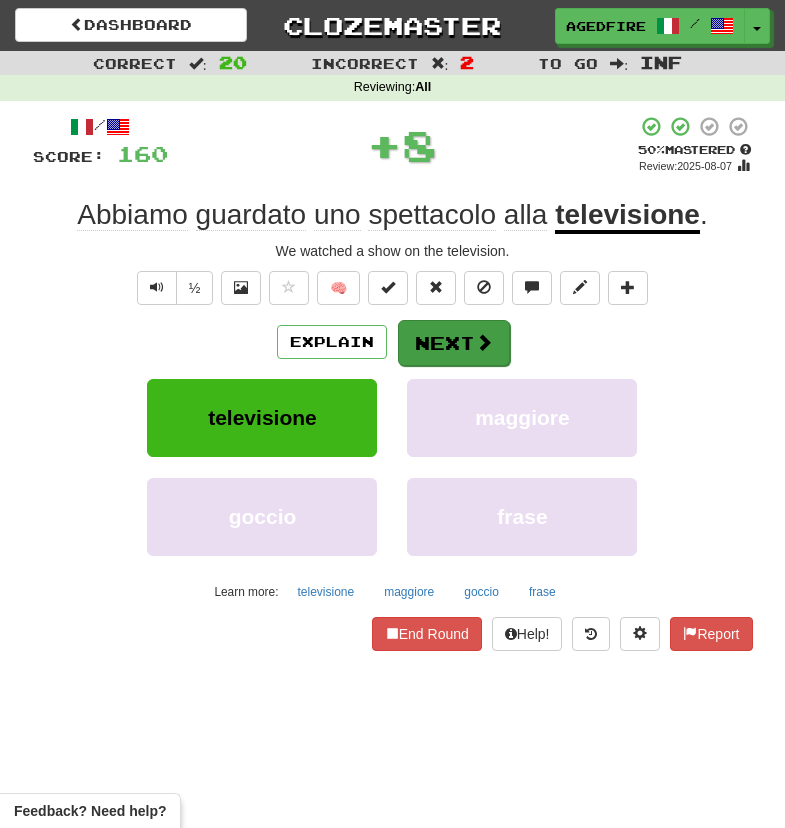 click on "Next" at bounding box center [454, 343] 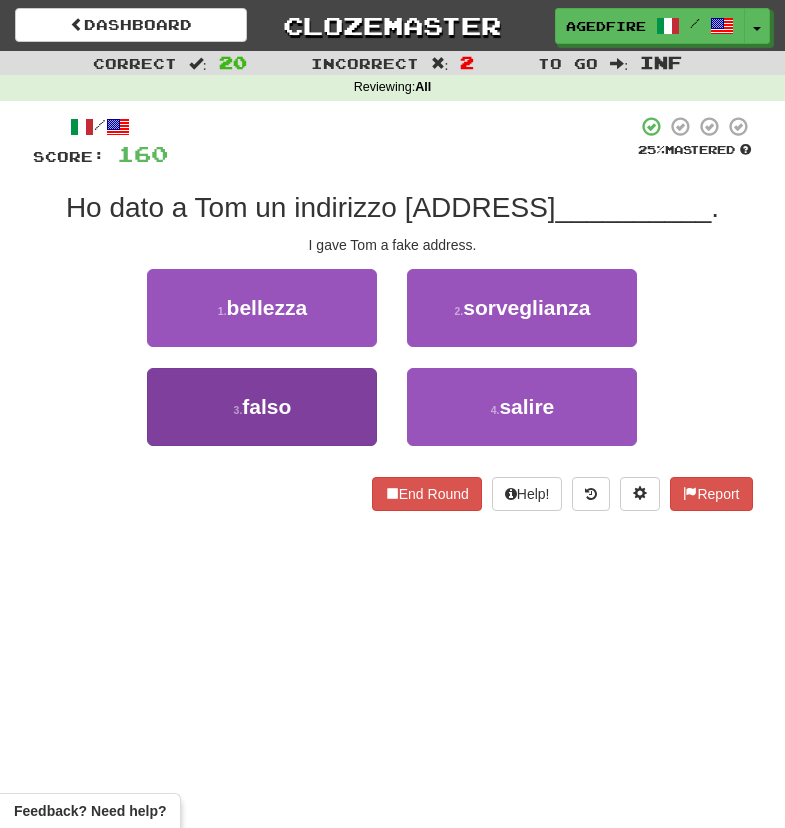 click on "3 .  falso" at bounding box center [262, 407] 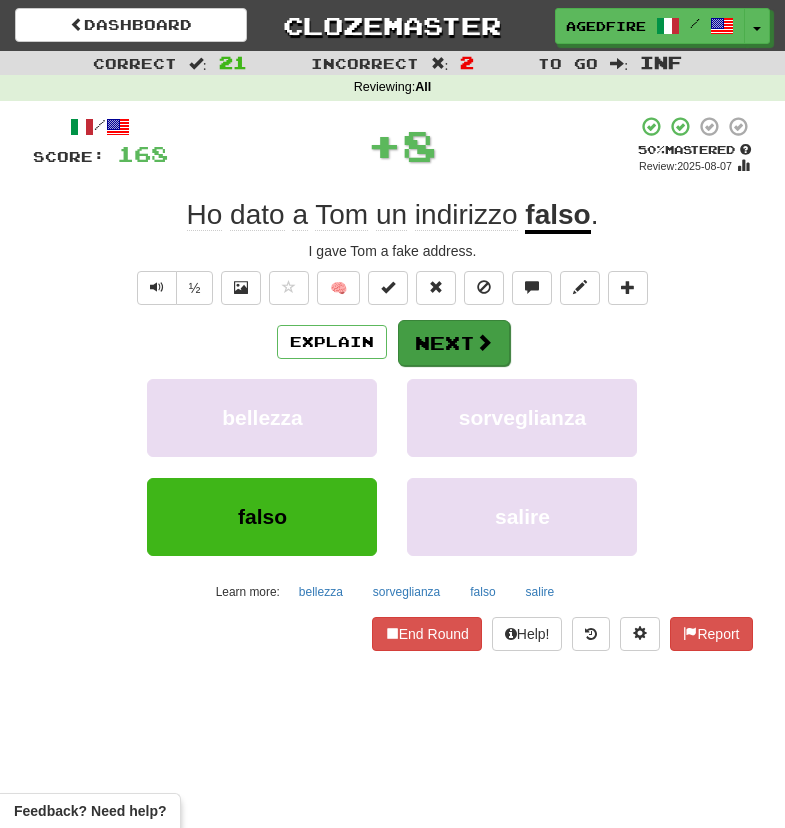 click on "Next" at bounding box center [454, 343] 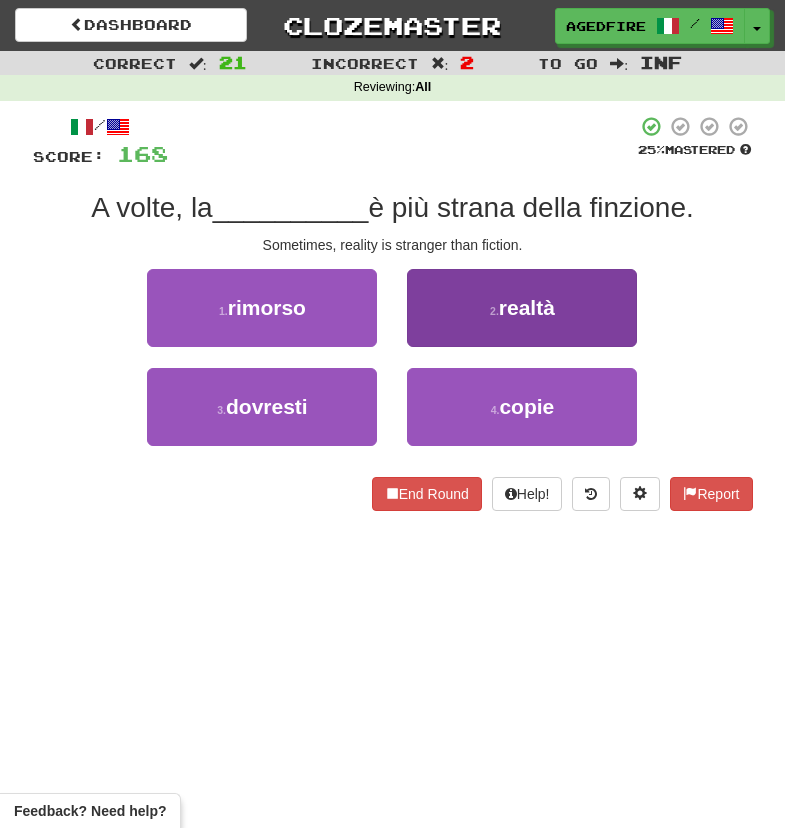 click on "2 .  realtà" at bounding box center (522, 308) 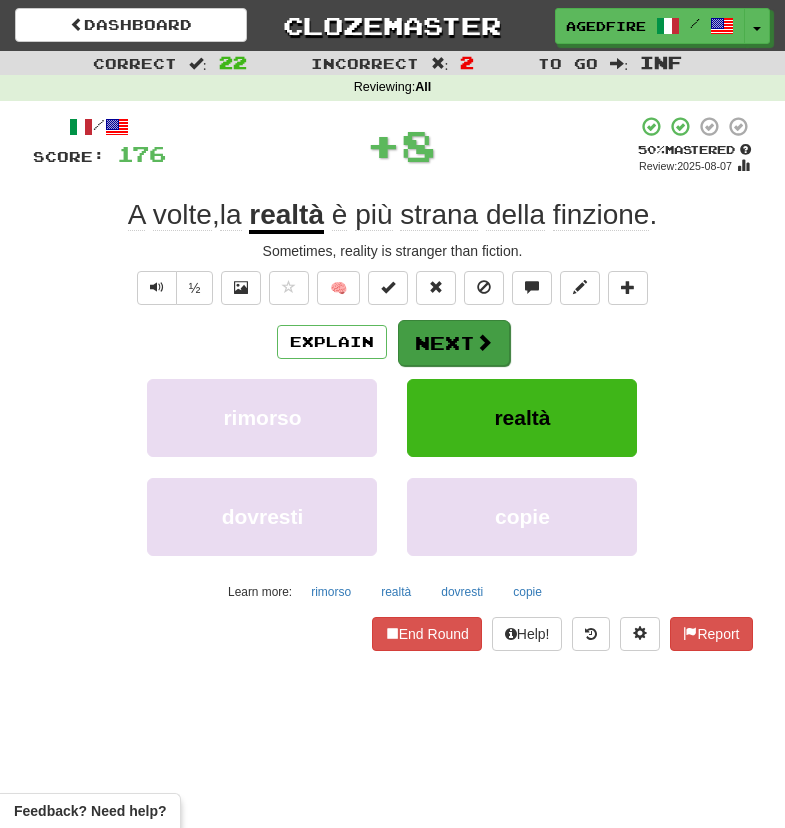click on "Next" at bounding box center [454, 343] 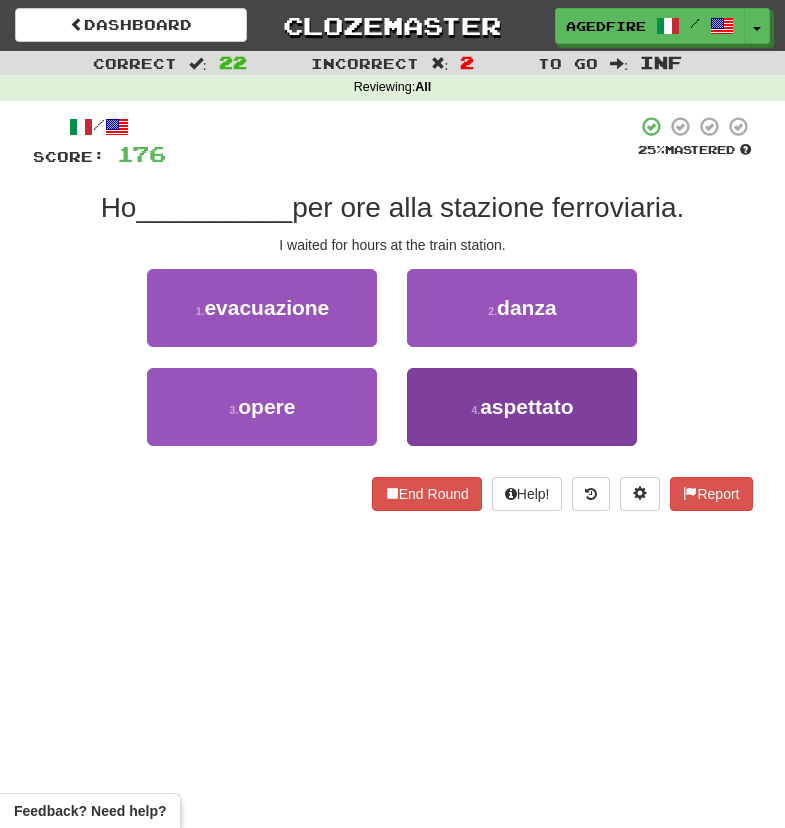 click on "4 .  aspettato" at bounding box center (522, 407) 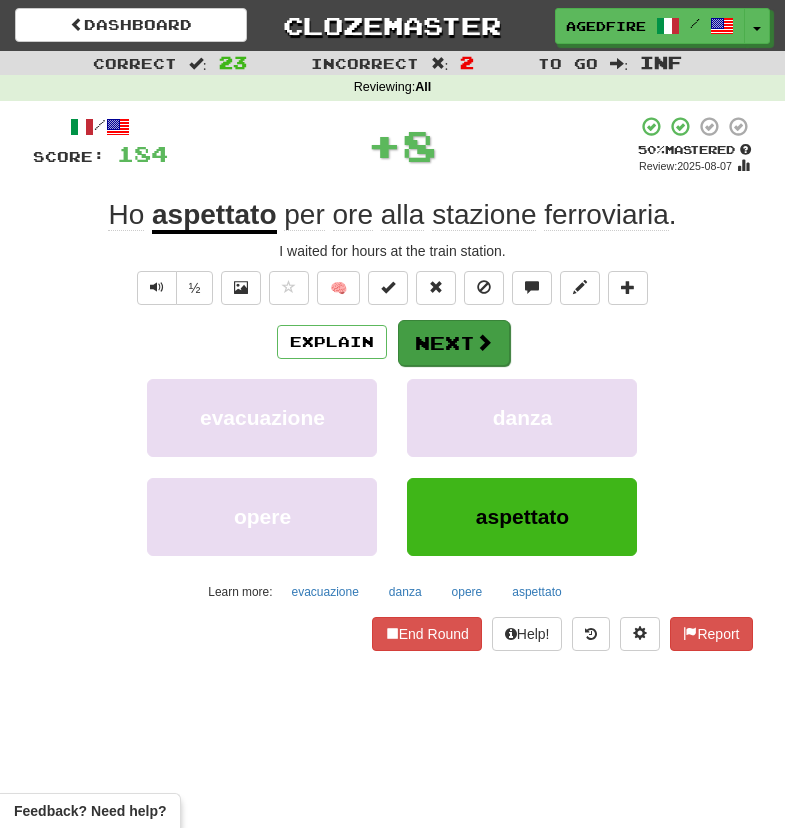 click on "Next" at bounding box center [454, 343] 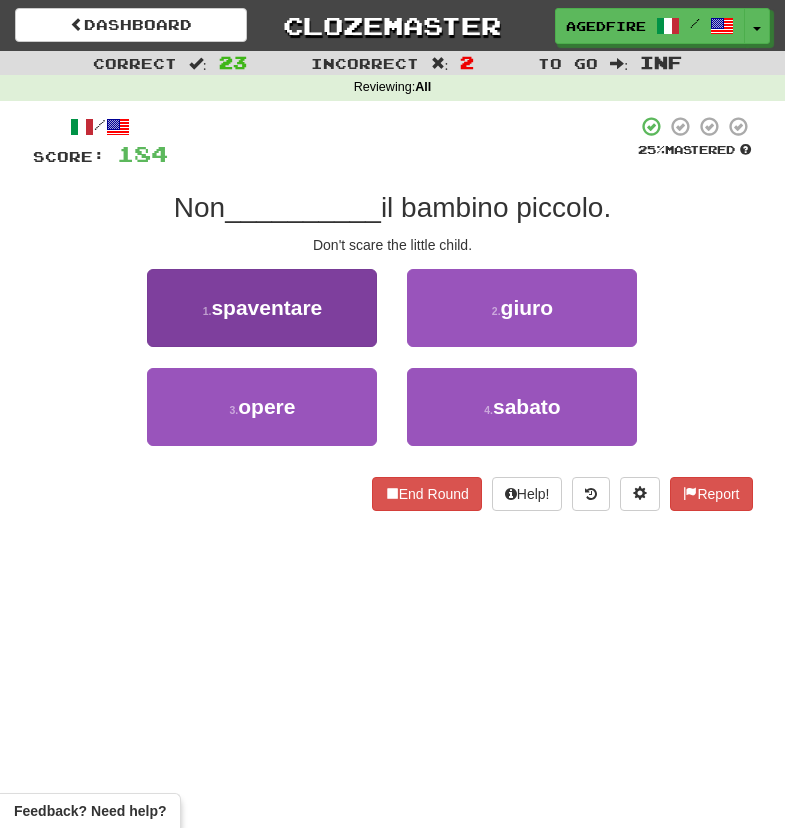click on "1 .  spaventare" at bounding box center [262, 308] 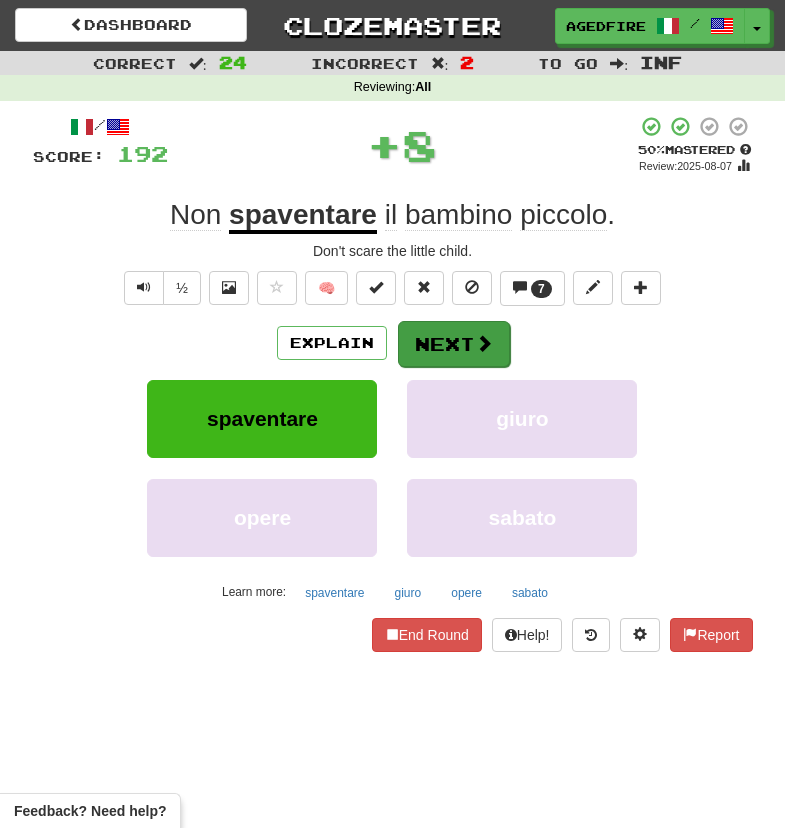 click on "Next" at bounding box center (454, 344) 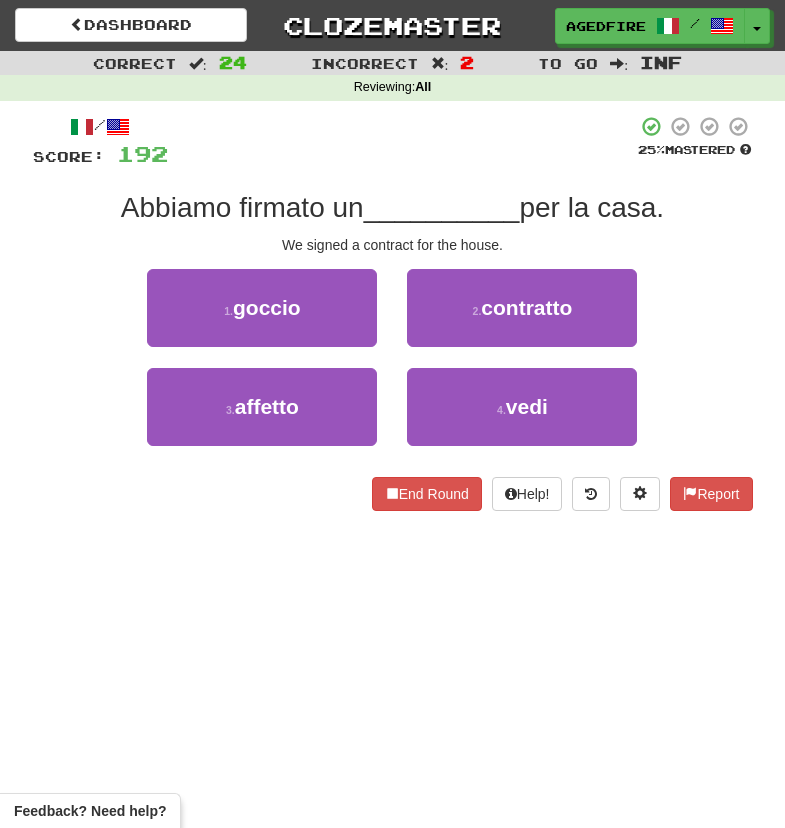 click on "2 .  contratto" at bounding box center (522, 308) 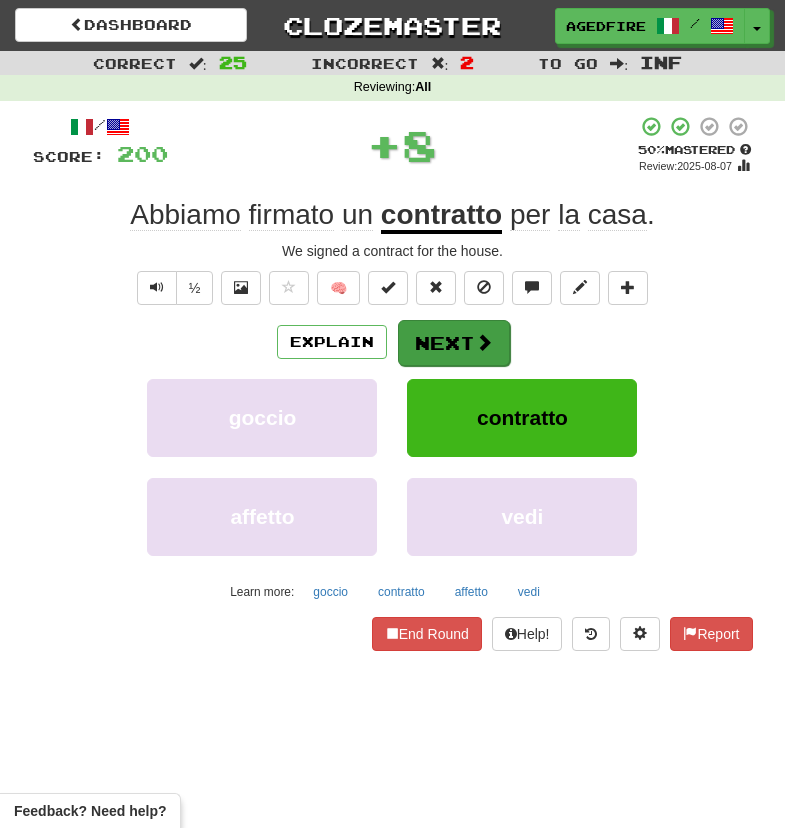 click on "Next" at bounding box center (454, 343) 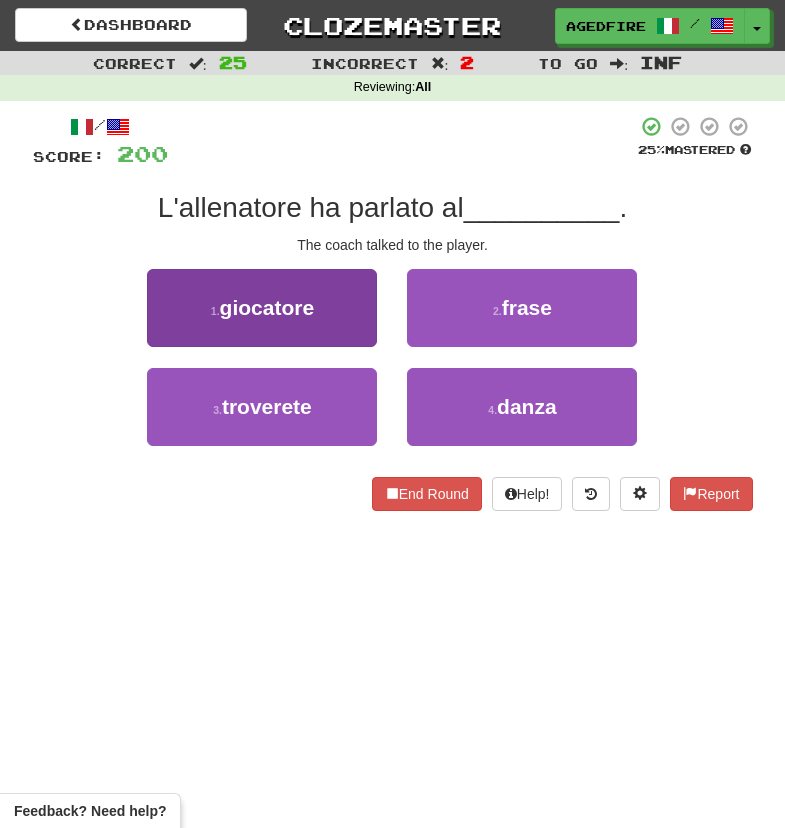 click on "1 .  giocatore" at bounding box center [262, 308] 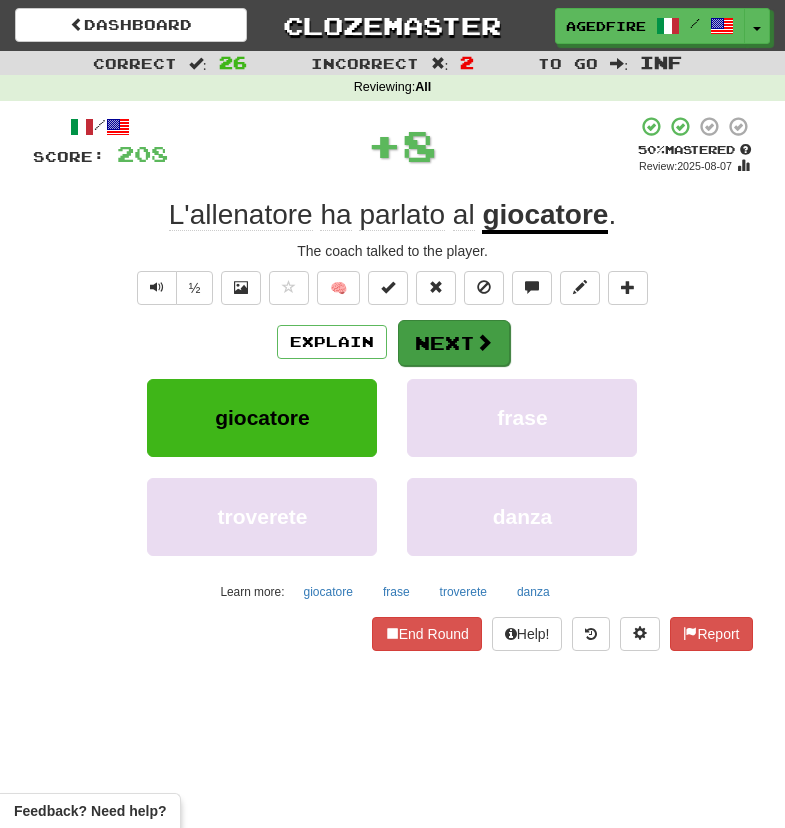 click on "Next" at bounding box center [454, 343] 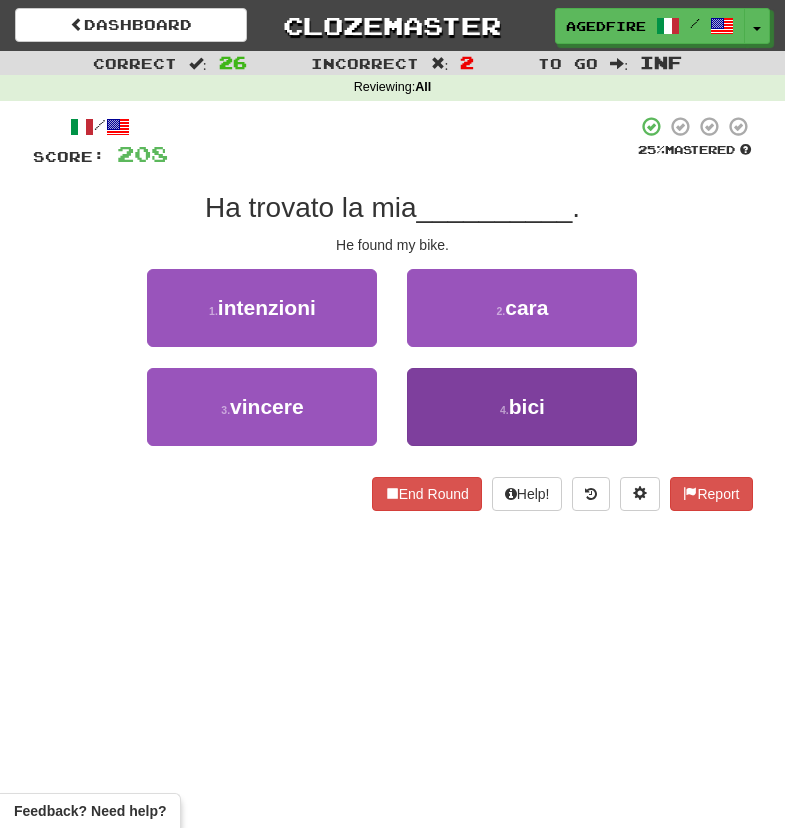 click on "4 .  bici" at bounding box center (522, 407) 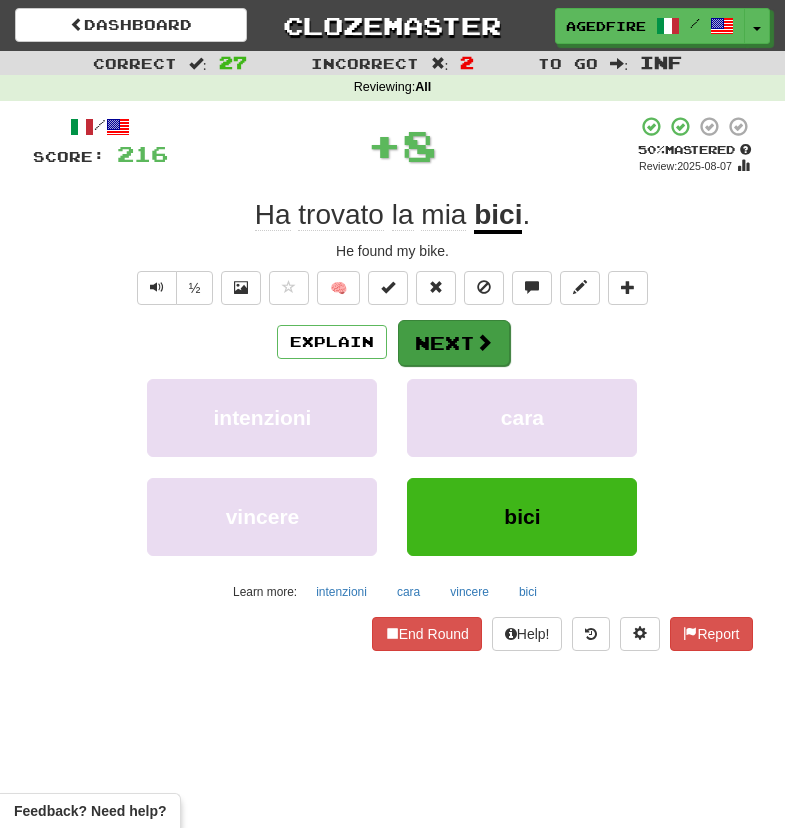 click on "Next" at bounding box center [454, 343] 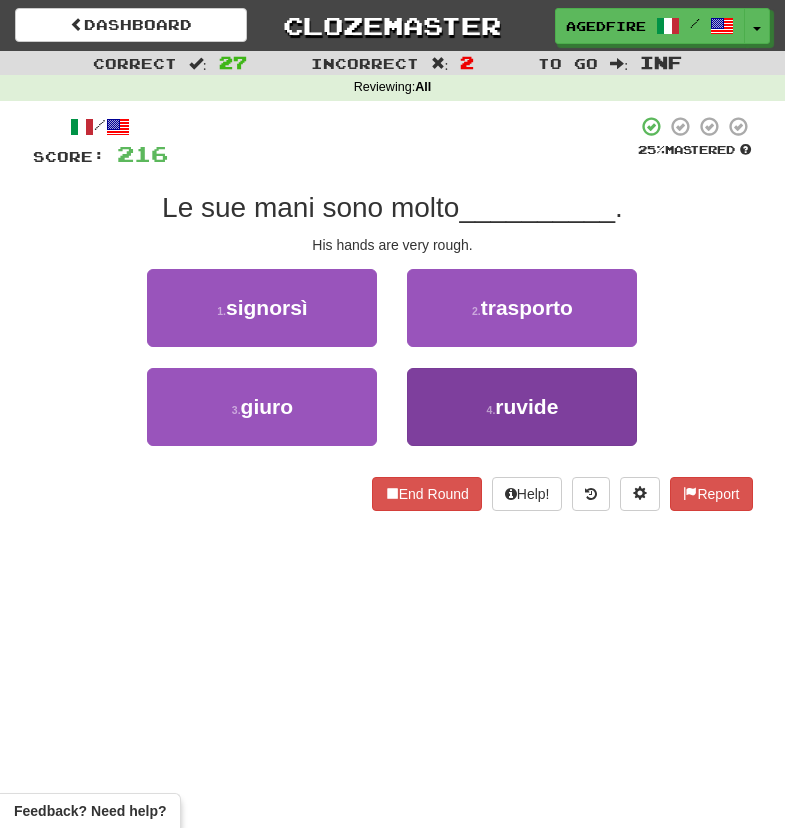 click on "4 .  ruvide" at bounding box center [522, 407] 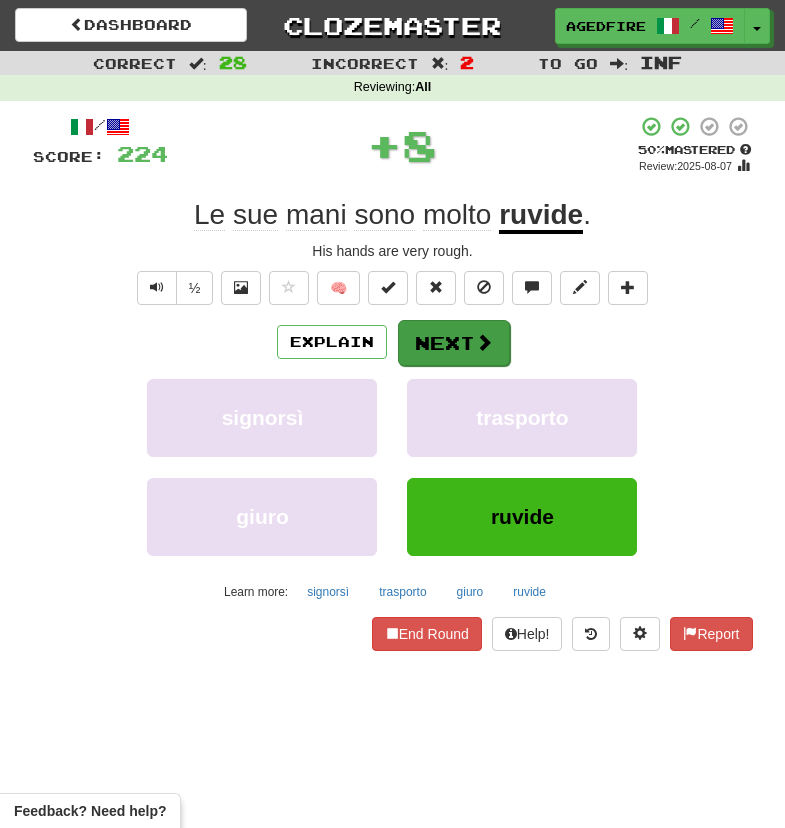 click on "Next" at bounding box center (454, 343) 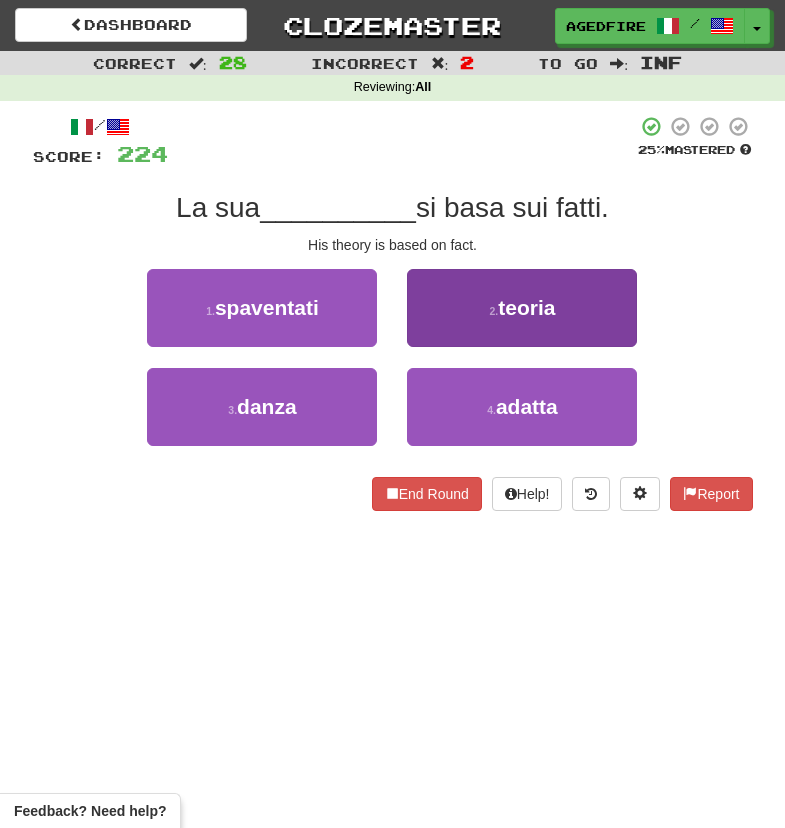 click on "2 .  teoria" at bounding box center (522, 308) 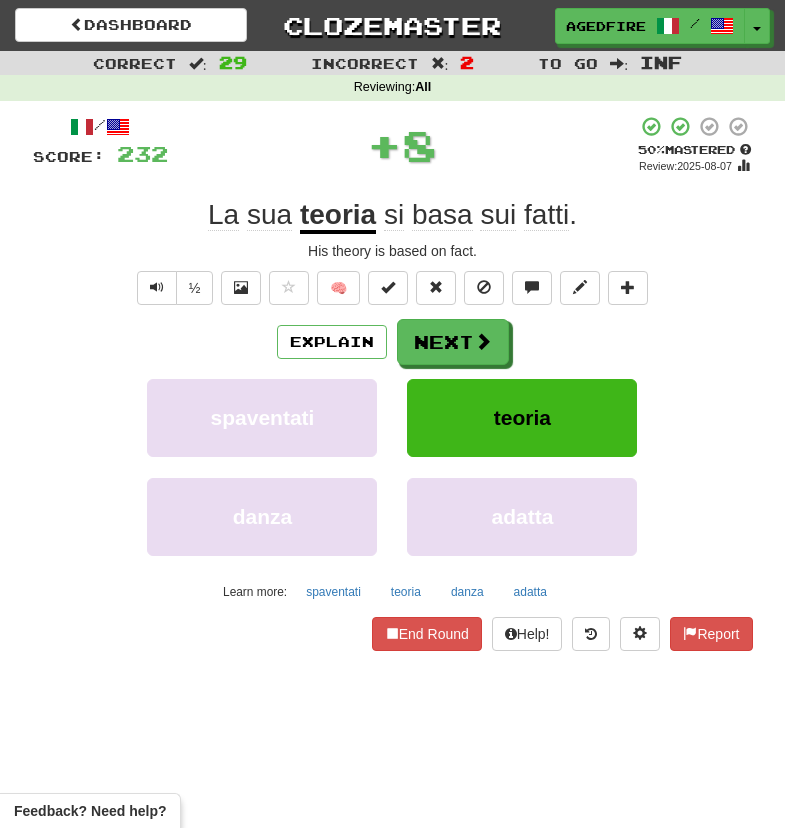 click on "Next" at bounding box center (453, 342) 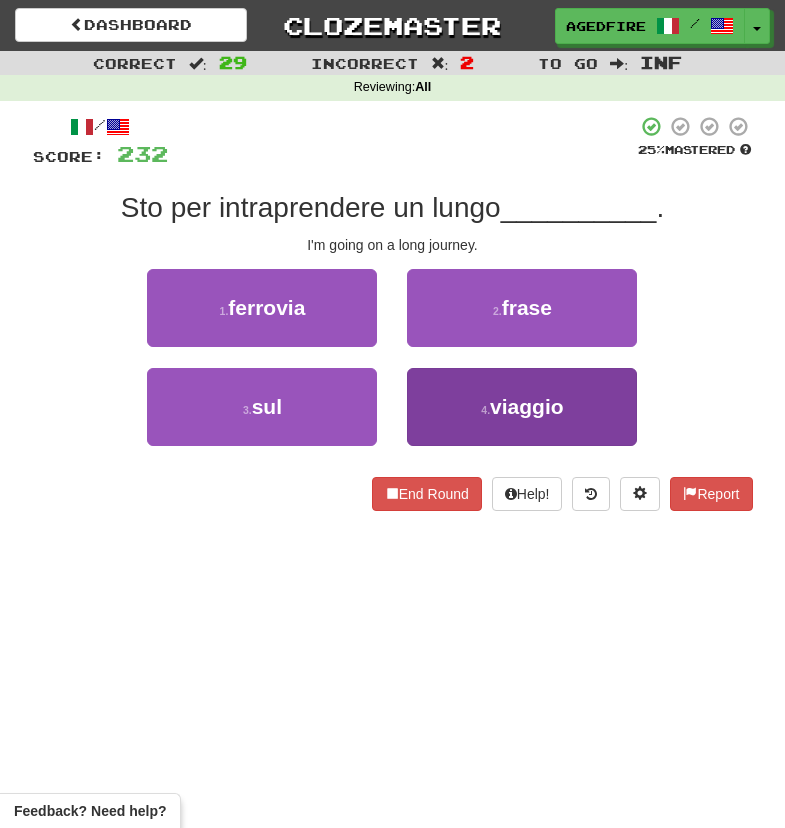 click on "4 .  viaggio" at bounding box center (522, 407) 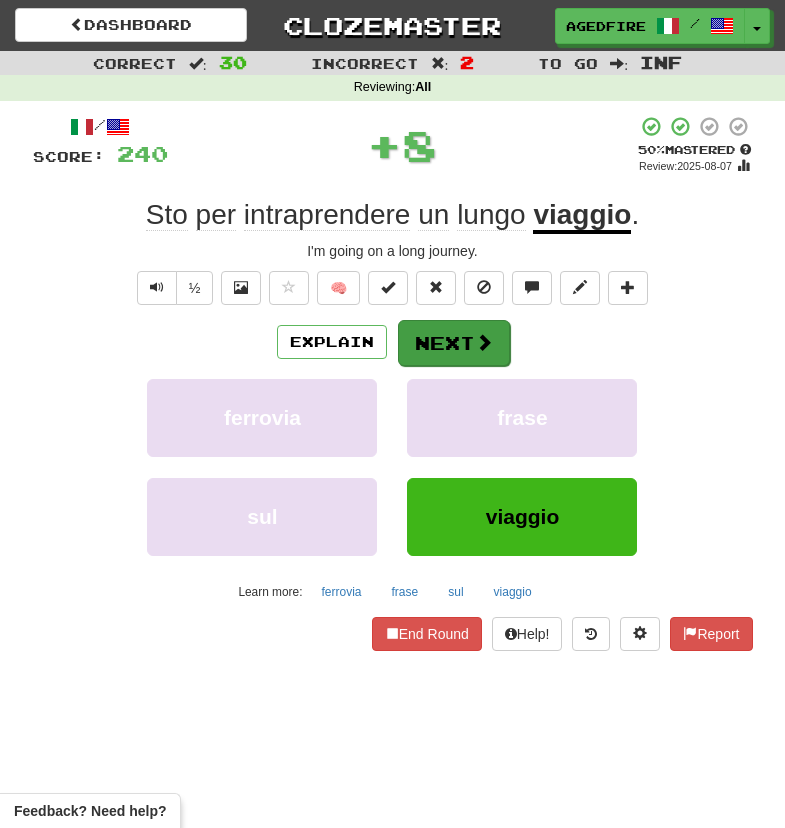 click on "Next" at bounding box center (454, 343) 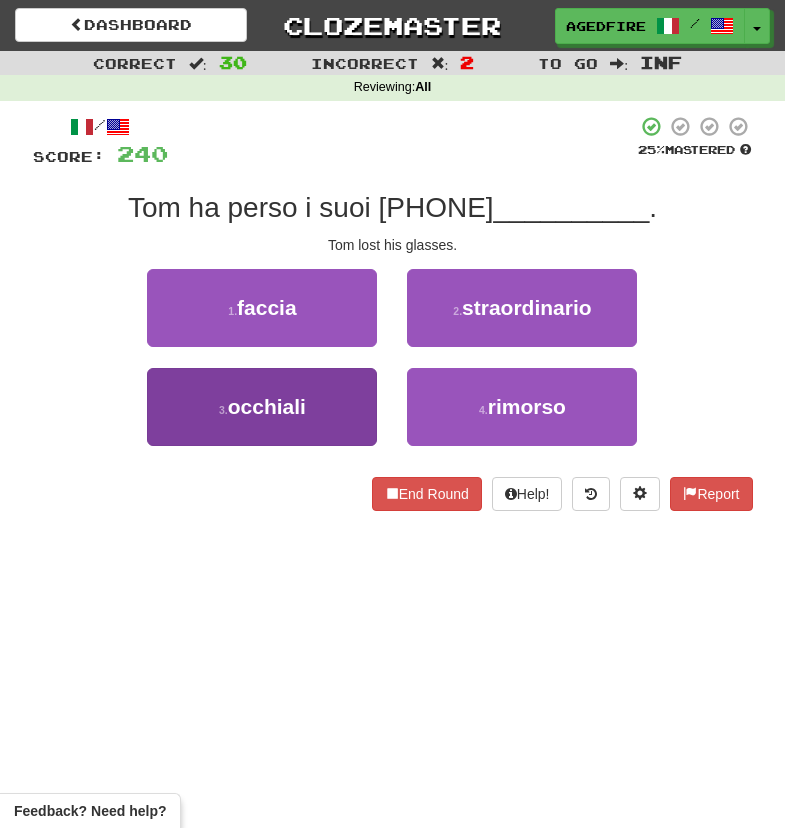 click on "3 .  occhiali" at bounding box center [262, 407] 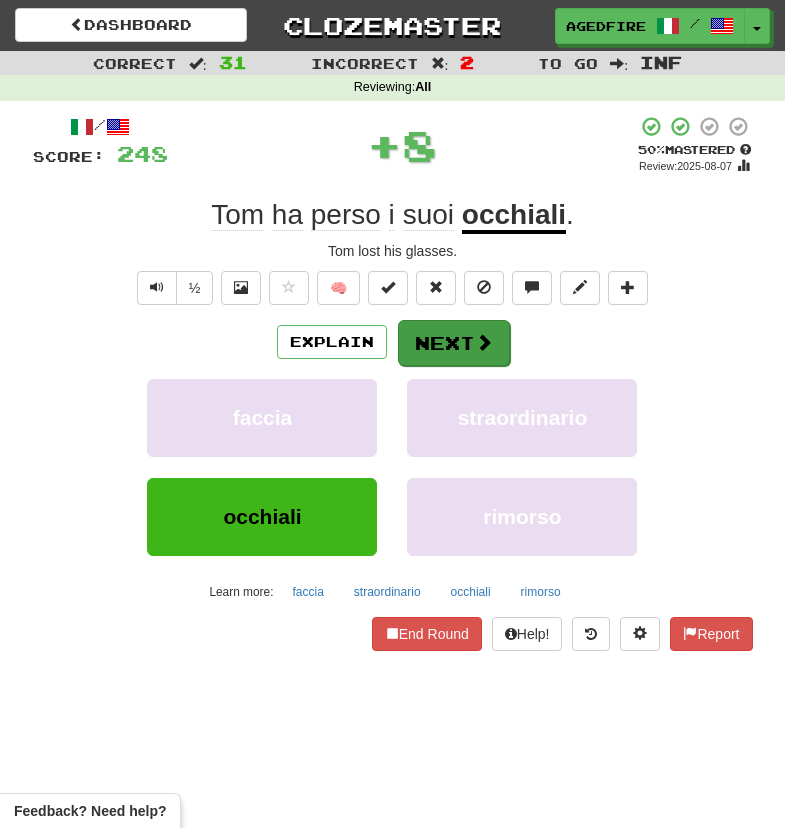 click on "Next" at bounding box center [454, 343] 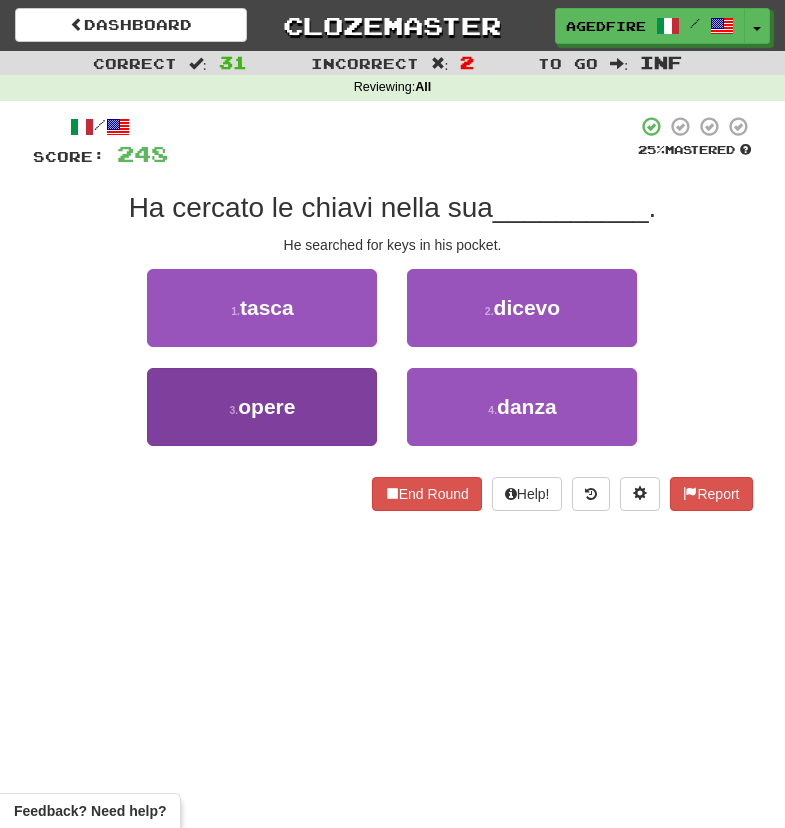 click on "3 .  opere" at bounding box center (262, 407) 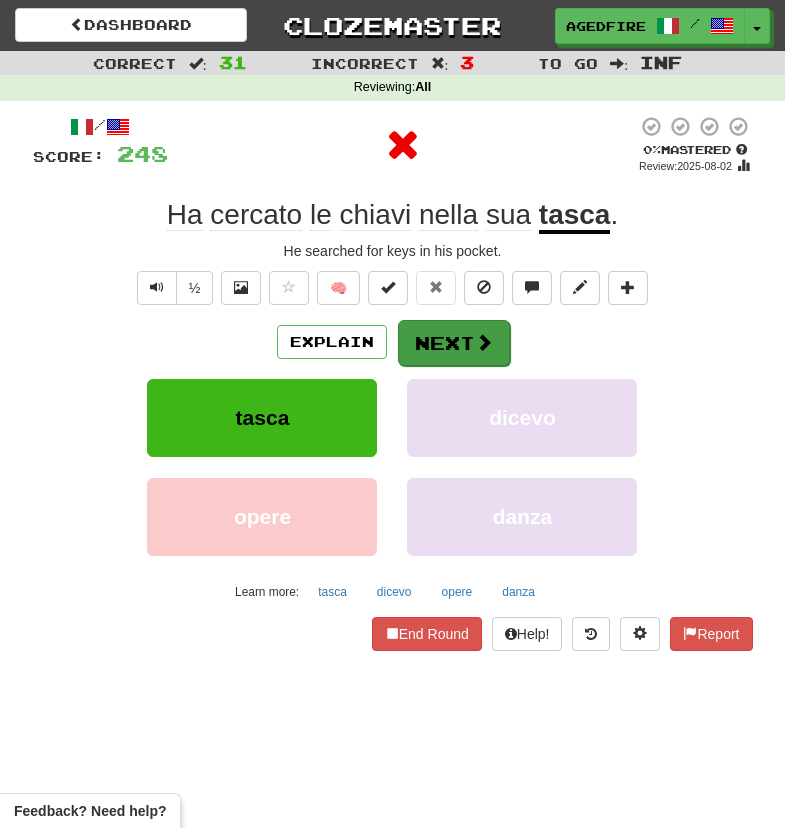 click on "Next" at bounding box center [454, 343] 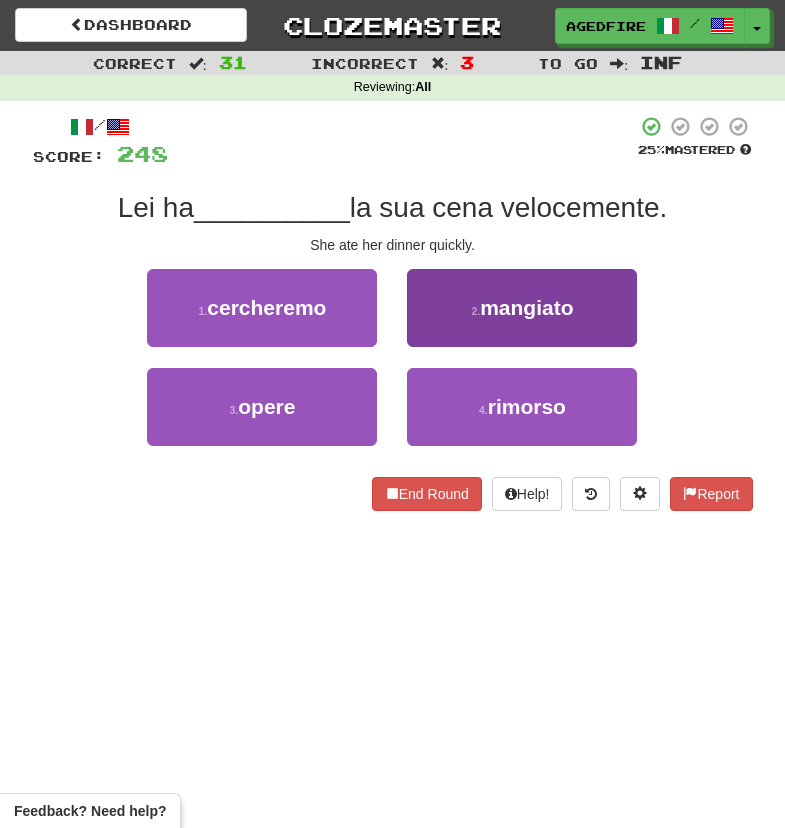 click on "2 .  mangiato" at bounding box center (522, 308) 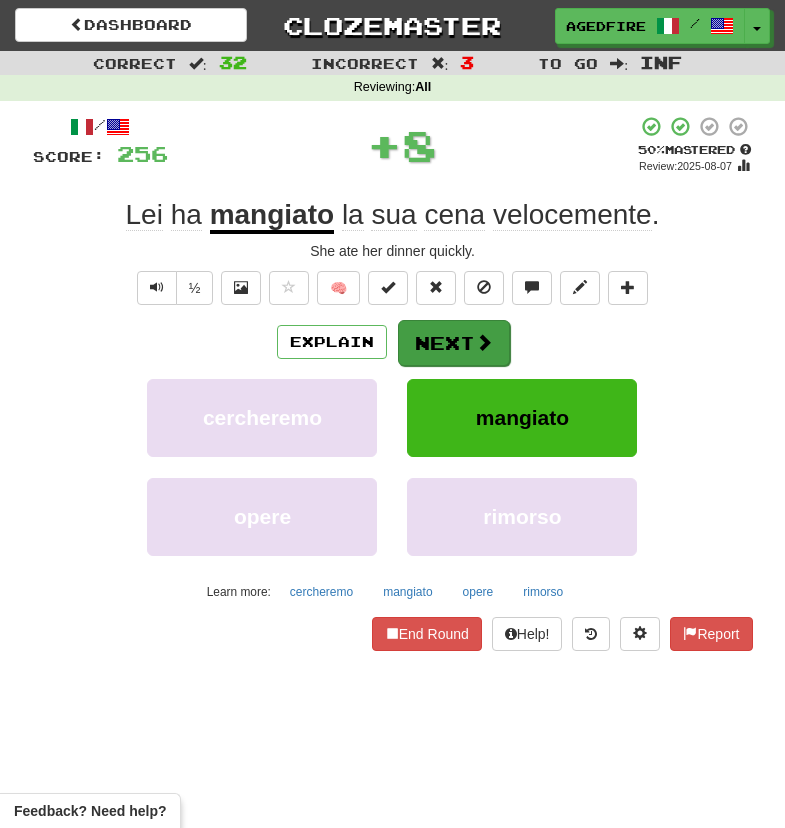 click on "Next" at bounding box center (454, 343) 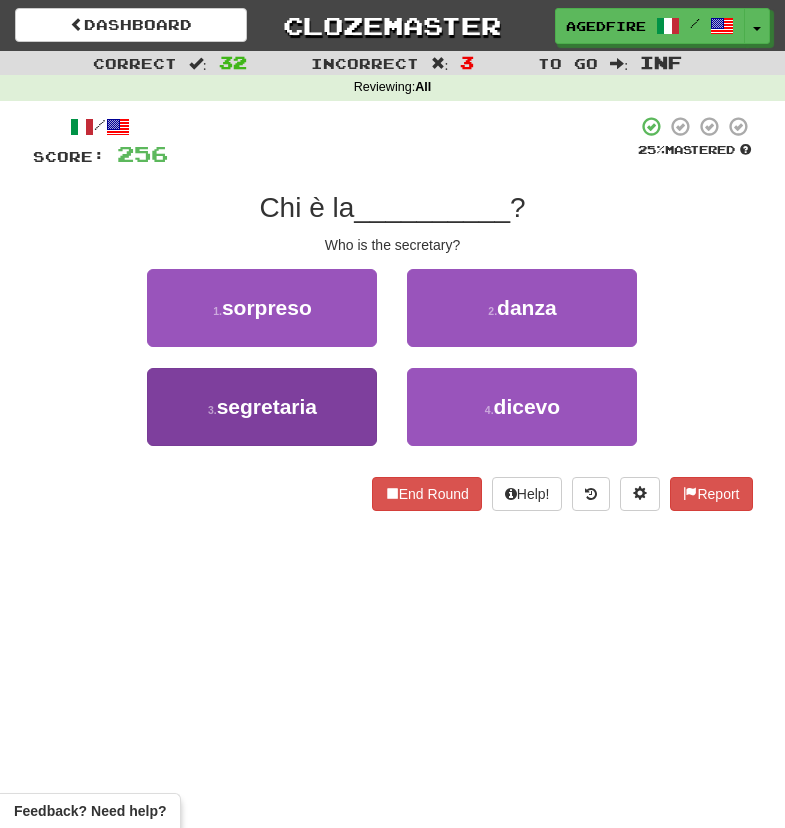click on "3 .  segretaria" at bounding box center [262, 407] 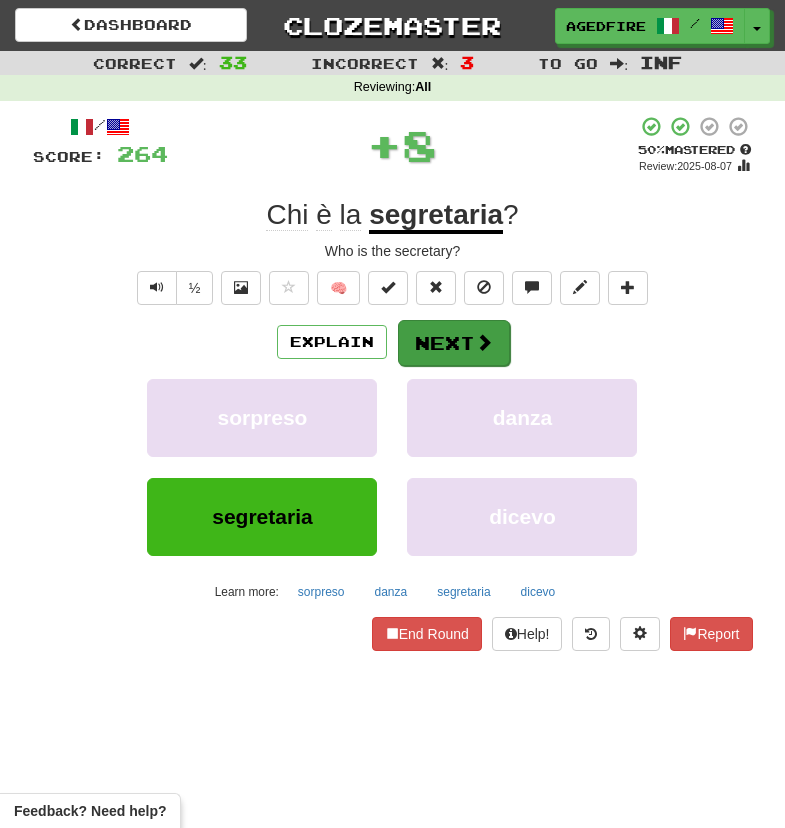 click on "Next" at bounding box center [454, 343] 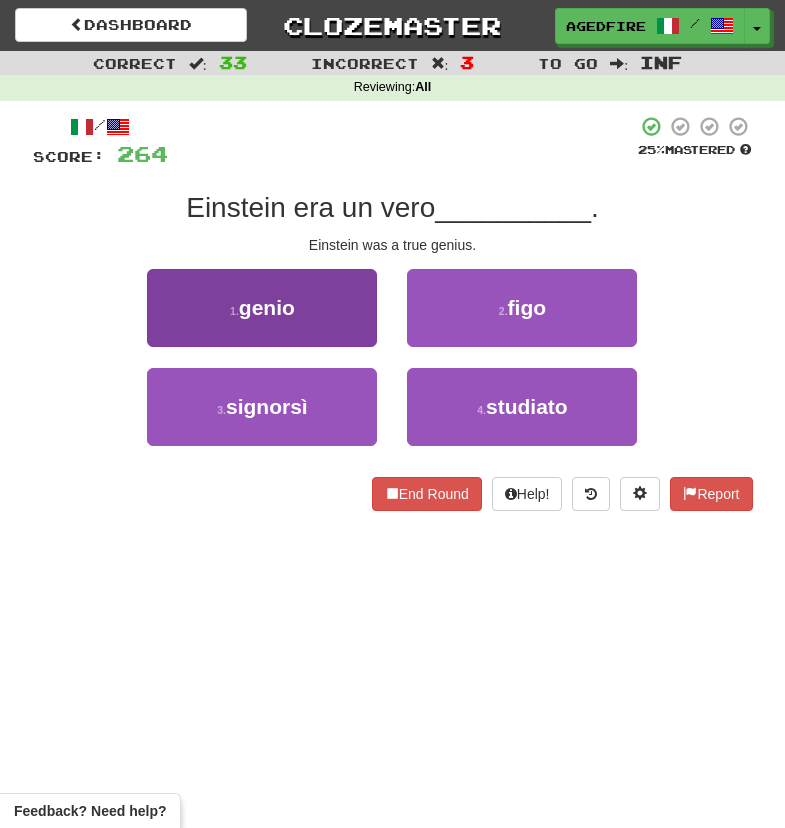 click on "1 .  genio" at bounding box center [262, 308] 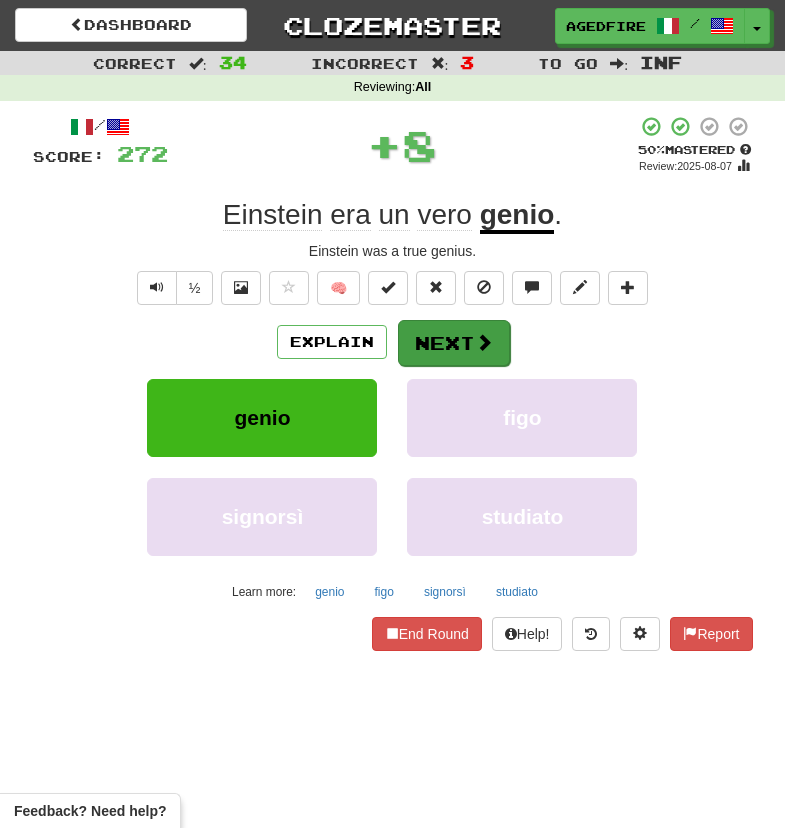 click on "Next" at bounding box center (454, 343) 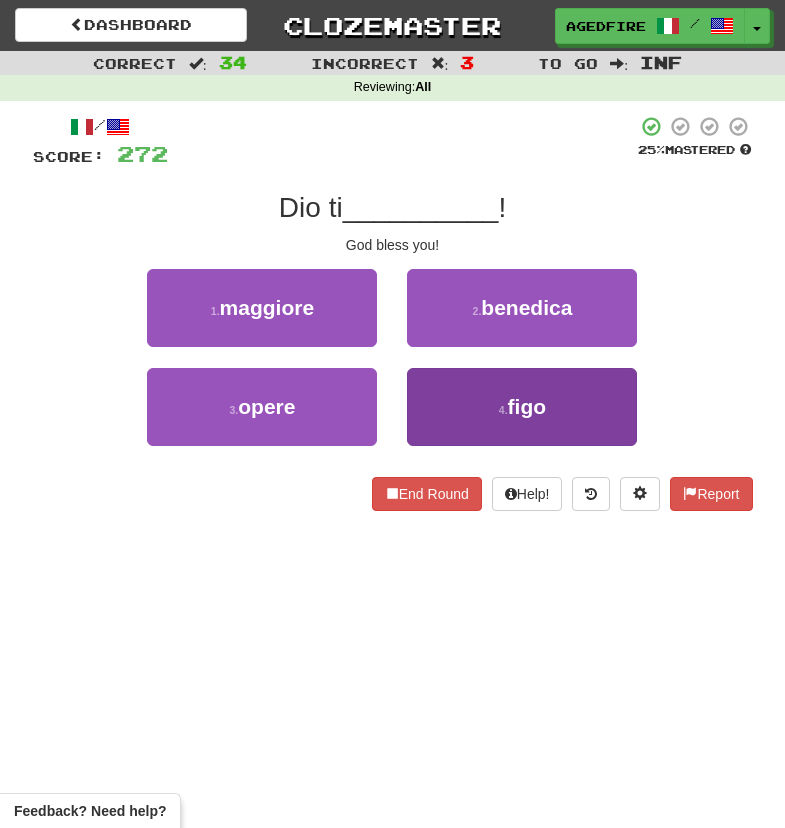 click on "4 .  figo" at bounding box center [522, 407] 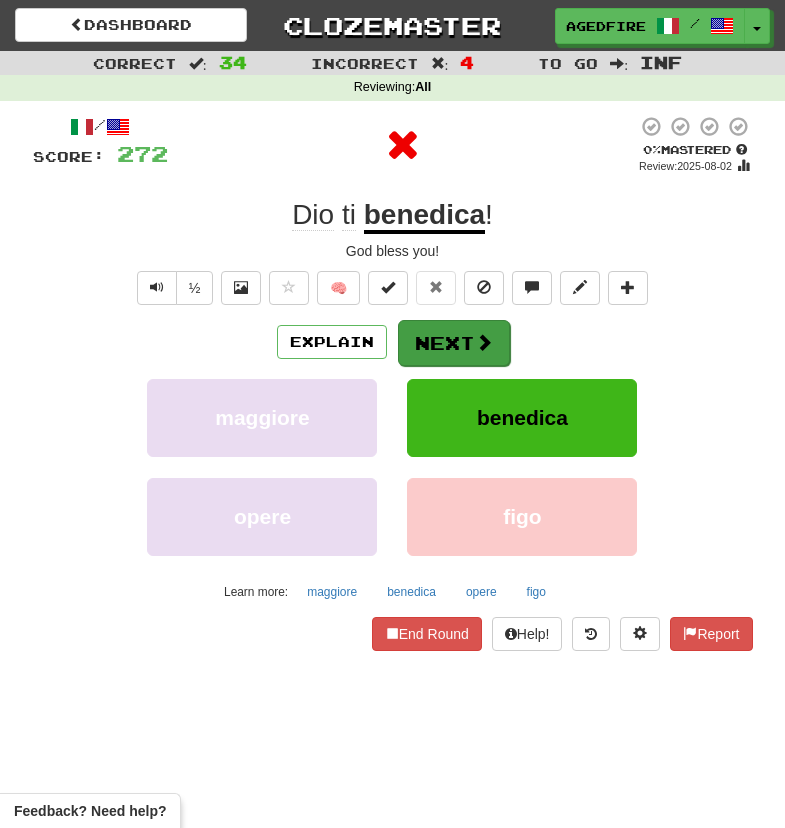 click on "Next" at bounding box center (454, 343) 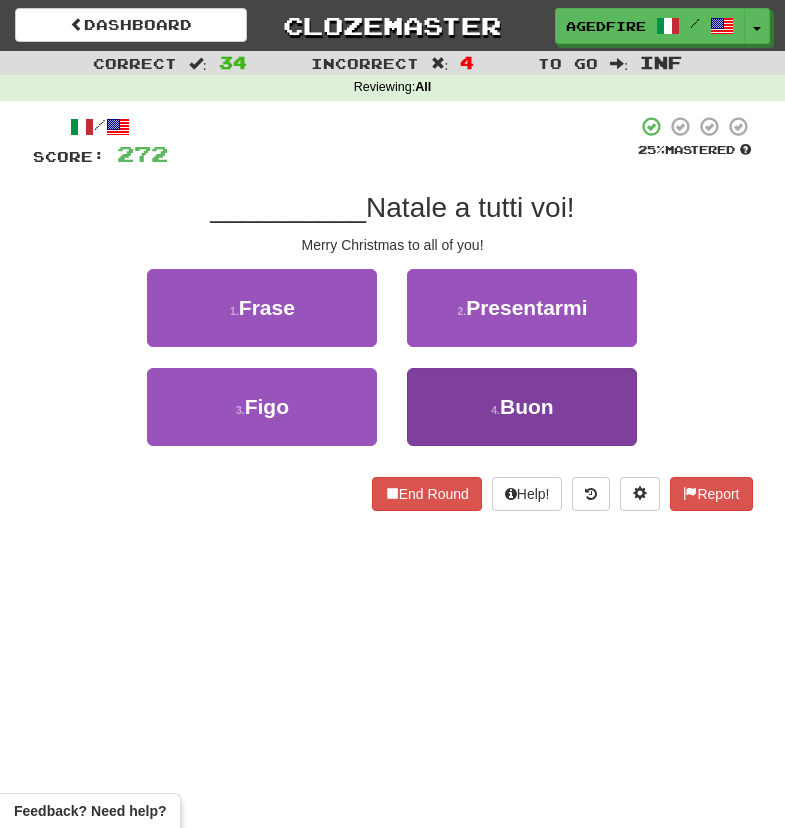 click on "4 .  Buon" at bounding box center [522, 407] 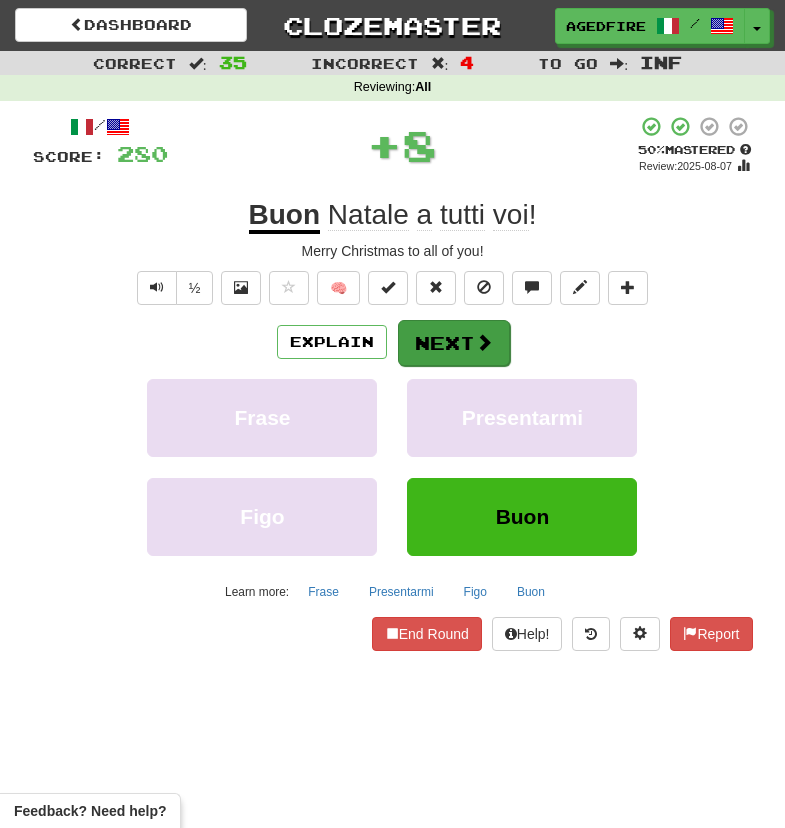 click on "Next" at bounding box center (454, 343) 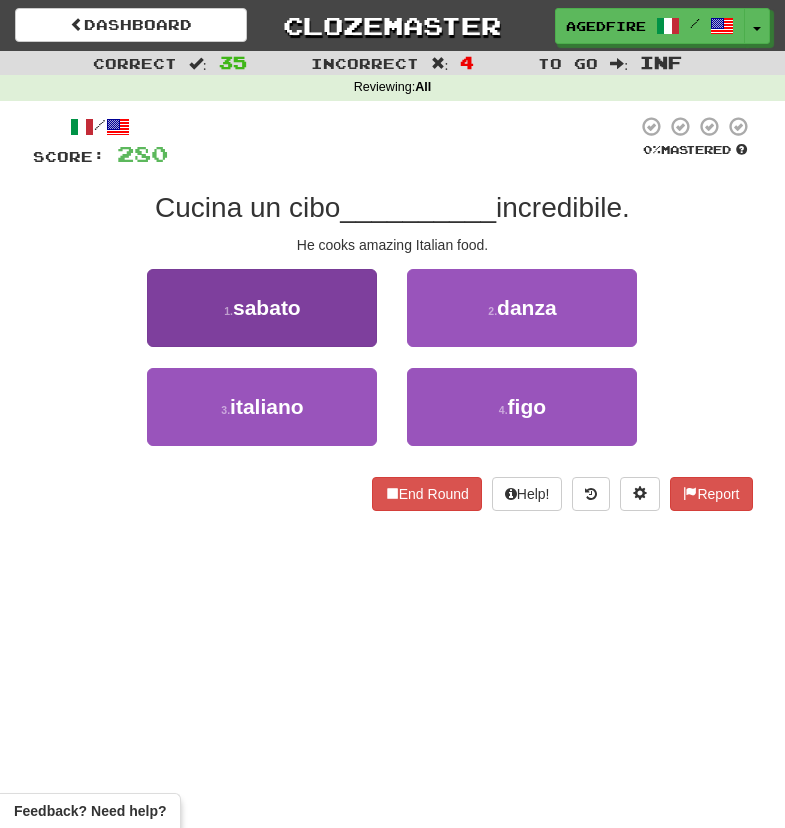 click on "1 .  sabato" at bounding box center [262, 308] 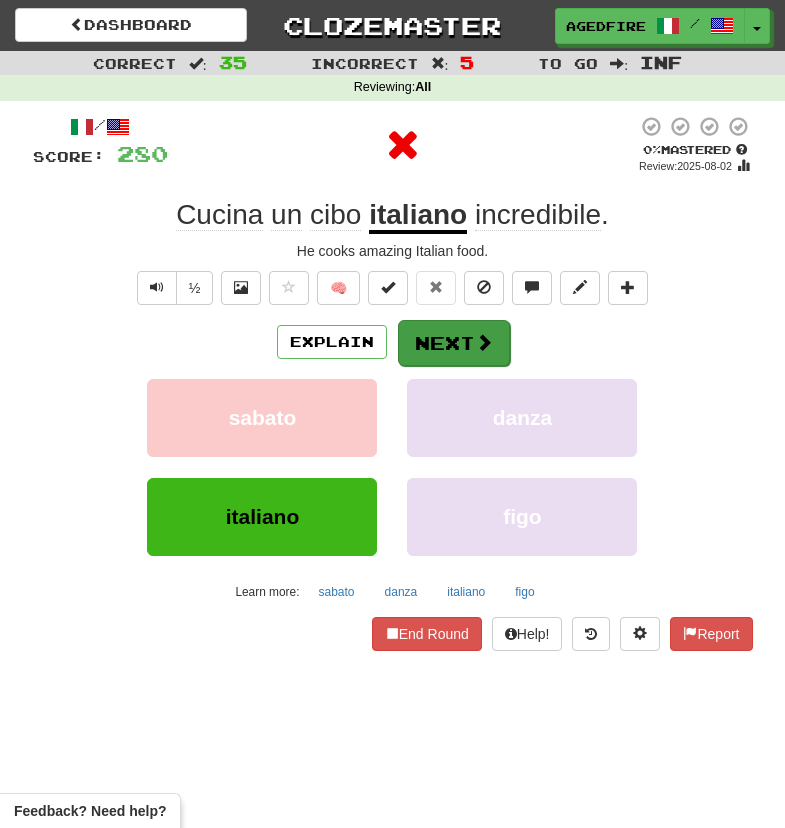 click on "Next" at bounding box center (454, 343) 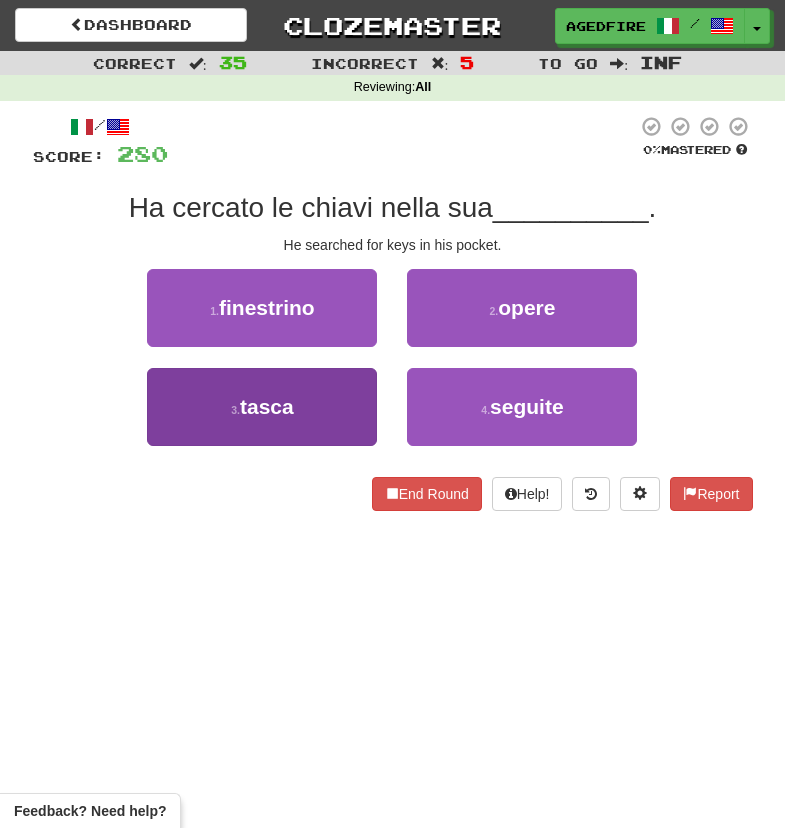 click on "3 .  tasca" at bounding box center (262, 407) 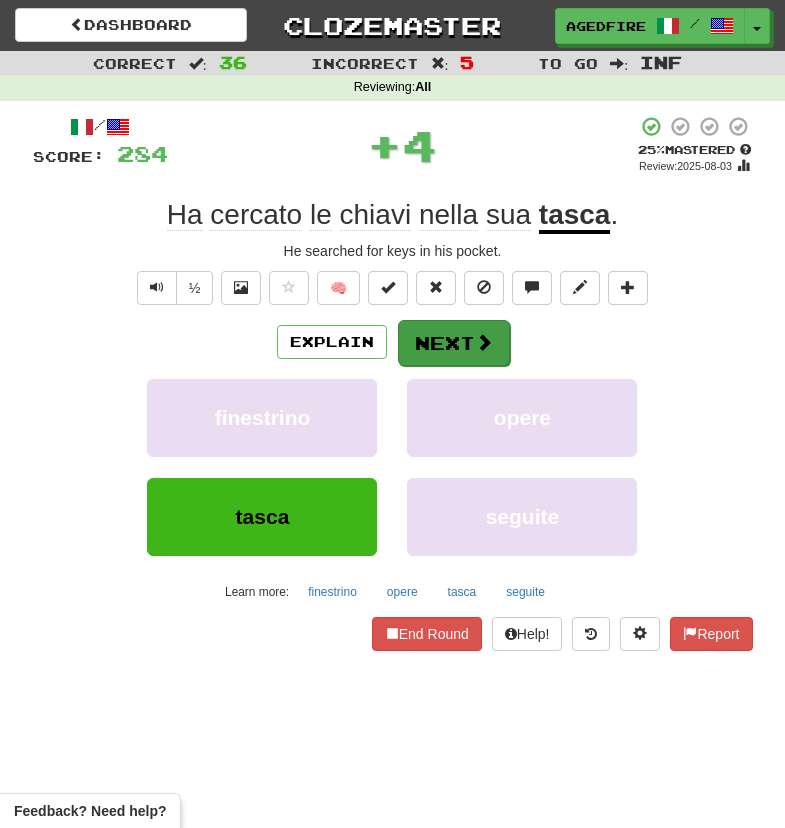 click at bounding box center [484, 342] 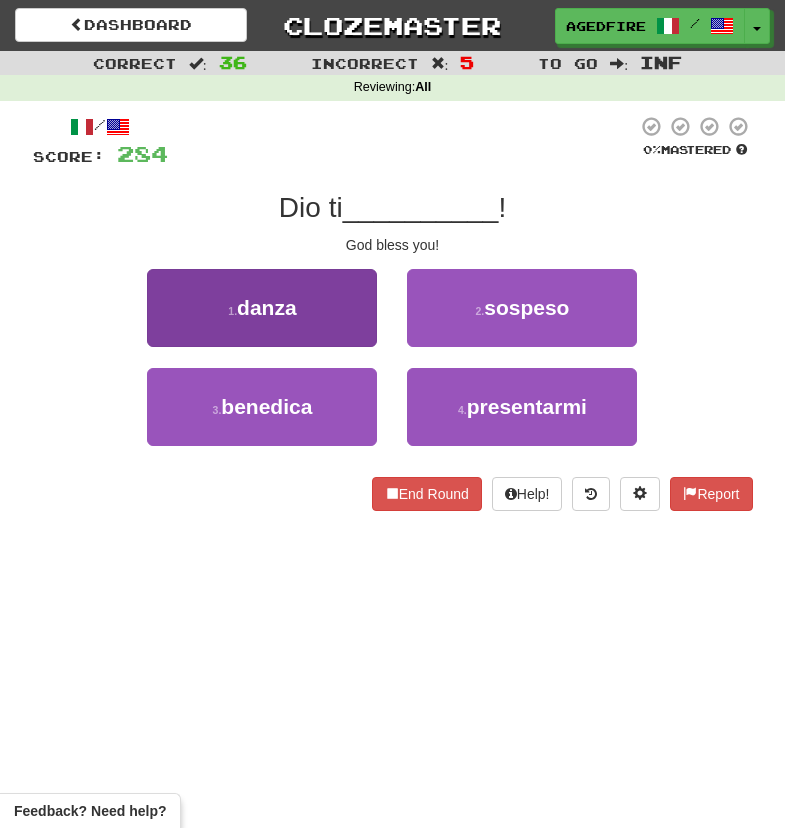 click on "1 .  danza" at bounding box center [262, 308] 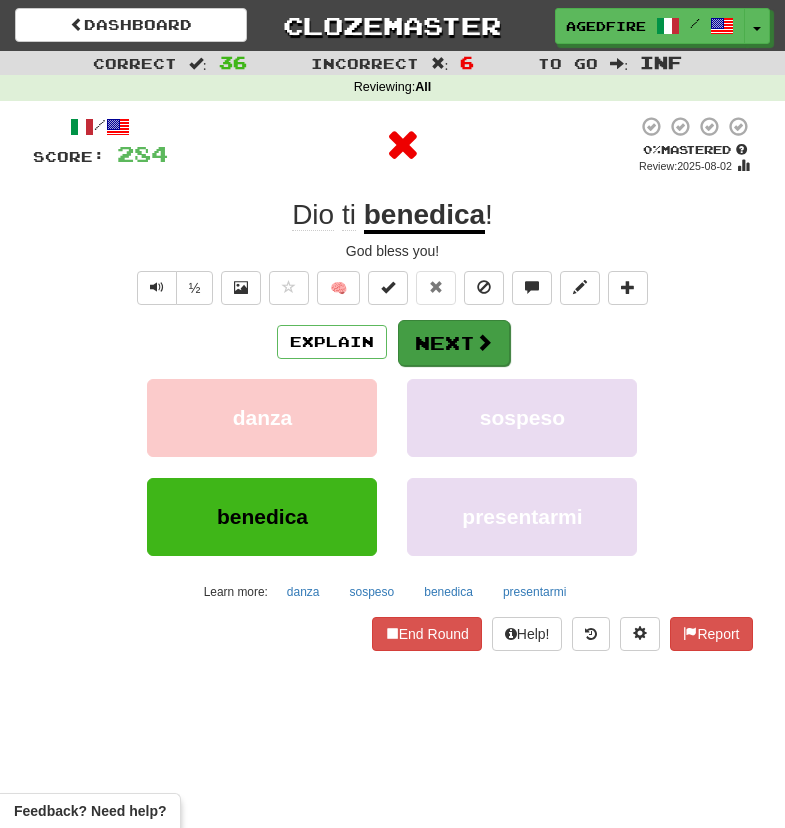click on "Next" at bounding box center (454, 343) 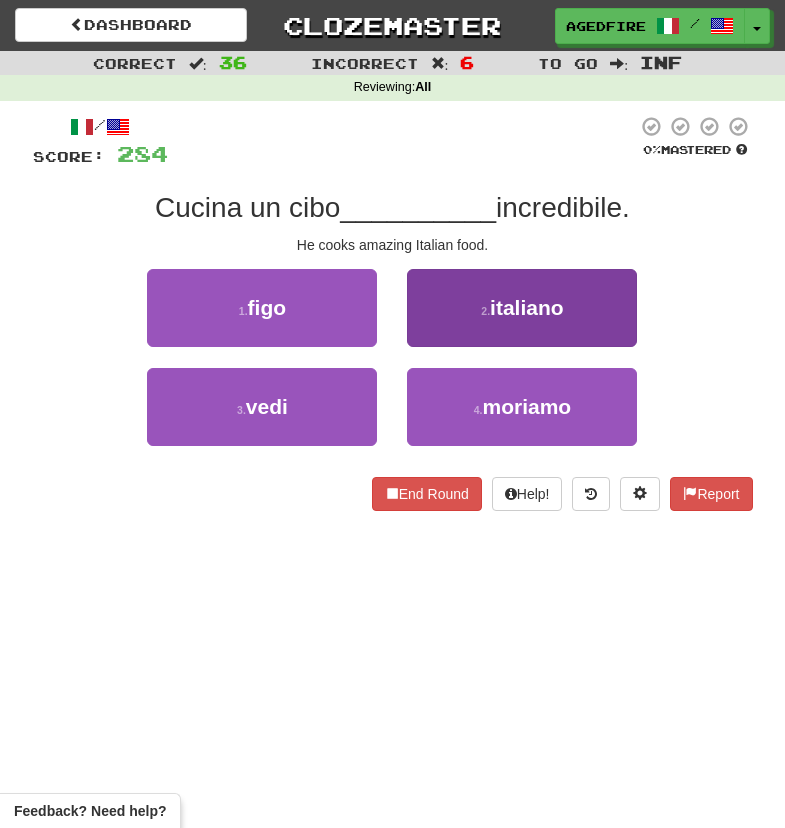 click on "2 .  italiano" at bounding box center [522, 308] 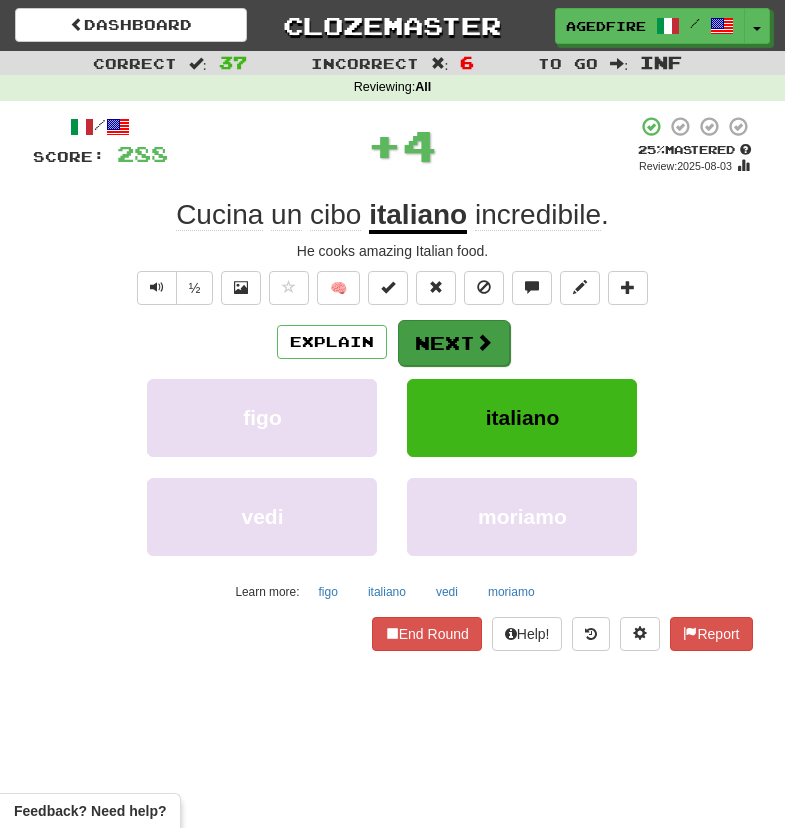 click on "Next" at bounding box center (454, 343) 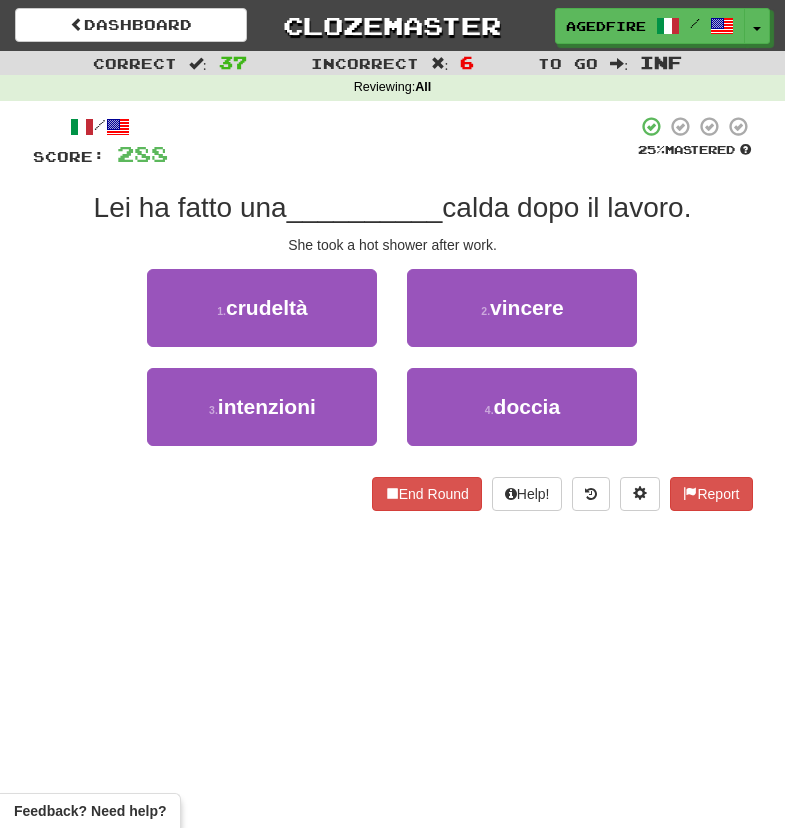 click on "2 .  vincere" at bounding box center (522, 318) 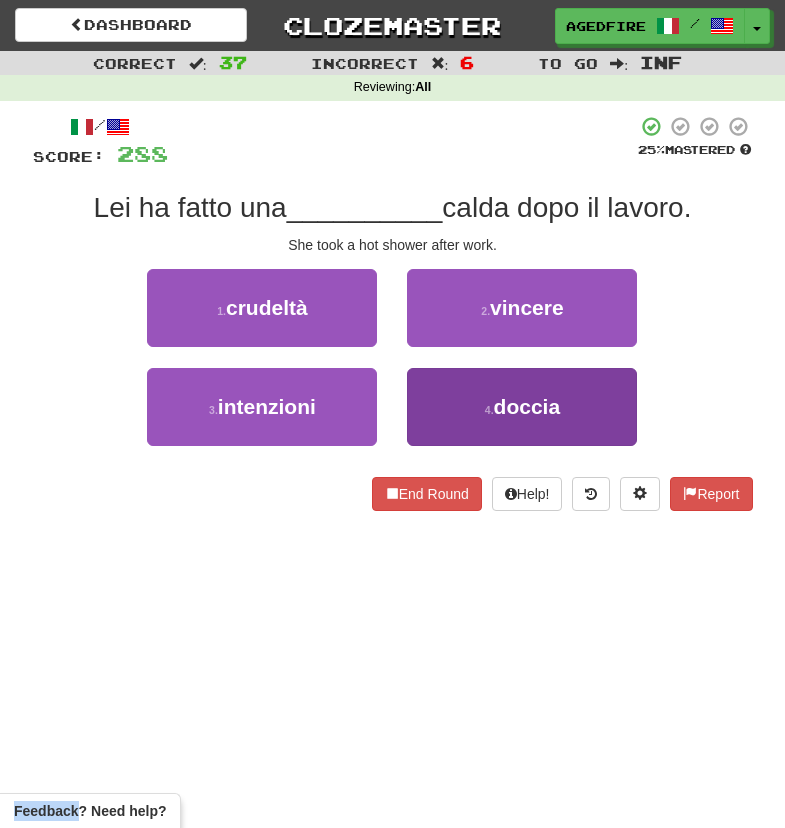 click on "4 .  doccia" at bounding box center (522, 407) 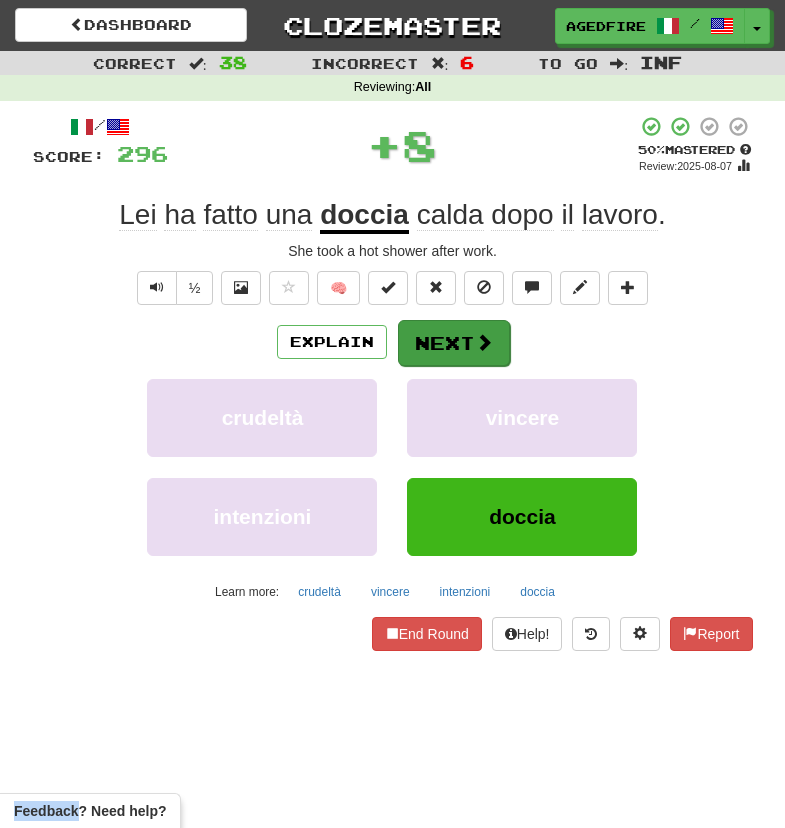 click on "Next" at bounding box center (454, 343) 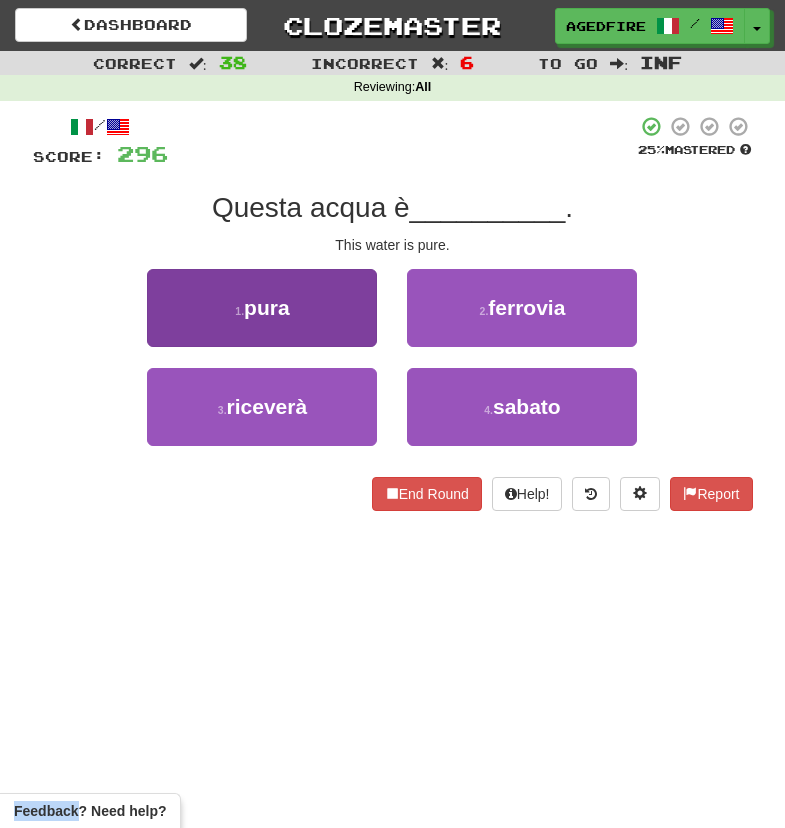 click on "1 .  pura" at bounding box center (262, 308) 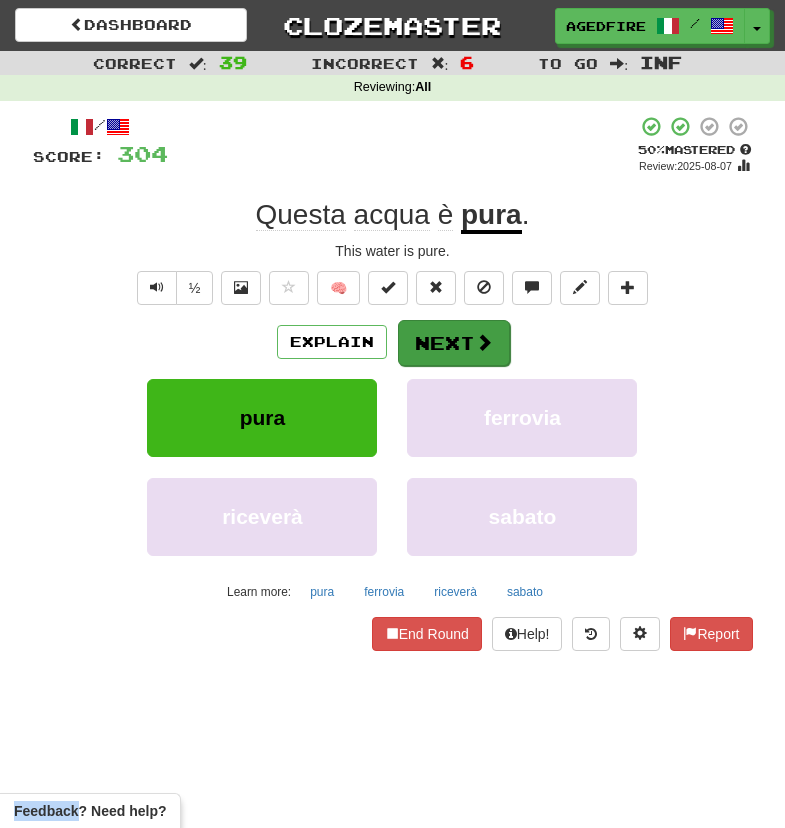 click on "Next" at bounding box center [454, 343] 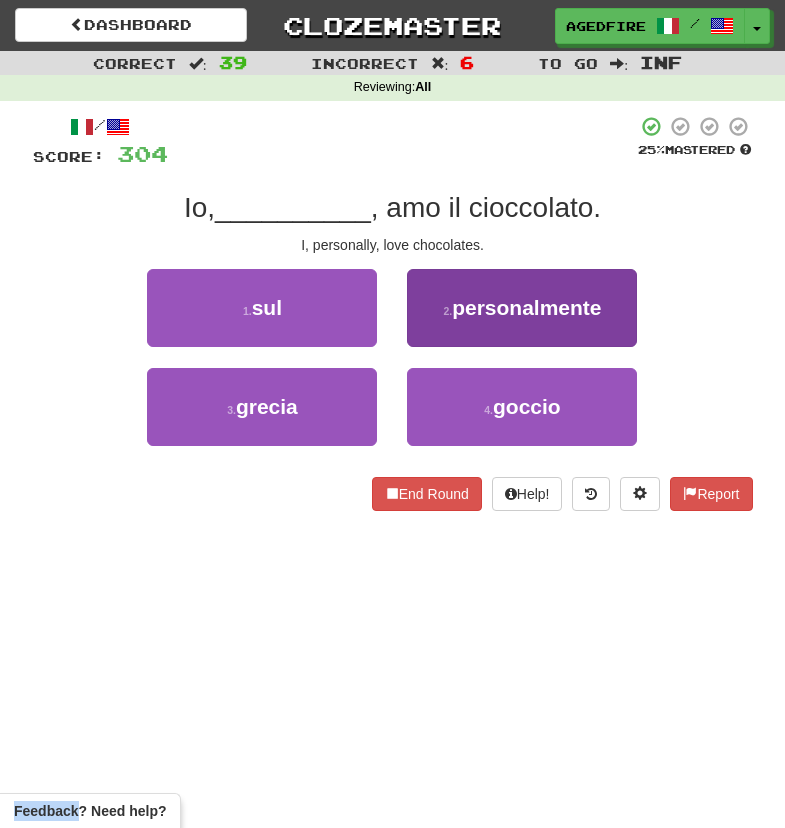 click on "2 .  personalmente" at bounding box center (522, 308) 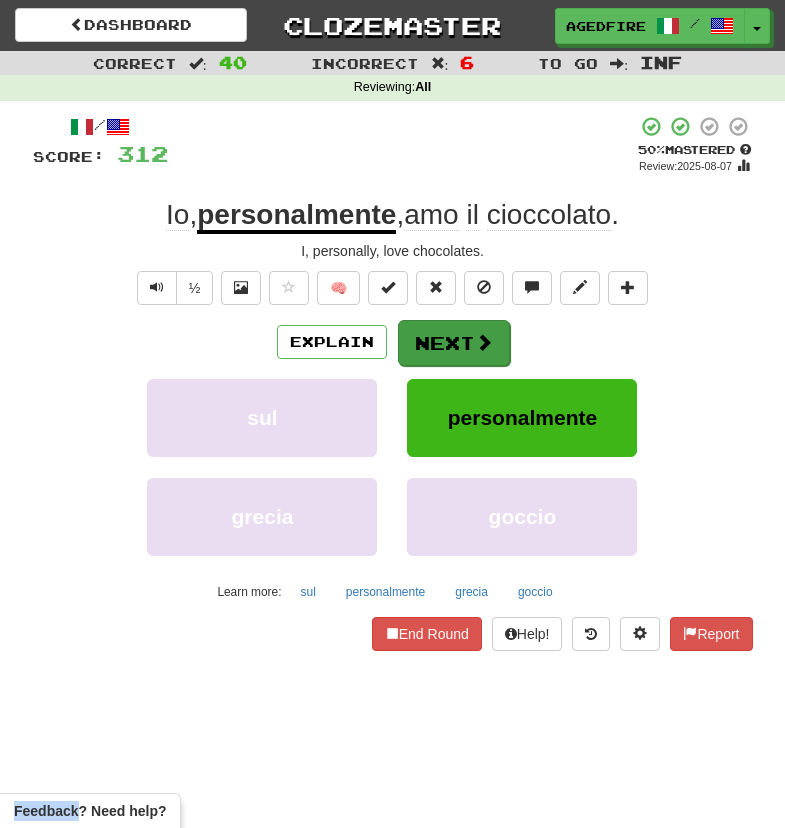 click on "Next" at bounding box center (454, 343) 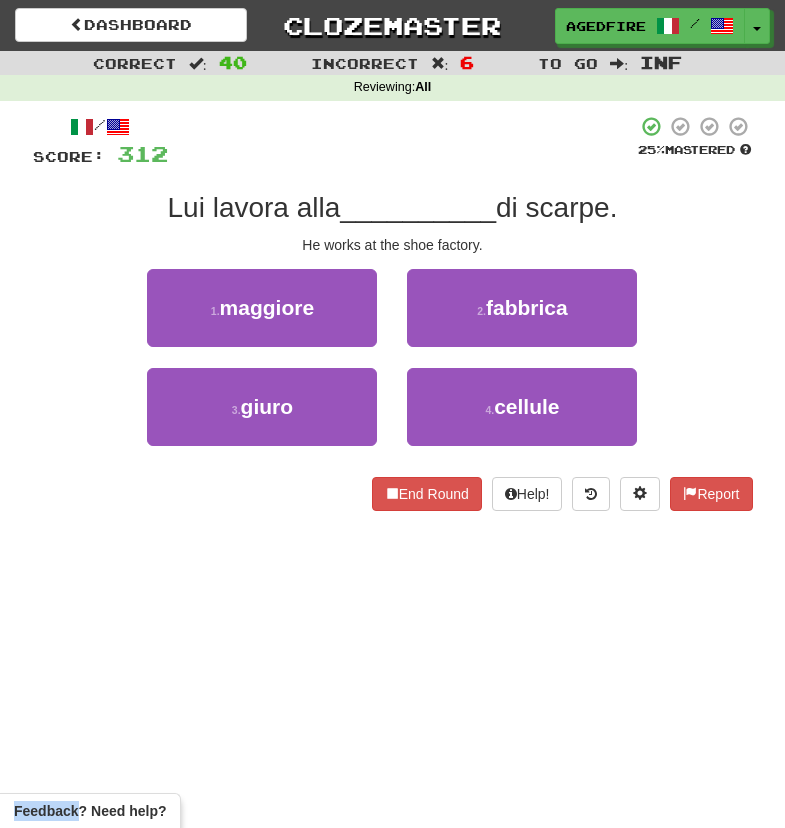 click on "/  Score:   312 25 %  Mastered Lui lavora alla  __________  di scarpe. He works at the shoe factory. 1 .  maggiore 2 .  fabbrica 3 .  giuro 4 .  cellule  End Round  Help!  Report" at bounding box center [393, 313] 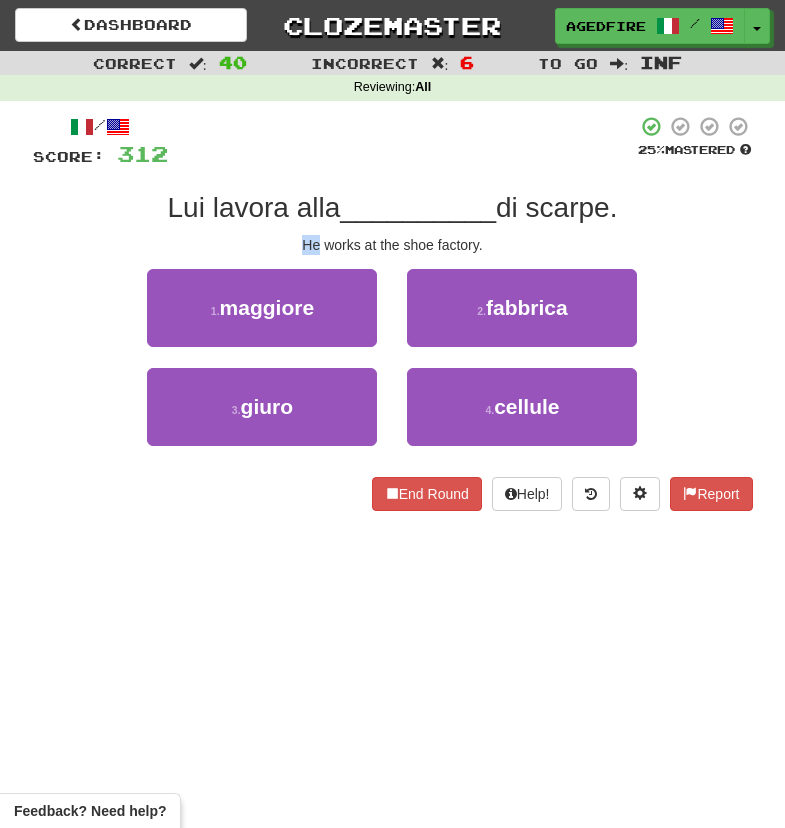 click on "/  Score:   312 25 %  Mastered Lui lavora alla  __________  di scarpe. He works at the shoe factory. 1 .  maggiore 2 .  fabbrica 3 .  giuro 4 .  cellule  End Round  Help!  Report" at bounding box center (393, 313) 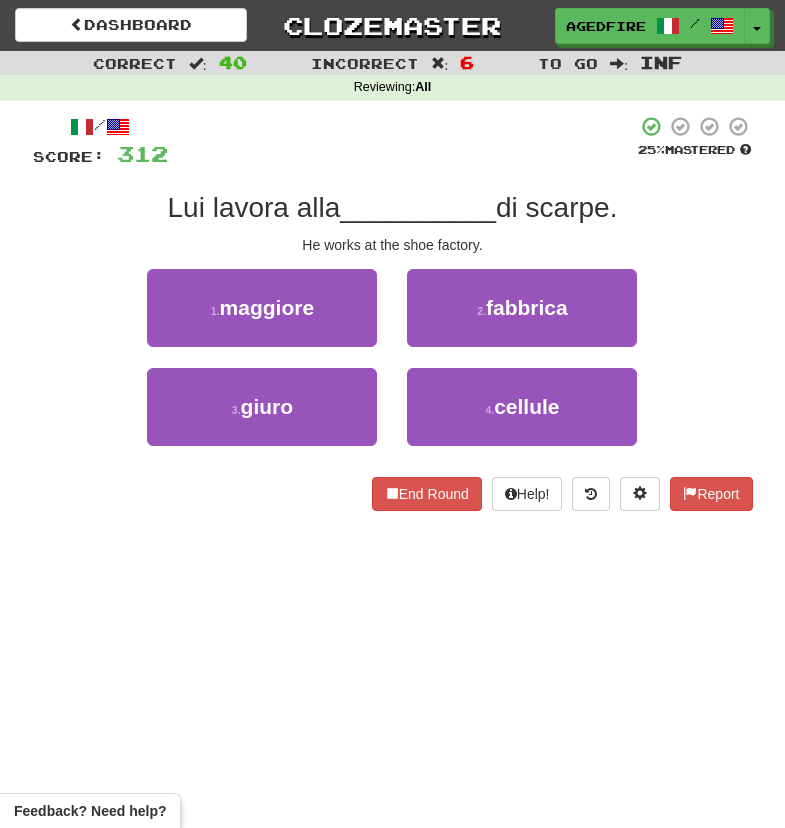 click on "/  Score:   312 25 %  Mastered Lui lavora alla  __________  di scarpe. He works at the shoe factory. 1 .  maggiore 2 .  fabbrica 3 .  giuro 4 .  cellule  End Round  Help!  Report" at bounding box center (393, 313) 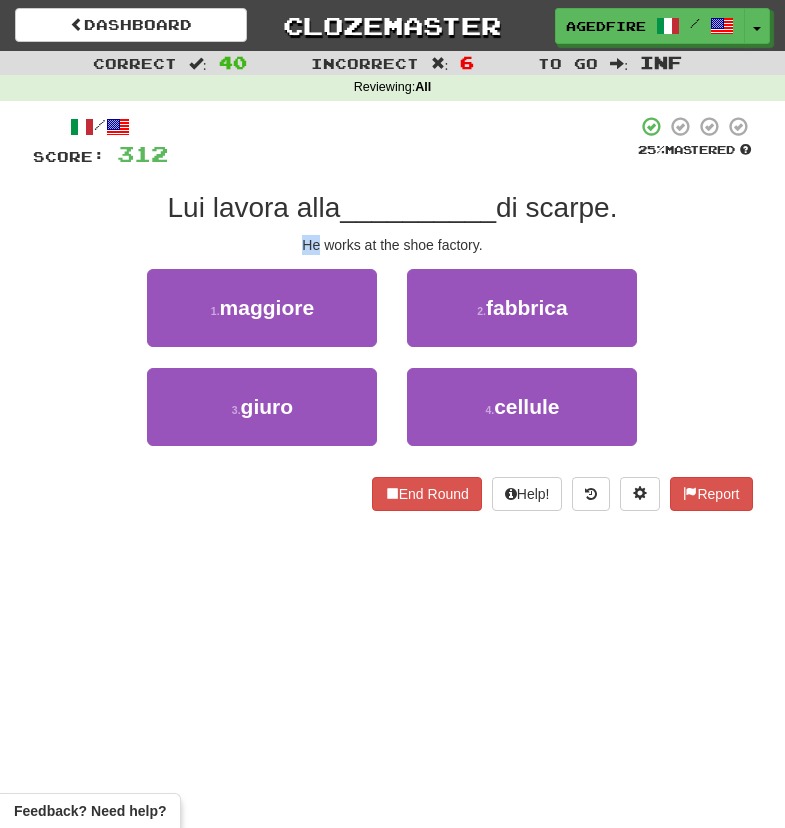 click on "/  Score:   312 25 %  Mastered Lui lavora alla  __________  di scarpe. He works at the shoe factory. 1 .  maggiore 2 .  fabbrica 3 .  giuro 4 .  cellule  End Round  Help!  Report" at bounding box center [393, 313] 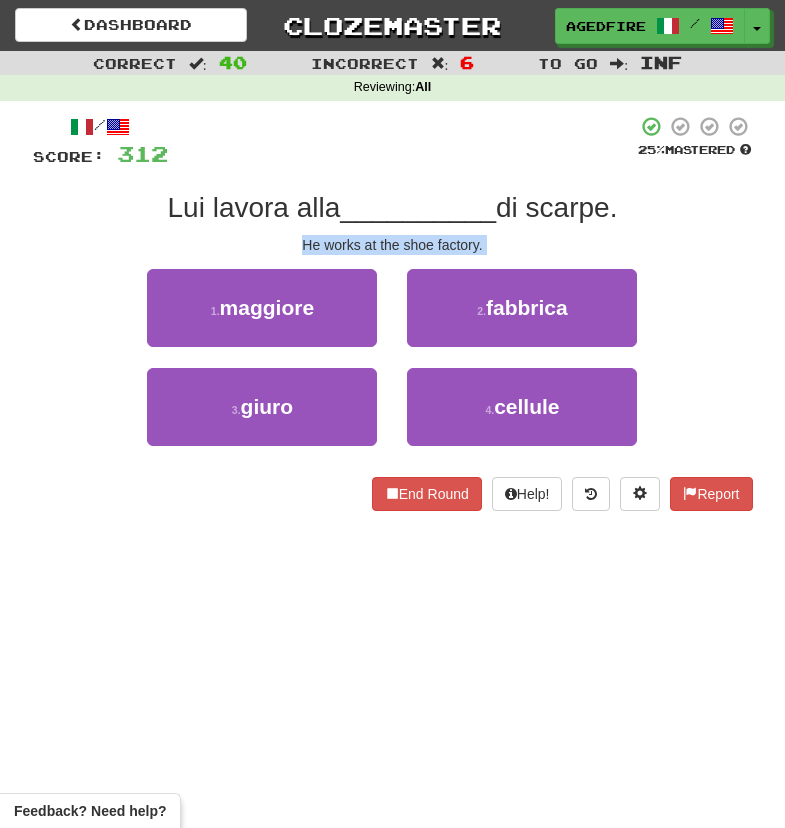 click on "/  Score:   312 25 %  Mastered Lui lavora alla  __________  di scarpe. He works at the shoe factory. 1 .  maggiore 2 .  fabbrica 3 .  giuro 4 .  cellule  End Round  Help!  Report" at bounding box center [393, 313] 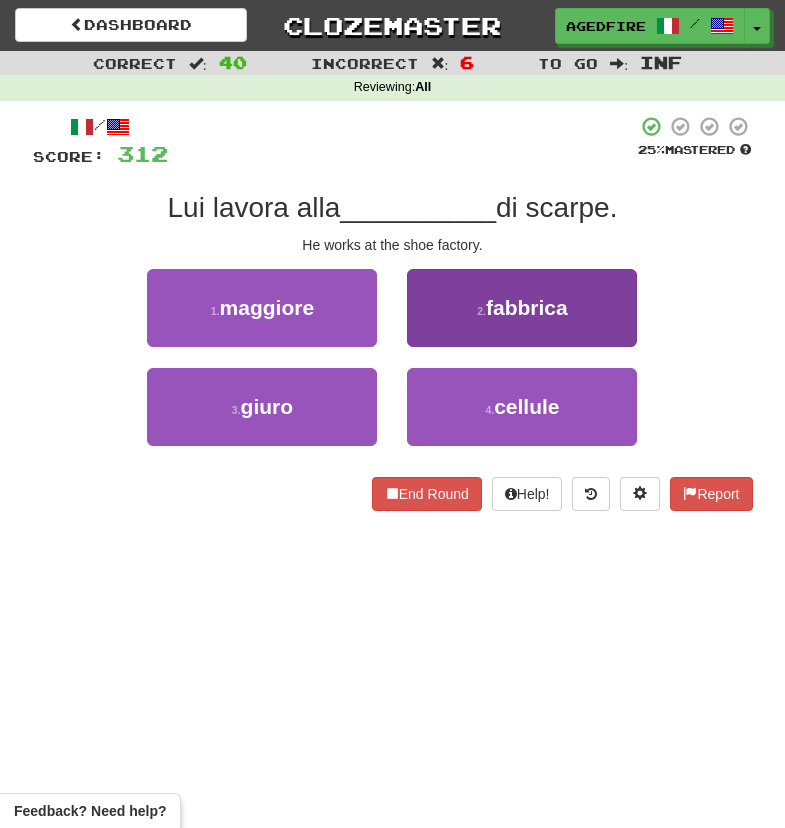 click on "2 .  fabbrica" at bounding box center (522, 308) 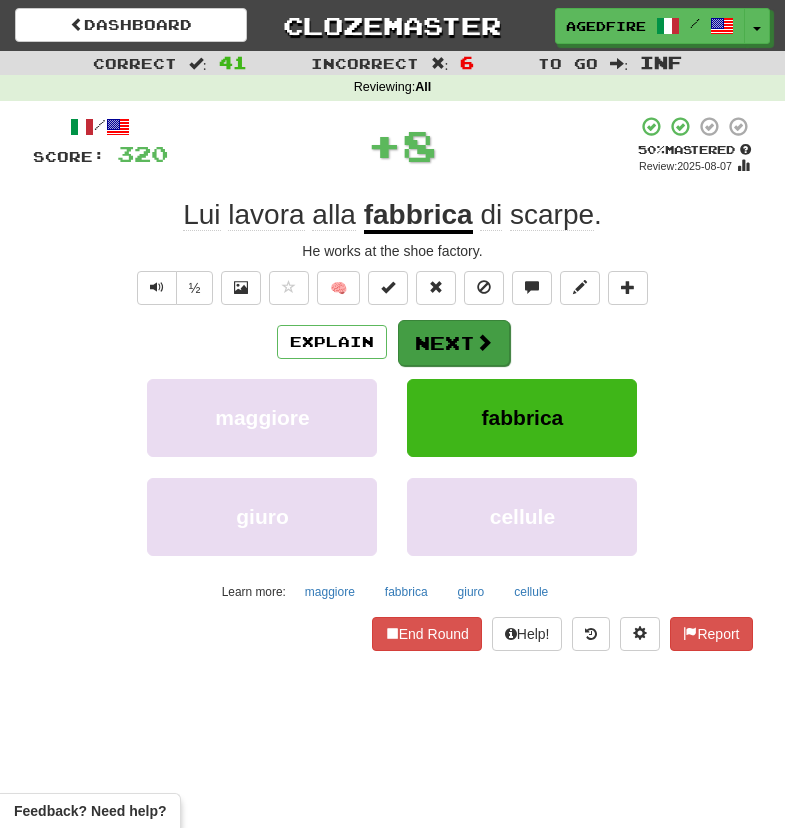 click on "Next" at bounding box center [454, 343] 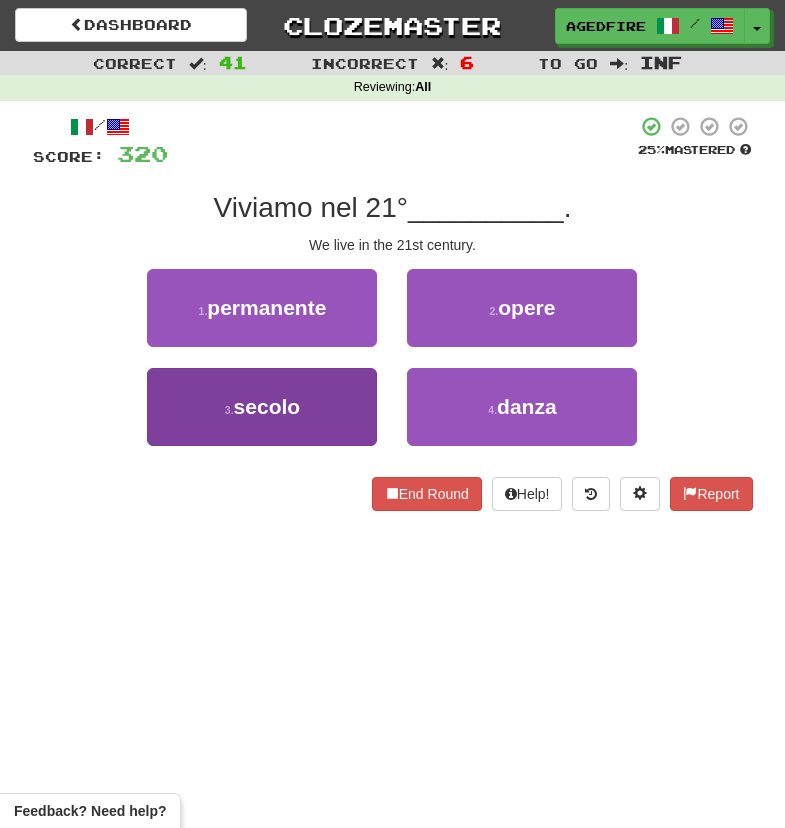 click on "3 .  secolo" at bounding box center [262, 407] 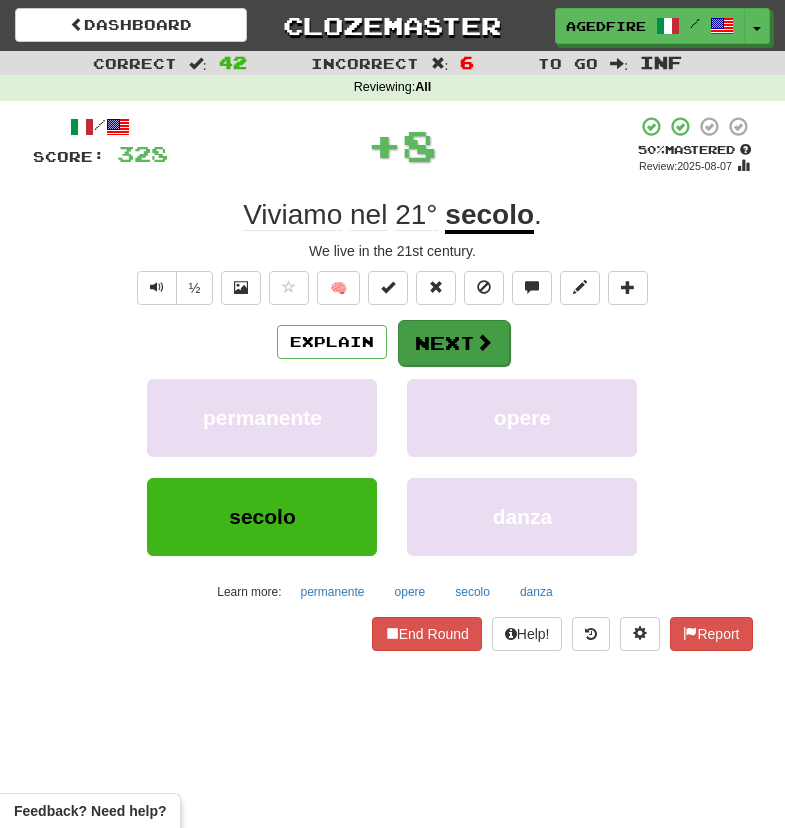 click on "Next" at bounding box center [454, 343] 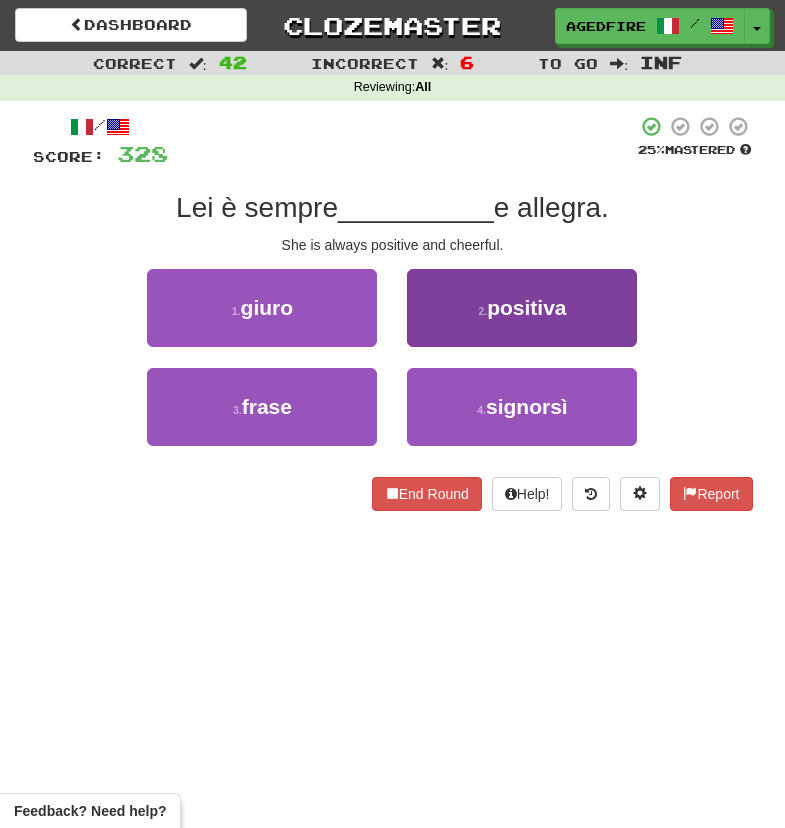 click on "2 .  positiva" at bounding box center (522, 308) 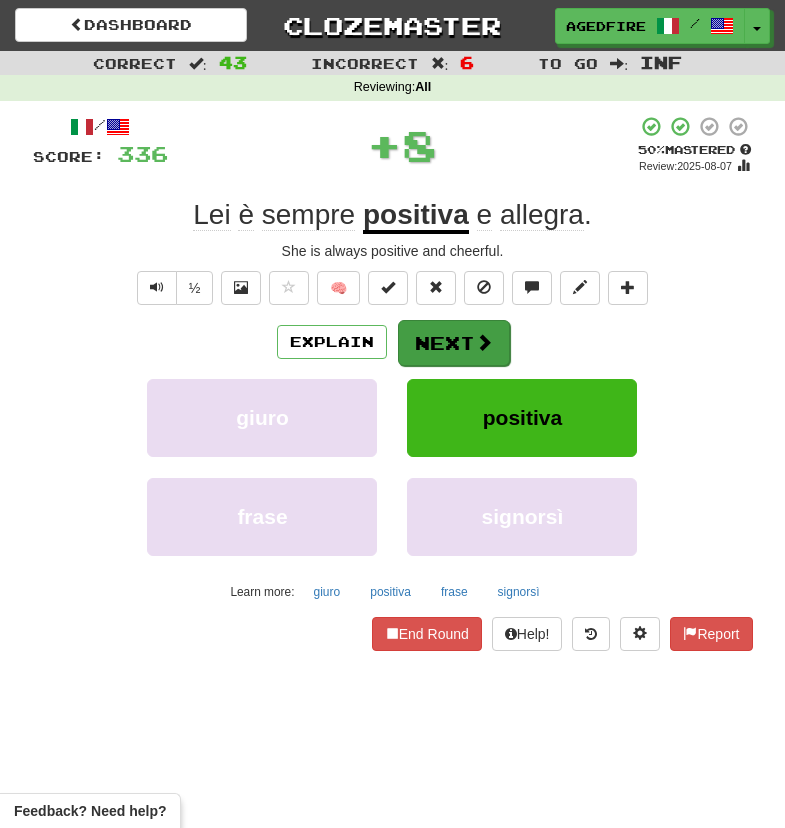 click on "Next" at bounding box center [454, 343] 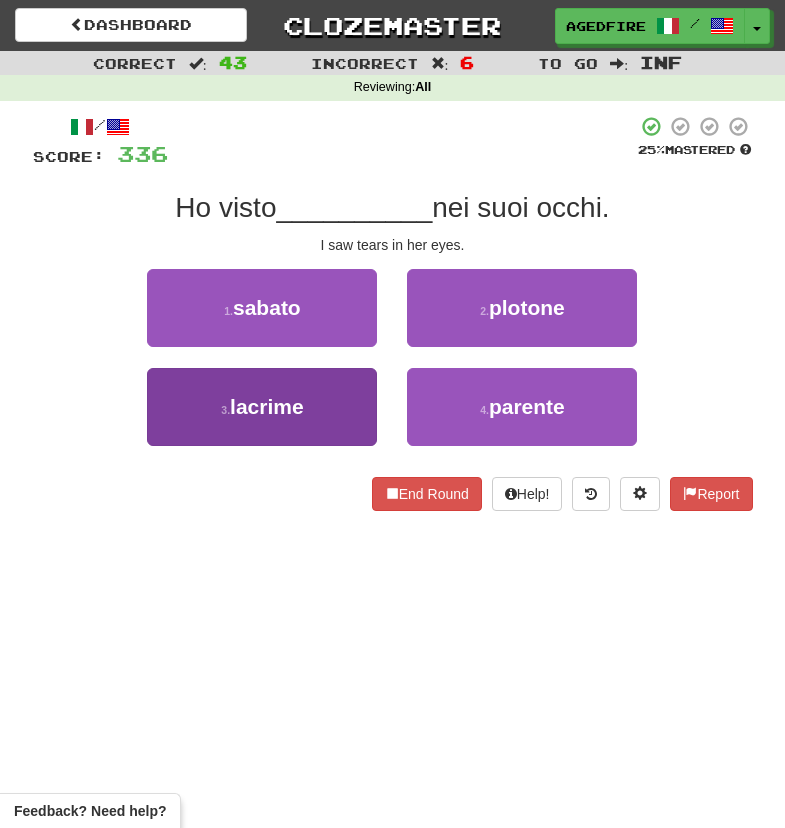 click on "3 .  lacrime" at bounding box center (262, 407) 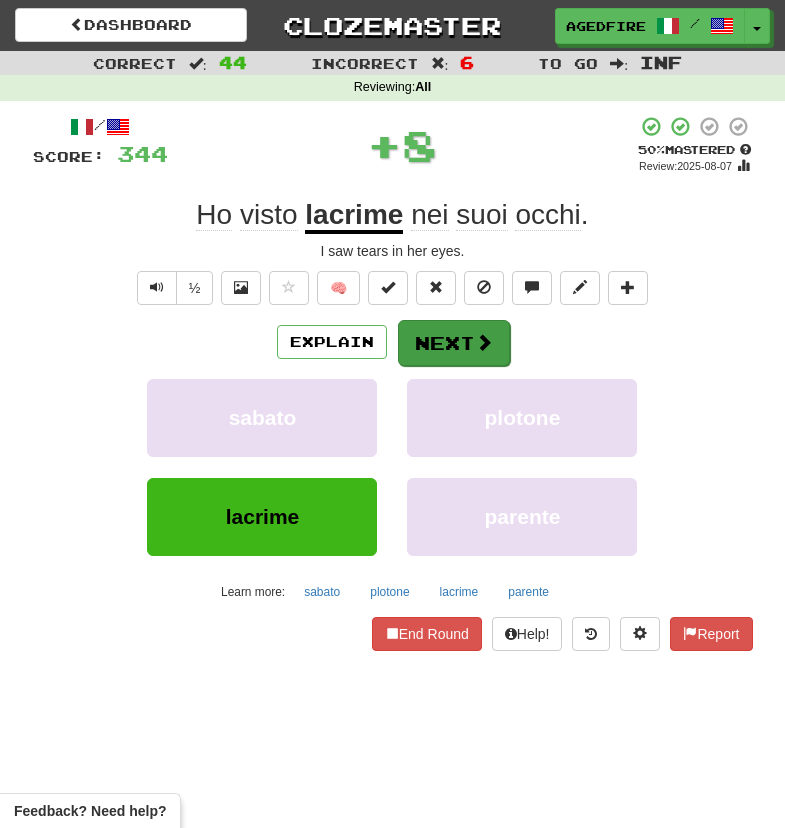 click on "Next" at bounding box center (454, 343) 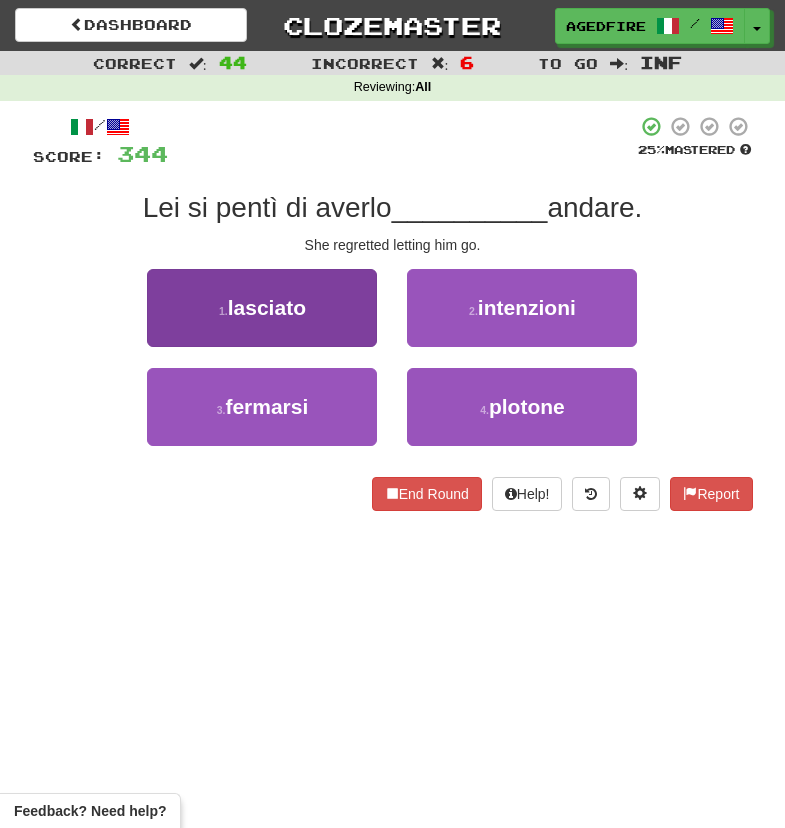 click on "1 .  lasciato" at bounding box center (262, 308) 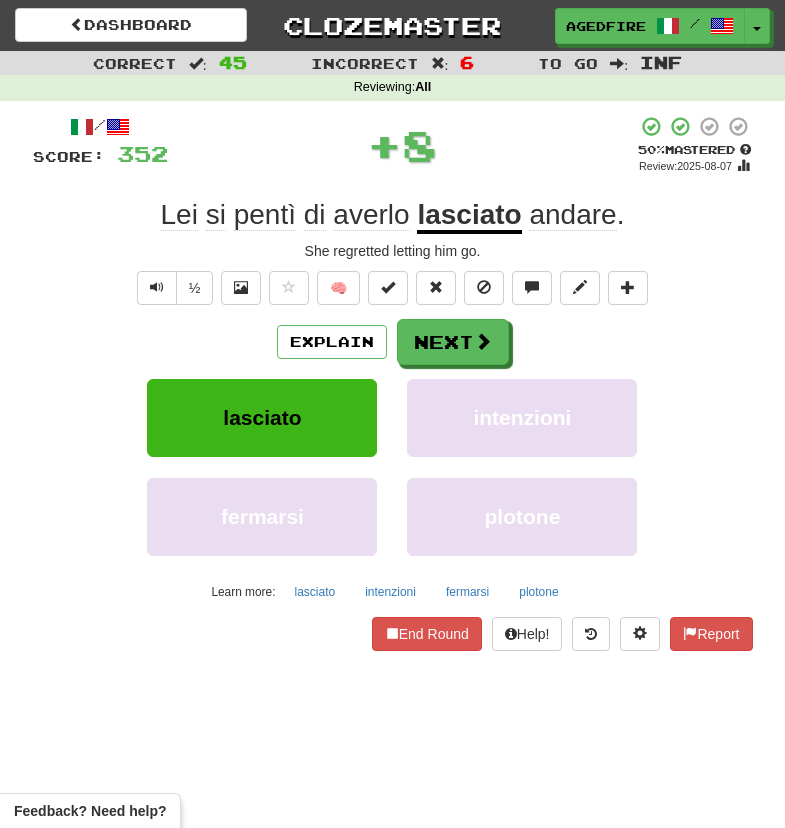 click on "/  Score:   352 + 8 50 %  Mastered Review:  2025-08-07 Lei   si   pentì   di   averlo   lasciato   andare . She regretted letting him go. ½ 🧠 Explain Next lasciato intenzioni fermarsi plotone Learn more: lasciato intenzioni fermarsi plotone  End Round  Help!  Report" at bounding box center [393, 383] 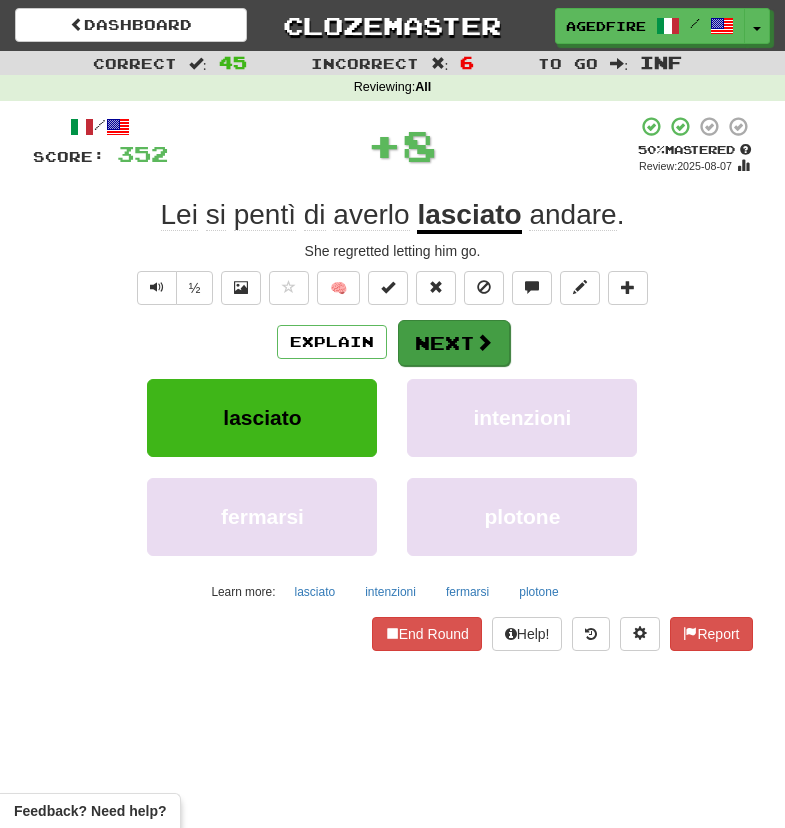 click on "Next" at bounding box center [454, 343] 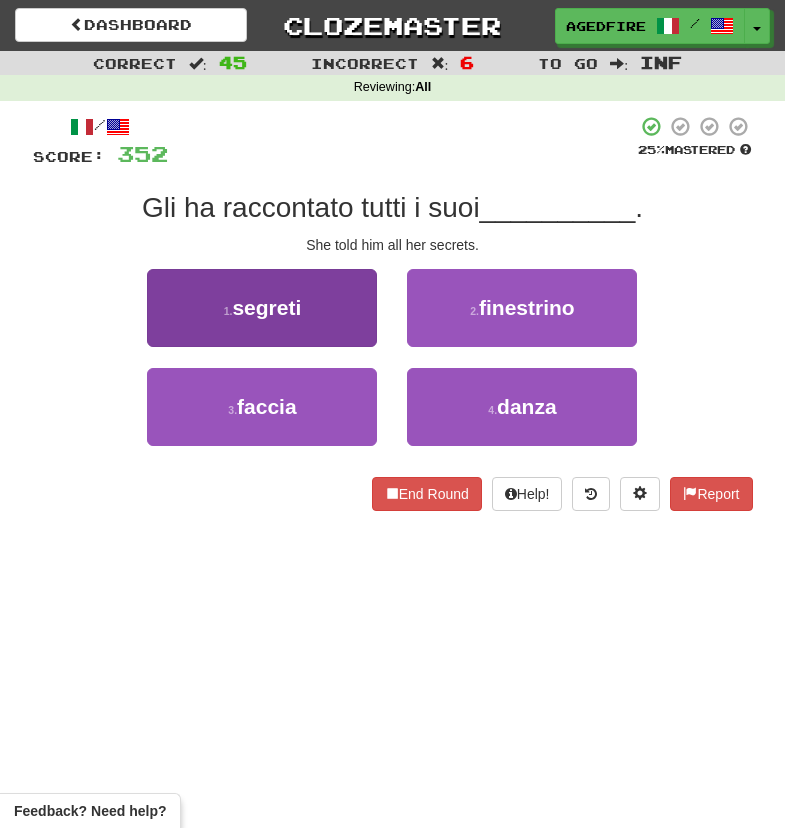 click on "1 .  segreti" at bounding box center [262, 308] 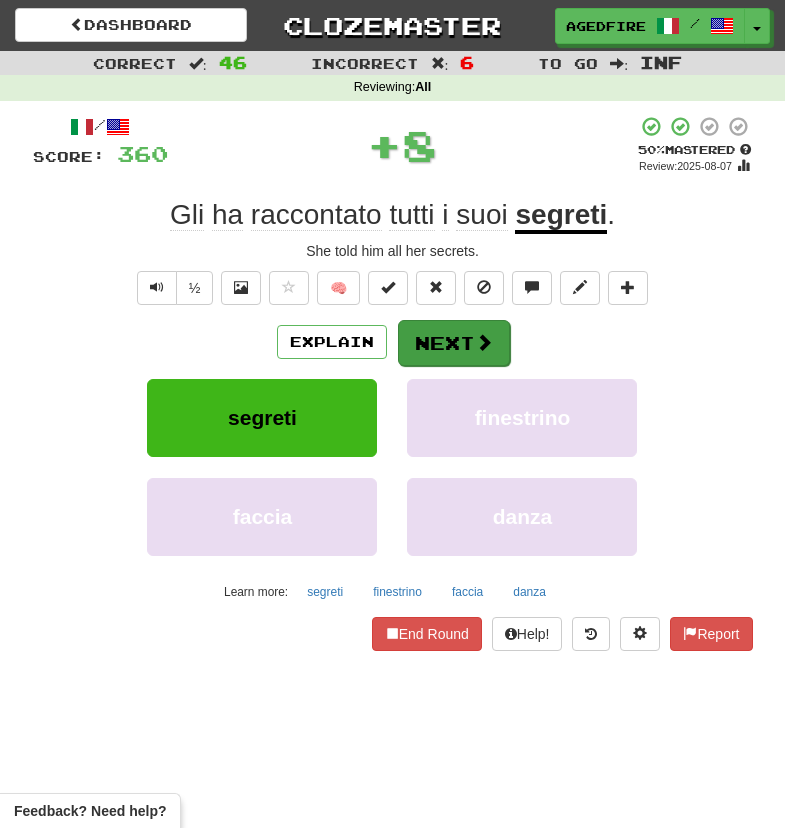 click at bounding box center [484, 342] 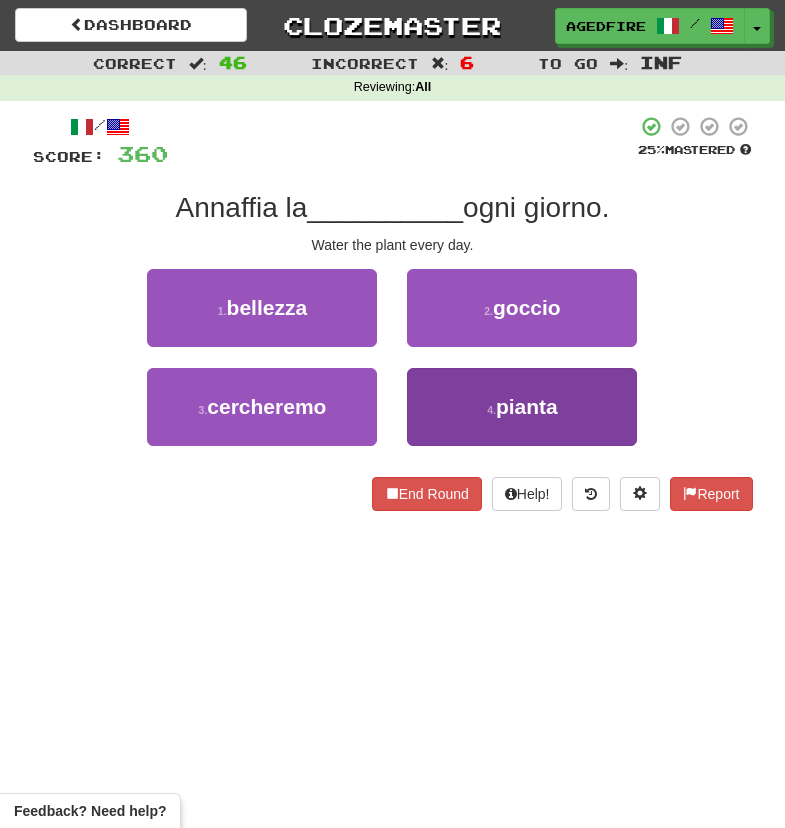 click on "4 .  pianta" at bounding box center [522, 407] 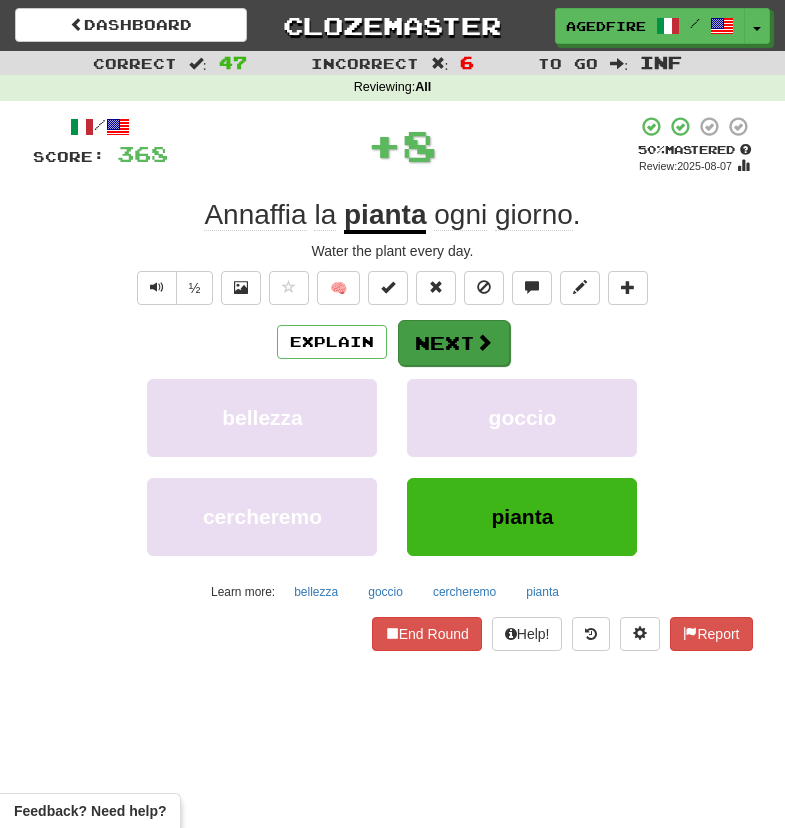 click on "Next" at bounding box center [454, 343] 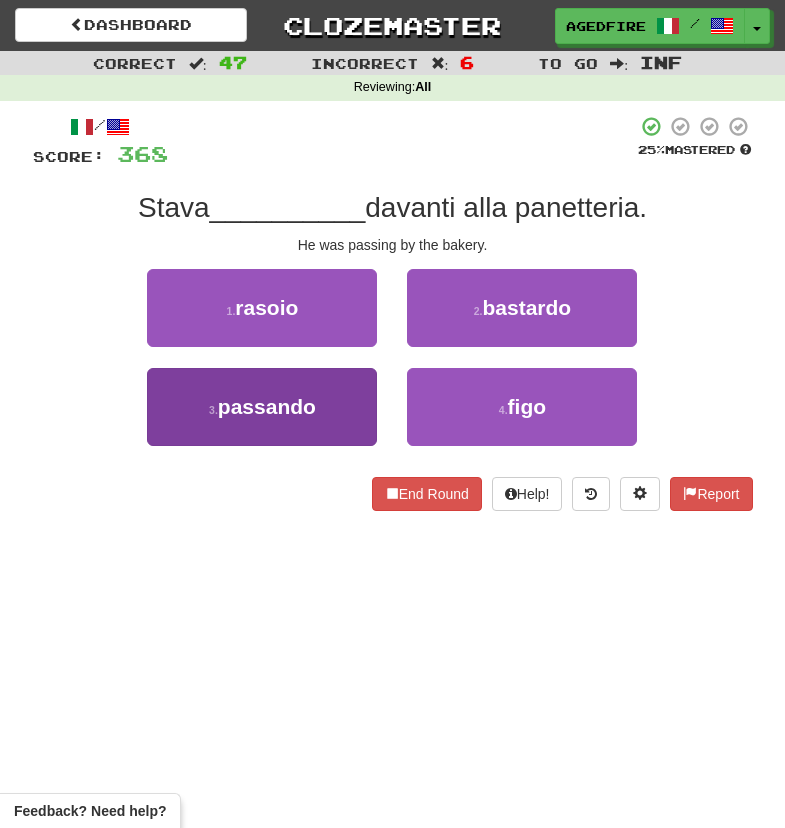 click on "3 .  passando" at bounding box center (262, 407) 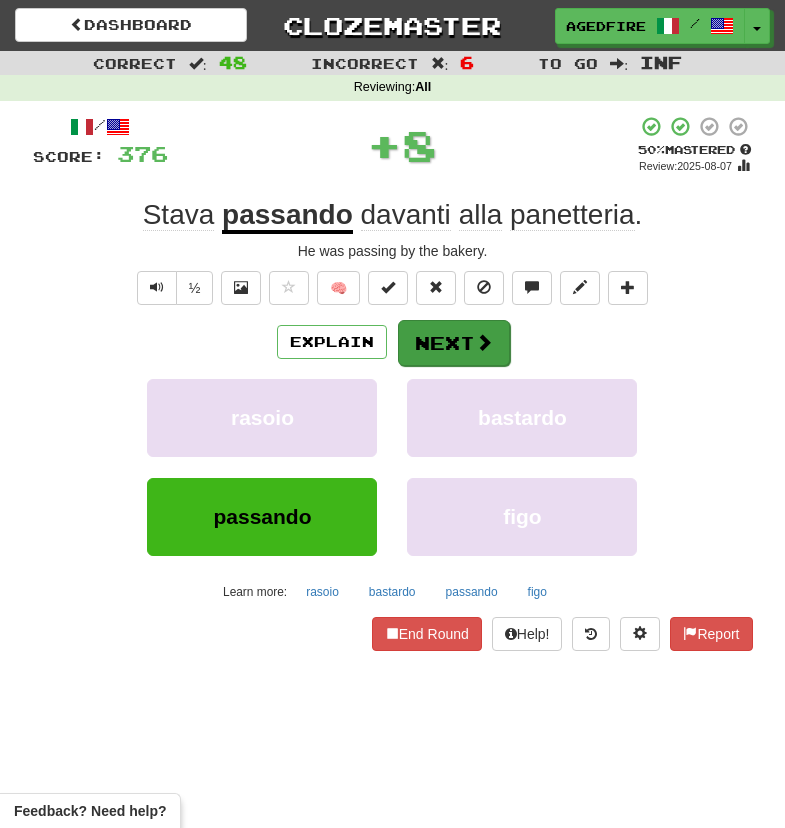click on "Next" at bounding box center [454, 343] 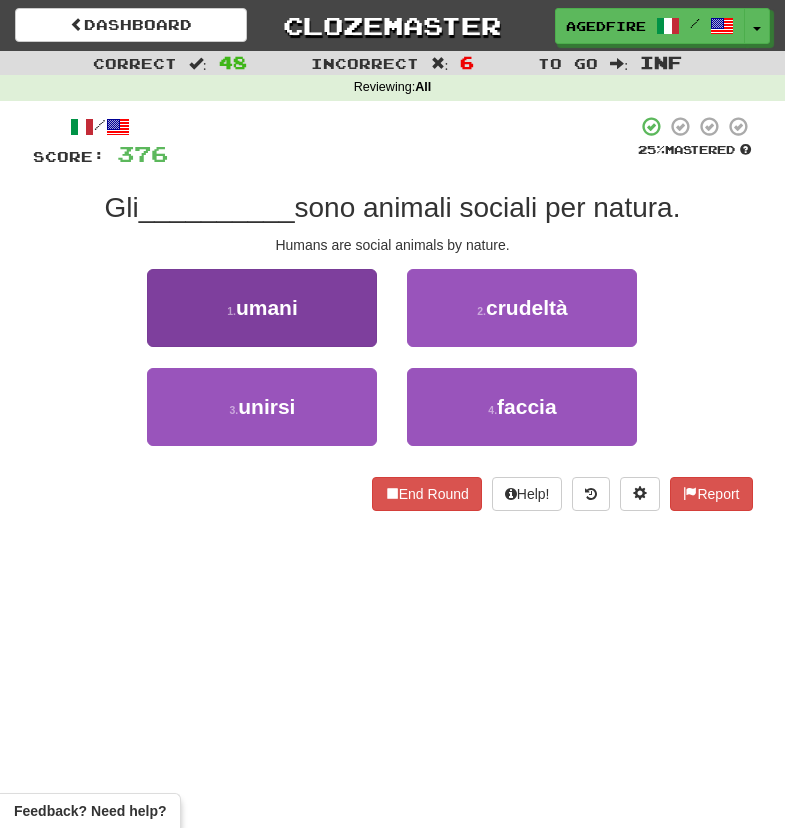 click on "1 .  umani" at bounding box center [262, 308] 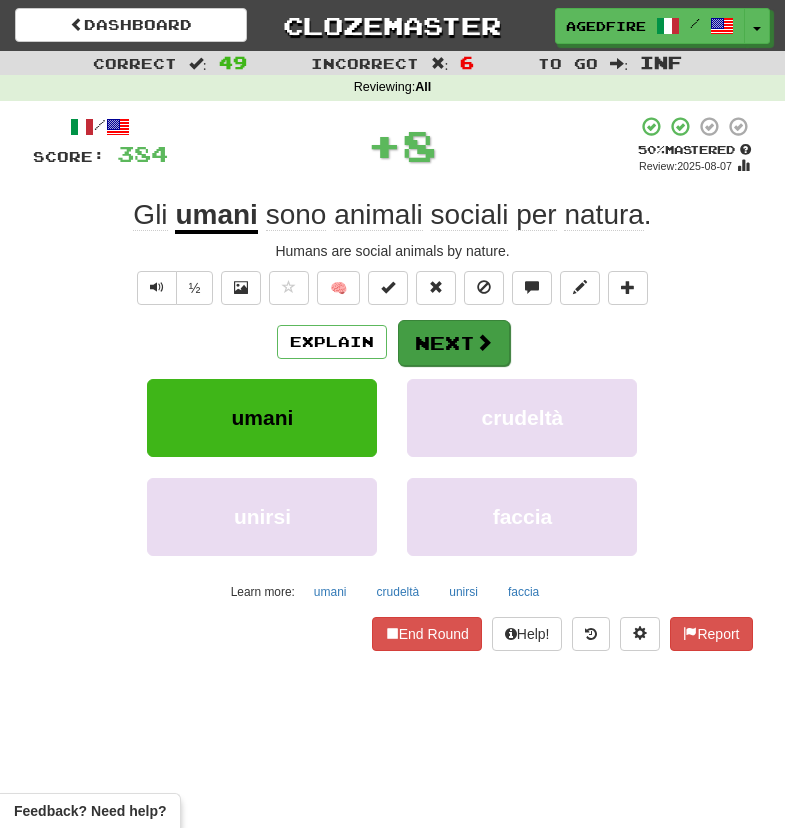 click on "Next" at bounding box center (454, 343) 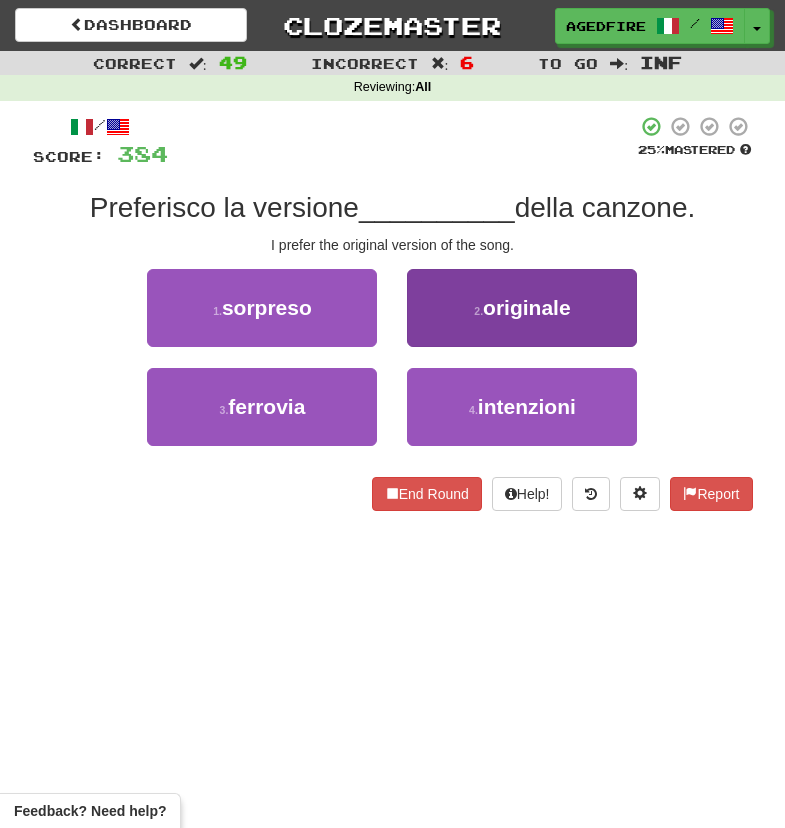 click on "2 .  originale" at bounding box center (522, 308) 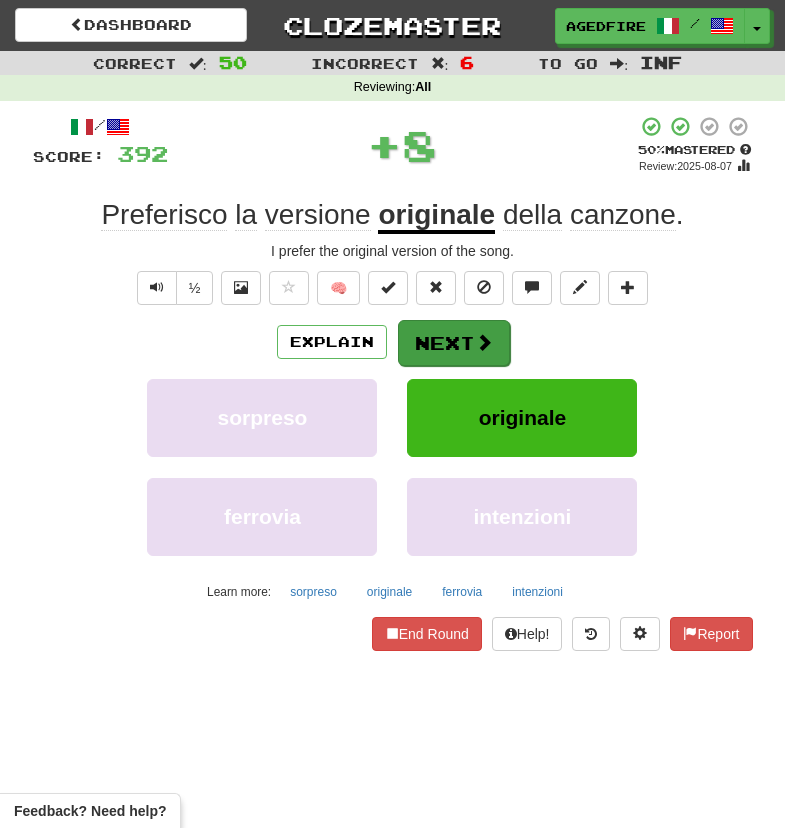 click on "Next" at bounding box center (454, 343) 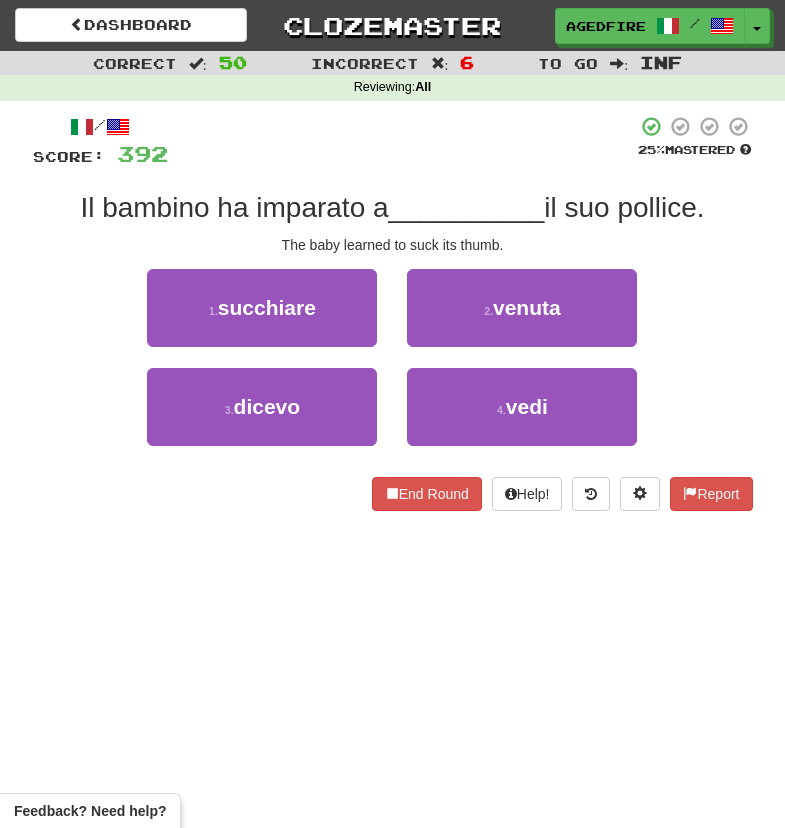 click on "2 .  venuta" at bounding box center [522, 308] 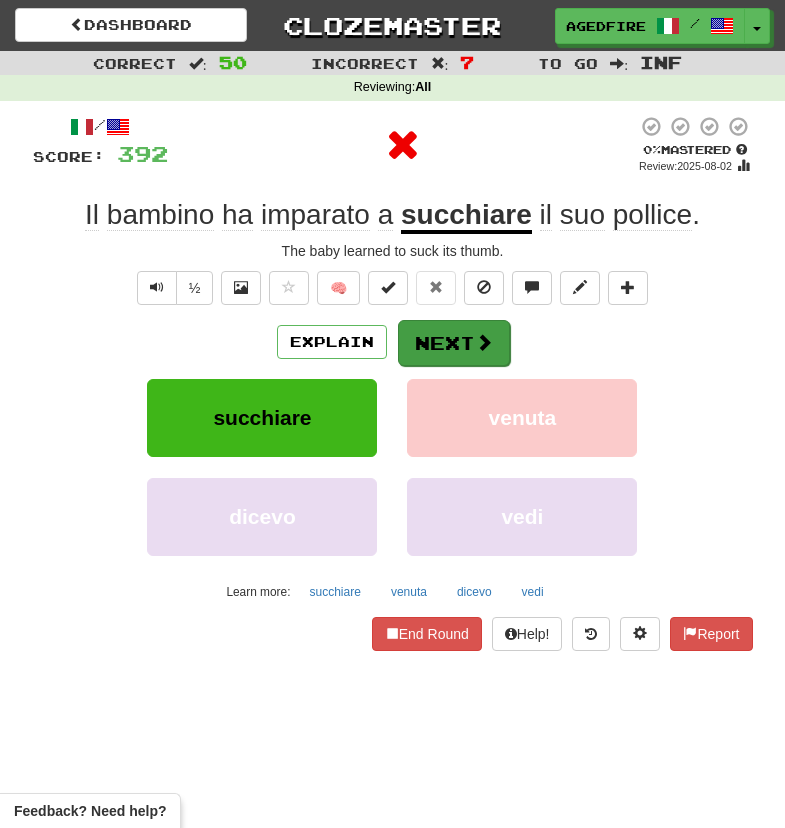 click on "Next" at bounding box center [454, 343] 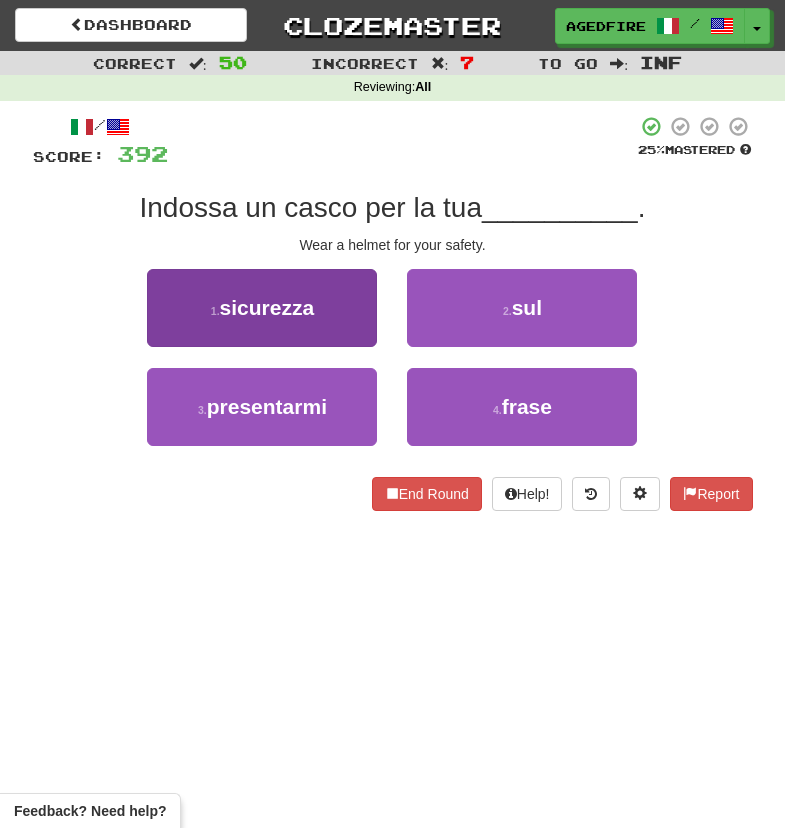 click on "1 .  sicurezza" at bounding box center [262, 308] 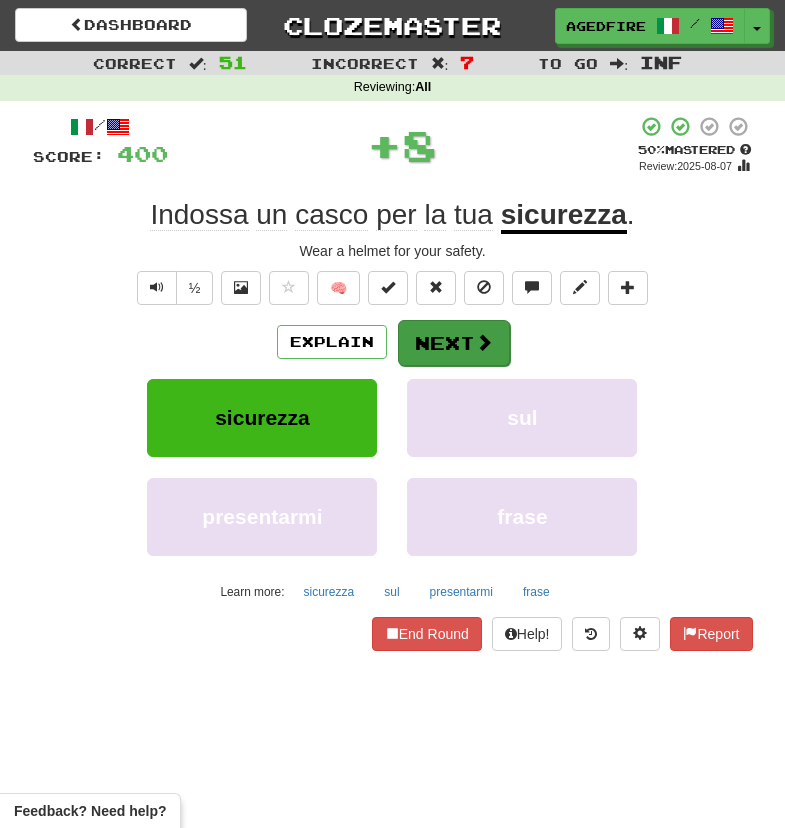 click on "Next" at bounding box center [454, 343] 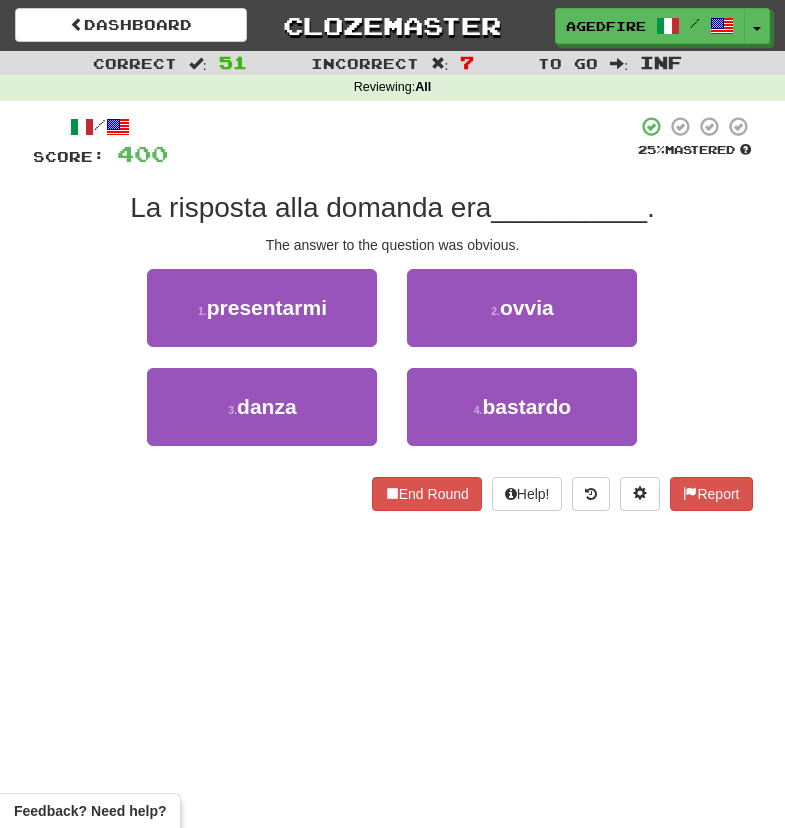 click on "2 .  ovvia" at bounding box center [522, 308] 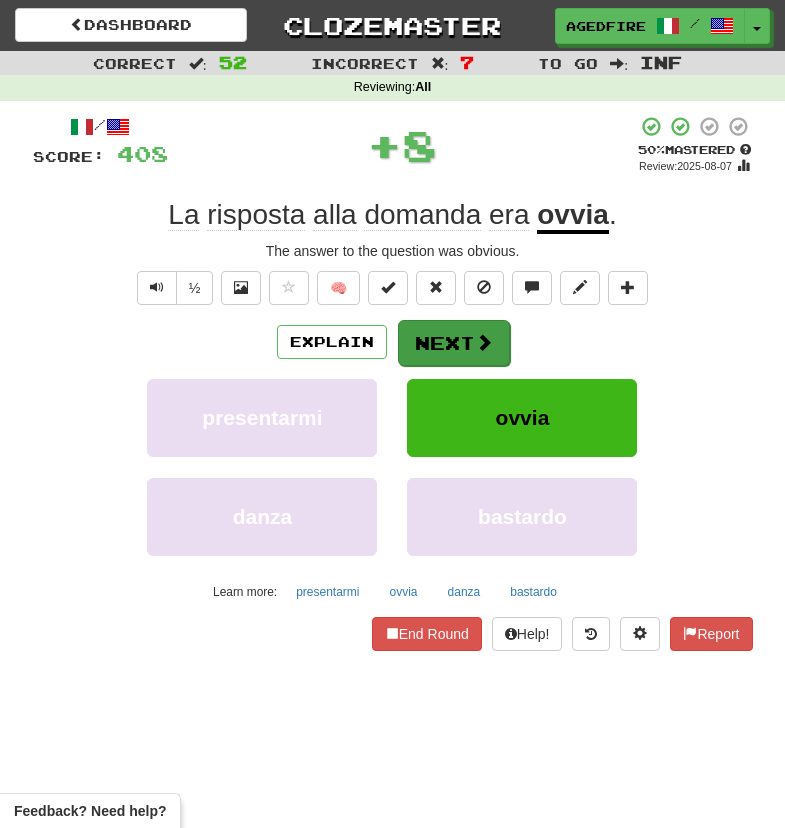 click on "Next" at bounding box center (454, 343) 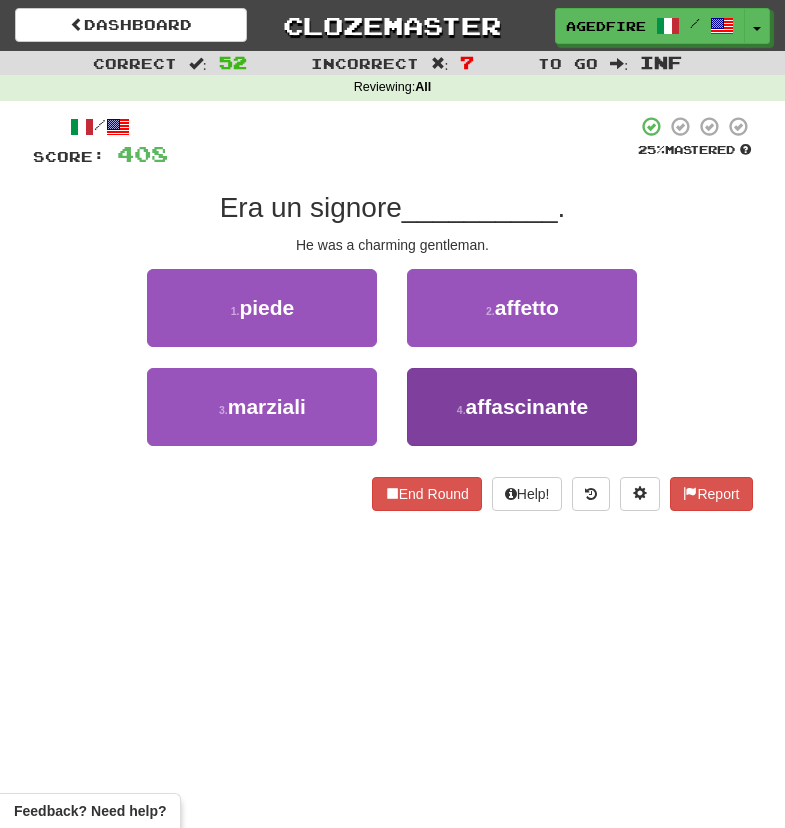 click on "4 .  affascinante" at bounding box center [522, 407] 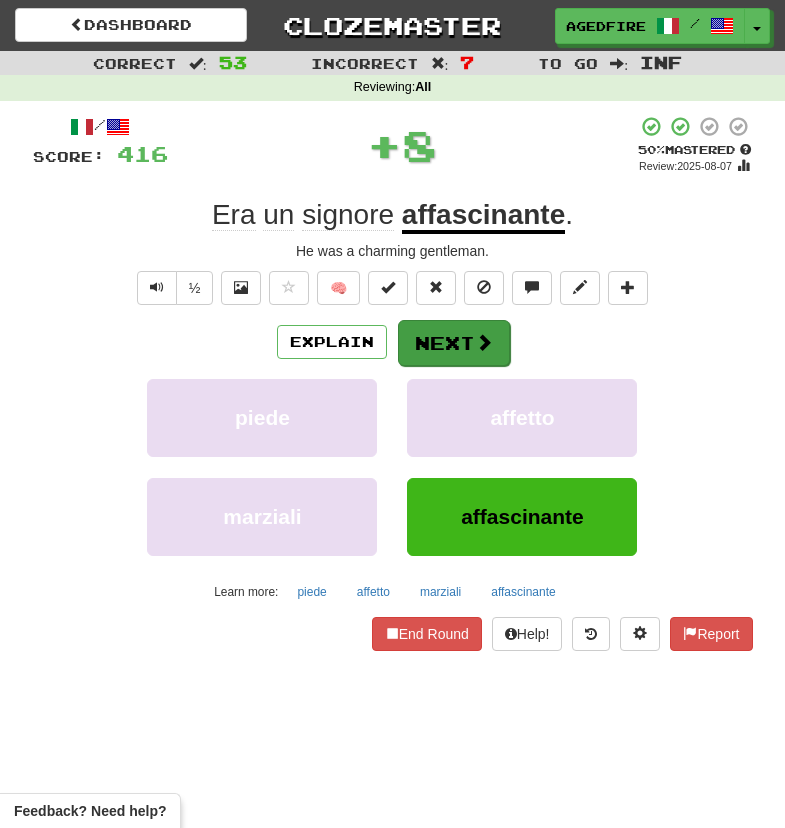click on "Next" at bounding box center (454, 343) 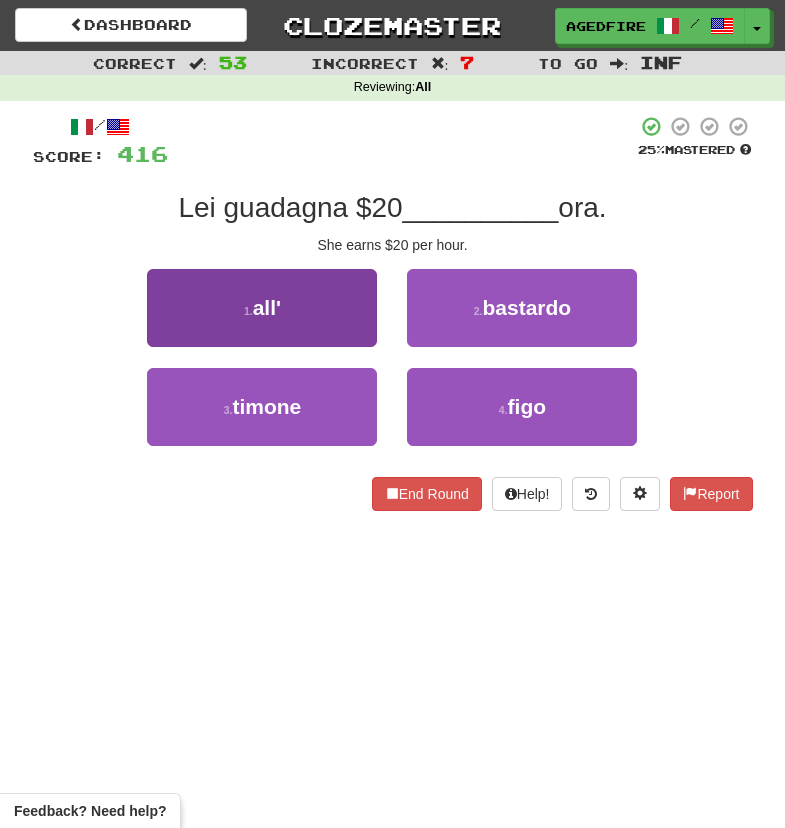 click on "1 .  all'" at bounding box center [262, 308] 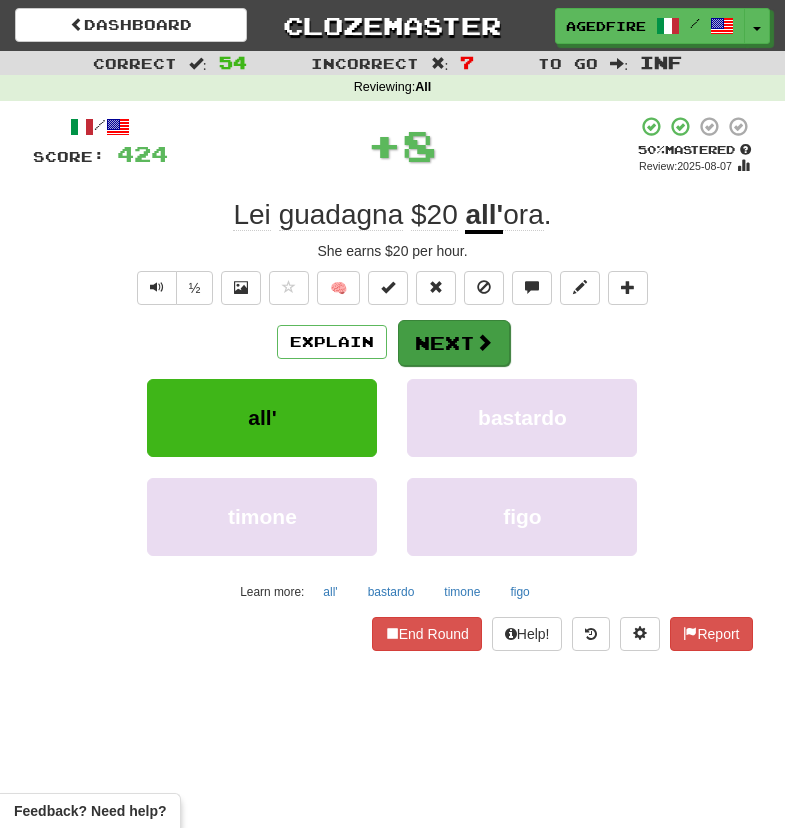 click on "Next" at bounding box center [454, 343] 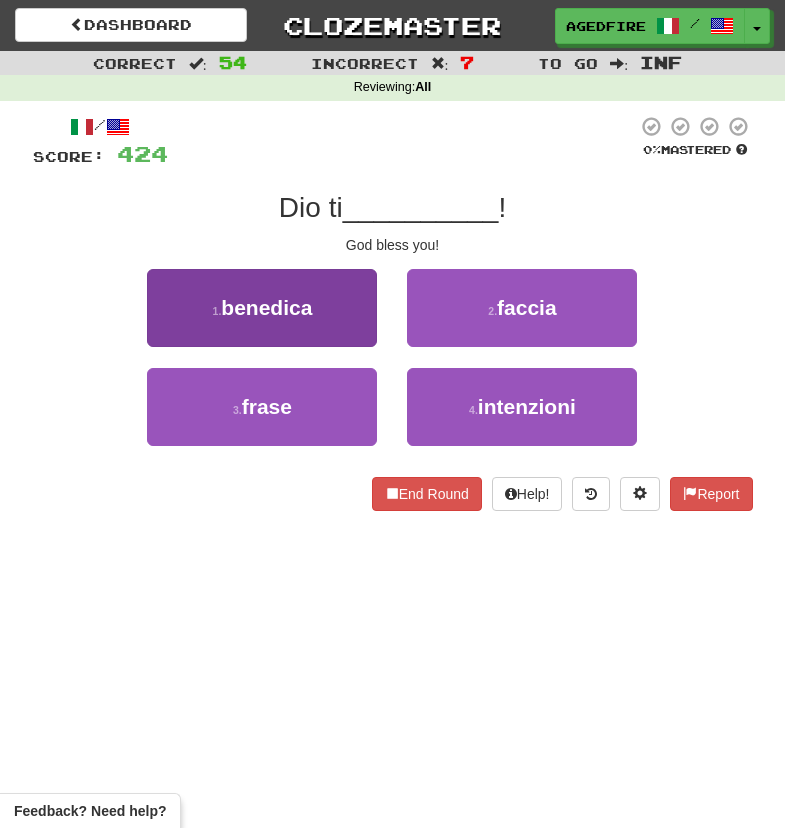 click on "1 .  benedica" at bounding box center (262, 308) 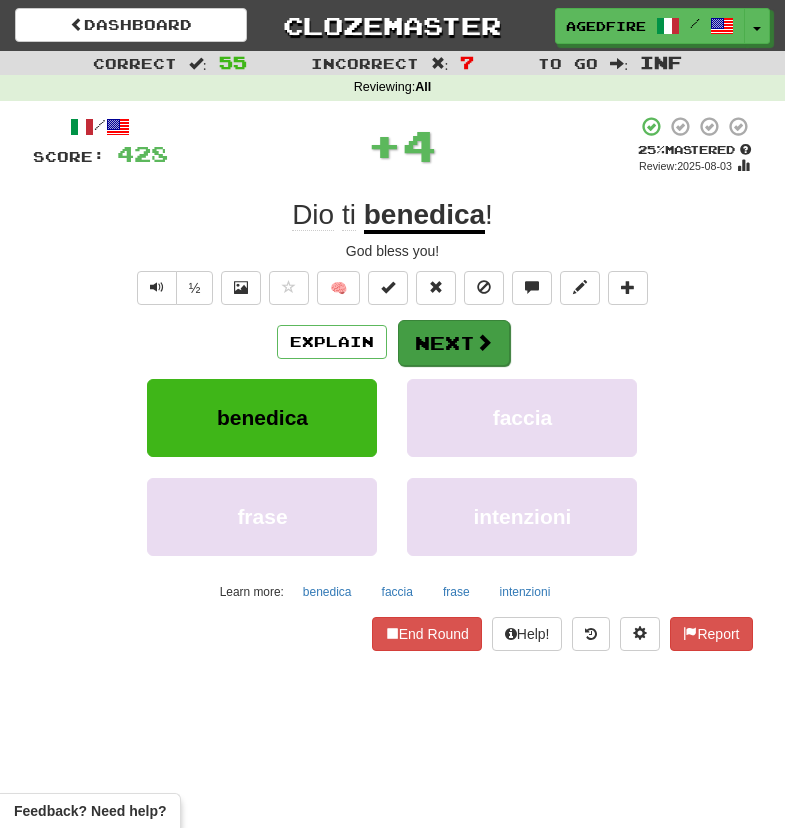 click on "Next" at bounding box center [454, 343] 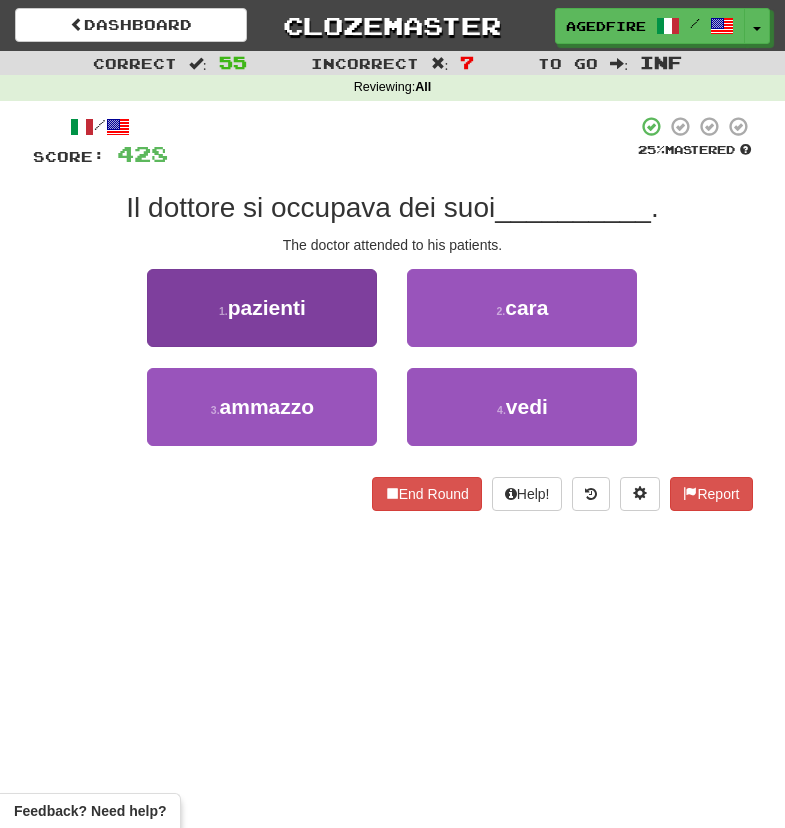 click on "1 .  pazienti" at bounding box center (262, 308) 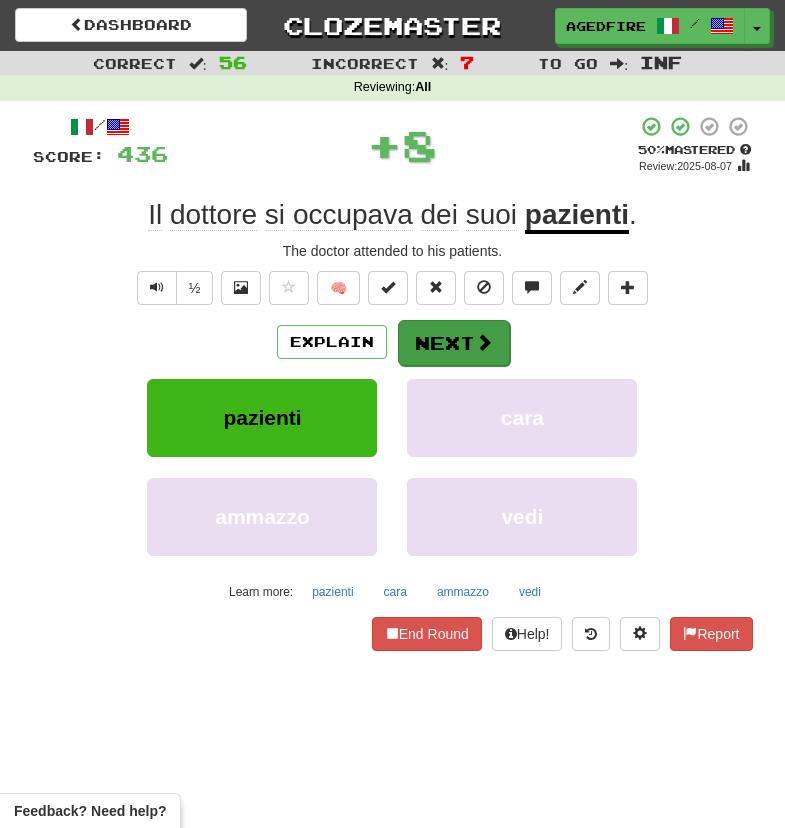 click on "Next" at bounding box center (454, 343) 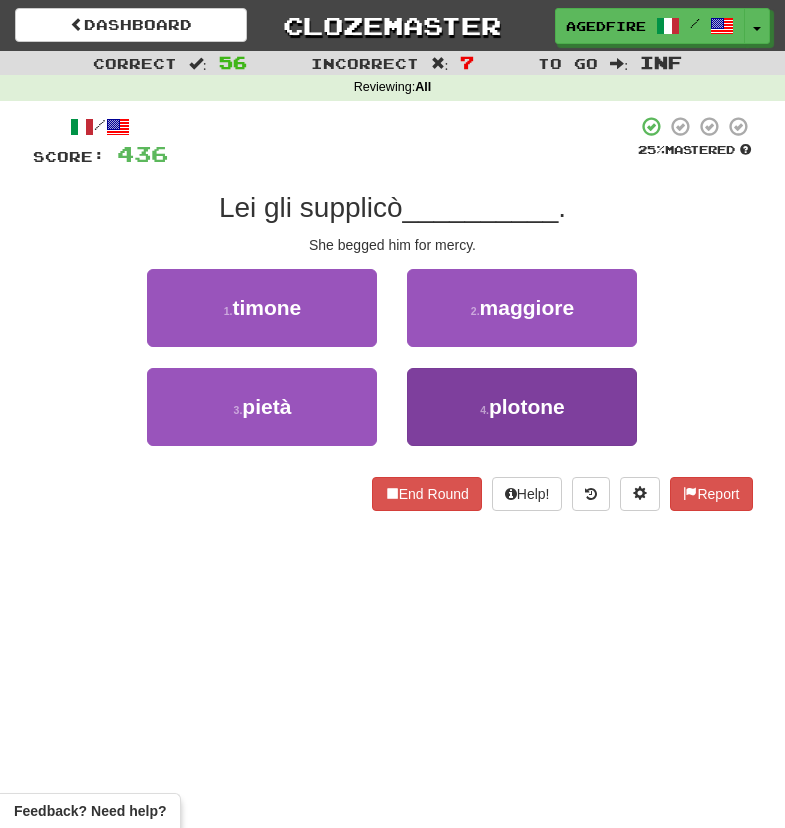 click on "4 .  plotone" at bounding box center [522, 407] 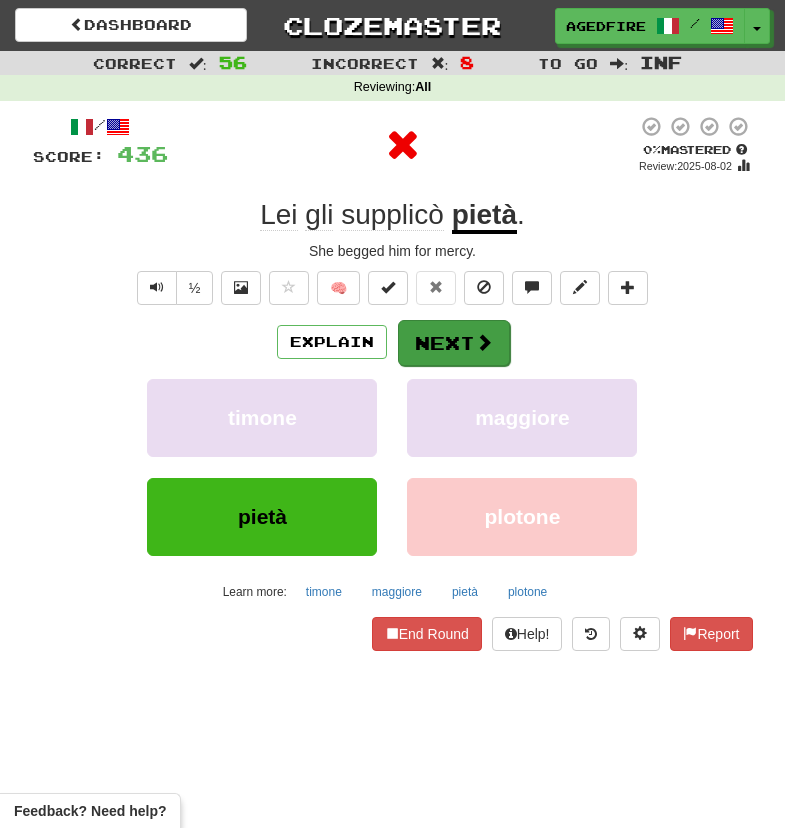 click on "Next" at bounding box center [454, 343] 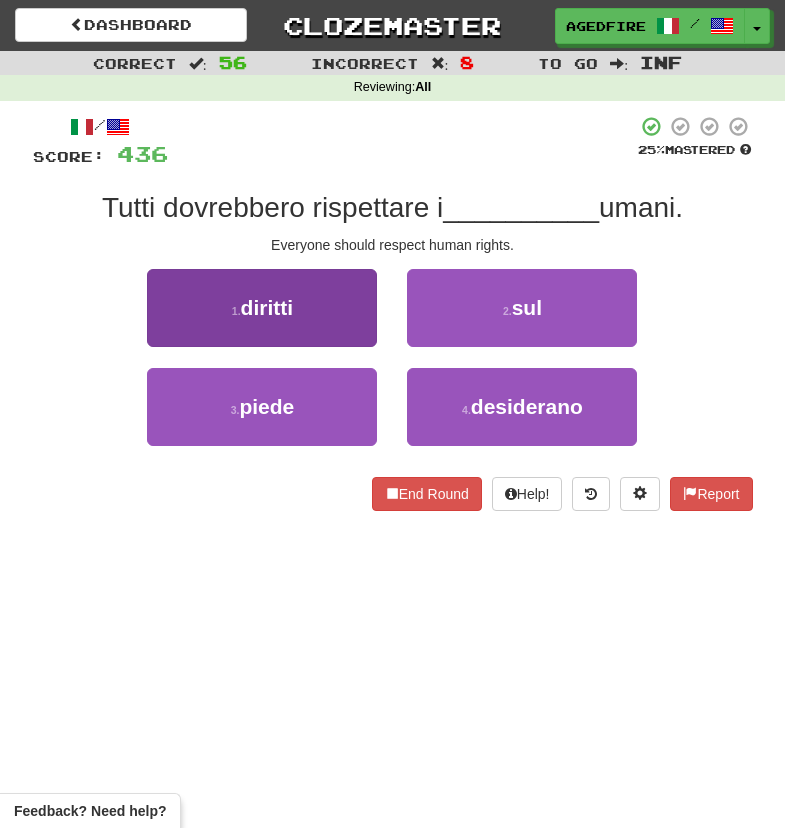 click on "1 .  diritti" at bounding box center (262, 308) 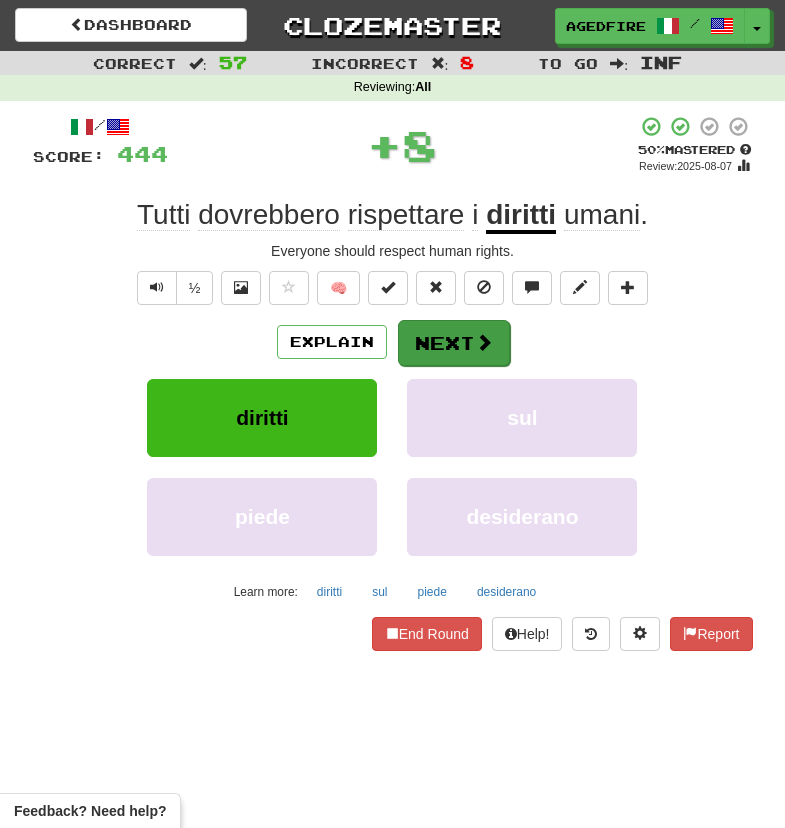 click on "Next" at bounding box center (454, 343) 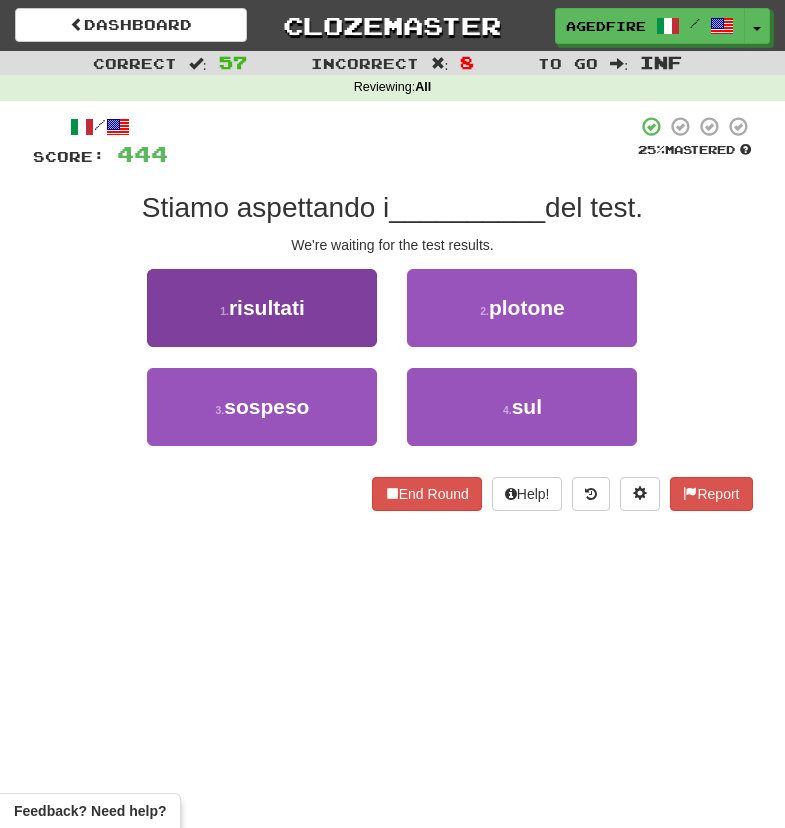 click on "1 .  risultati" at bounding box center [262, 308] 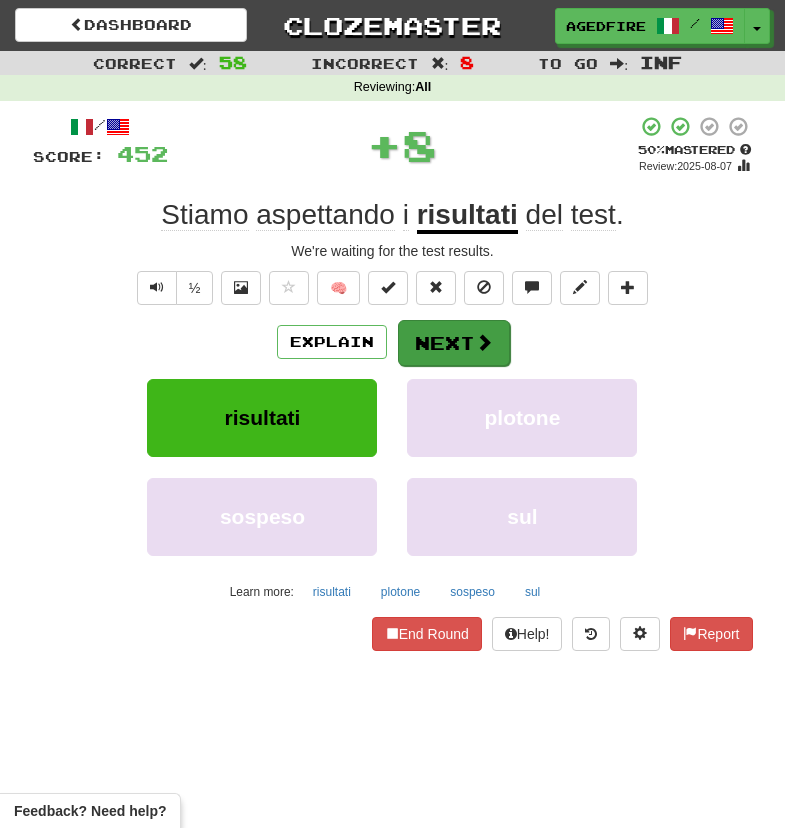 click at bounding box center [484, 342] 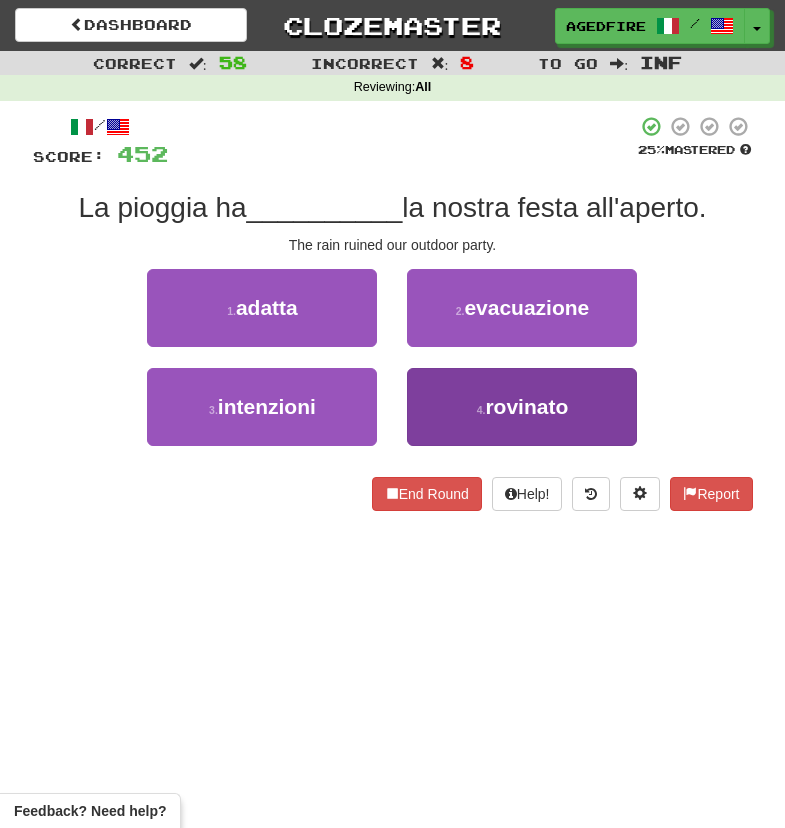 click on "4 .  rovinato" at bounding box center (522, 407) 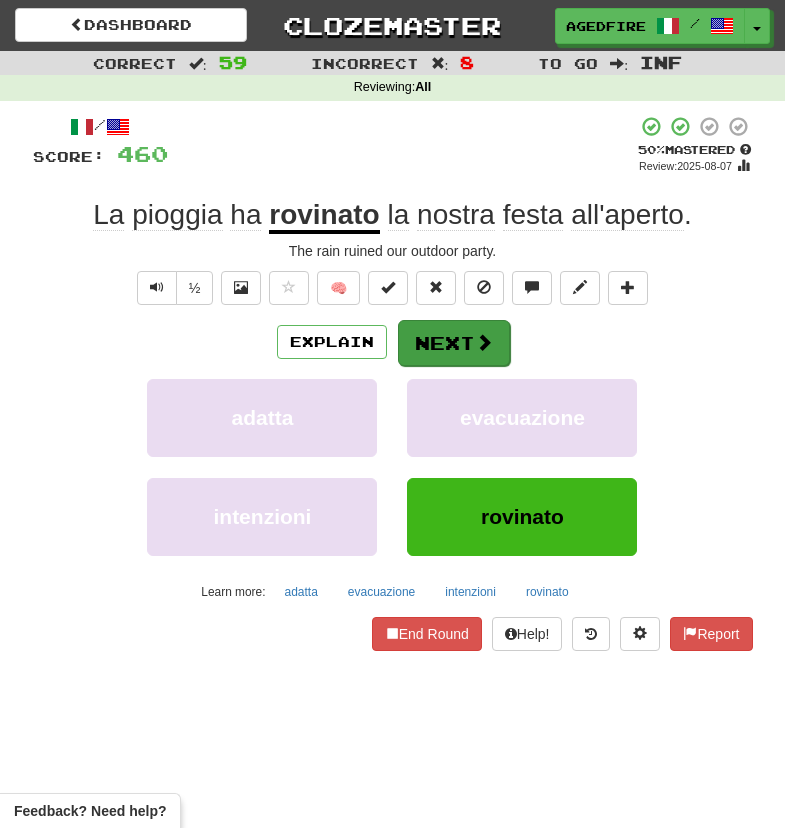 click on "Next" at bounding box center (454, 343) 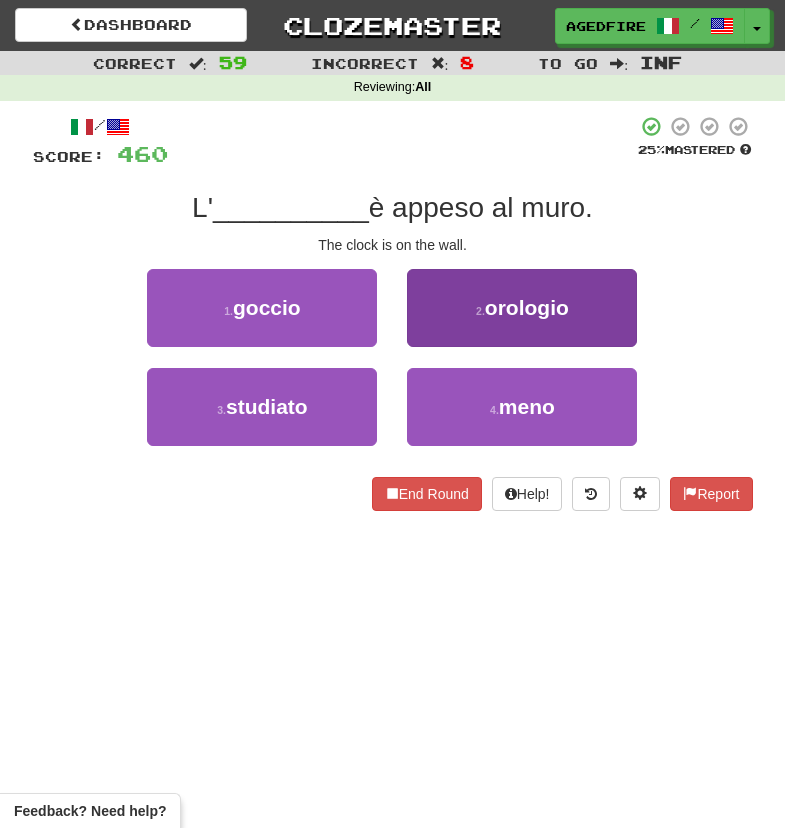 click on "2 .  orologio" at bounding box center [522, 308] 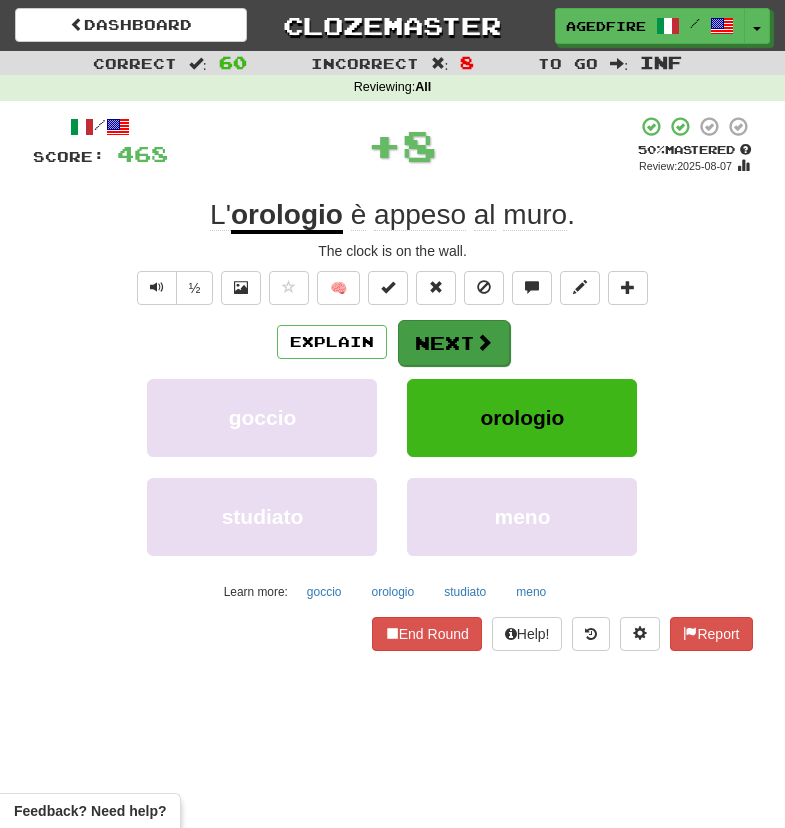 click on "Next" at bounding box center [454, 343] 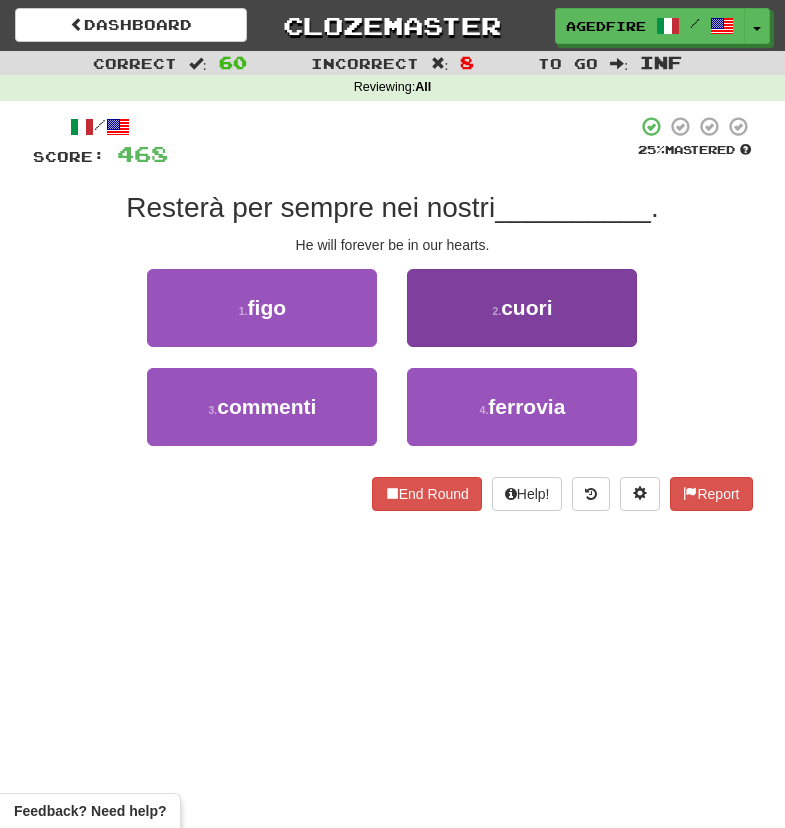 click on "2 .  cuori" at bounding box center [522, 308] 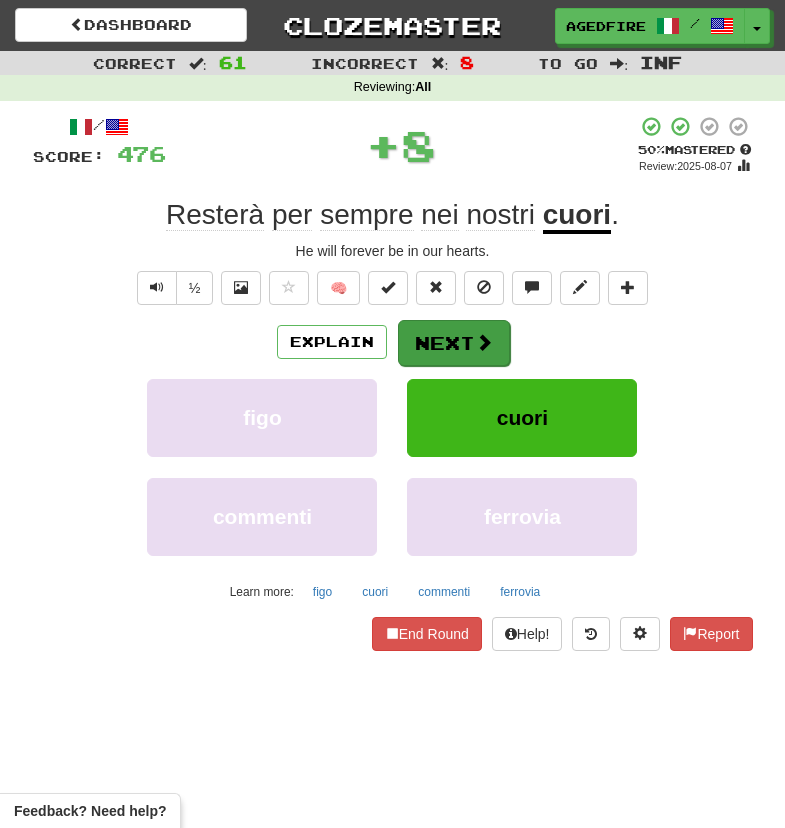 click on "Next" at bounding box center [454, 343] 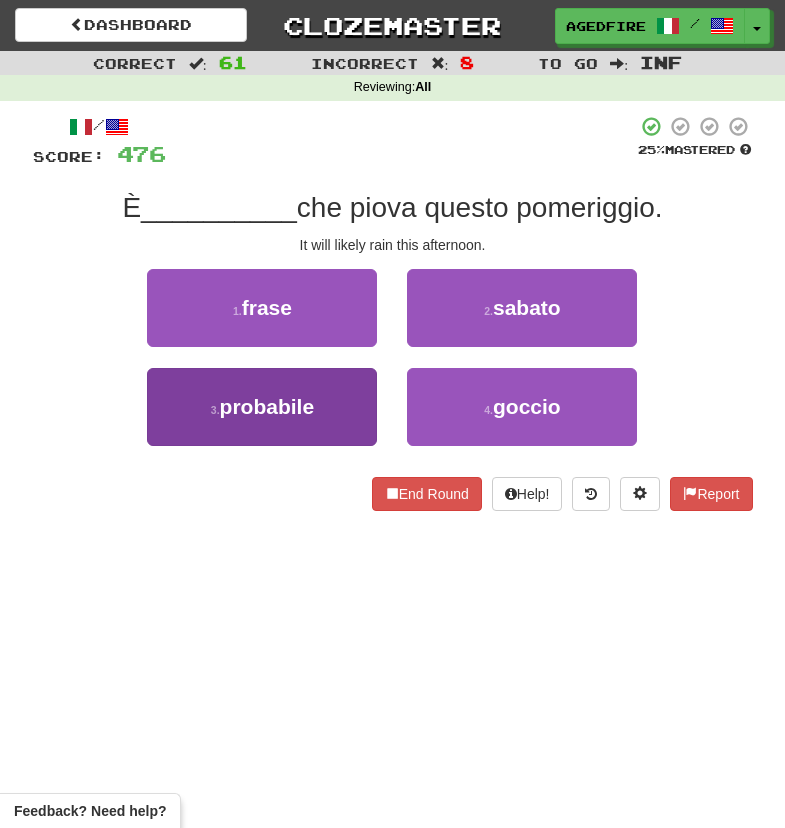 click on "3 .  probabile" at bounding box center (262, 407) 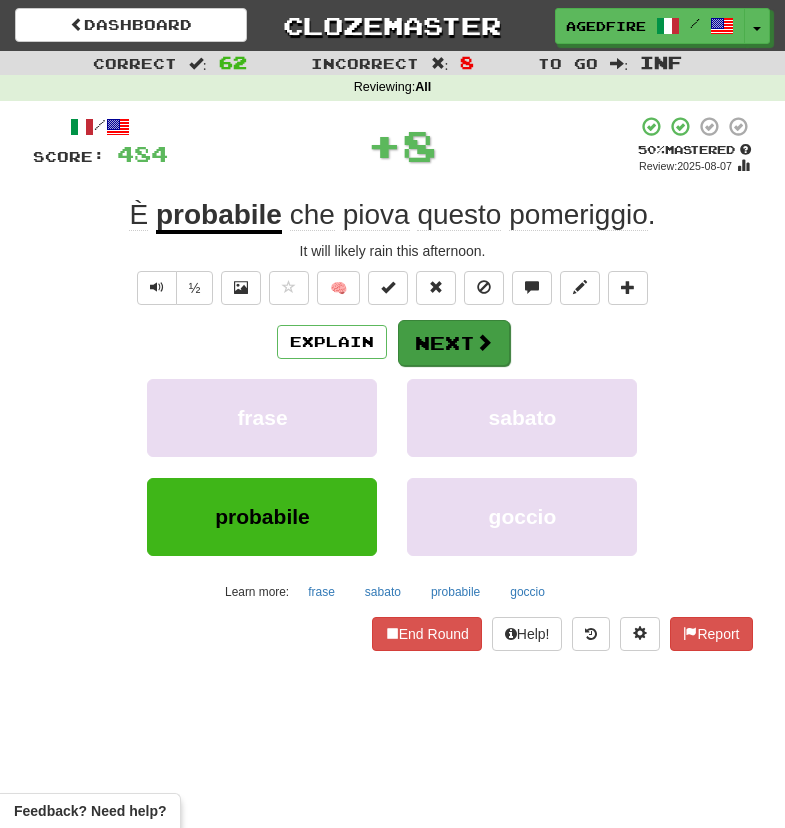 click at bounding box center [484, 342] 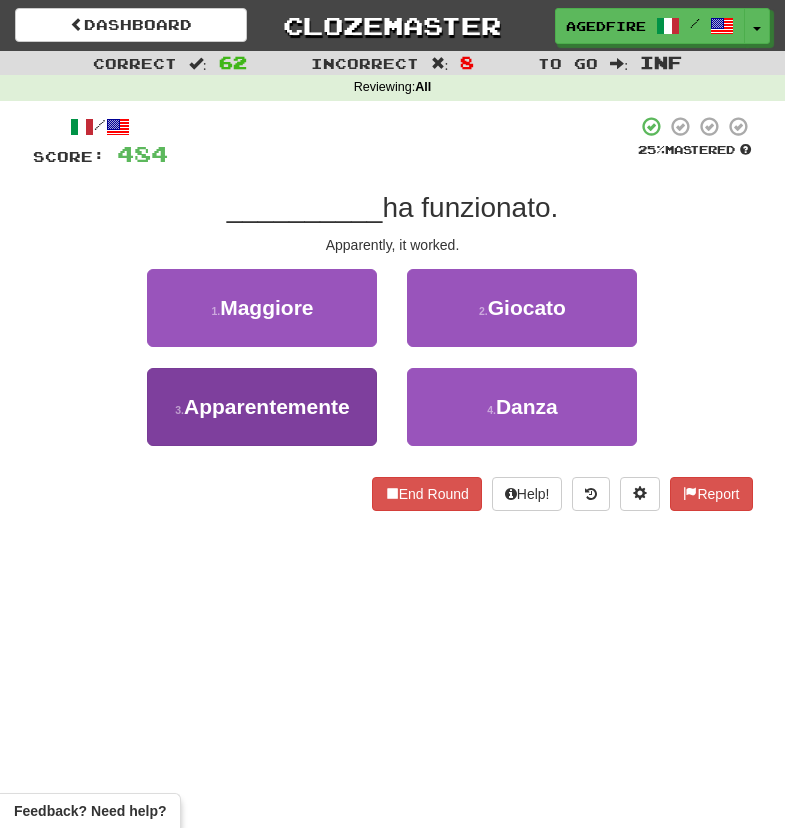 click on "Apparentemente" at bounding box center [267, 406] 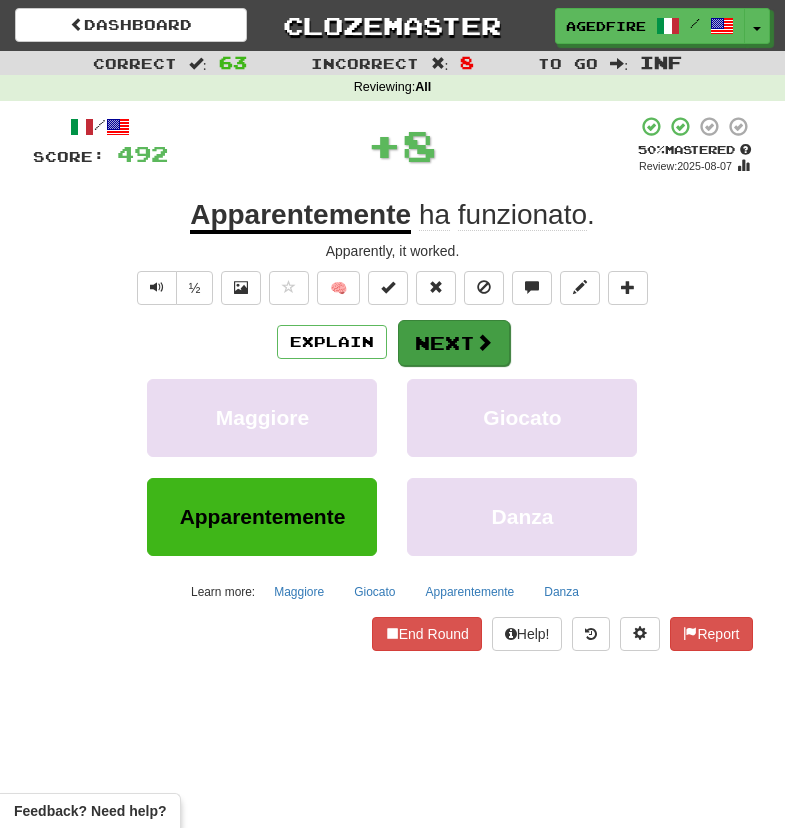 click on "Next" at bounding box center [454, 343] 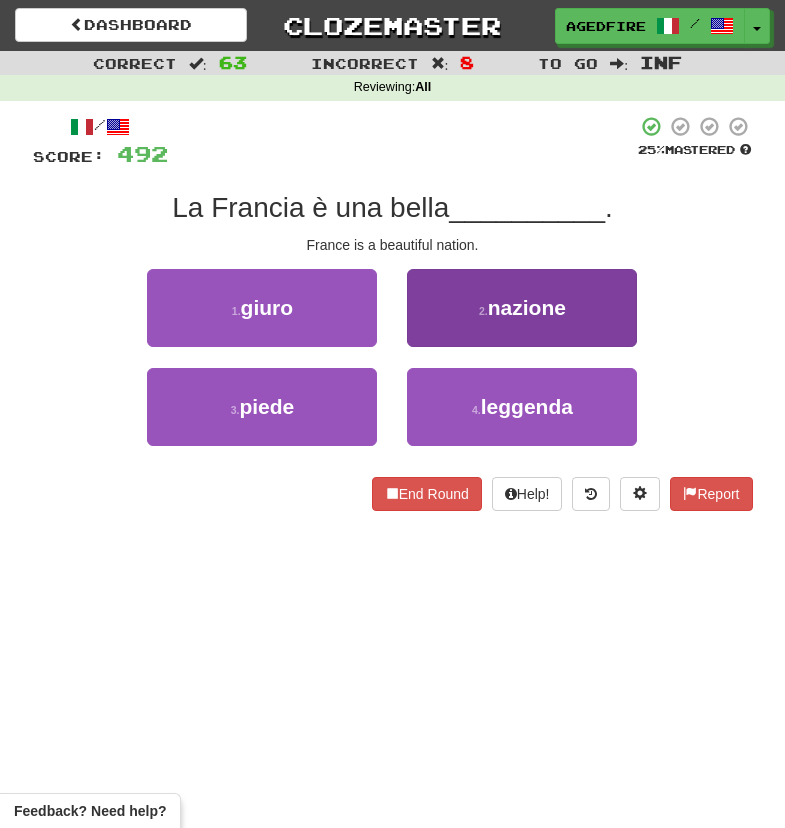 click on "2 .  nazione" at bounding box center [522, 308] 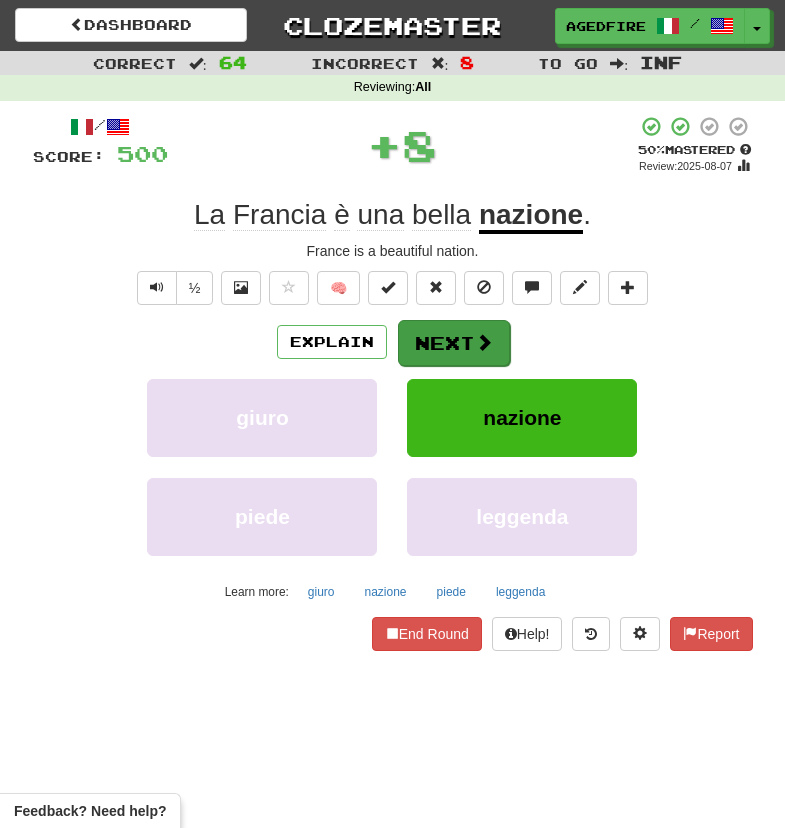 click at bounding box center [484, 342] 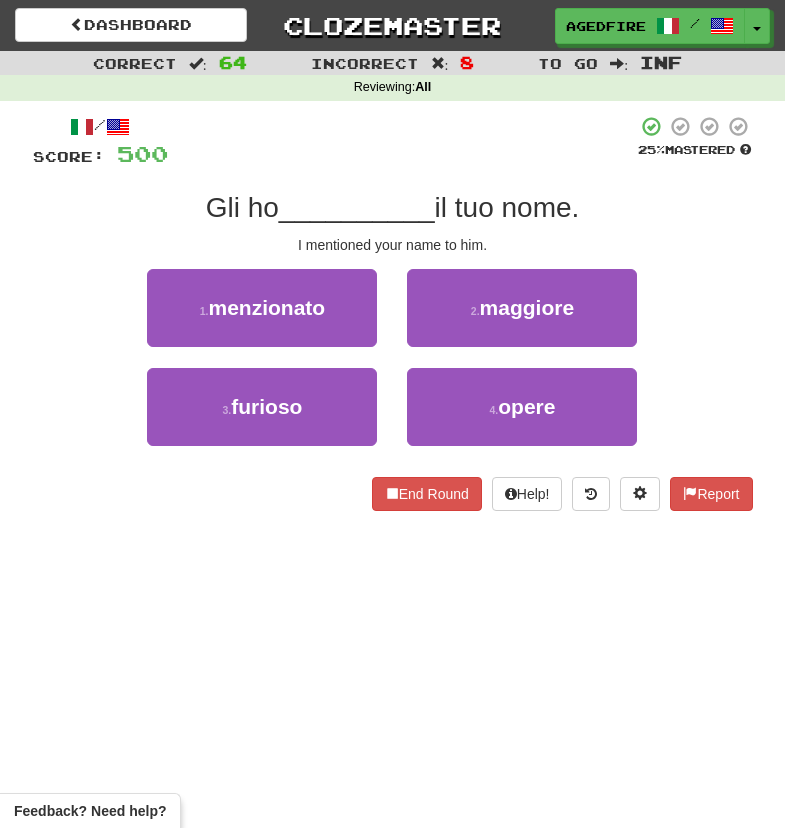 click on "1 .  menzionato" at bounding box center [262, 308] 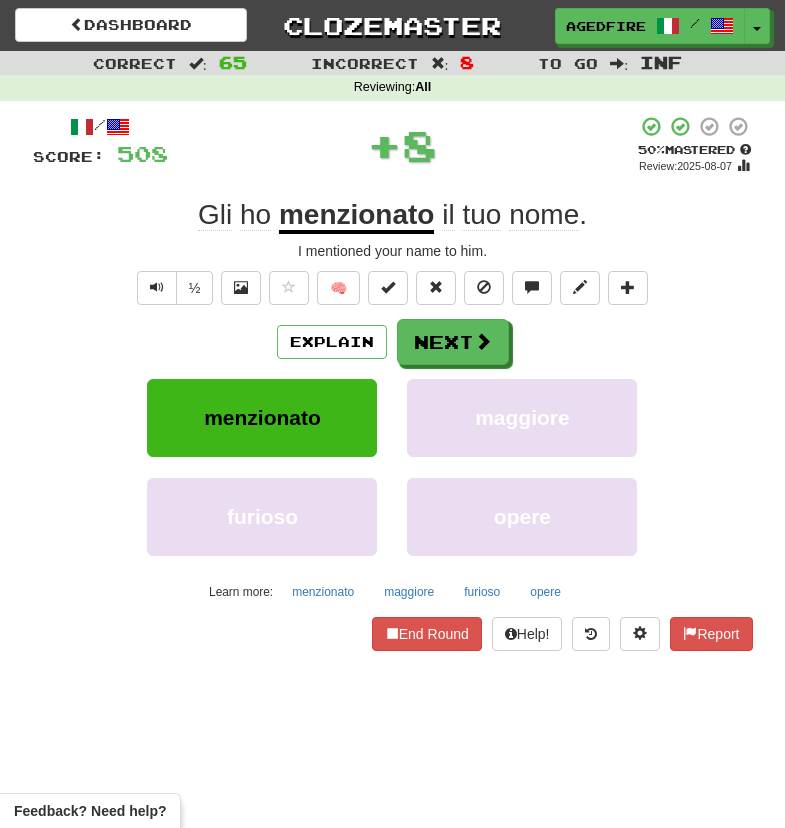 click on "menzionato" at bounding box center (357, 216) 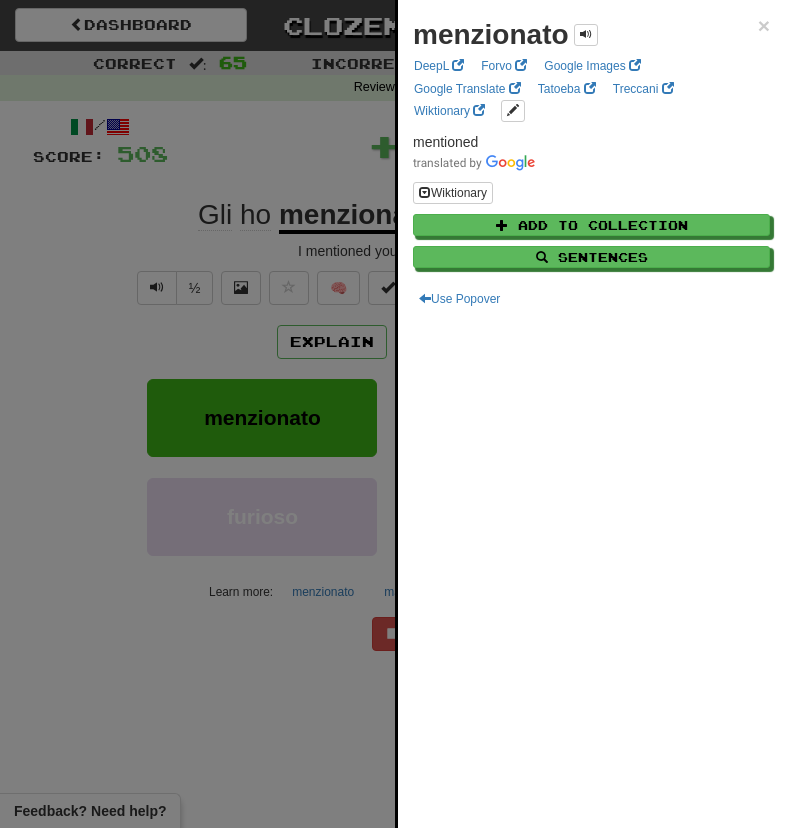 click at bounding box center (392, 414) 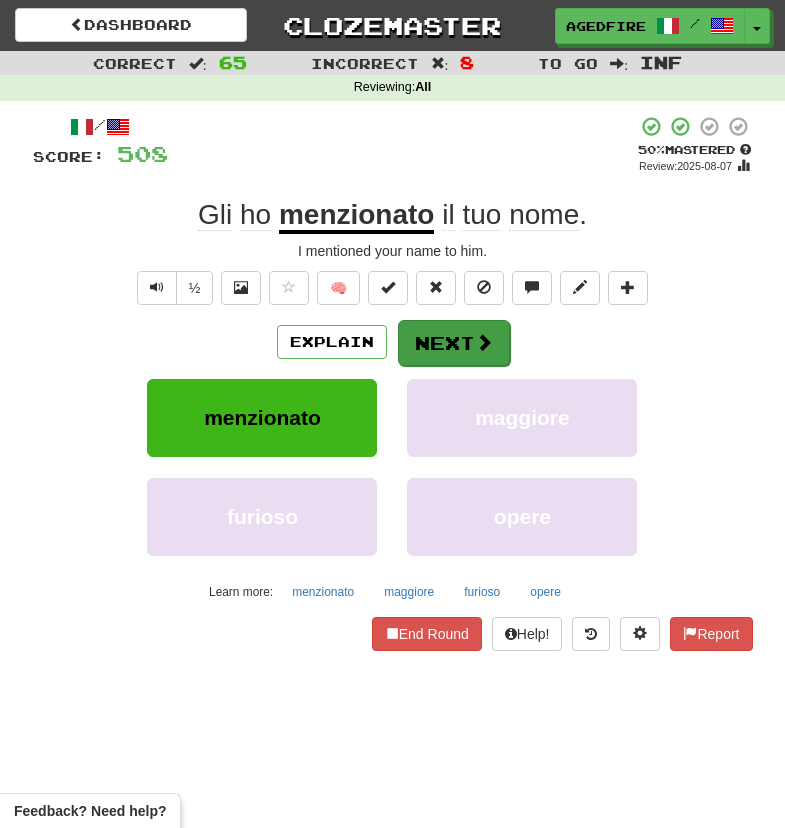 click on "Next" at bounding box center [454, 343] 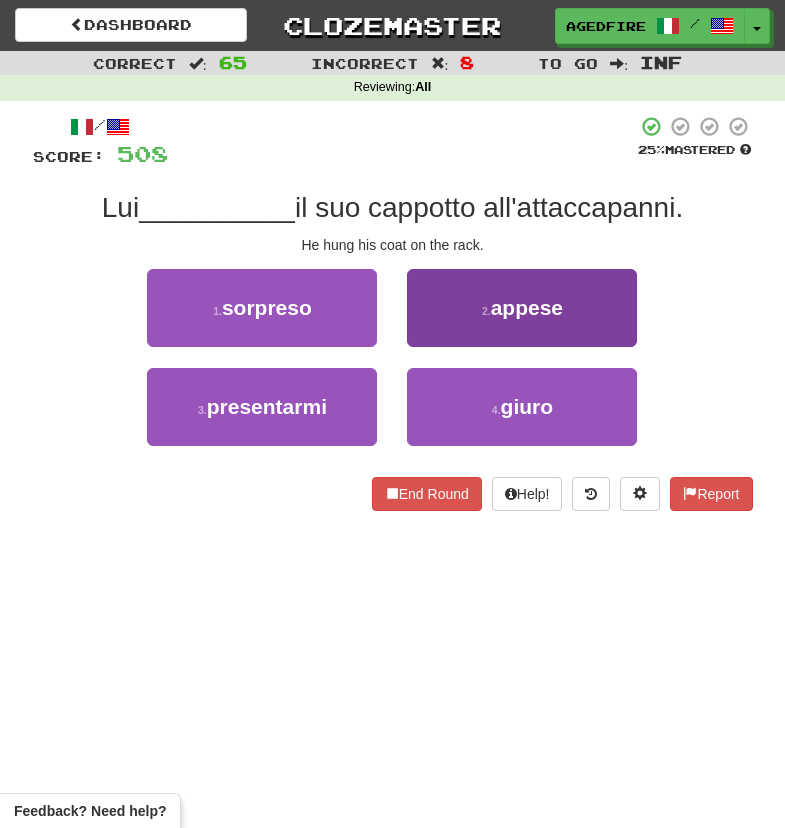 click on "appese" at bounding box center (527, 307) 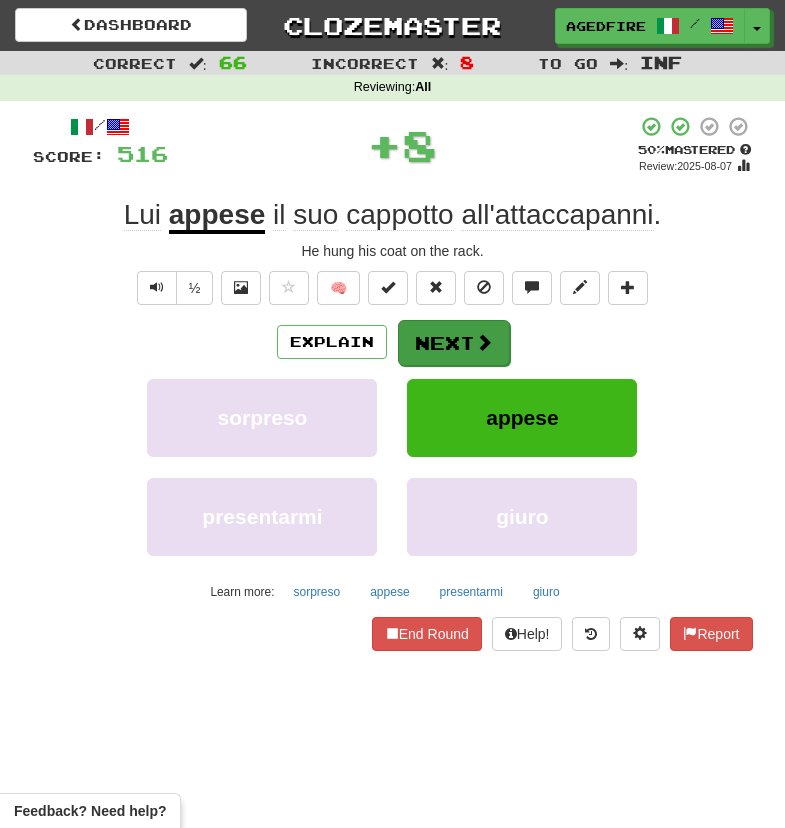 click at bounding box center [484, 342] 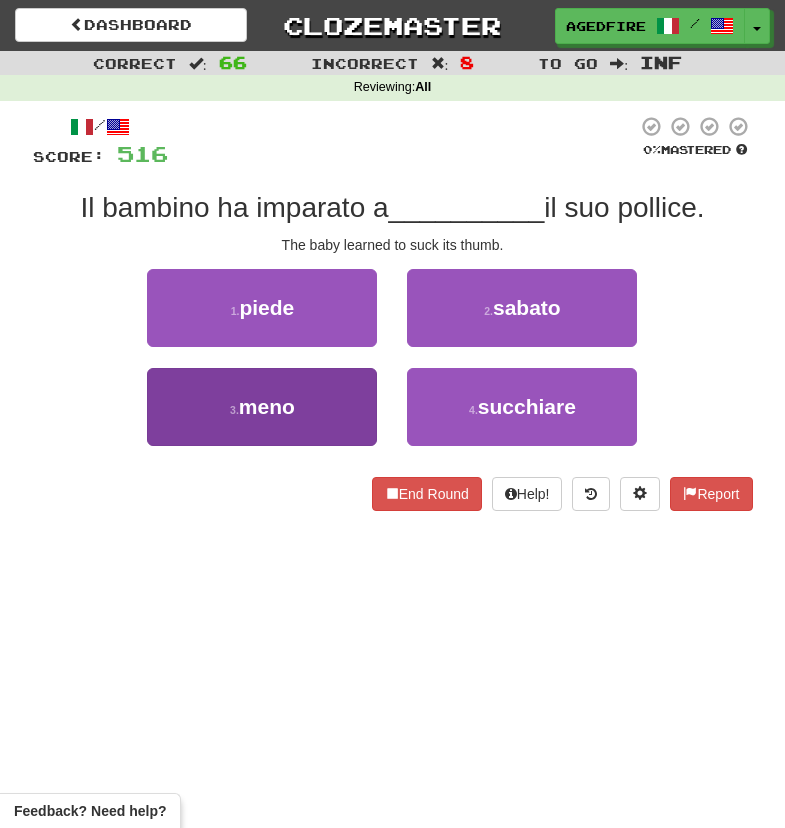click on "3 .  meno" at bounding box center [262, 407] 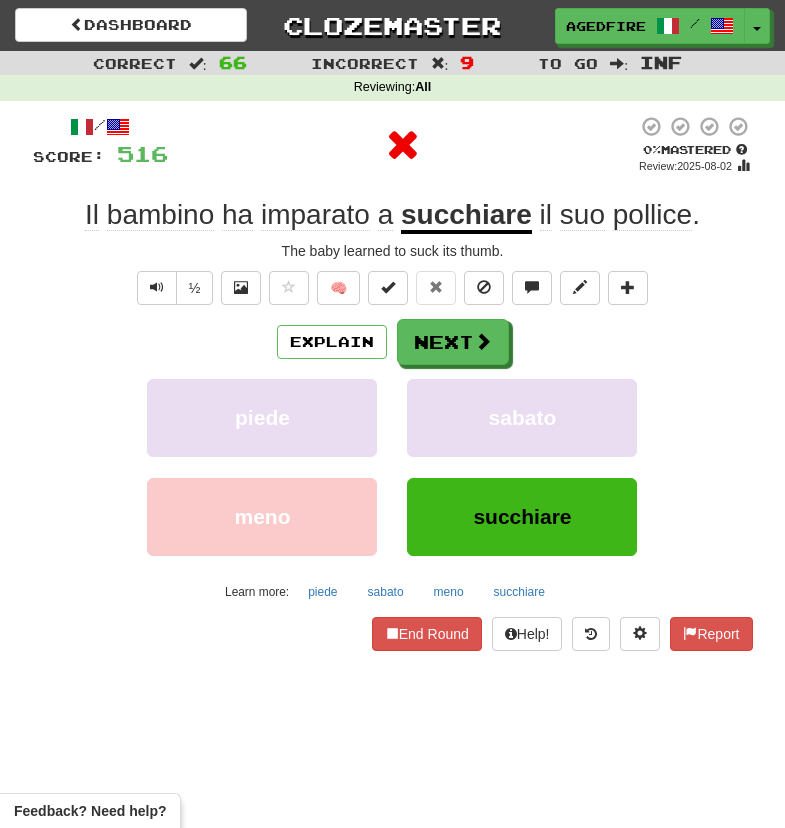click on "Explain Next piede sabato meno succhiare Learn more: piede sabato meno succhiare" at bounding box center (393, 463) 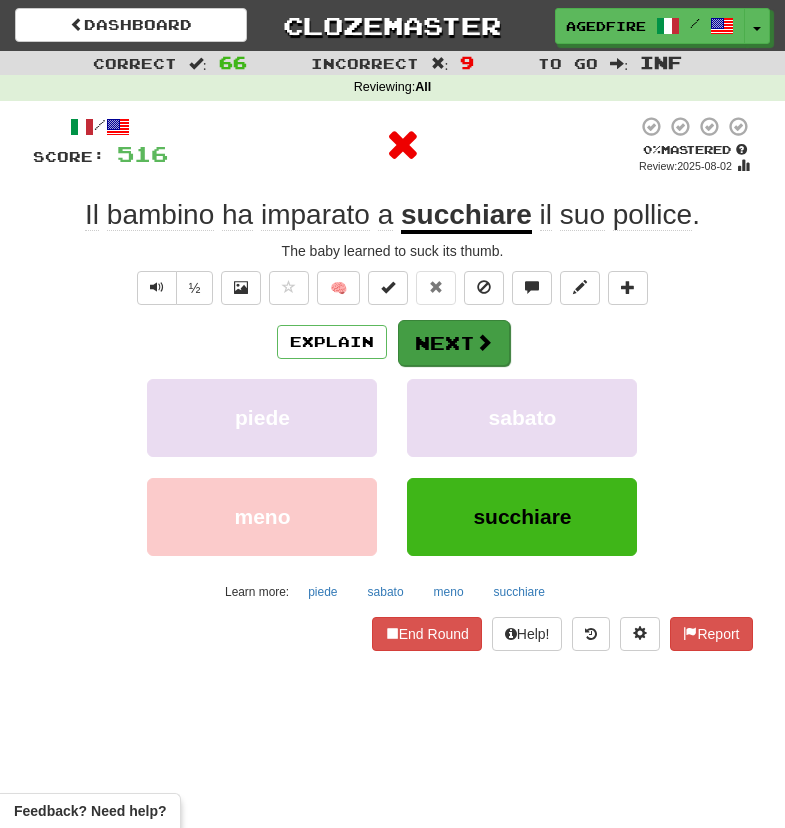 click on "Next" at bounding box center [454, 343] 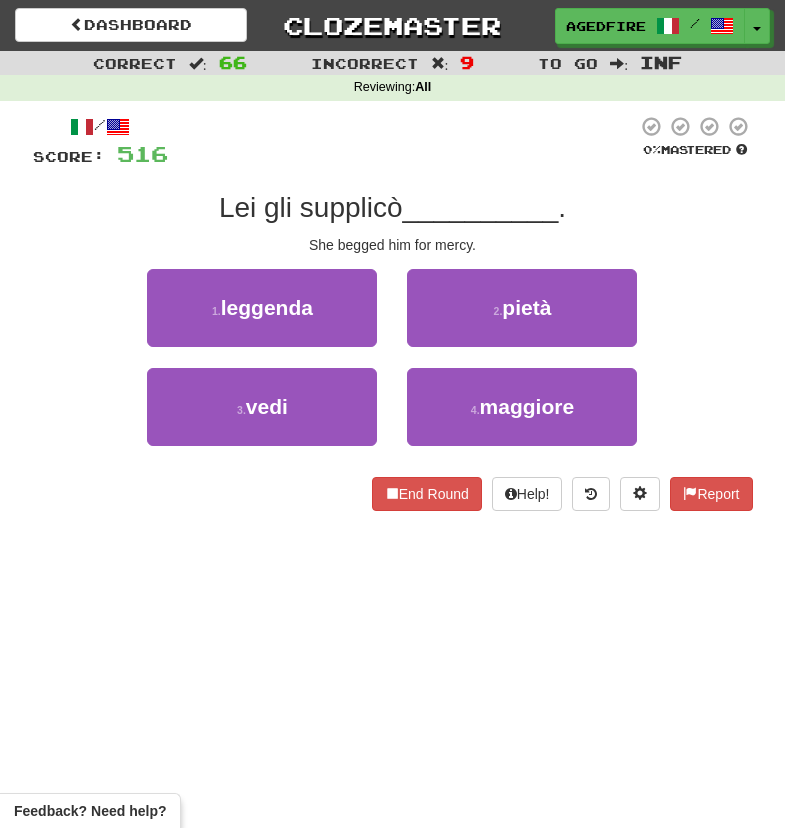 click on "Lei gli supplicò  __________ ." at bounding box center (393, 208) 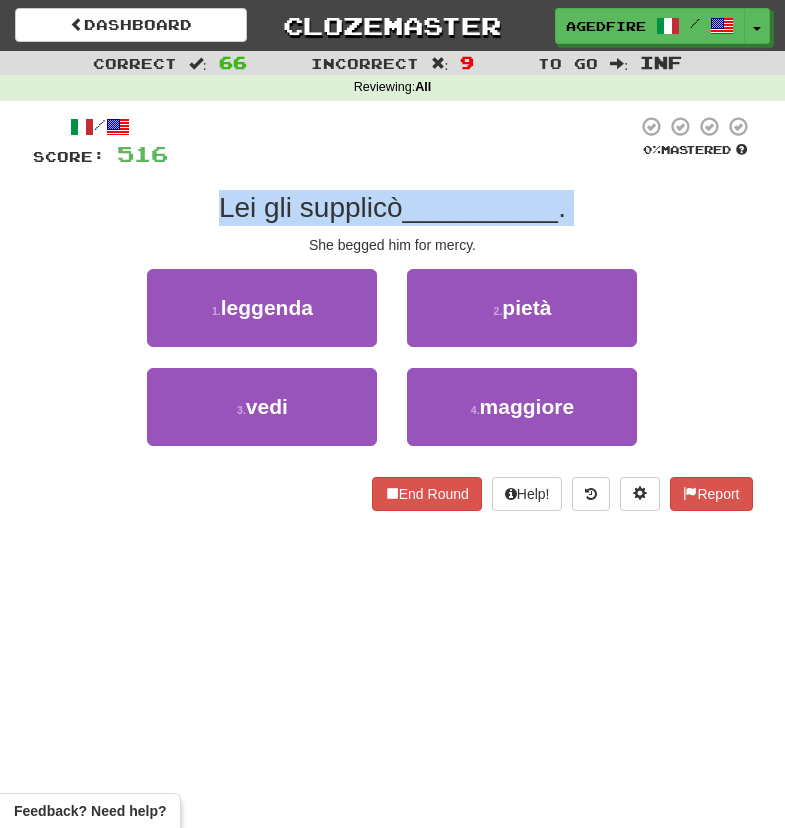 click on "Lei gli supplicò  __________ ." at bounding box center (393, 208) 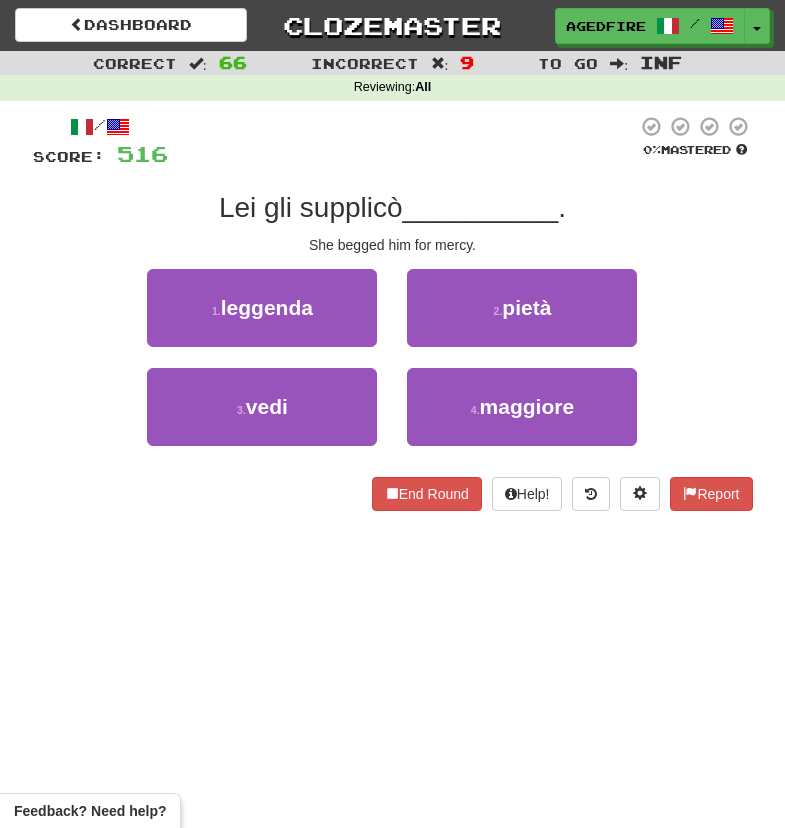 click on "Lei gli supplicò  __________ ." at bounding box center (393, 208) 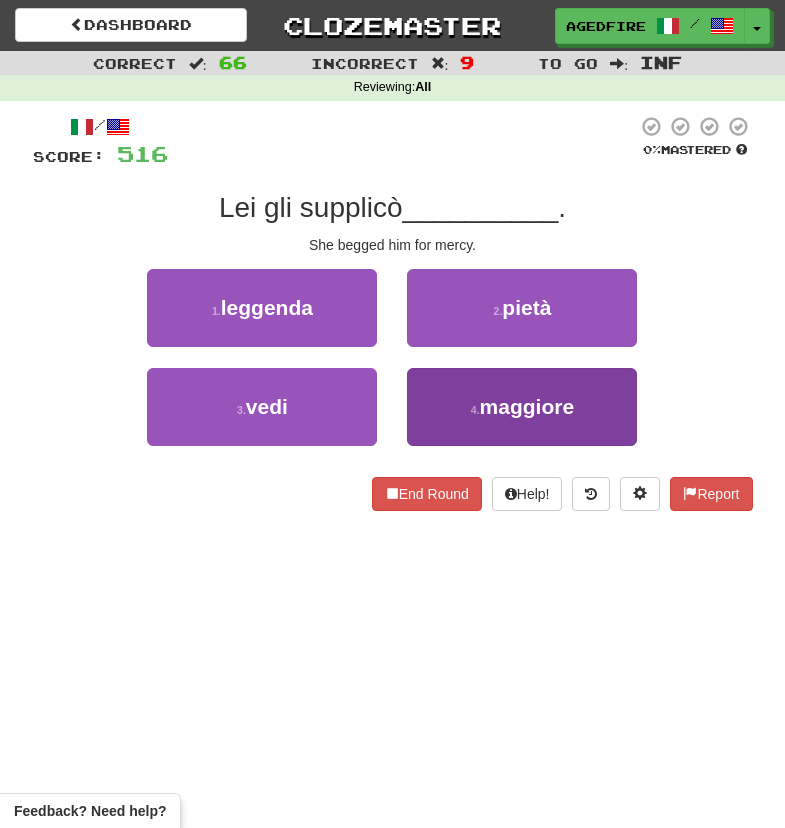 click on "4 .  maggiore" at bounding box center (522, 407) 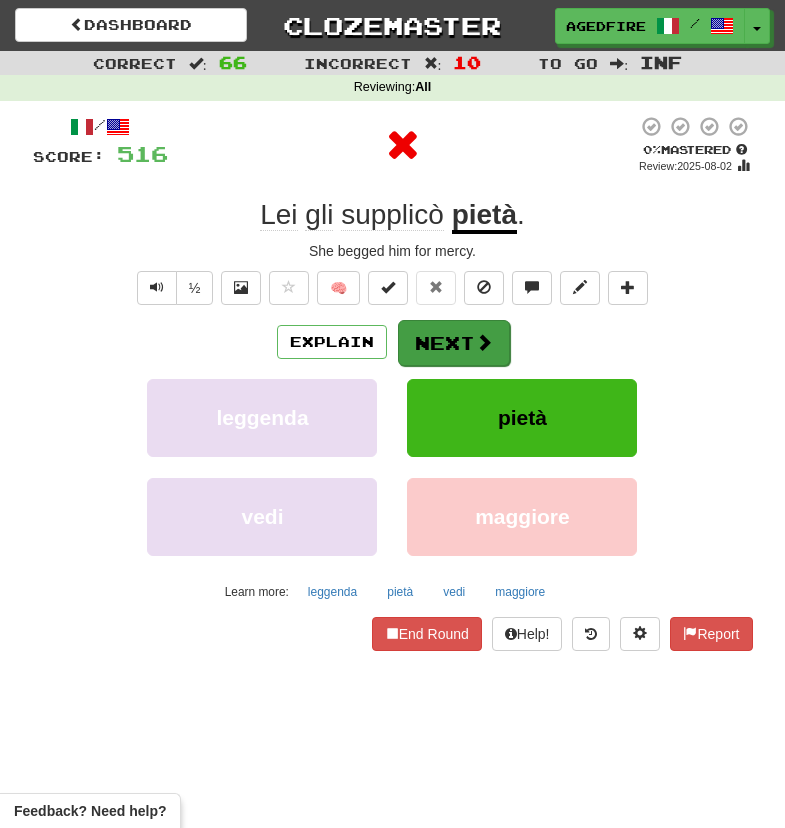 click on "Next" at bounding box center (454, 343) 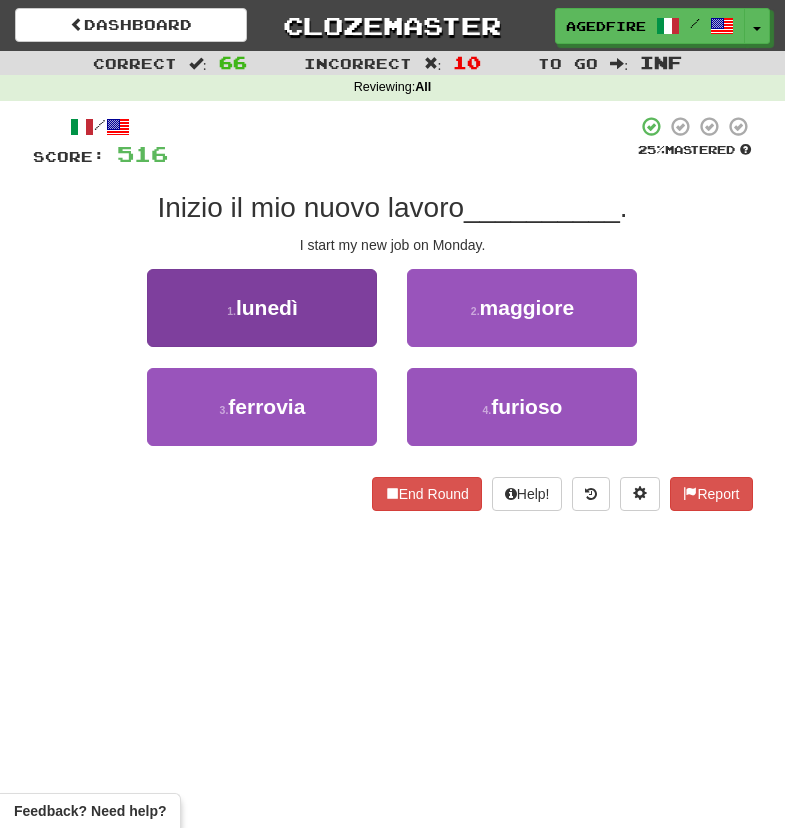click on "1 .  lunedì" at bounding box center (262, 308) 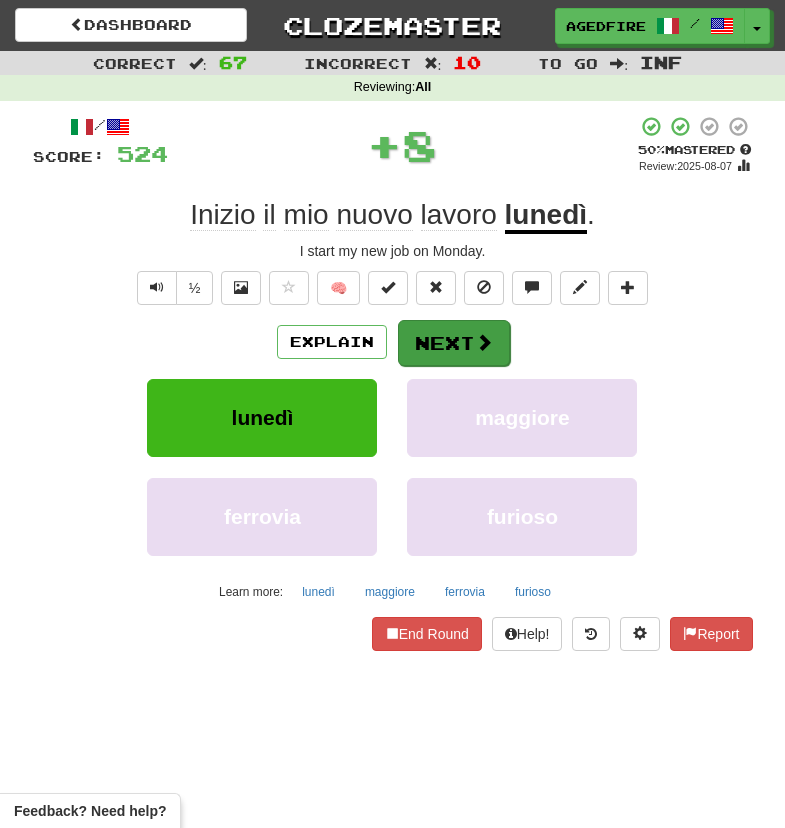 click on "Next" at bounding box center [454, 343] 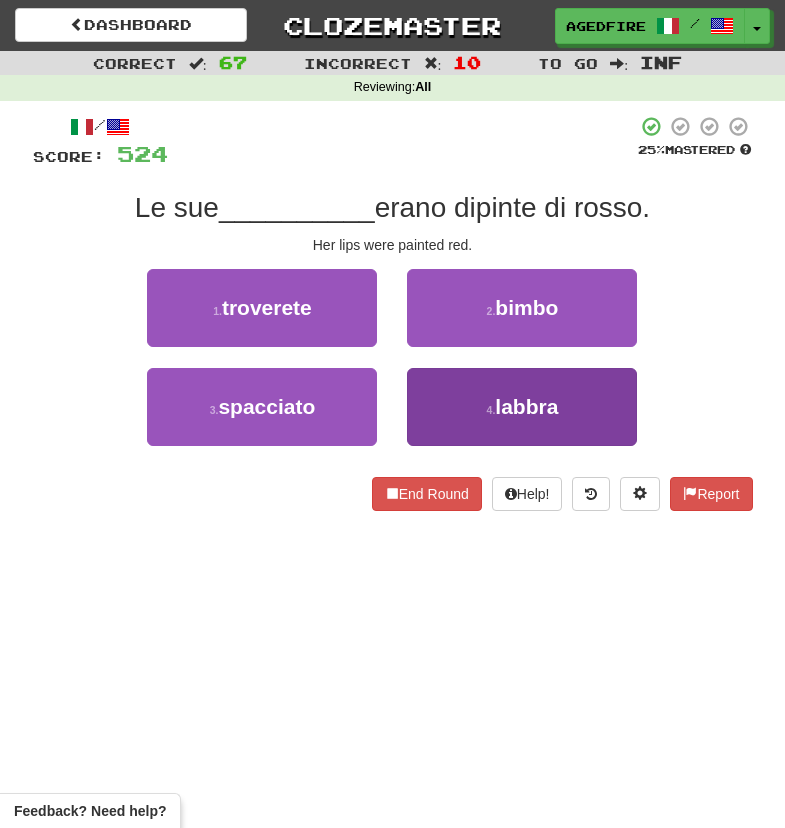 click on "4 .  labbra" at bounding box center [522, 407] 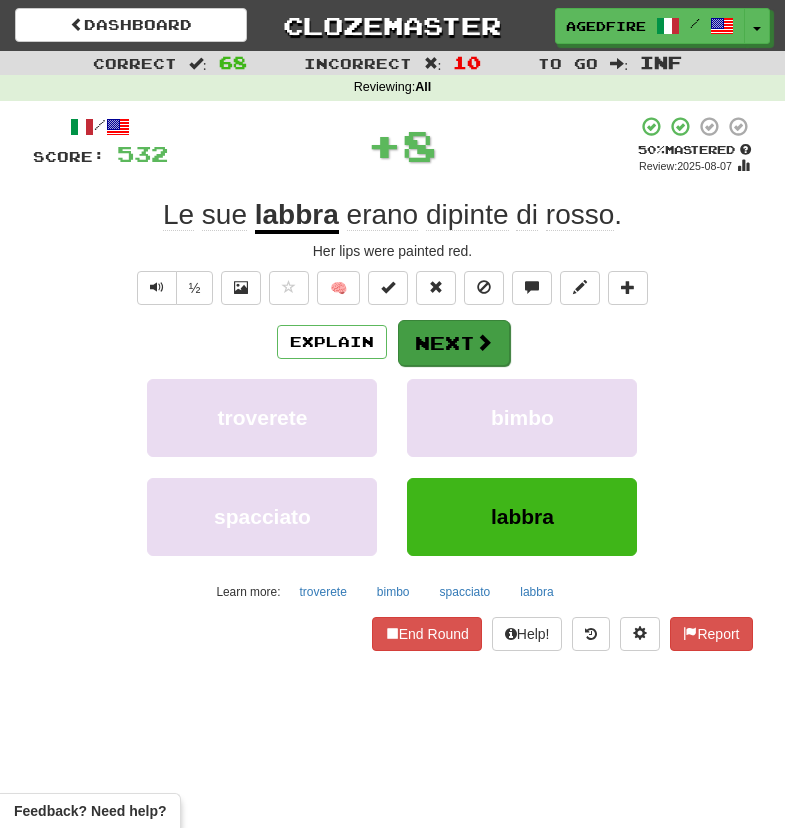 click on "Next" at bounding box center (454, 343) 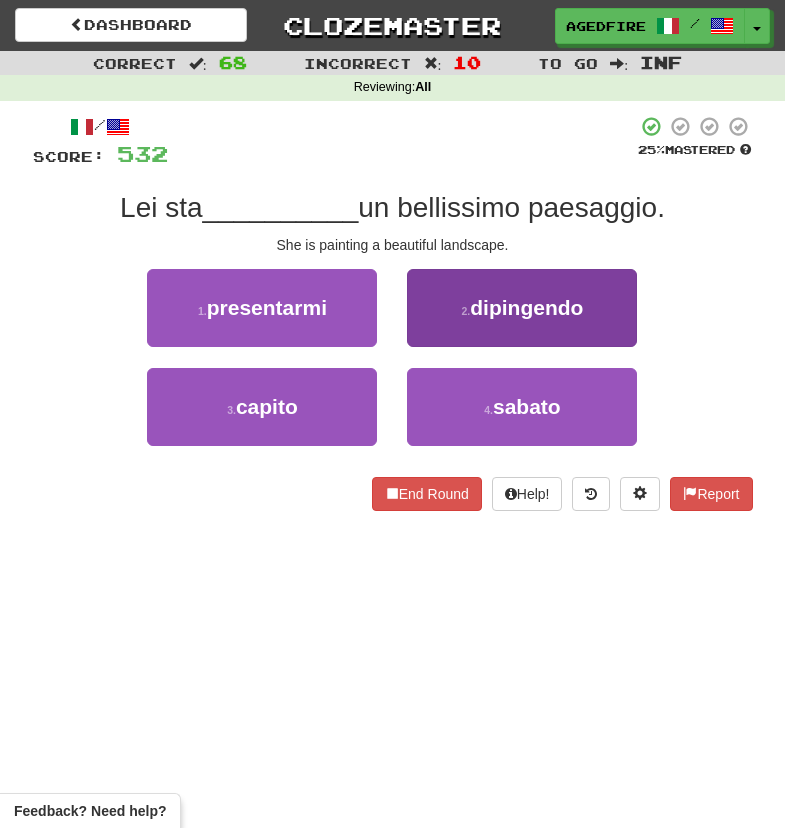 click on "2 .  dipingendo" at bounding box center (522, 308) 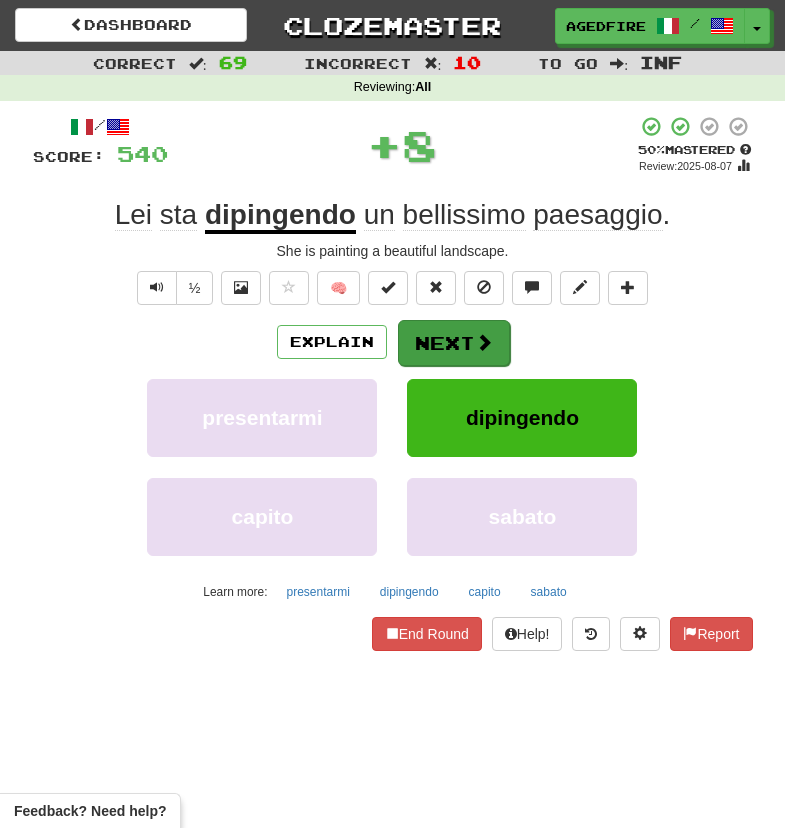 click on "Next" at bounding box center (454, 343) 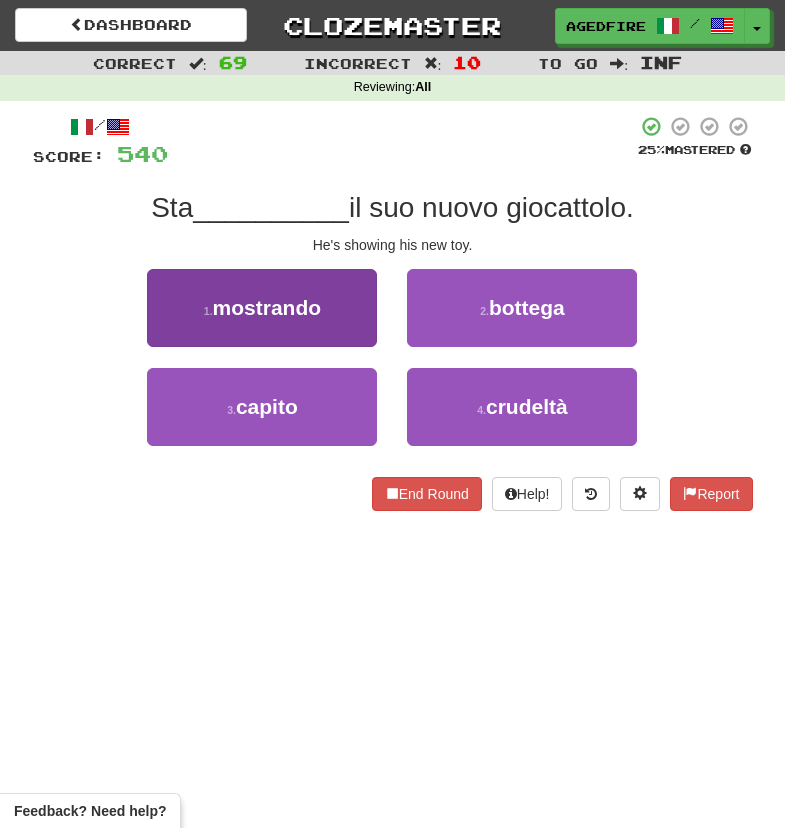 click on "1 .  mostrando" at bounding box center [262, 308] 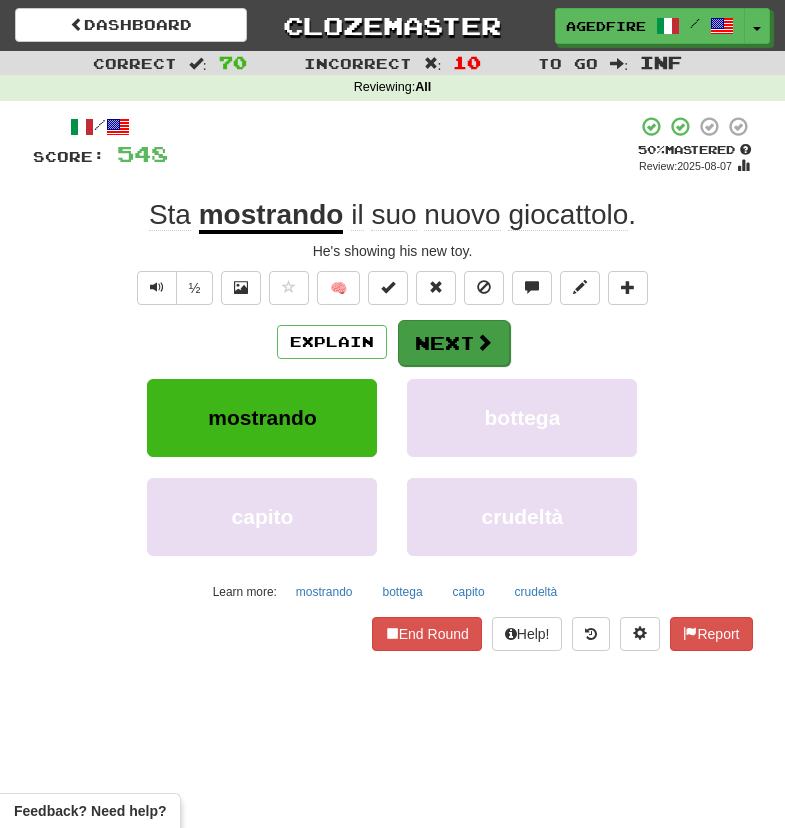 click on "Next" at bounding box center (454, 343) 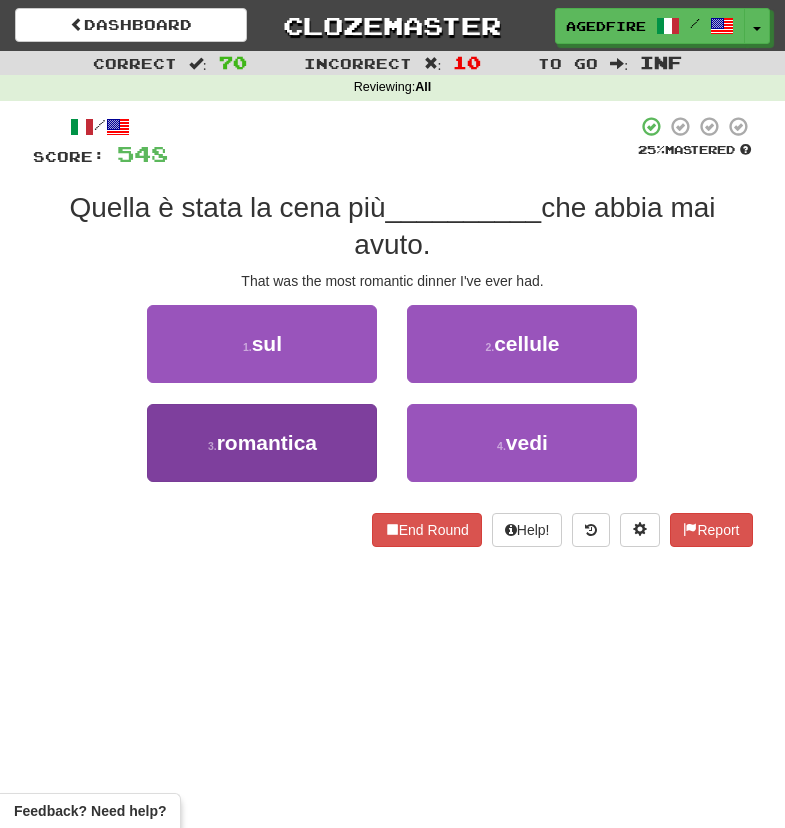 click on "3 .  romantica" at bounding box center [262, 443] 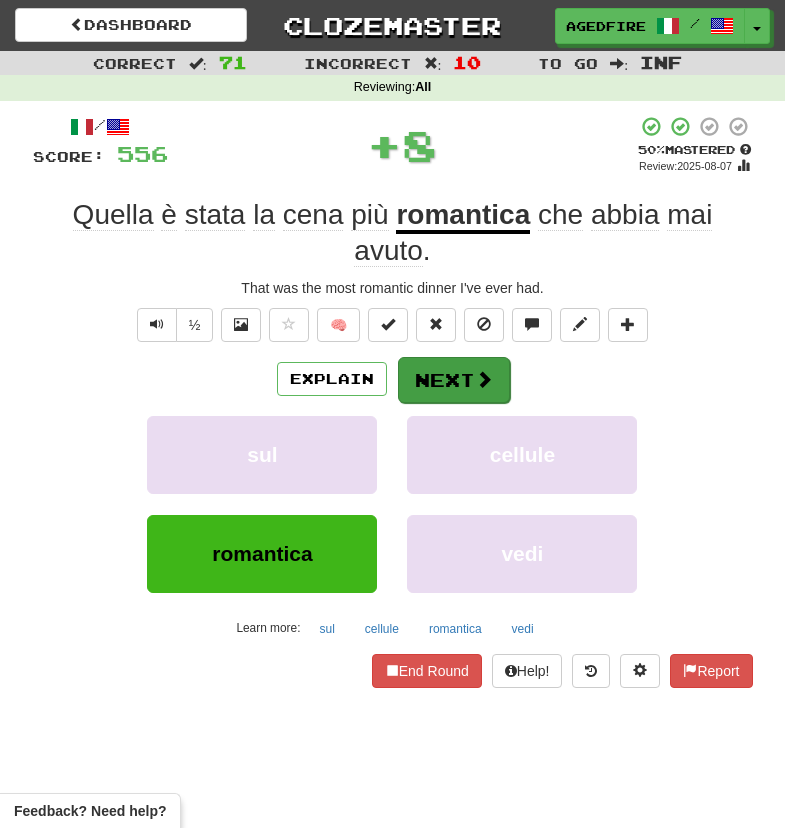 click on "Next" at bounding box center [454, 380] 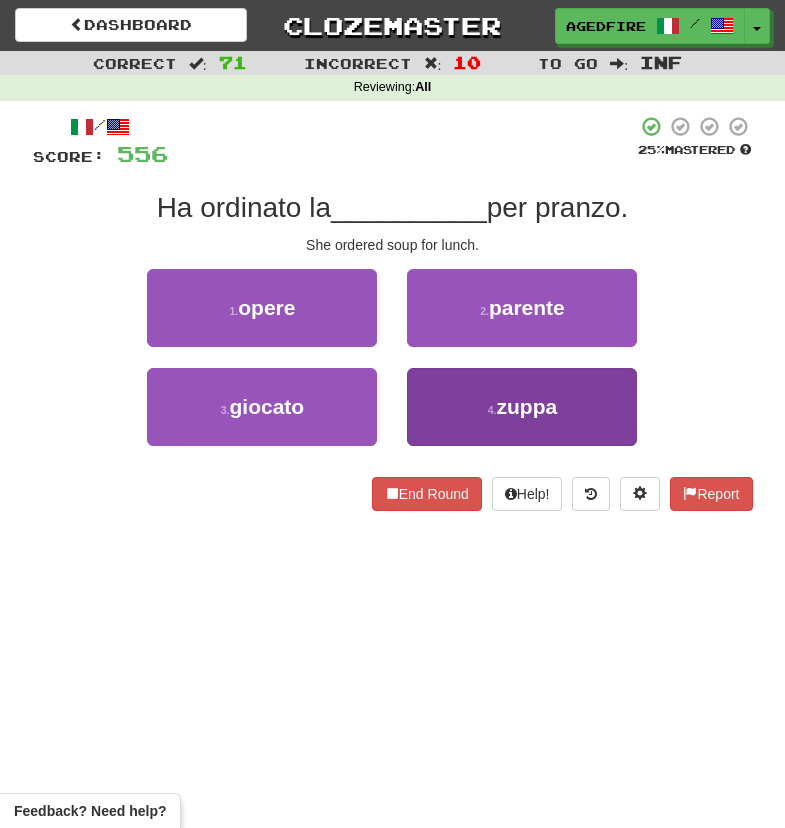 click on "4 .  zuppa" at bounding box center [522, 407] 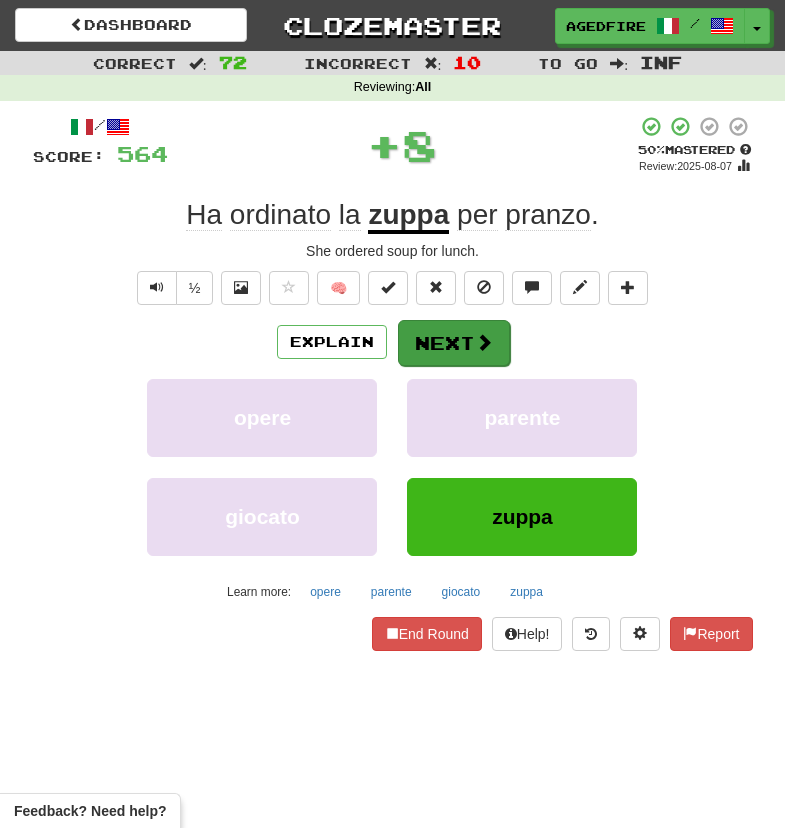 click on "Next" at bounding box center [454, 343] 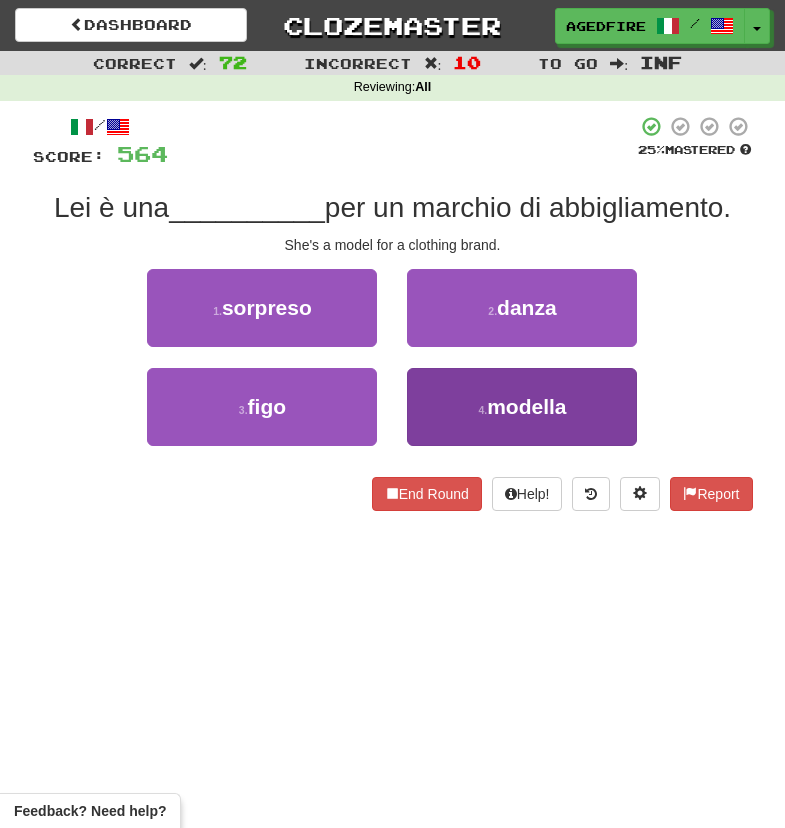 click on "4 .  modella" at bounding box center [522, 407] 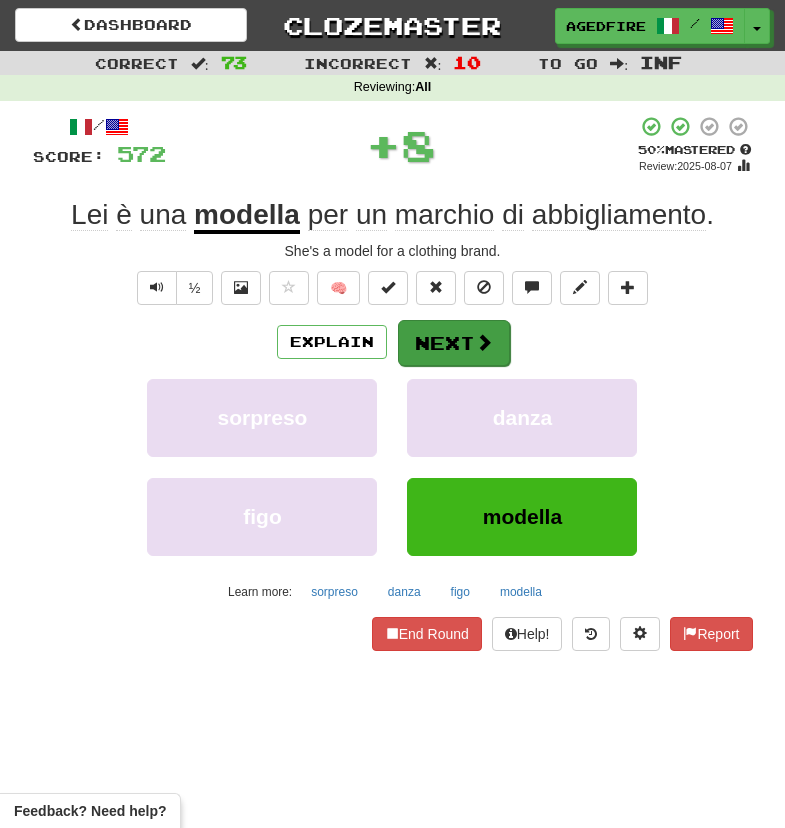 click on "Next" at bounding box center [454, 343] 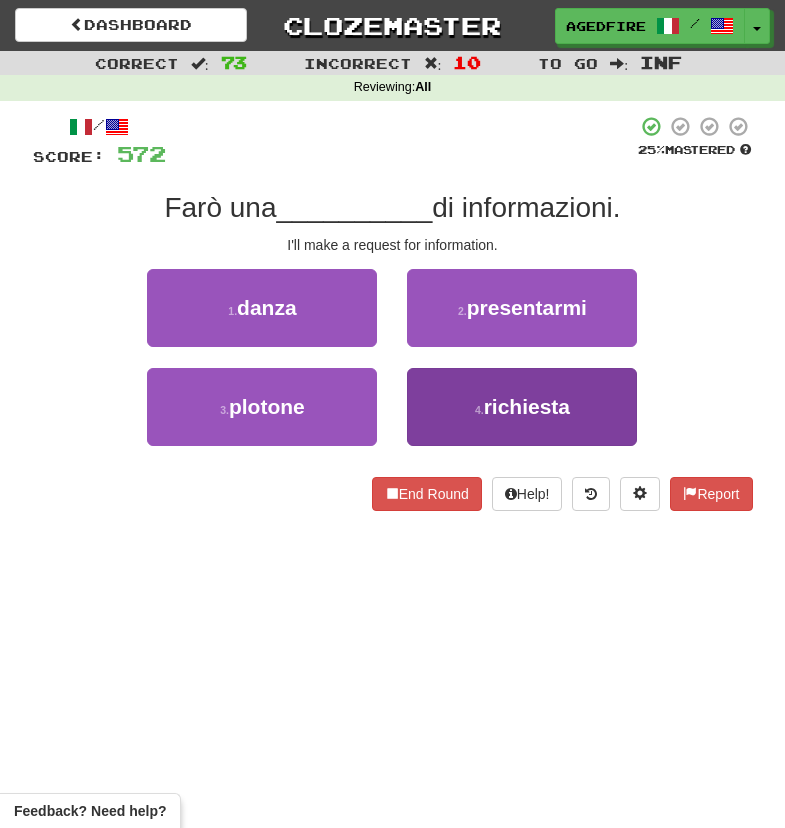 click on "4 .  richiesta" at bounding box center [522, 407] 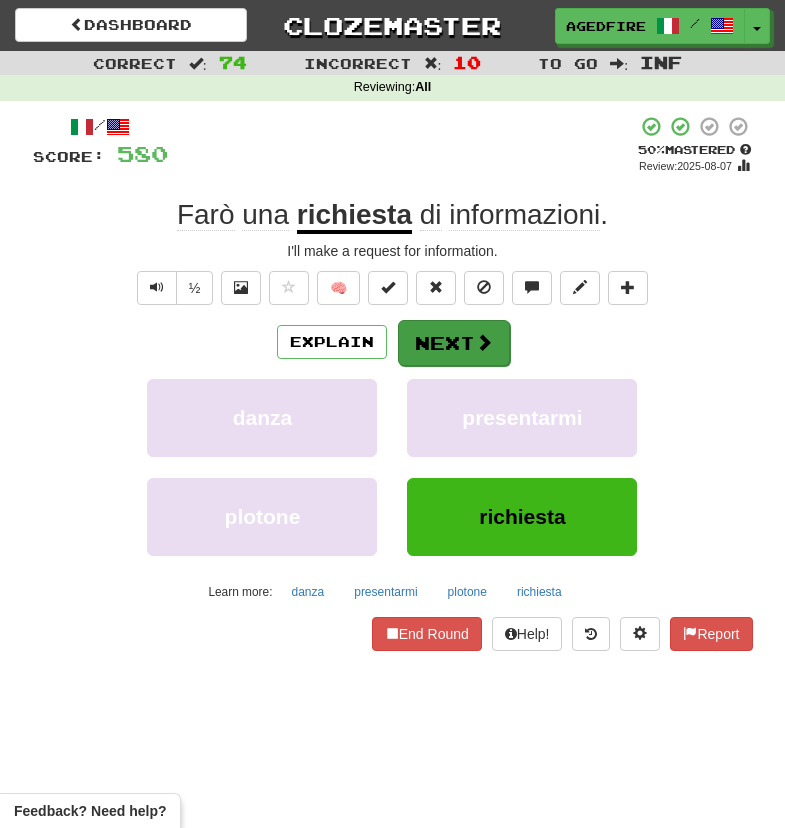 click on "Next" at bounding box center [454, 343] 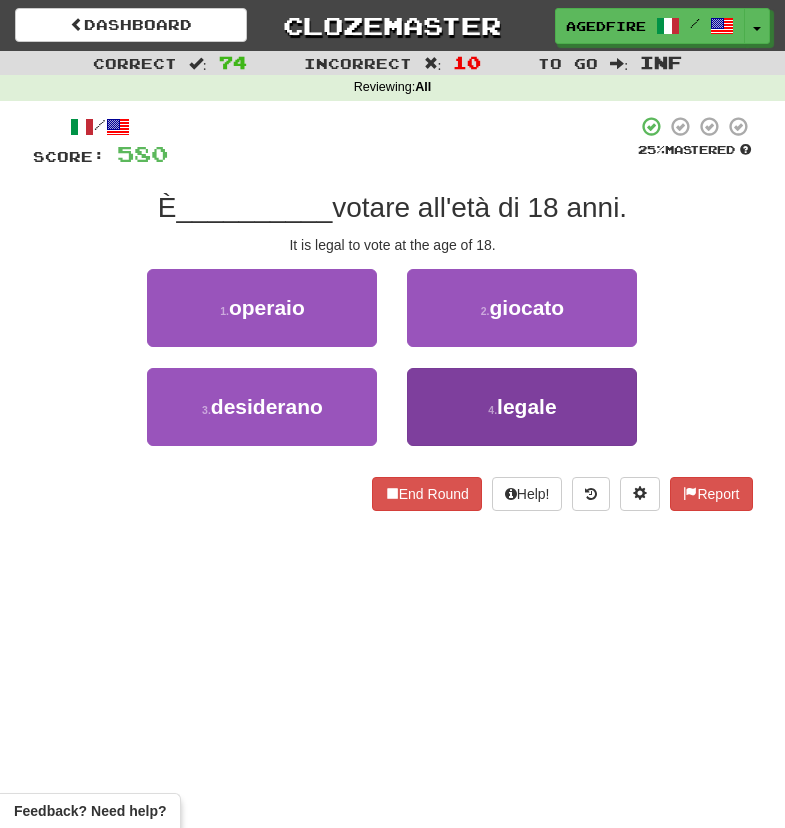 click on "4 .  legale" at bounding box center [522, 407] 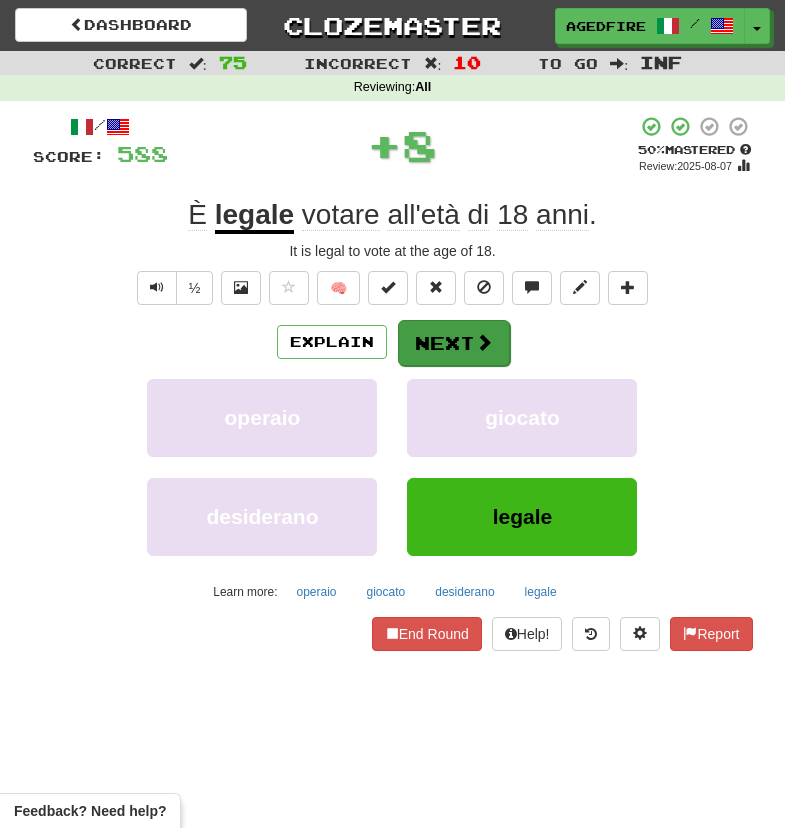 click on "Next" at bounding box center (454, 343) 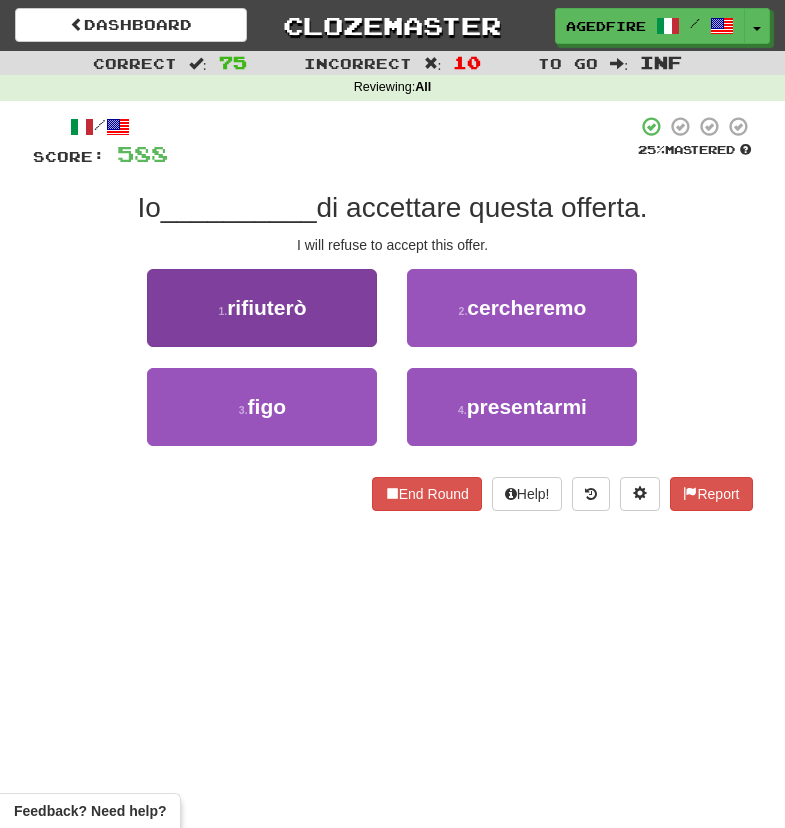 click on "rifiuterò" at bounding box center (266, 307) 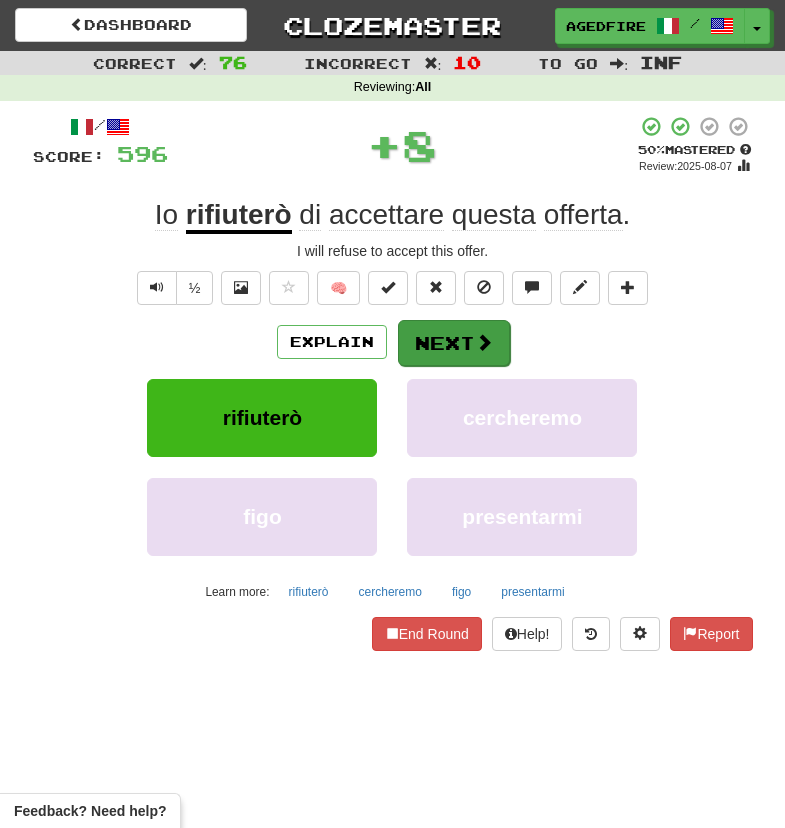 click on "Next" at bounding box center (454, 343) 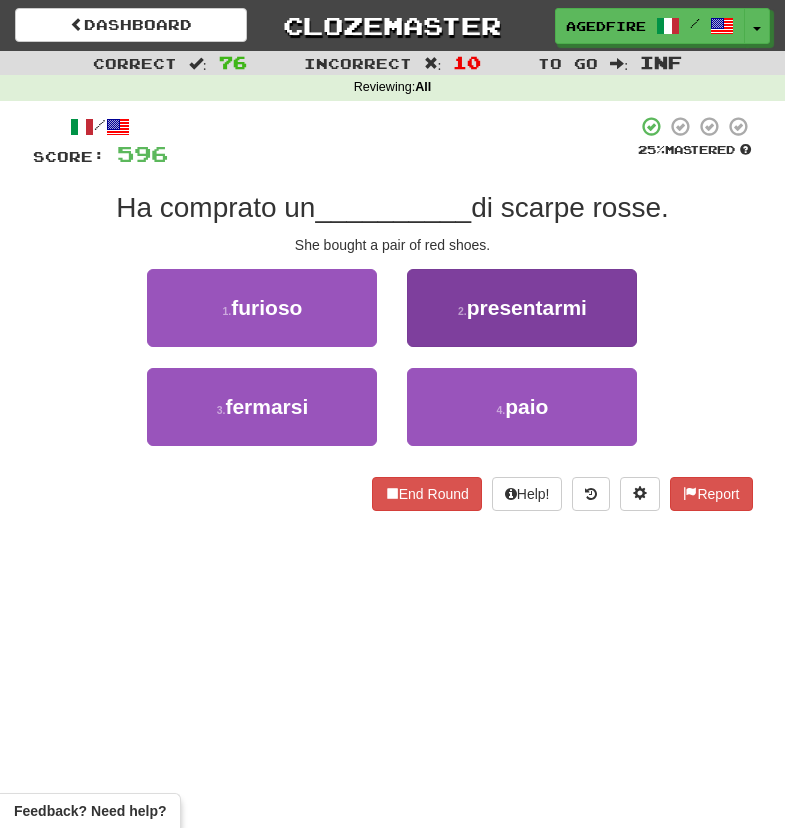 click on "presentarmi" at bounding box center [527, 307] 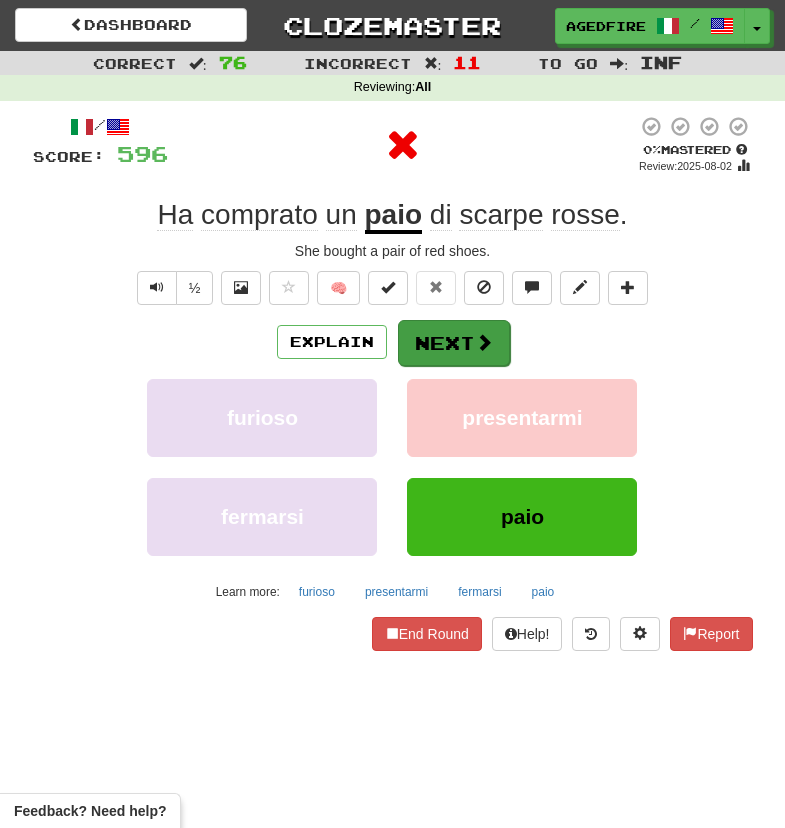 click at bounding box center (484, 342) 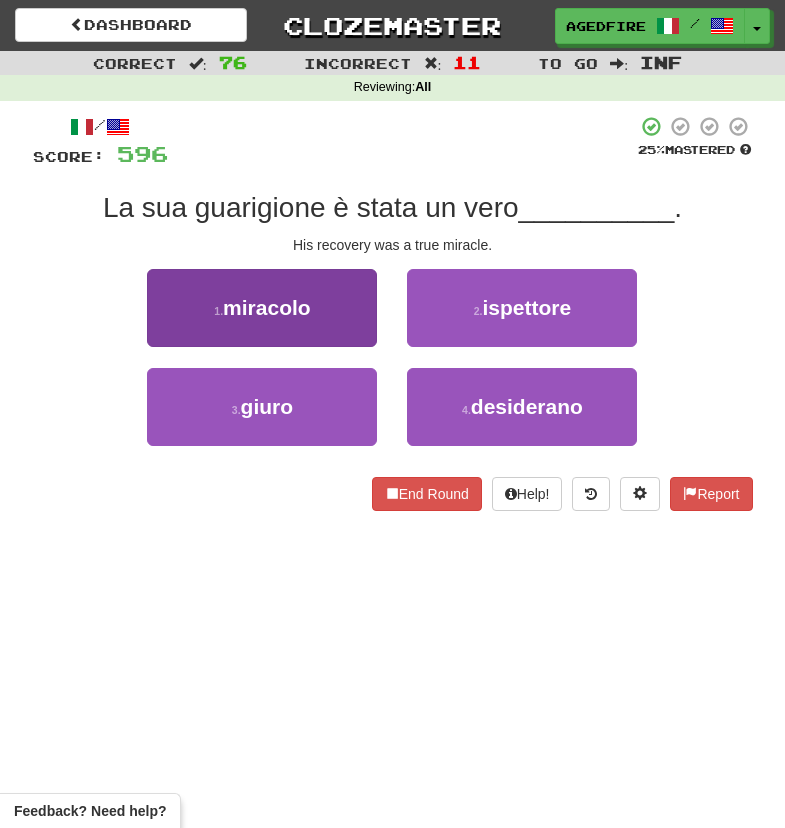 click on "miracolo" at bounding box center (267, 307) 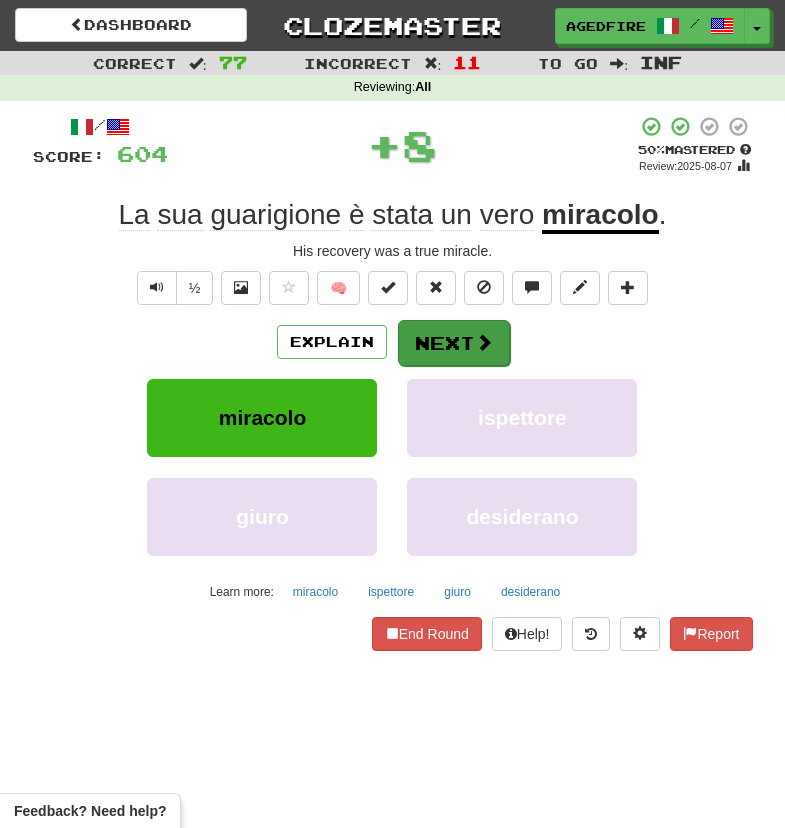 click at bounding box center (484, 342) 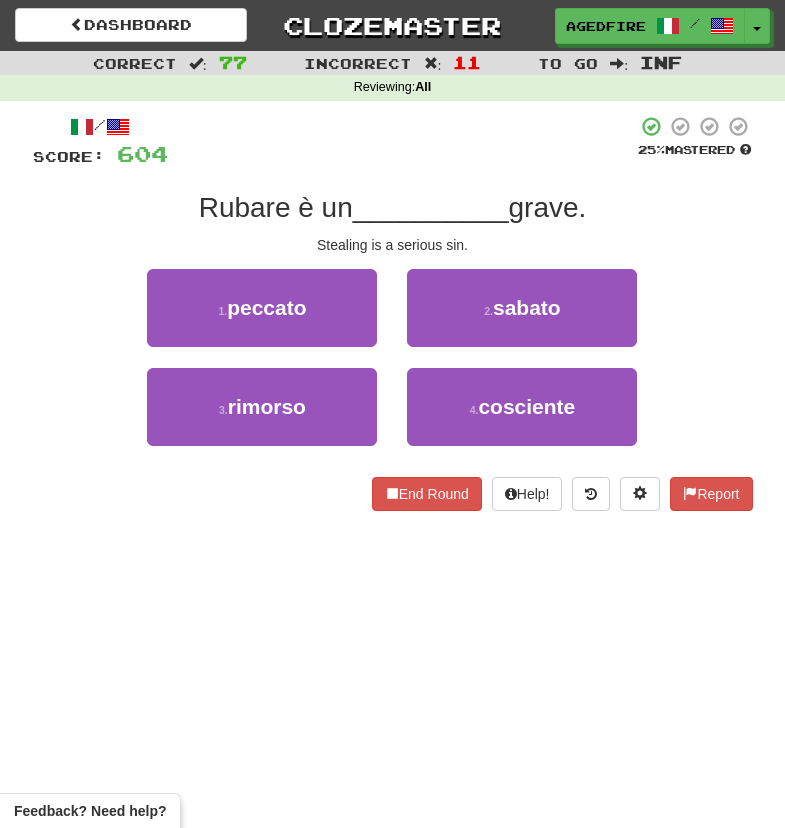 click on "2 .  sabato" at bounding box center (522, 308) 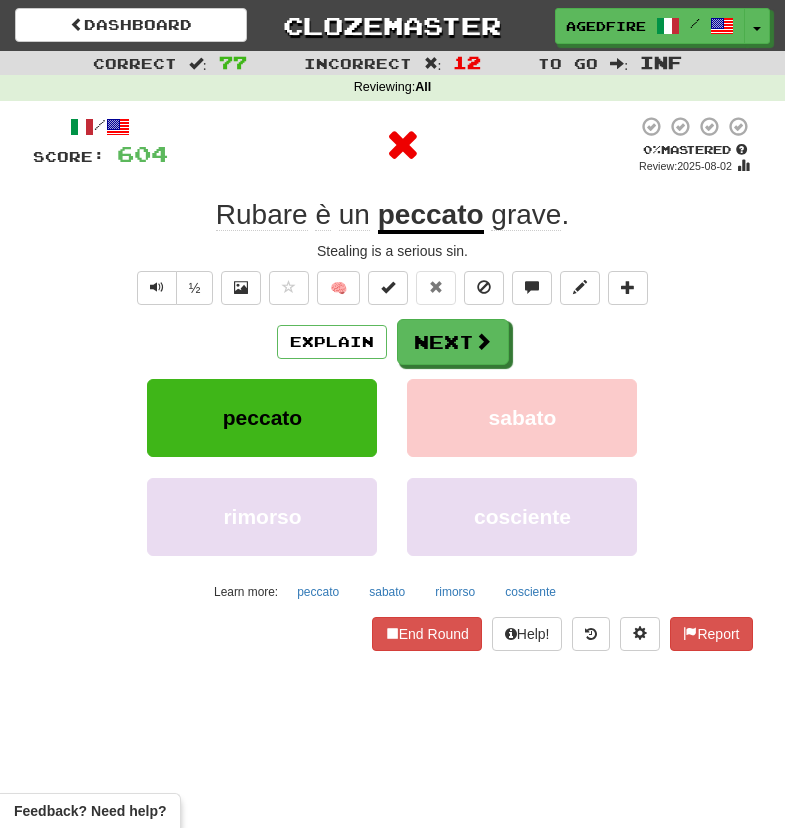 click at bounding box center (483, 341) 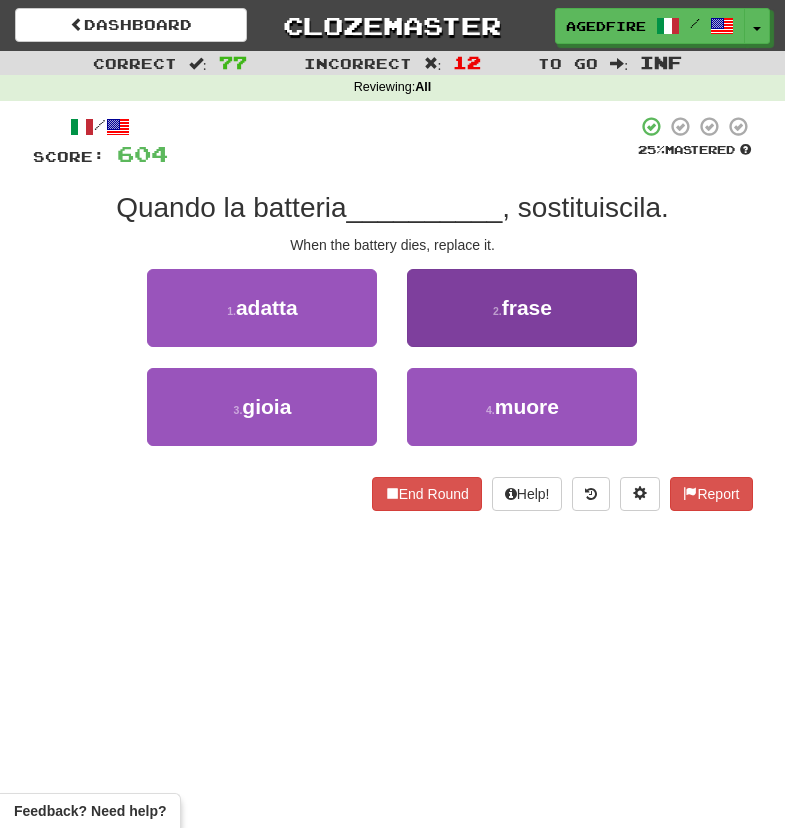 click on "frase" at bounding box center [527, 307] 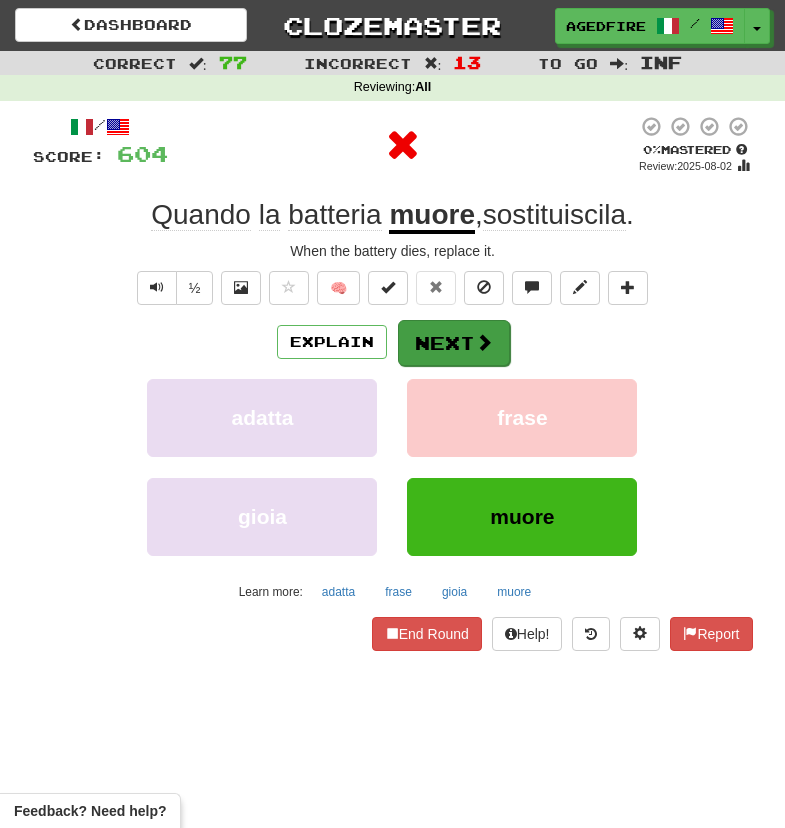 click at bounding box center (484, 342) 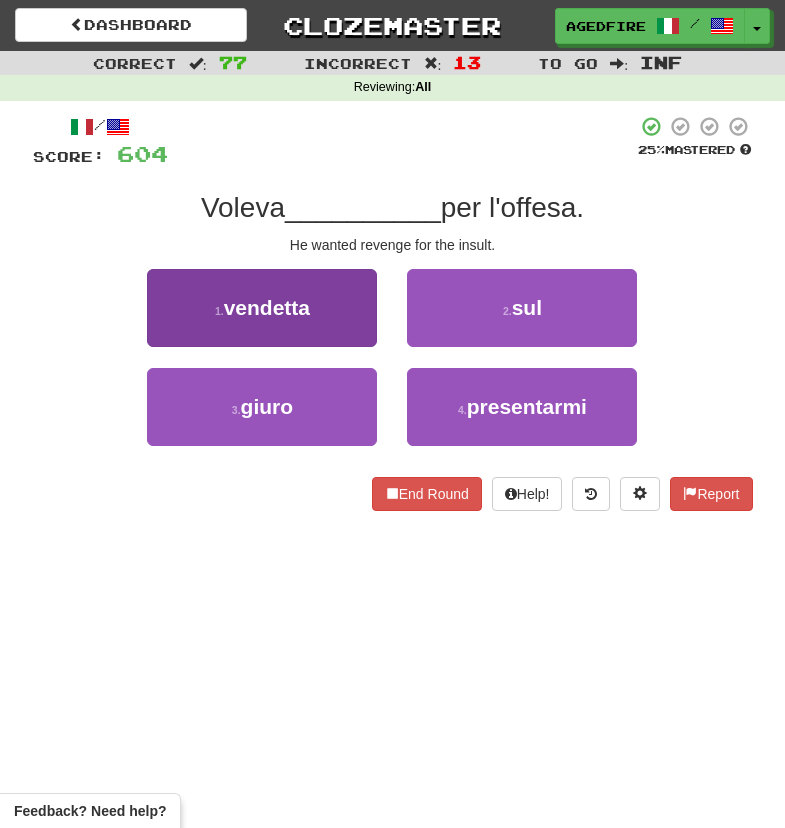 click on "1 .  vendetta" at bounding box center (262, 308) 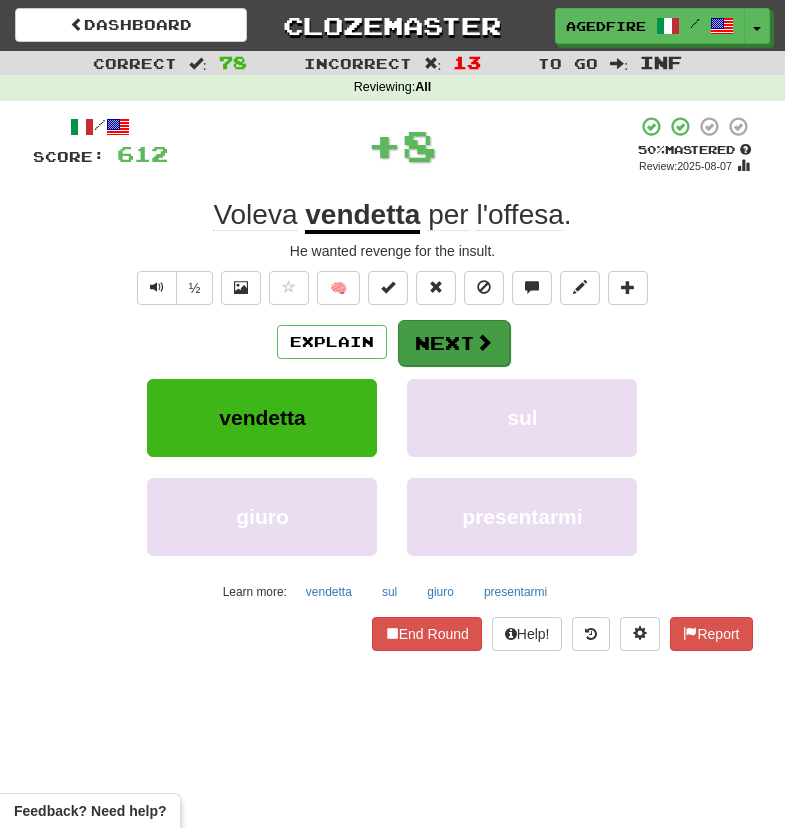 click on "Next" at bounding box center [454, 343] 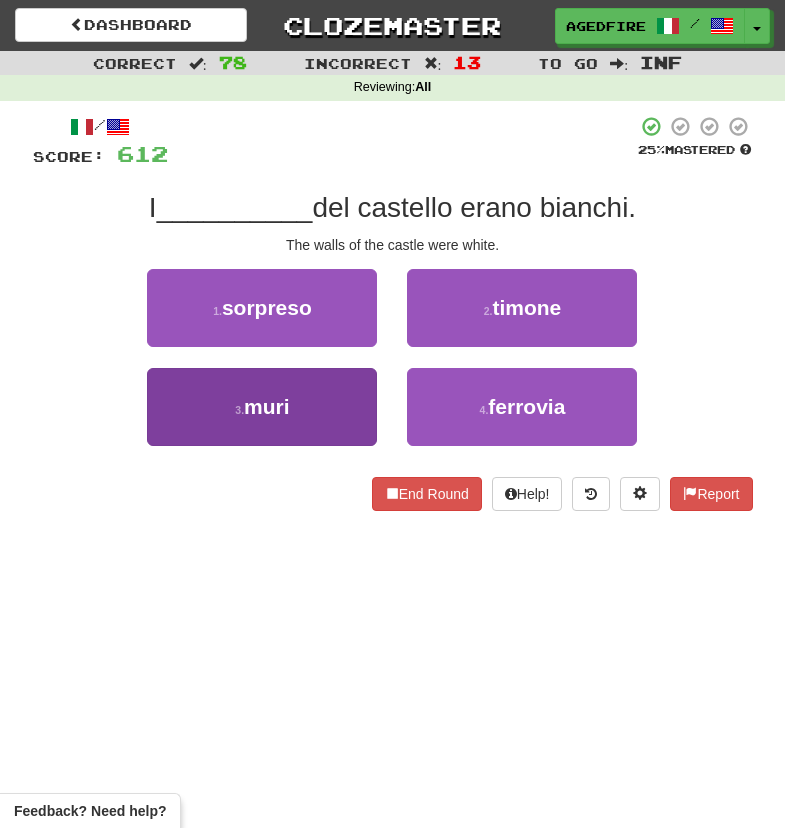 click on "3 .  muri" at bounding box center (262, 407) 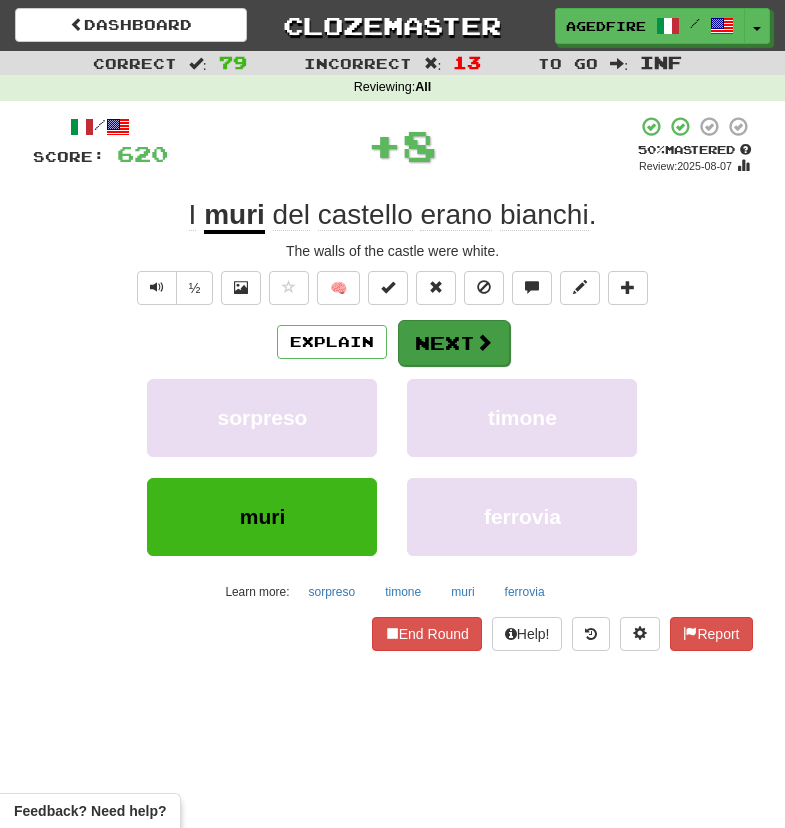 click at bounding box center [484, 342] 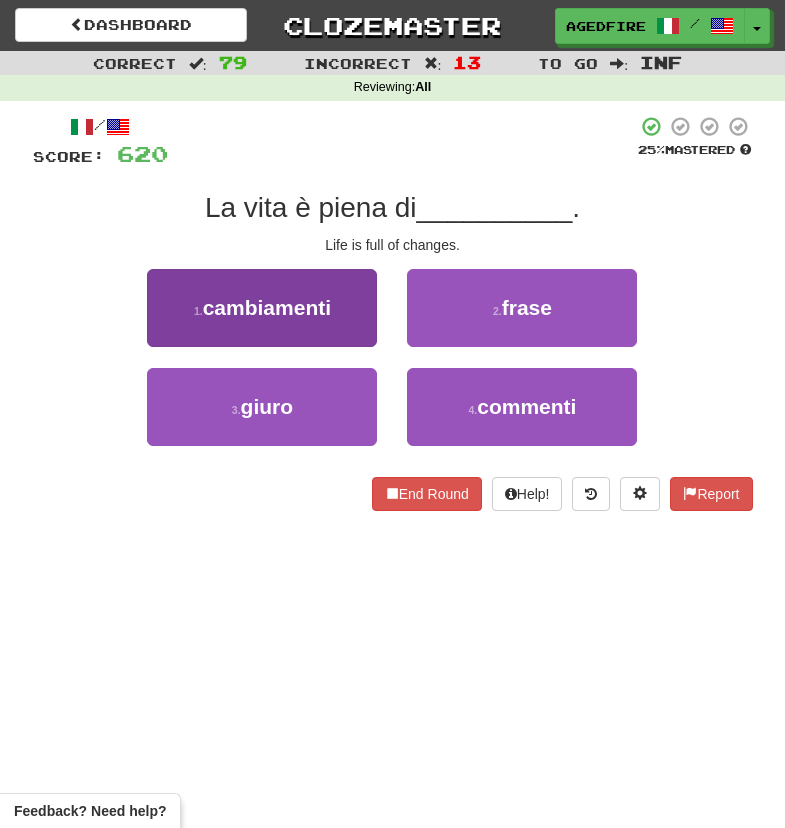 click on "1 .  cambiamenti" at bounding box center (262, 308) 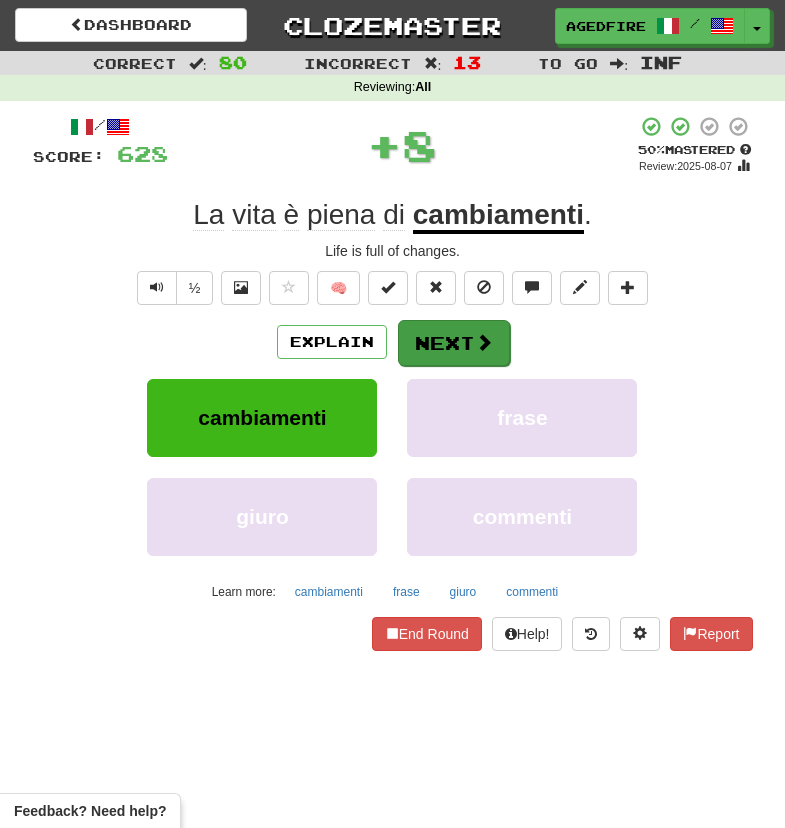 click on "Next" at bounding box center (454, 343) 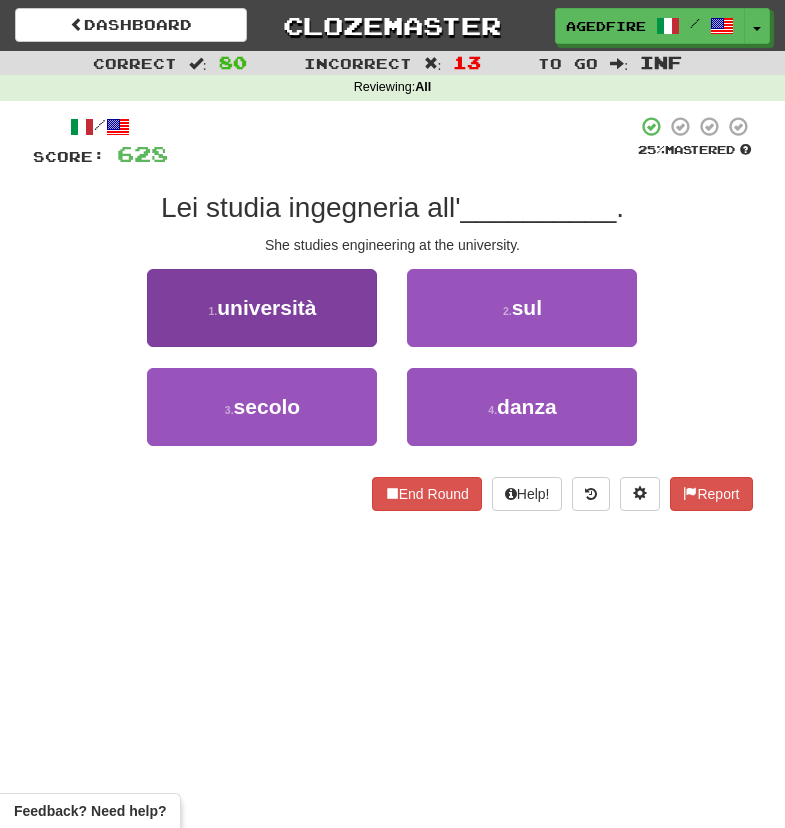 click on "1 .  università" at bounding box center (262, 308) 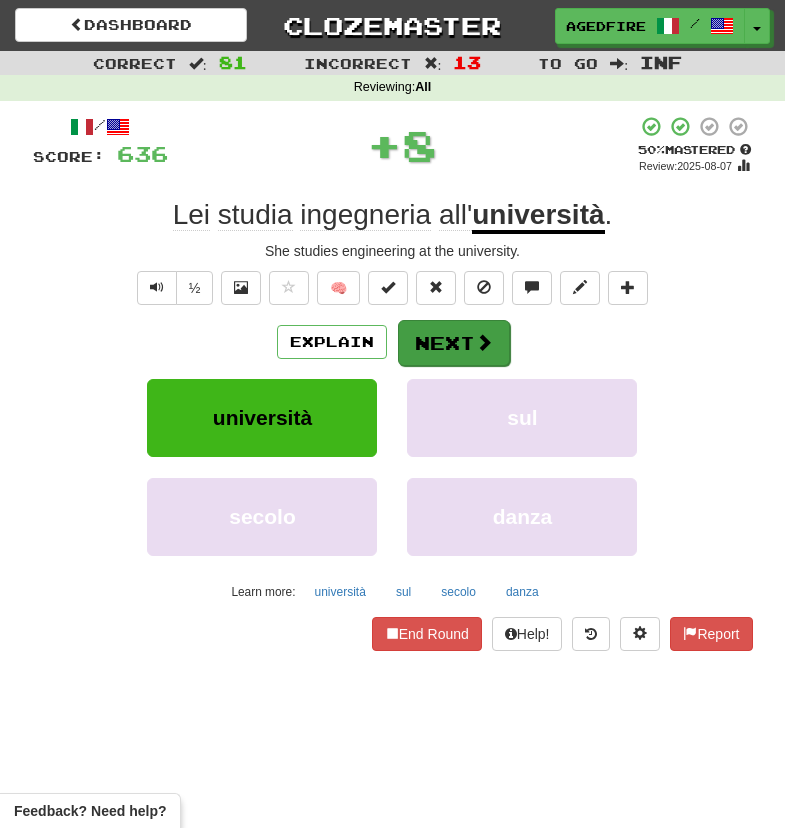 click on "Next" at bounding box center [454, 343] 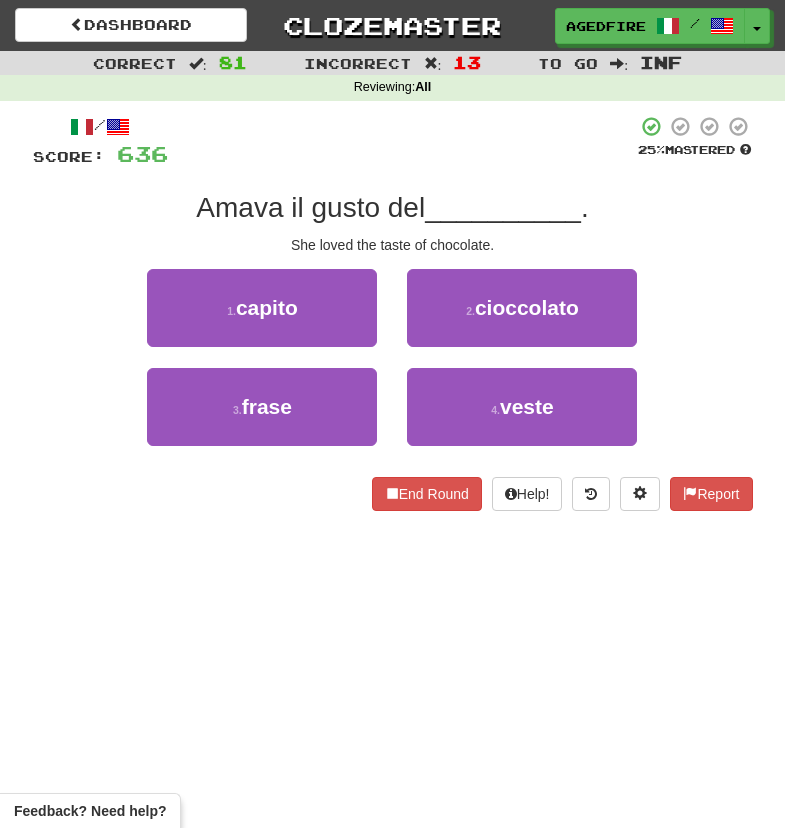 click on "2 .  cioccolato" at bounding box center [522, 308] 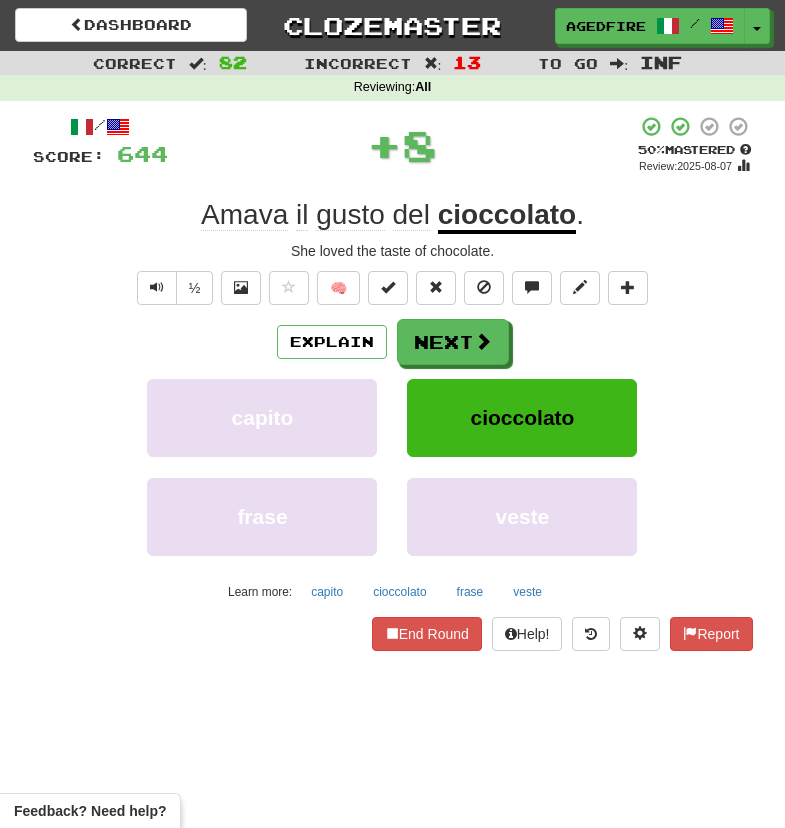 click on "Next" at bounding box center [453, 342] 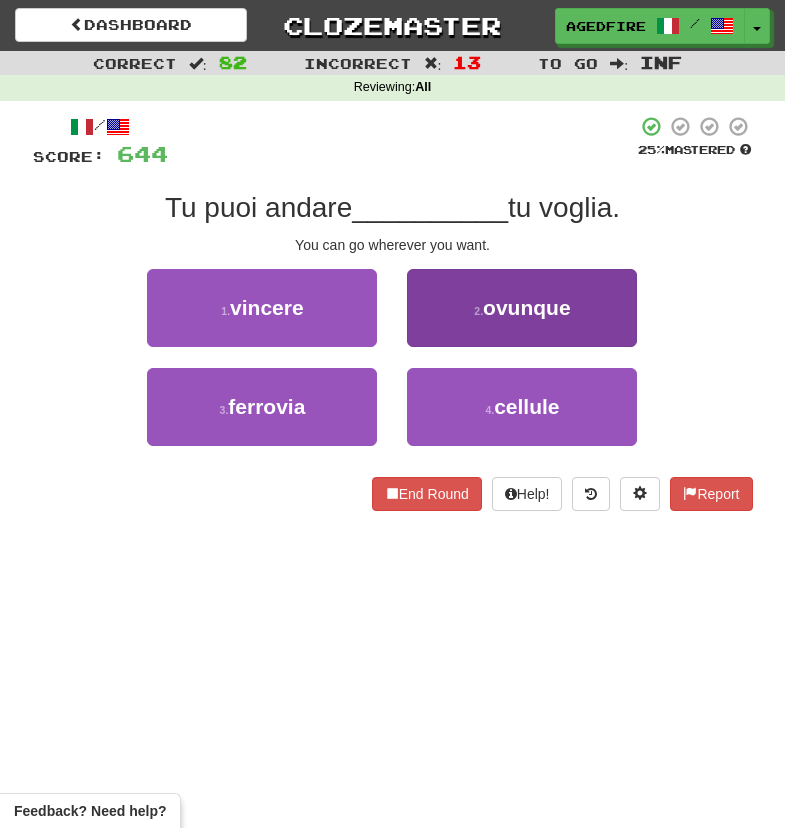 click on "ovunque" at bounding box center (527, 307) 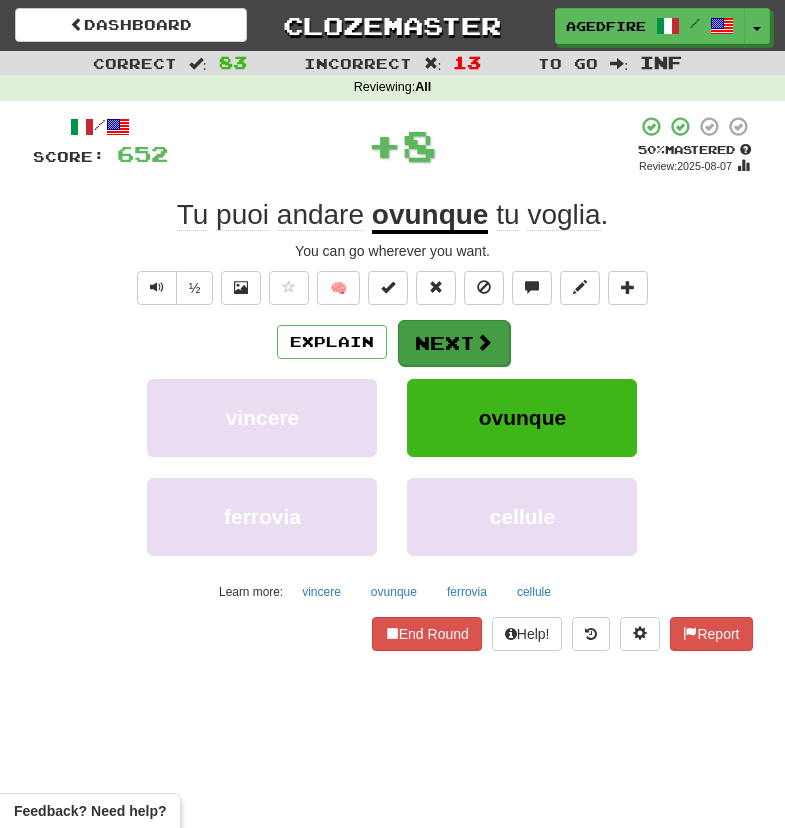click on "Next" at bounding box center (454, 343) 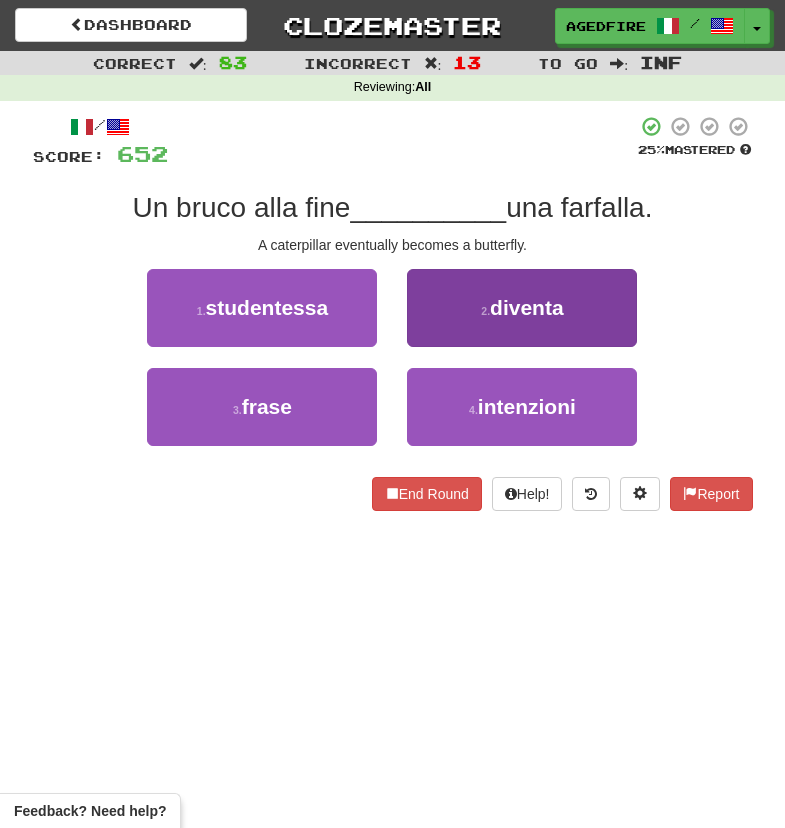 click on "2 .  diventa" at bounding box center [522, 308] 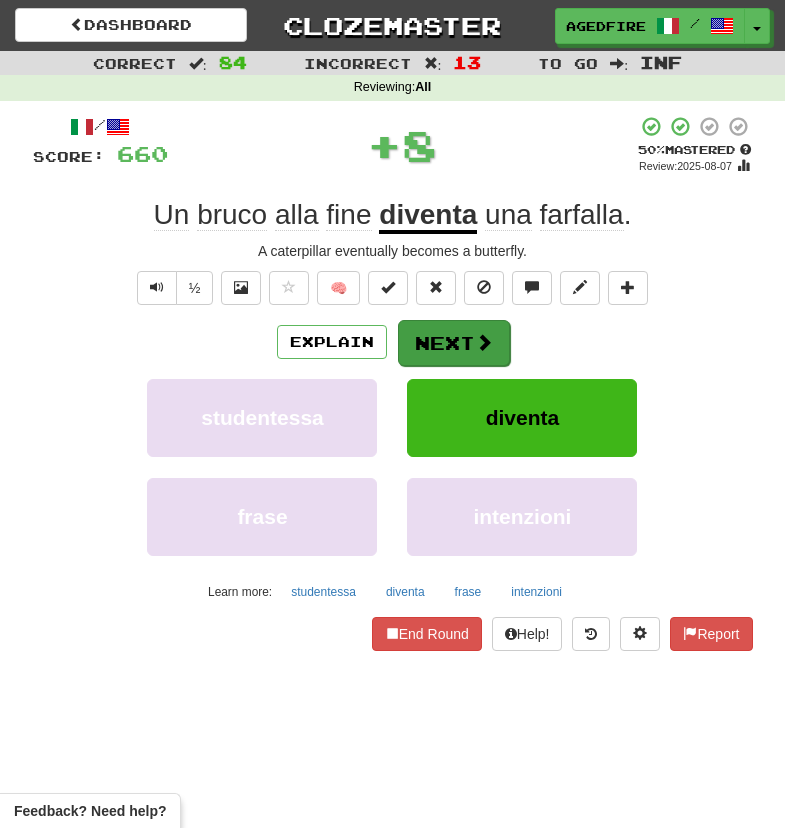click on "Next" at bounding box center [454, 343] 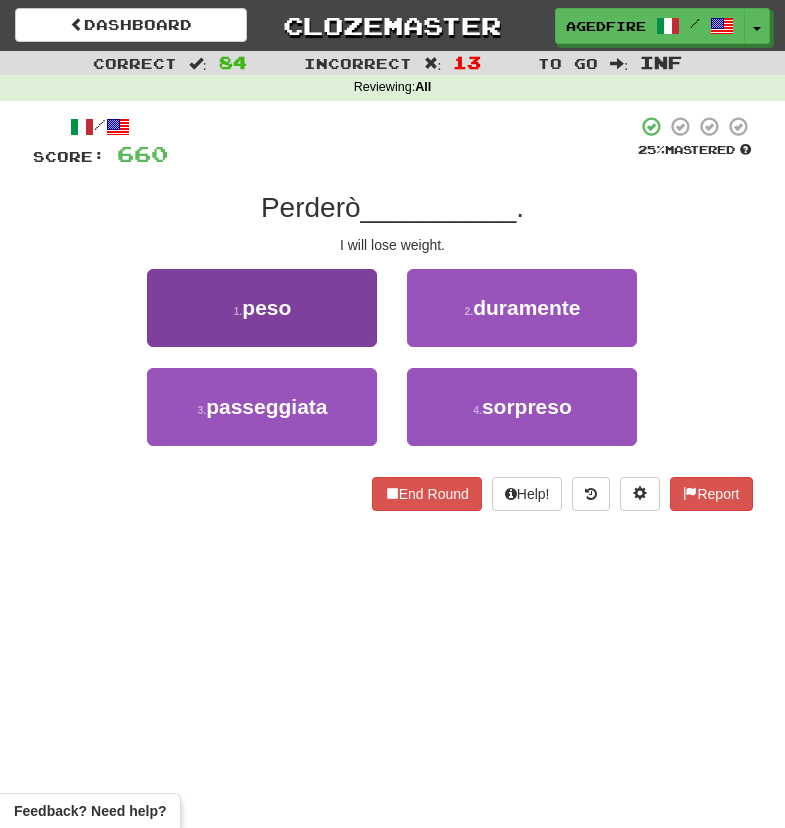 click on "1 .  peso" at bounding box center [262, 308] 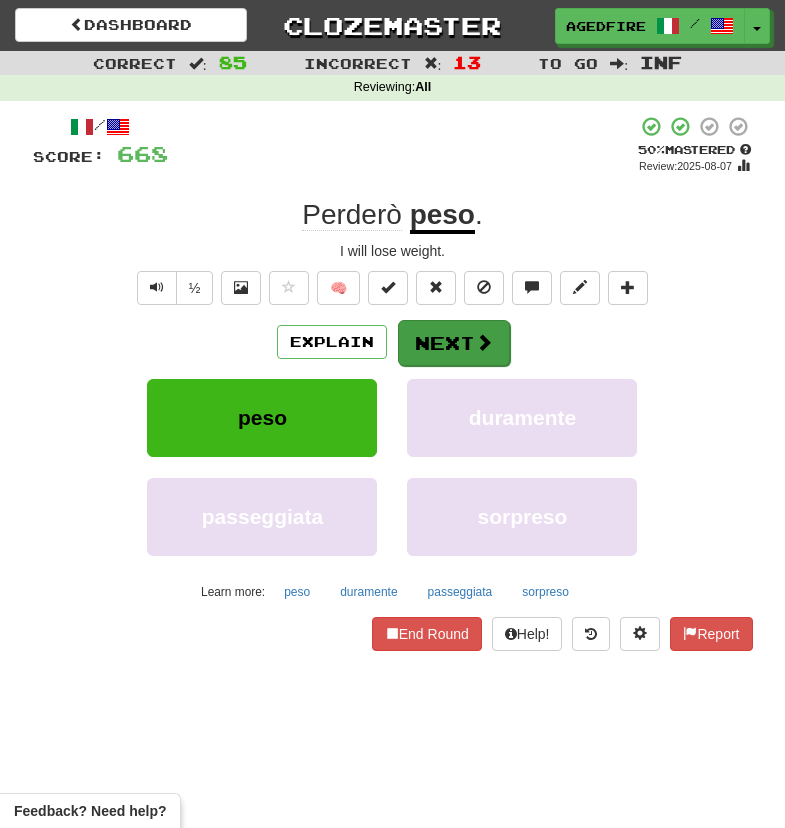 click at bounding box center (484, 342) 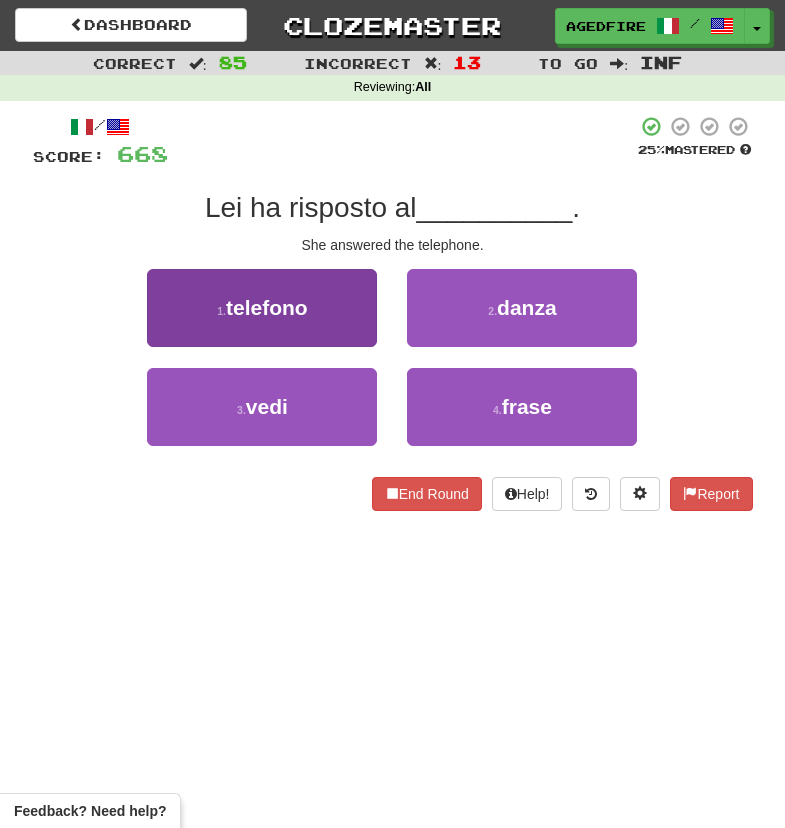 click on "1 .  telefono" at bounding box center [262, 308] 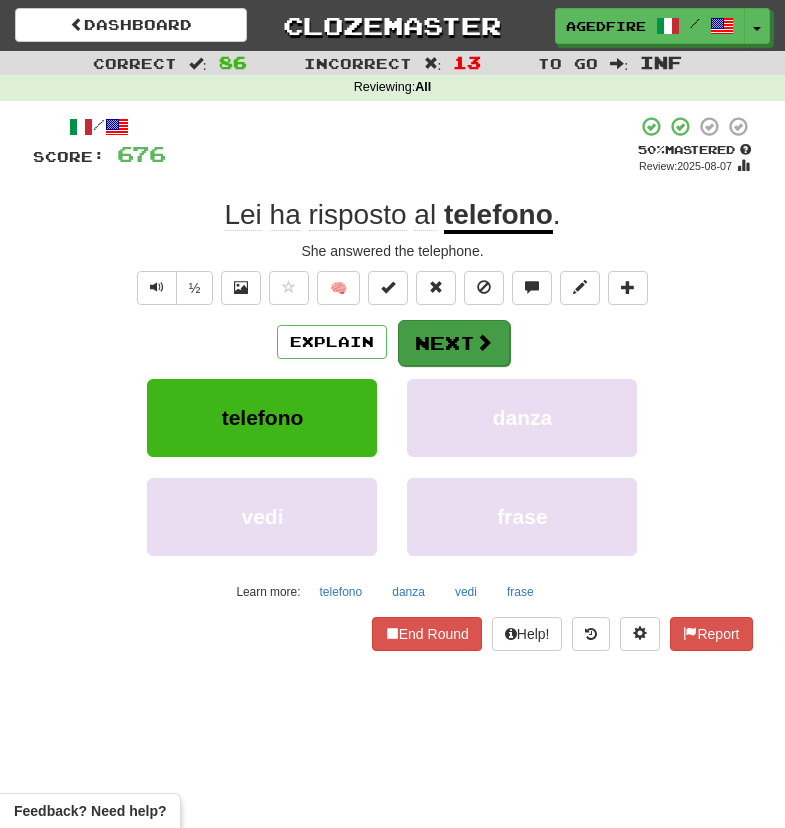 click on "Next" at bounding box center (454, 343) 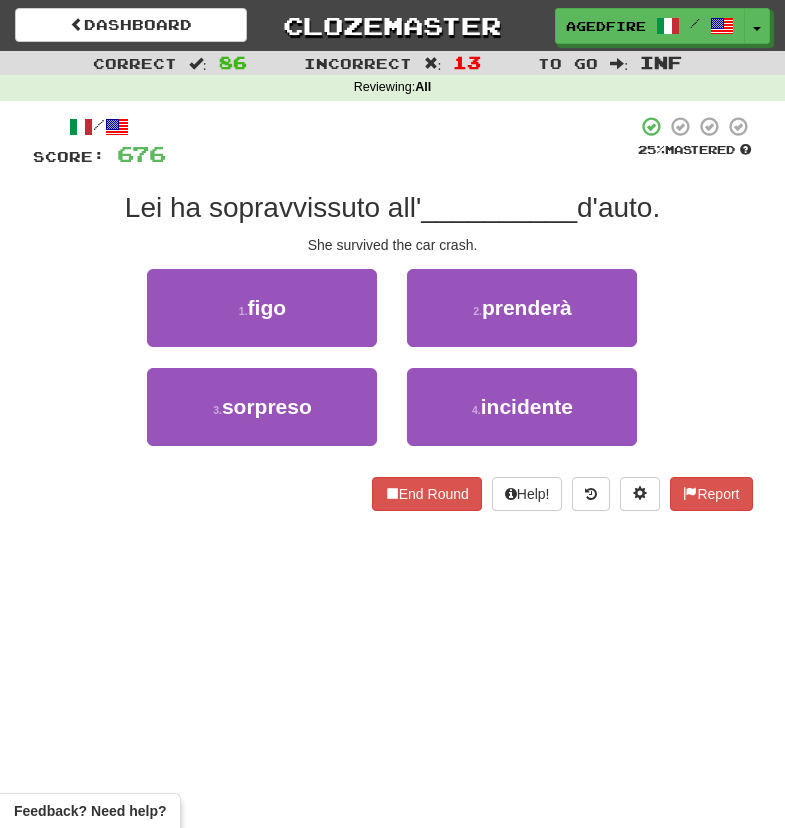 click on "4 .  incidente" at bounding box center (522, 417) 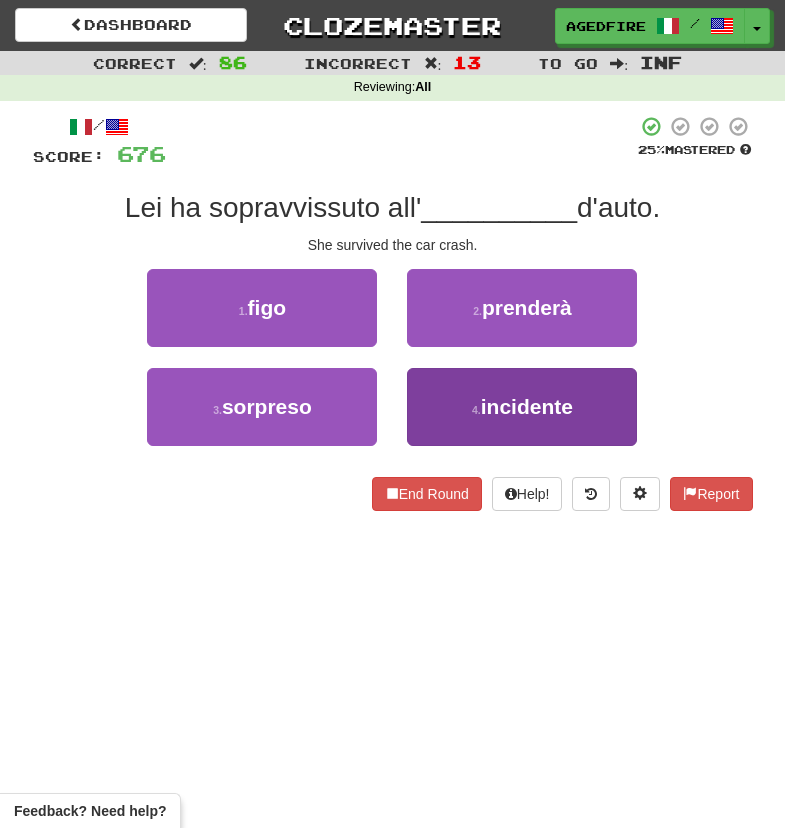 click on "4 .  incidente" at bounding box center [522, 407] 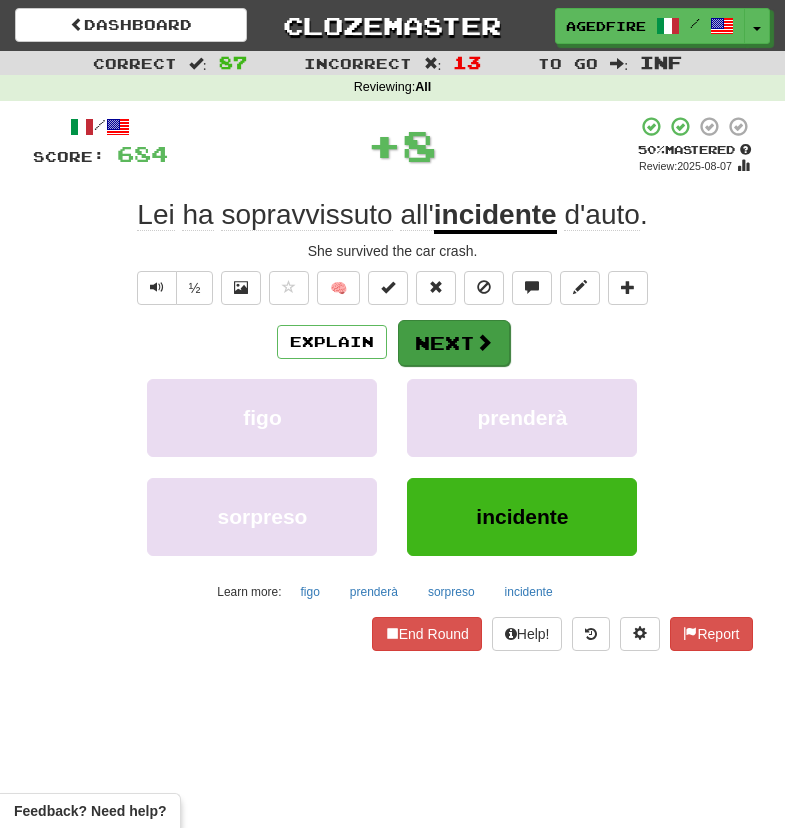 click on "Next" at bounding box center (454, 343) 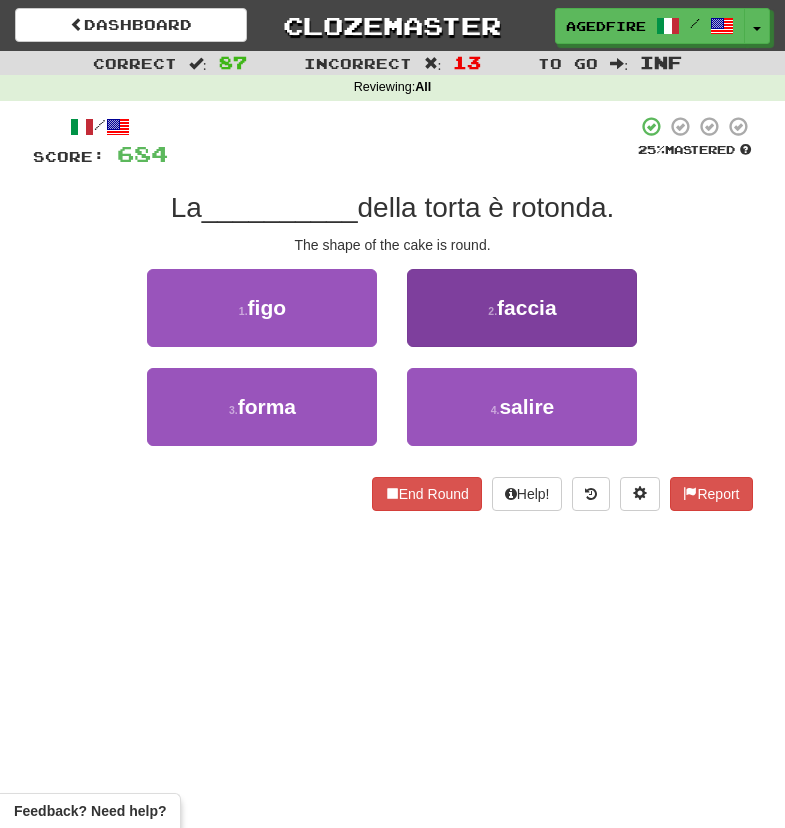 click on "2 .  faccia" at bounding box center (522, 308) 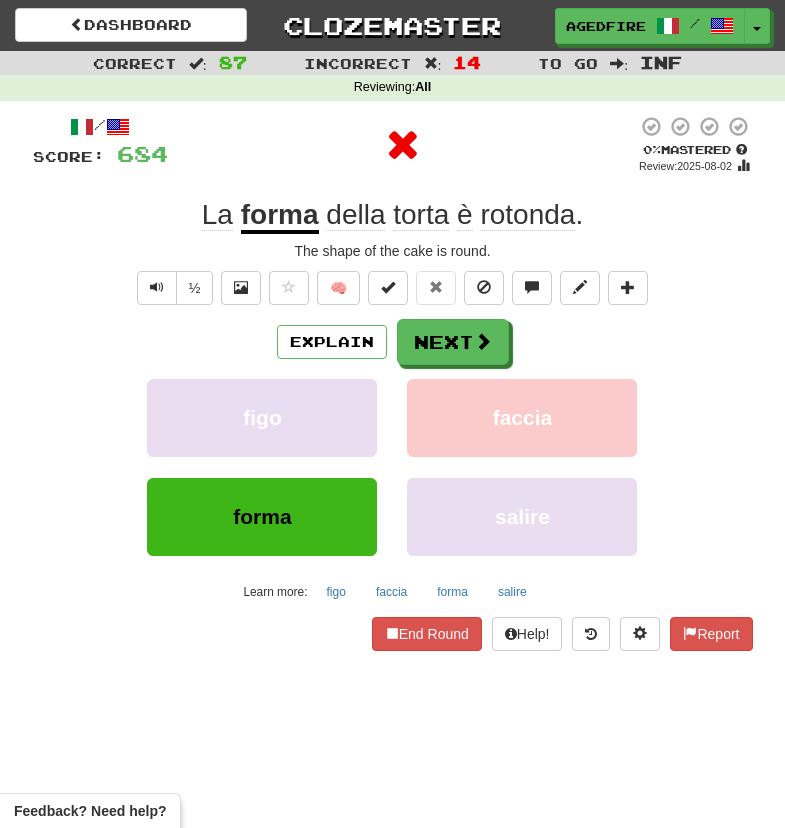 click on "Next" at bounding box center [453, 342] 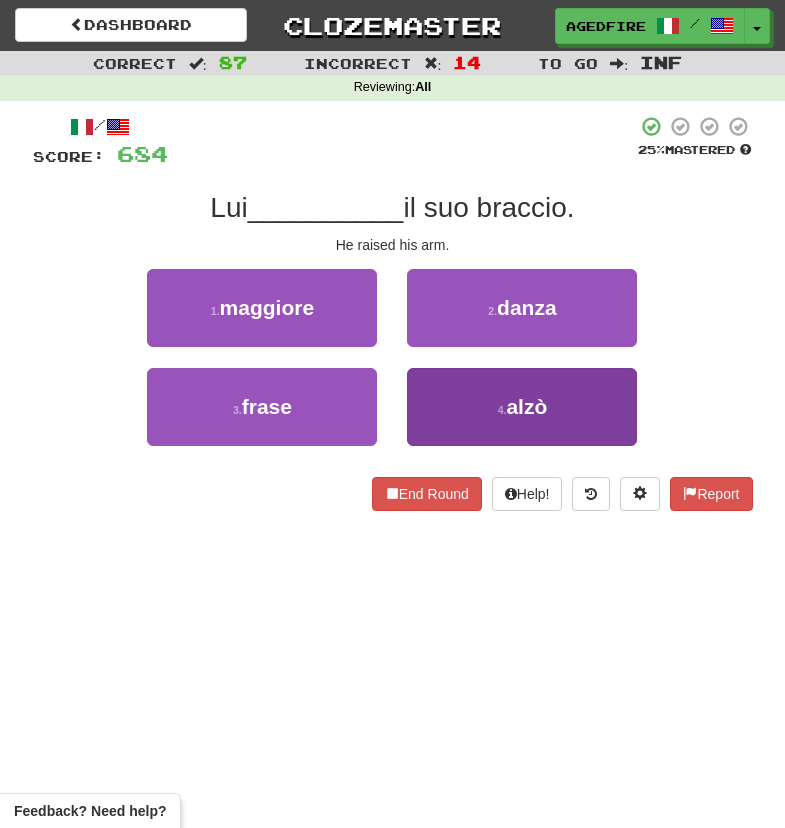 click on "4 .  alzò" at bounding box center [522, 407] 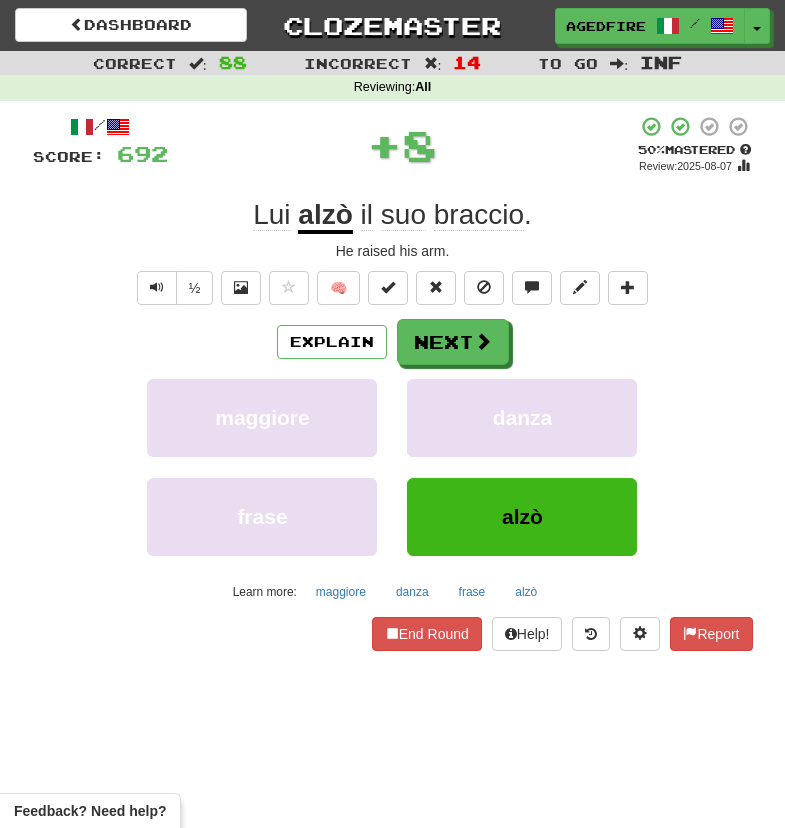 click on "Explain Next maggiore danza frase alzò Learn more: maggiore danza frase alzò" at bounding box center [393, 463] 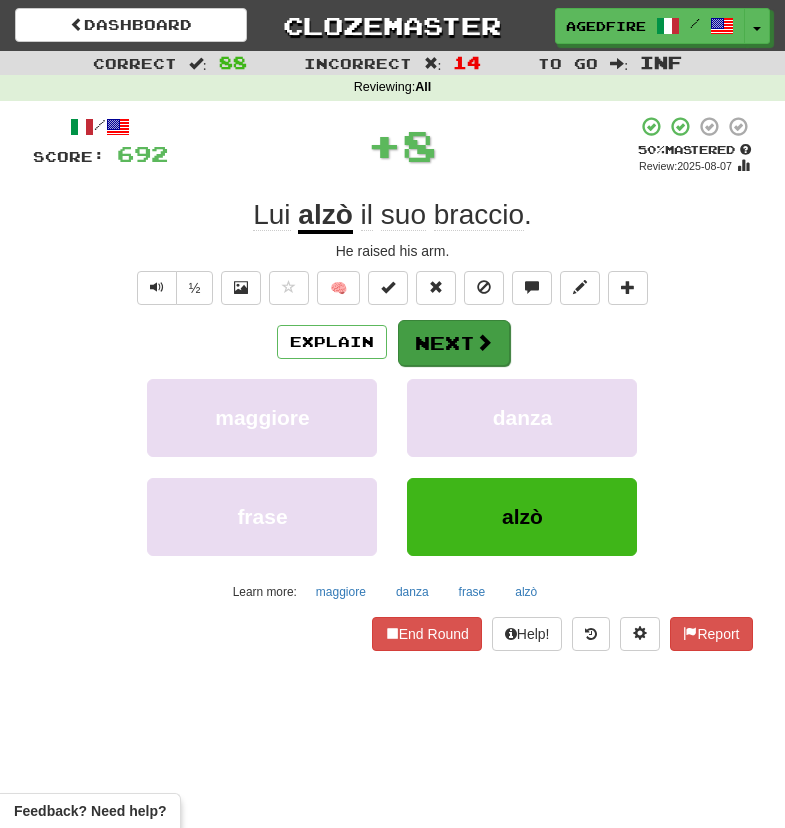 click on "Next" at bounding box center (454, 343) 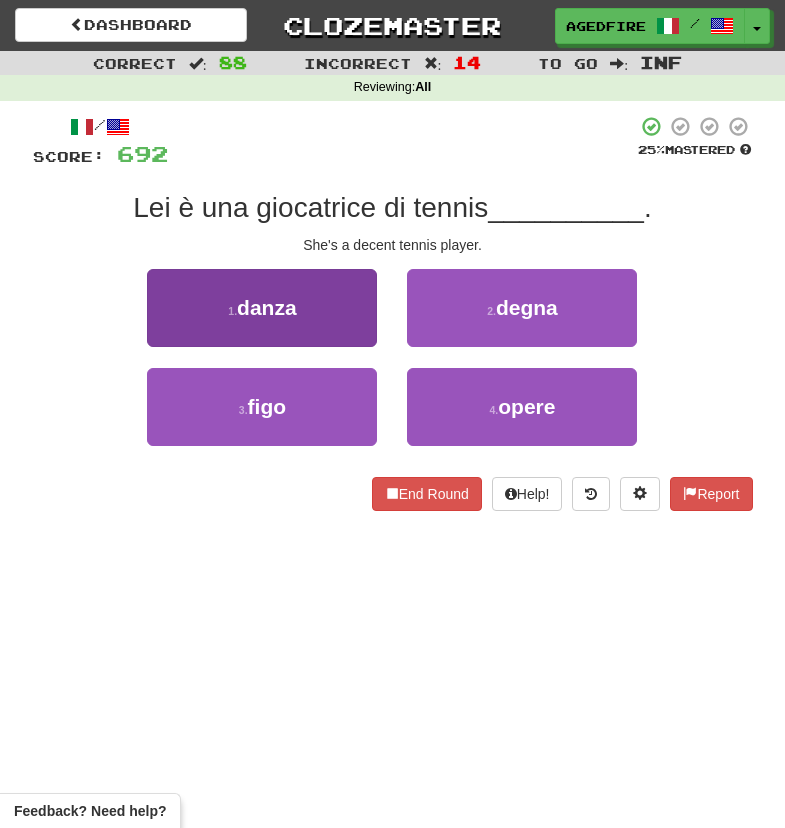 click on "1 .  danza" at bounding box center [262, 308] 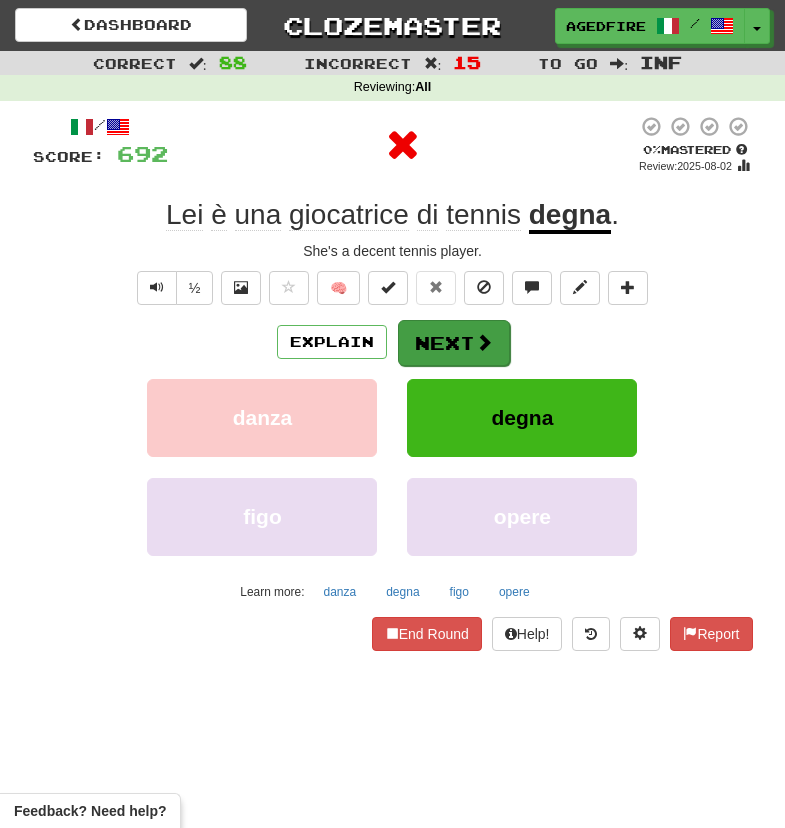 click on "Next" at bounding box center [454, 343] 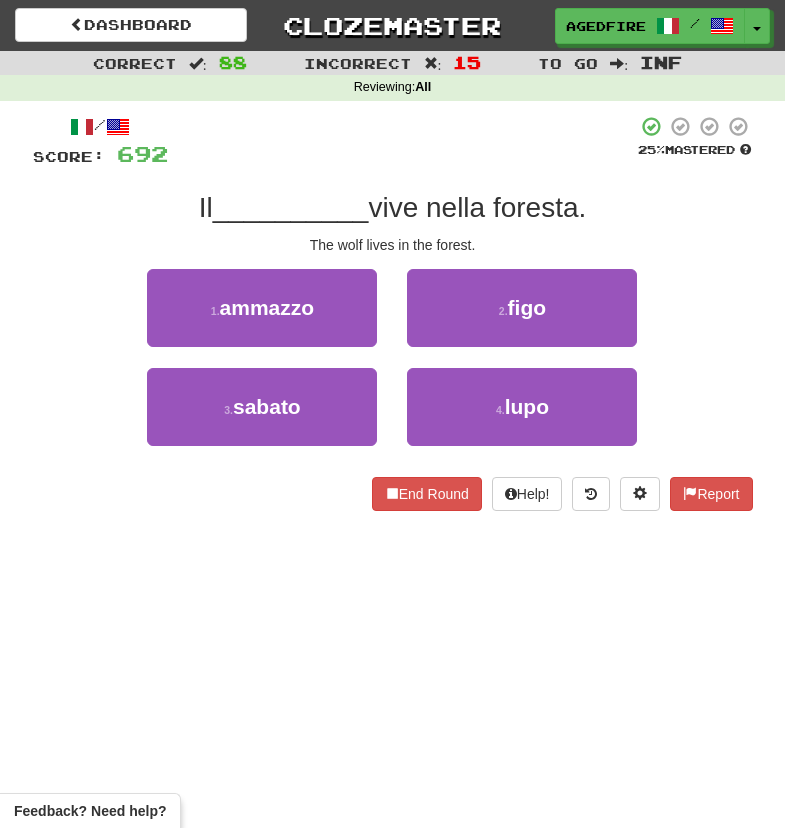 click on "2 .  figo" at bounding box center [522, 308] 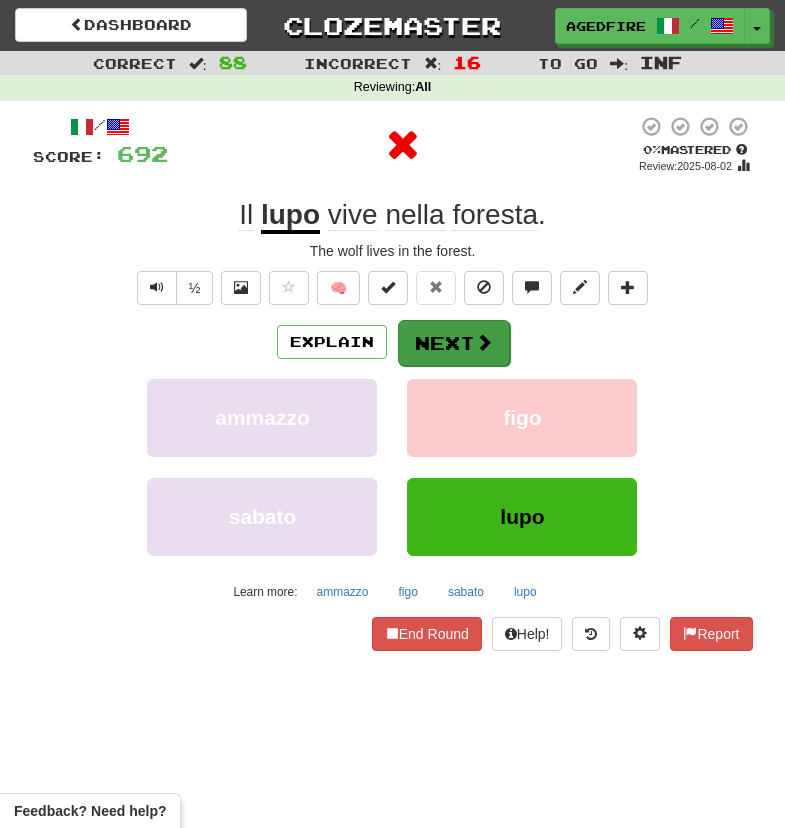 click on "Next" at bounding box center (454, 343) 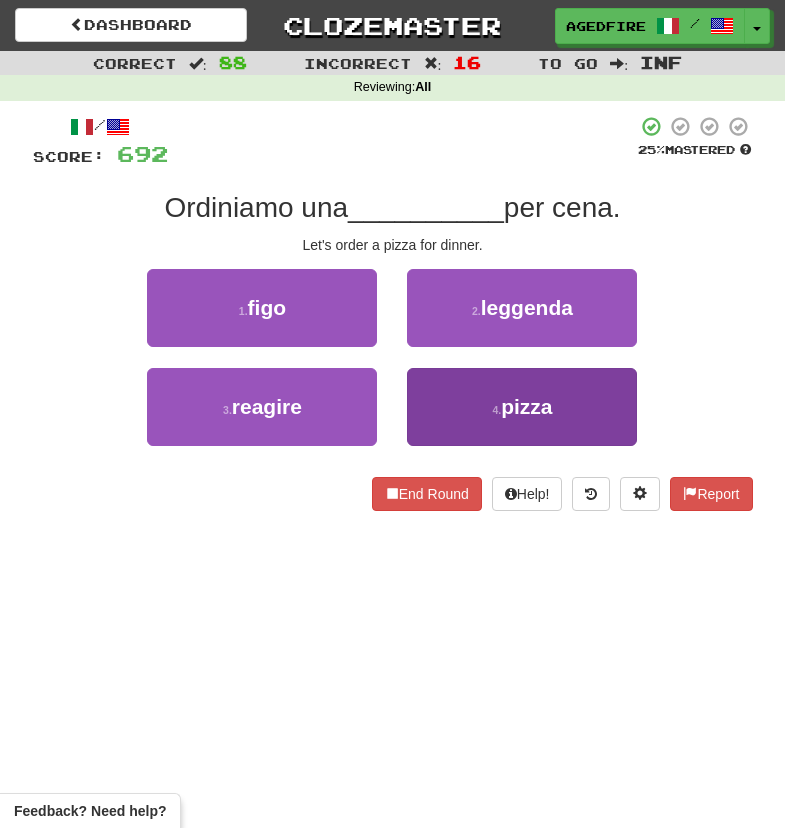 click on "4 .  pizza" at bounding box center [522, 407] 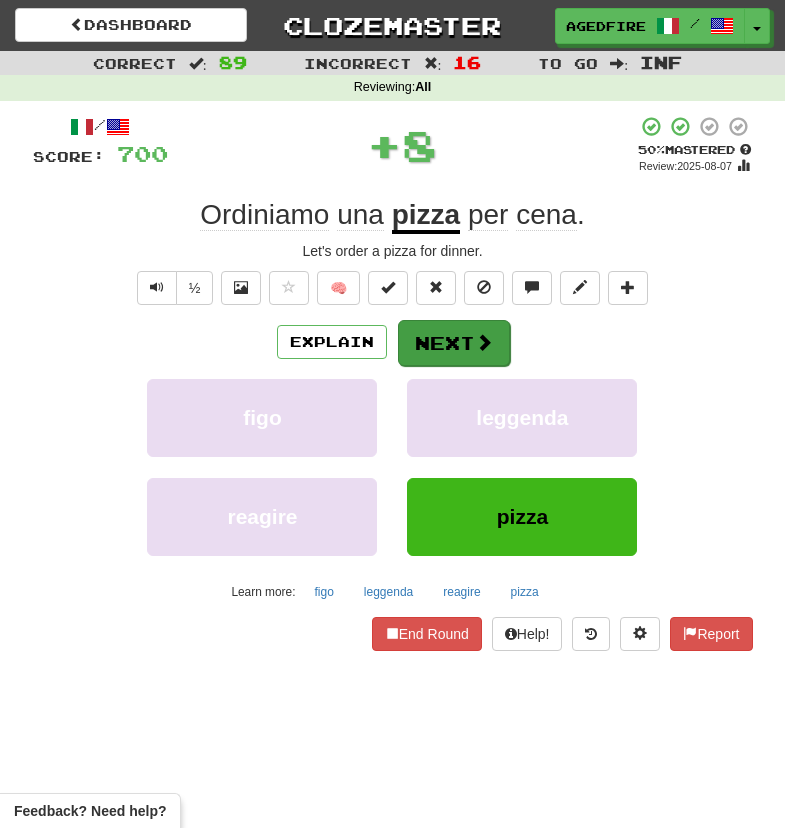 click on "Next" at bounding box center (454, 343) 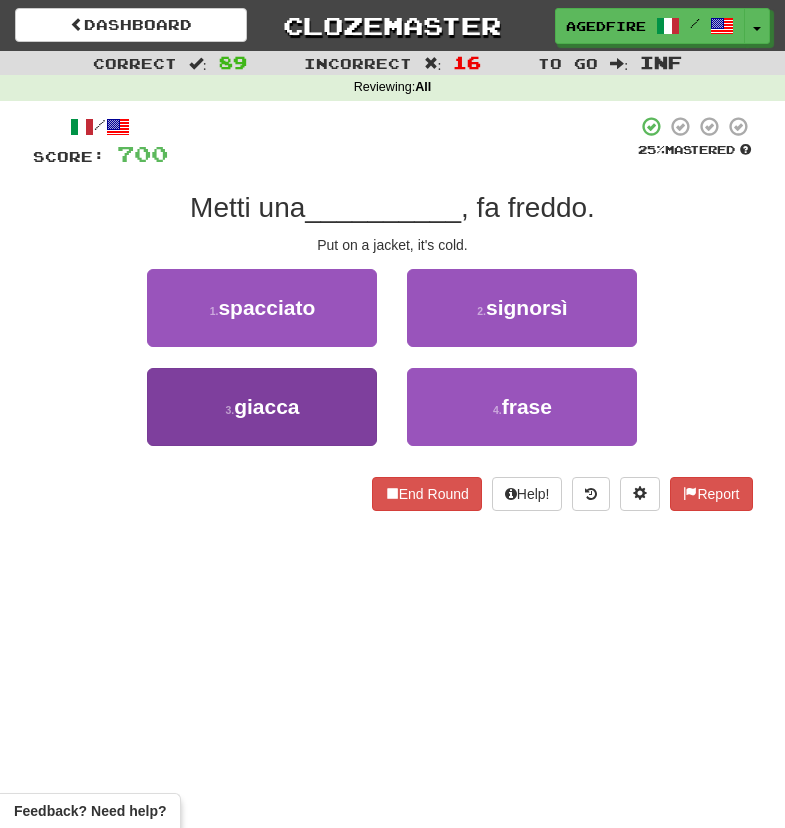 click on "3 .  giacca" at bounding box center (262, 407) 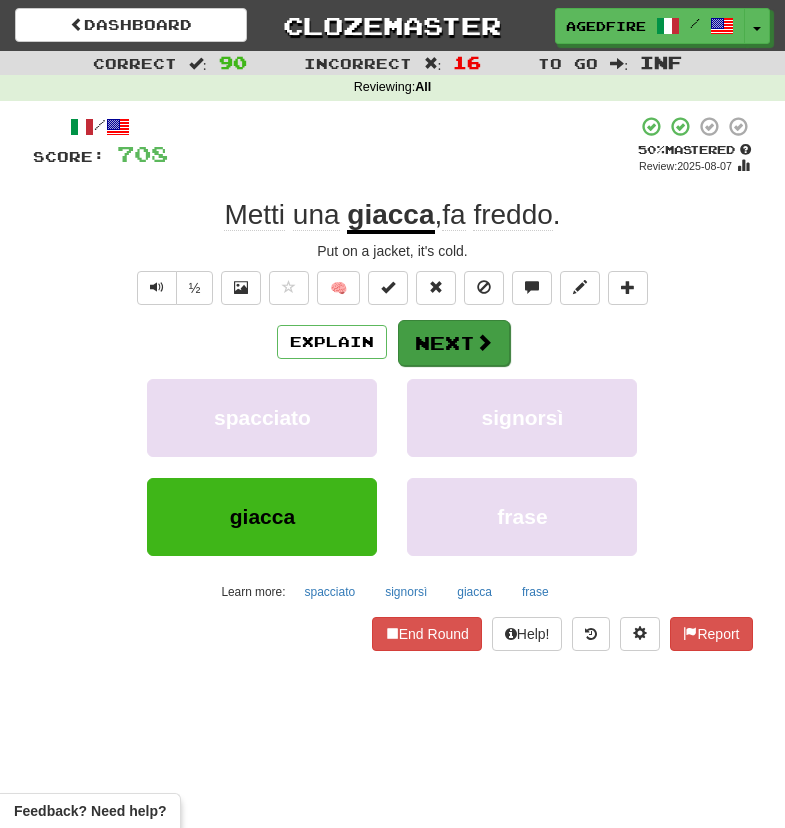 click on "Next" at bounding box center (454, 343) 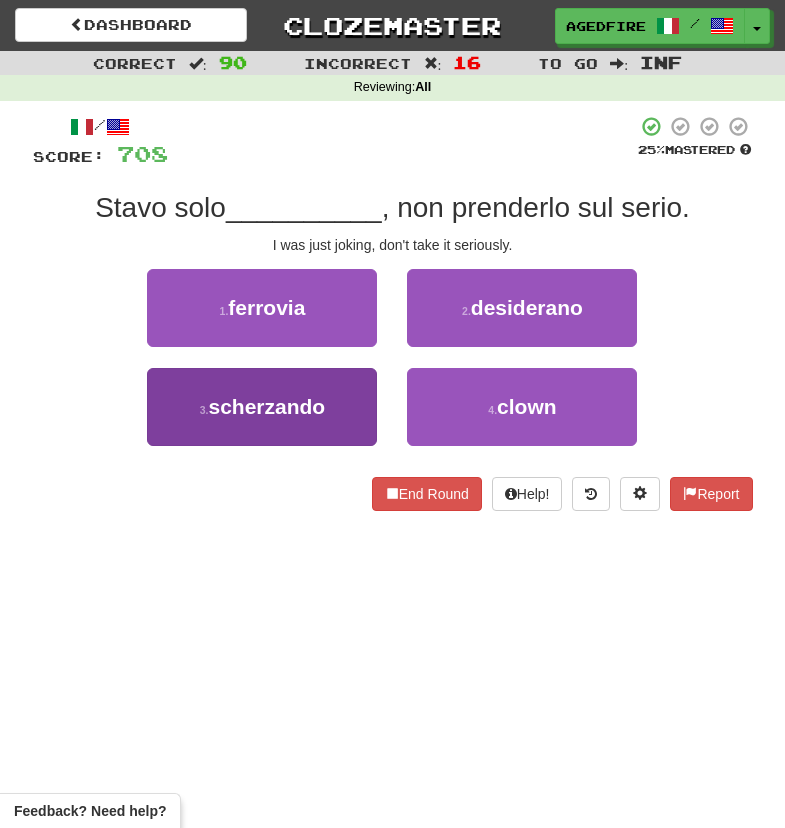 click on "3 .  scherzando" at bounding box center (262, 407) 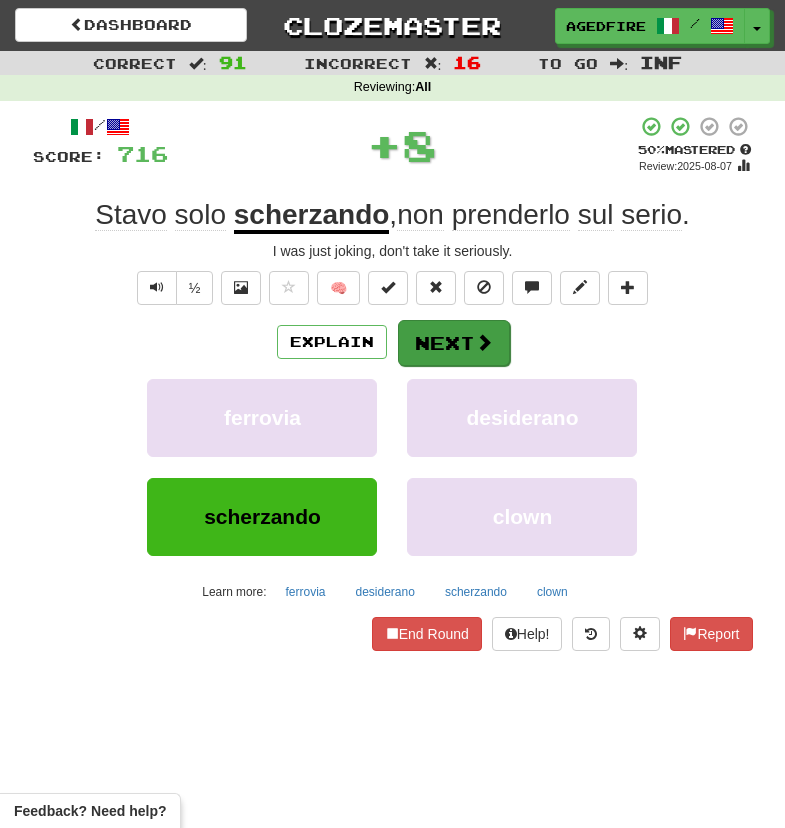 click on "Next" at bounding box center (454, 343) 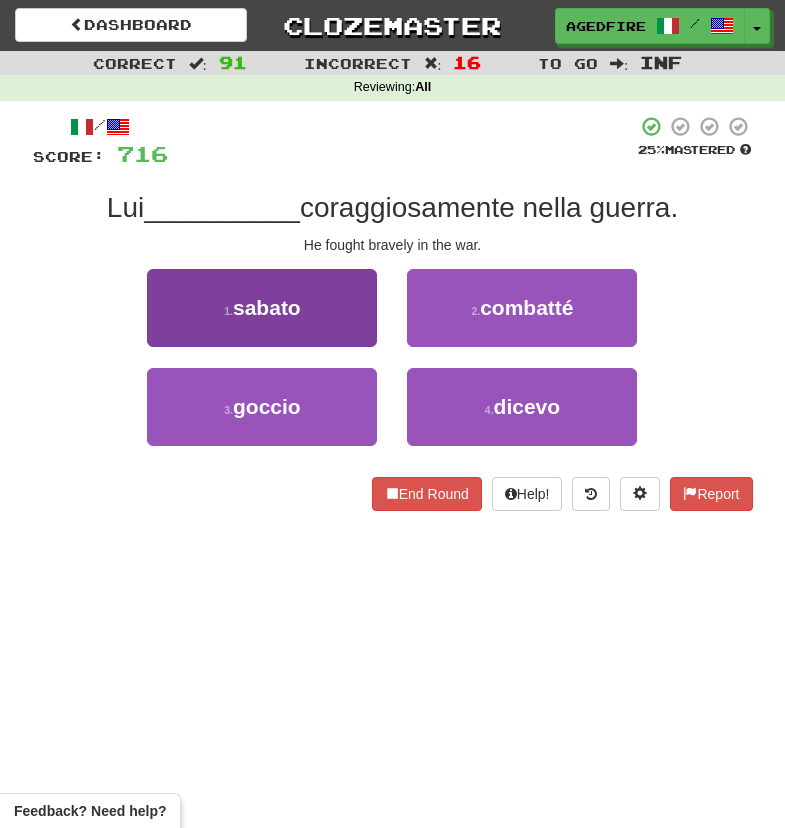 click on "1 .  sabato" at bounding box center (262, 308) 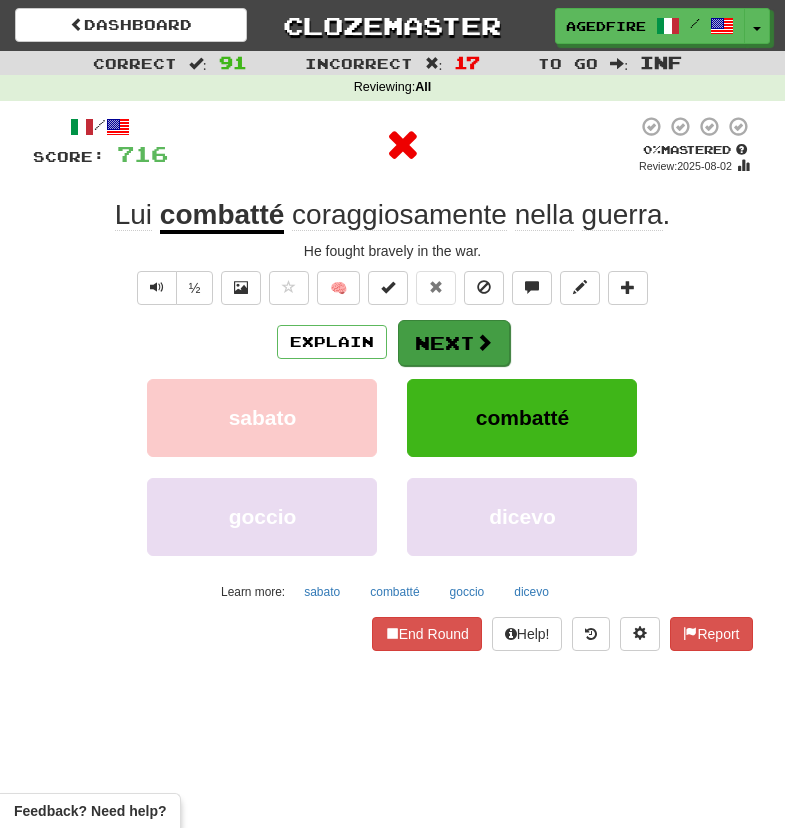 click at bounding box center [484, 342] 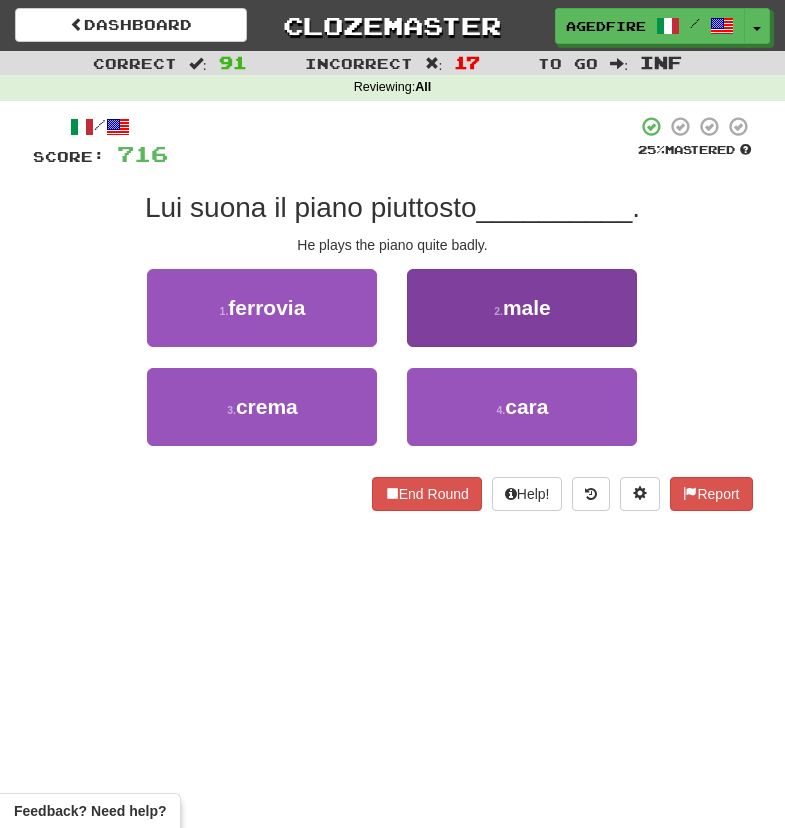 click on "2 .  male" at bounding box center (522, 308) 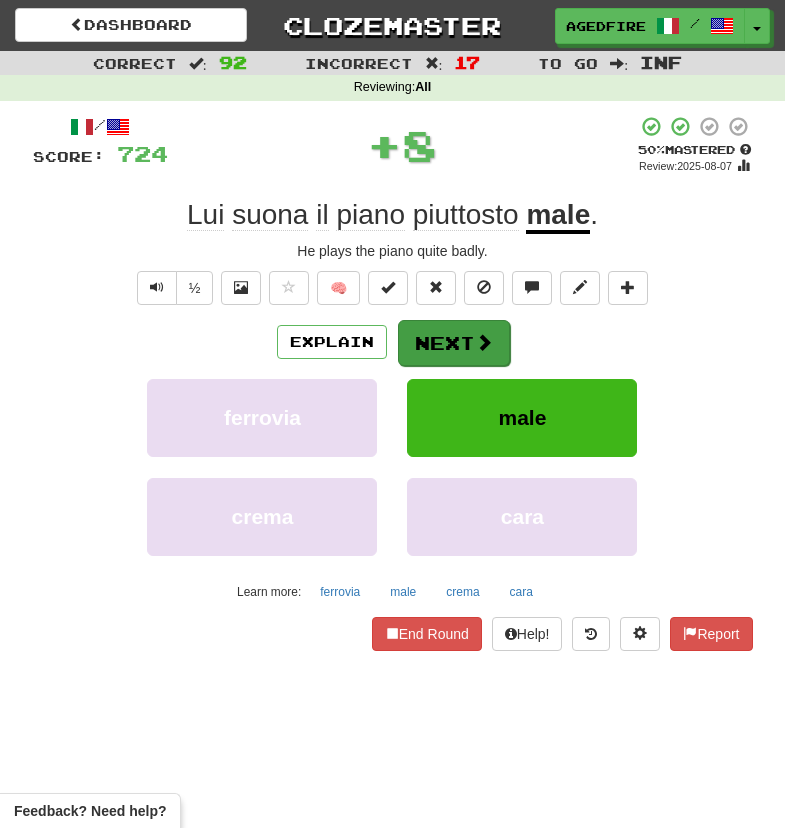 click at bounding box center (484, 342) 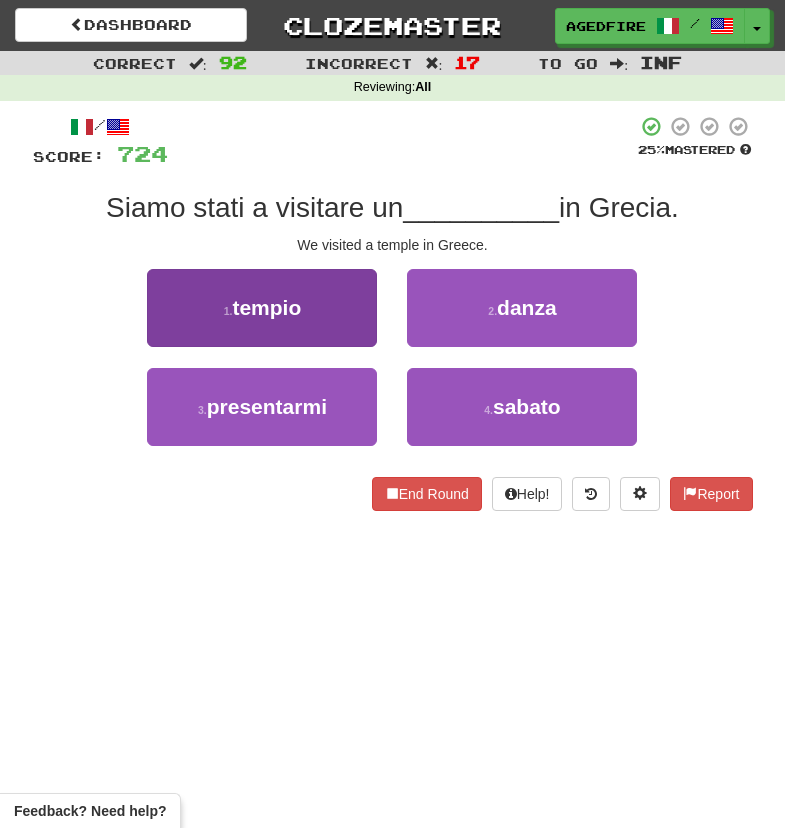 click on "1 .  tempio" at bounding box center [262, 308] 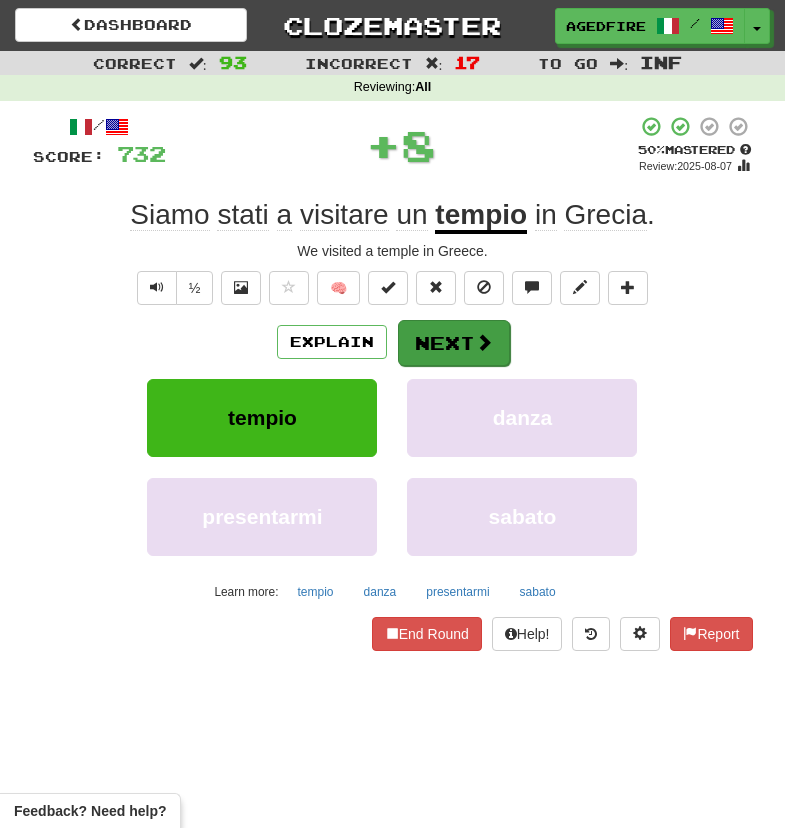 click on "Next" at bounding box center (454, 343) 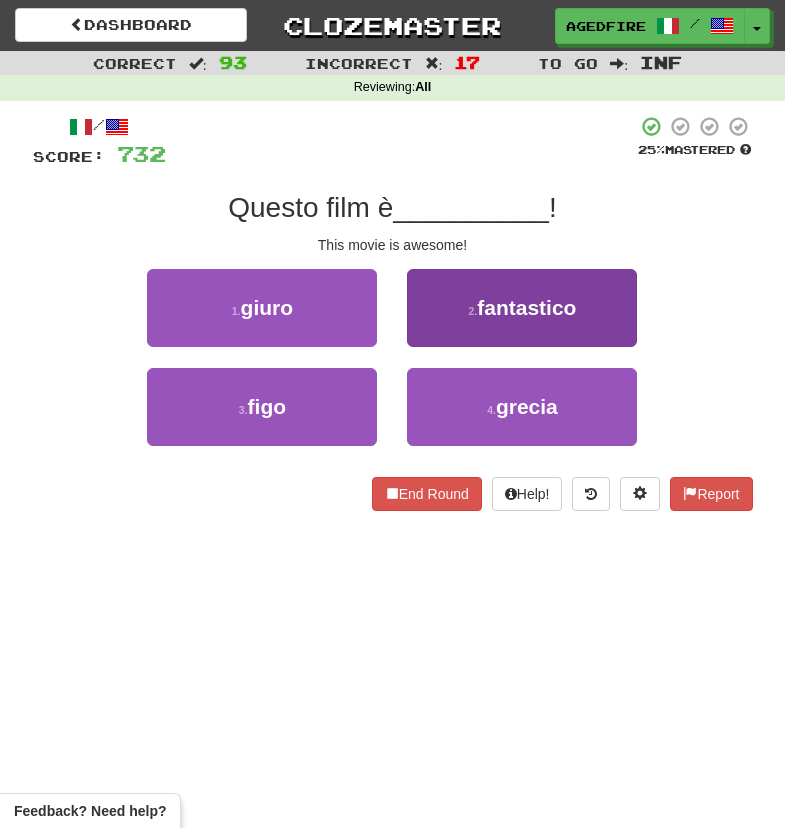 click on "2 .  fantastico" at bounding box center [522, 308] 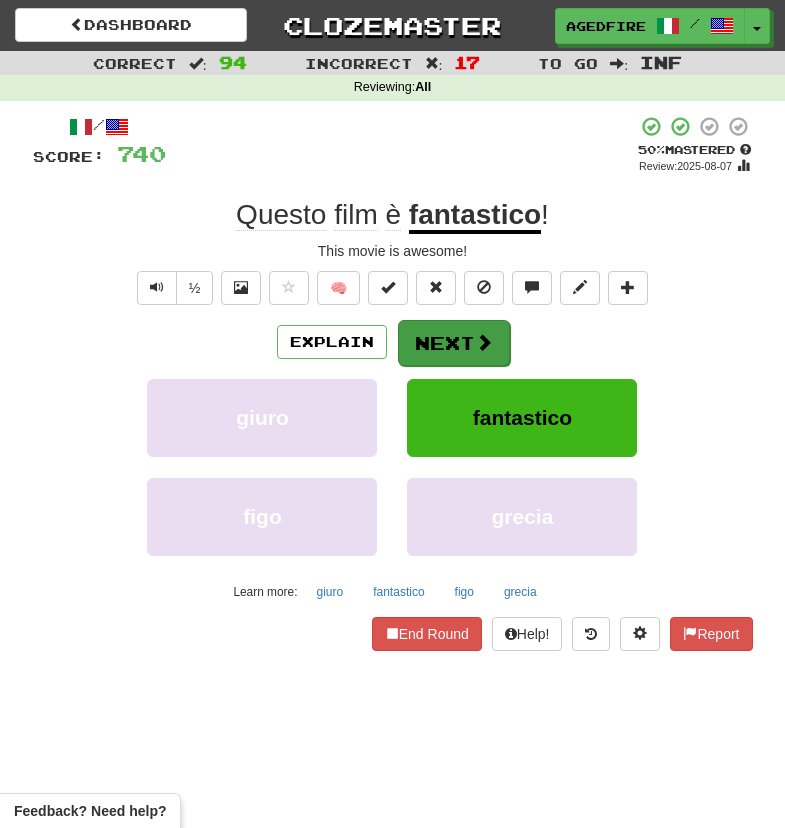 click on "Next" at bounding box center [454, 343] 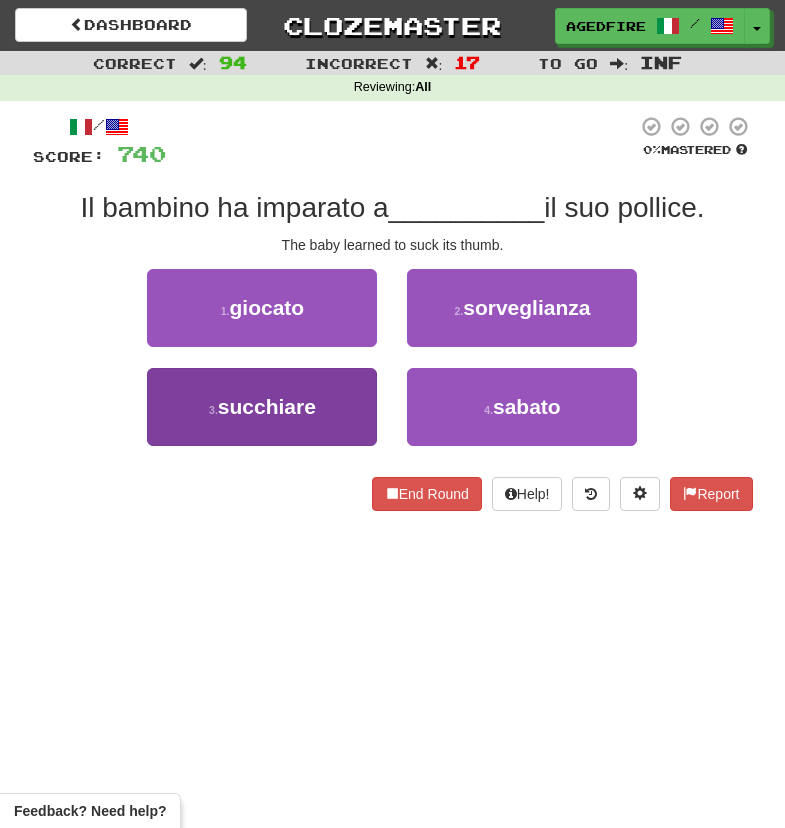 click on "3 .  succhiare" at bounding box center [262, 407] 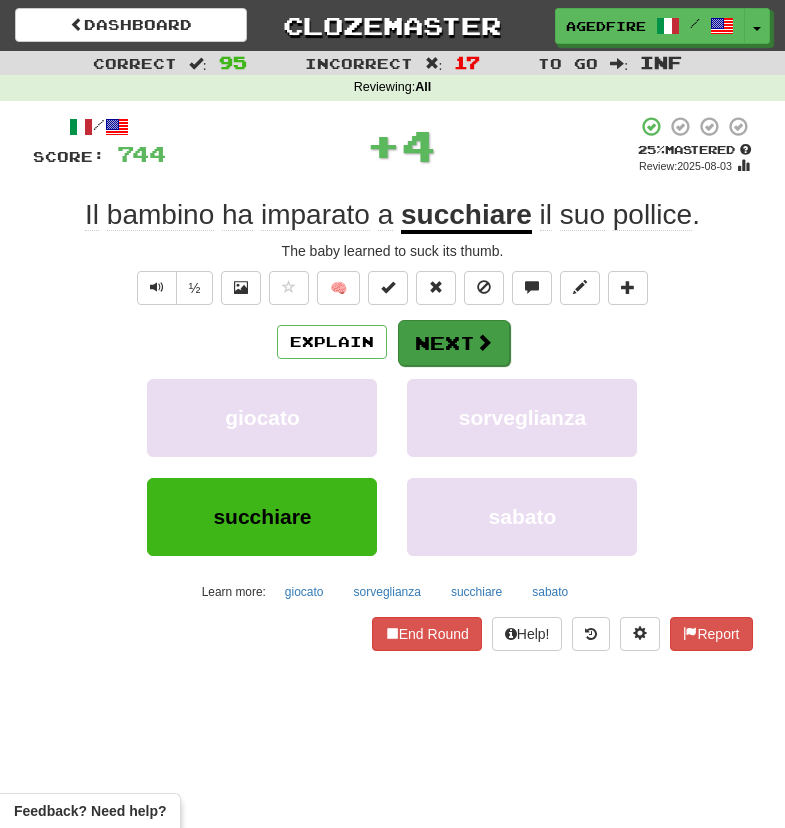 click on "Next" at bounding box center [454, 343] 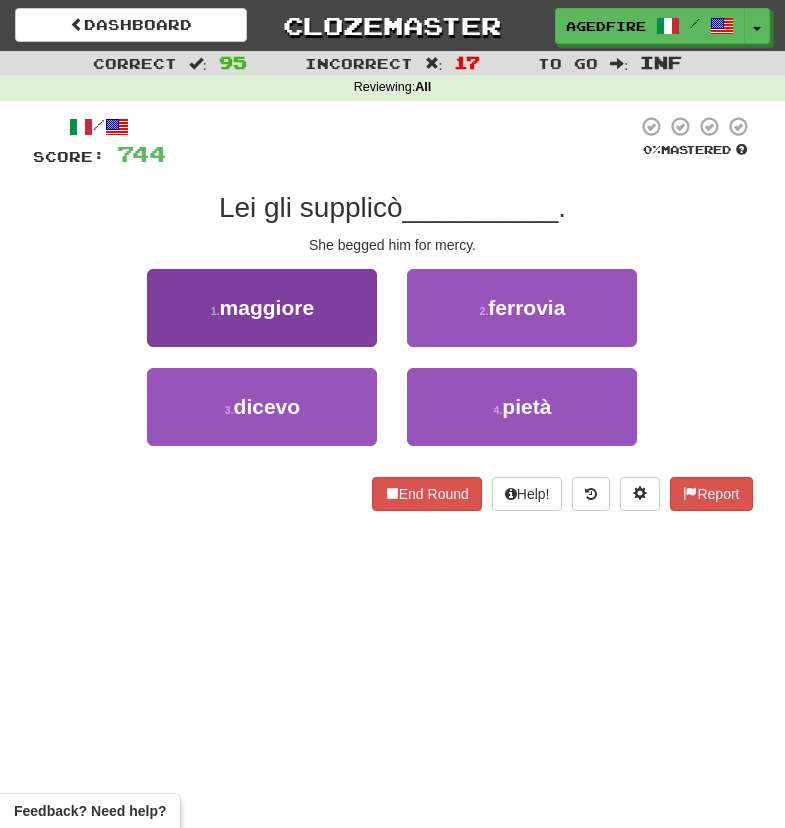 click on "maggiore" at bounding box center [267, 307] 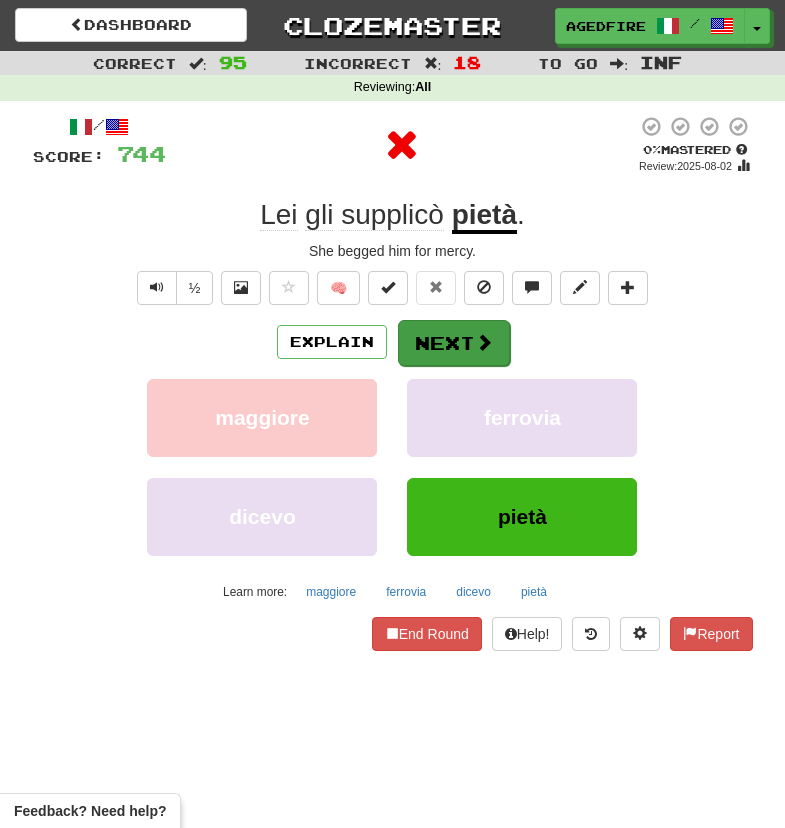 click on "Next" at bounding box center [454, 343] 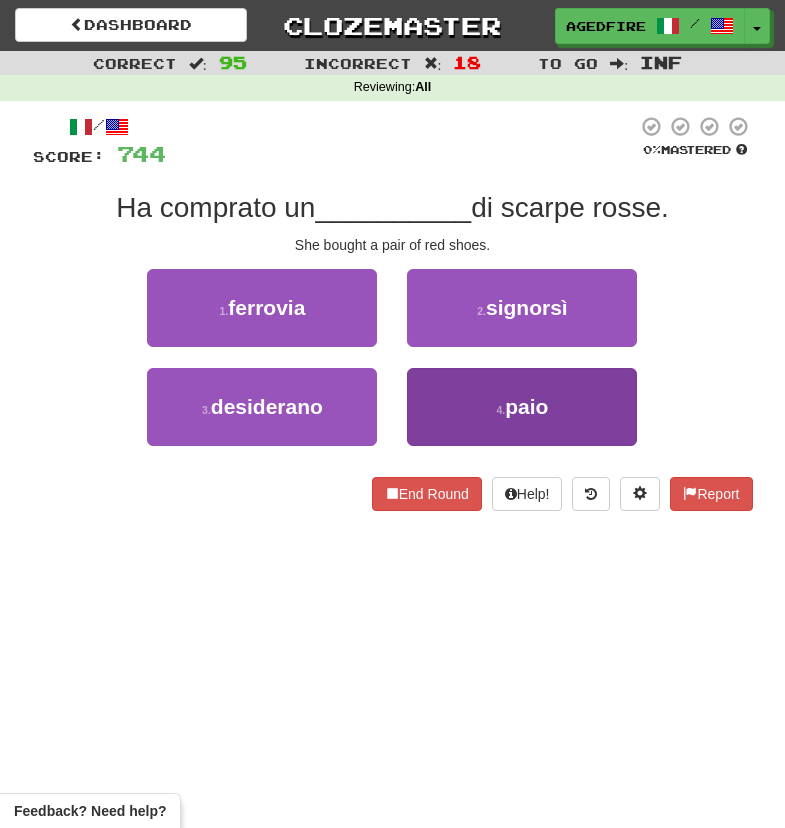 click on "4 .  paio" at bounding box center [522, 407] 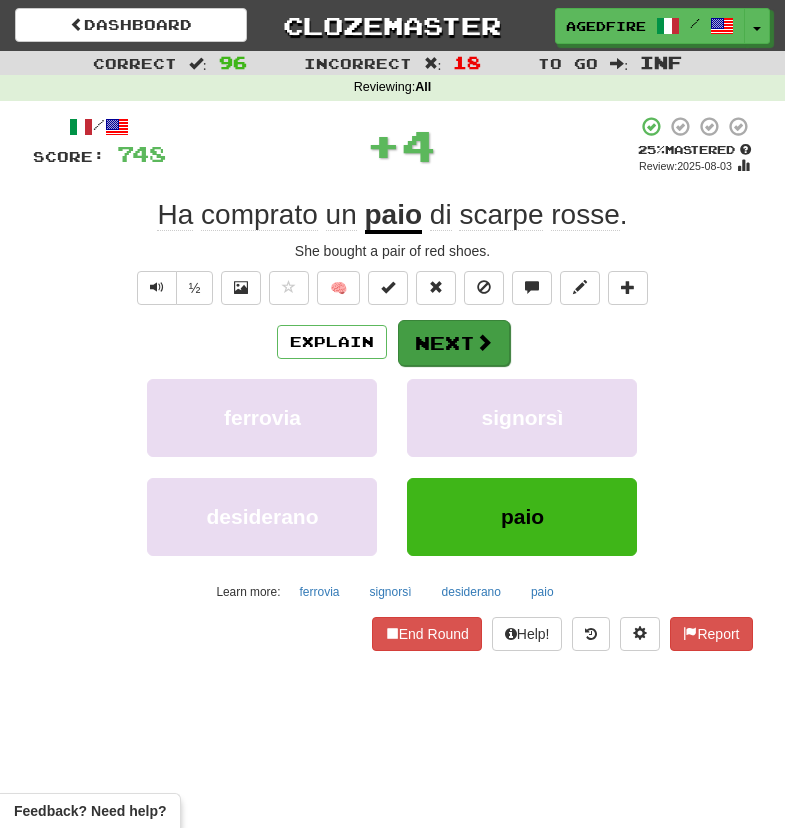 click on "Next" at bounding box center (454, 343) 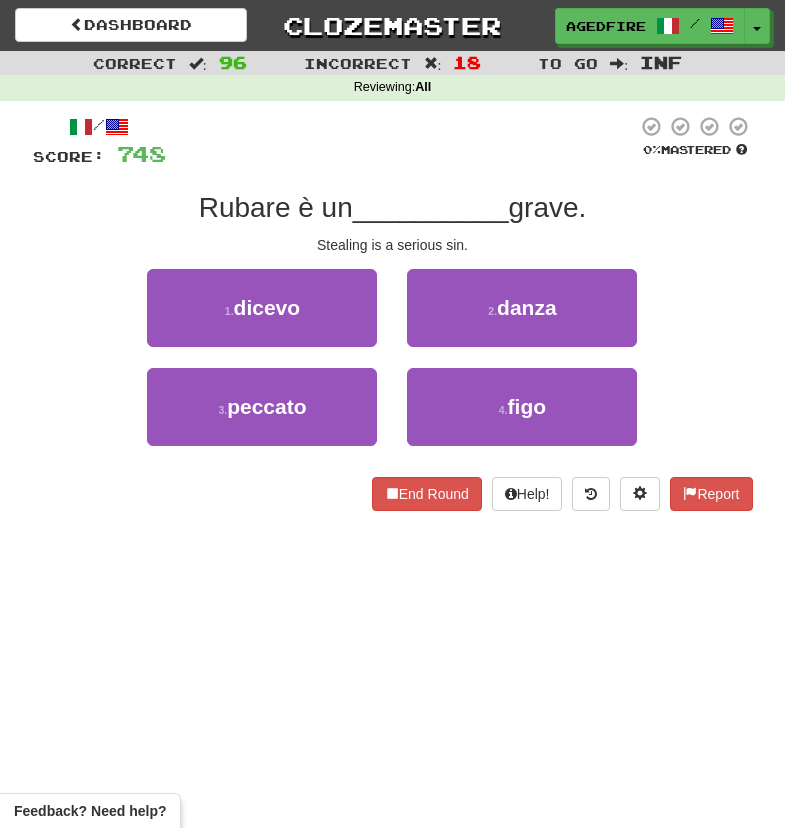 click on "/  Score:   748 0 %  Mastered Rubare è un  __________  grave. Stealing is a serious sin. 1 .  dicevo 2 .  danza 3 .  peccato 4 .  figo  End Round  Help!  Report" at bounding box center [393, 313] 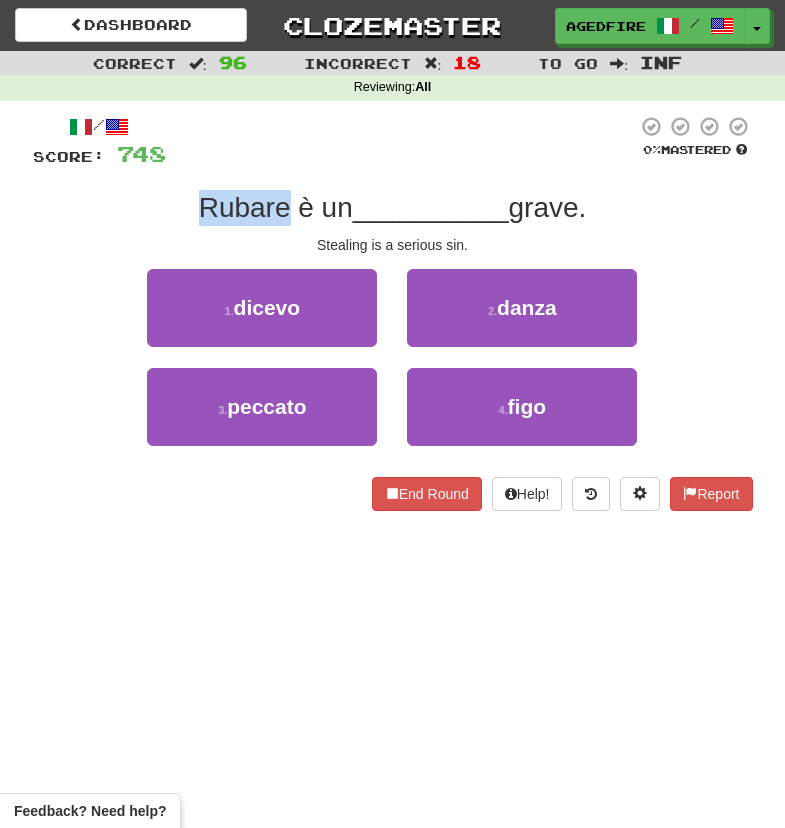 click on "Rubare è un" at bounding box center (276, 207) 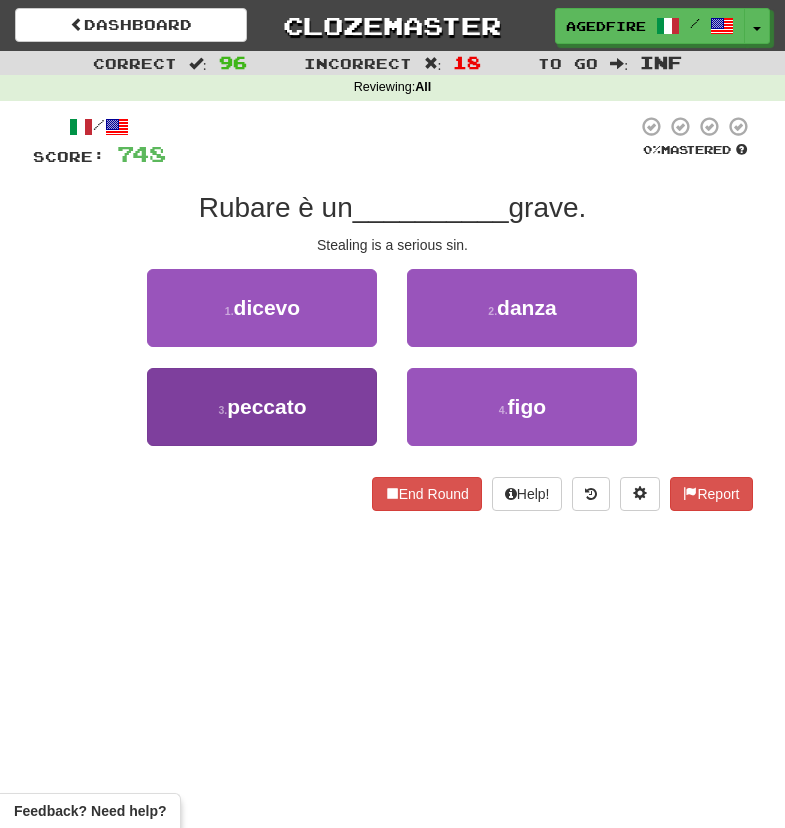 click on "3 .  peccato" at bounding box center [262, 407] 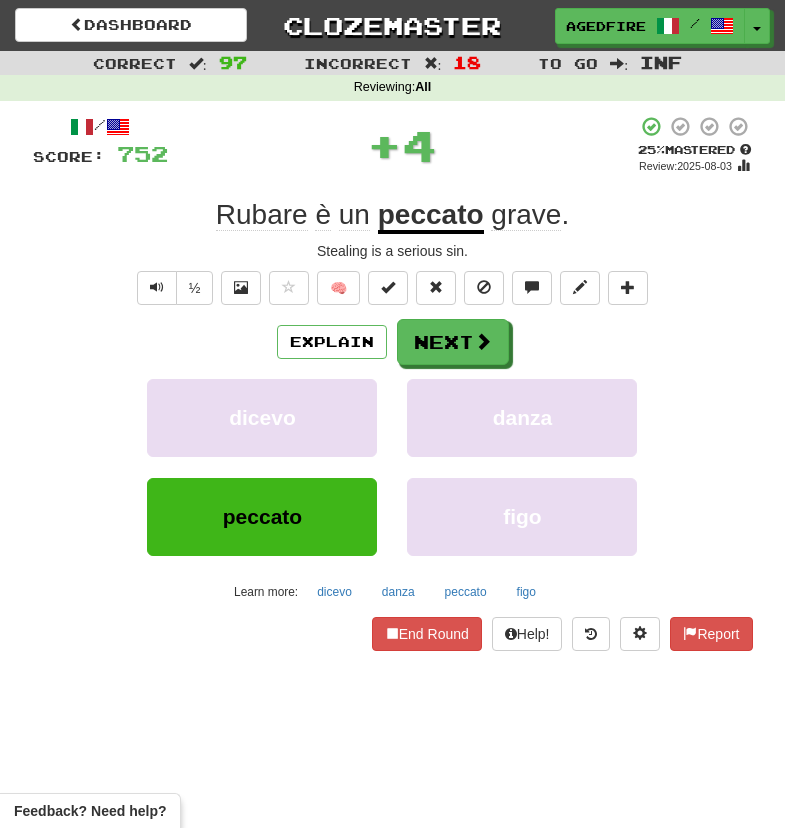 click on "/  Score:   752 + 4 25 %  Mastered Review:  2025-08-03 Rubare   è   un   peccato   grave . Stealing is a serious sin. ½ 🧠 Explain Next dicevo danza peccato figo Learn more: dicevo danza peccato figo  End Round  Help!  Report" at bounding box center (393, 383) 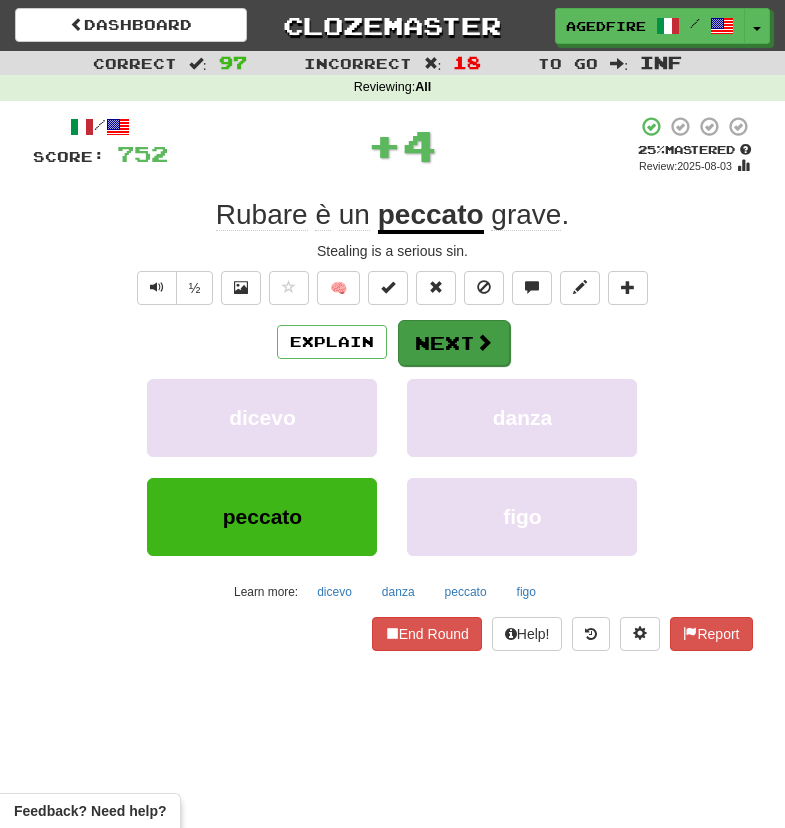 click on "Next" at bounding box center [454, 343] 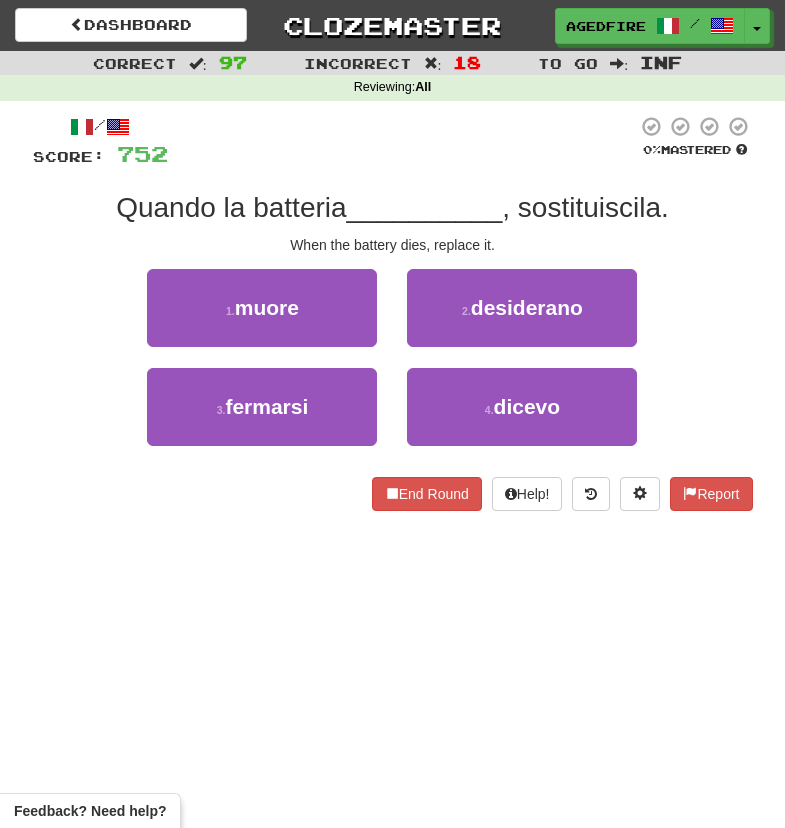 click on "/  Score:   752 0 %  Mastered Quando la batteria  __________ , sostituiscila. When the battery dies, replace it. 1 .  muore 2 .  desiderano 3 .  fermarsi 4 .  dicevo  End Round  Help!  Report" at bounding box center [393, 313] 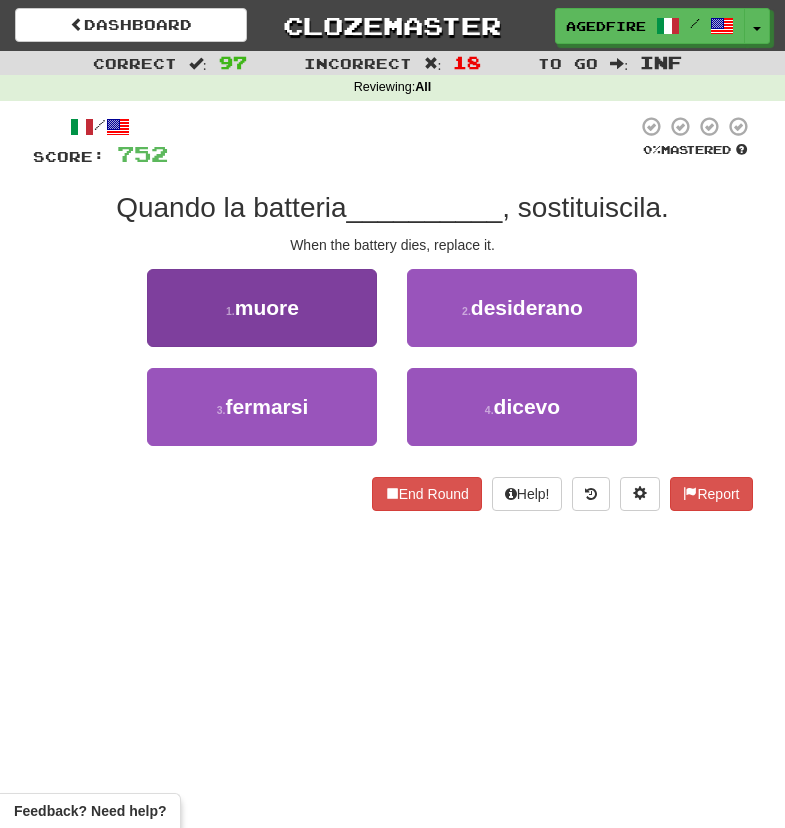 click on "1 .  muore" at bounding box center [262, 308] 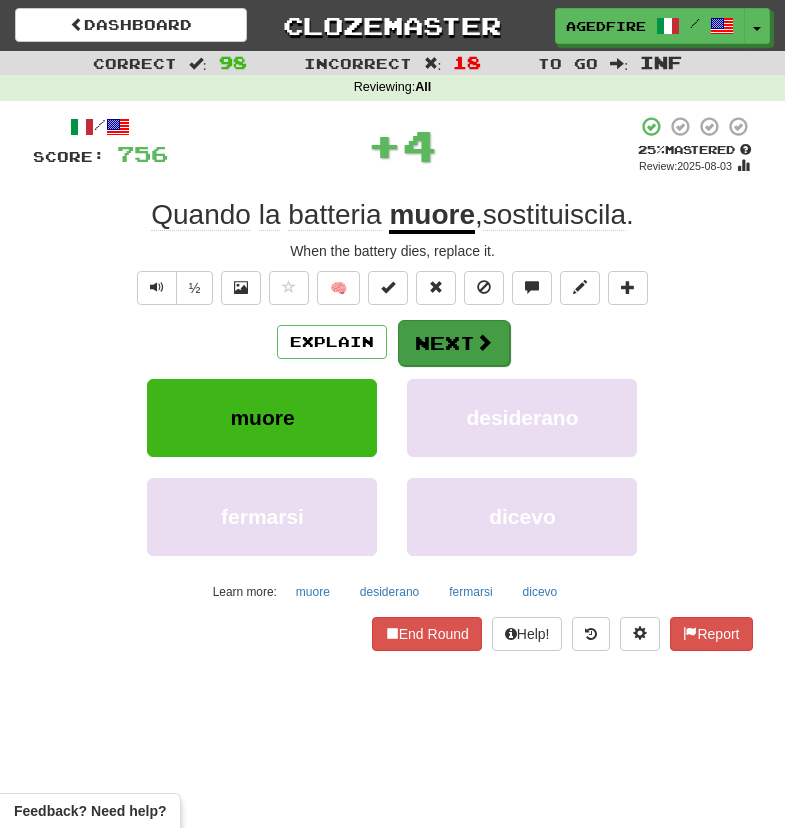 click on "Next" at bounding box center [454, 343] 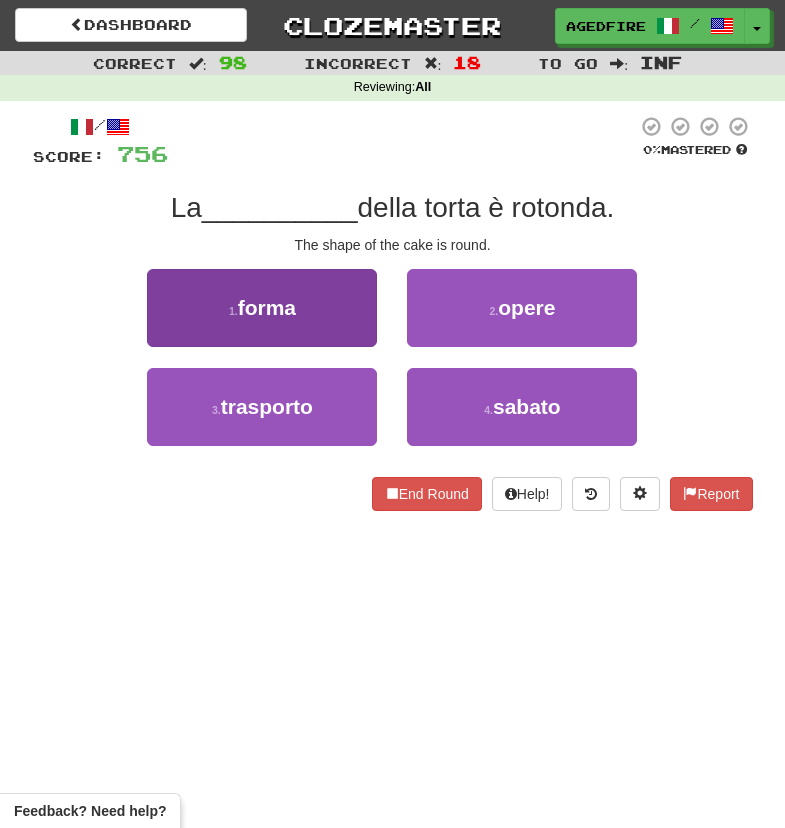 click on "1 .  forma" at bounding box center [262, 308] 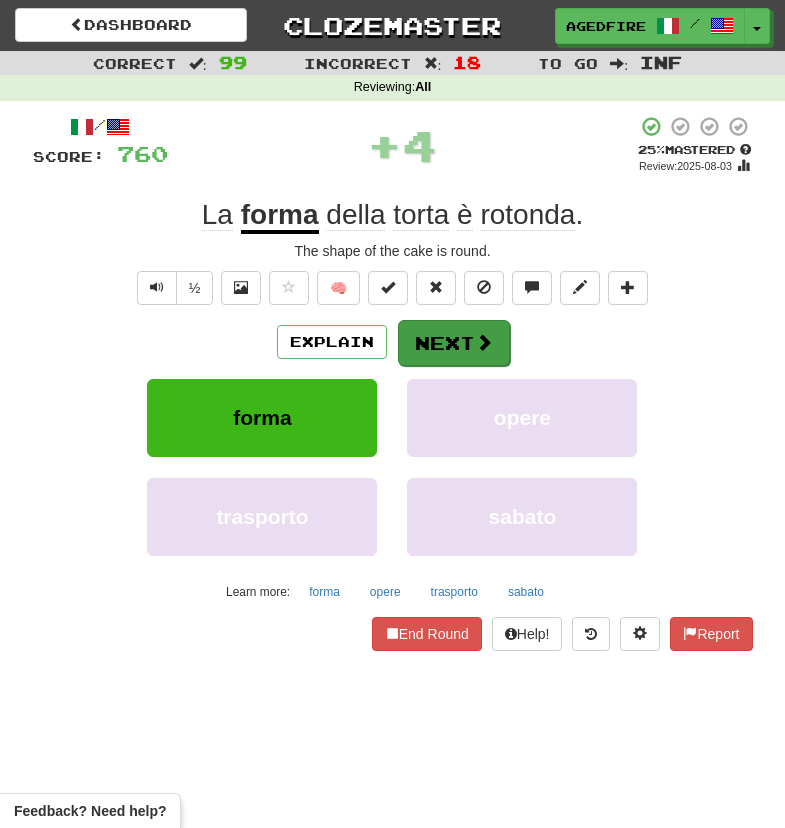 click on "Next" at bounding box center (454, 343) 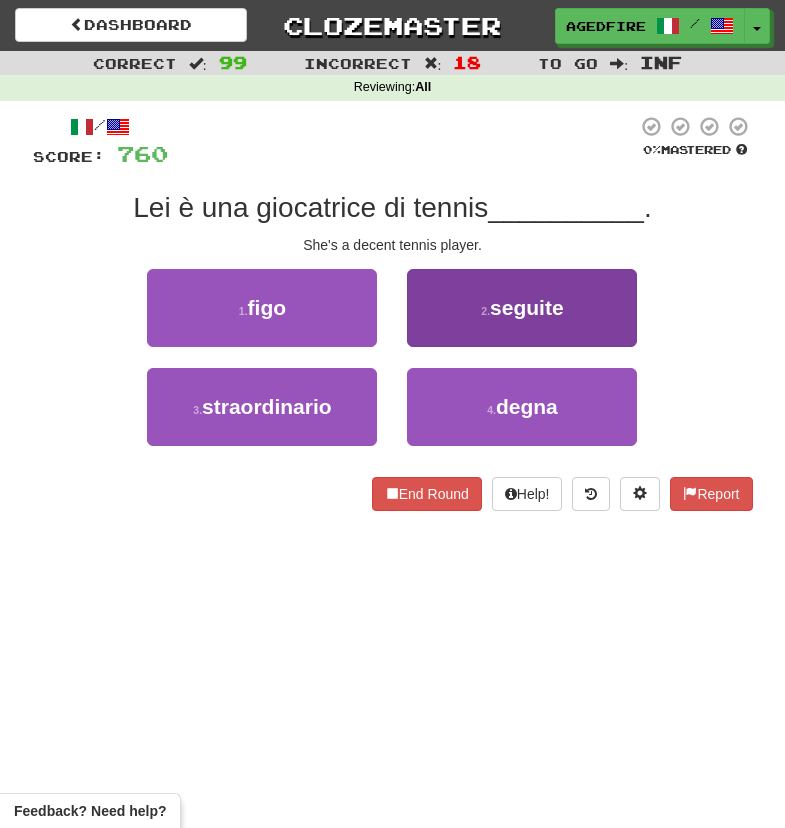 click on "2 .  seguite" at bounding box center (522, 308) 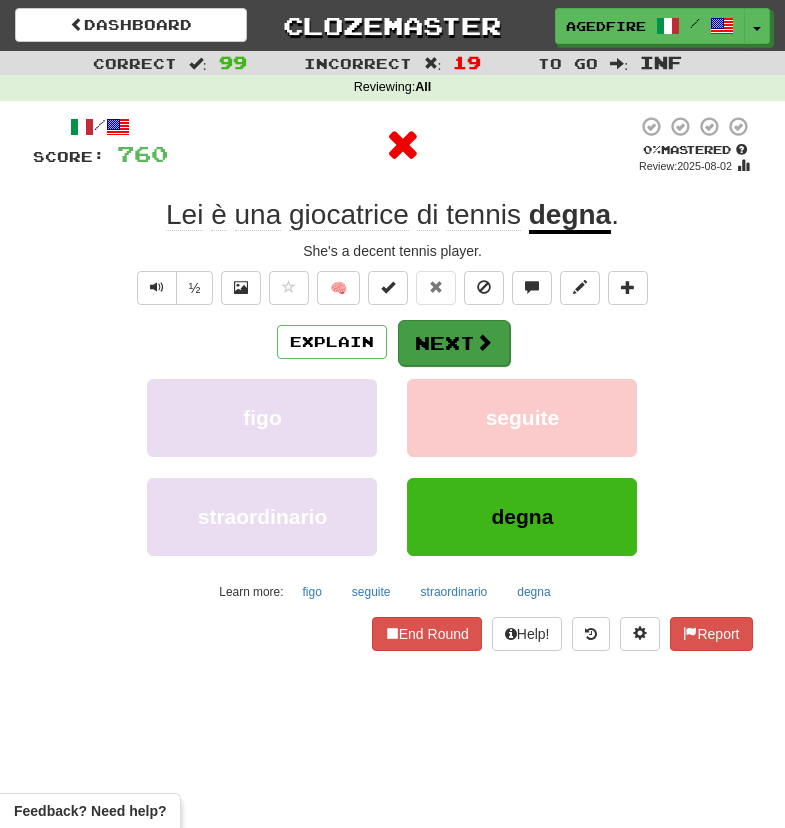 click on "Explain Next" at bounding box center (393, 342) 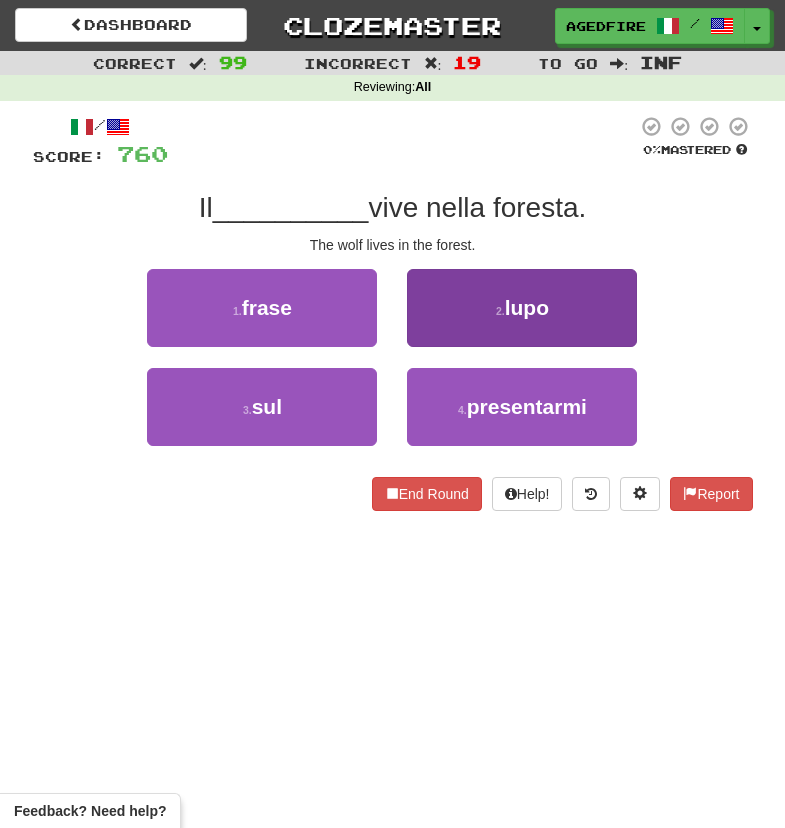 click on "2 .  lupo" at bounding box center [522, 308] 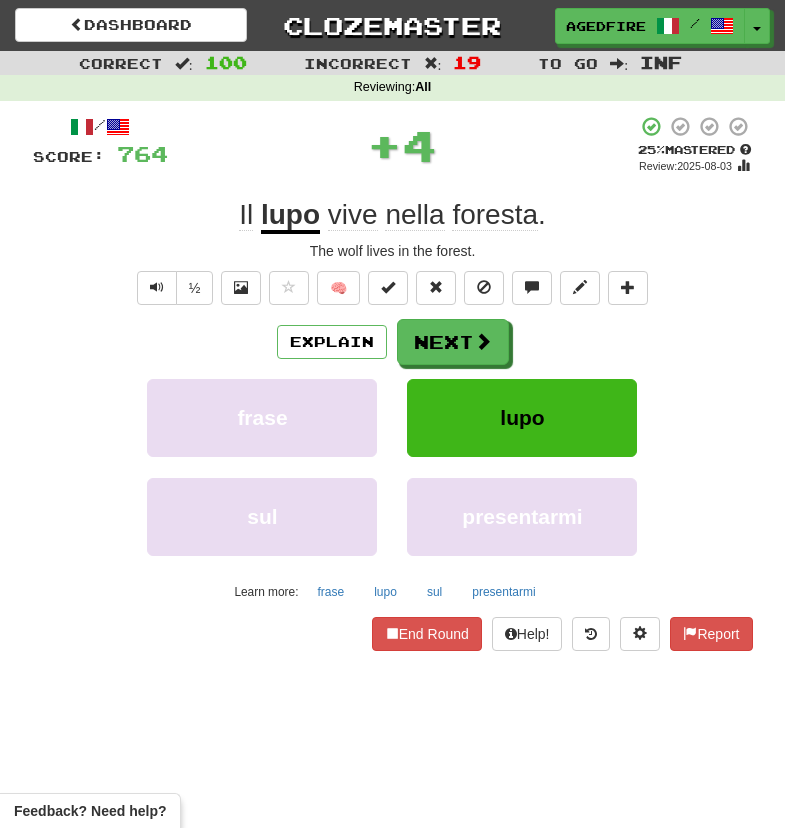click on "Next" at bounding box center (453, 342) 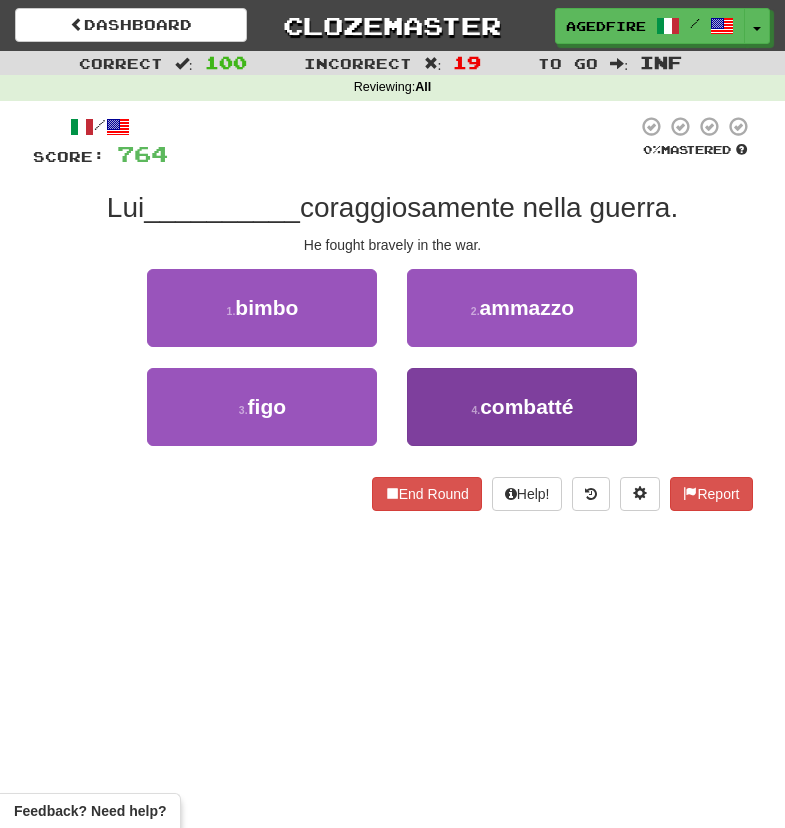 click on "4 .  combatté" at bounding box center [522, 407] 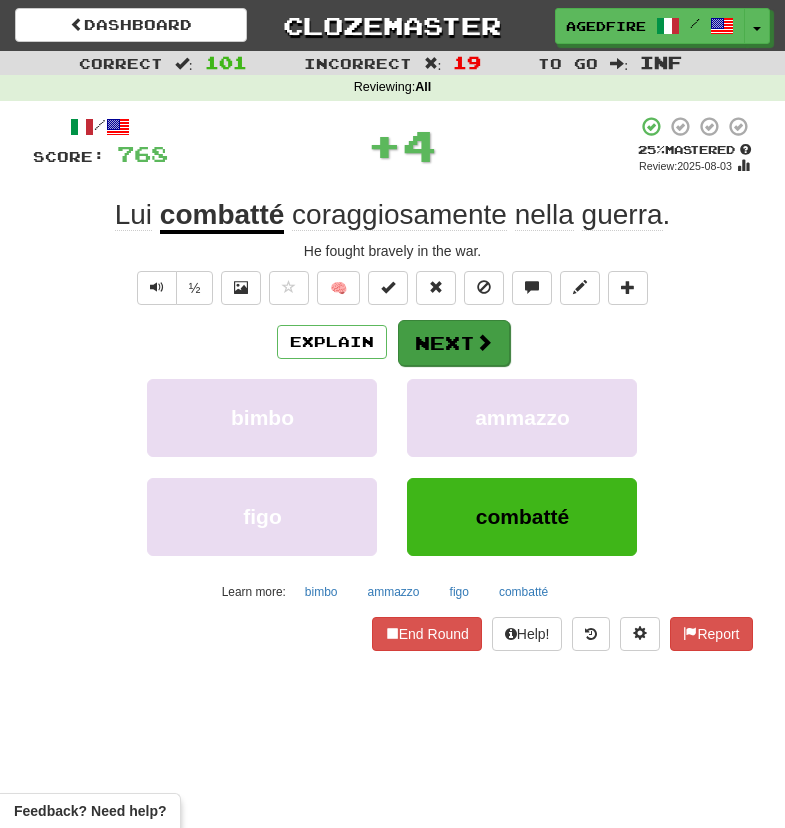 click on "Next" at bounding box center (454, 343) 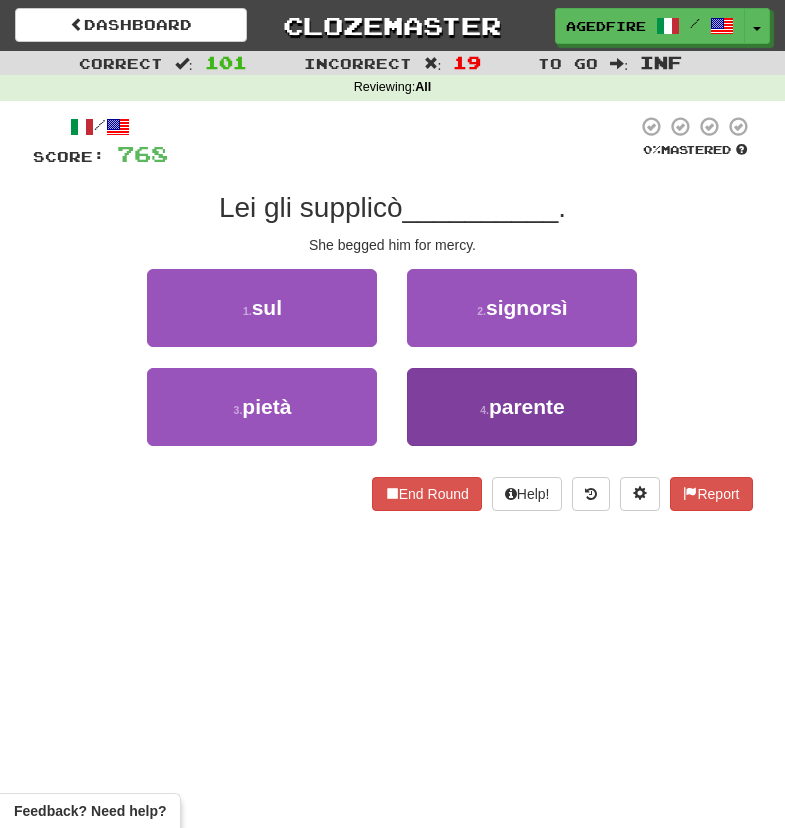 click on "4 .  parente" at bounding box center (522, 407) 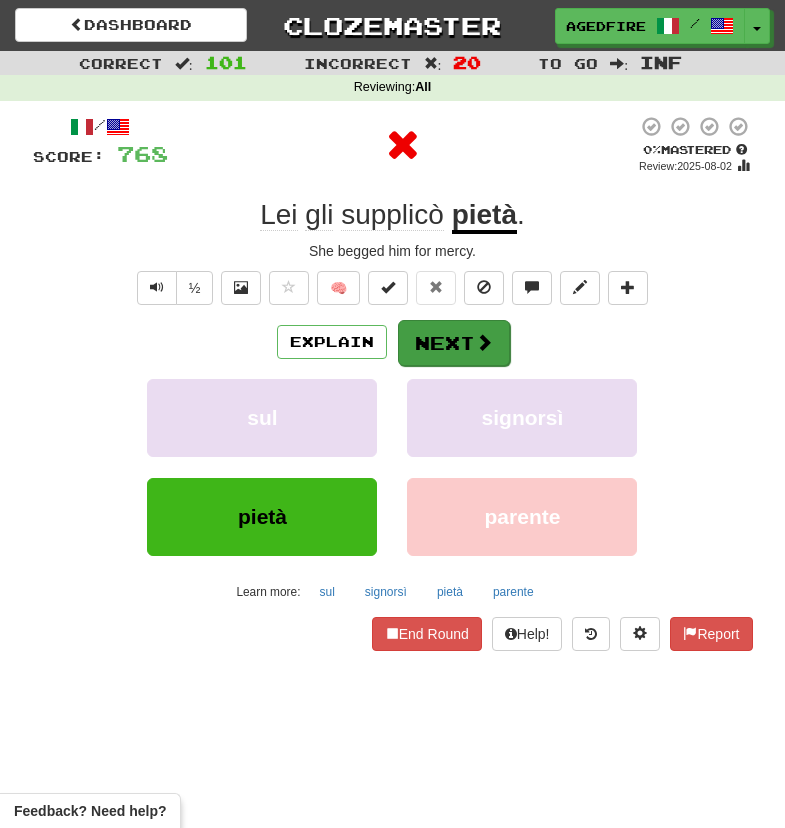 click on "Next" at bounding box center [454, 343] 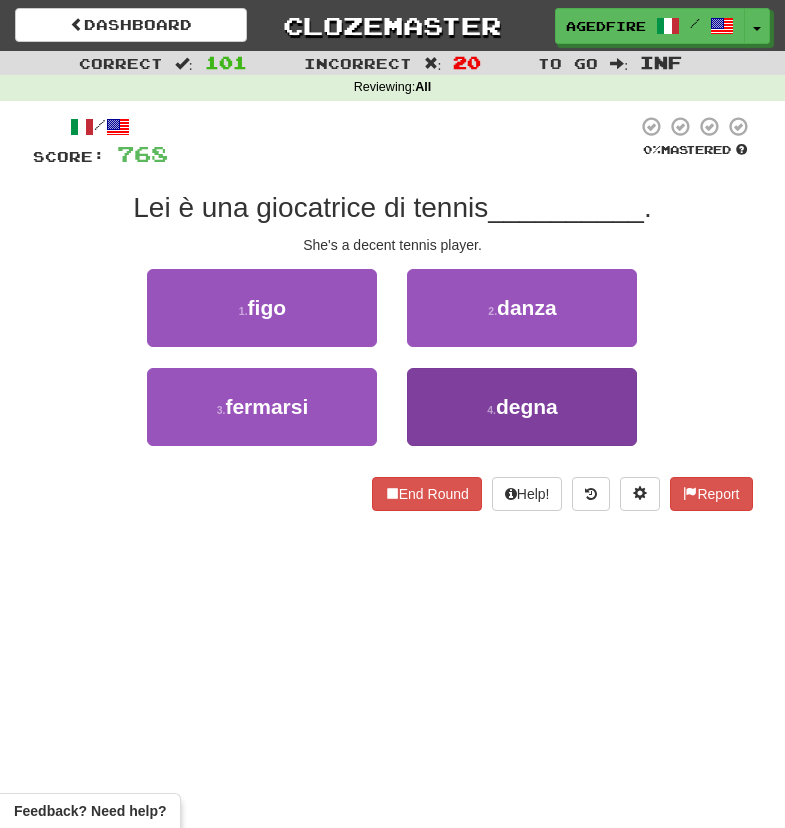 click on "4 .  degna" at bounding box center [522, 407] 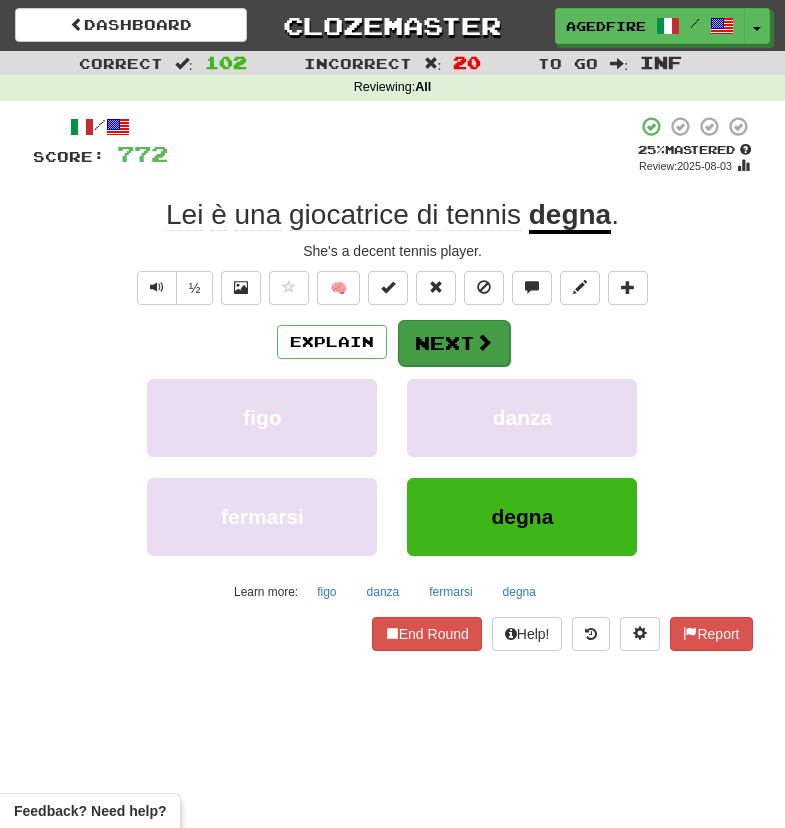 click on "Next" at bounding box center [454, 343] 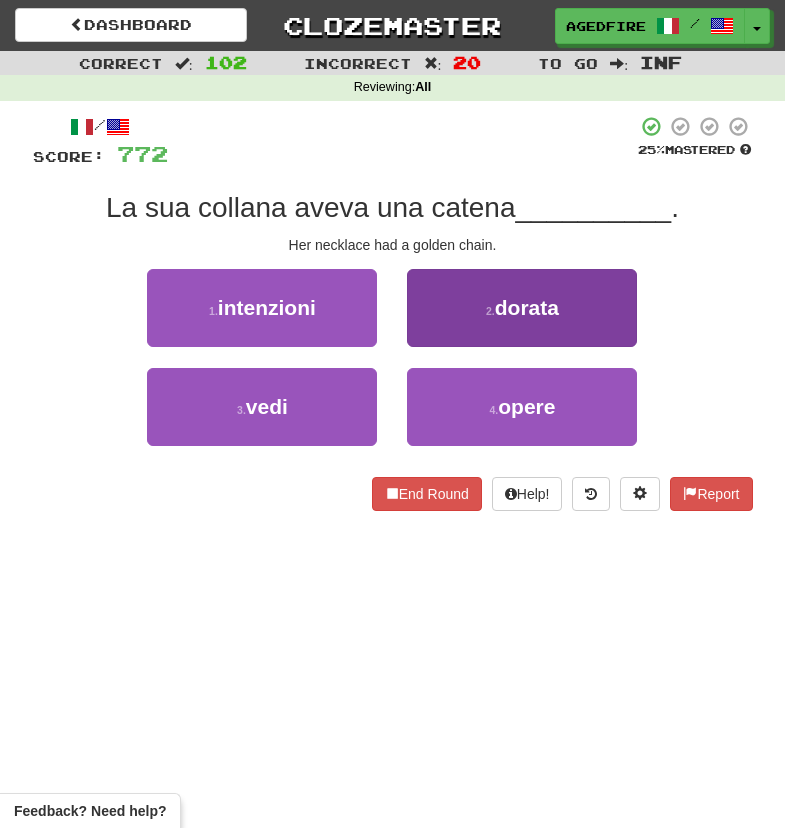 click on "2 .  dorata" at bounding box center [522, 308] 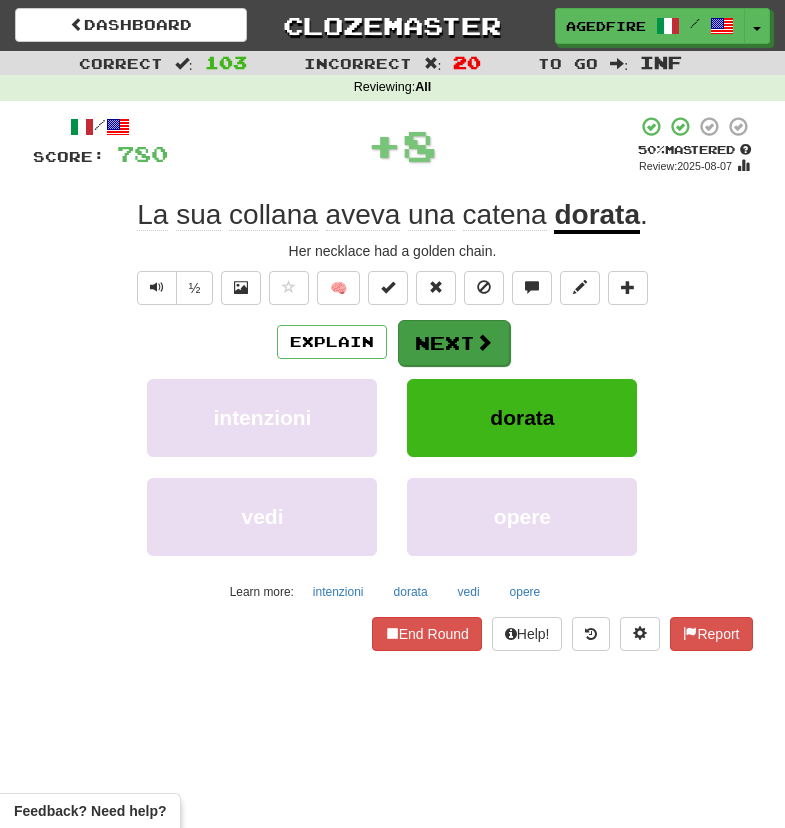 click on "Next" at bounding box center (454, 343) 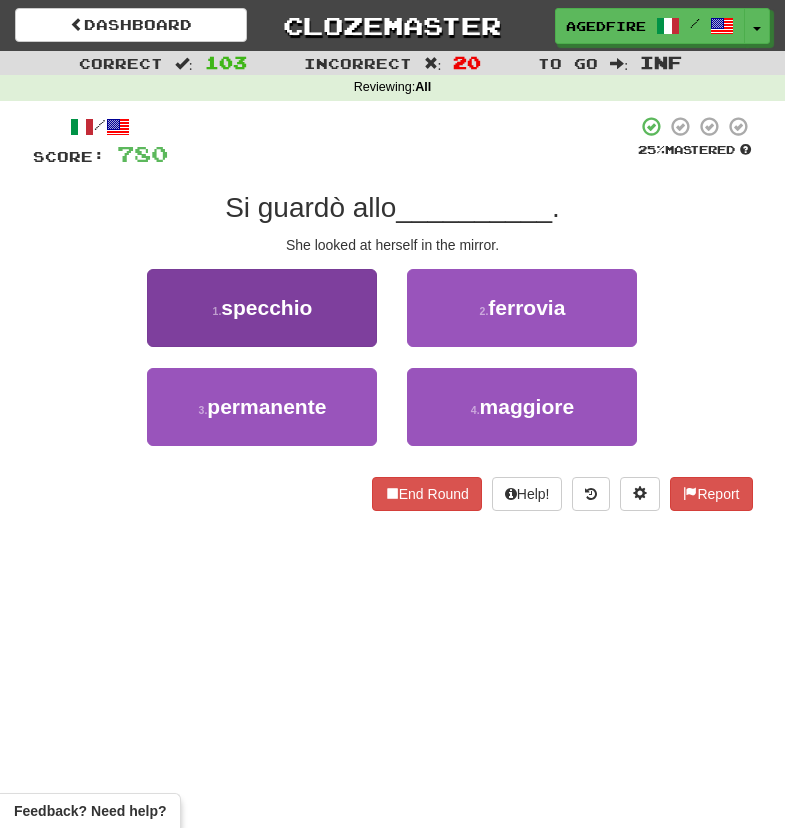 click on "1 .  specchio" at bounding box center (262, 308) 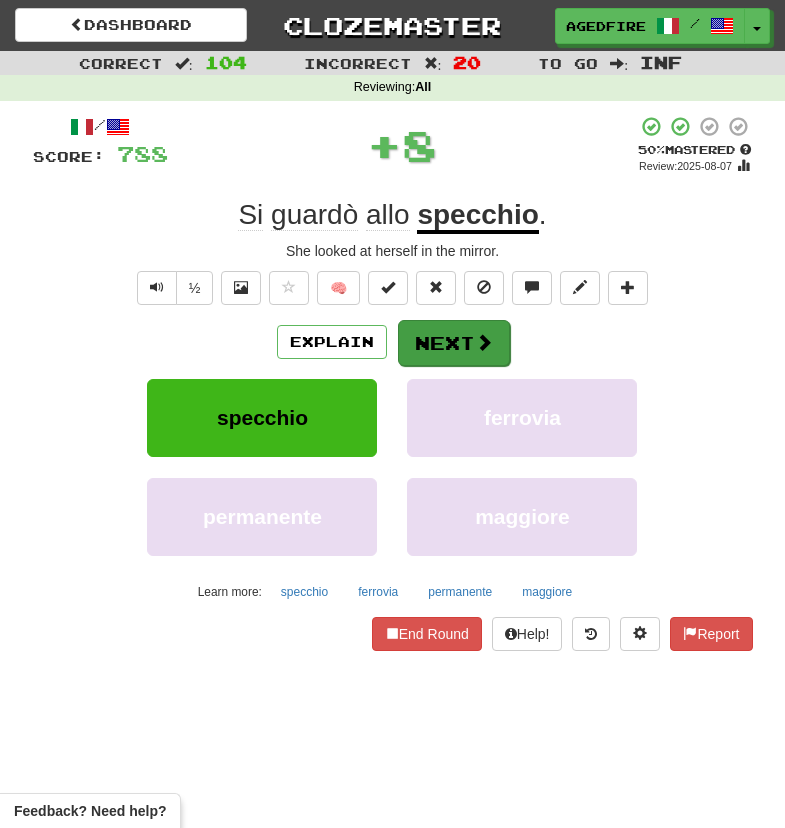 click on "Next" at bounding box center [454, 343] 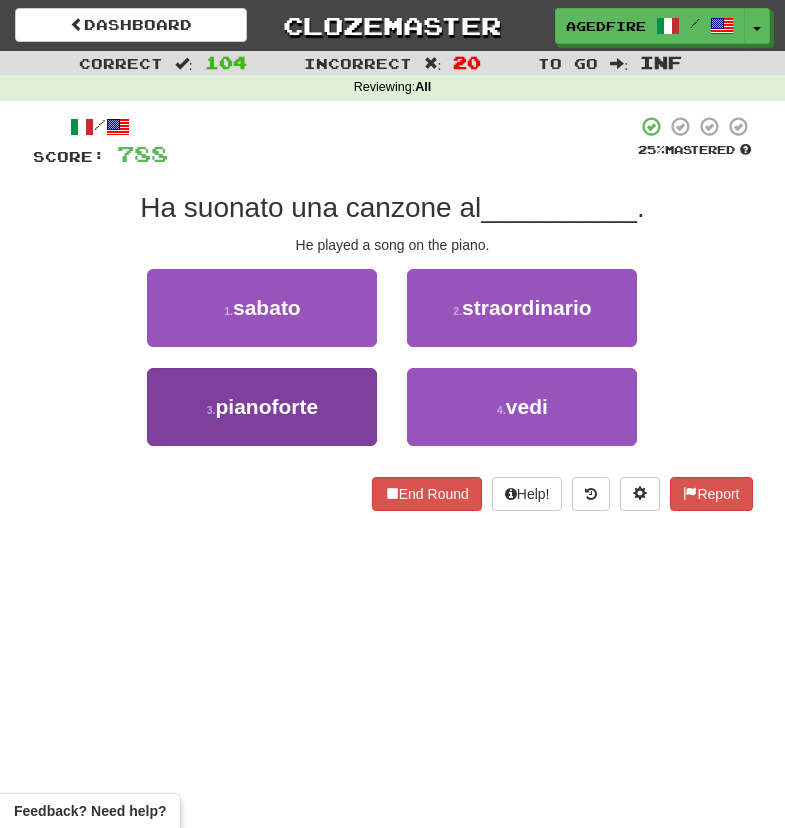 click on "3 .  pianoforte" at bounding box center (262, 407) 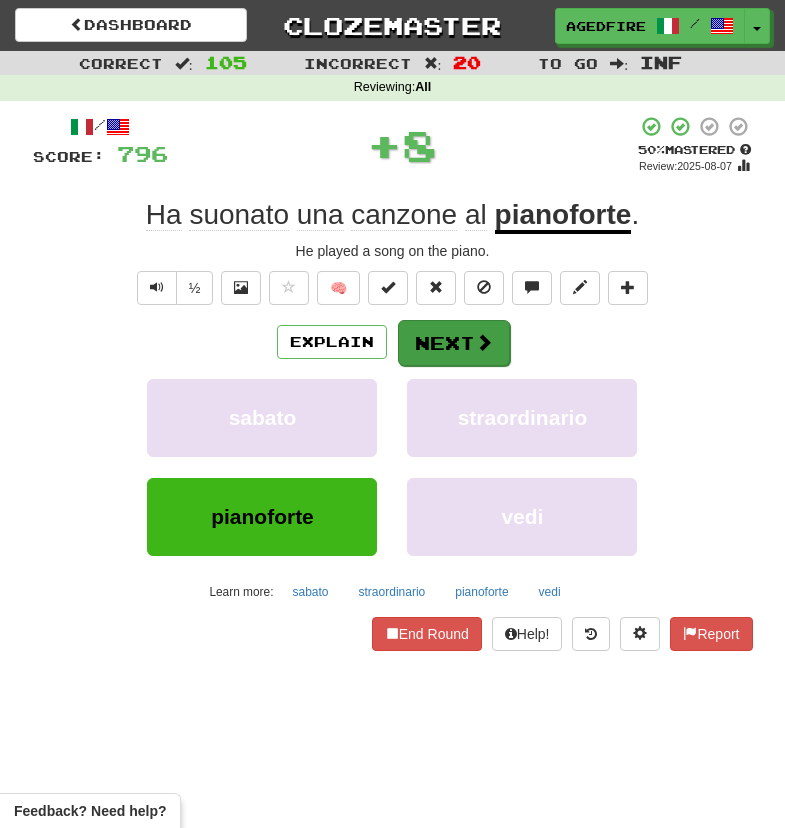 click on "Next" at bounding box center (454, 343) 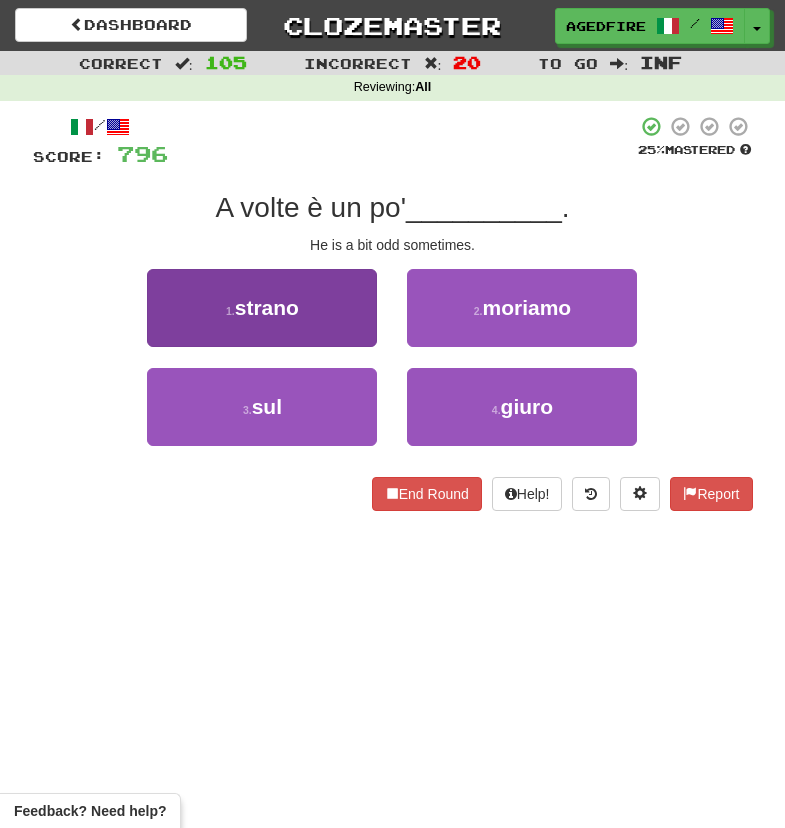 click on "1 .  strano" at bounding box center (262, 308) 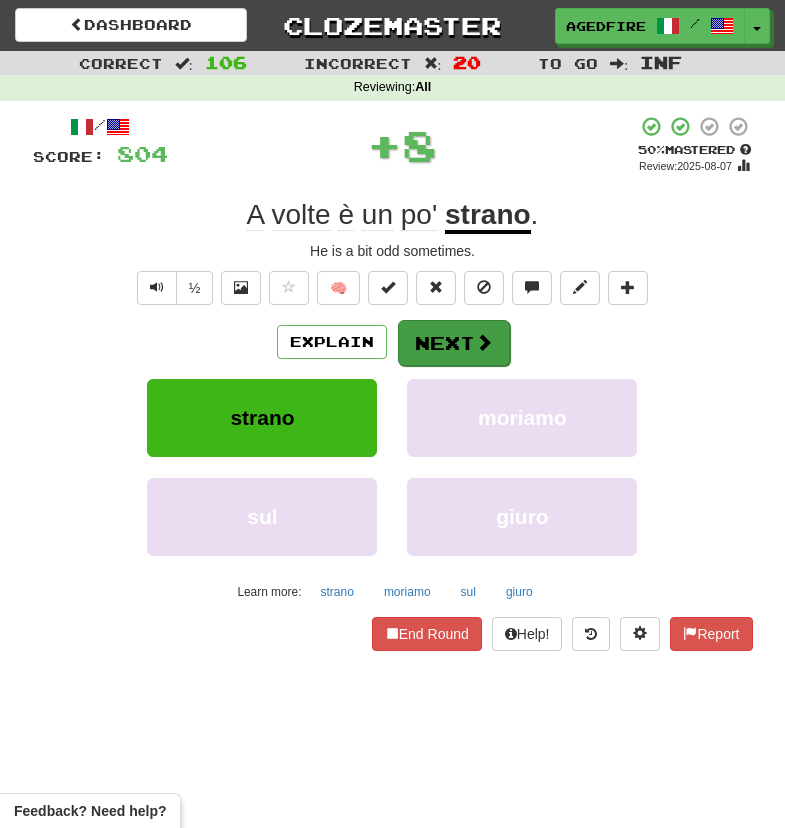click on "Next" at bounding box center [454, 343] 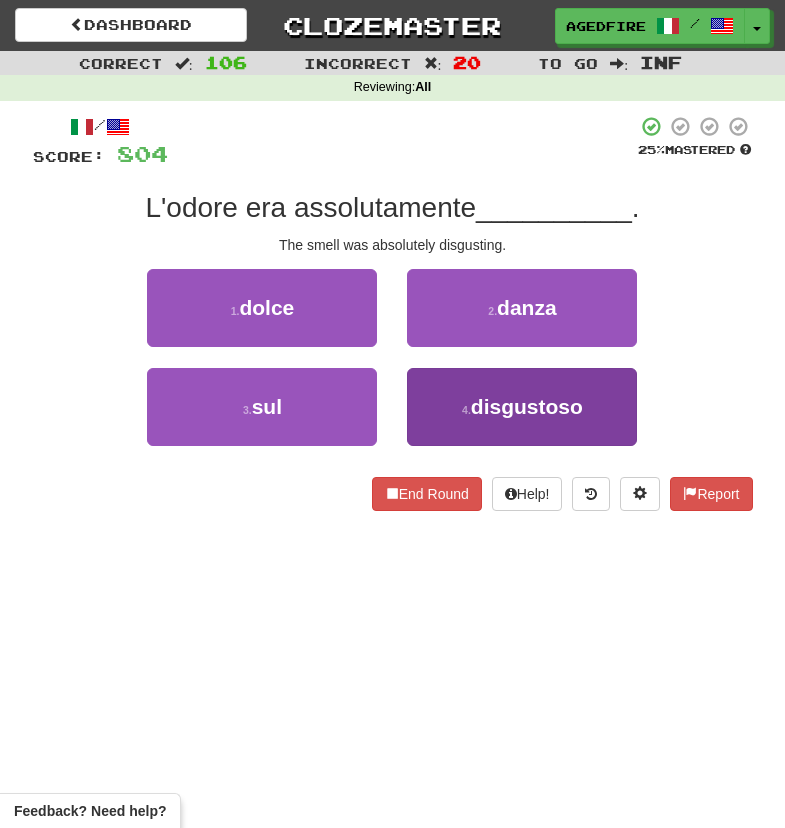 click on "4 .  disgustoso" at bounding box center (522, 407) 